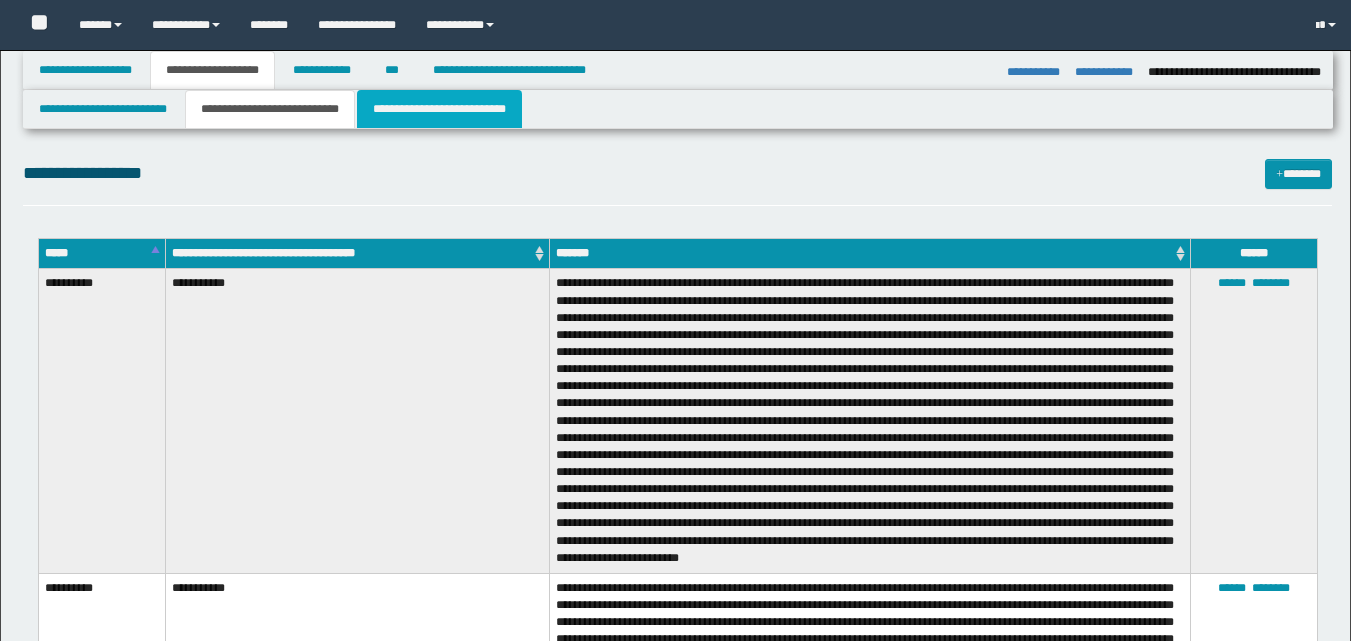 click on "**********" at bounding box center [439, 109] 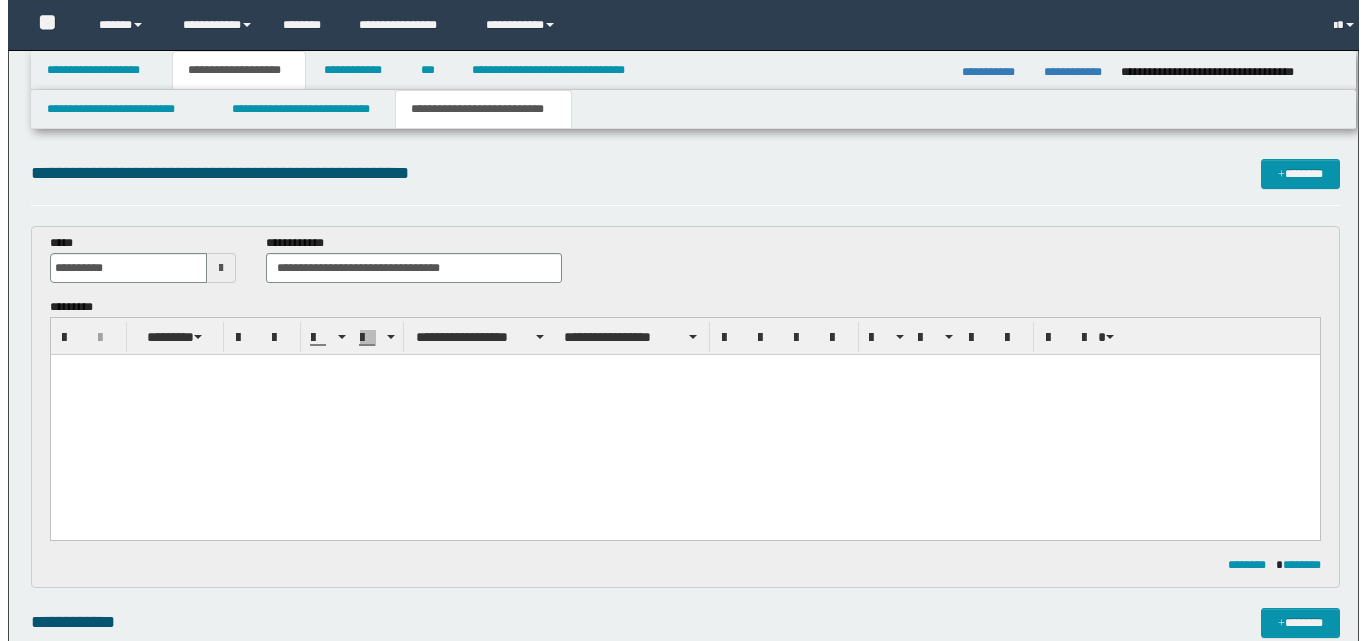 scroll, scrollTop: 899, scrollLeft: 0, axis: vertical 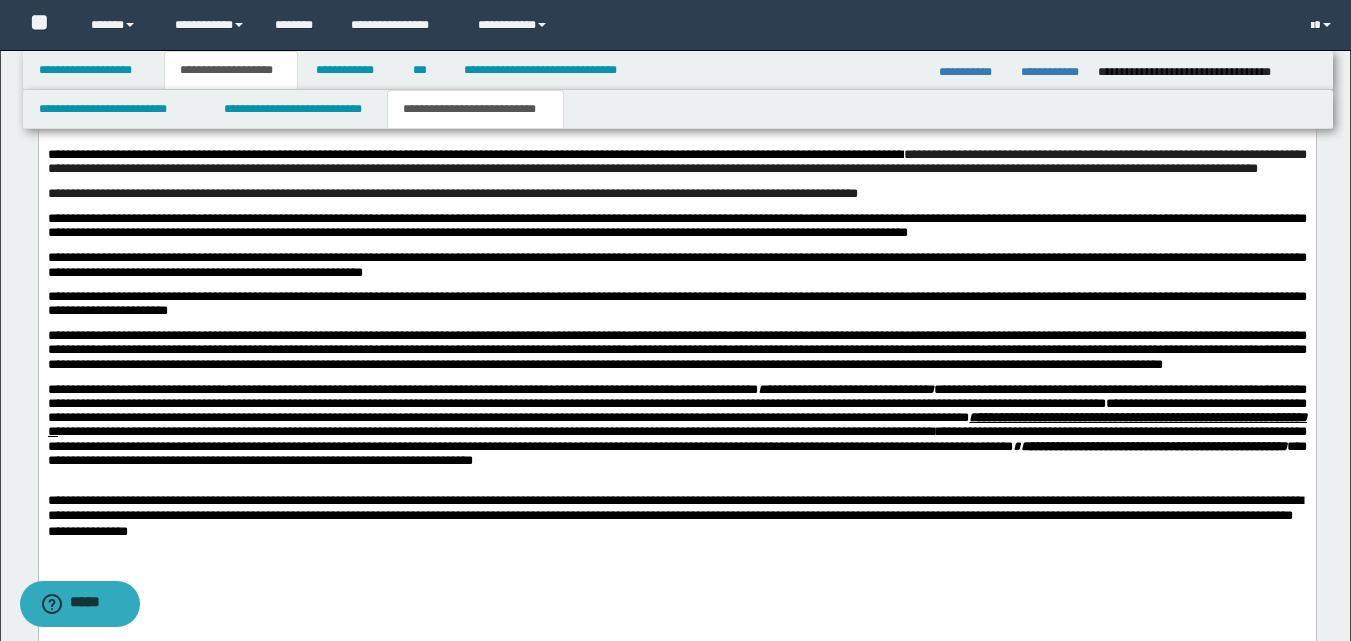 click on "**********" at bounding box center [676, 161] 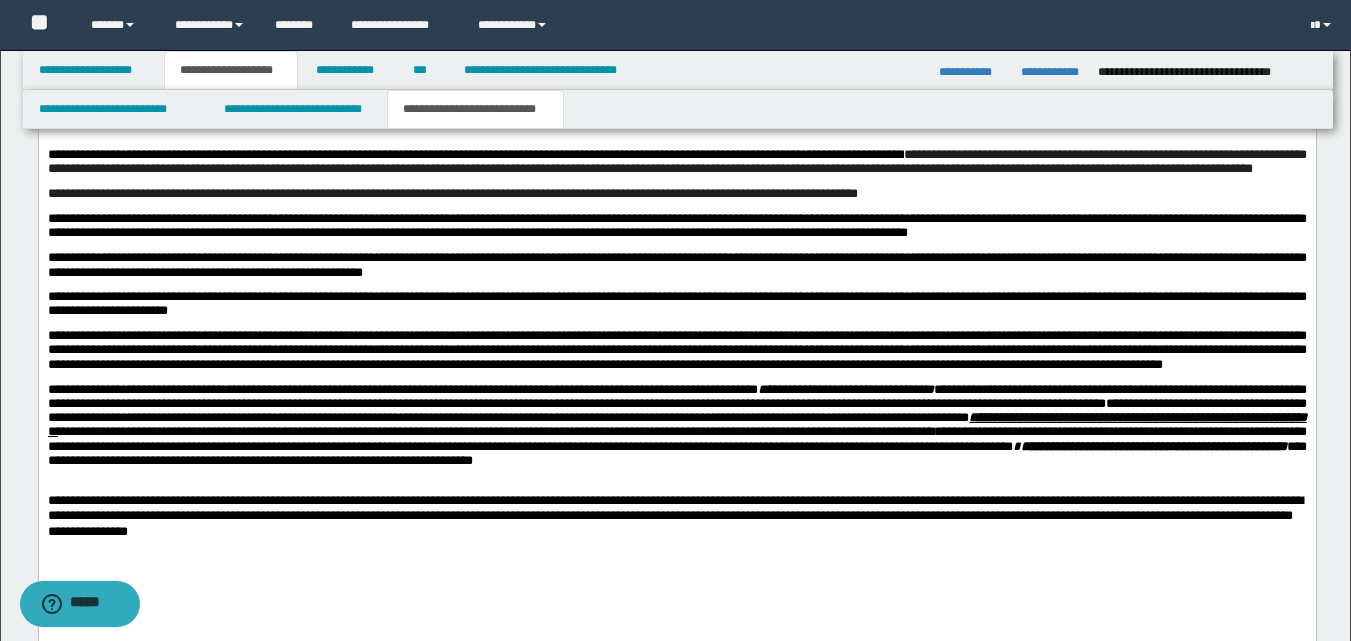 click on "**********" at bounding box center [676, 264] 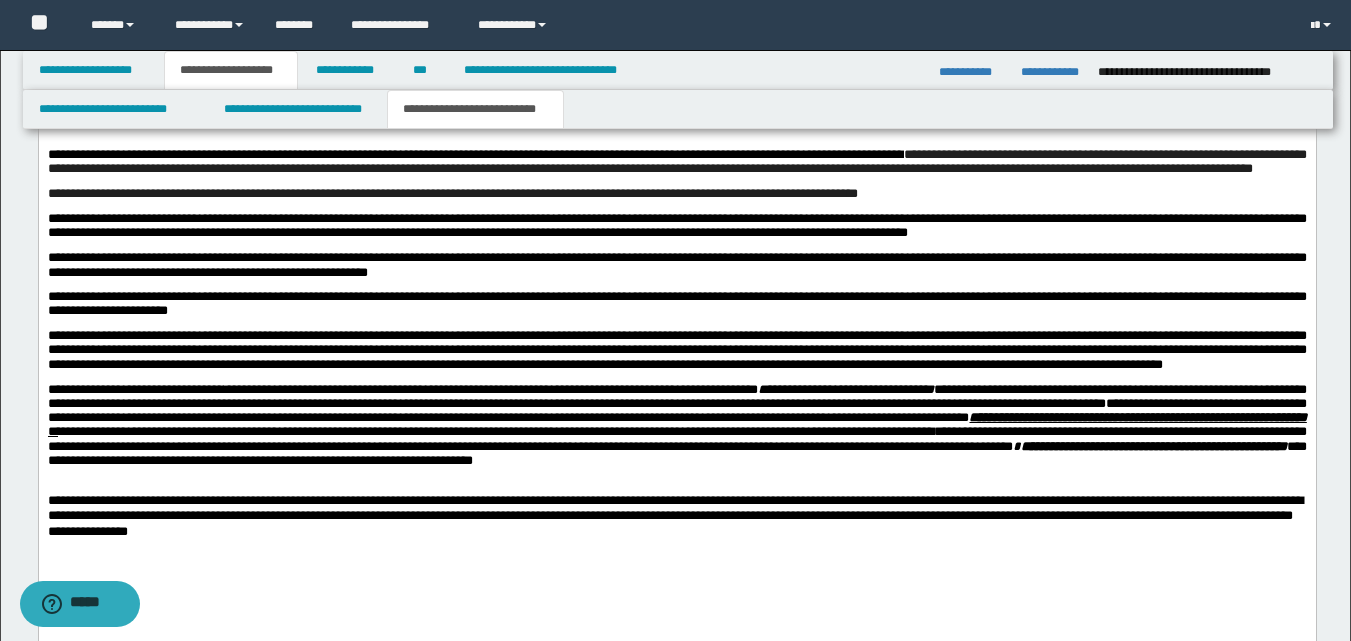 click on "**********" at bounding box center [676, 360] 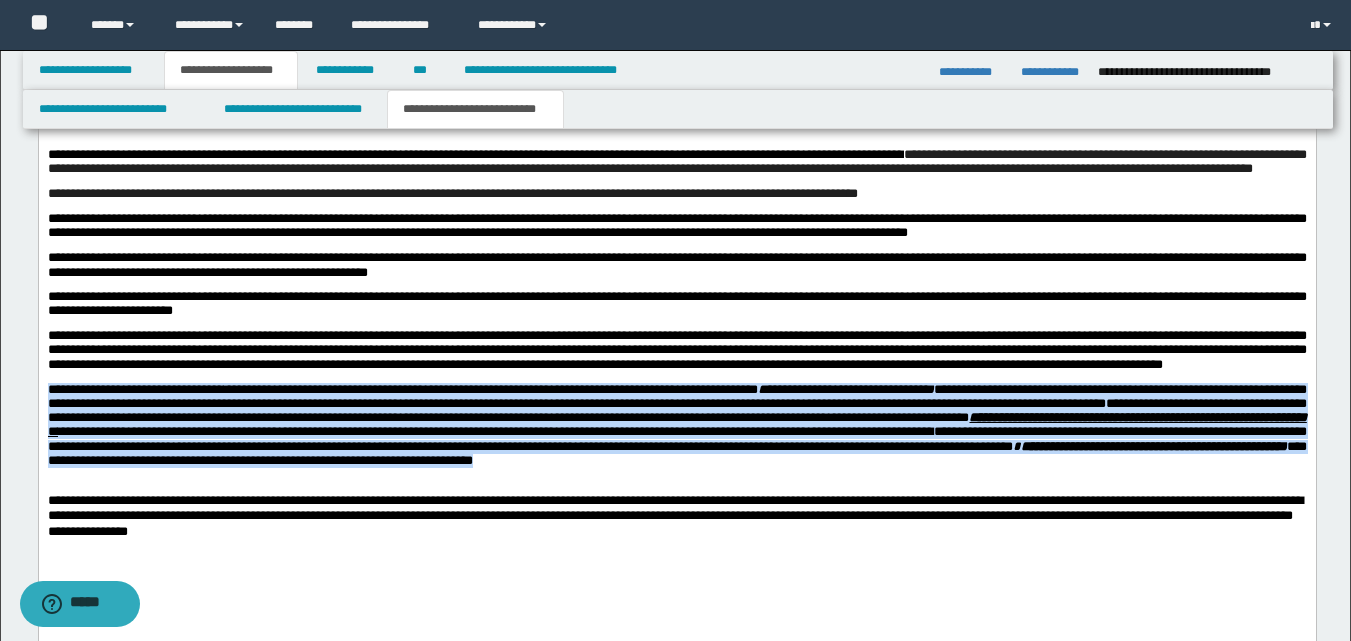 drag, startPoint x: 48, startPoint y: 415, endPoint x: 583, endPoint y: 514, distance: 544.0827 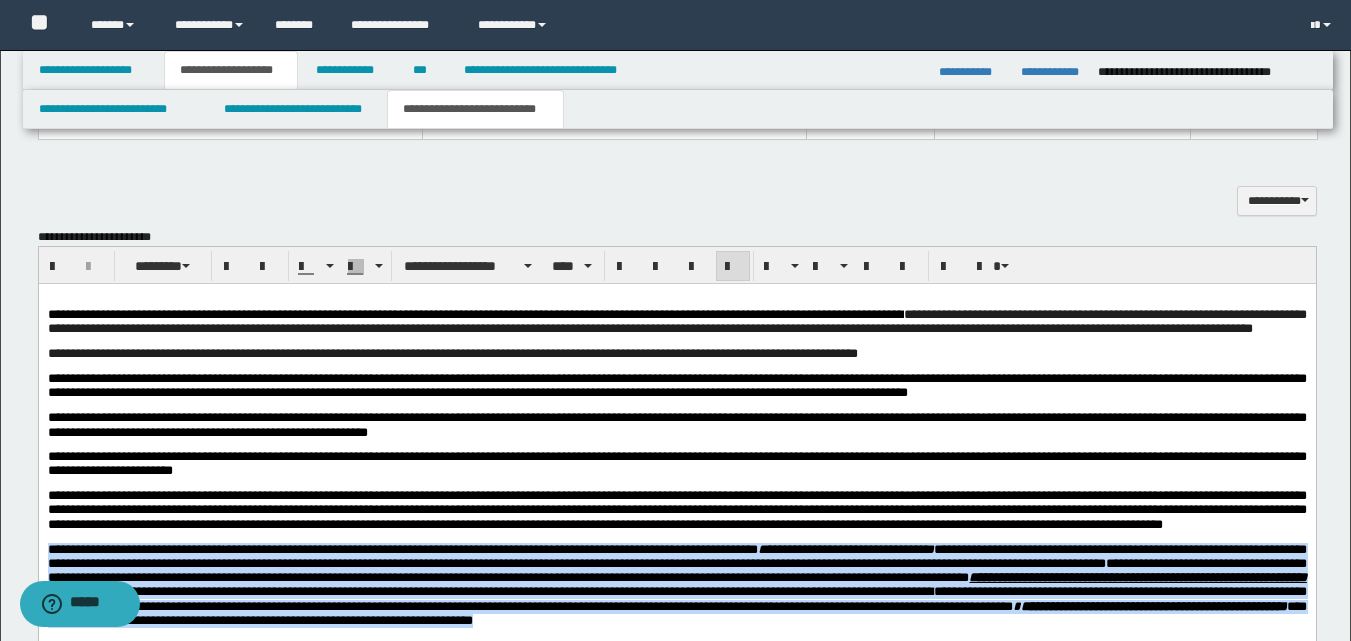 scroll, scrollTop: 574, scrollLeft: 0, axis: vertical 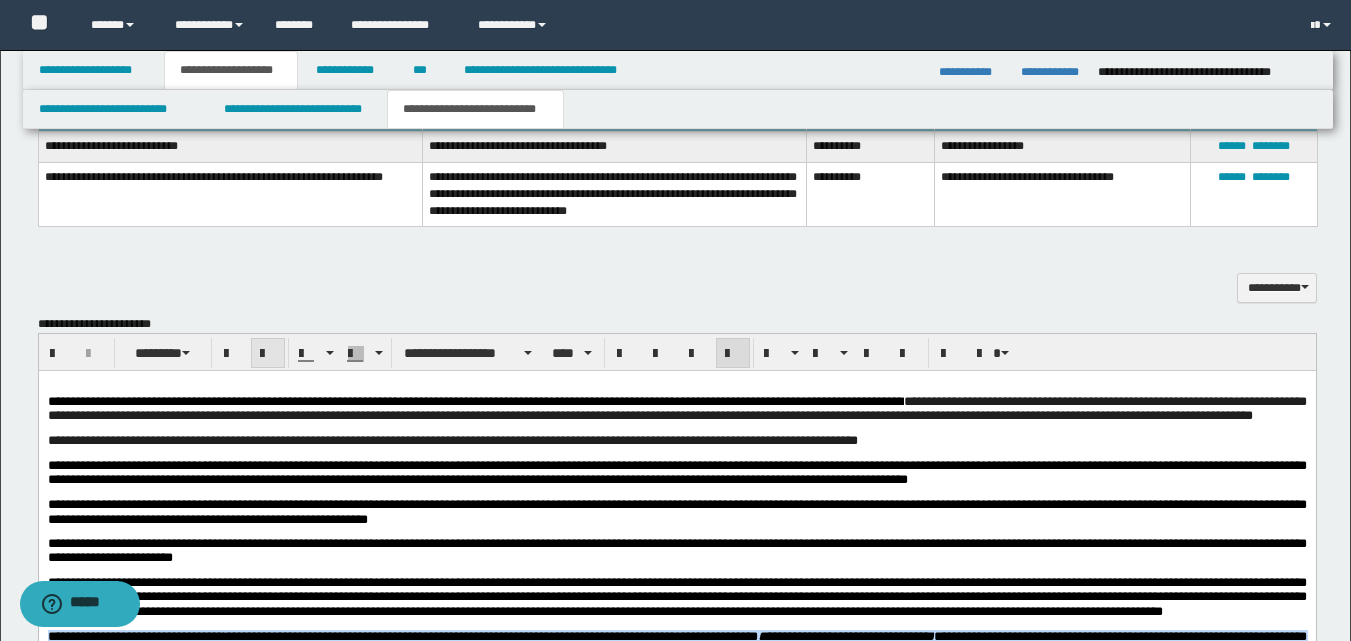 click at bounding box center [268, 354] 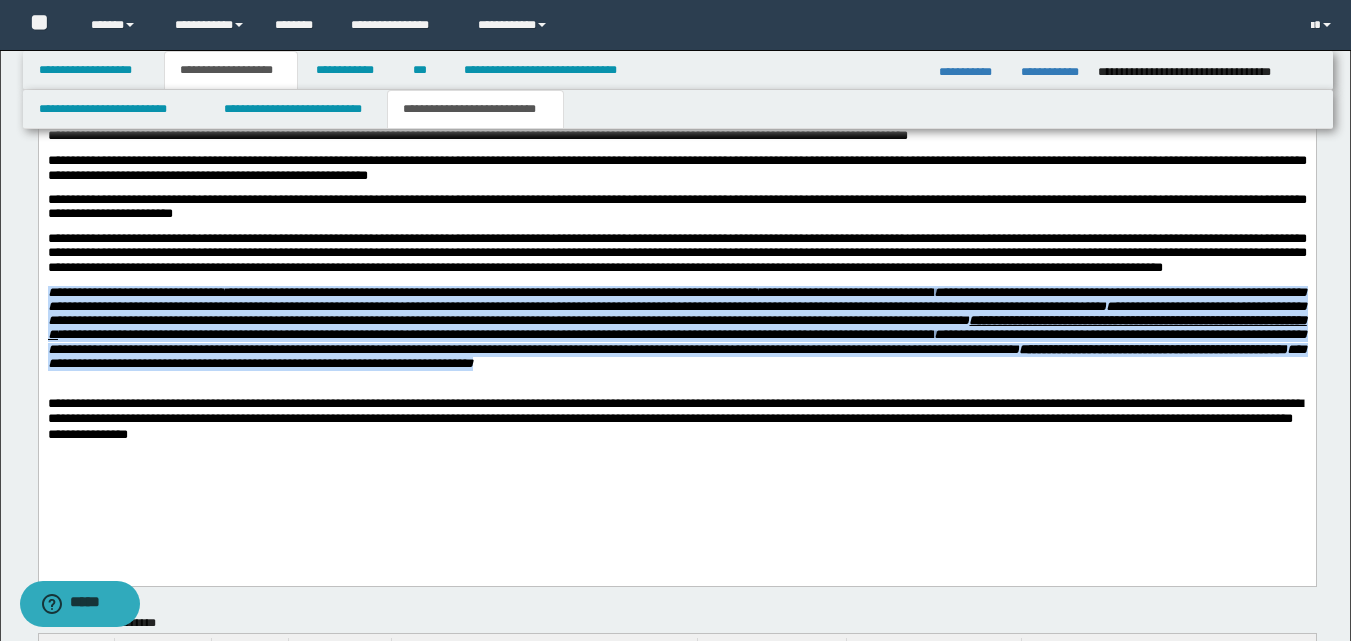 scroll, scrollTop: 921, scrollLeft: 0, axis: vertical 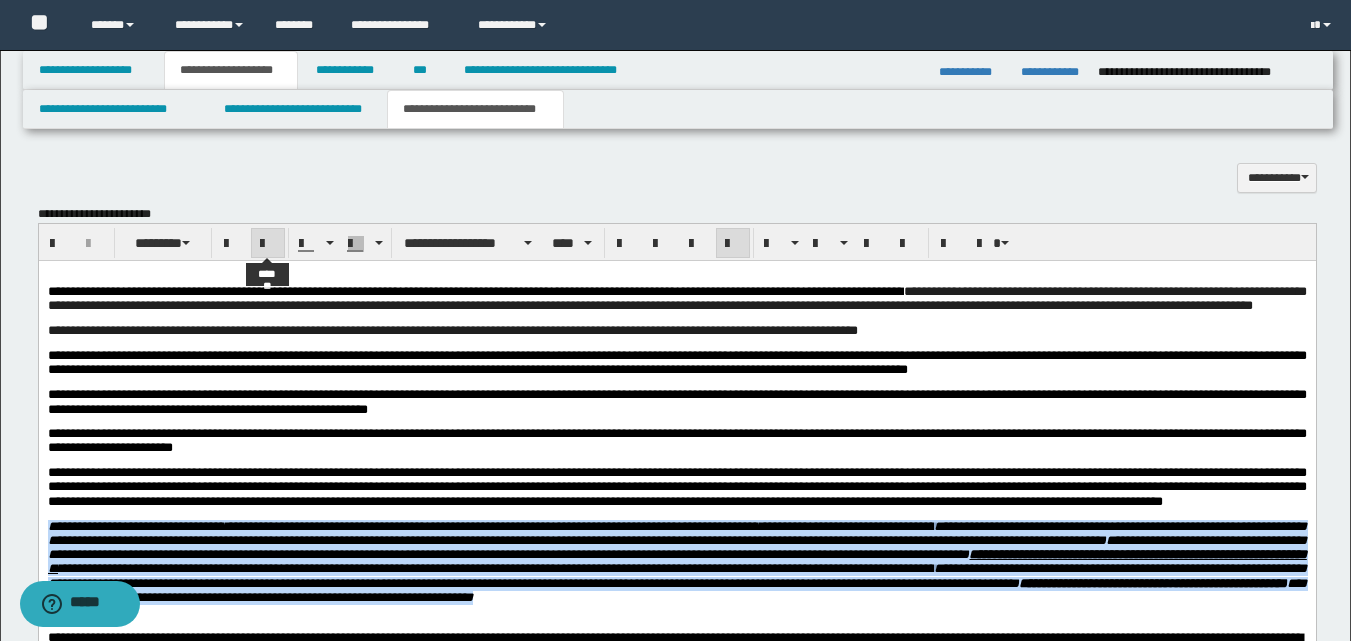 click at bounding box center [268, 244] 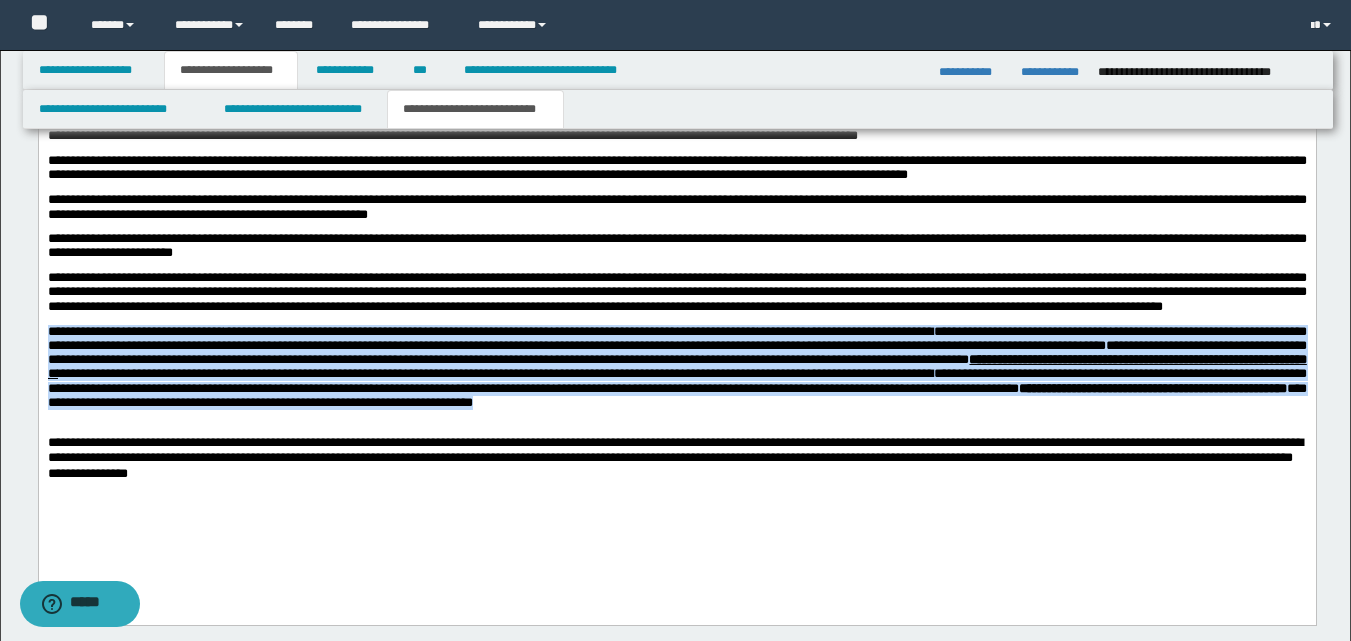 scroll, scrollTop: 876, scrollLeft: 0, axis: vertical 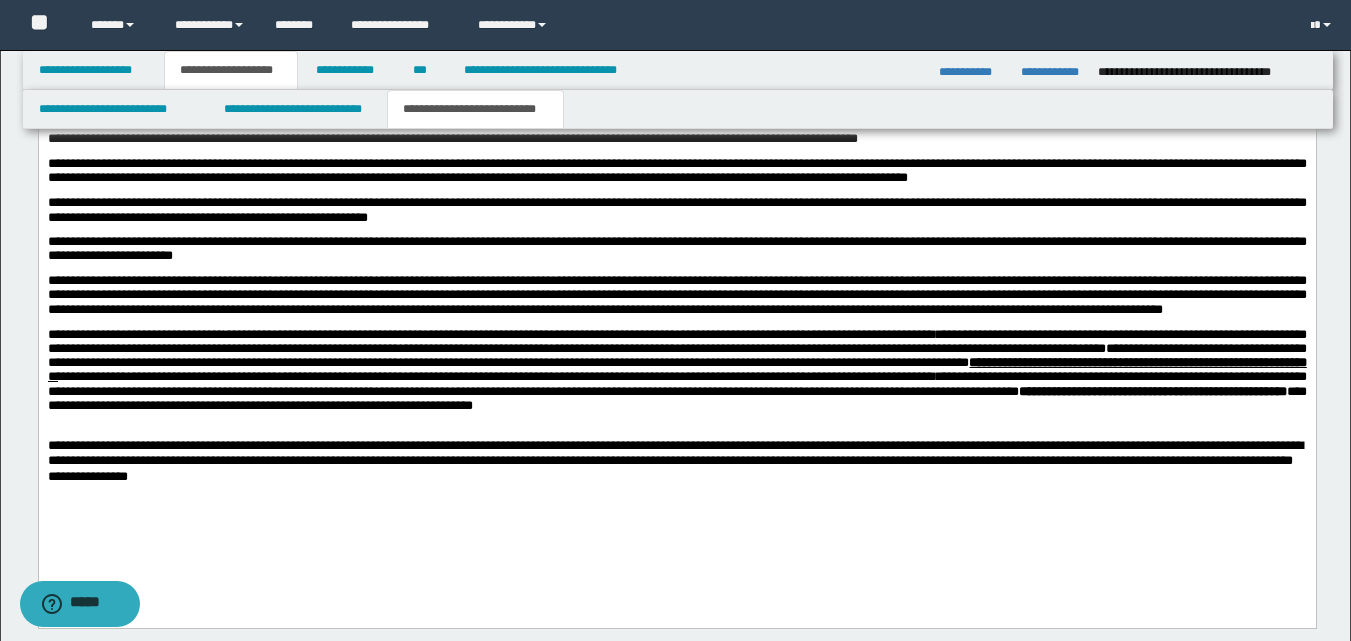 click on "**********" at bounding box center (676, 305) 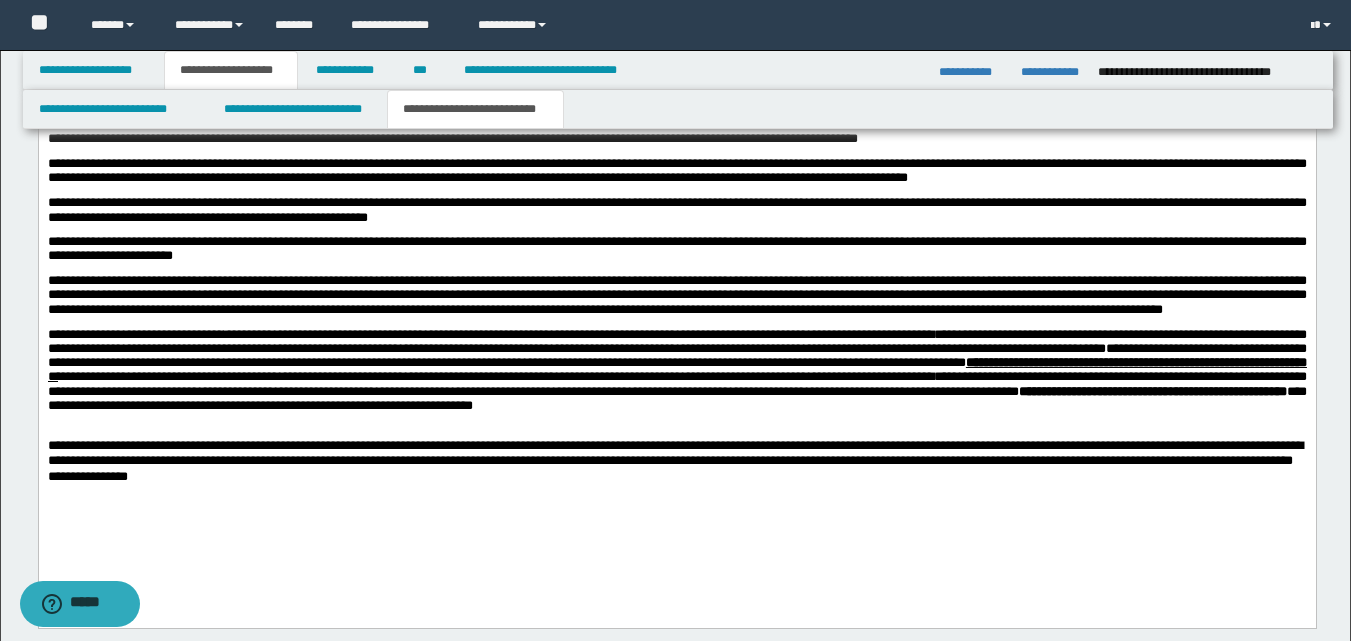 click on "**********" at bounding box center [676, 378] 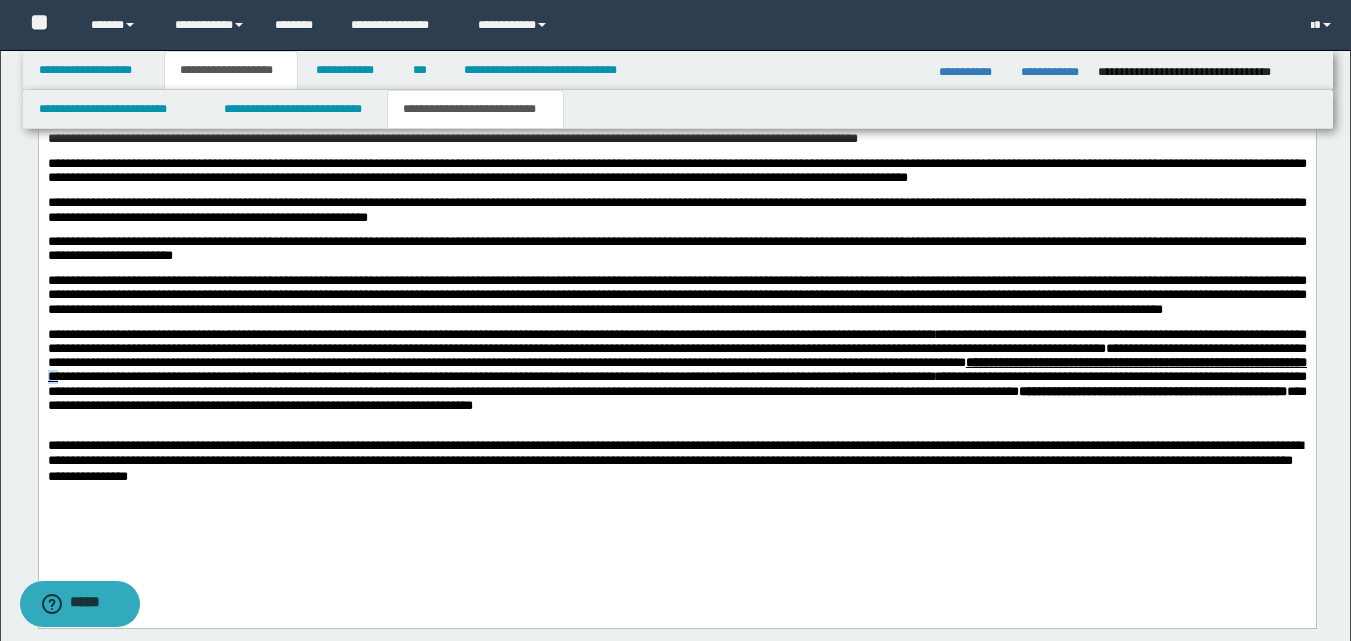 drag, startPoint x: 806, startPoint y: 413, endPoint x: 818, endPoint y: 413, distance: 12 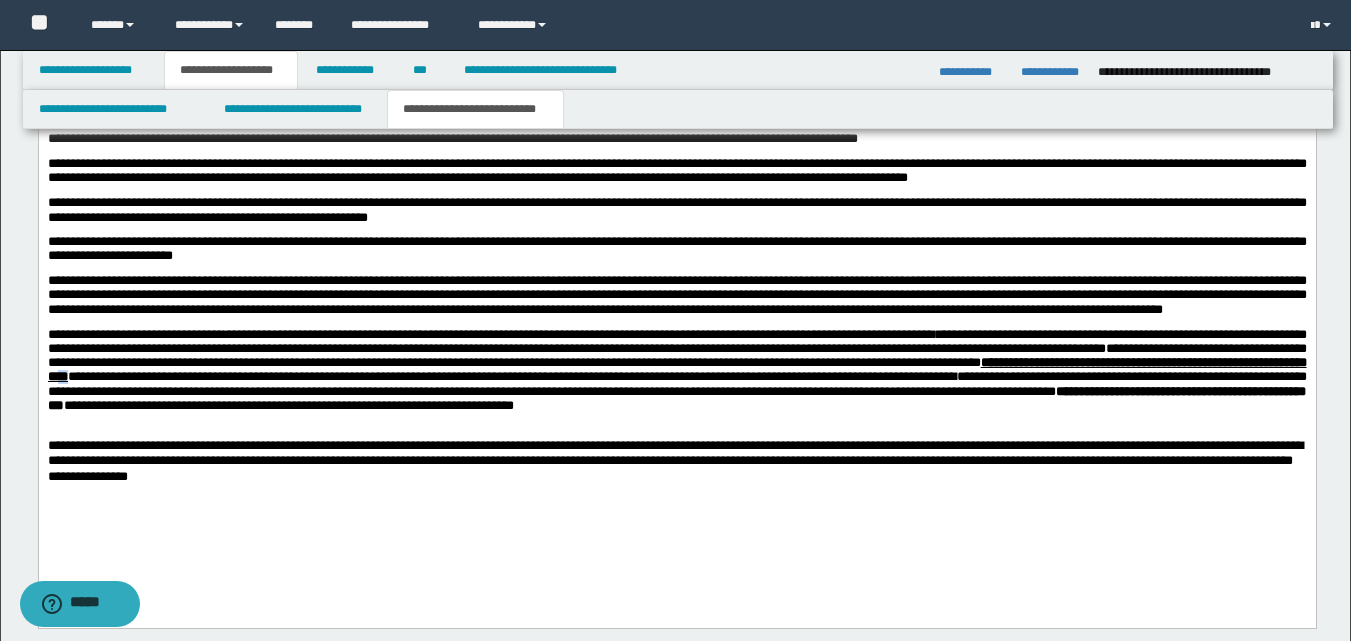 click on "**********" at bounding box center [676, 378] 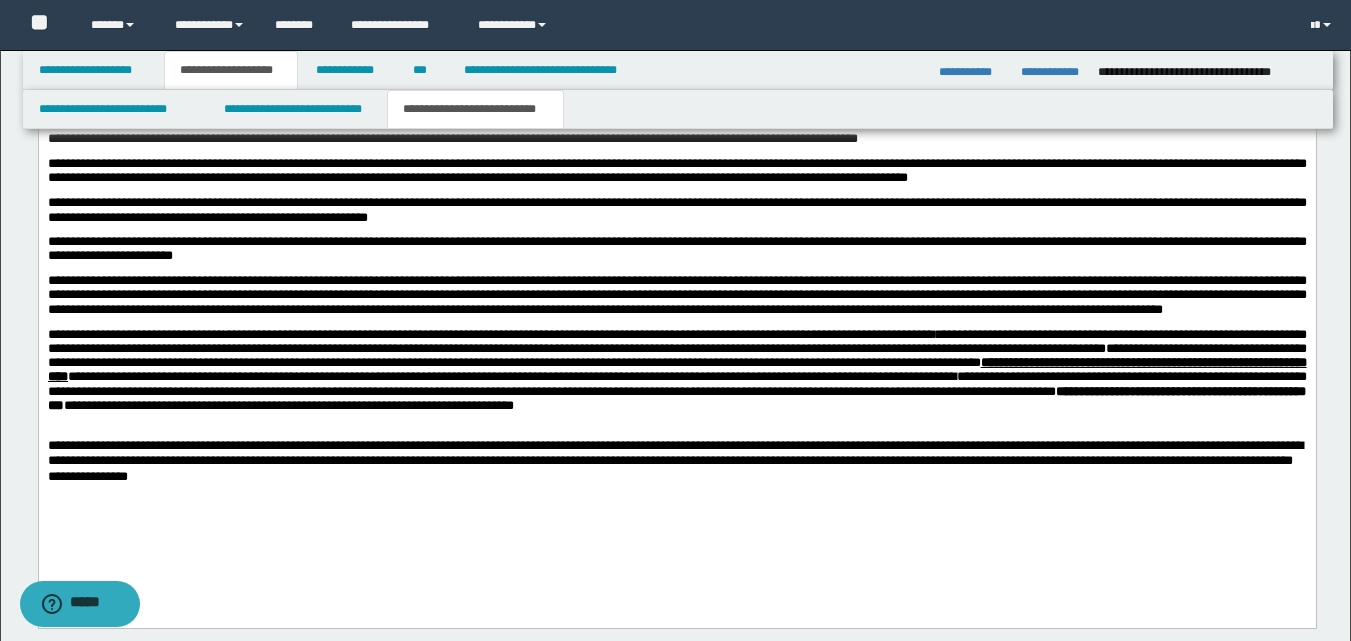 drag, startPoint x: 814, startPoint y: 406, endPoint x: 737, endPoint y: 428, distance: 80.08121 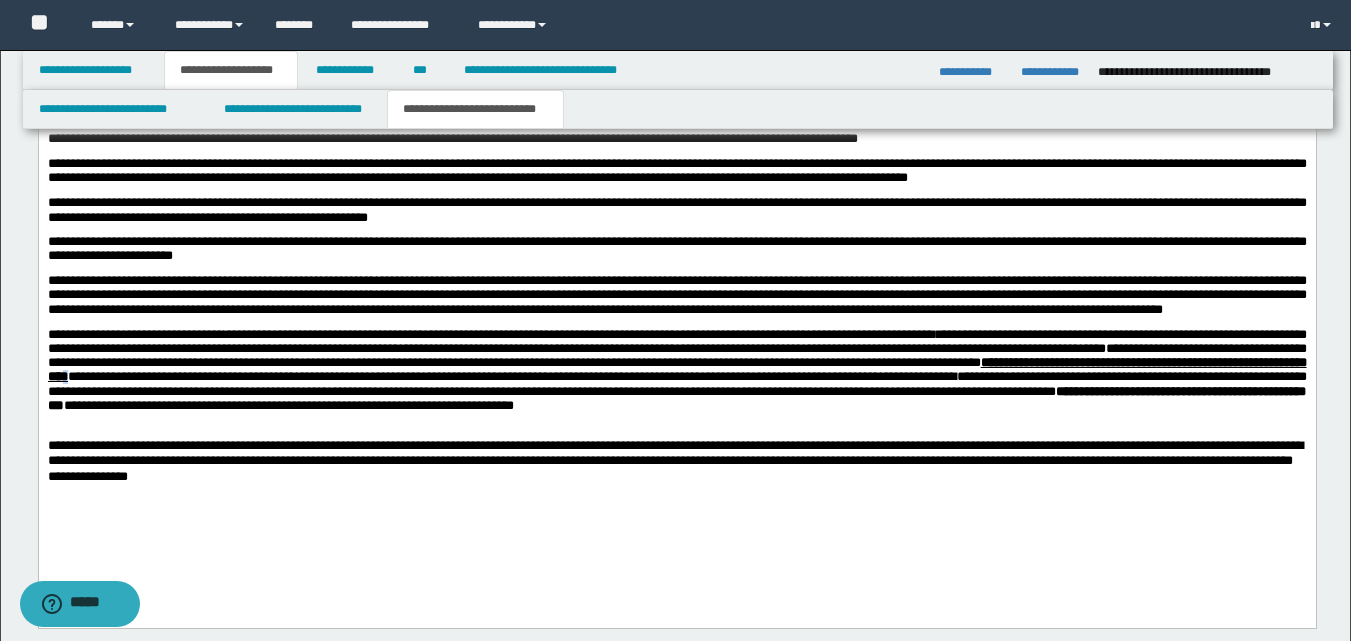 click on "**********" at bounding box center [676, 378] 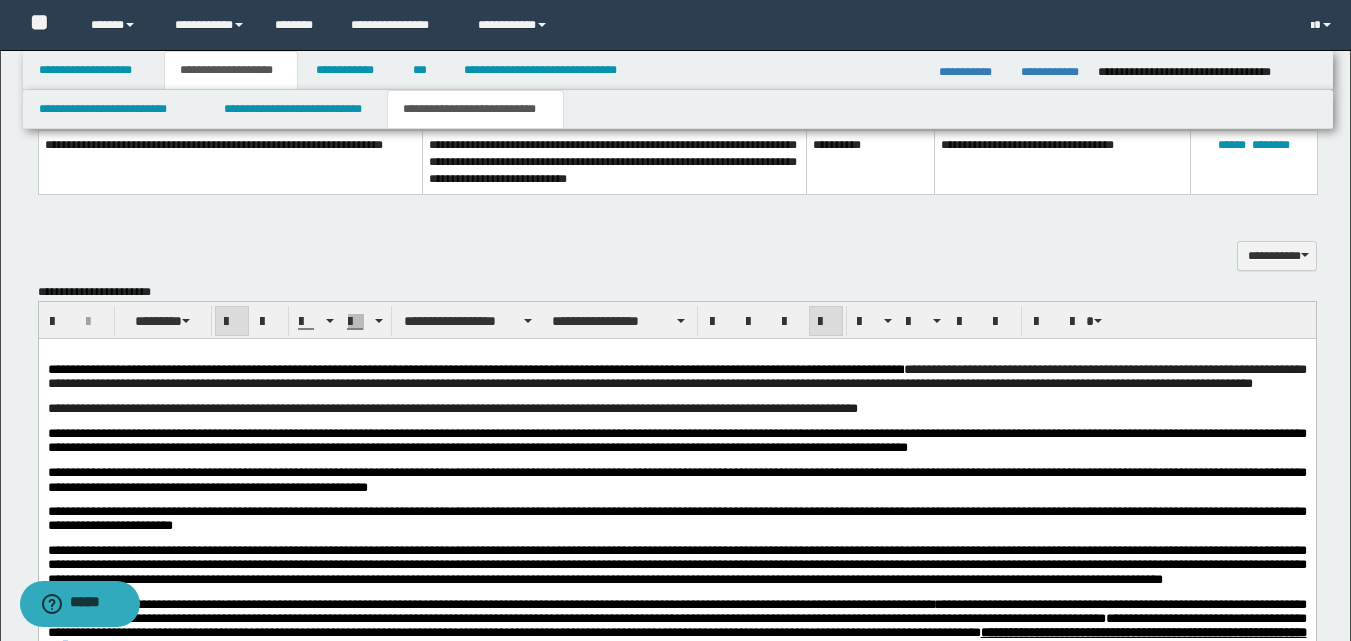 scroll, scrollTop: 570, scrollLeft: 0, axis: vertical 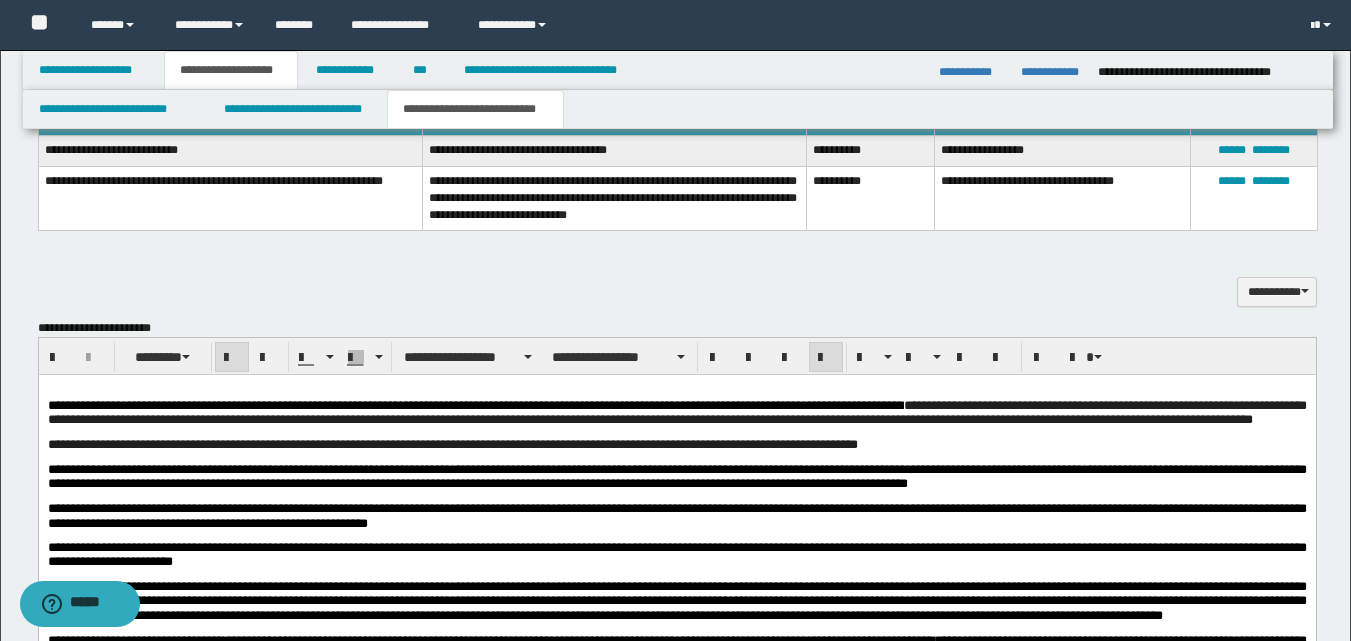 click at bounding box center [232, 358] 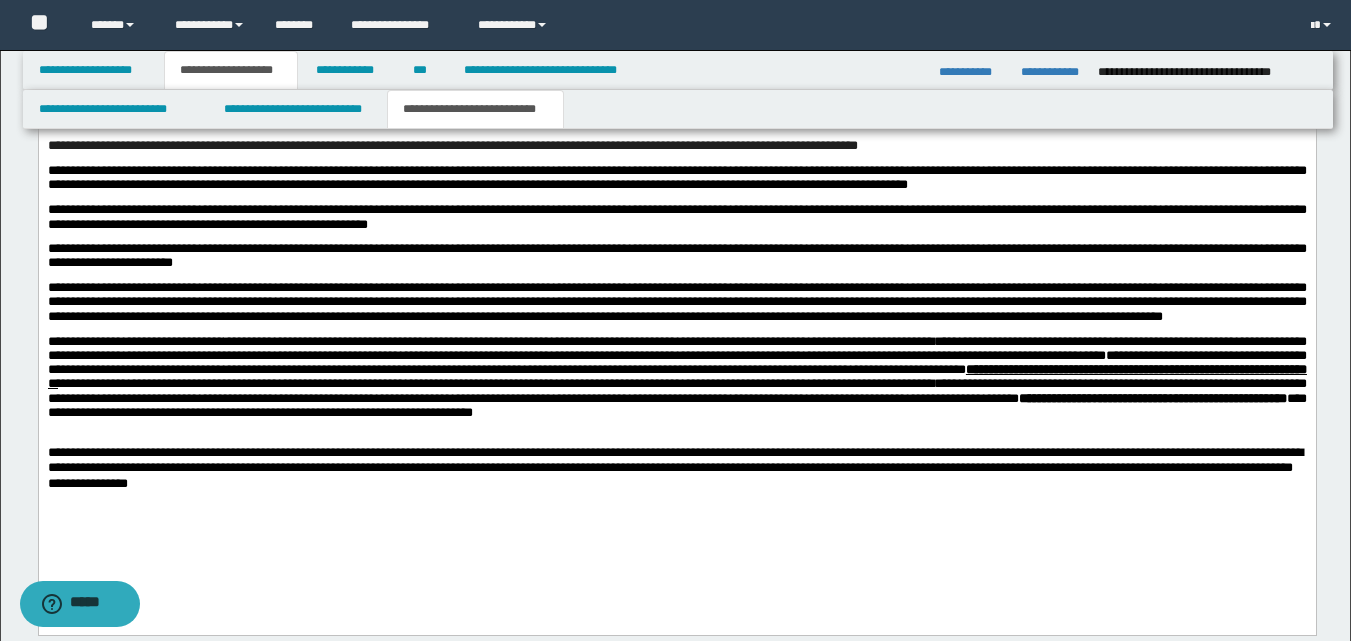 scroll, scrollTop: 892, scrollLeft: 0, axis: vertical 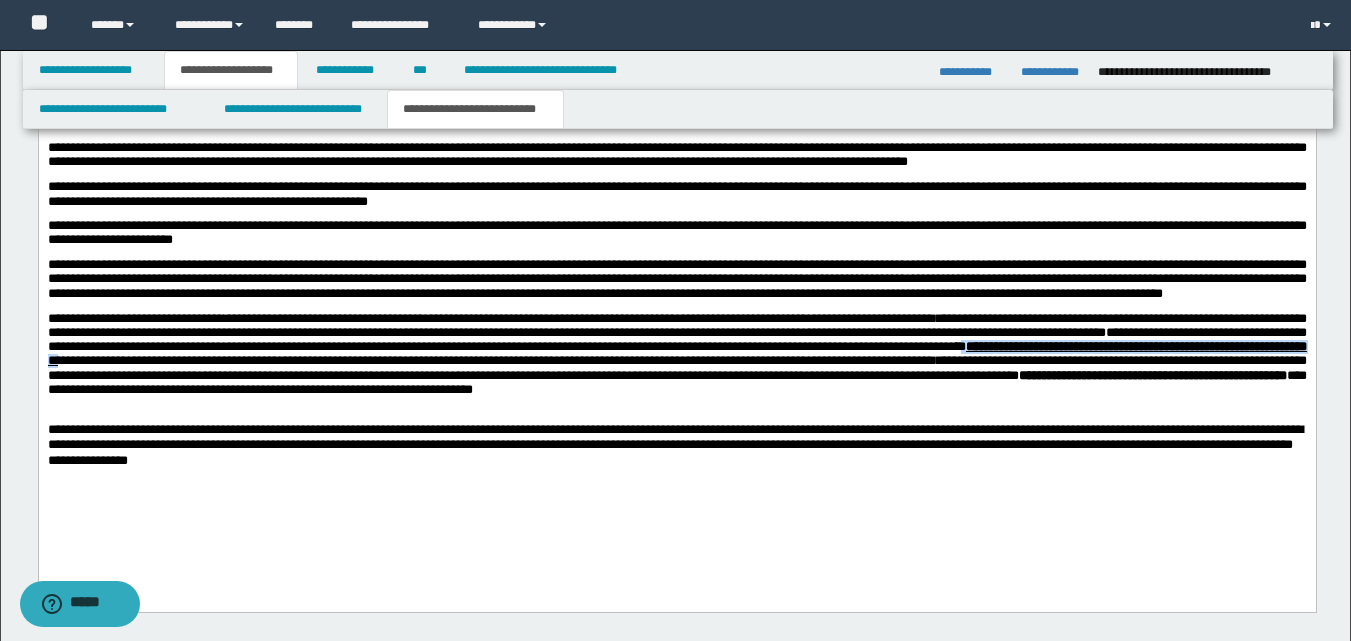 drag, startPoint x: 344, startPoint y: 392, endPoint x: 816, endPoint y: 397, distance: 472.0265 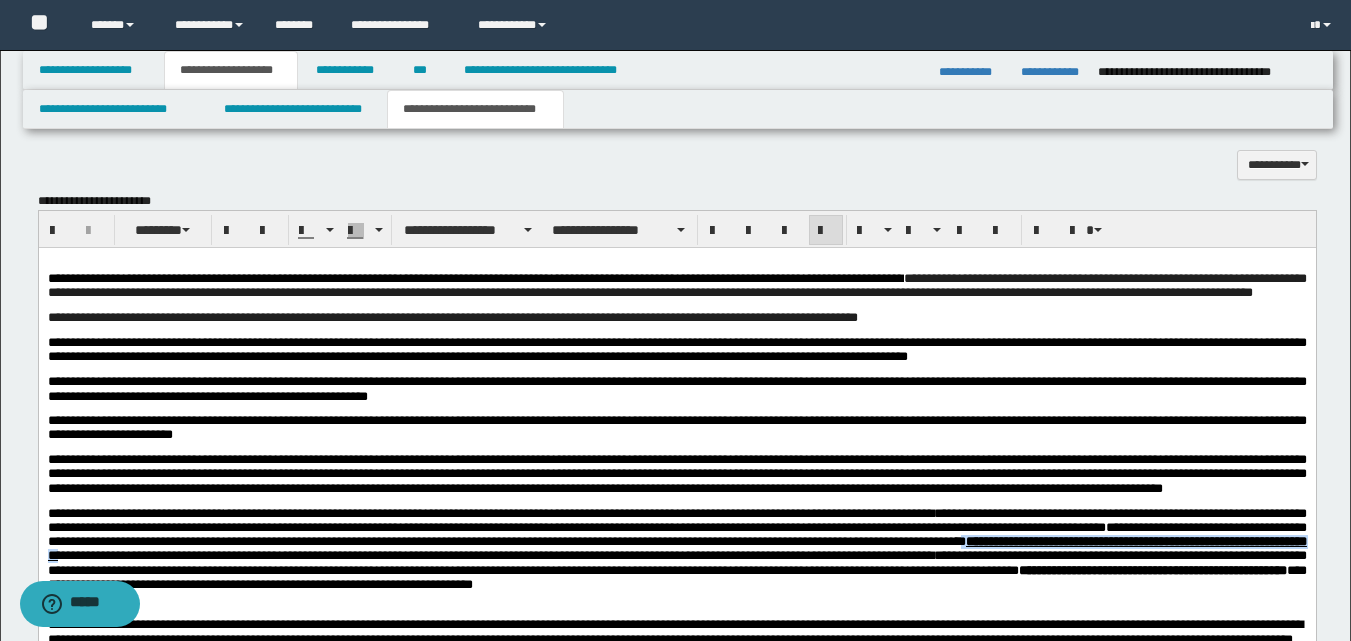 scroll, scrollTop: 691, scrollLeft: 0, axis: vertical 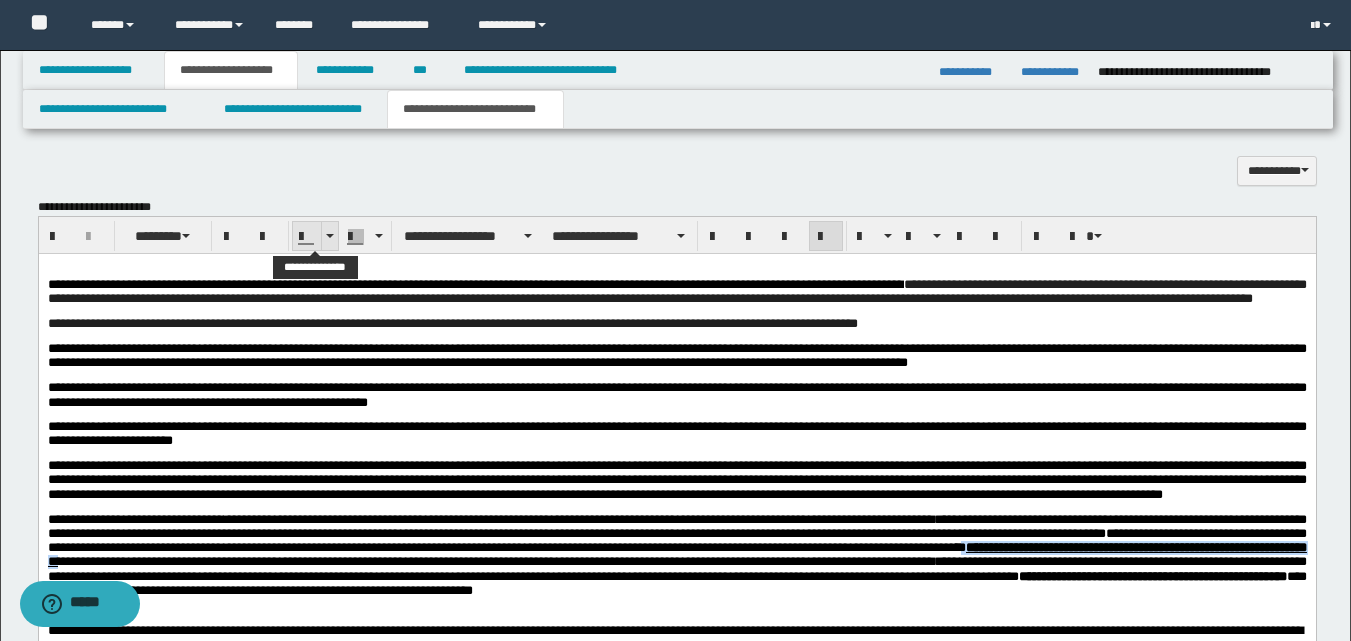 click at bounding box center (307, 237) 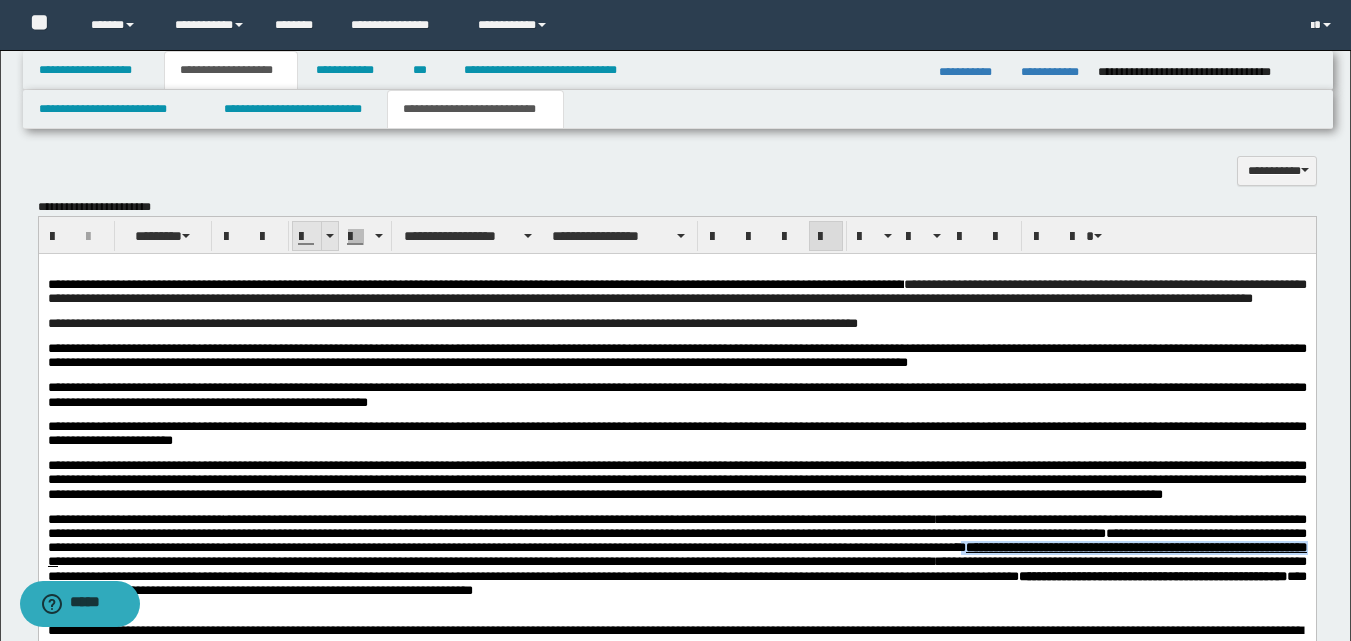 click at bounding box center [307, 237] 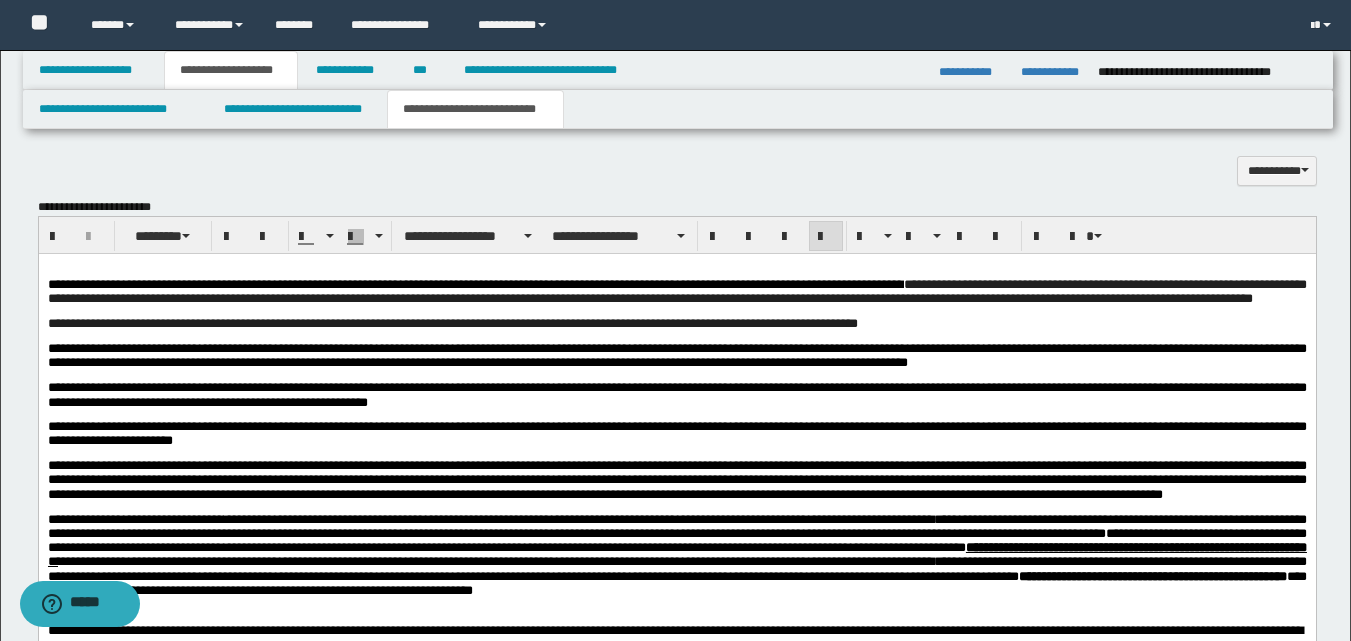 click on "**********" at bounding box center [490, 519] 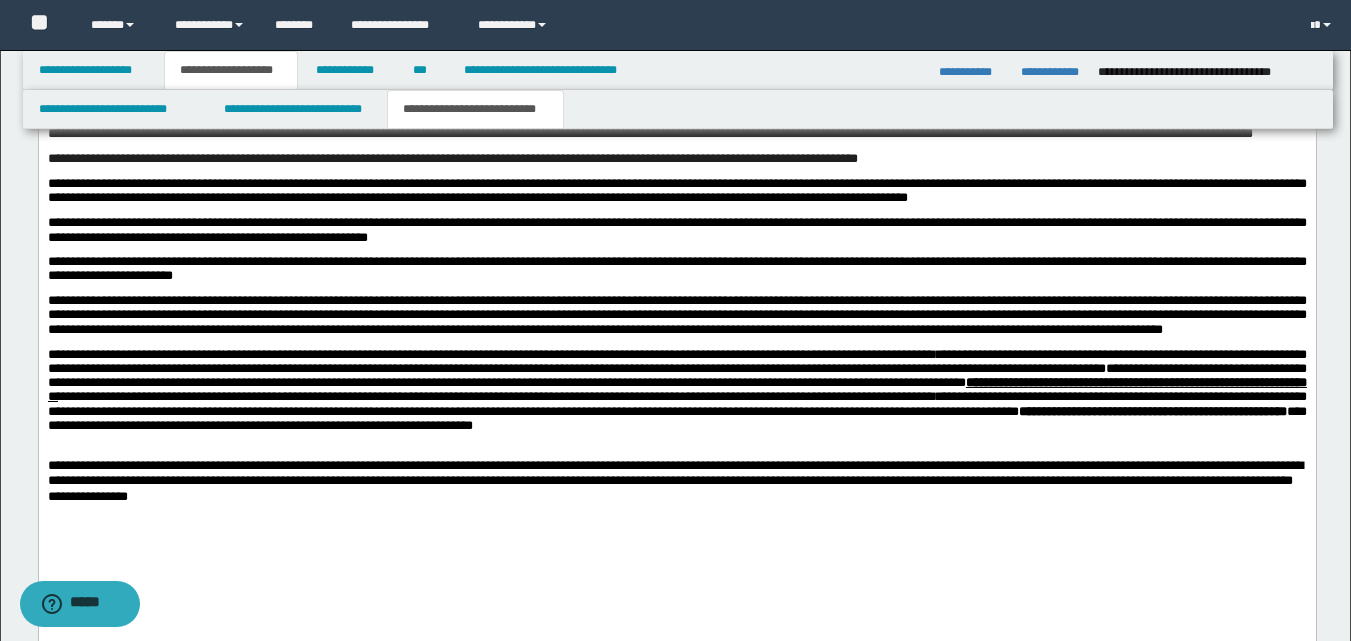 scroll, scrollTop: 860, scrollLeft: 0, axis: vertical 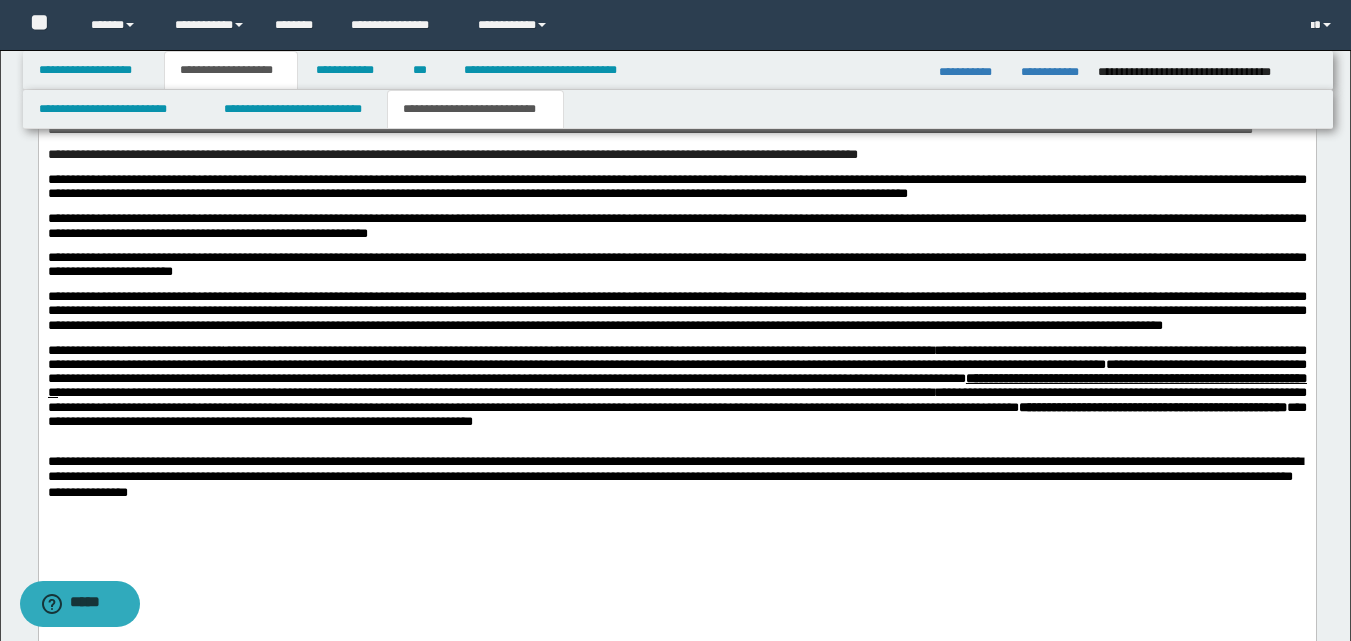 click on "**********" at bounding box center [676, 407] 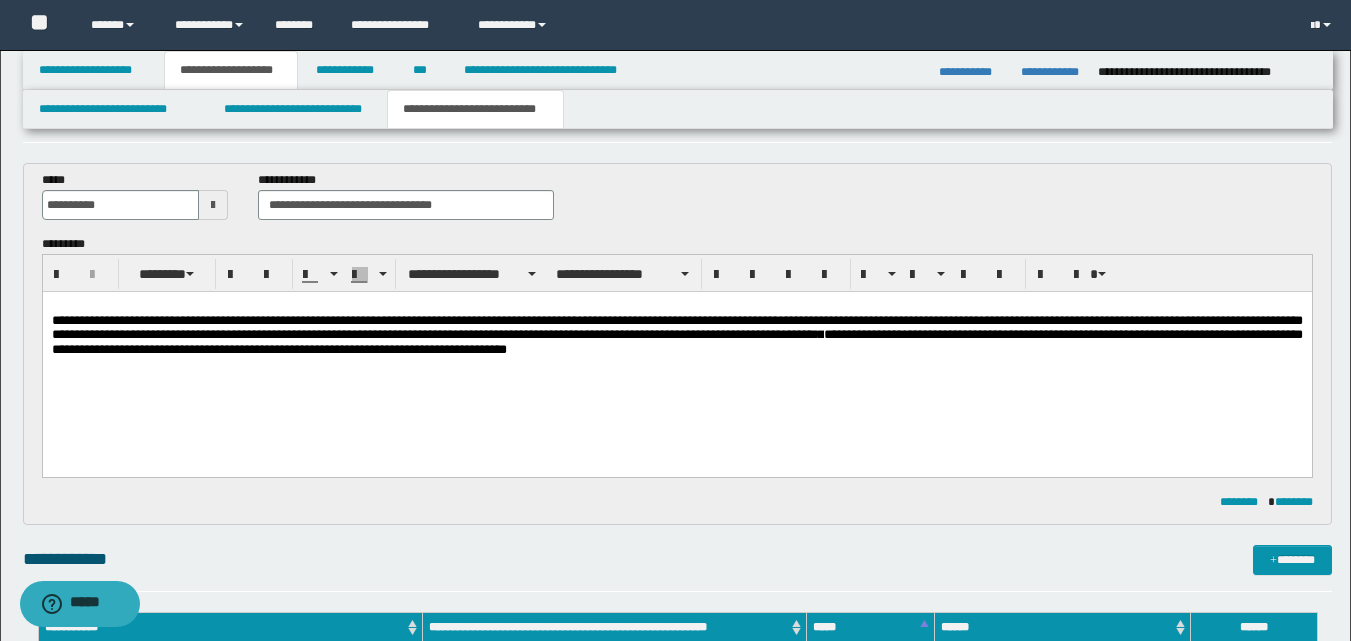 scroll, scrollTop: 0, scrollLeft: 0, axis: both 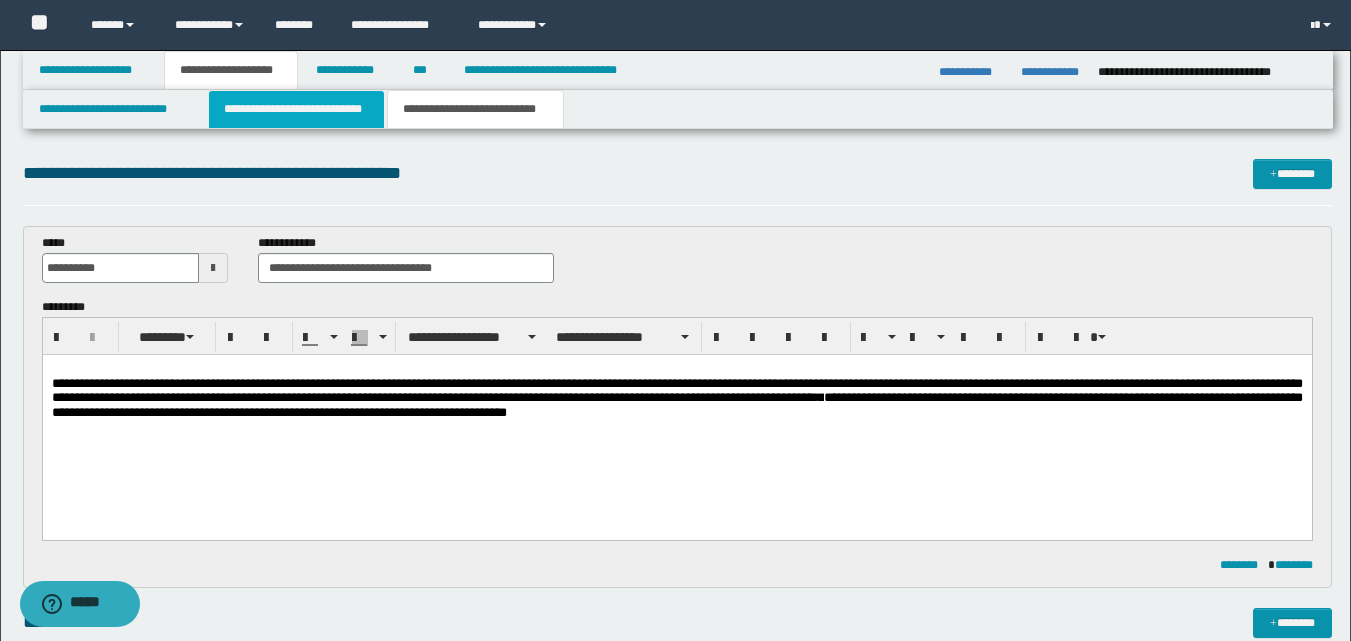 click on "**********" at bounding box center [296, 109] 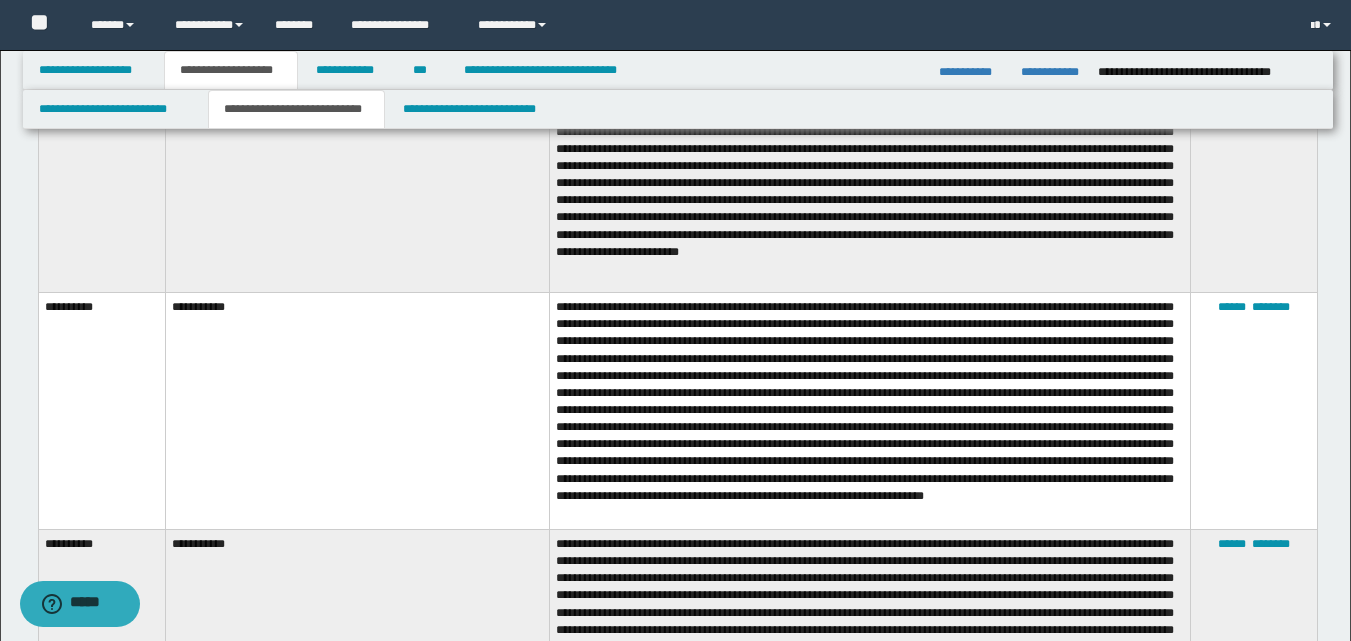 scroll, scrollTop: 0, scrollLeft: 0, axis: both 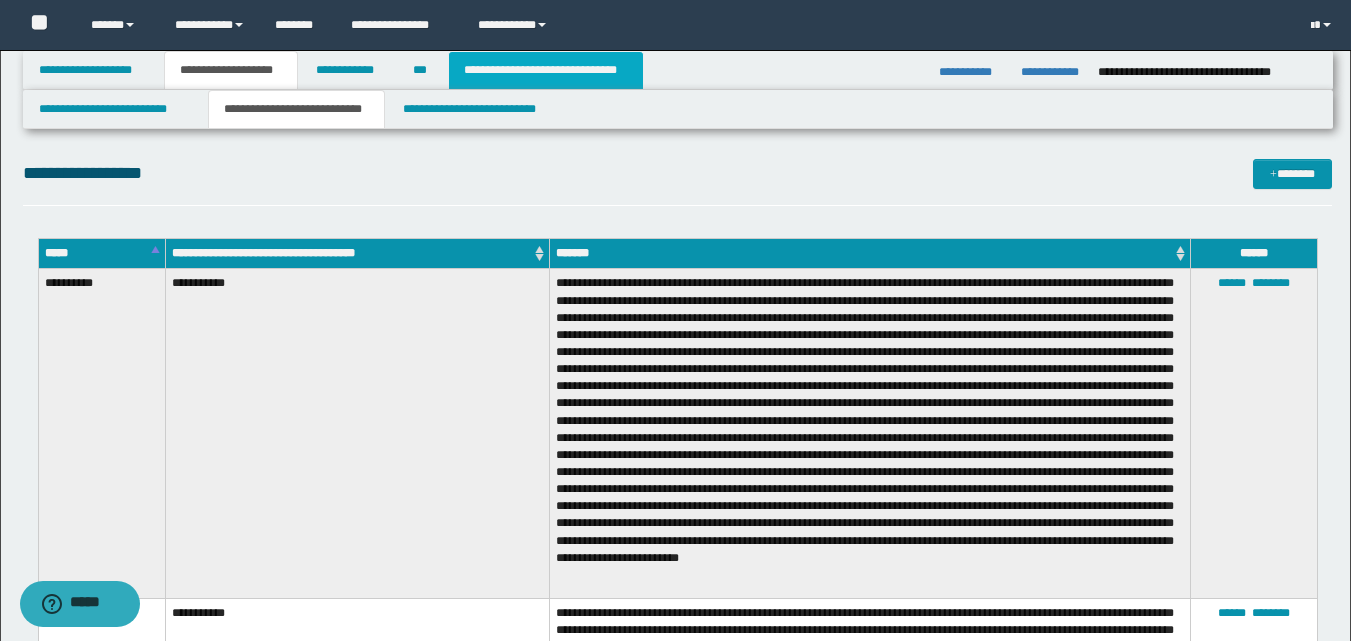 click on "**********" at bounding box center [546, 70] 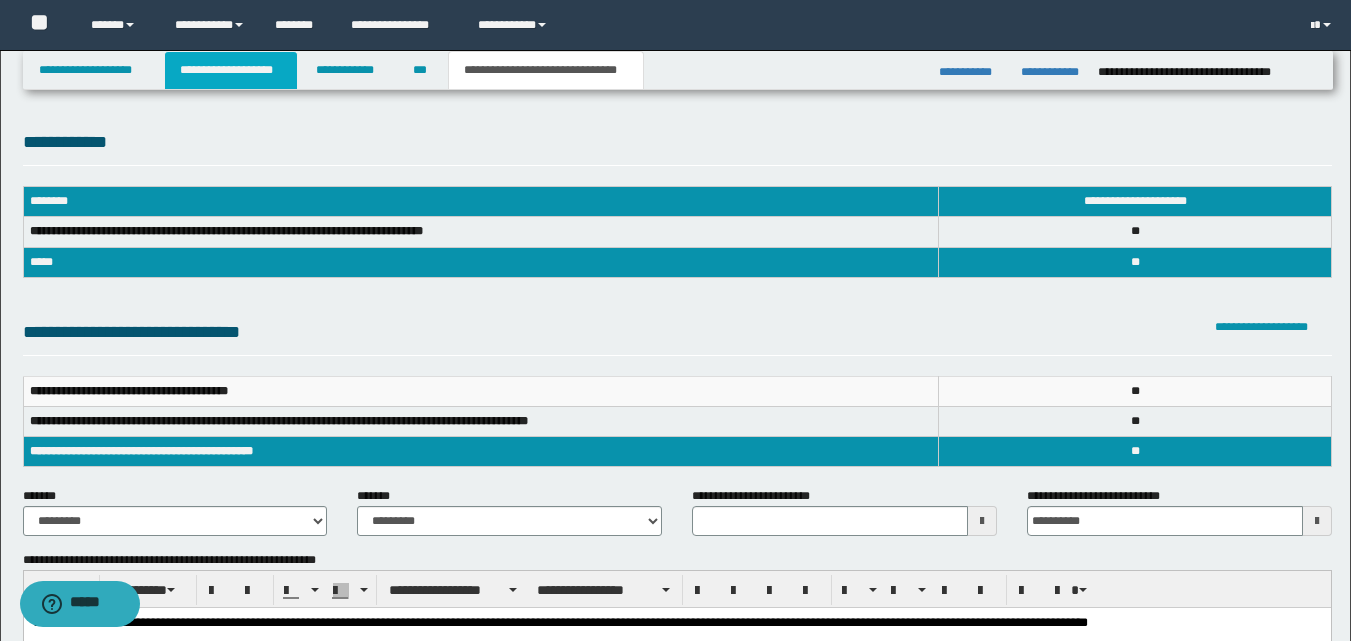 click on "**********" at bounding box center (231, 70) 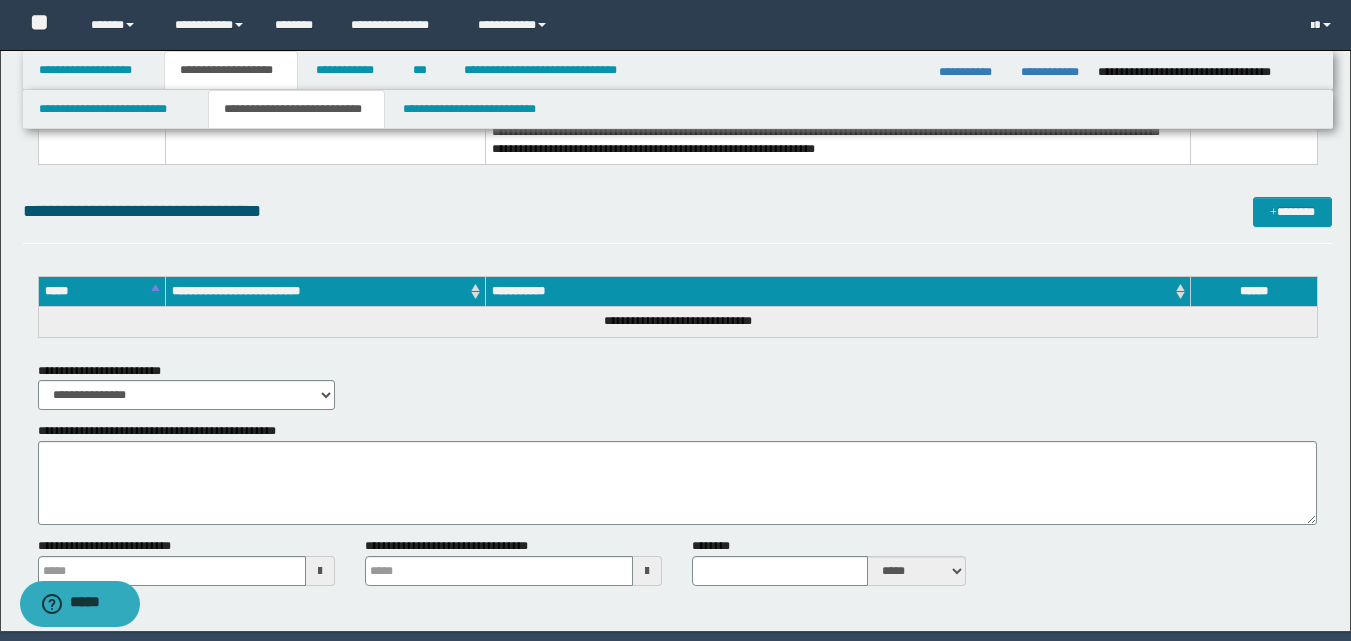 scroll, scrollTop: 3500, scrollLeft: 0, axis: vertical 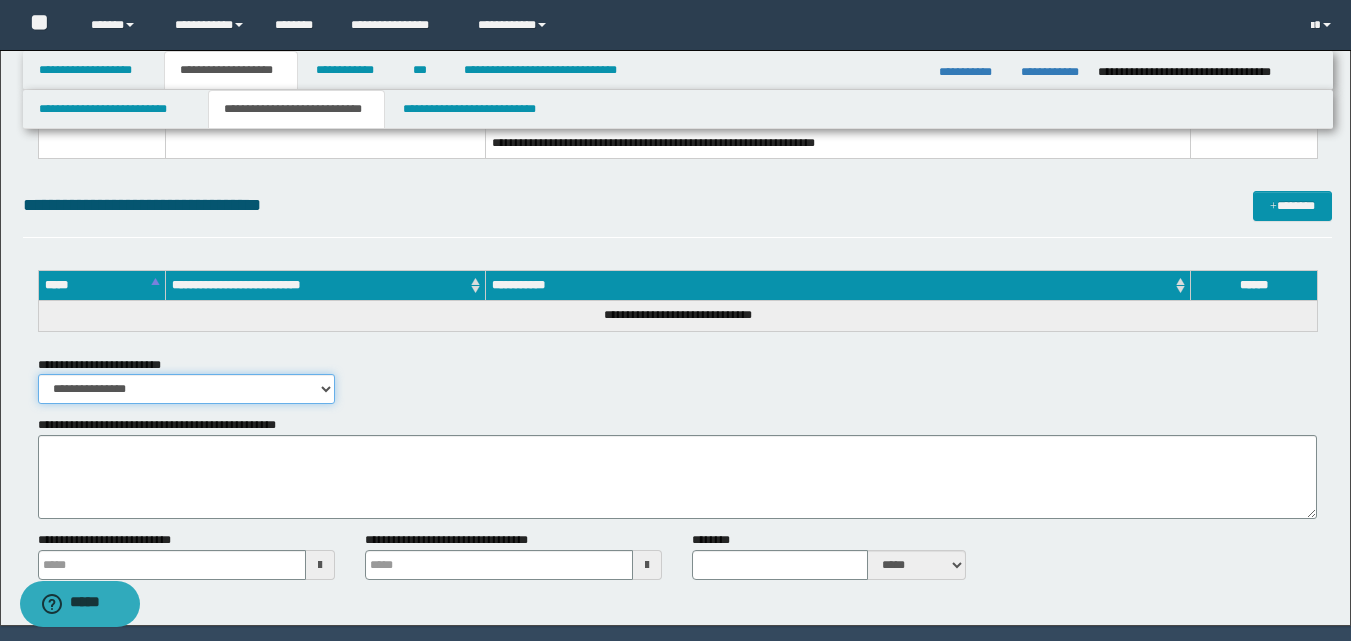 click on "**********" at bounding box center [186, 389] 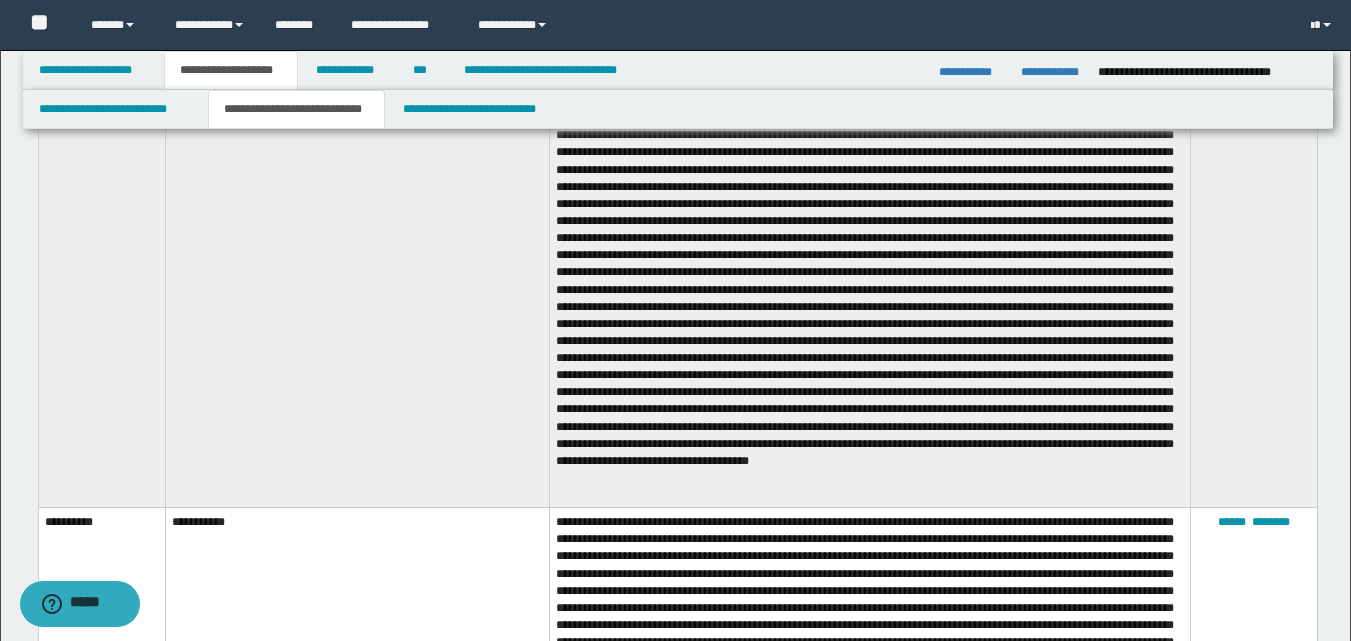 scroll, scrollTop: 0, scrollLeft: 0, axis: both 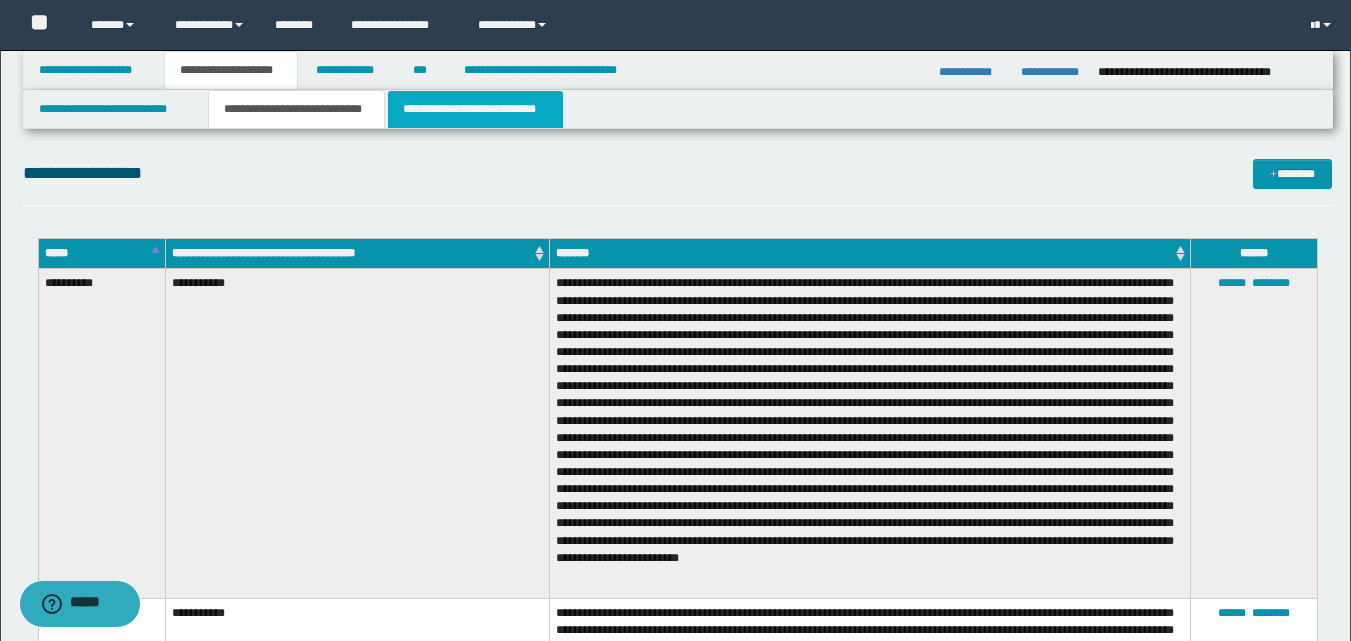 click on "**********" at bounding box center [475, 109] 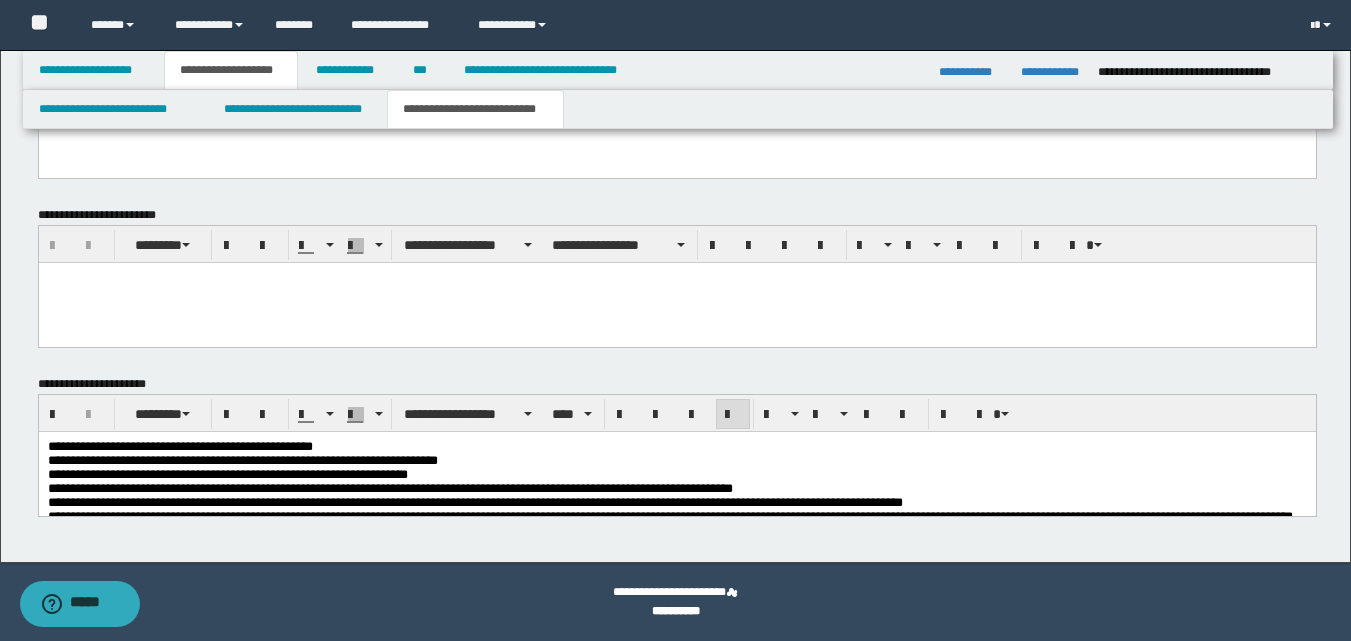 scroll, scrollTop: 0, scrollLeft: 0, axis: both 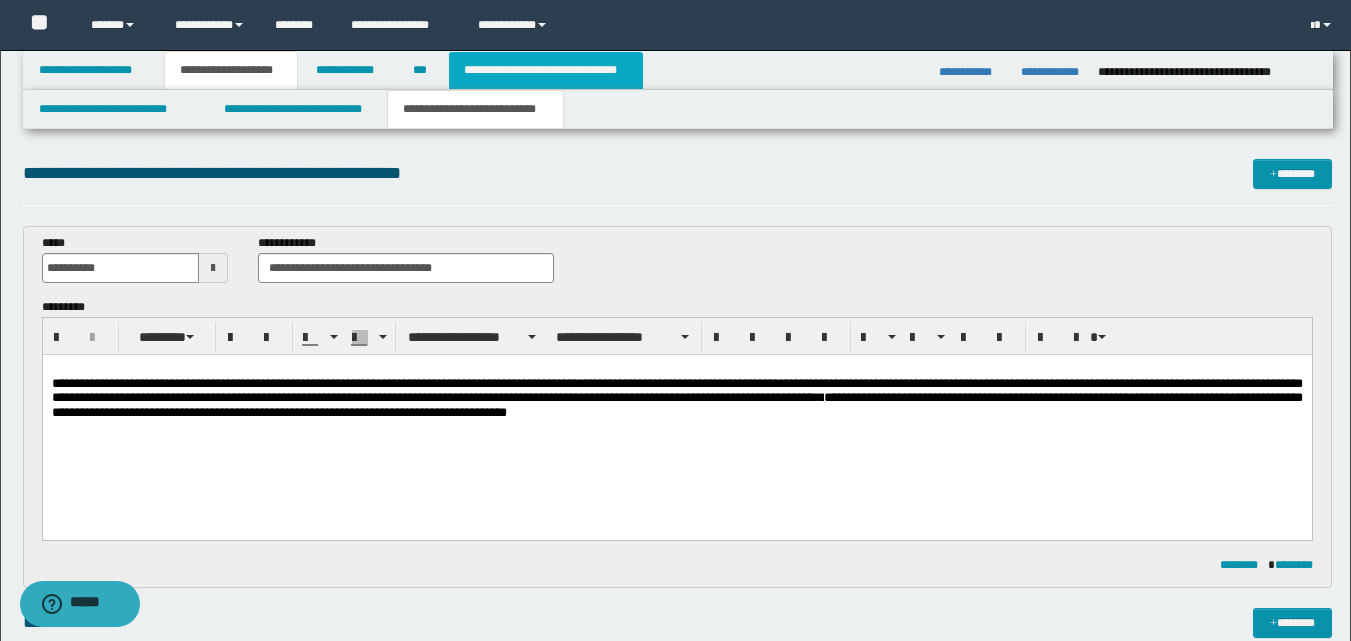 click on "**********" at bounding box center [546, 70] 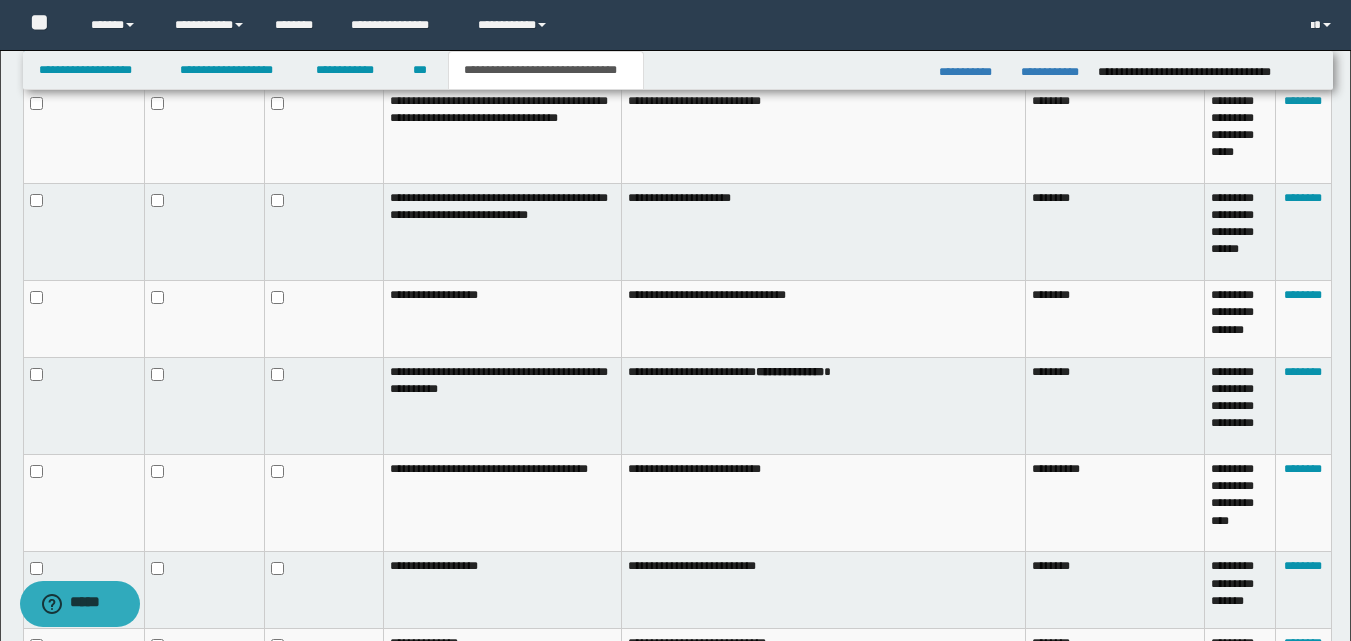 scroll, scrollTop: 1329, scrollLeft: 0, axis: vertical 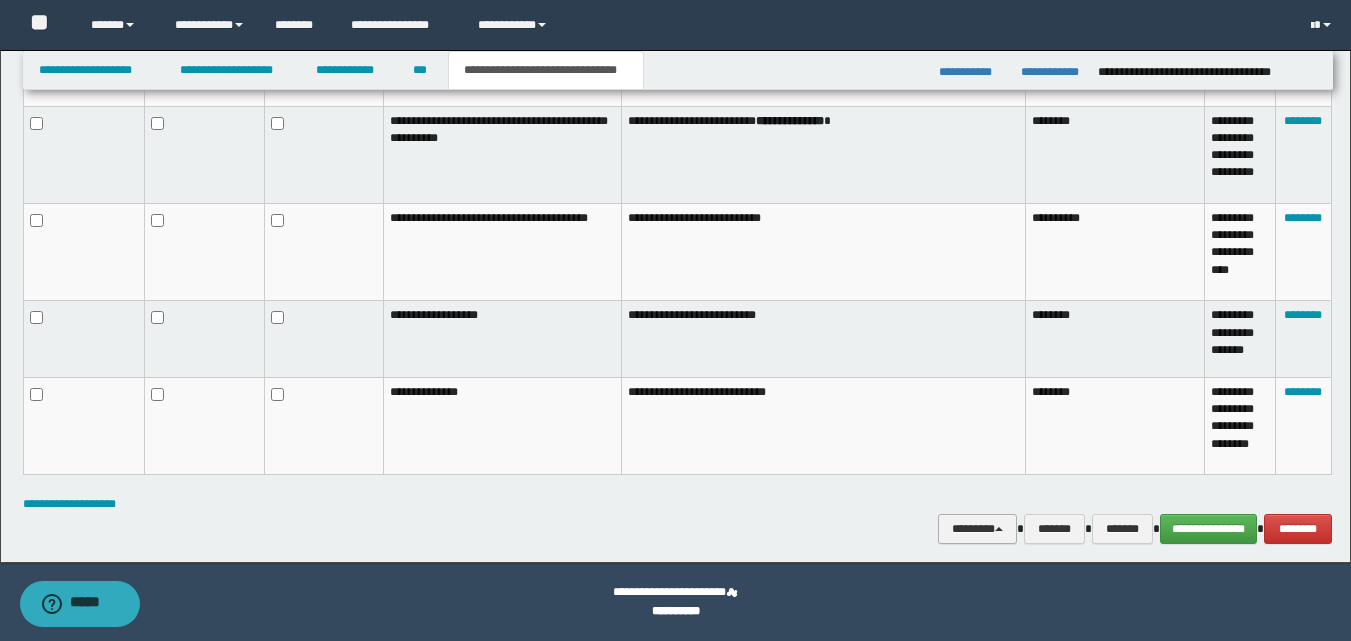 click on "********" at bounding box center (977, 529) 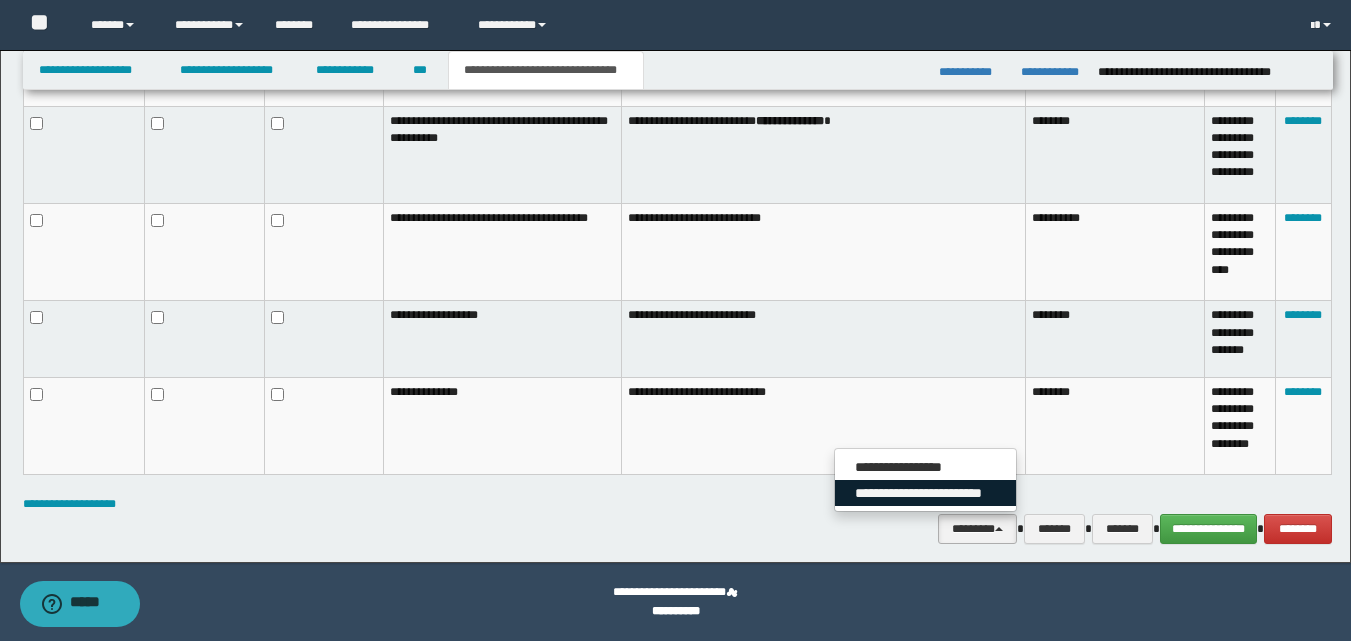click on "**********" at bounding box center [925, 493] 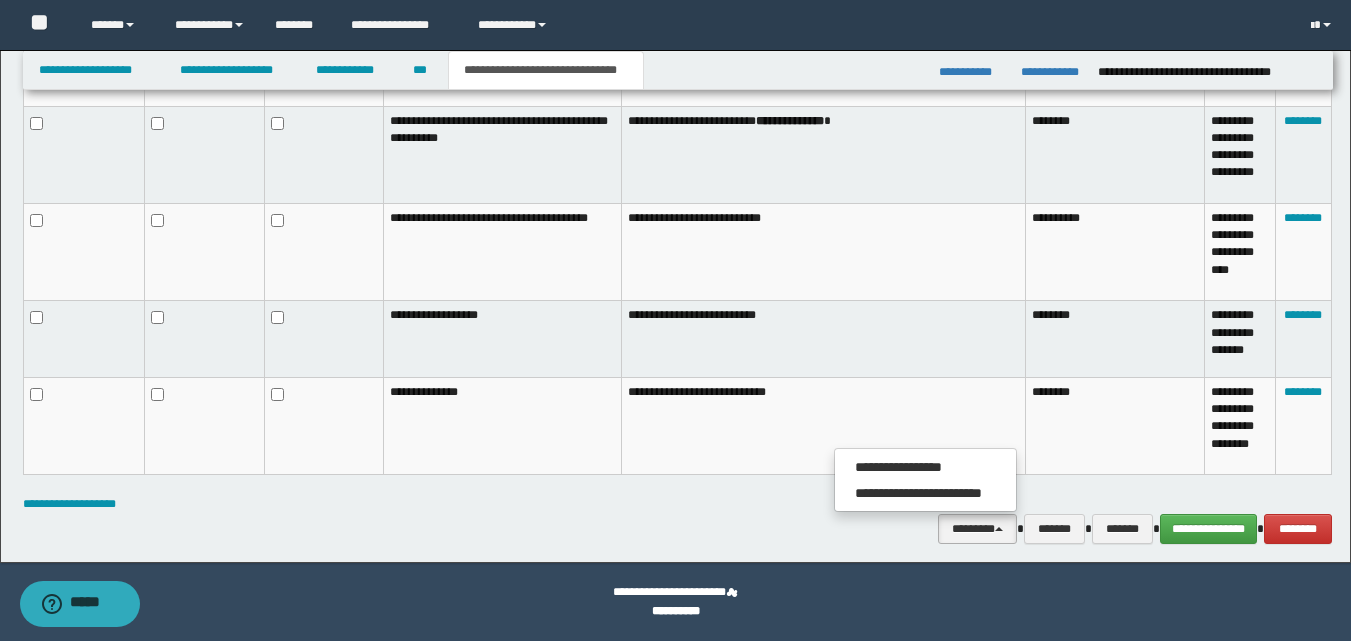 scroll, scrollTop: 0, scrollLeft: 0, axis: both 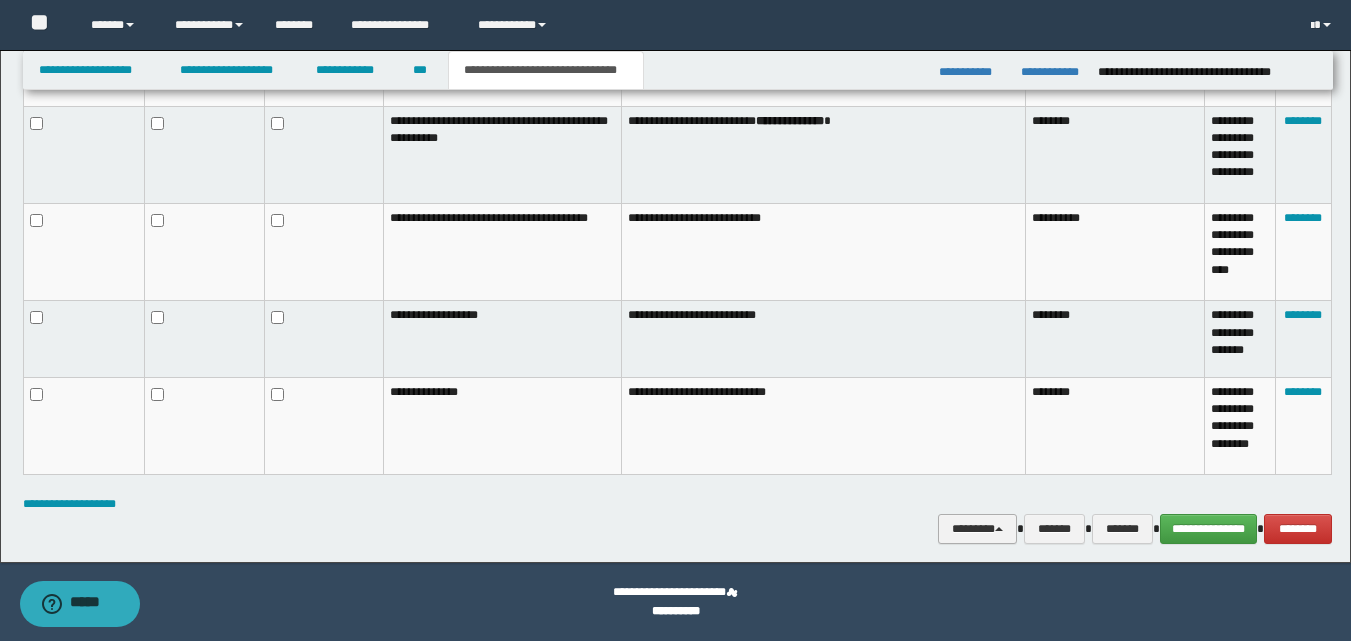 click on "********" at bounding box center [977, 529] 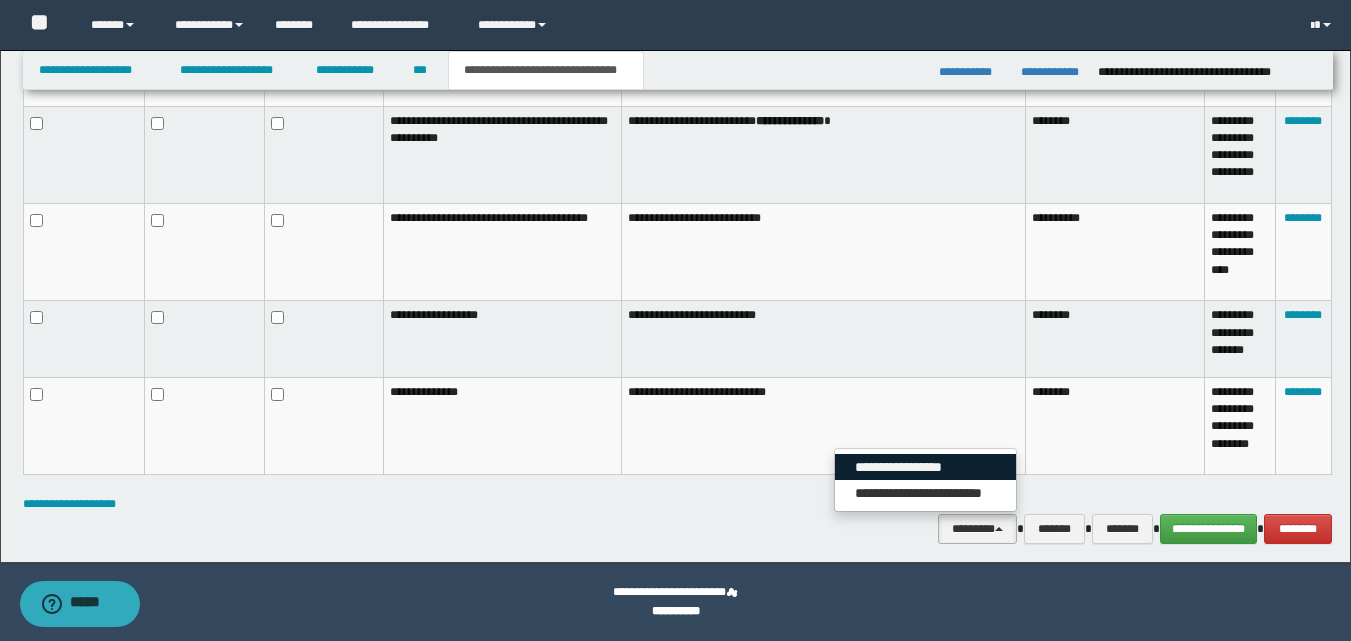 click on "**********" at bounding box center [925, 467] 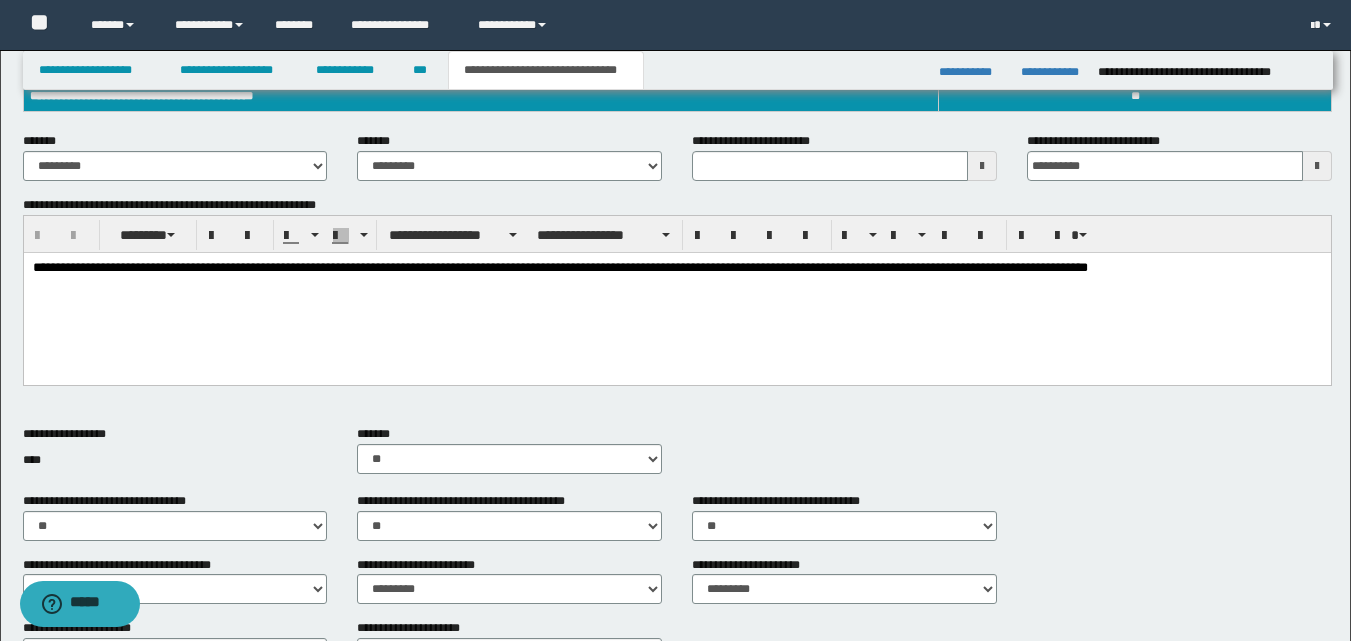 scroll, scrollTop: 0, scrollLeft: 0, axis: both 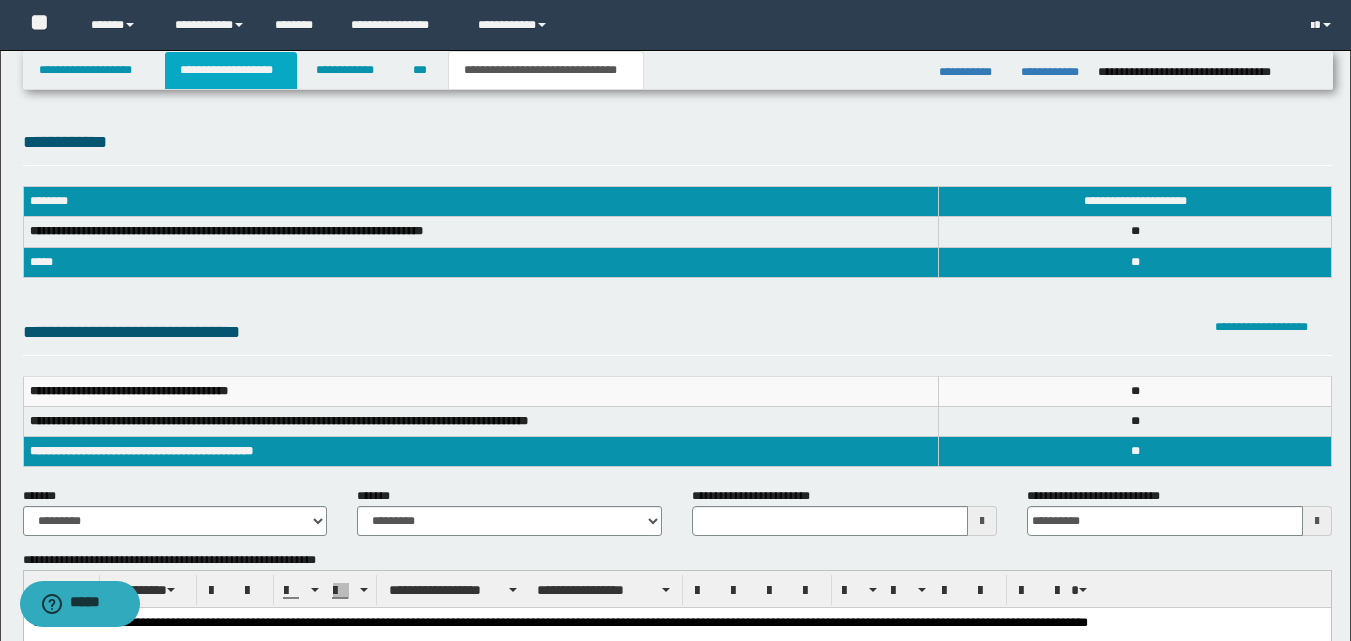 click on "**********" at bounding box center (231, 70) 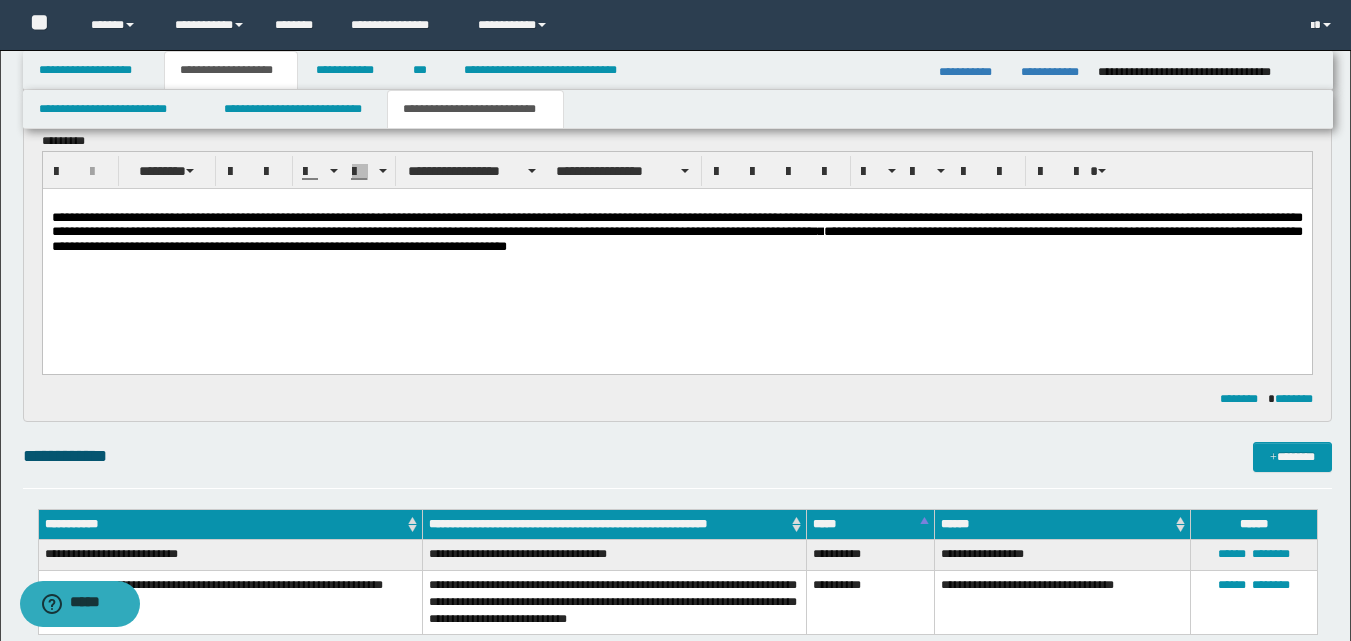 scroll, scrollTop: 0, scrollLeft: 0, axis: both 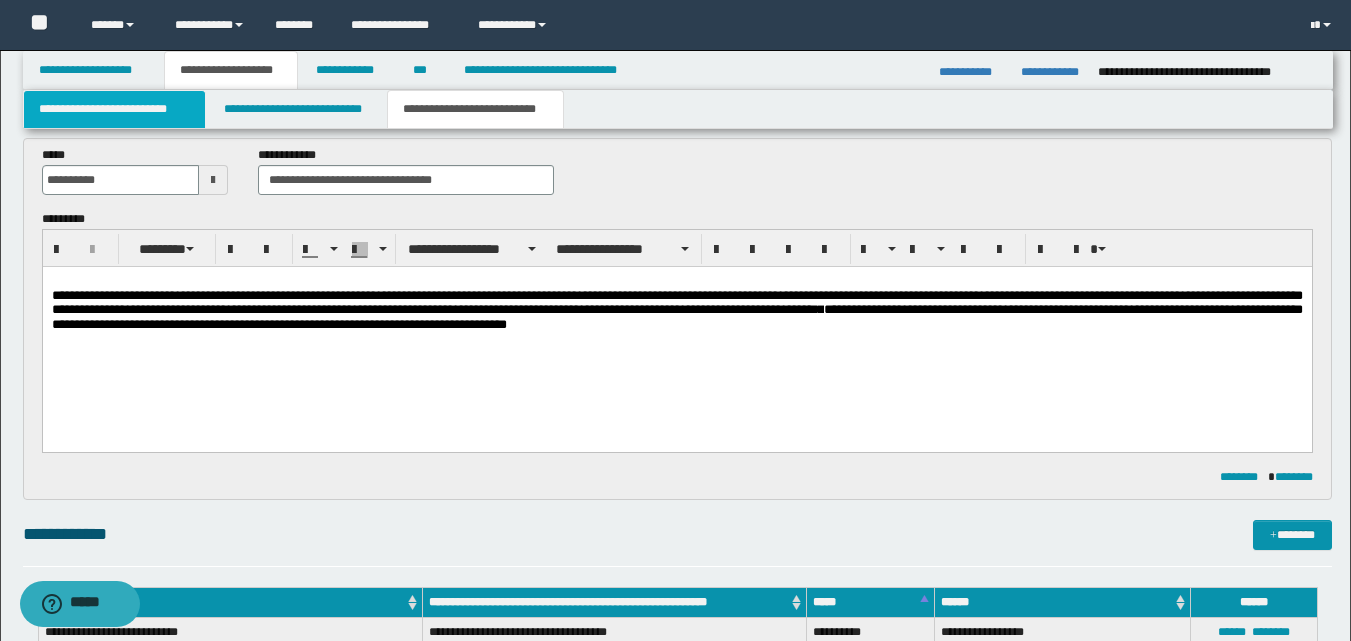 click on "**********" at bounding box center (114, 109) 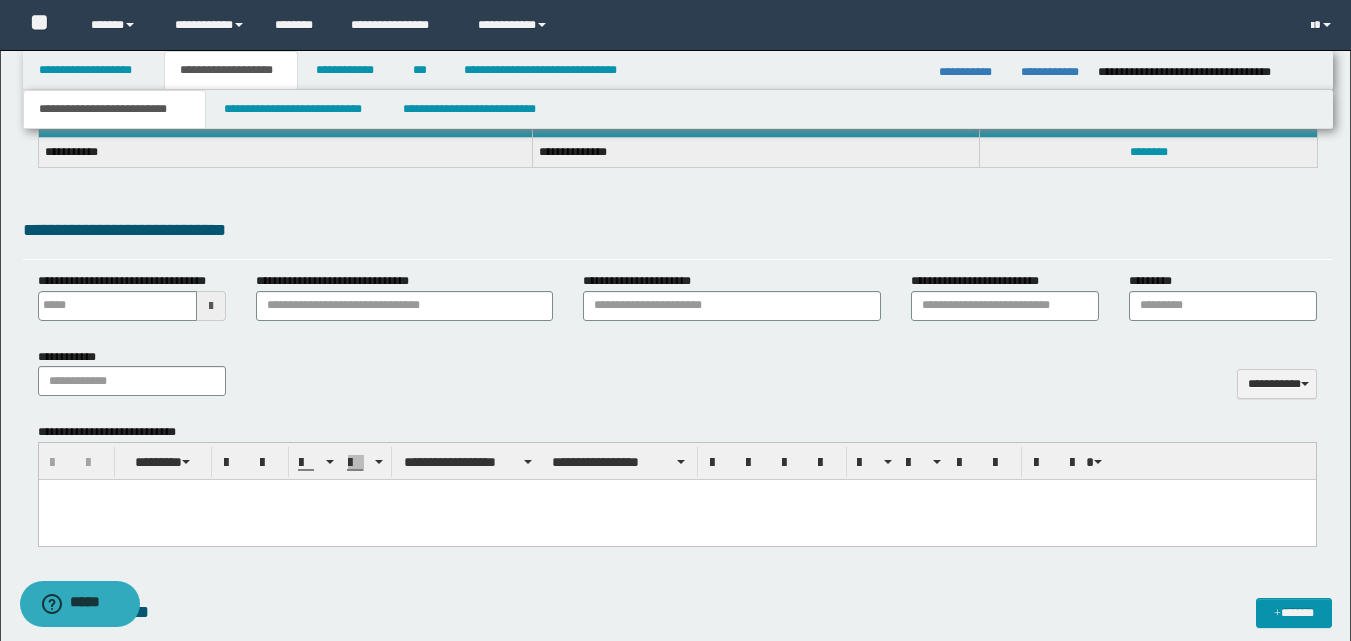 scroll, scrollTop: 707, scrollLeft: 0, axis: vertical 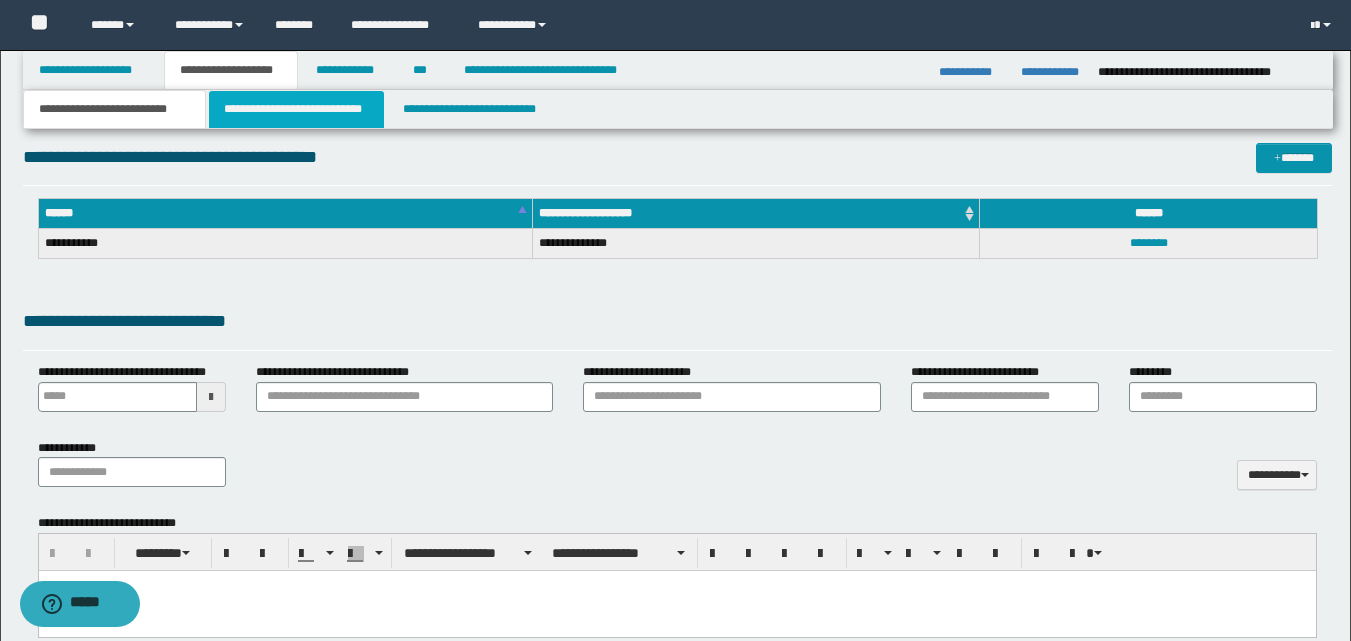 click on "**********" at bounding box center [296, 109] 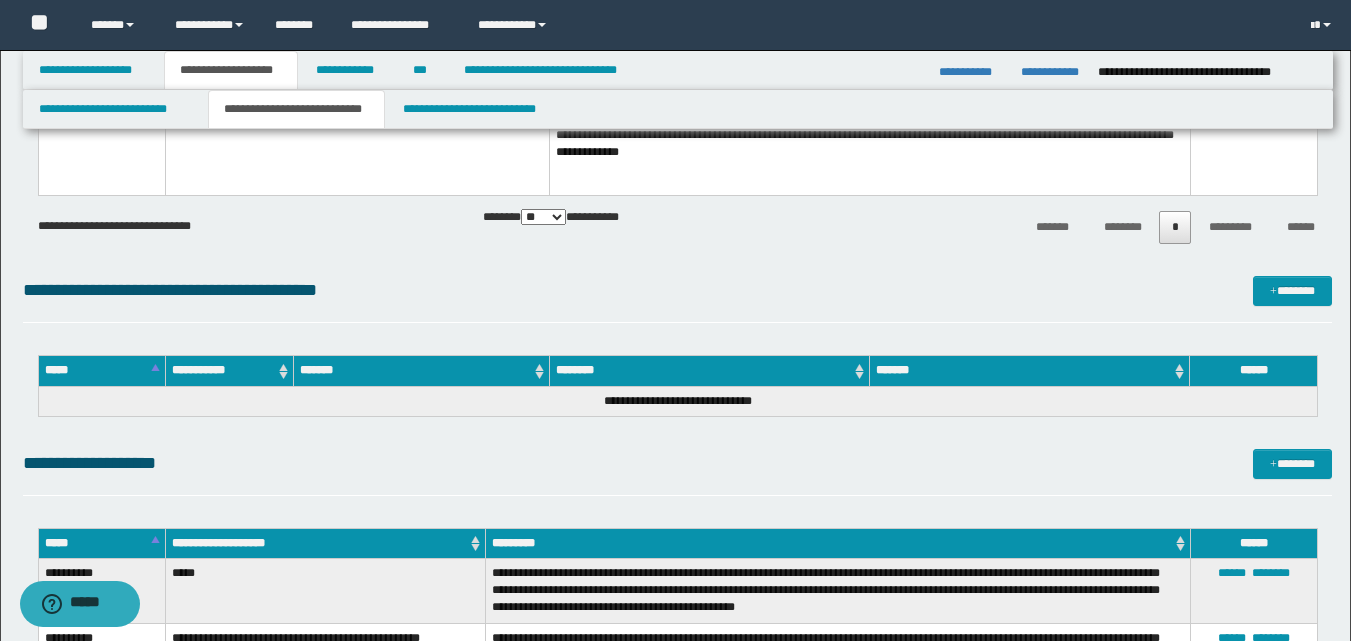 scroll, scrollTop: 3215, scrollLeft: 0, axis: vertical 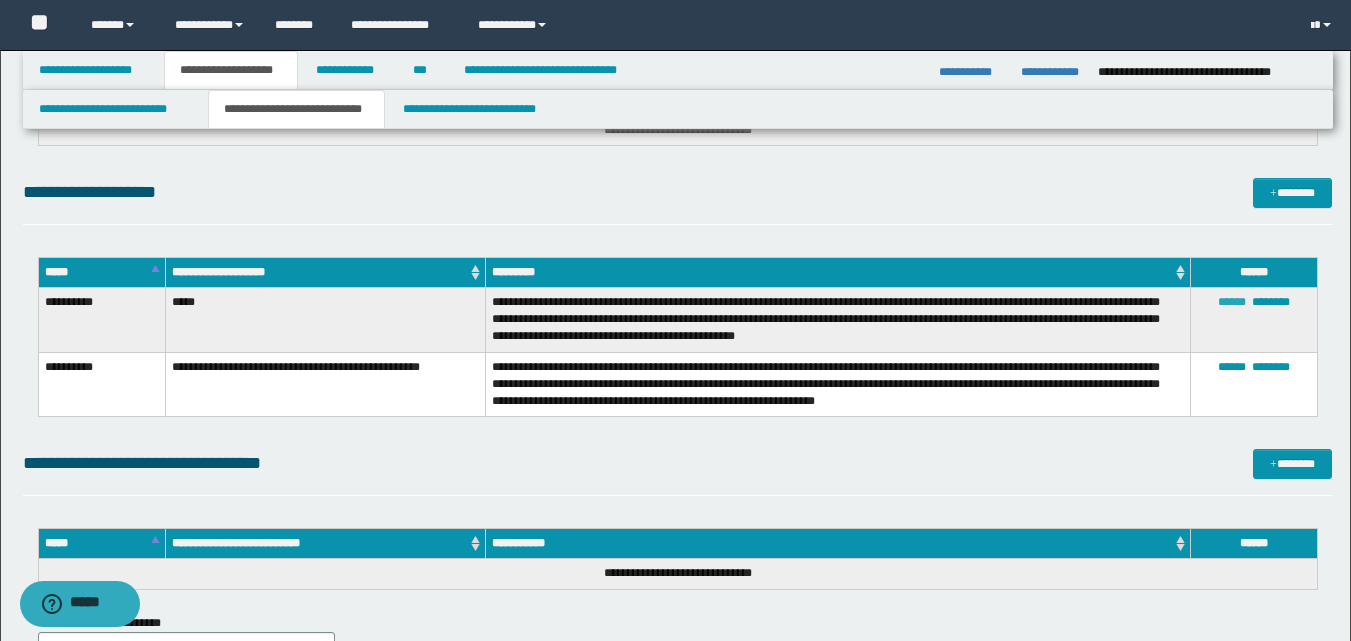 click on "******" at bounding box center (1232, 302) 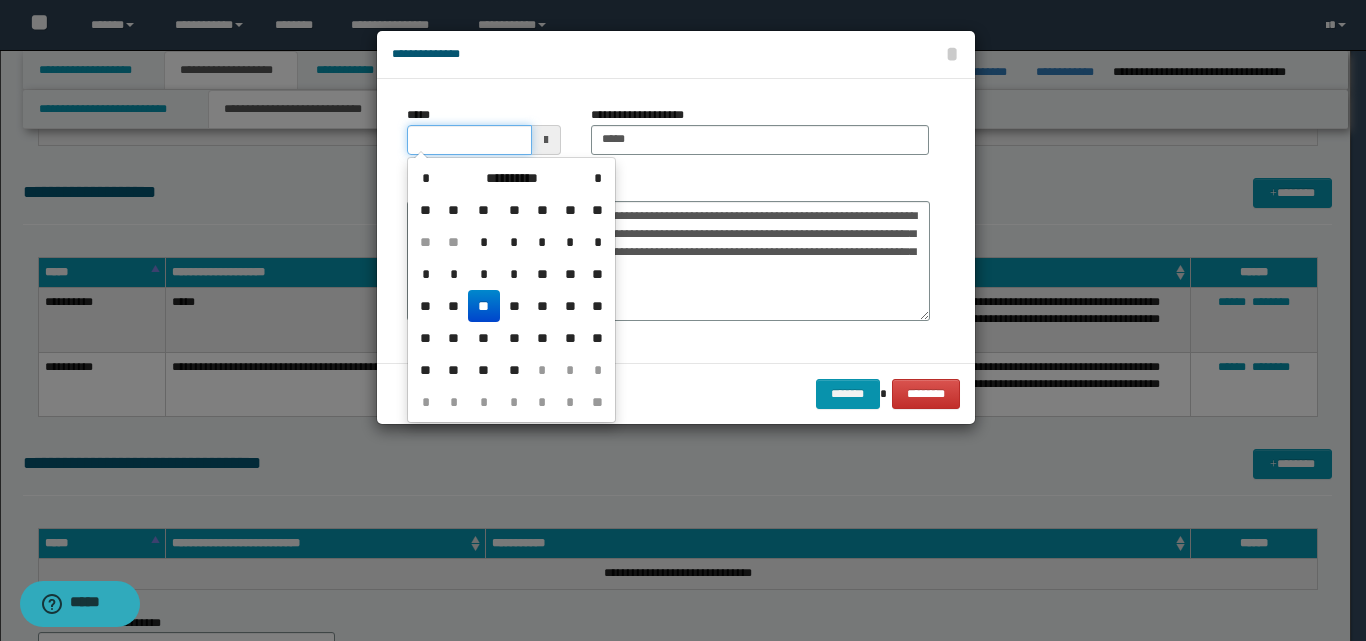 drag, startPoint x: 408, startPoint y: 137, endPoint x: 425, endPoint y: 139, distance: 17.117243 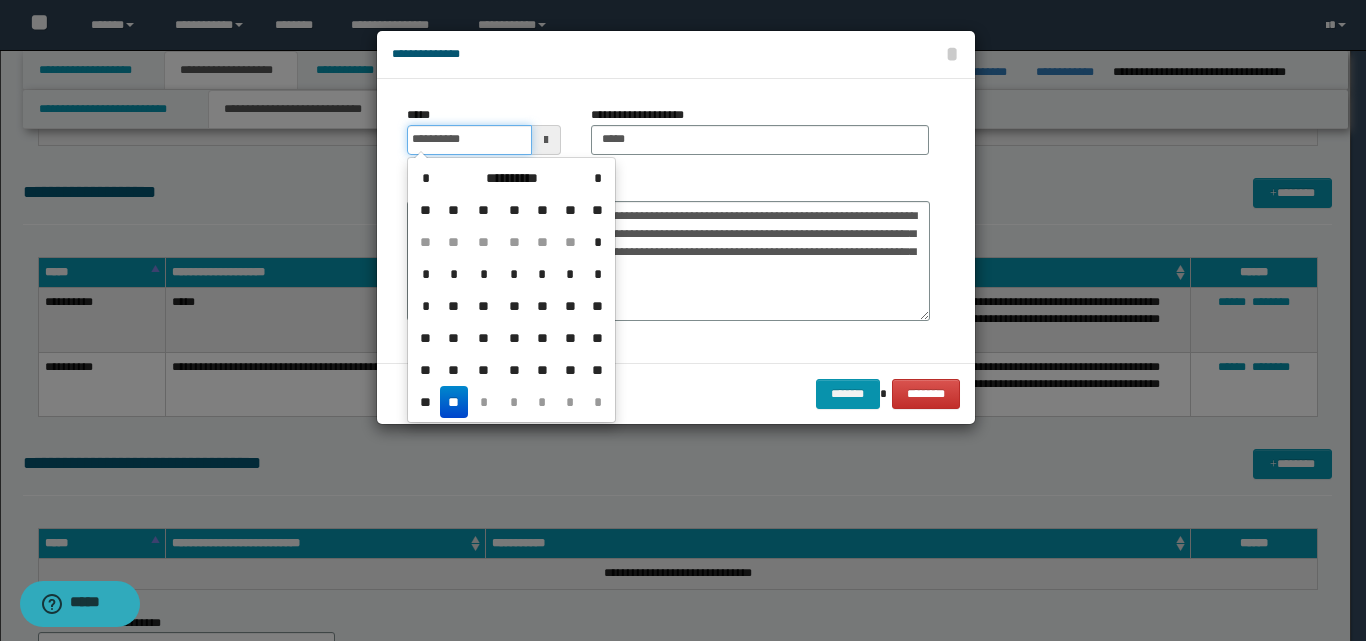 type on "**********" 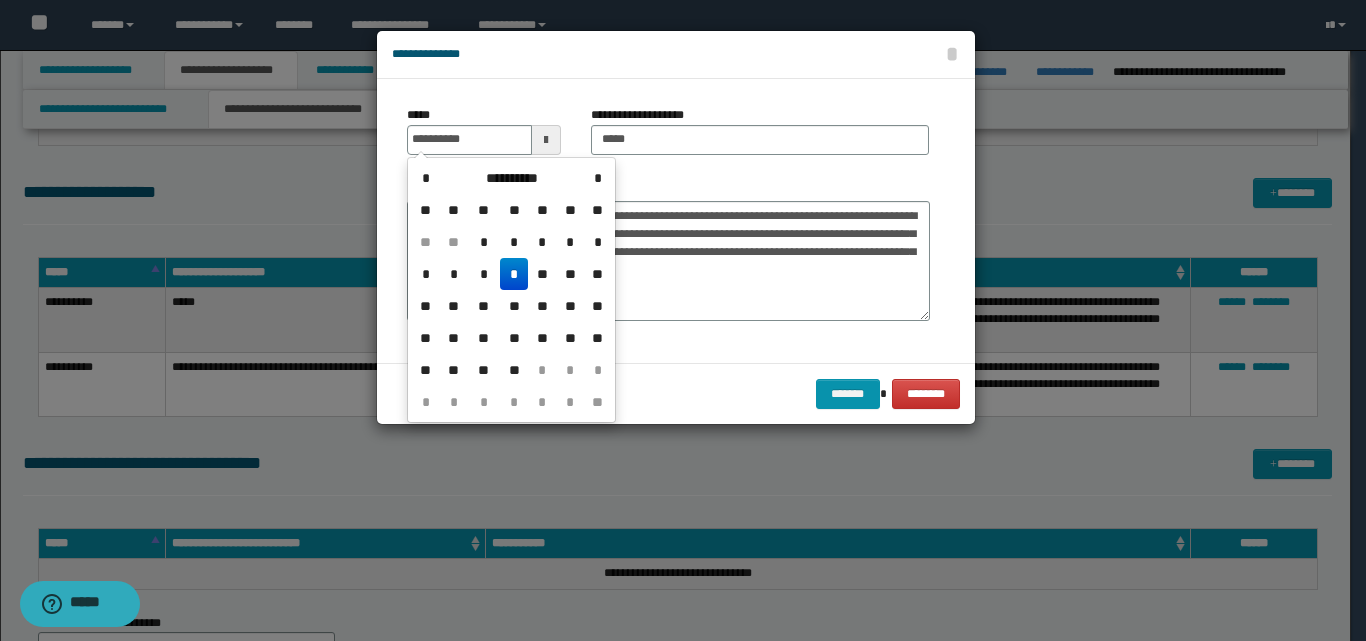 click on "*" at bounding box center (514, 274) 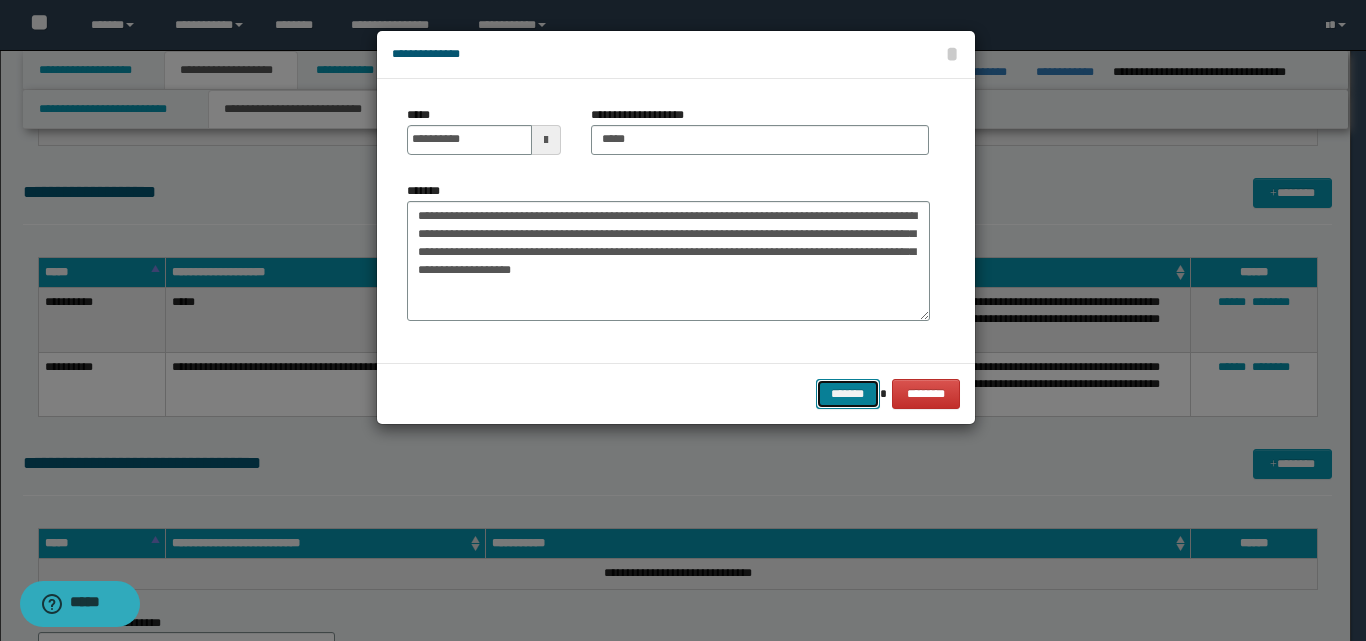 click on "*******" at bounding box center (848, 394) 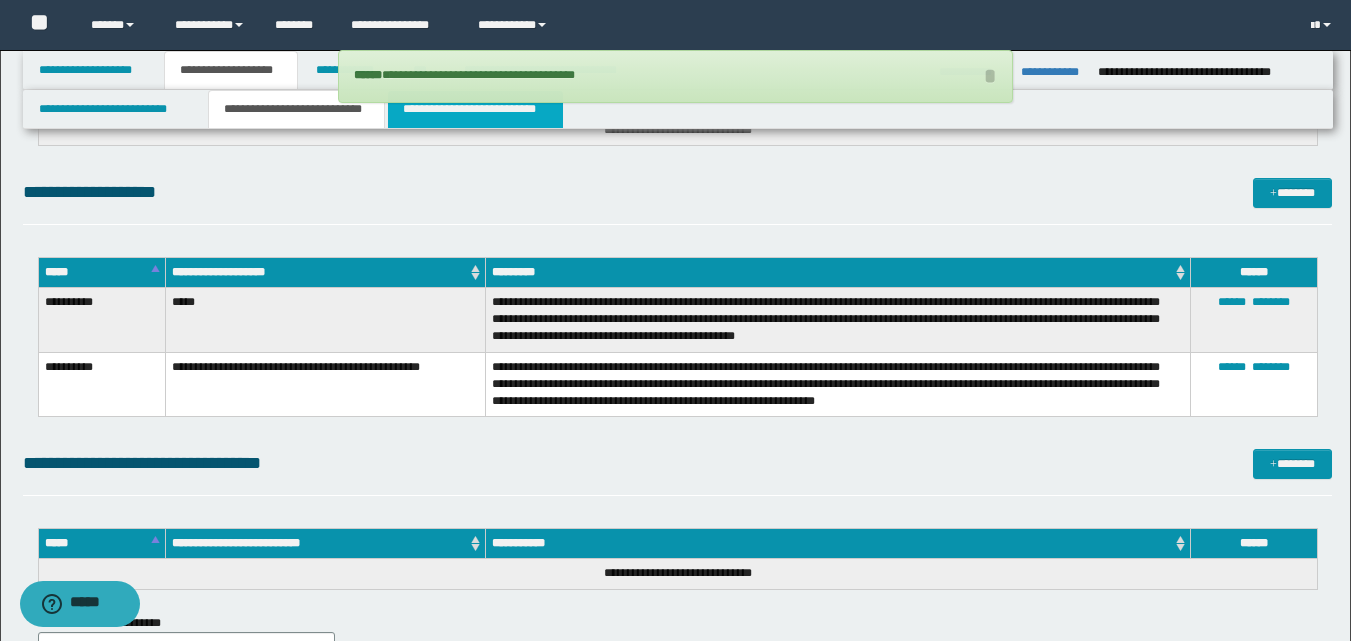 click on "**********" at bounding box center [475, 109] 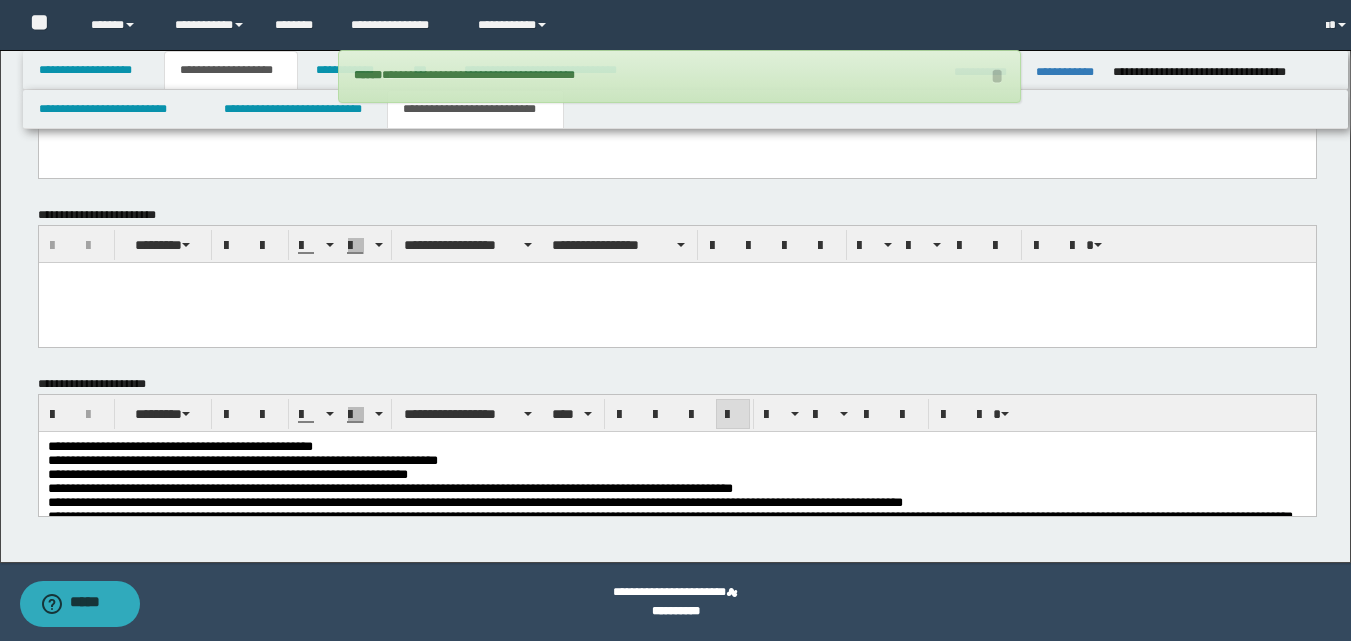 scroll, scrollTop: 1326, scrollLeft: 0, axis: vertical 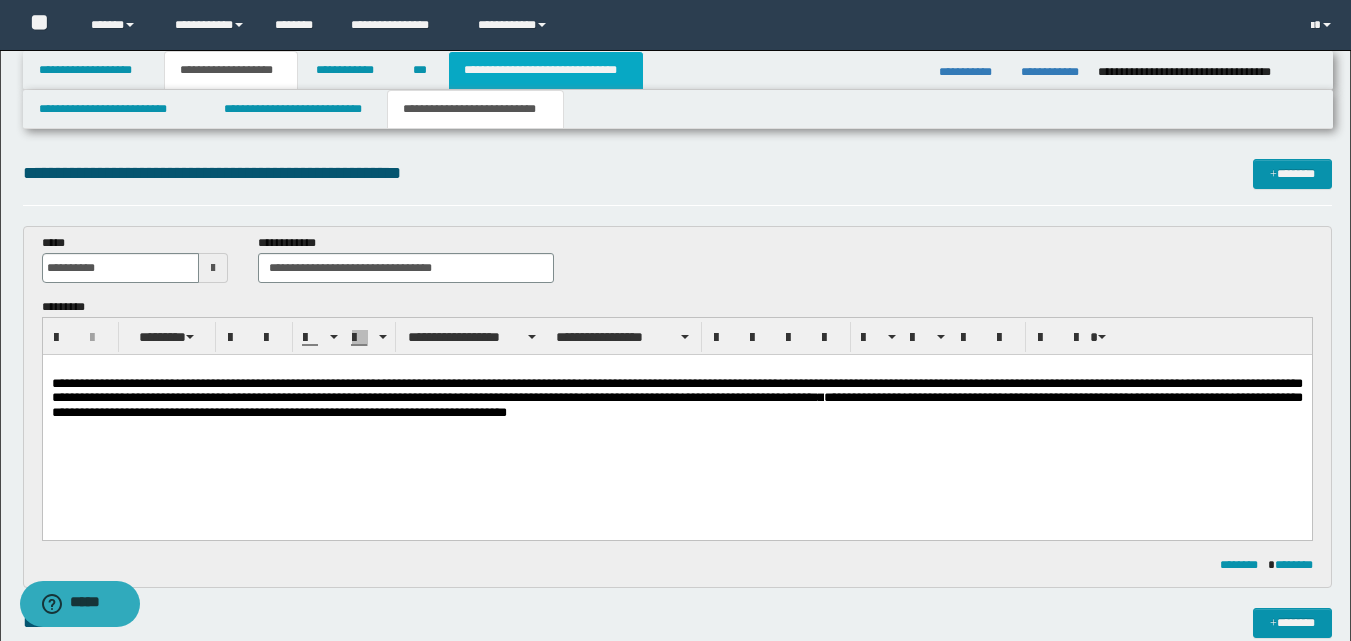 click on "**********" at bounding box center (546, 70) 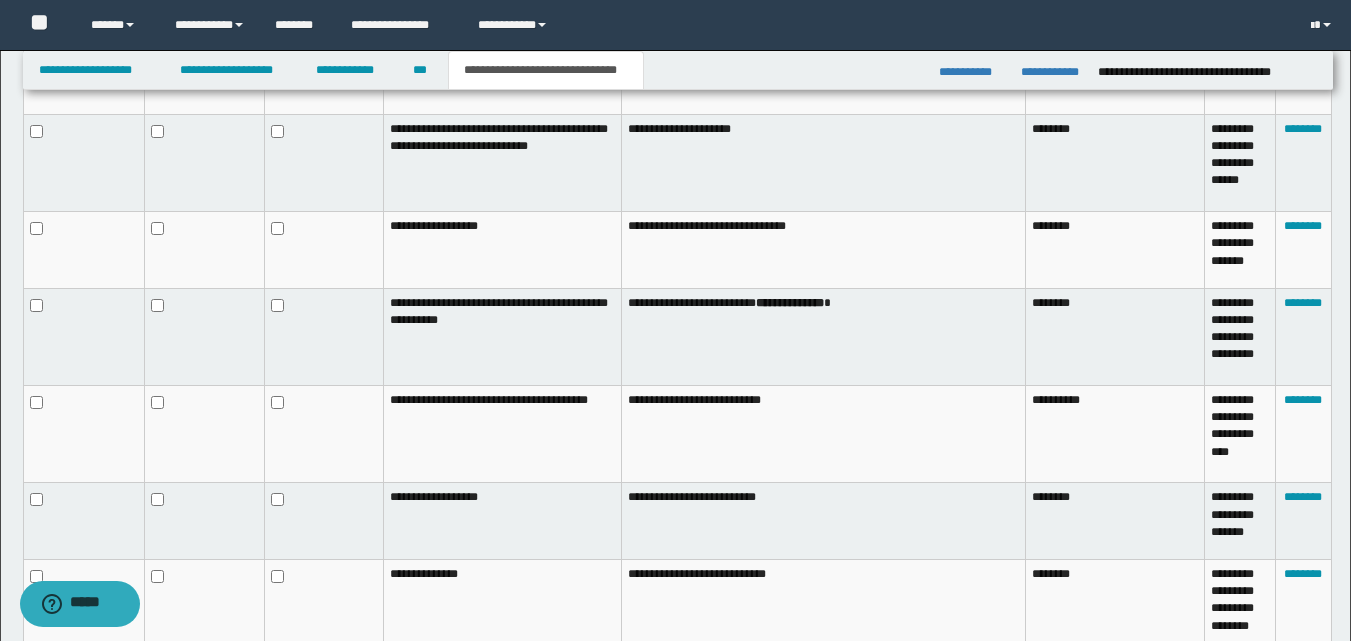 scroll, scrollTop: 1241, scrollLeft: 0, axis: vertical 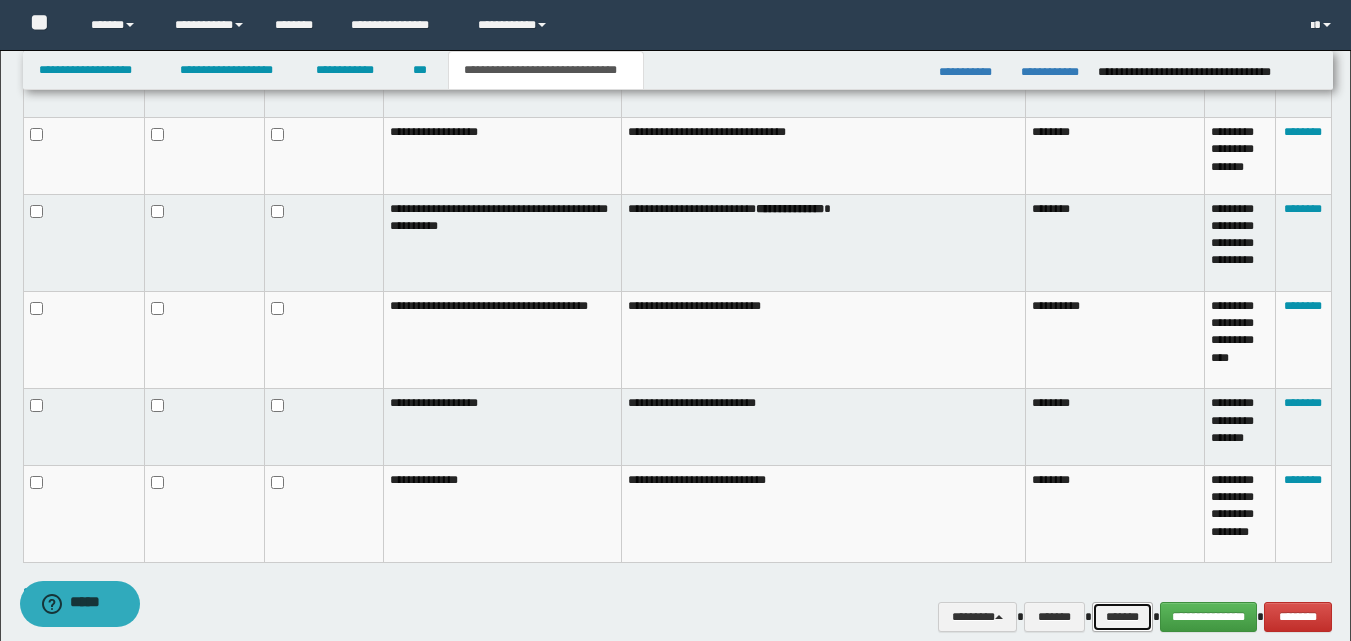 click on "*******" at bounding box center [1122, 617] 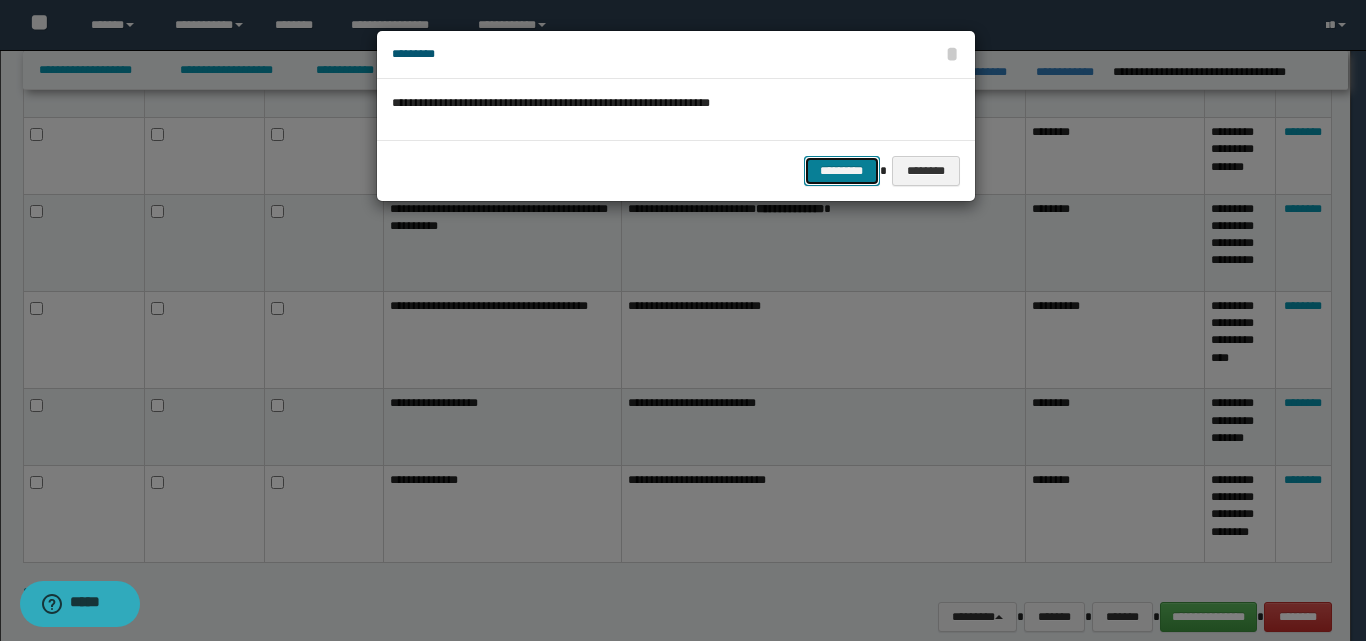 click on "*********" at bounding box center [842, 171] 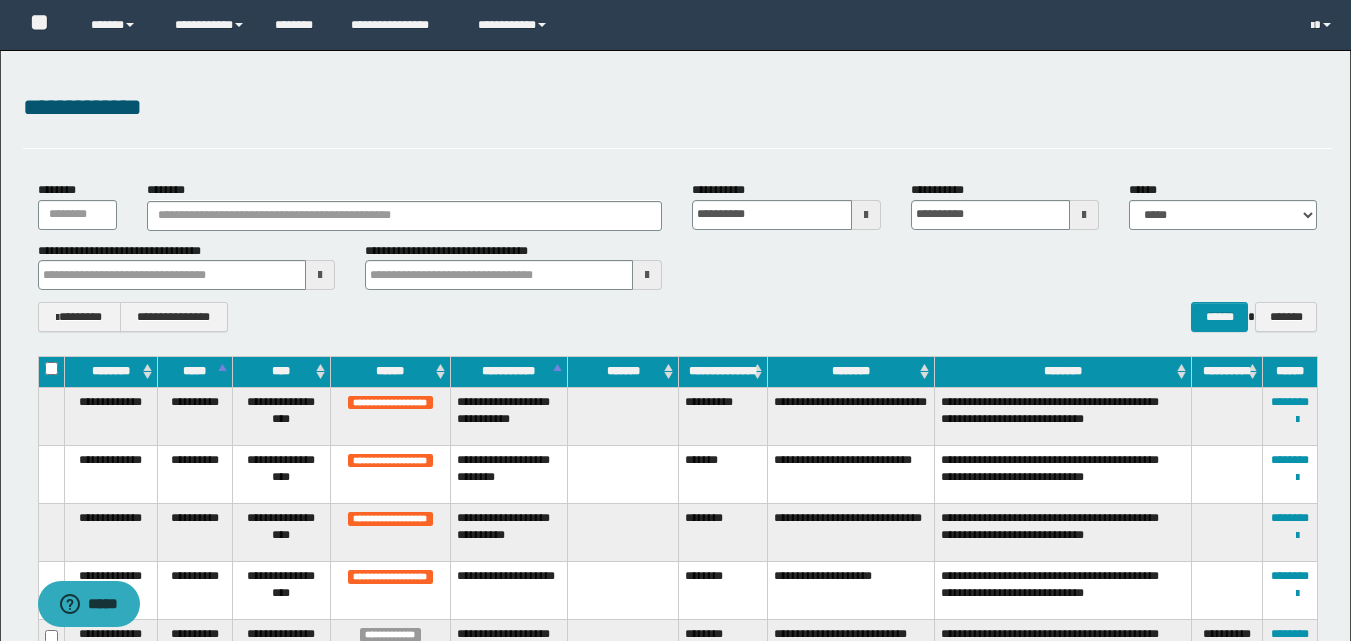 scroll, scrollTop: 96, scrollLeft: 0, axis: vertical 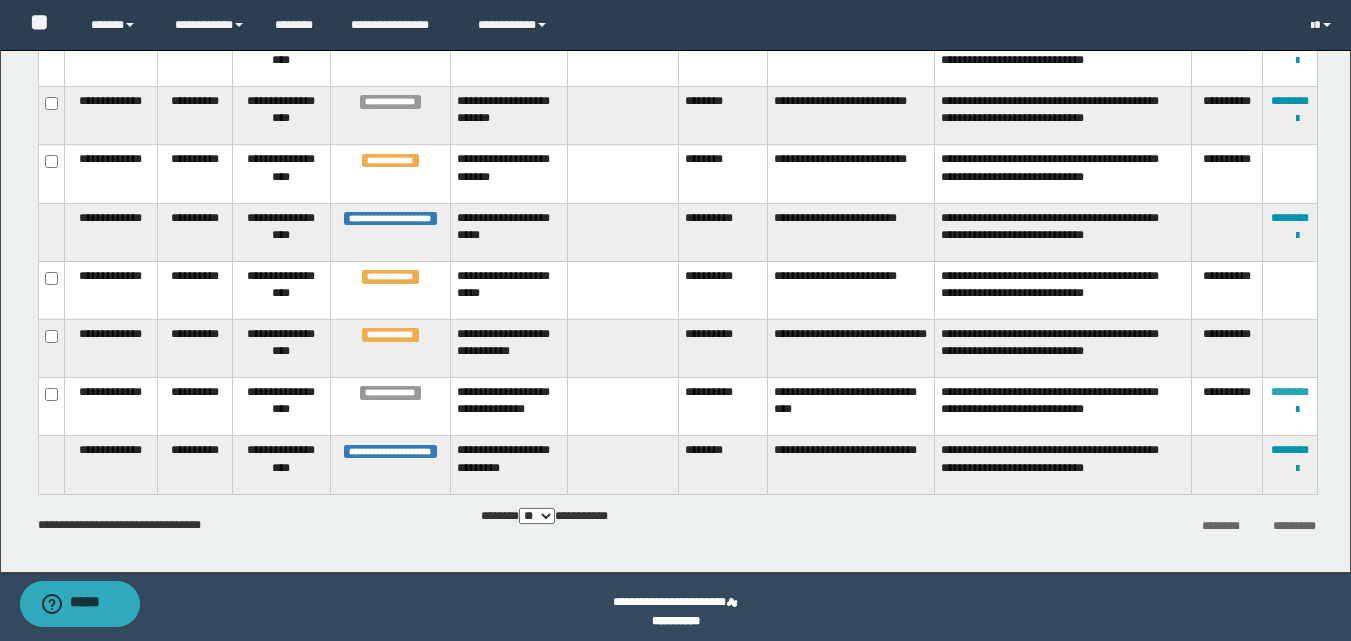 click on "********" at bounding box center [1290, 392] 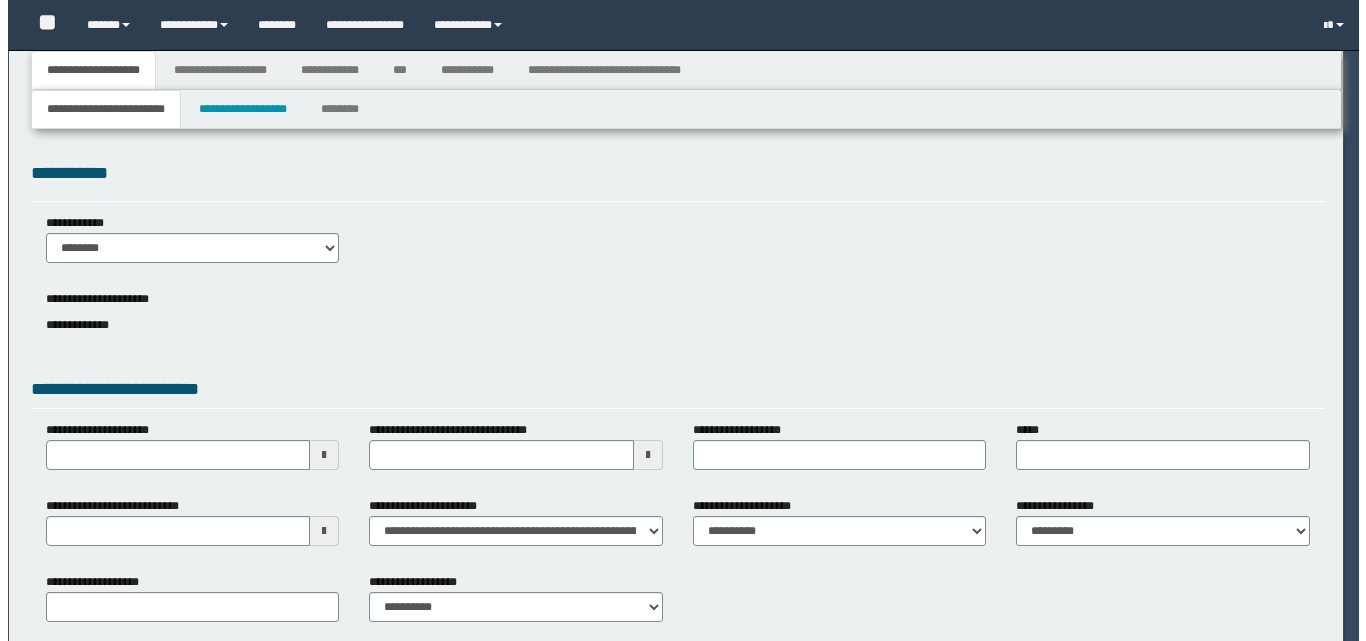 scroll, scrollTop: 0, scrollLeft: 0, axis: both 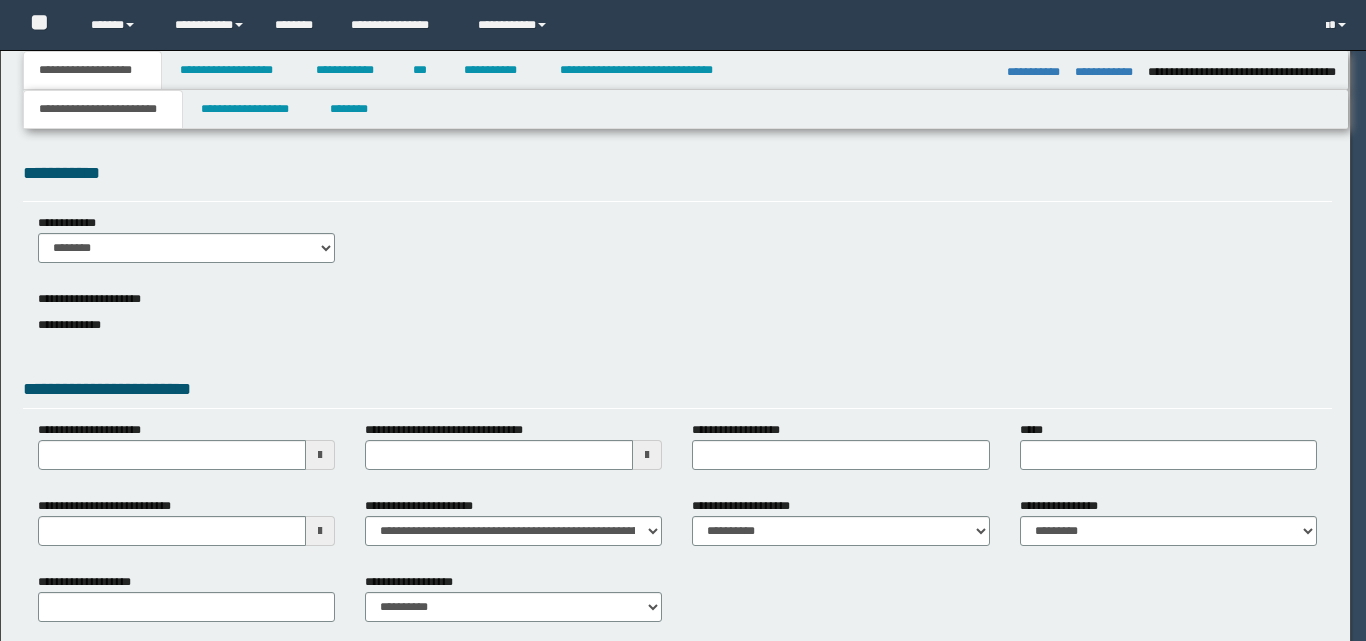 select on "*" 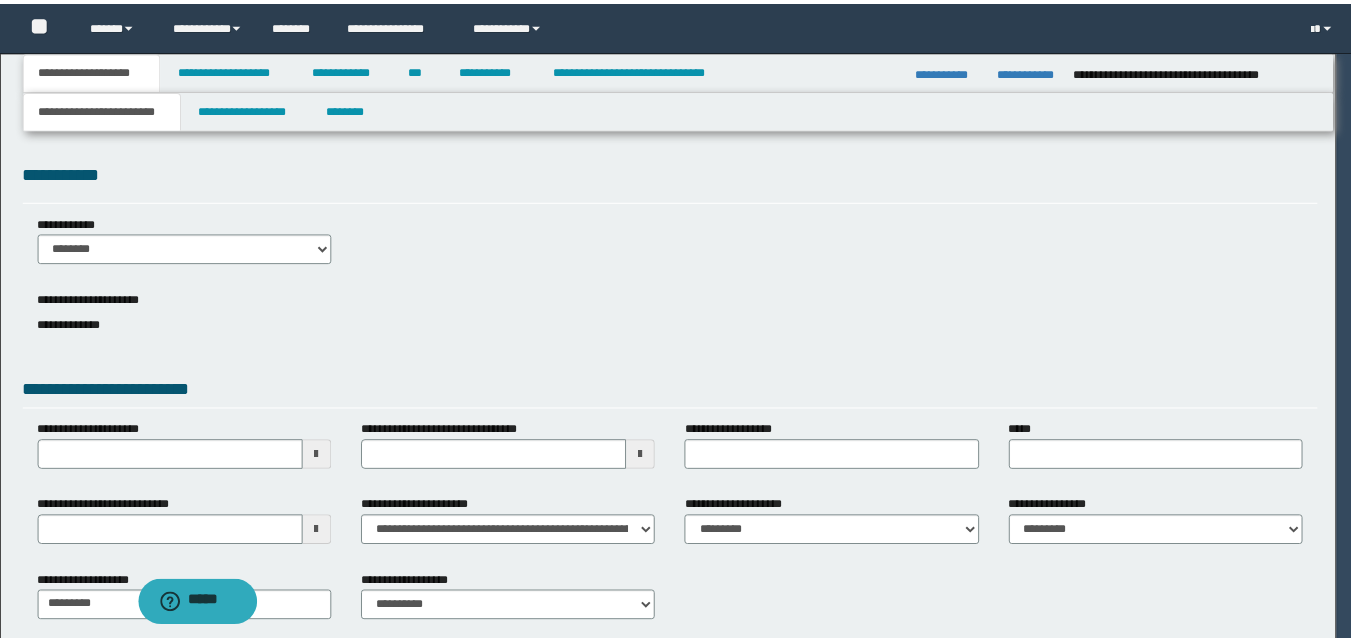 scroll, scrollTop: 0, scrollLeft: 0, axis: both 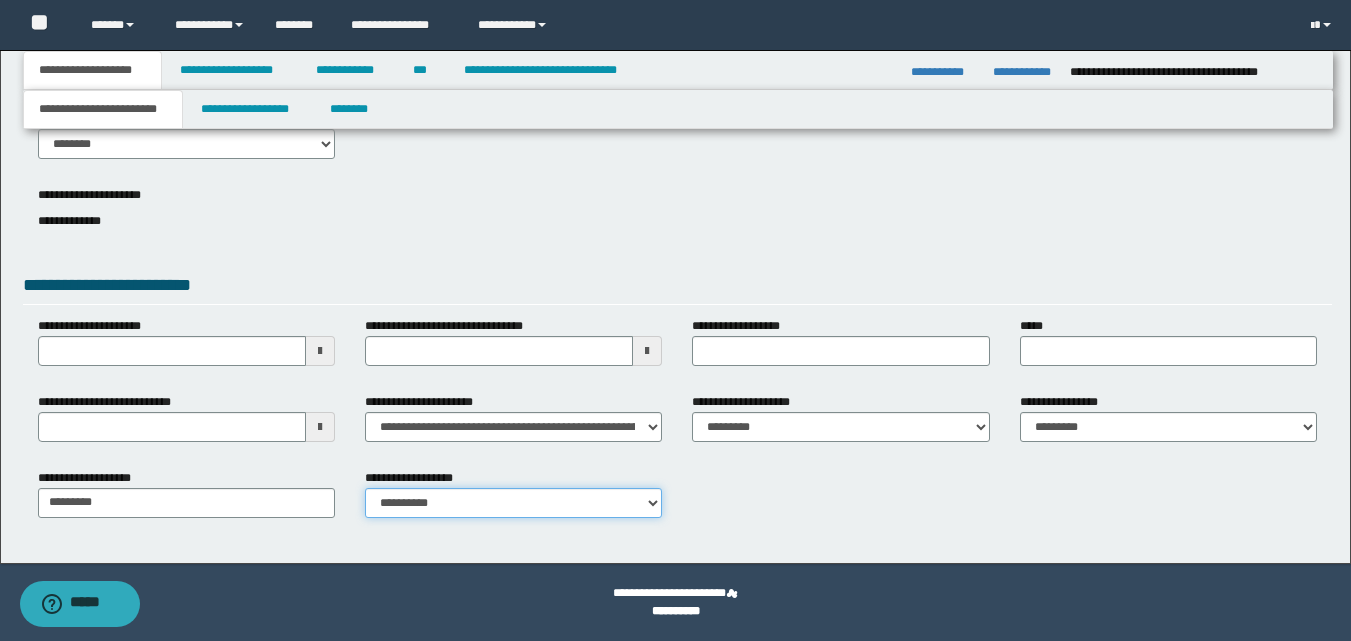 click on "**********" at bounding box center (513, 503) 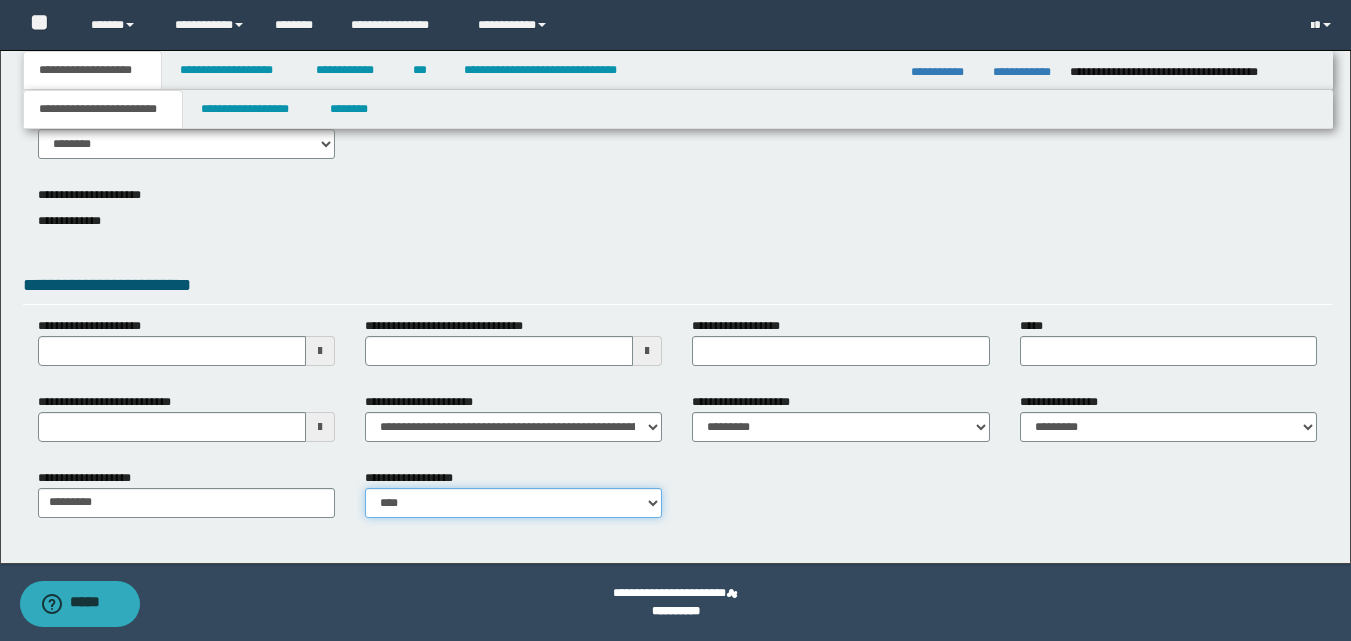 click on "**********" at bounding box center (513, 503) 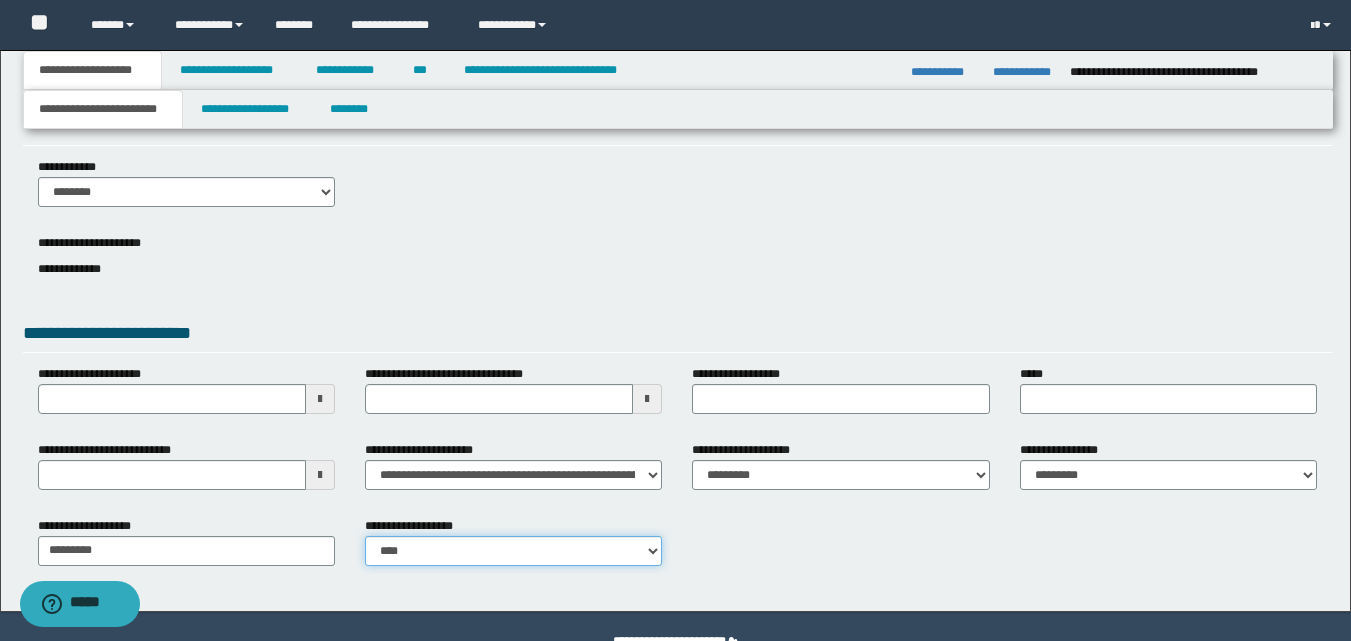 scroll, scrollTop: 0, scrollLeft: 0, axis: both 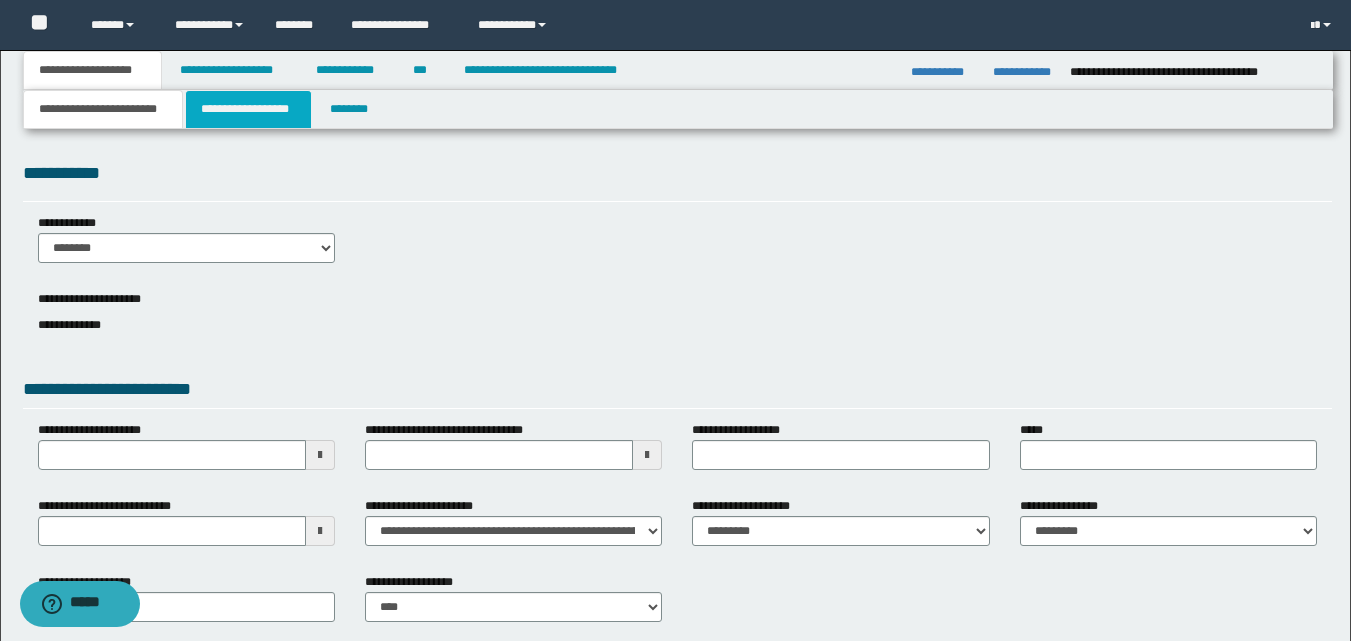click on "**********" at bounding box center [248, 109] 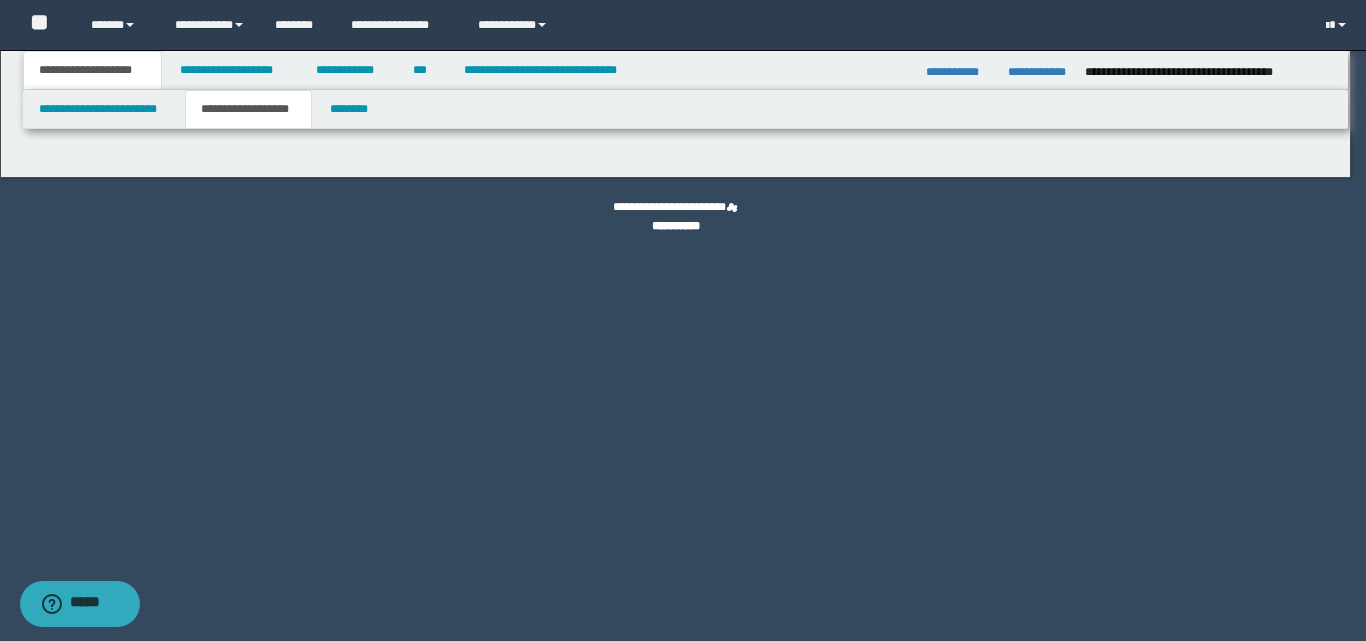type on "**********" 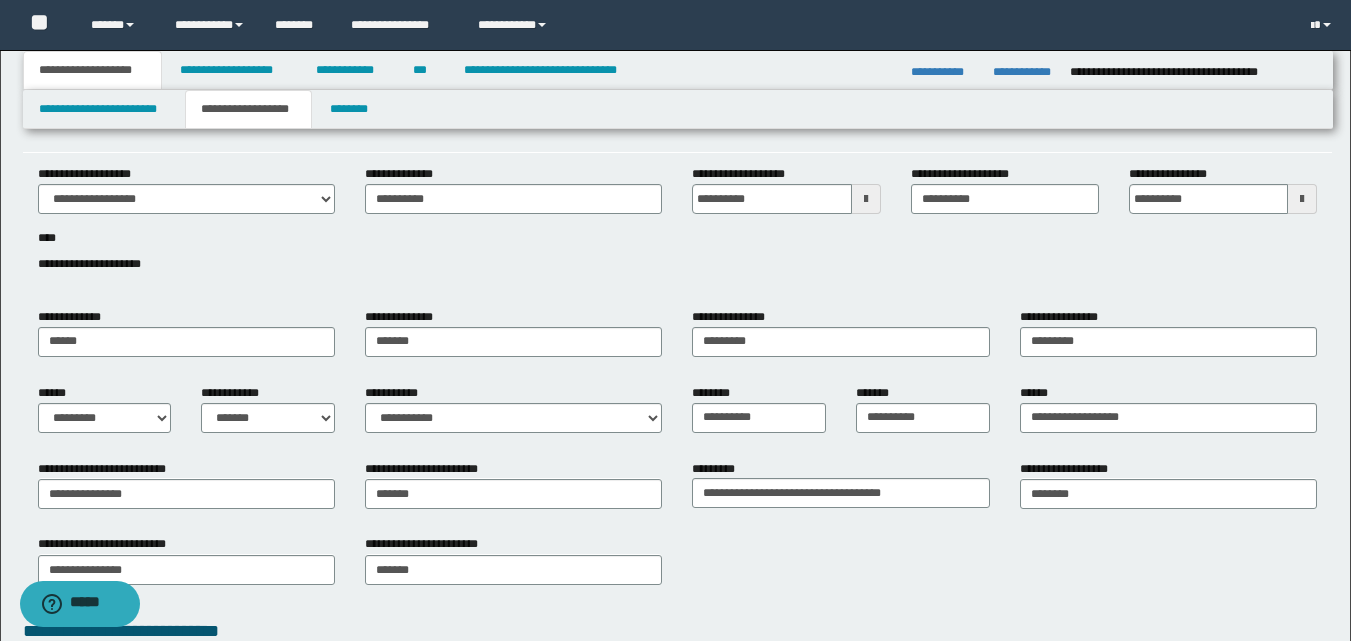 scroll, scrollTop: 0, scrollLeft: 0, axis: both 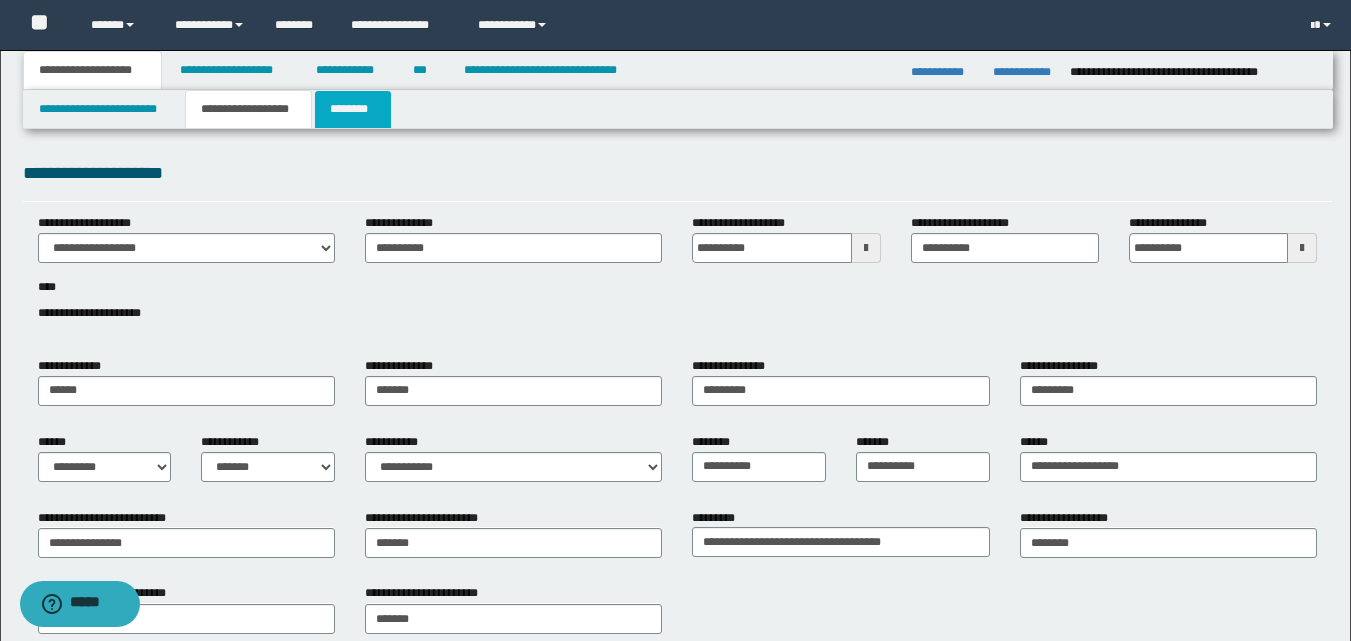 click on "********" at bounding box center [353, 109] 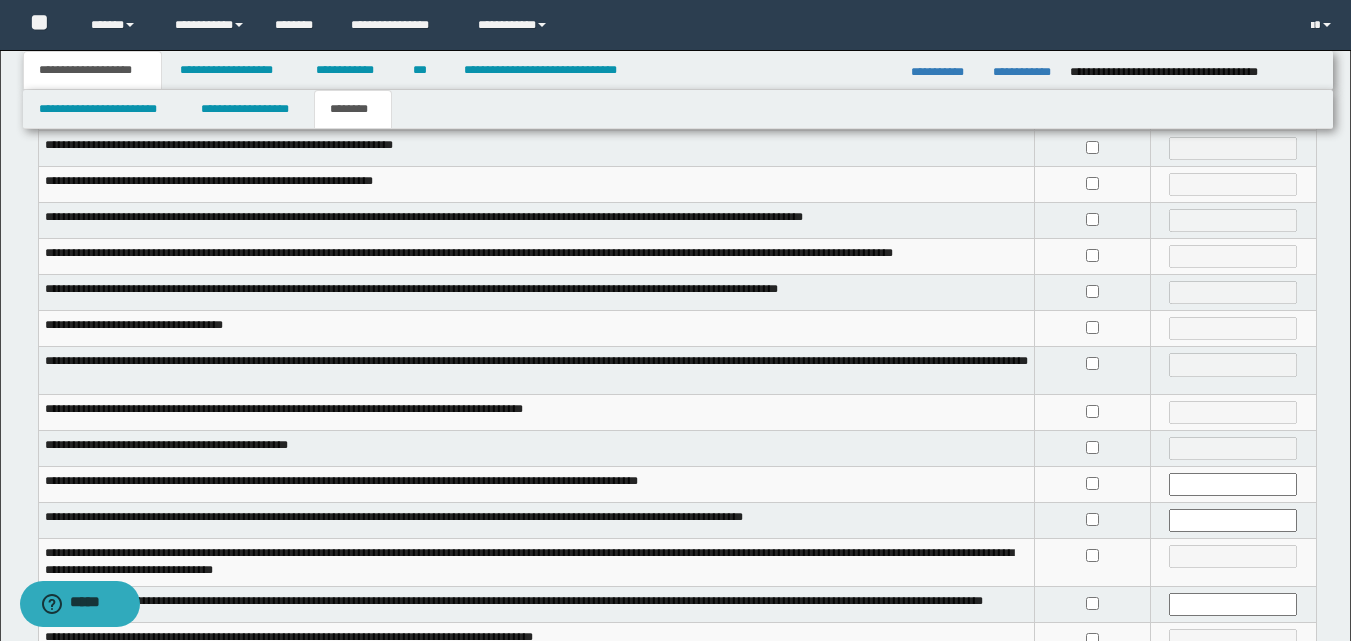 scroll, scrollTop: 0, scrollLeft: 0, axis: both 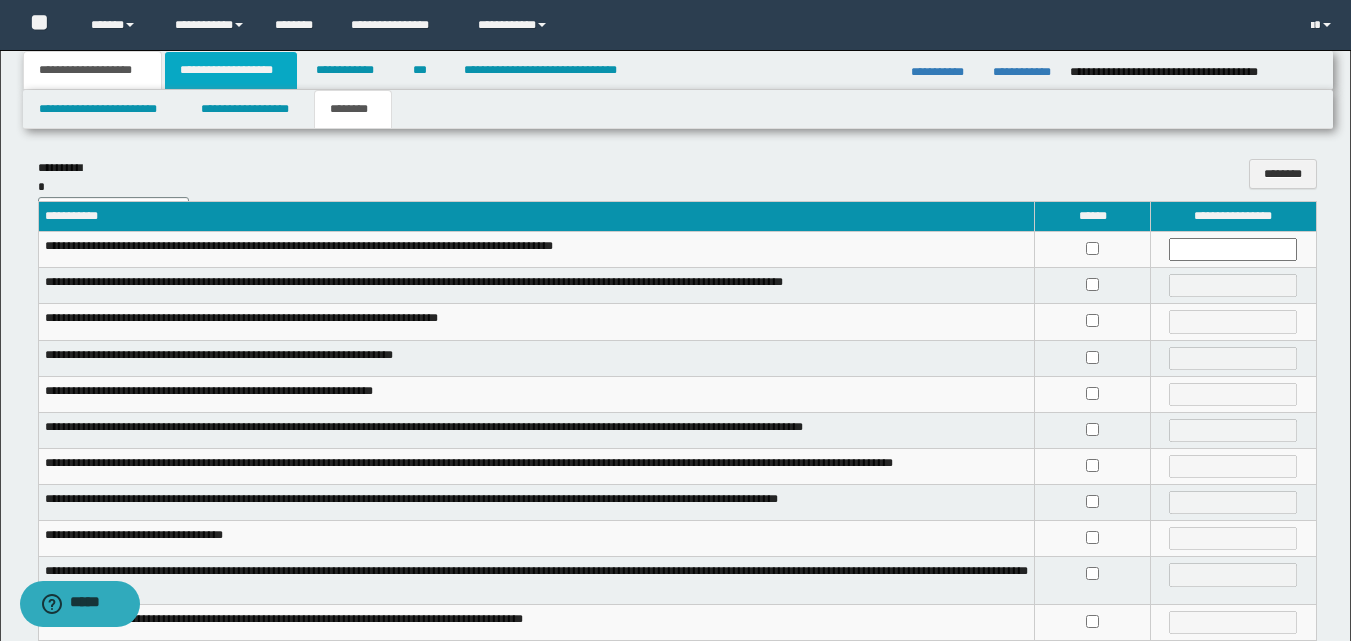 click on "**********" at bounding box center [231, 70] 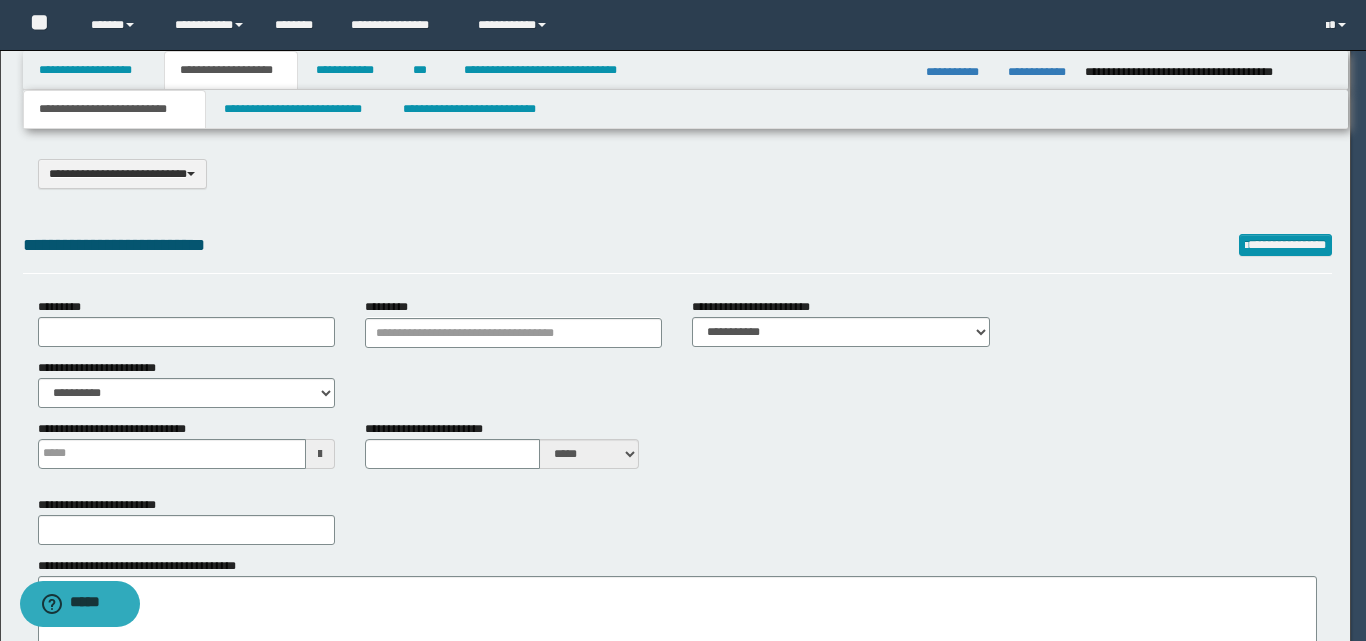 type on "**********" 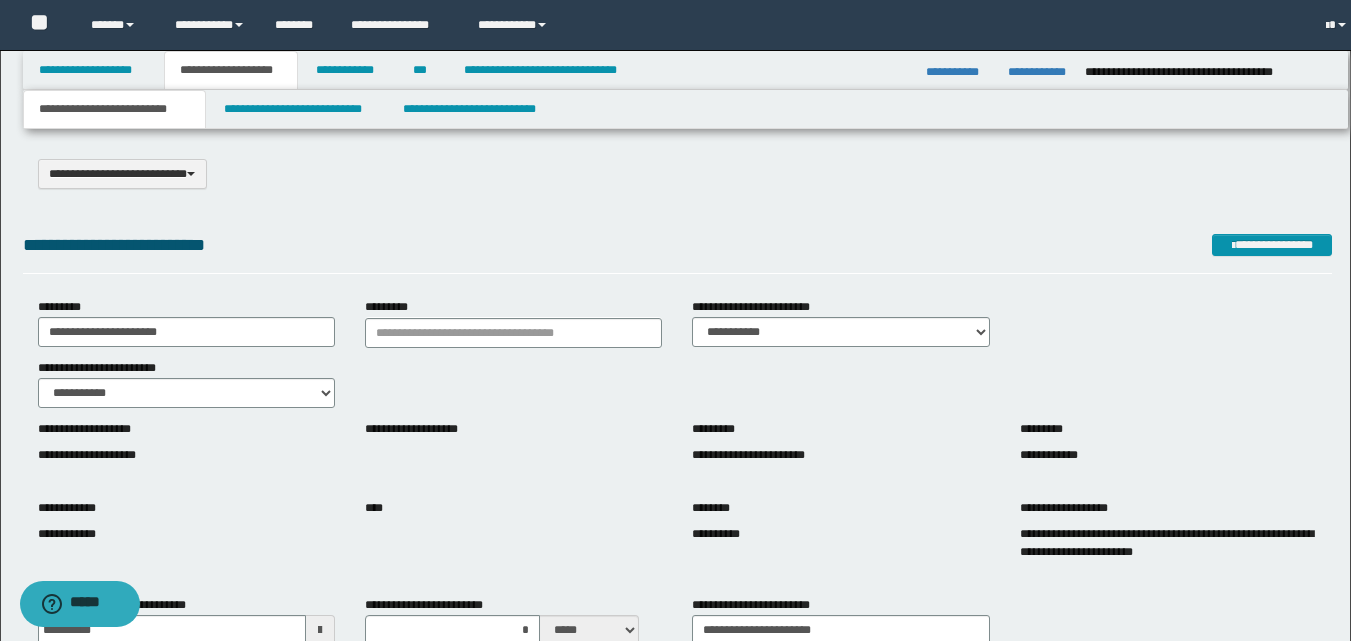 scroll, scrollTop: 0, scrollLeft: 0, axis: both 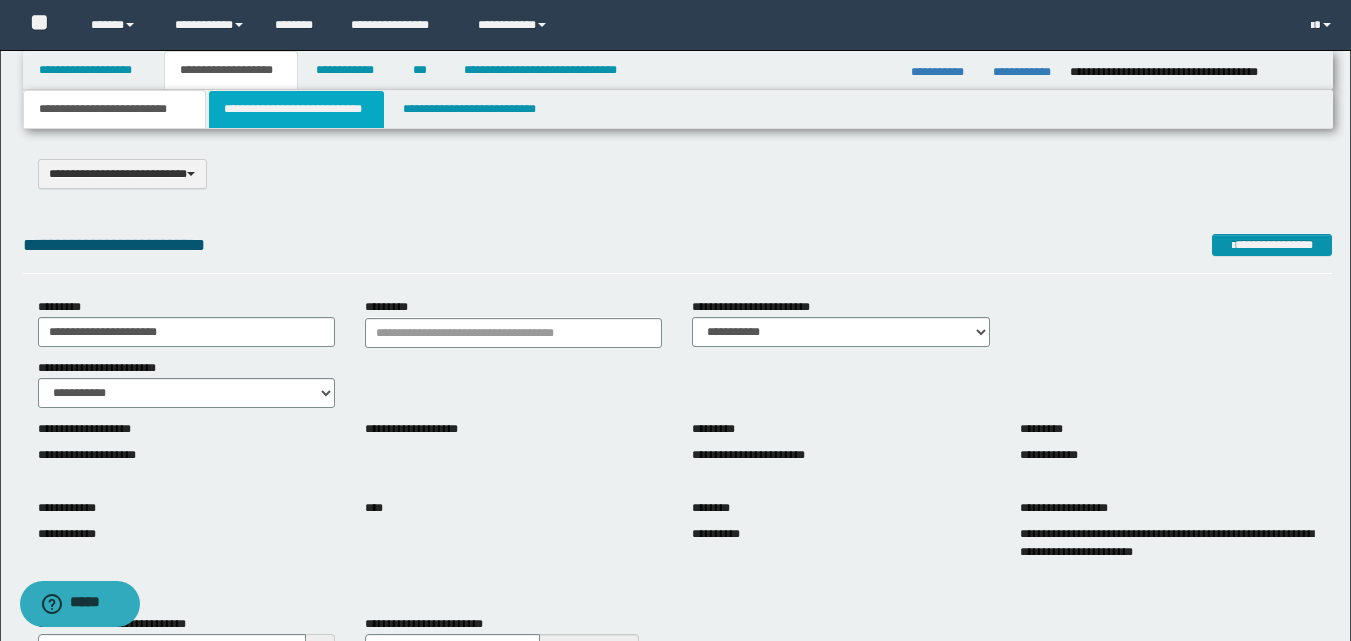 click on "**********" at bounding box center (296, 109) 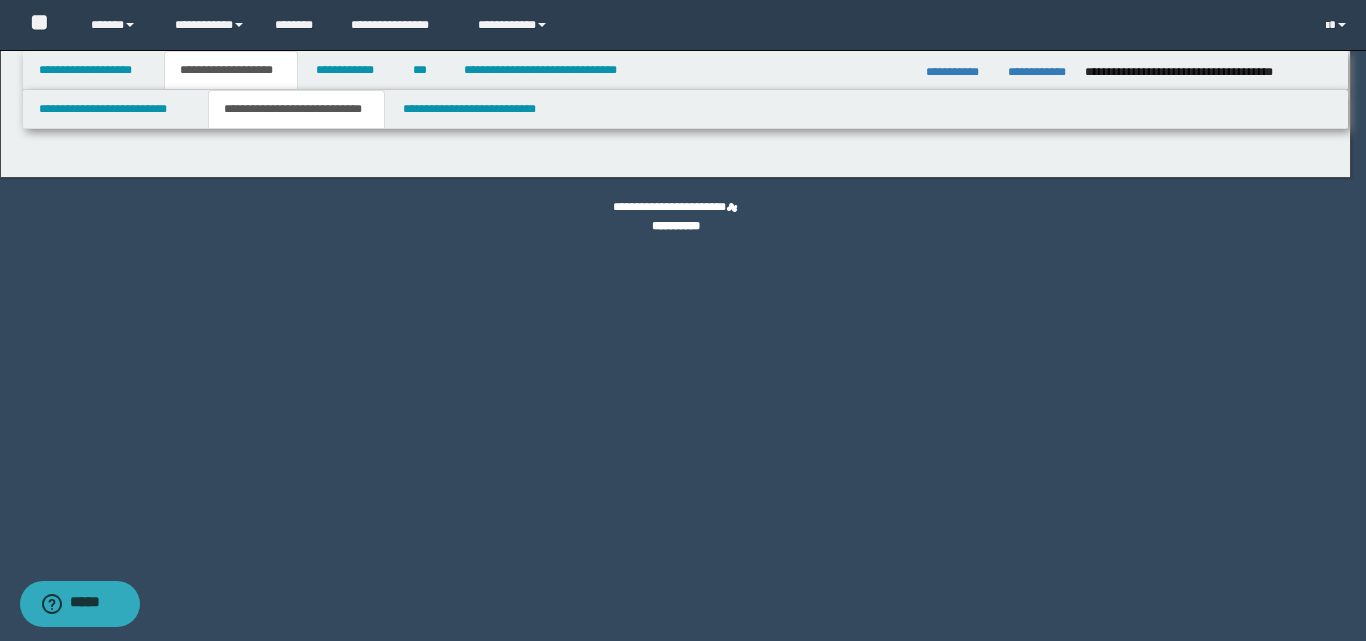 select on "*" 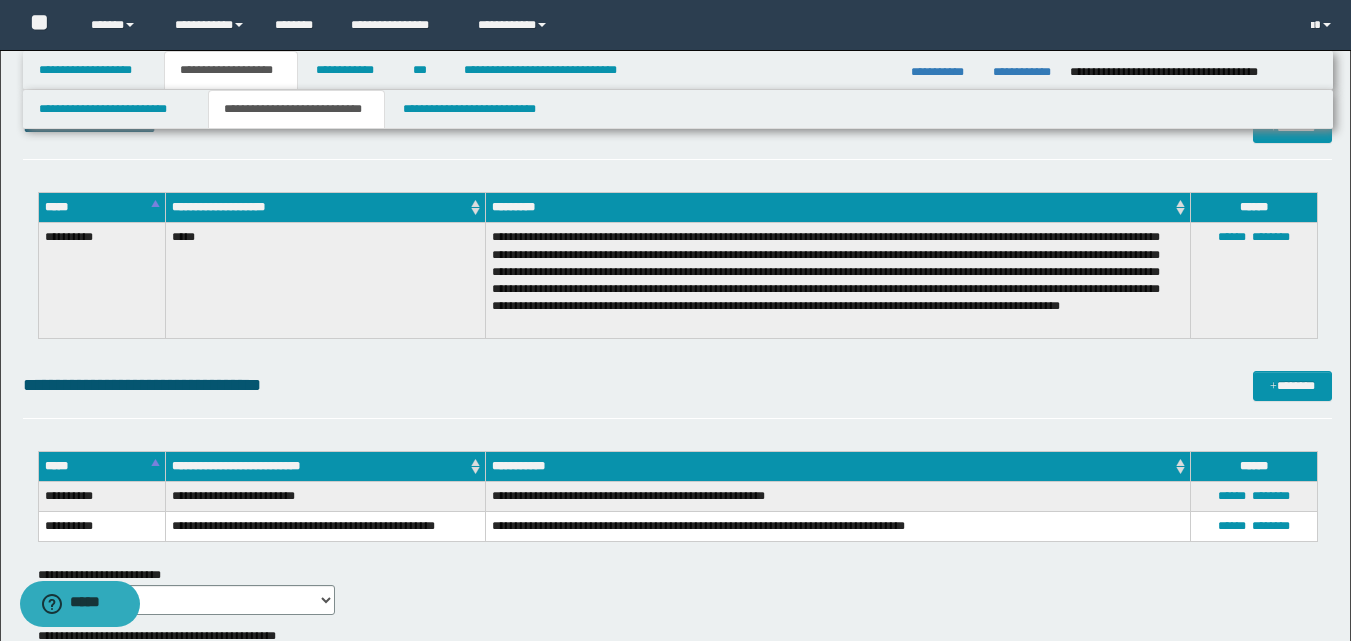 scroll, scrollTop: 443, scrollLeft: 0, axis: vertical 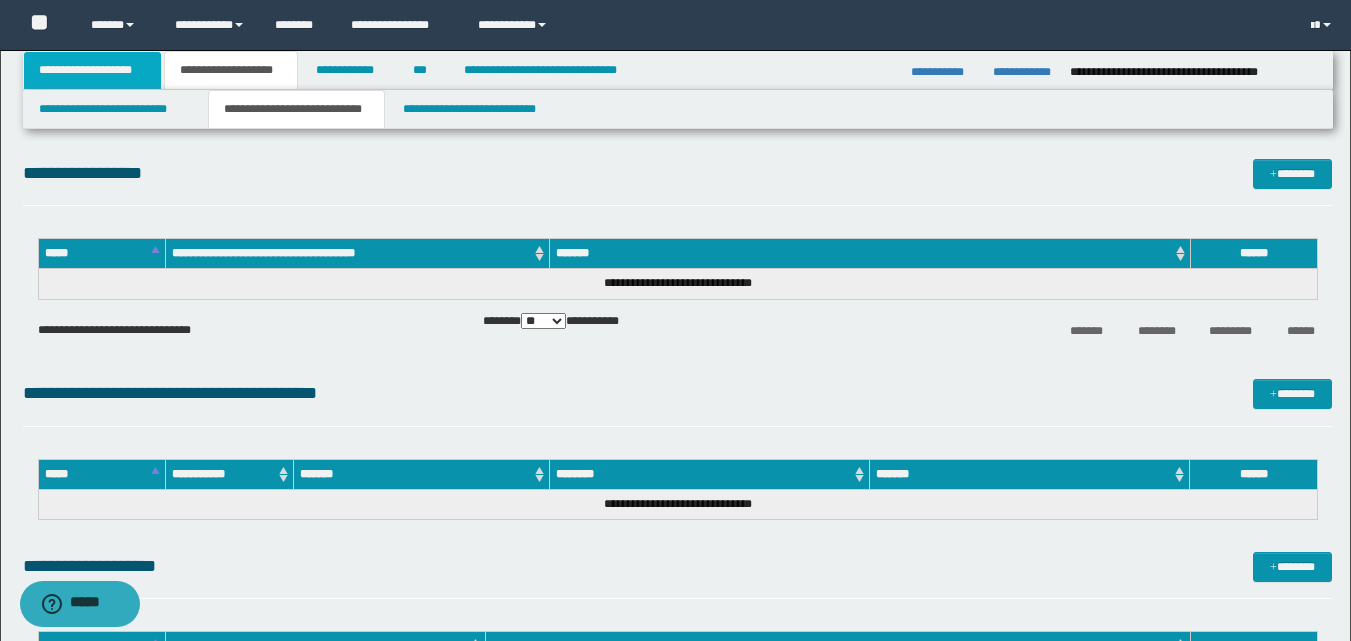 click on "**********" at bounding box center [92, 70] 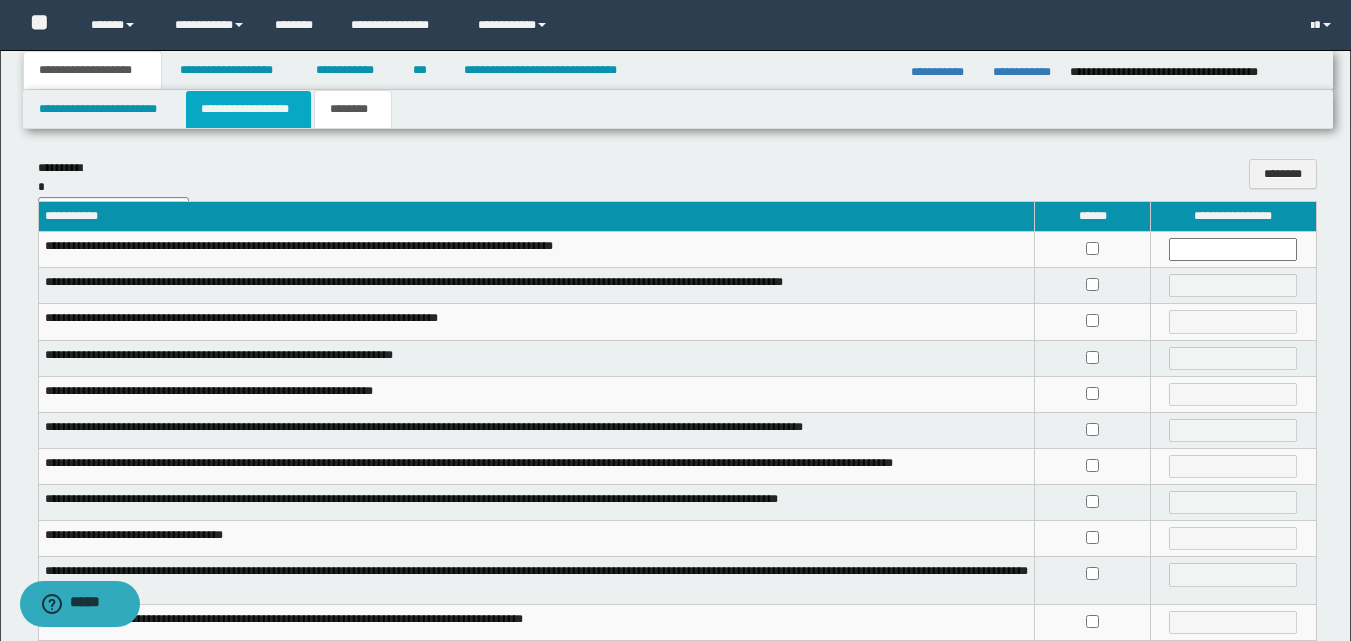 click on "**********" at bounding box center (248, 109) 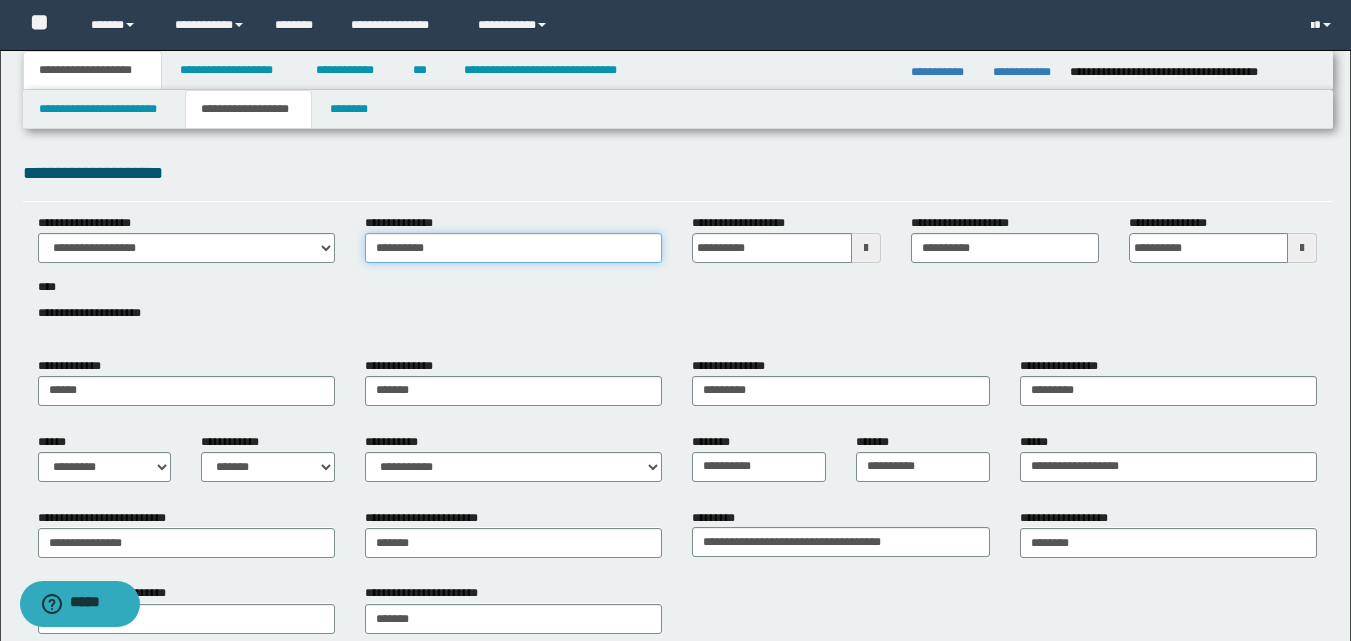 drag, startPoint x: 370, startPoint y: 246, endPoint x: 451, endPoint y: 247, distance: 81.00617 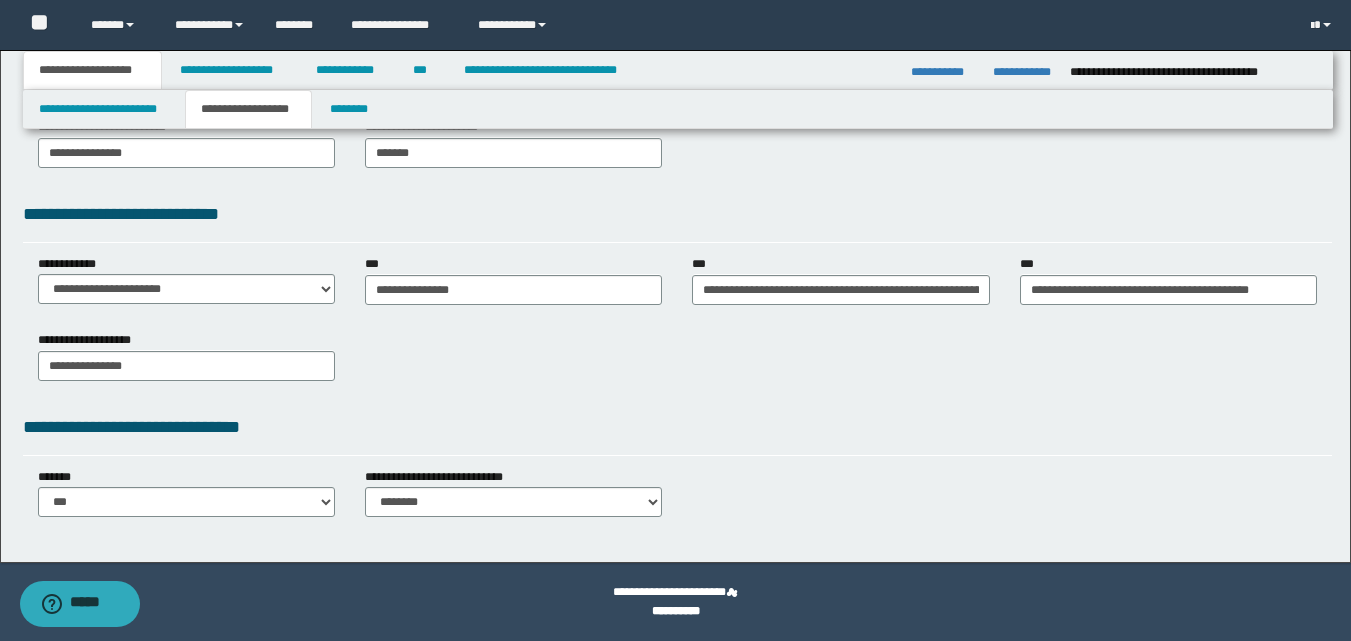 scroll, scrollTop: 0, scrollLeft: 0, axis: both 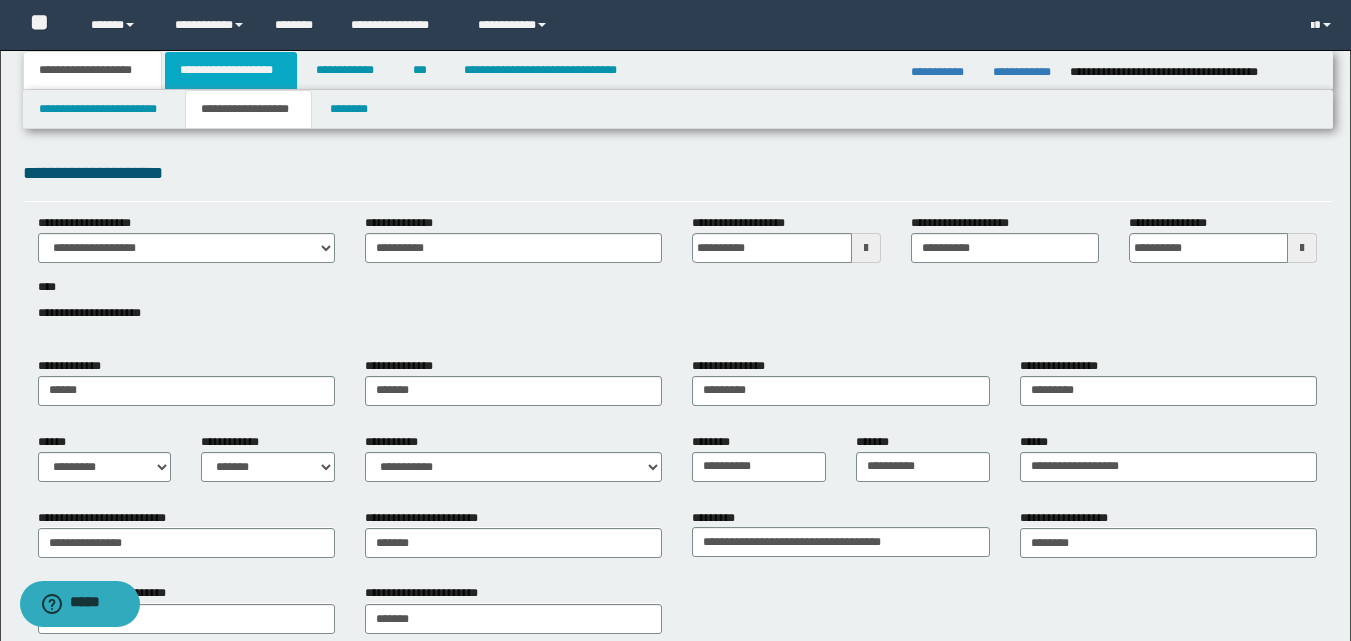 click on "**********" at bounding box center (231, 70) 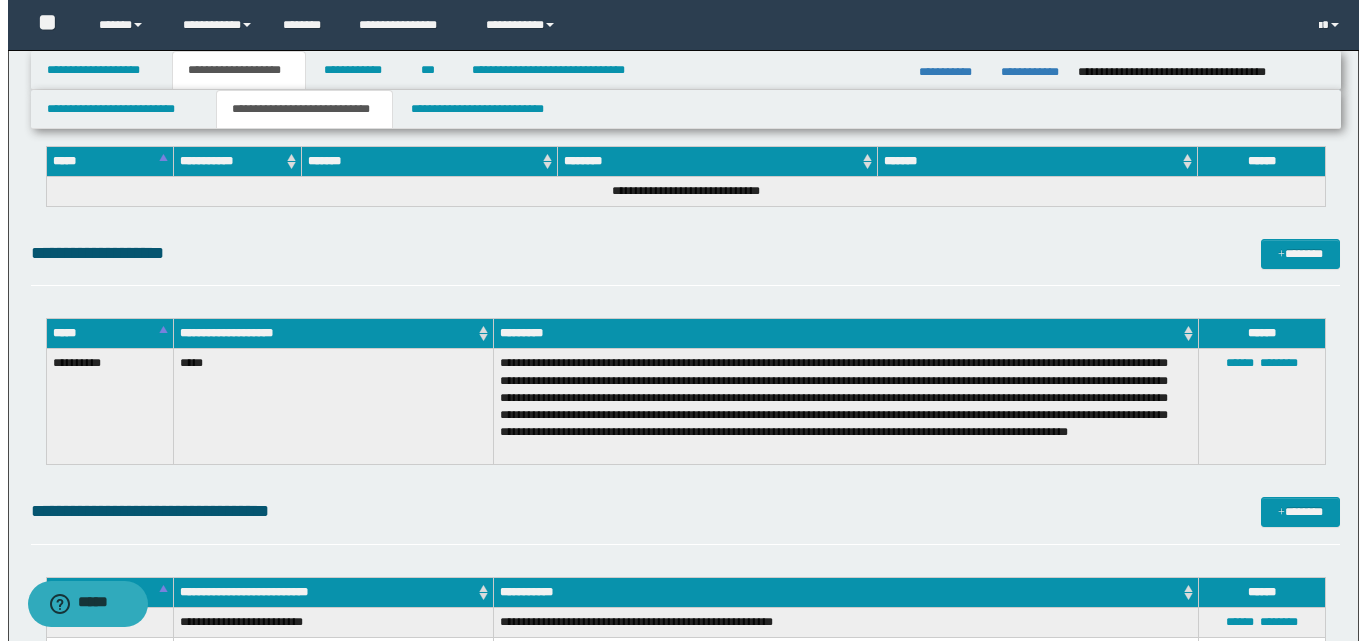 scroll, scrollTop: 318, scrollLeft: 0, axis: vertical 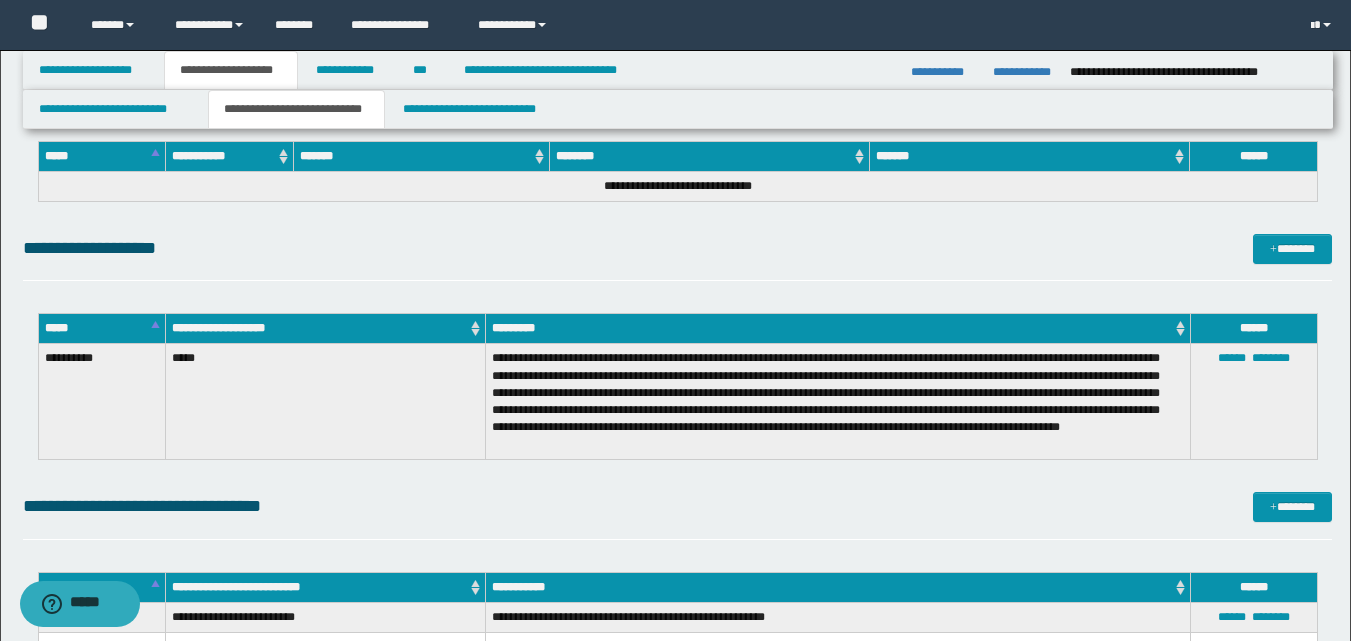 click on "**********" at bounding box center [677, 257] 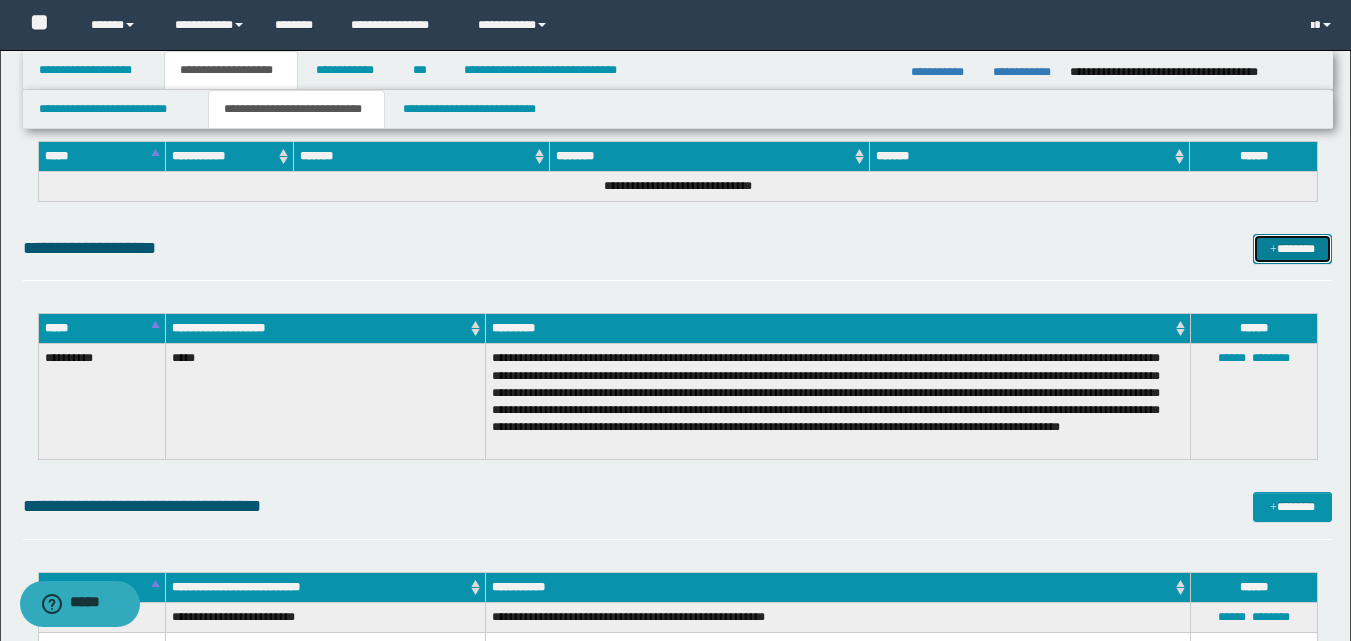 click on "*******" at bounding box center (1292, 249) 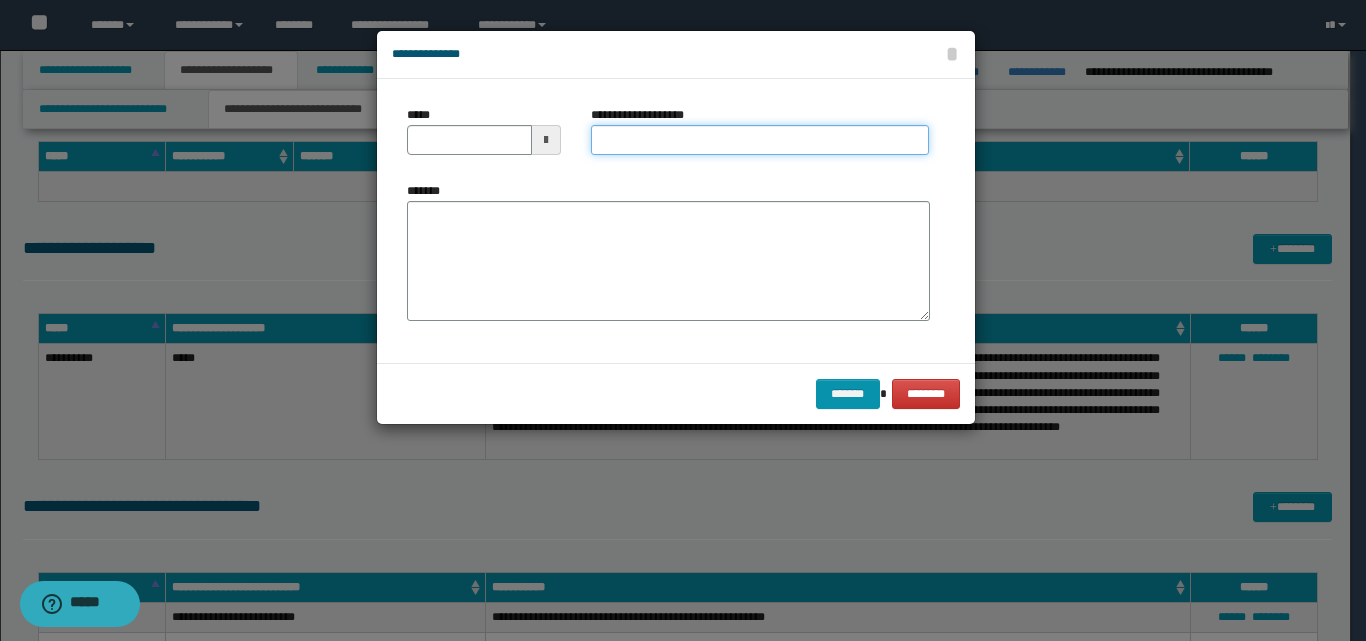 paste on "**********" 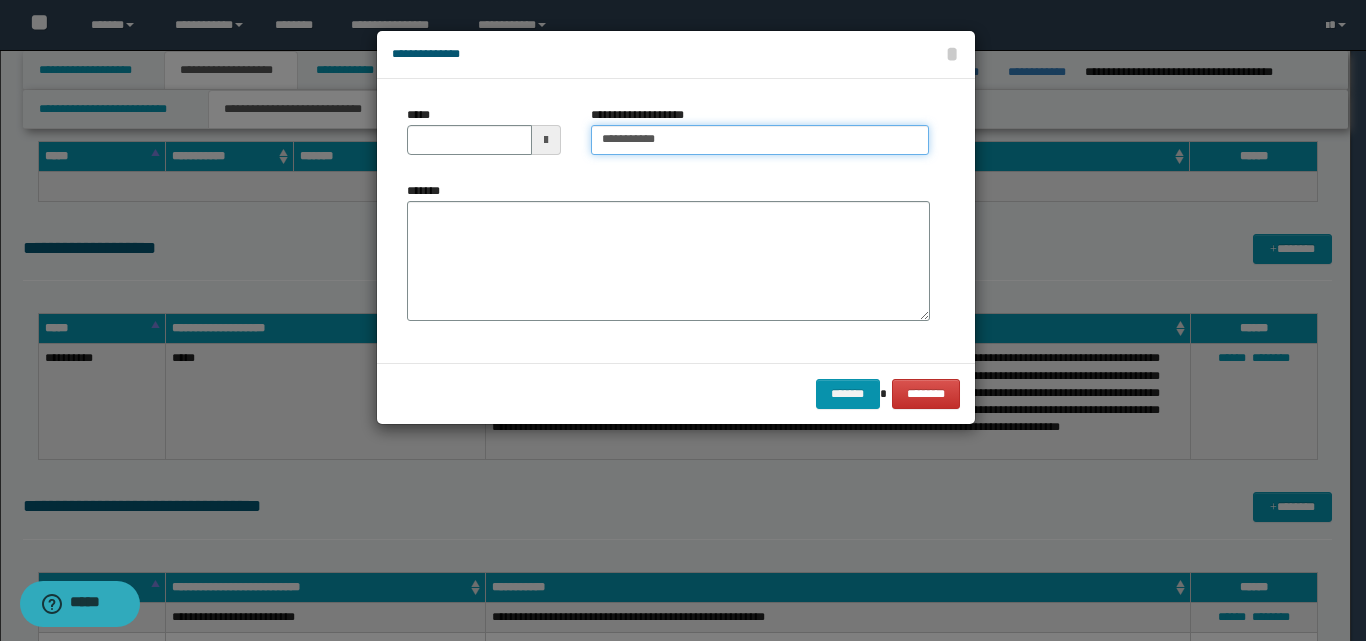 drag, startPoint x: 601, startPoint y: 137, endPoint x: 731, endPoint y: 143, distance: 130.13838 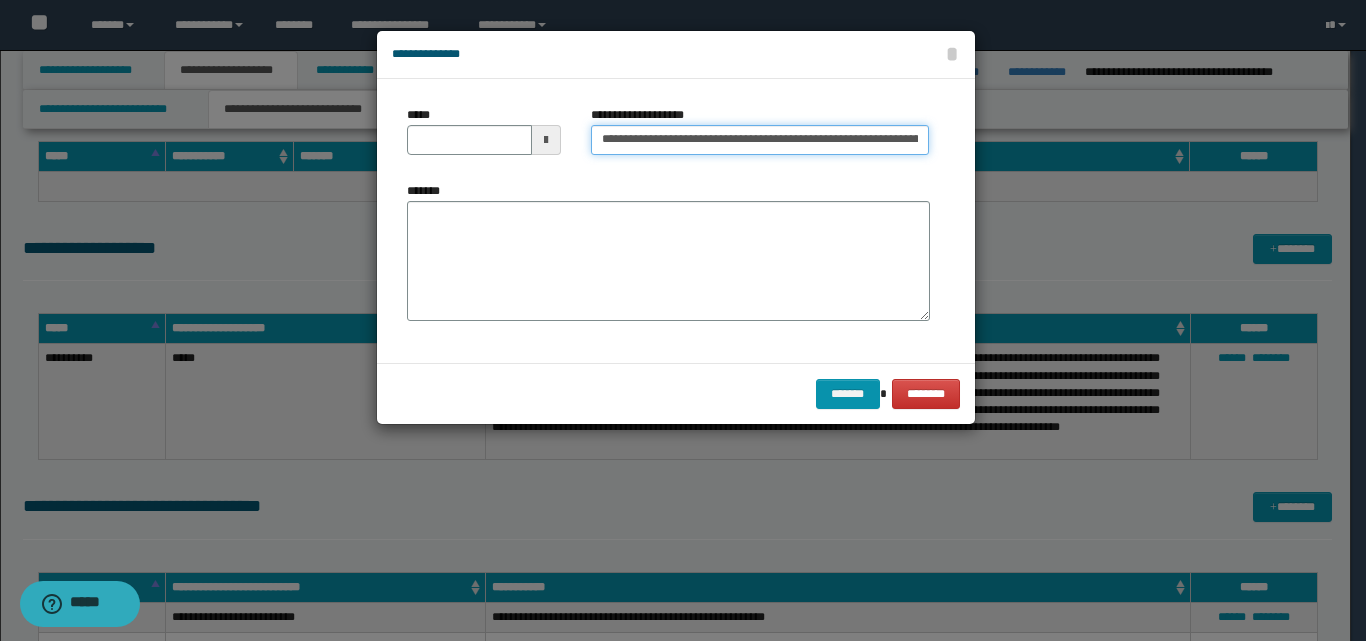 click on "**********" at bounding box center (760, 140) 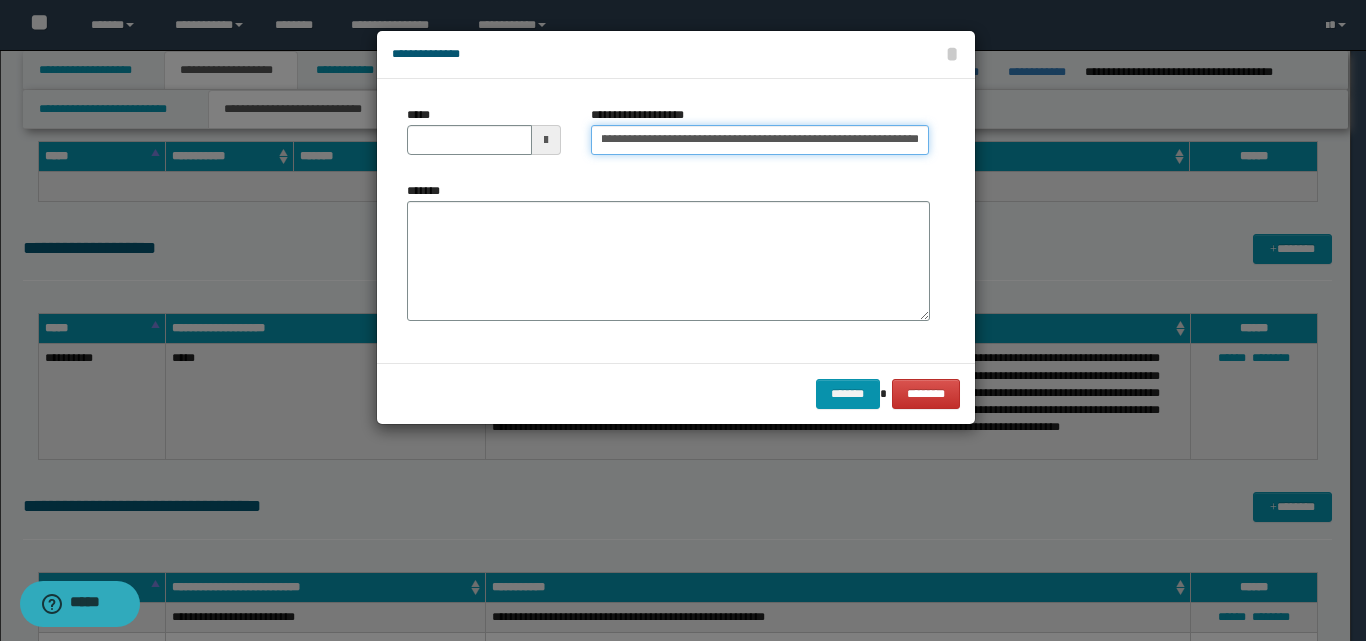 scroll, scrollTop: 0, scrollLeft: 134, axis: horizontal 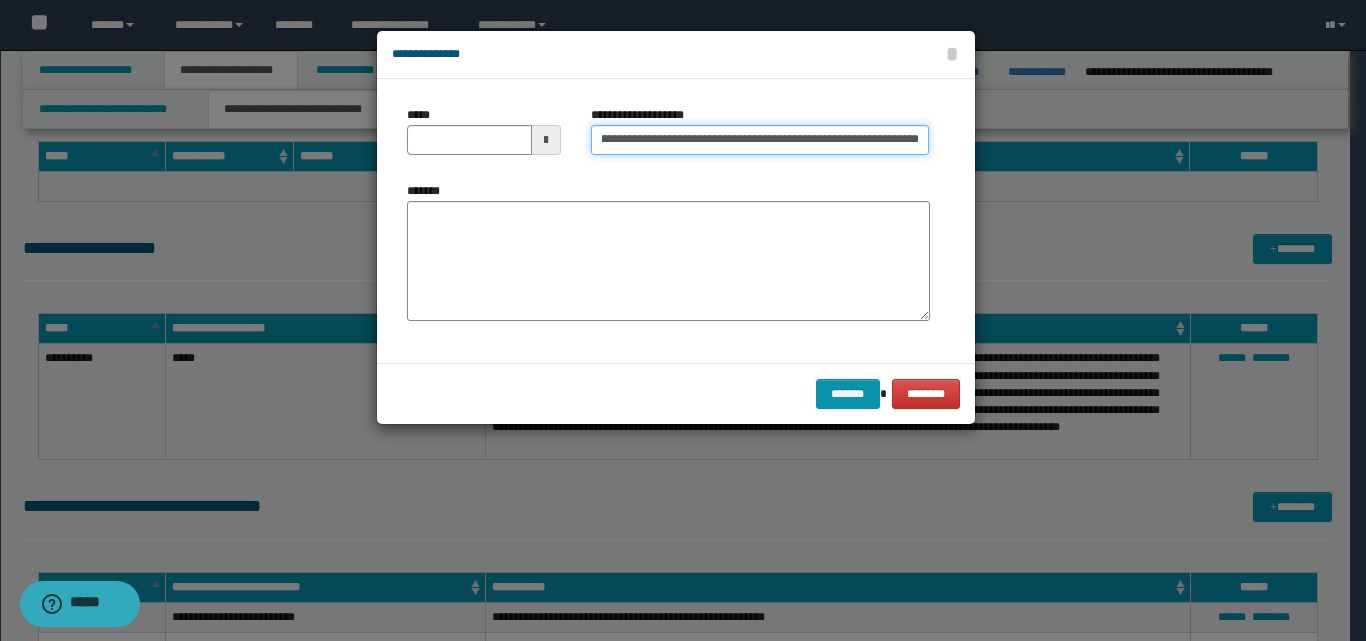 click on "**********" at bounding box center (760, 140) 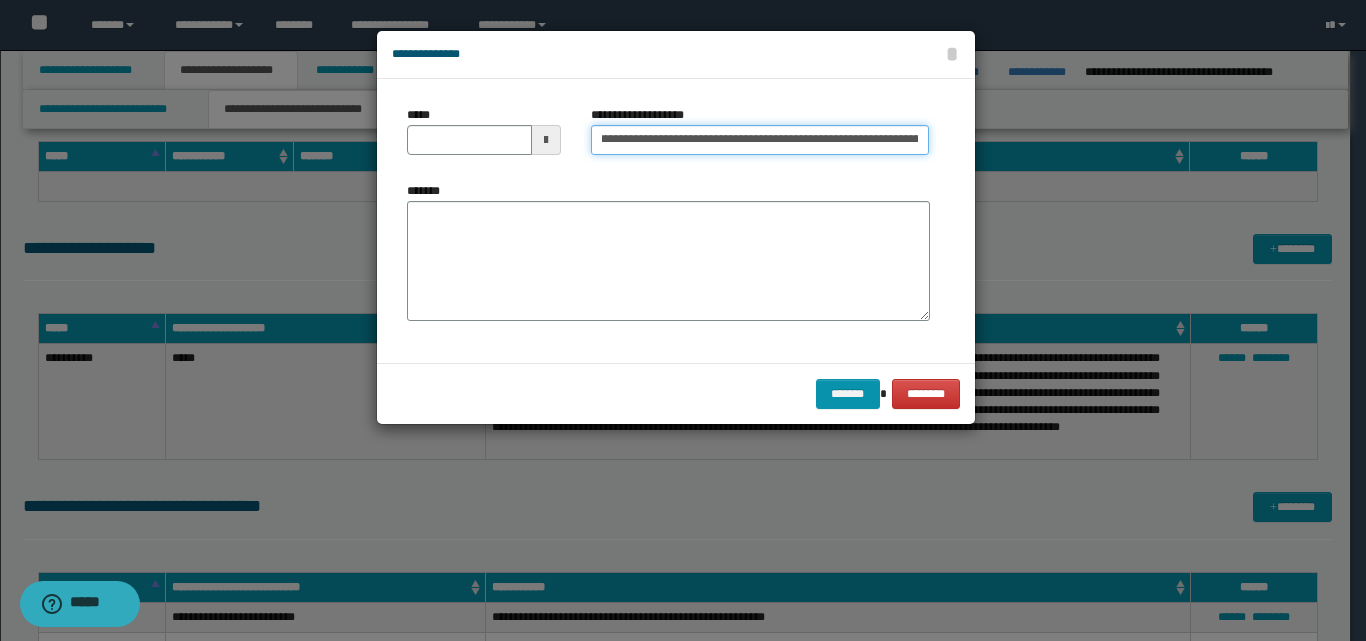scroll, scrollTop: 0, scrollLeft: 281, axis: horizontal 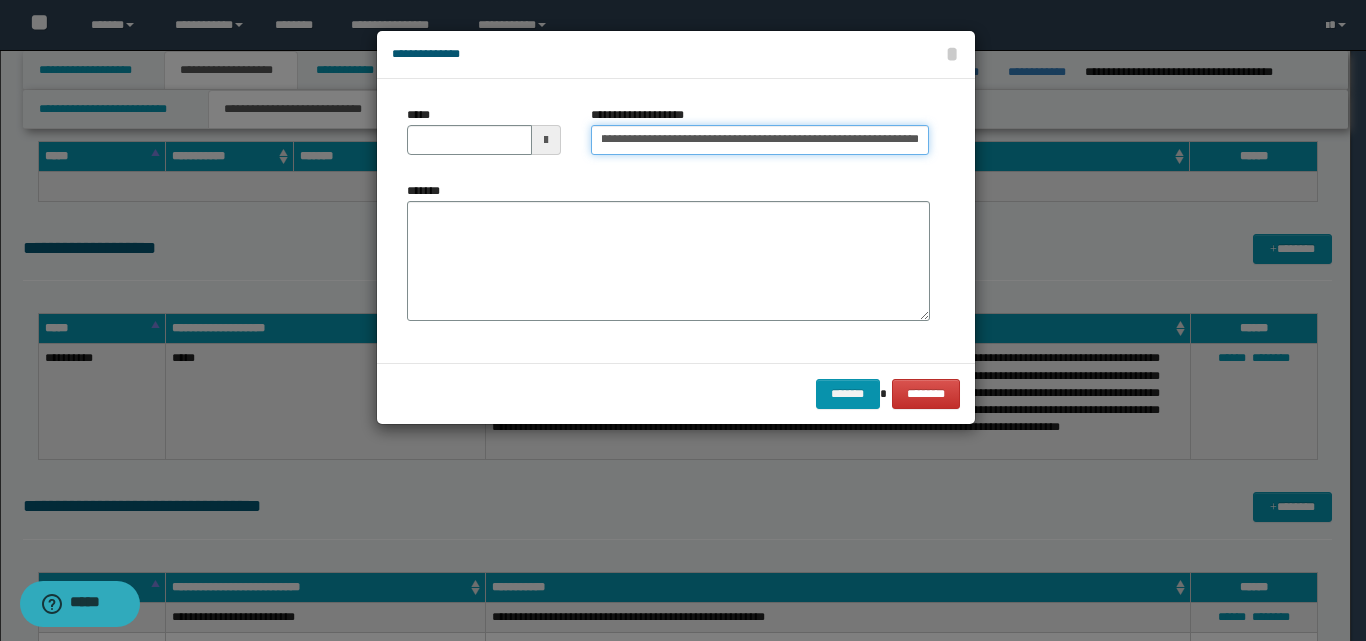 click on "**********" at bounding box center (760, 140) 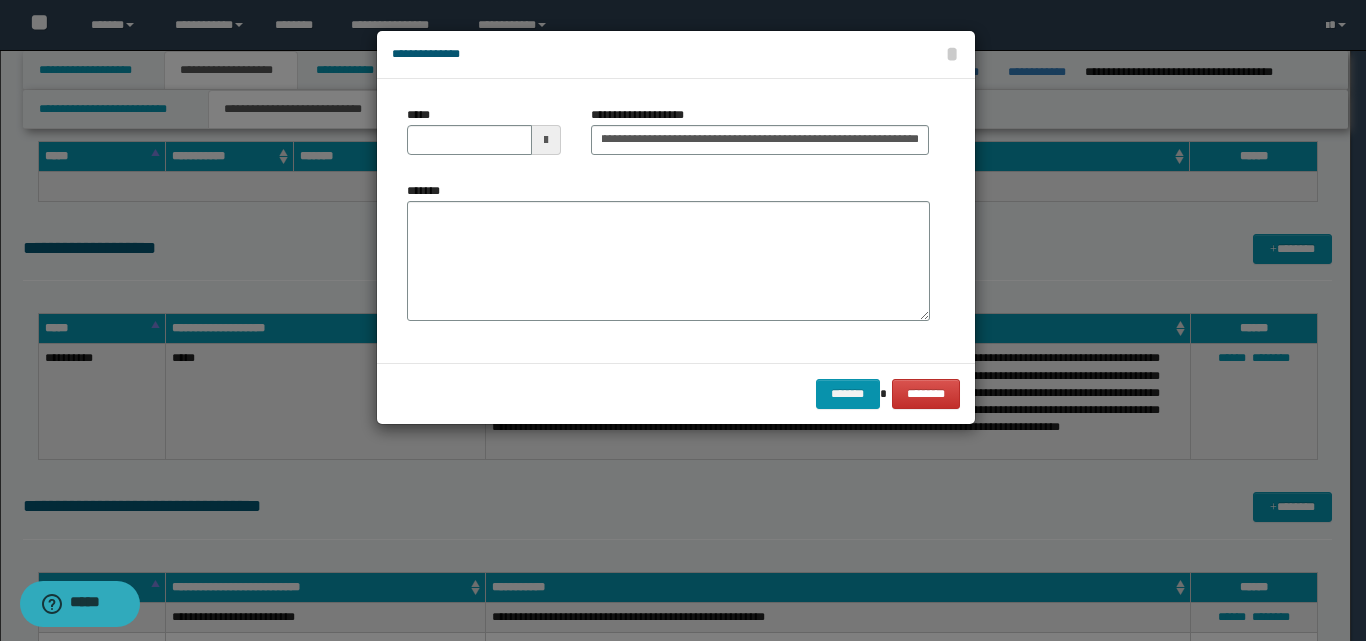 scroll, scrollTop: 0, scrollLeft: 0, axis: both 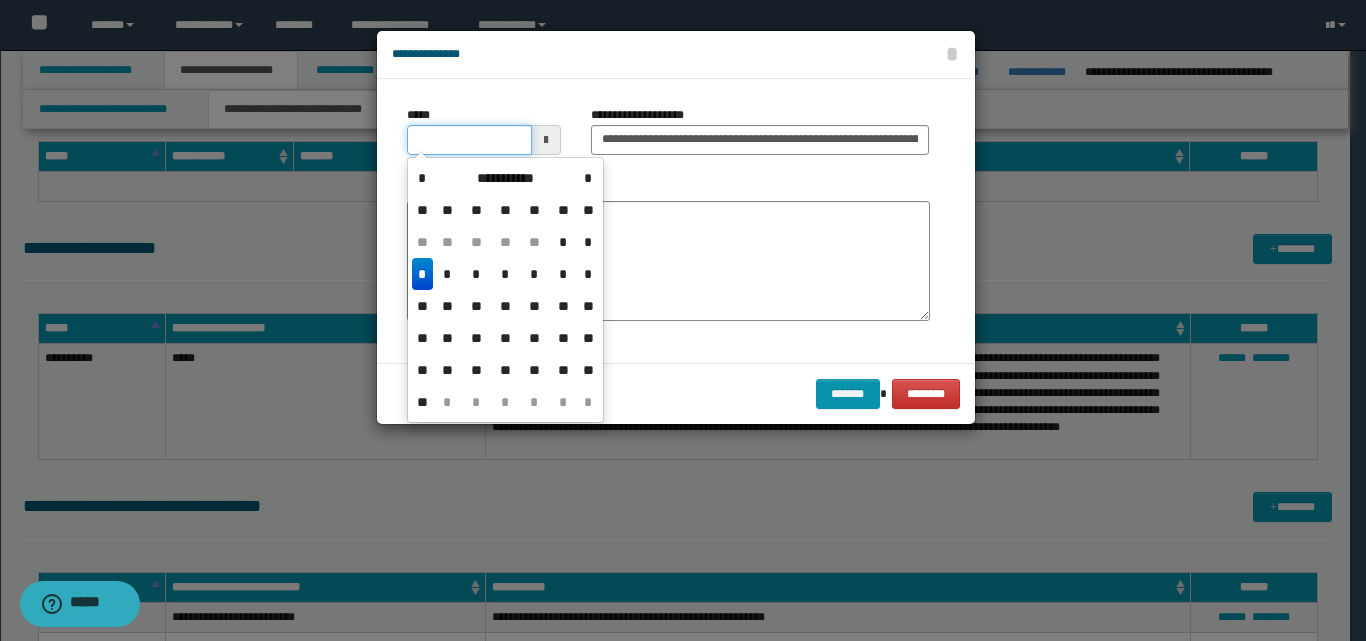 click on "*****" at bounding box center [469, 140] 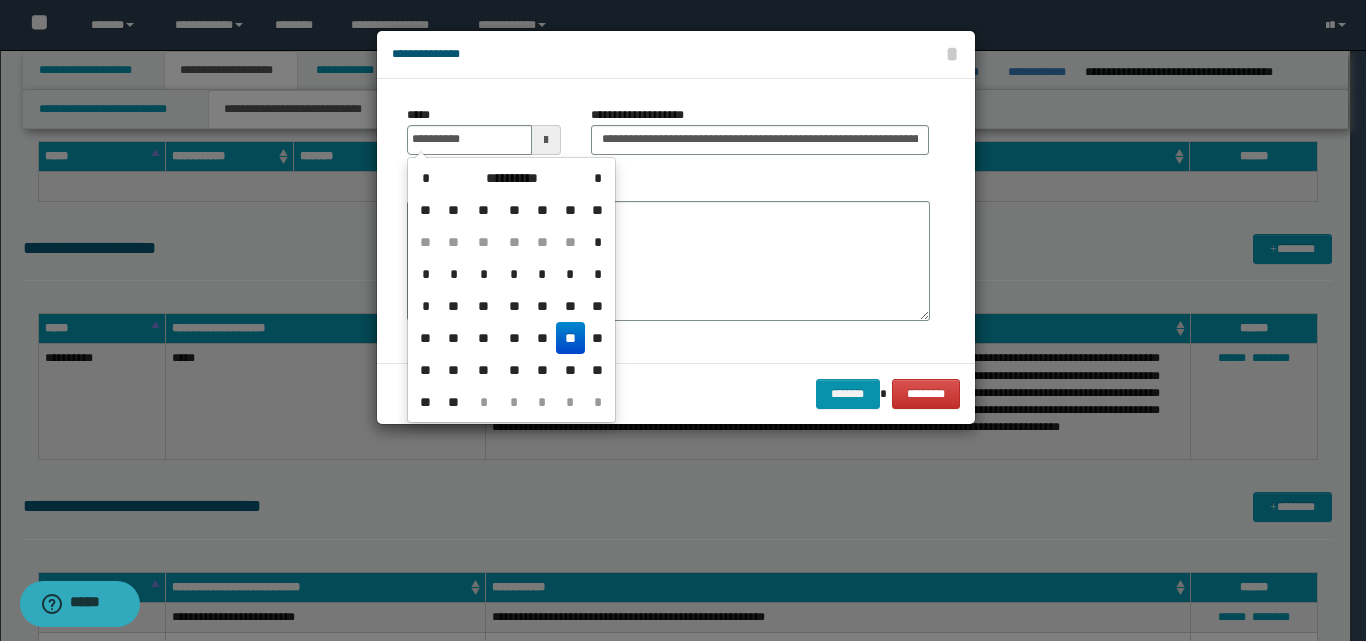 click on "**" at bounding box center (570, 338) 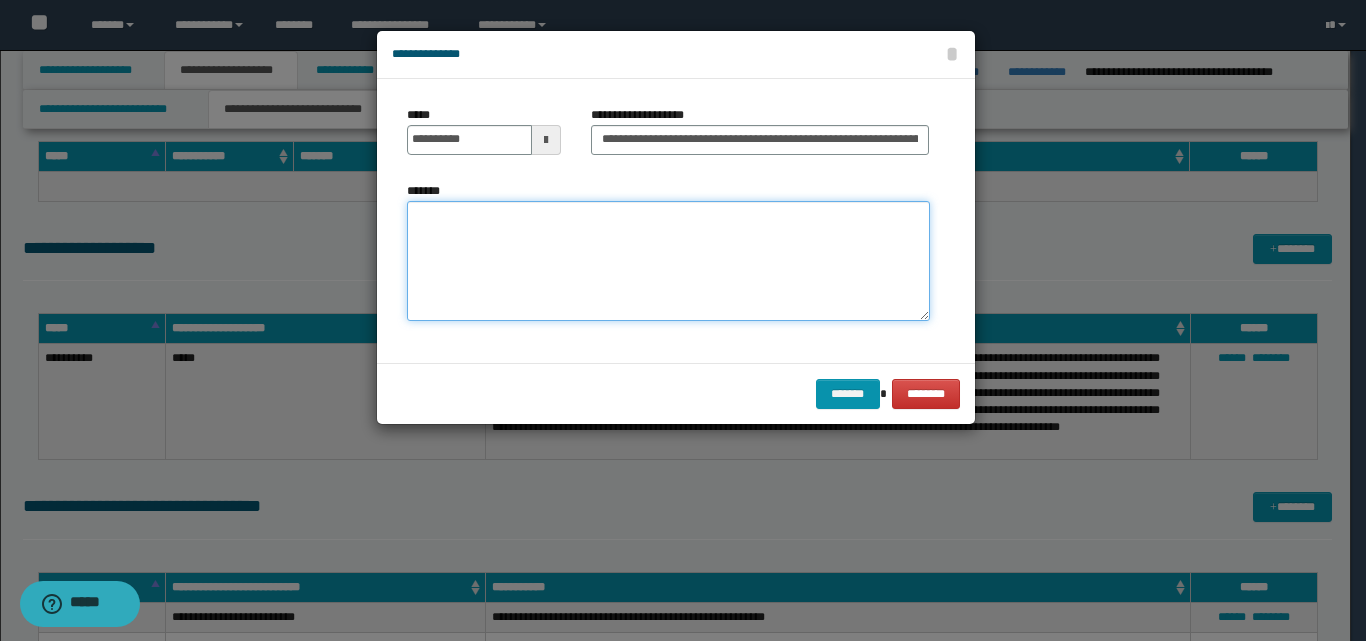 click on "*******" at bounding box center [668, 261] 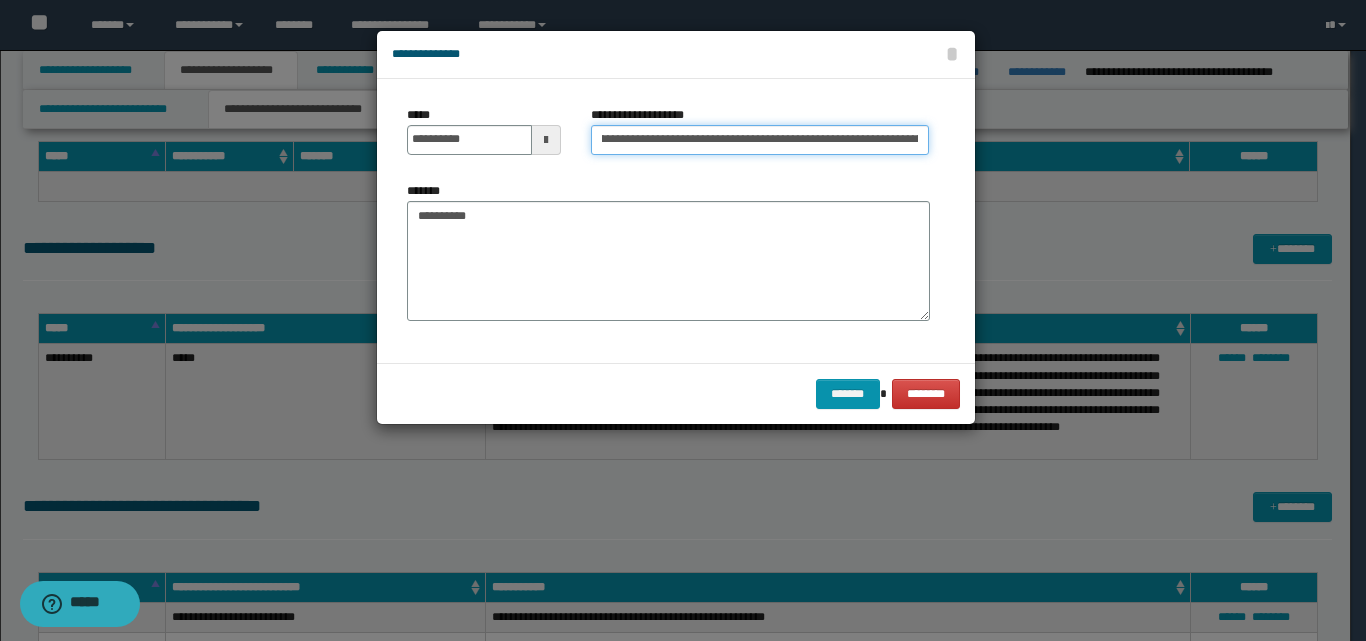 scroll, scrollTop: 0, scrollLeft: 213, axis: horizontal 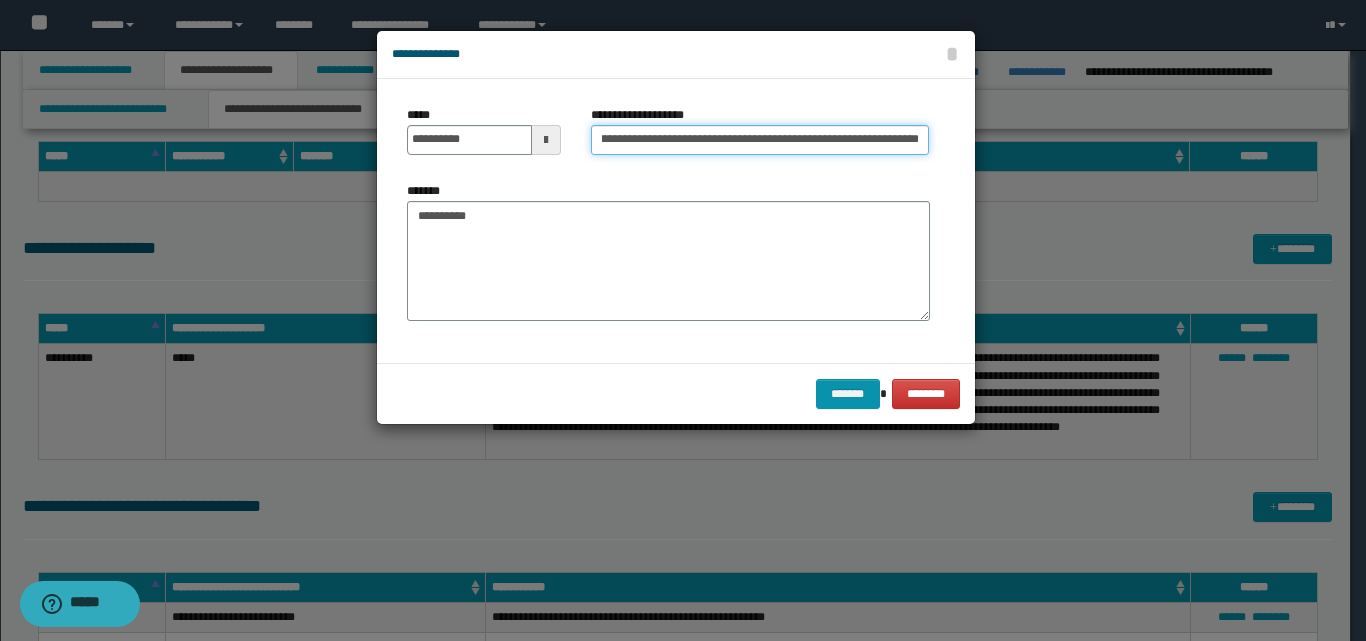 drag, startPoint x: 600, startPoint y: 141, endPoint x: 929, endPoint y: 140, distance: 329.00153 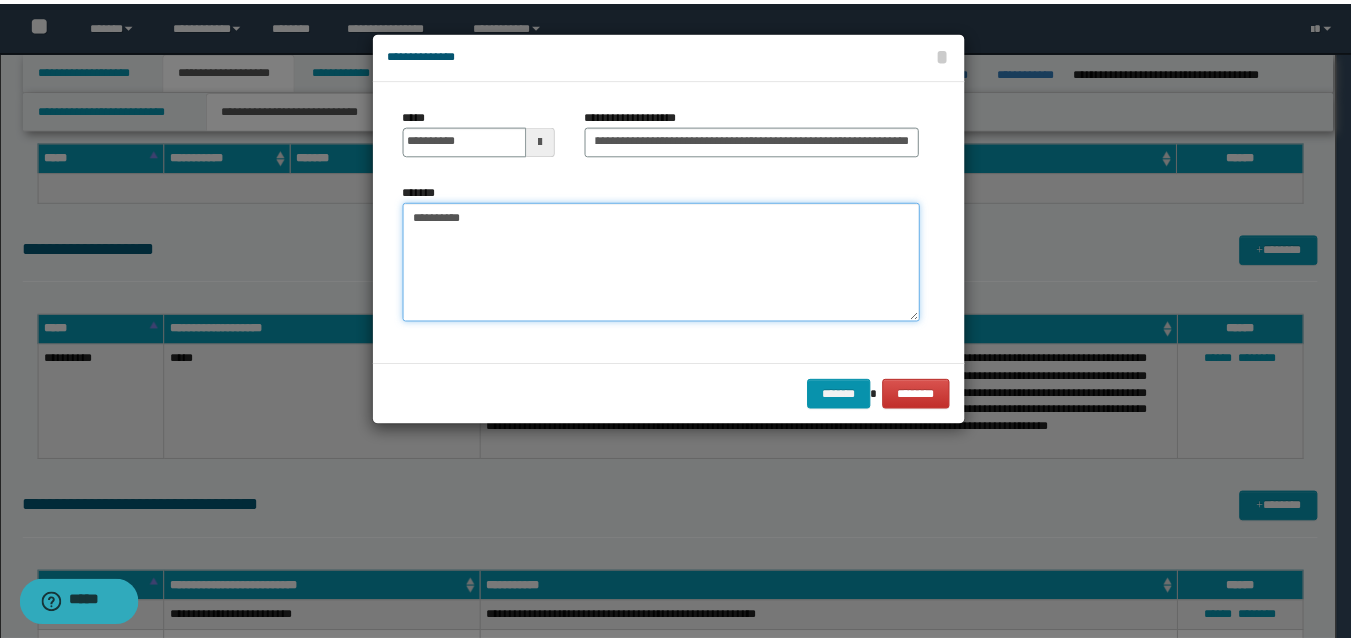 scroll, scrollTop: 0, scrollLeft: 0, axis: both 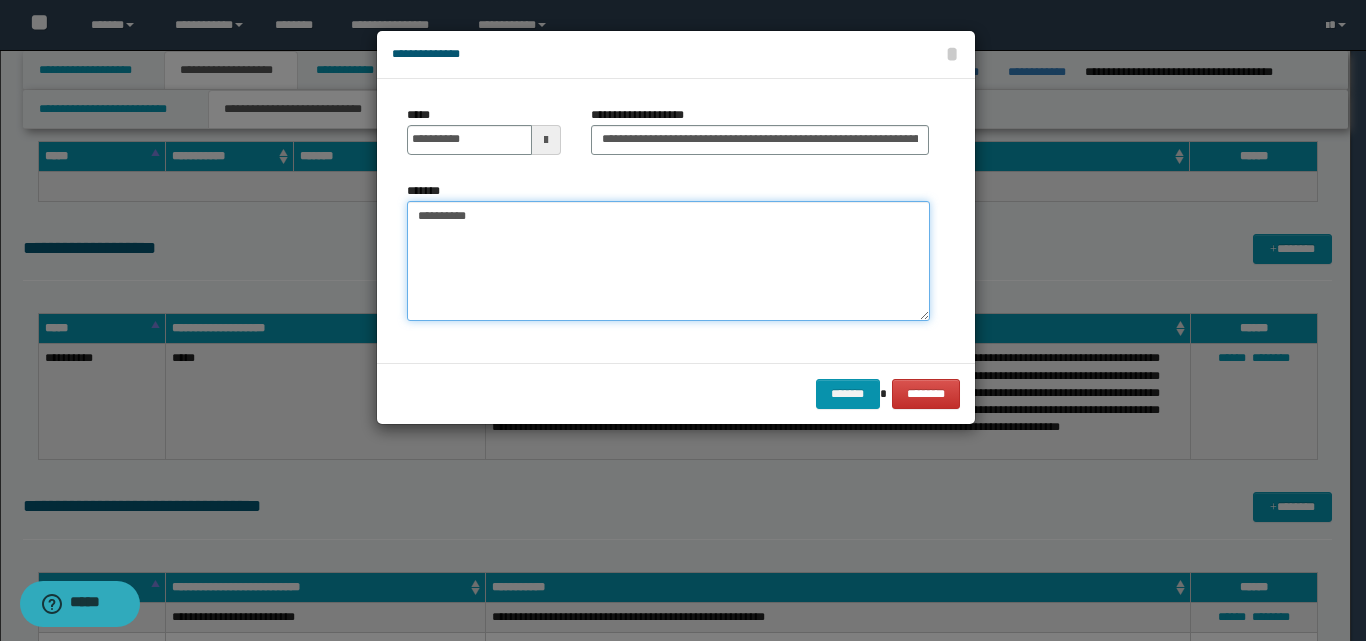 click on "**********" at bounding box center [668, 261] 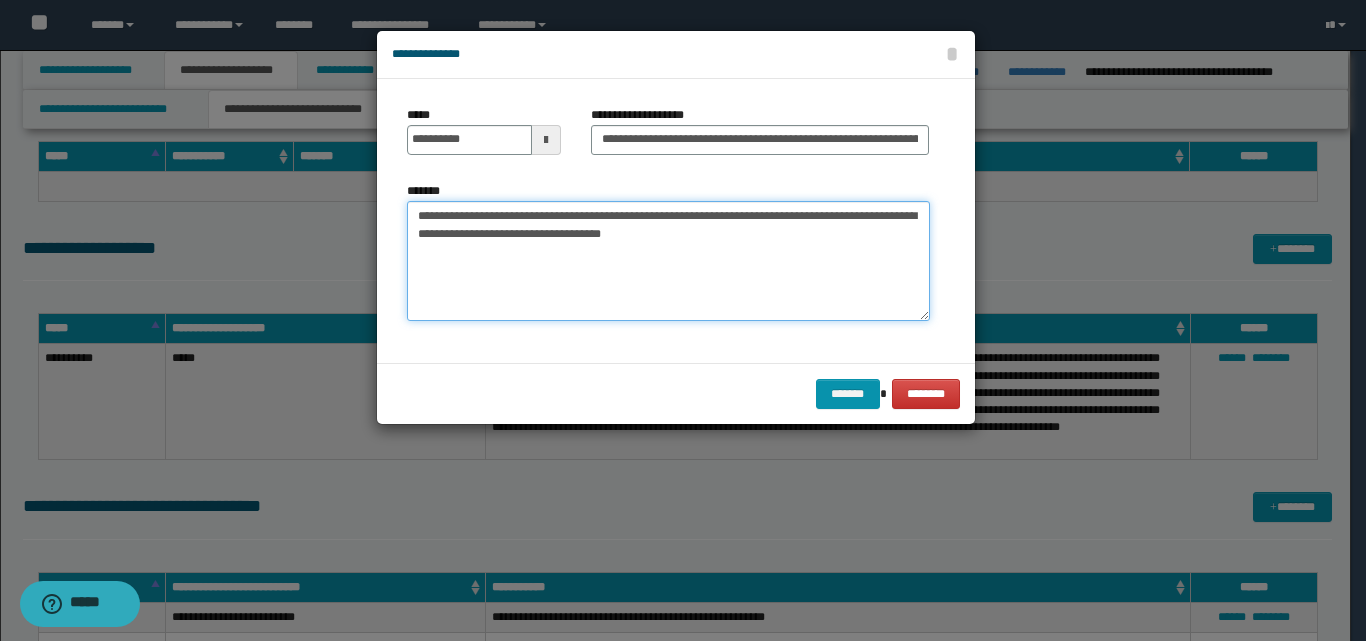 click on "**********" at bounding box center (668, 261) 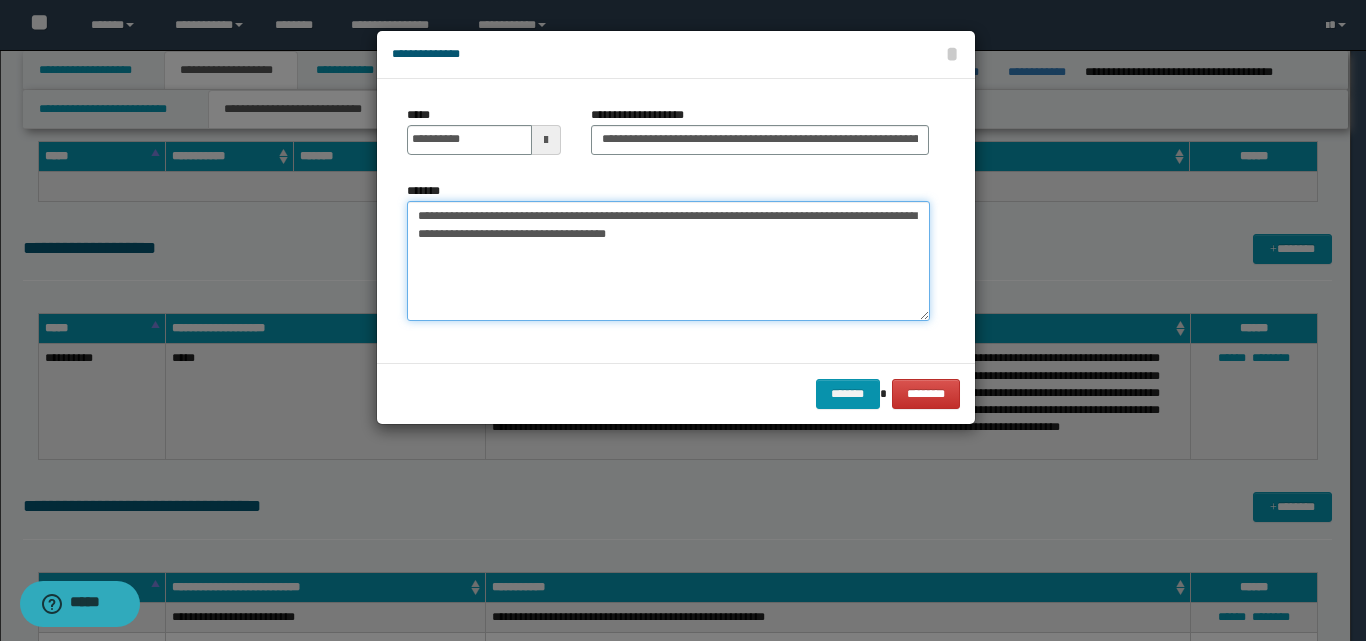 click on "**********" at bounding box center [668, 261] 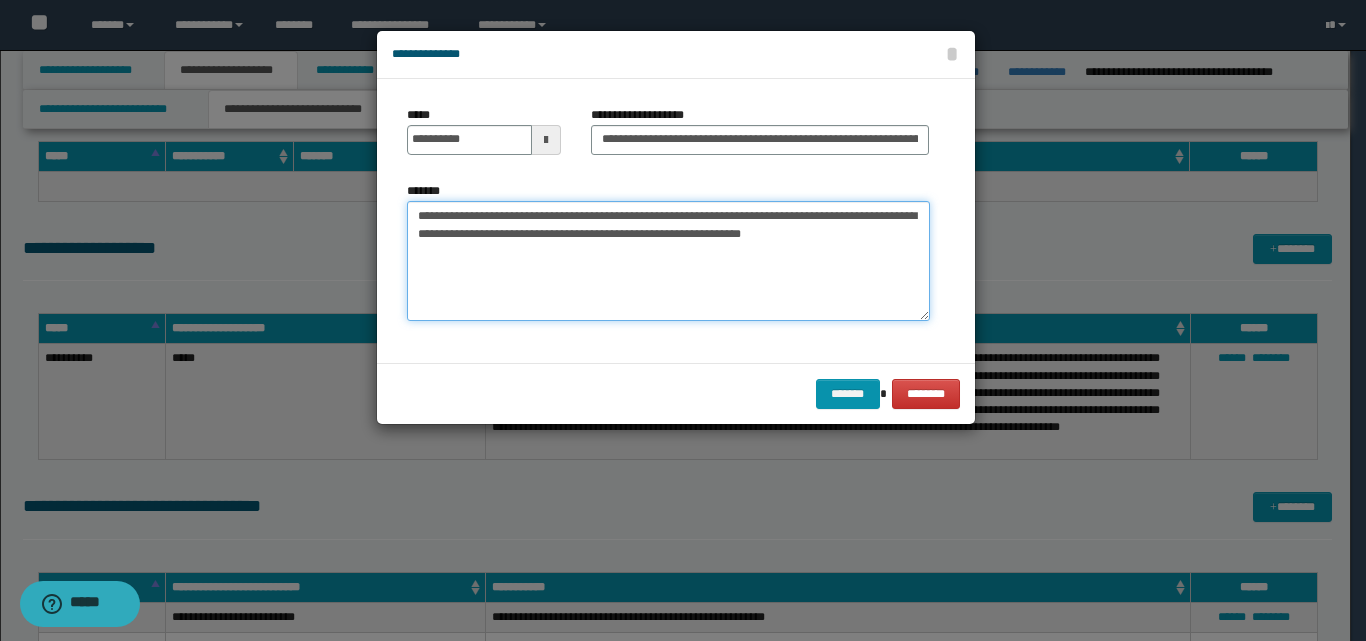 click on "**********" at bounding box center (668, 261) 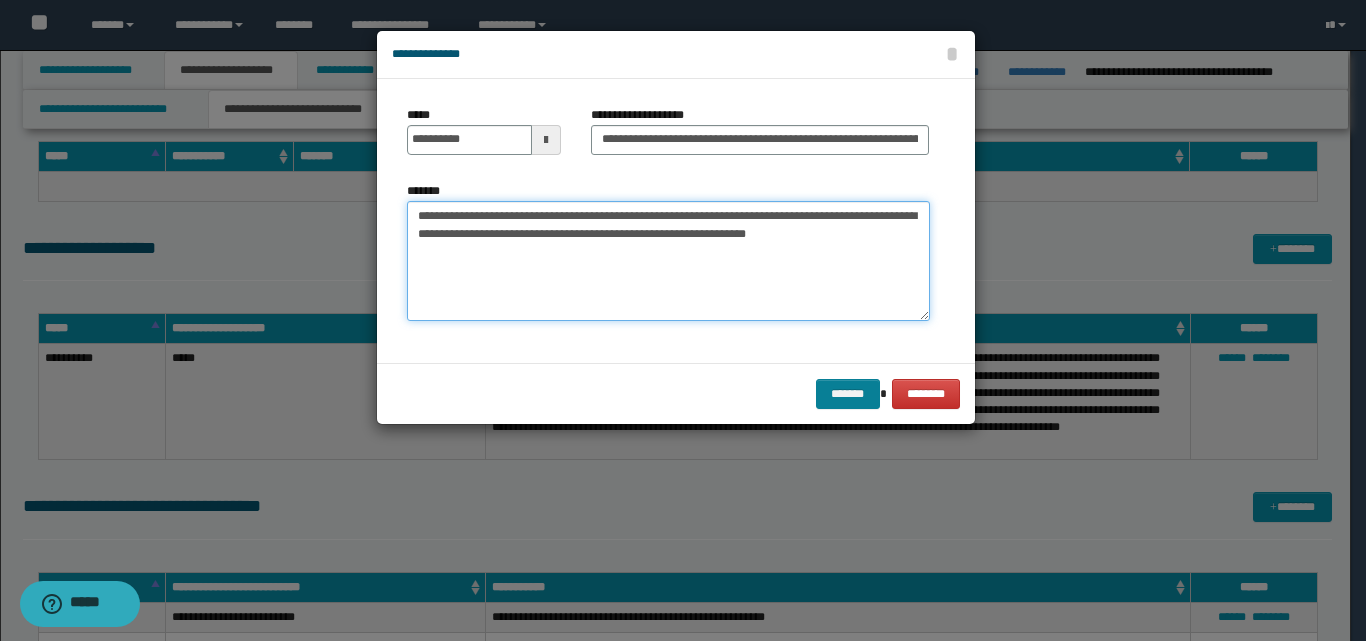 type on "**********" 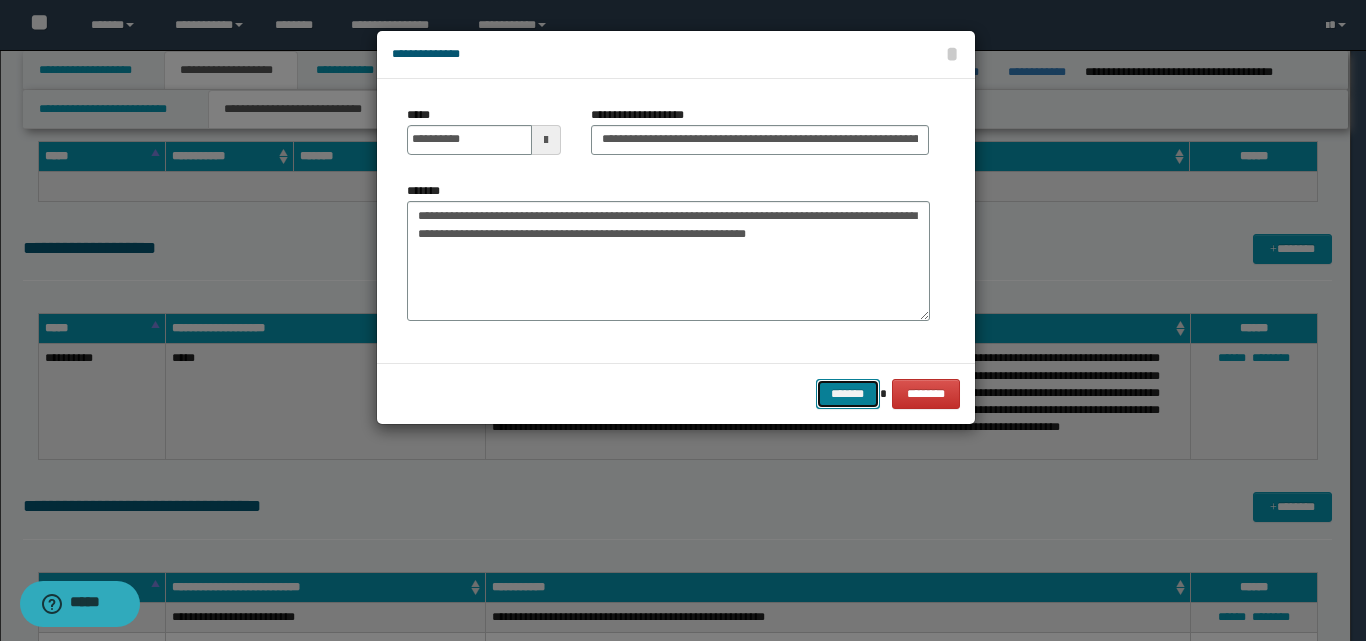 click on "*******" at bounding box center (848, 394) 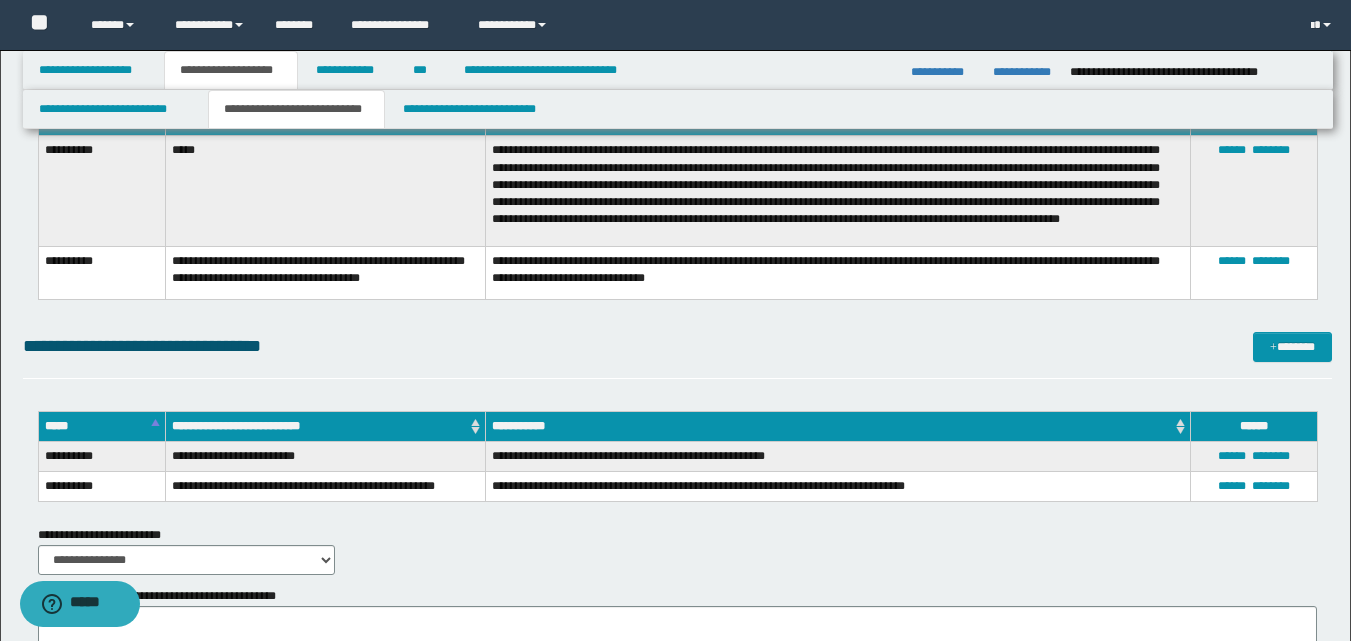 scroll, scrollTop: 538, scrollLeft: 0, axis: vertical 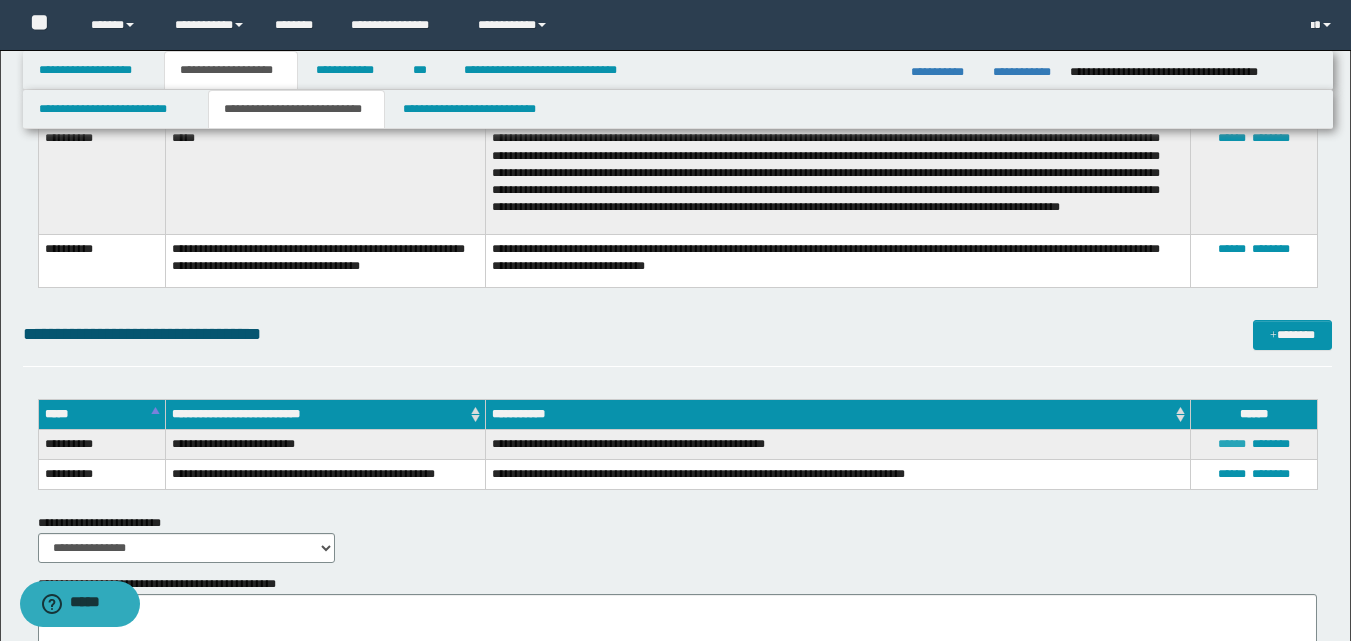 click on "******" at bounding box center (1232, 444) 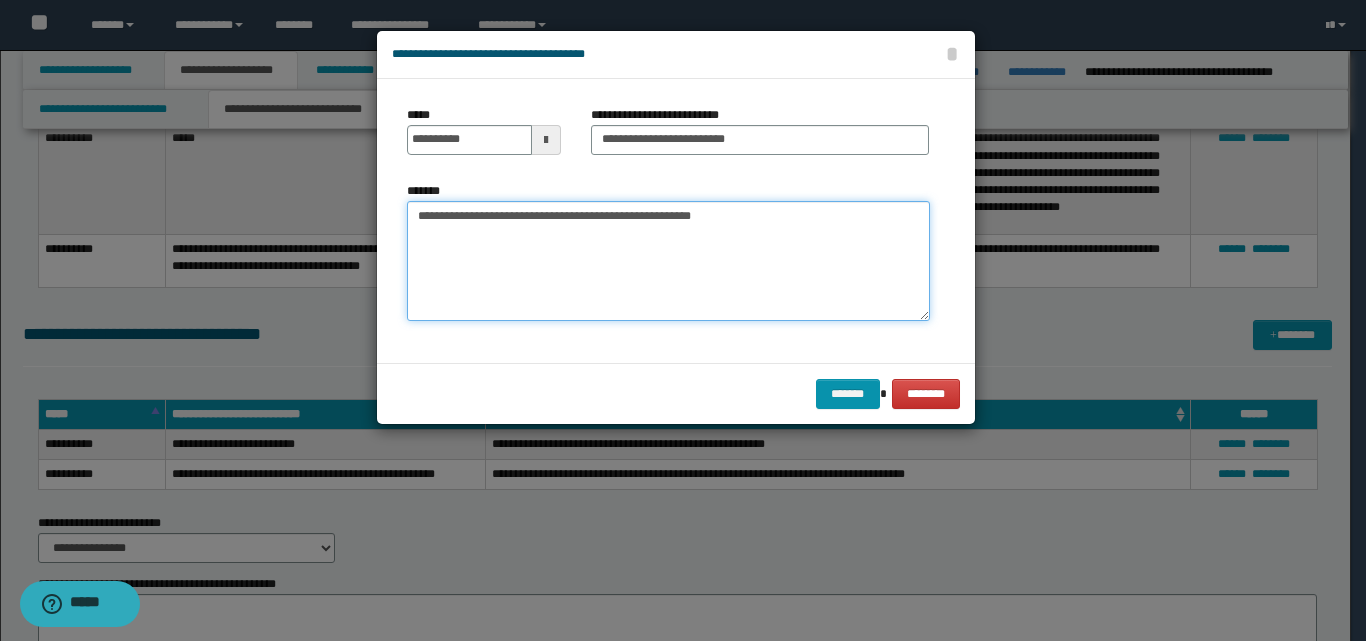 click on "**********" at bounding box center [668, 261] 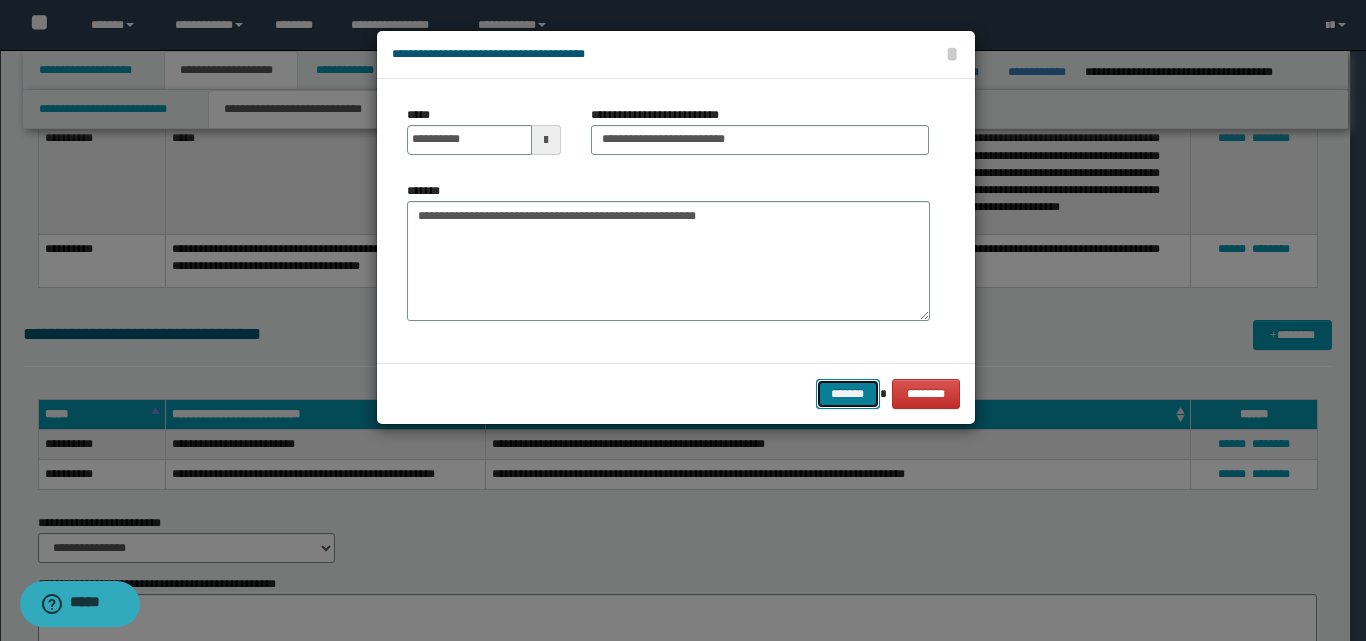 click on "*******" at bounding box center (848, 394) 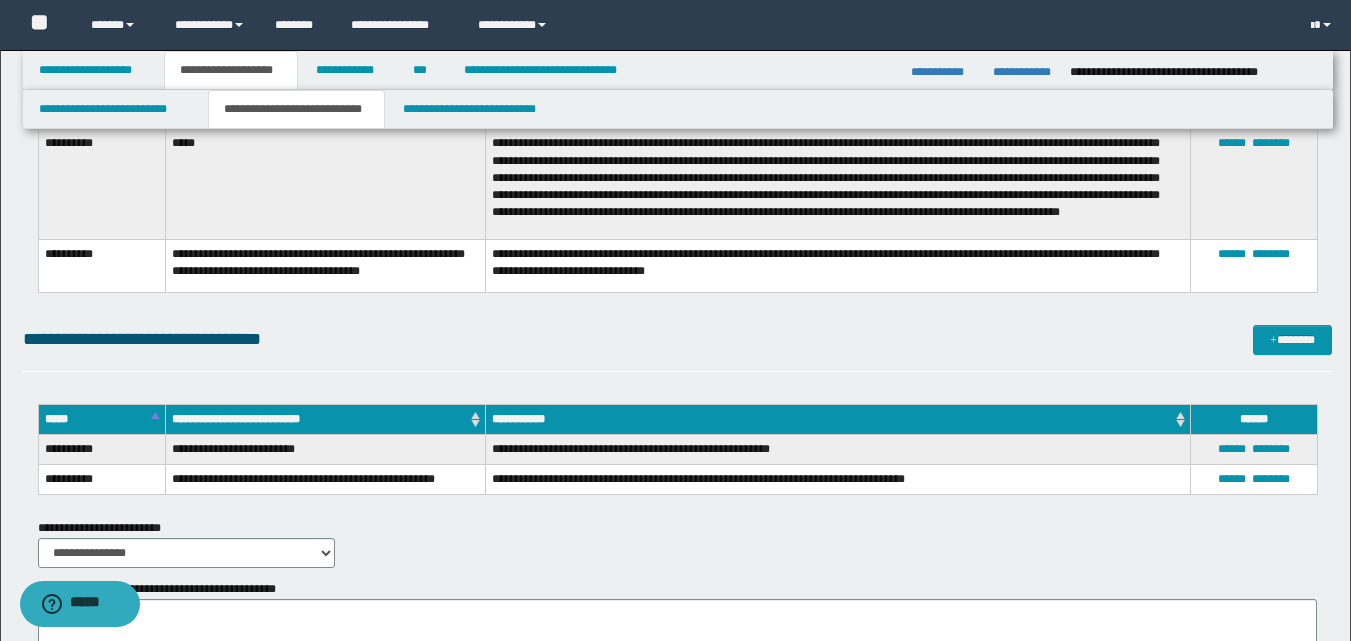 scroll, scrollTop: 559, scrollLeft: 0, axis: vertical 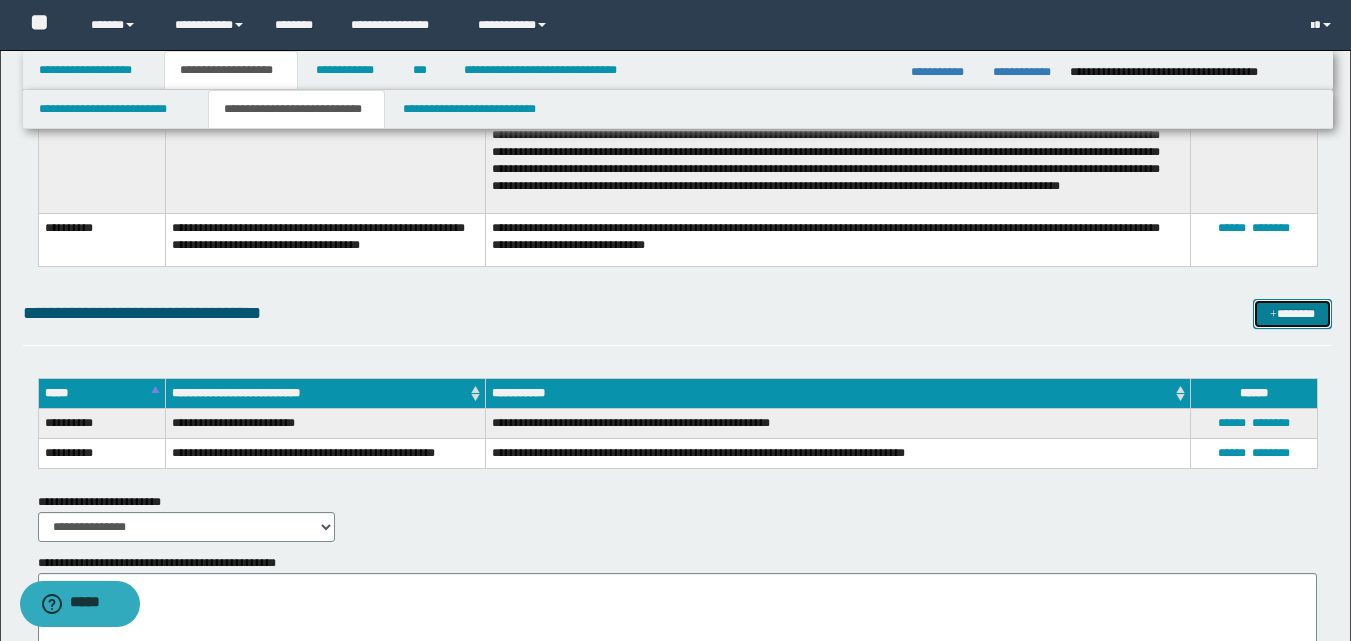 click on "*******" at bounding box center [1292, 314] 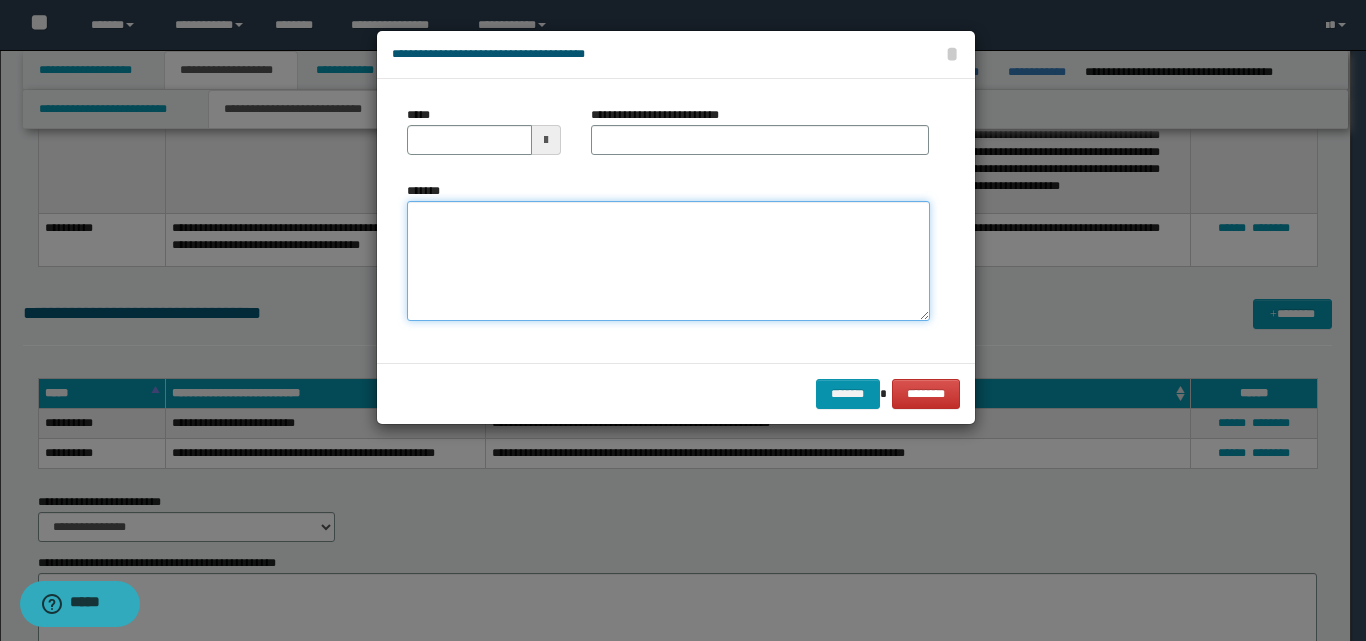 paste on "**********" 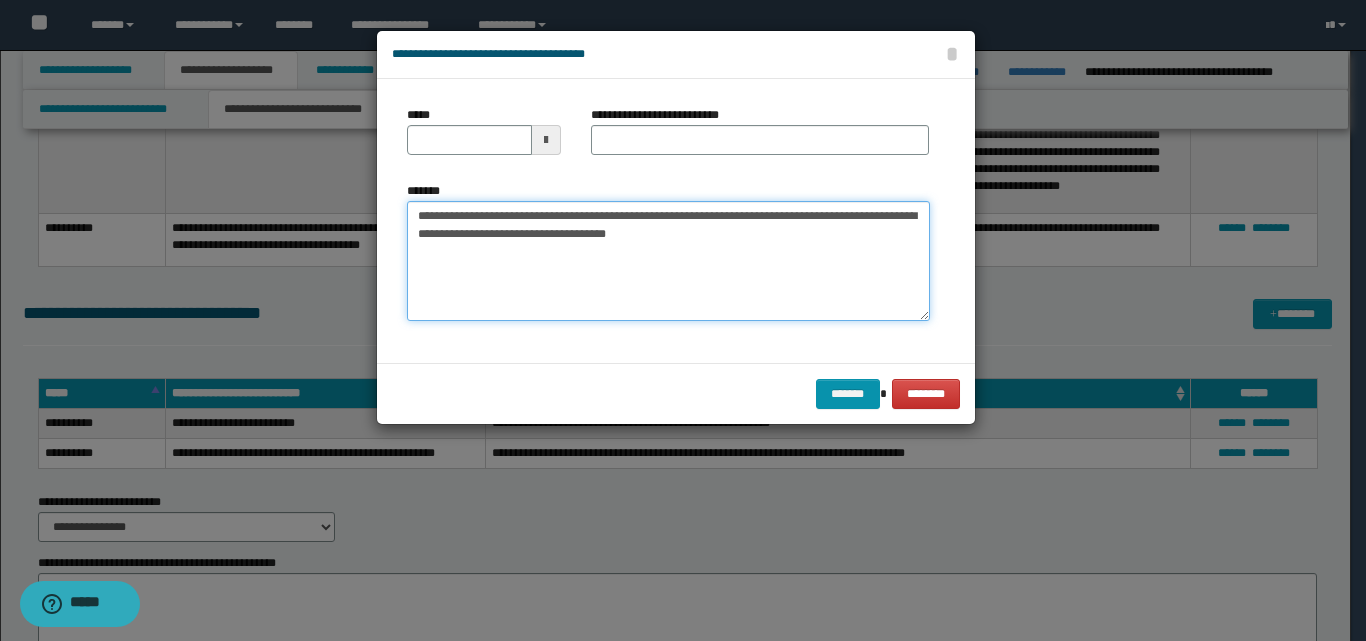 type 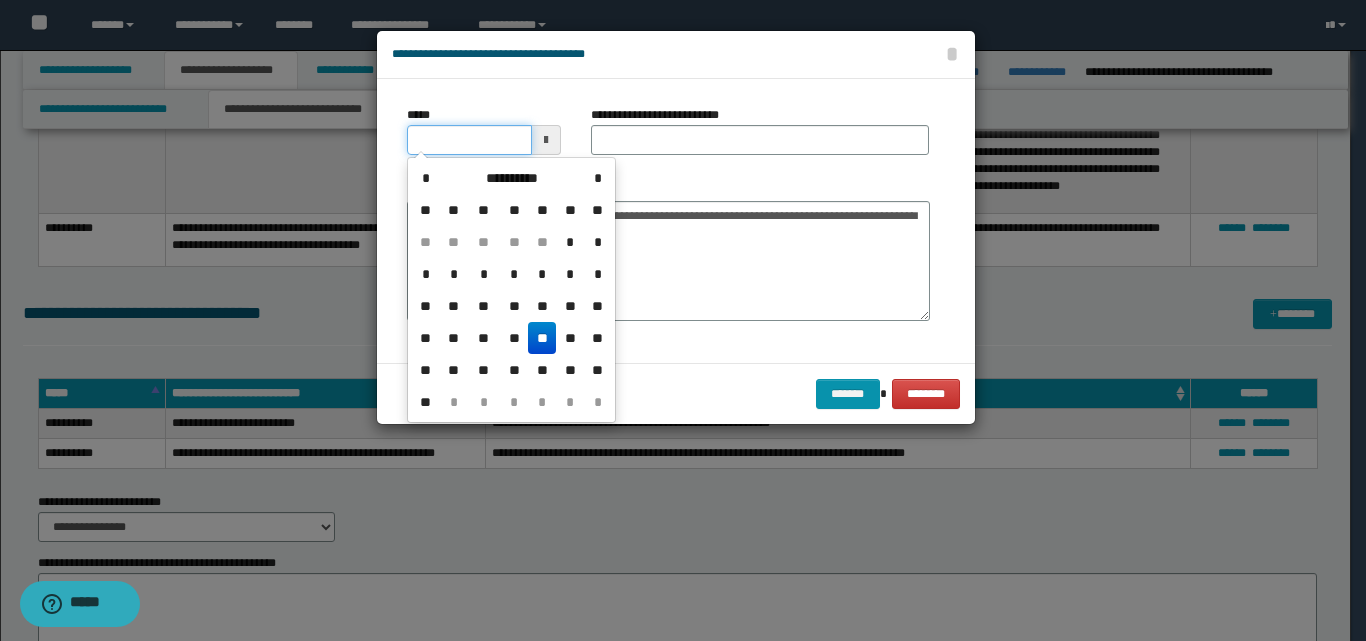 click on "*****" at bounding box center [469, 140] 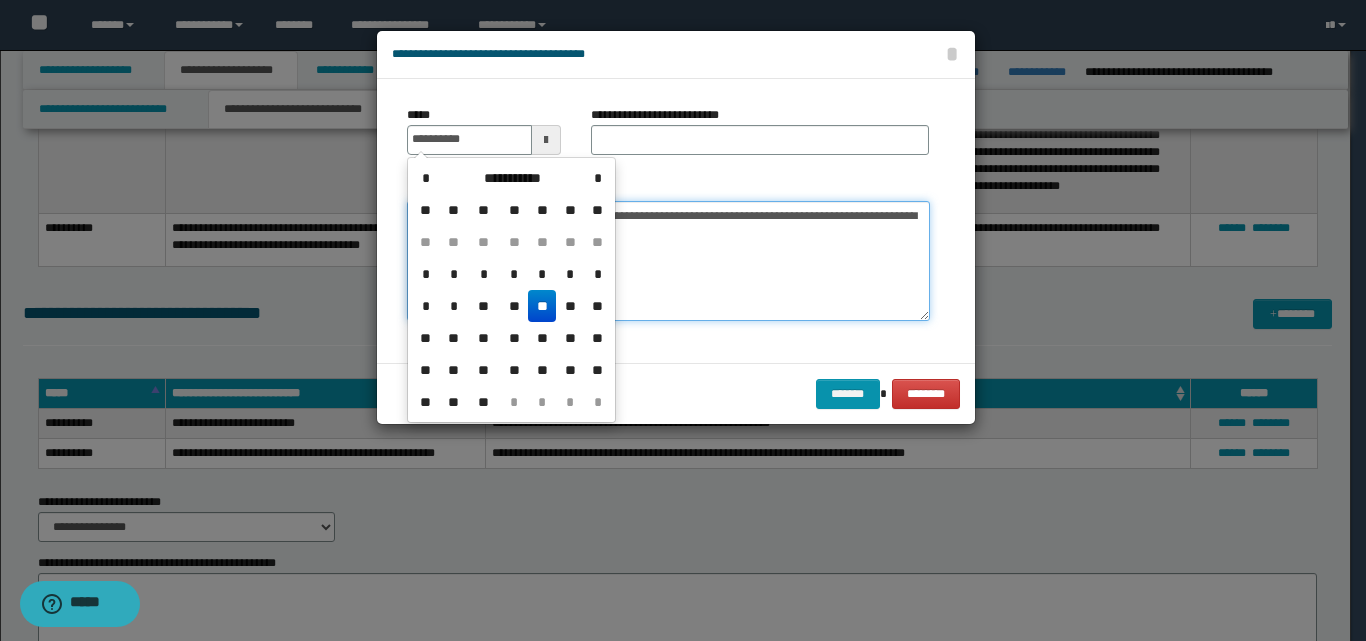 type on "**********" 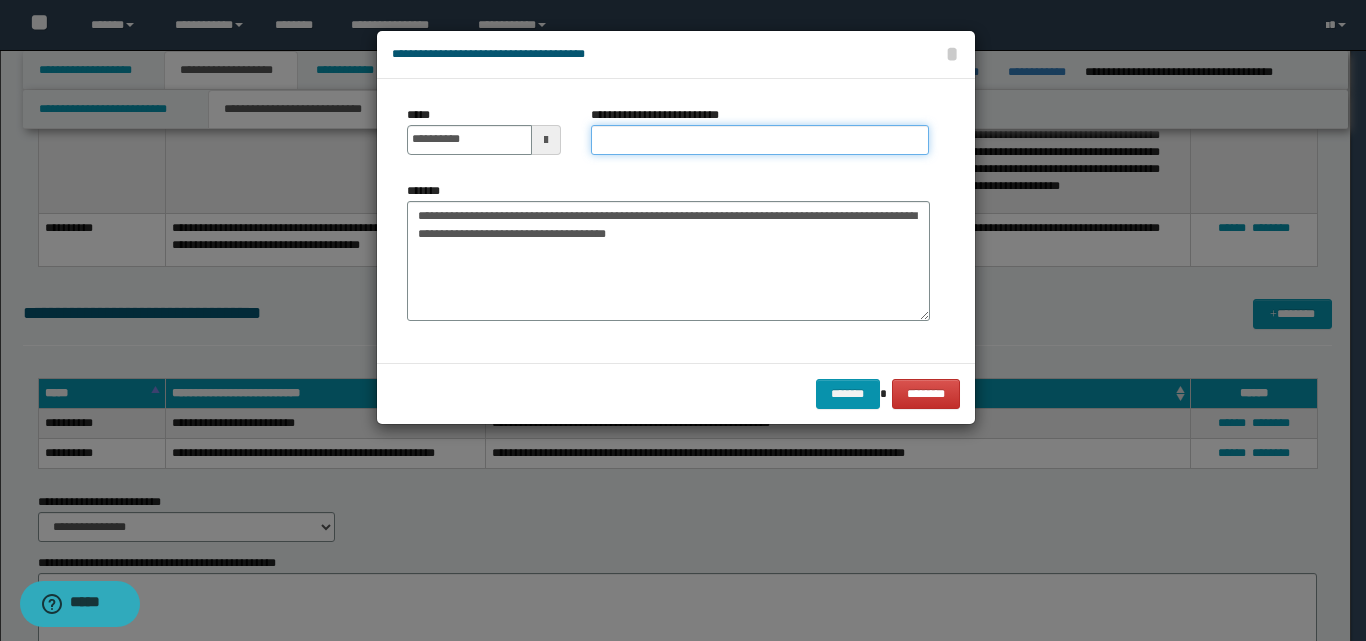 click on "**********" at bounding box center [760, 140] 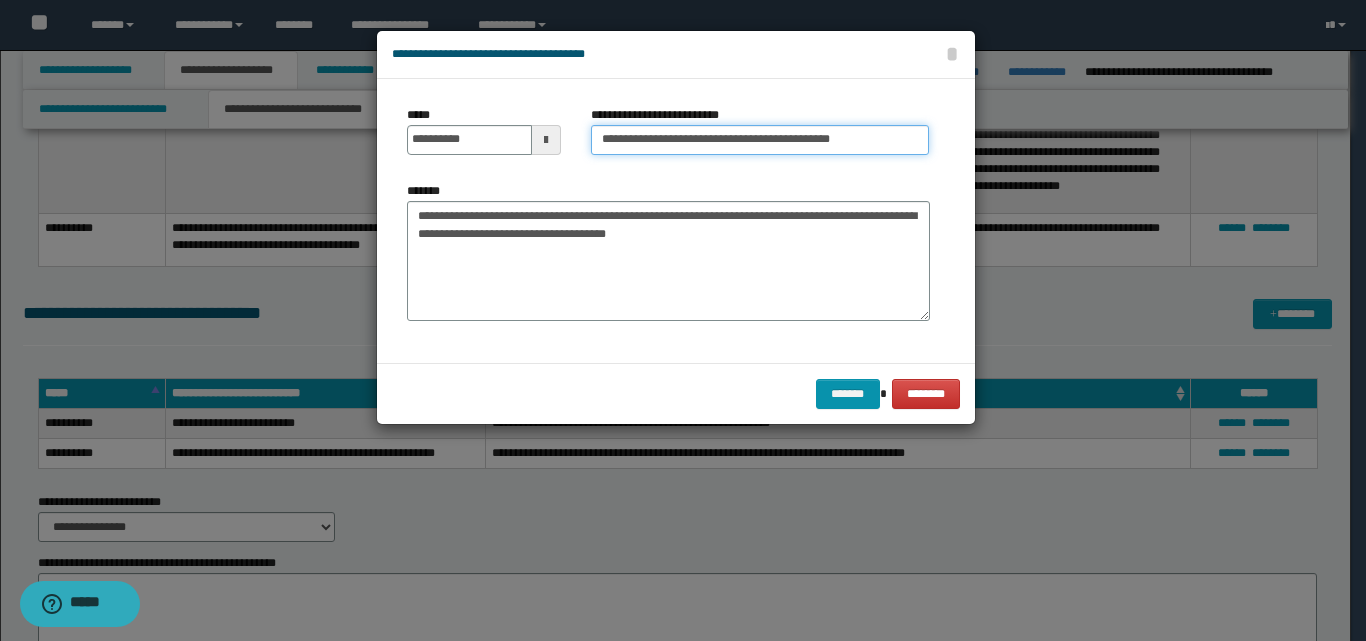 click on "**********" at bounding box center (760, 140) 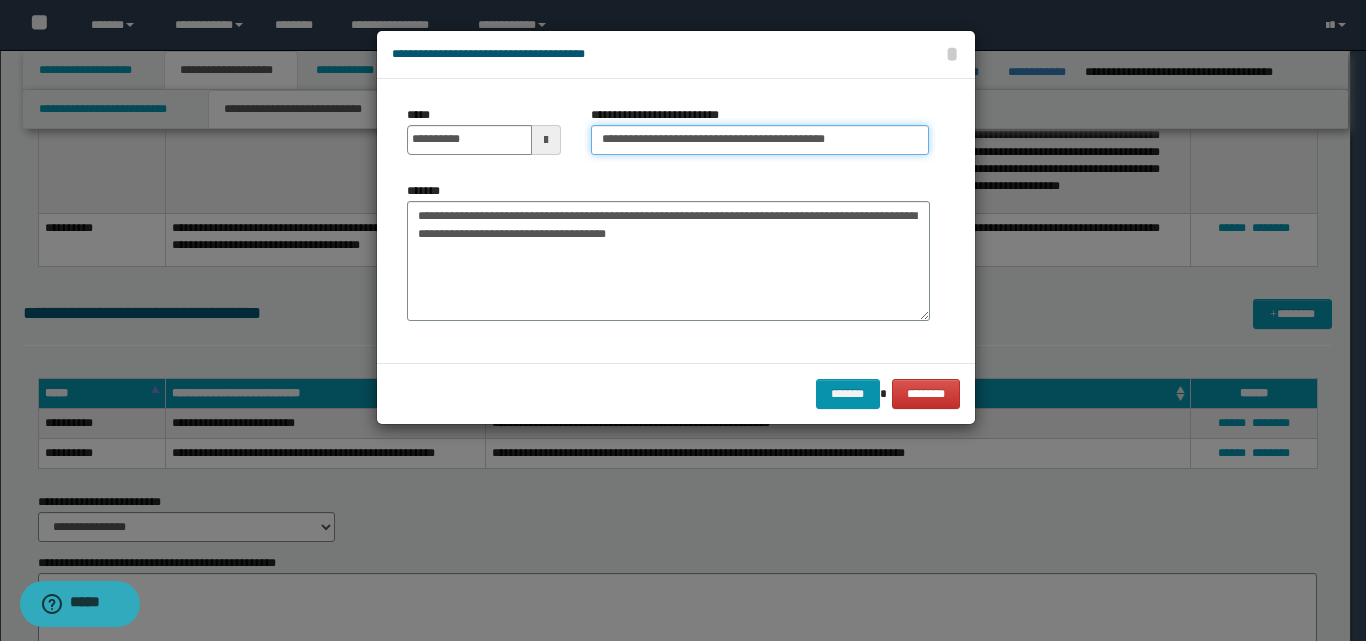 type on "**********" 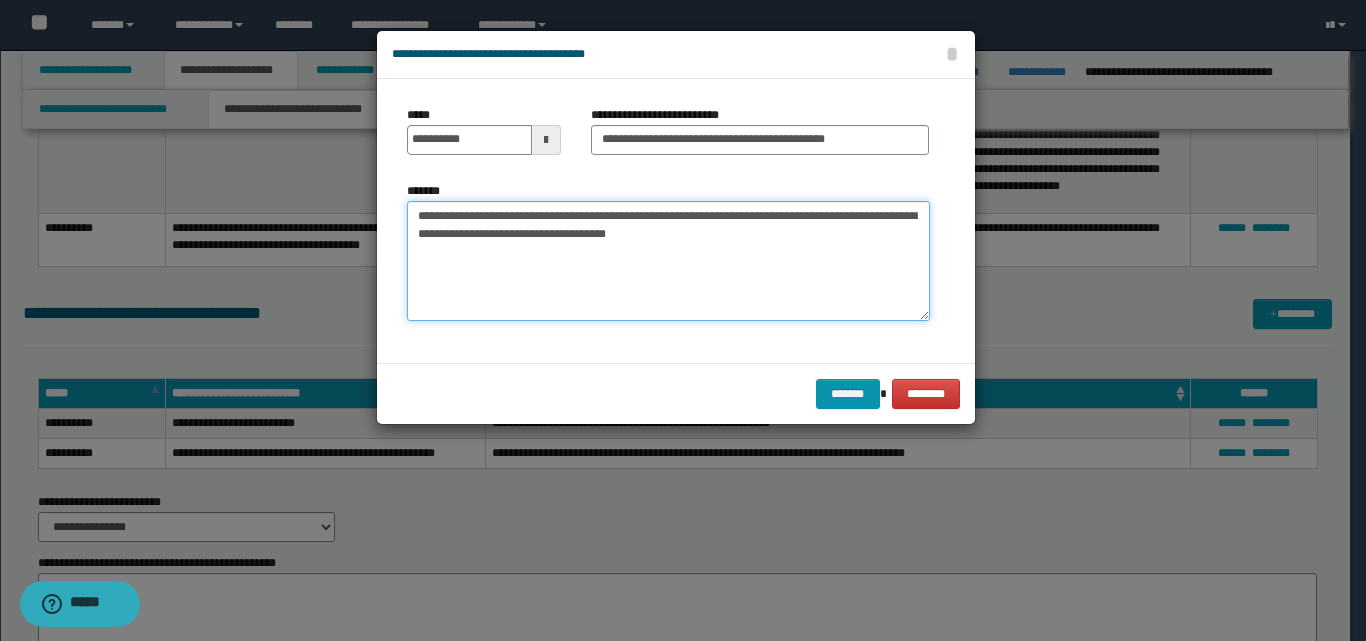 drag, startPoint x: 893, startPoint y: 218, endPoint x: 804, endPoint y: 250, distance: 94.57801 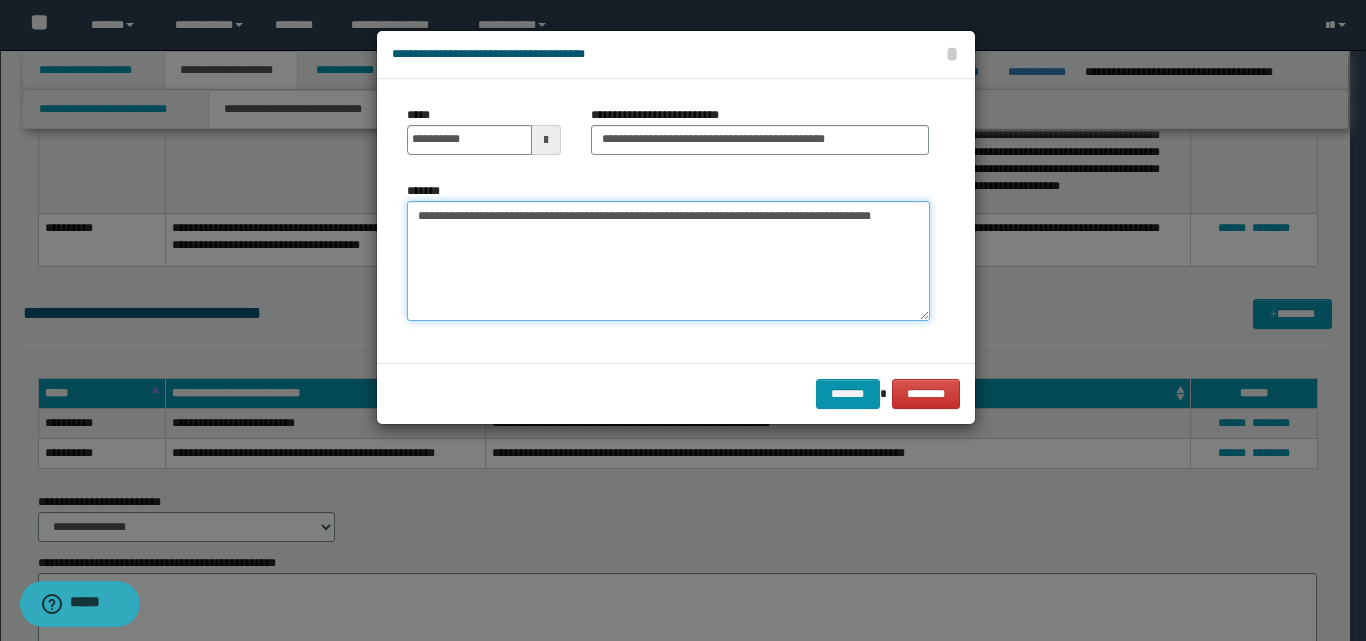 click on "**********" at bounding box center [668, 261] 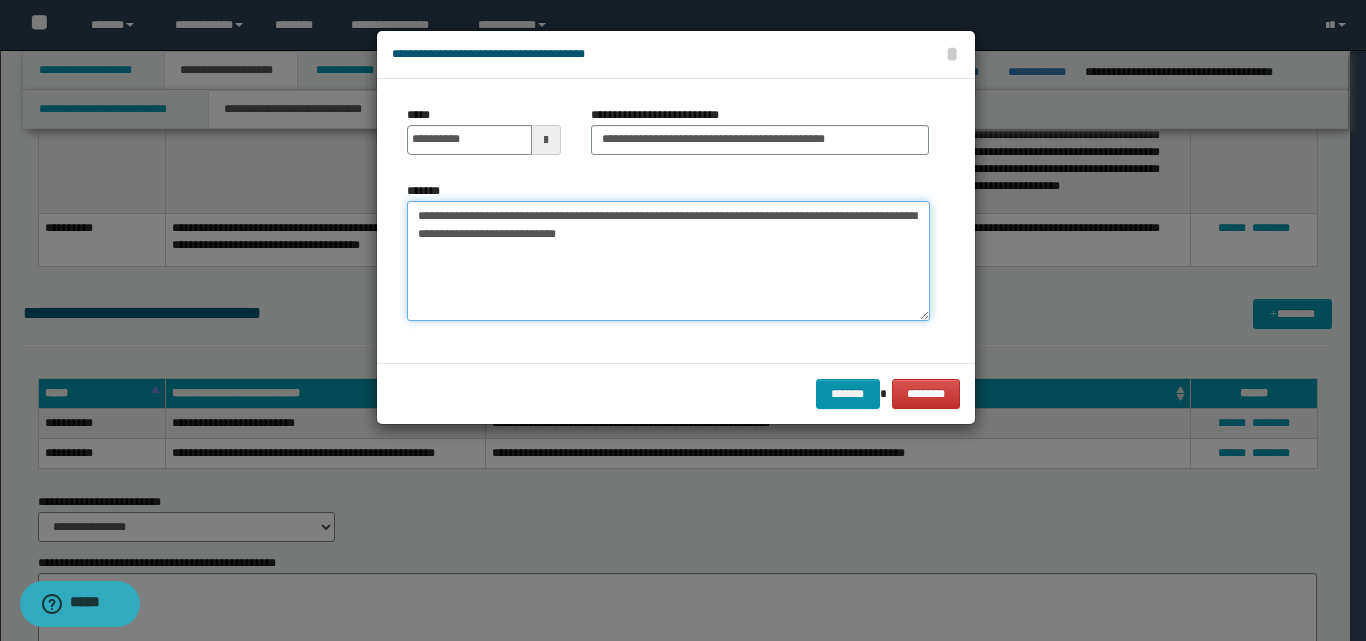 drag, startPoint x: 416, startPoint y: 213, endPoint x: 477, endPoint y: 214, distance: 61.008198 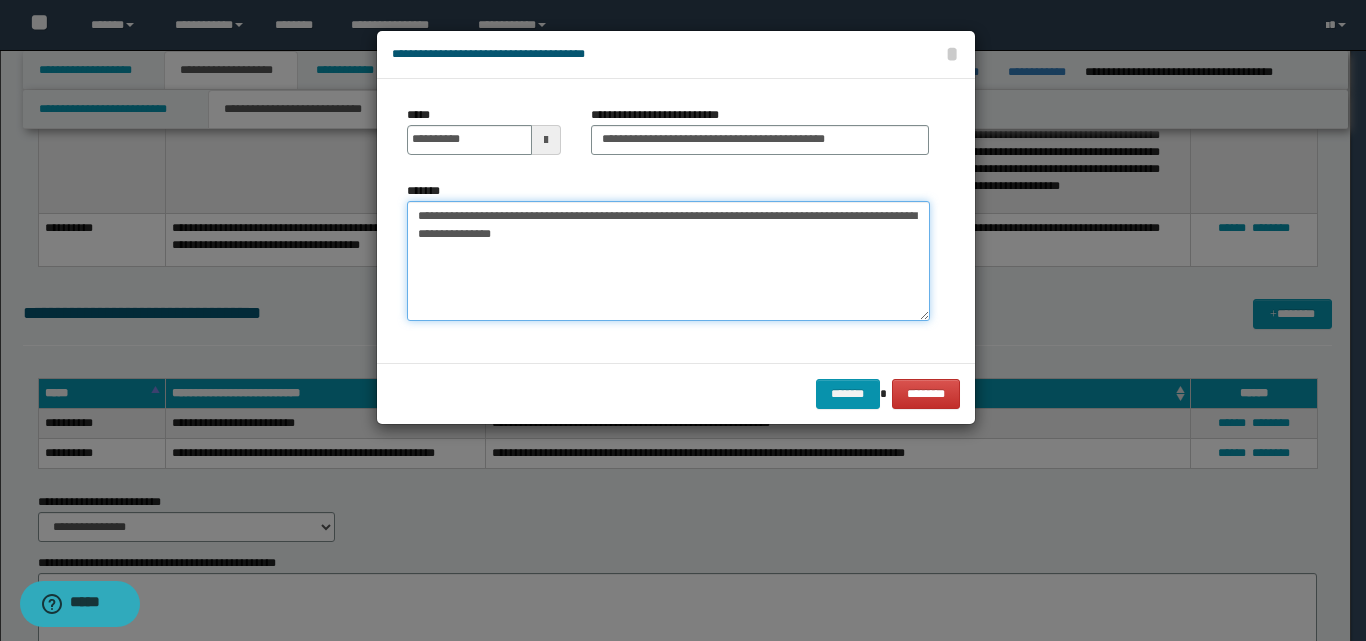 click on "**********" at bounding box center [668, 261] 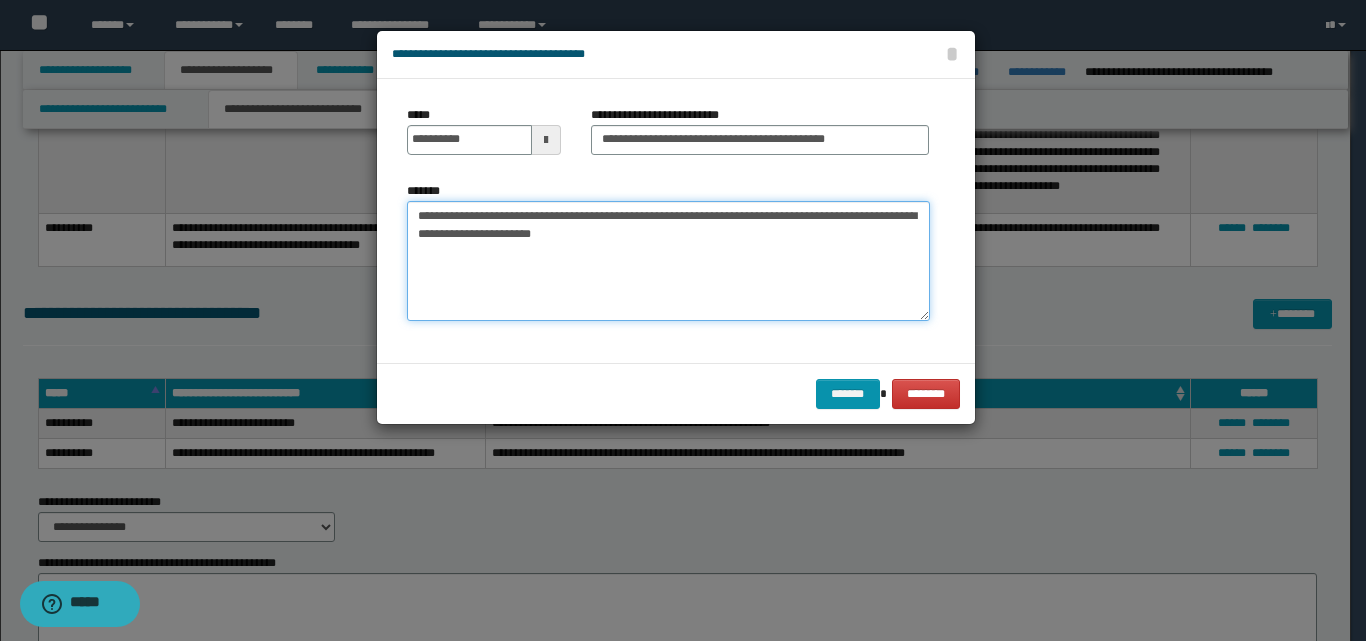 click on "**********" at bounding box center (668, 261) 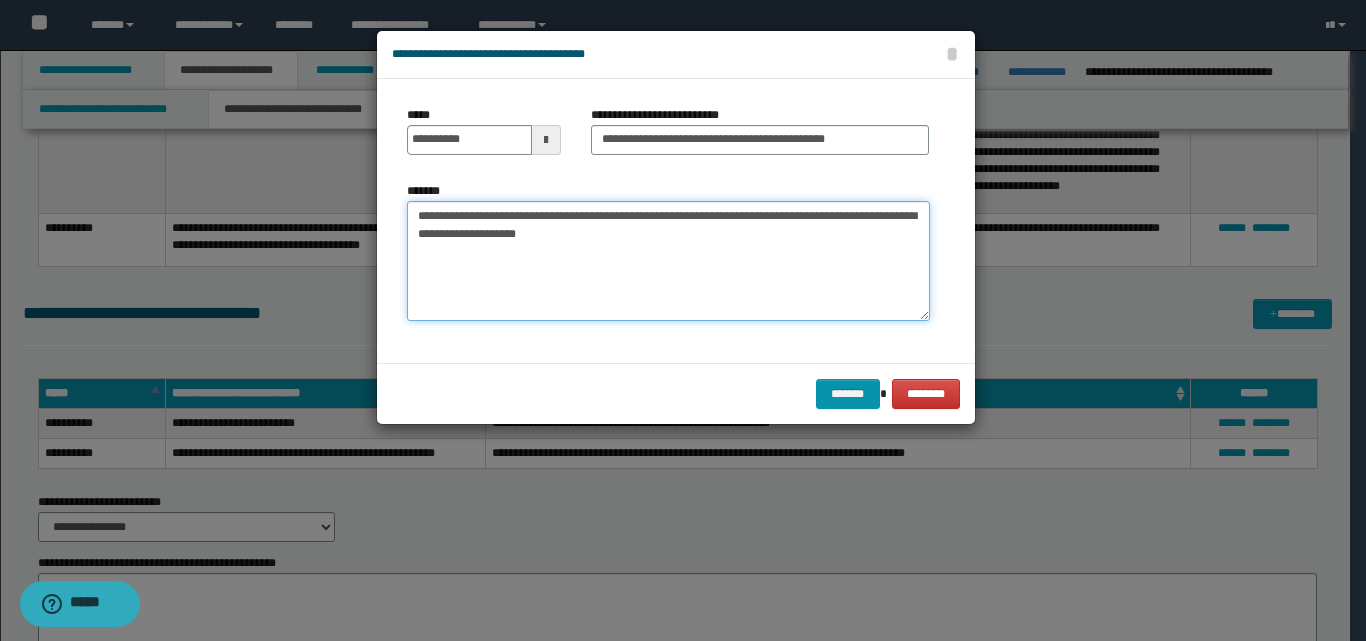 drag, startPoint x: 420, startPoint y: 236, endPoint x: 639, endPoint y: 255, distance: 219.82266 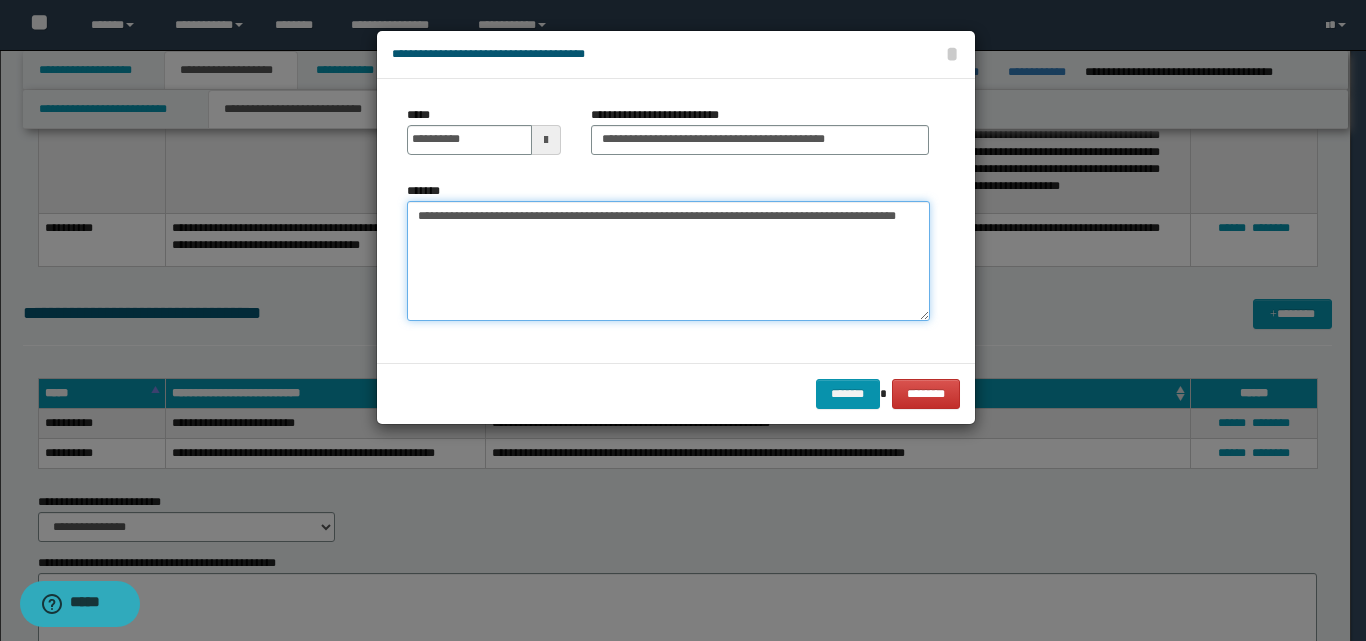 click on "**********" at bounding box center (668, 261) 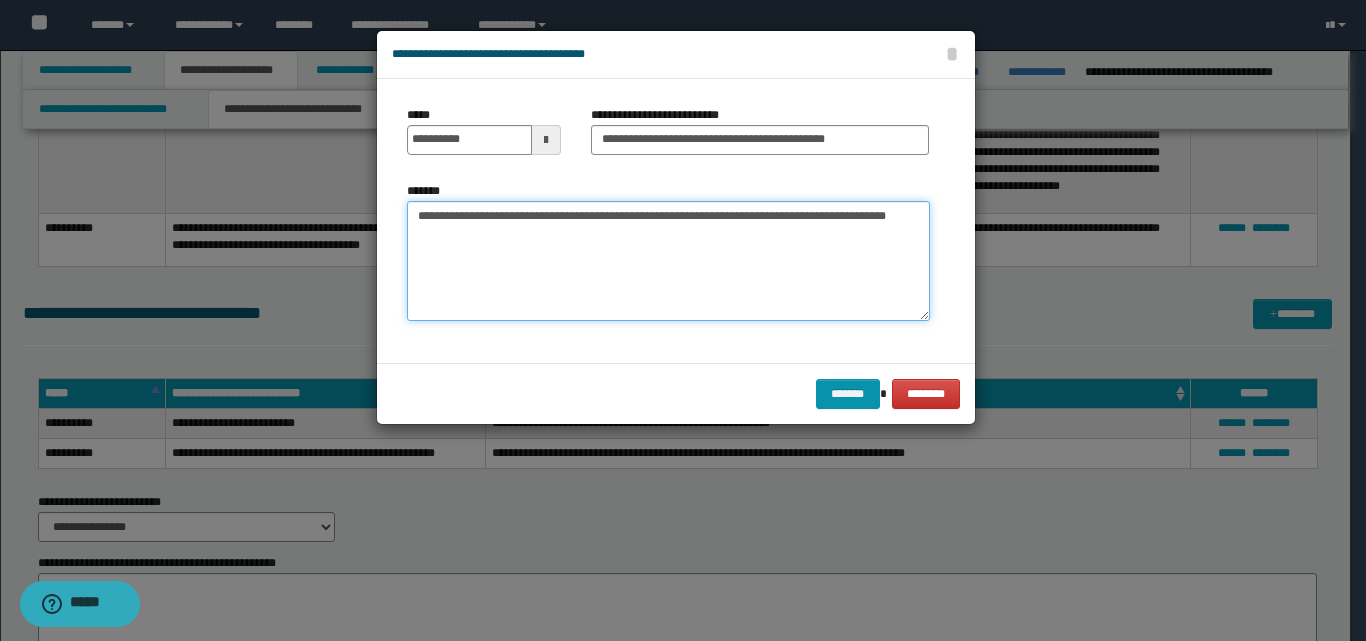 click on "**********" at bounding box center [668, 261] 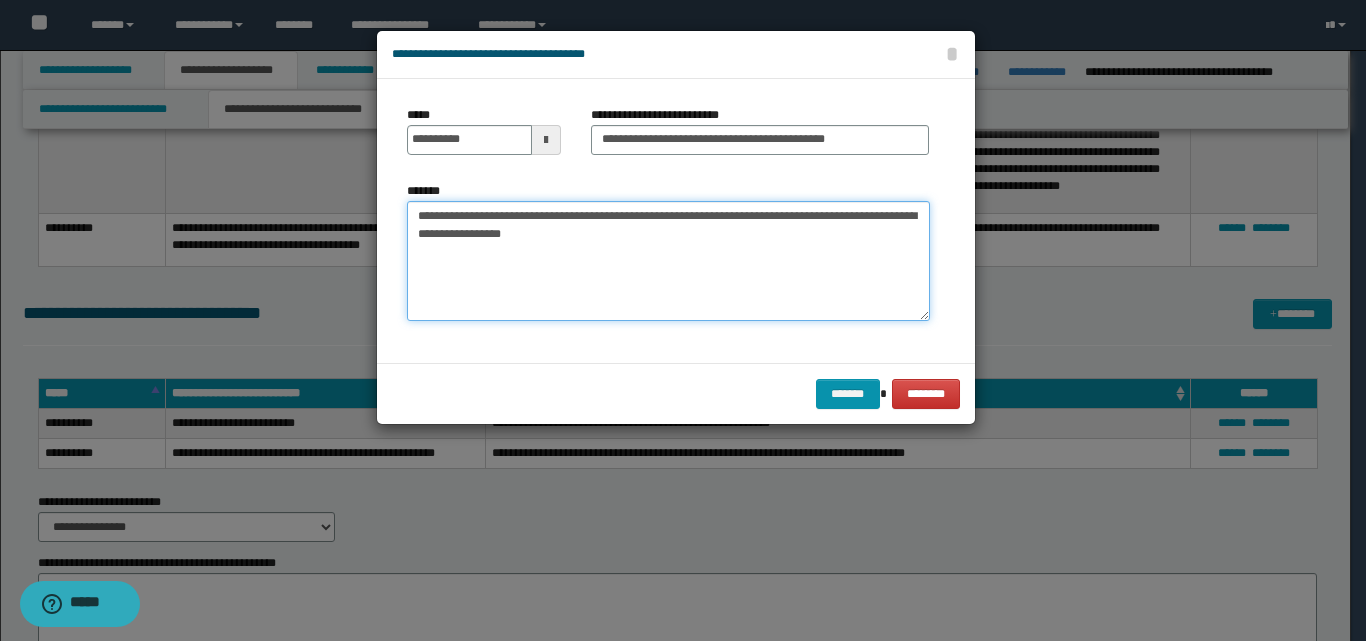 click on "**********" at bounding box center (668, 261) 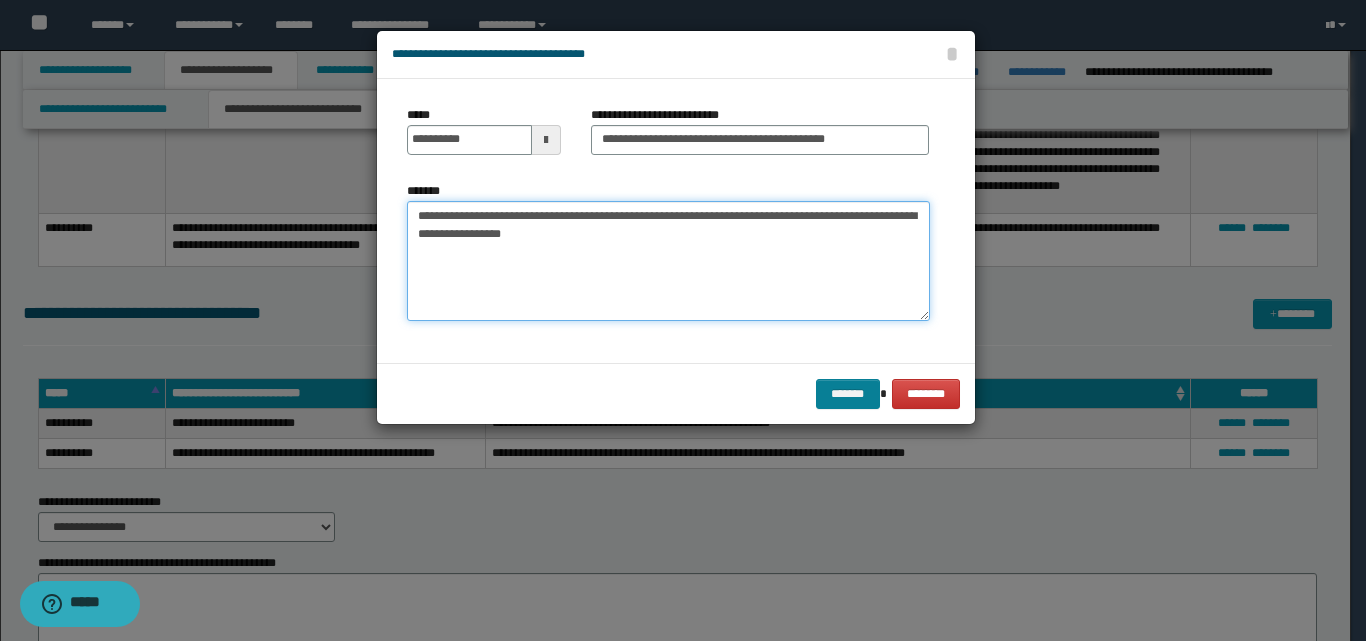 type on "**********" 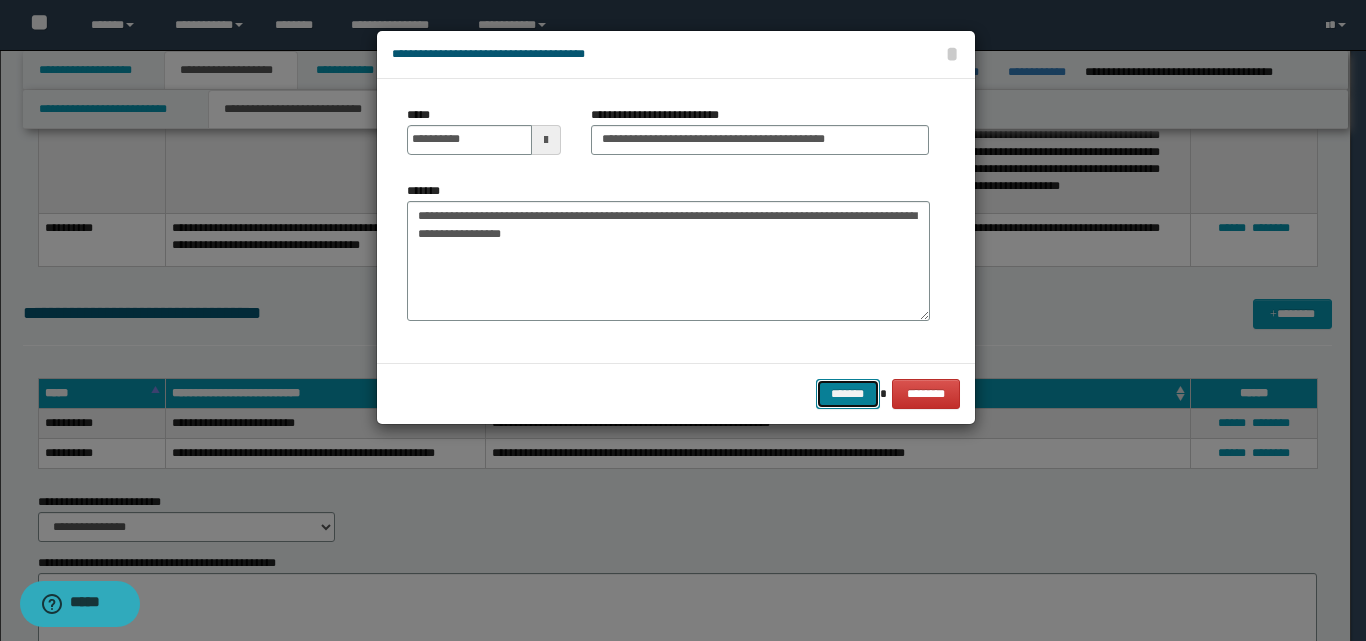 click on "*******" at bounding box center [848, 394] 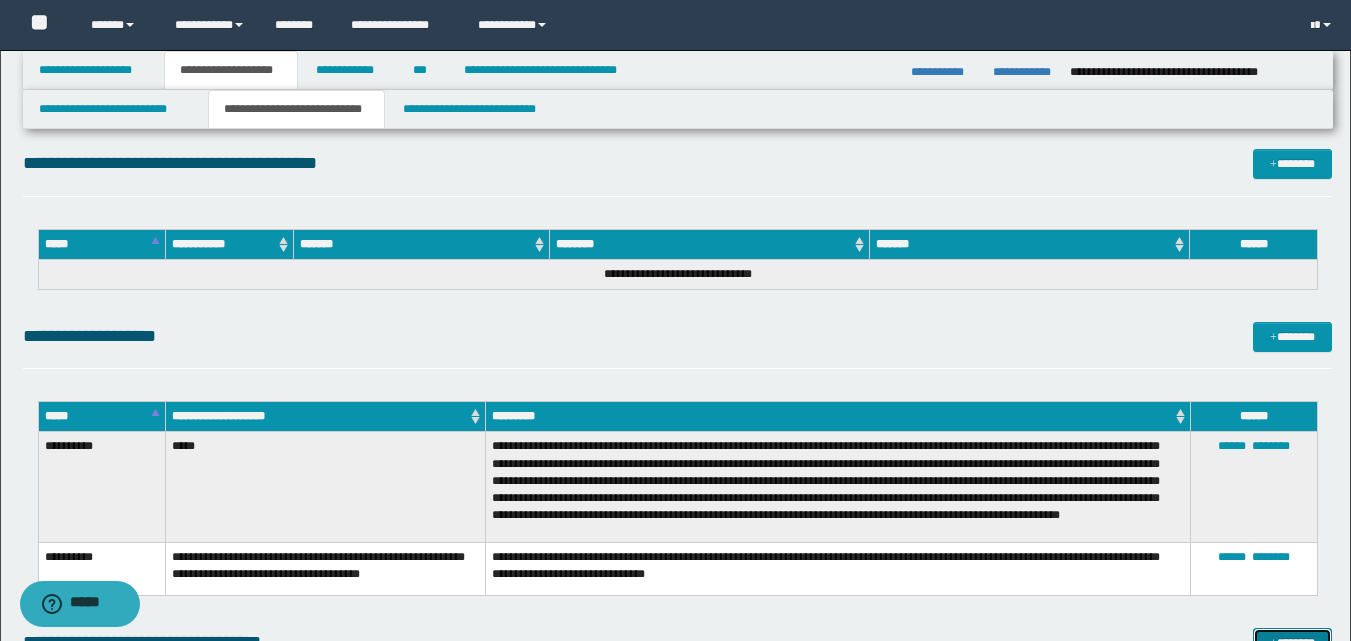 scroll, scrollTop: 220, scrollLeft: 0, axis: vertical 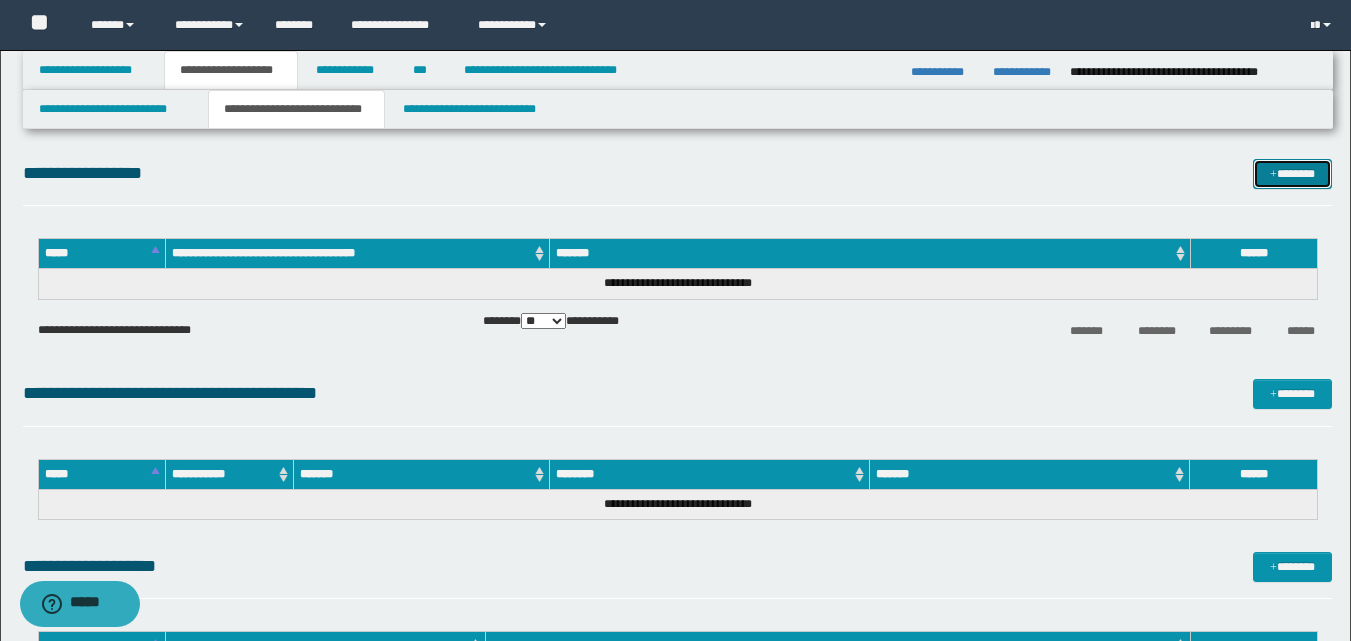 click on "*******" at bounding box center [1292, 174] 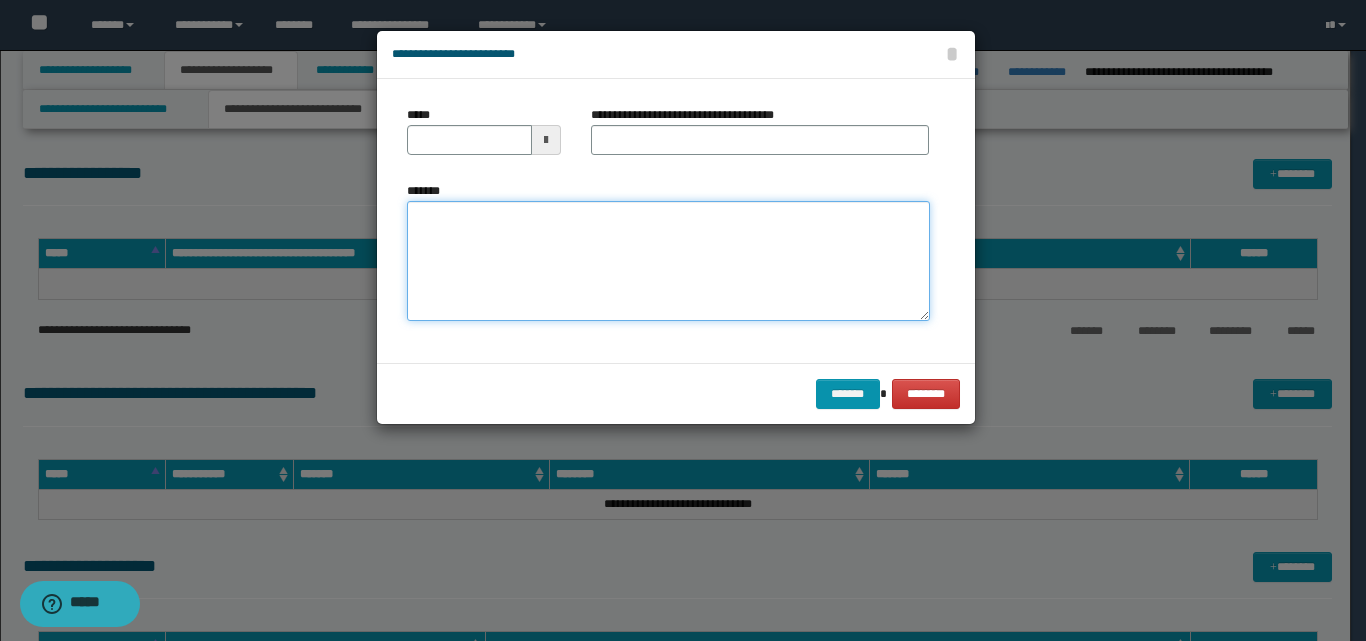 paste on "**********" 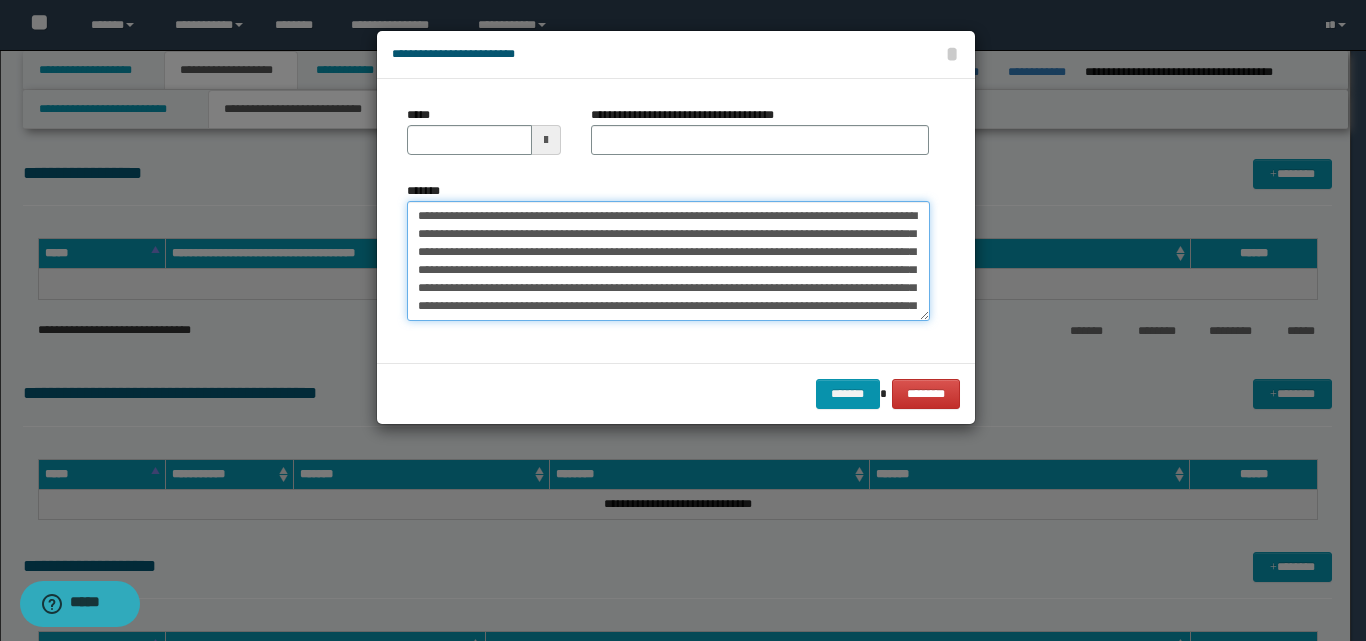 scroll, scrollTop: 173, scrollLeft: 0, axis: vertical 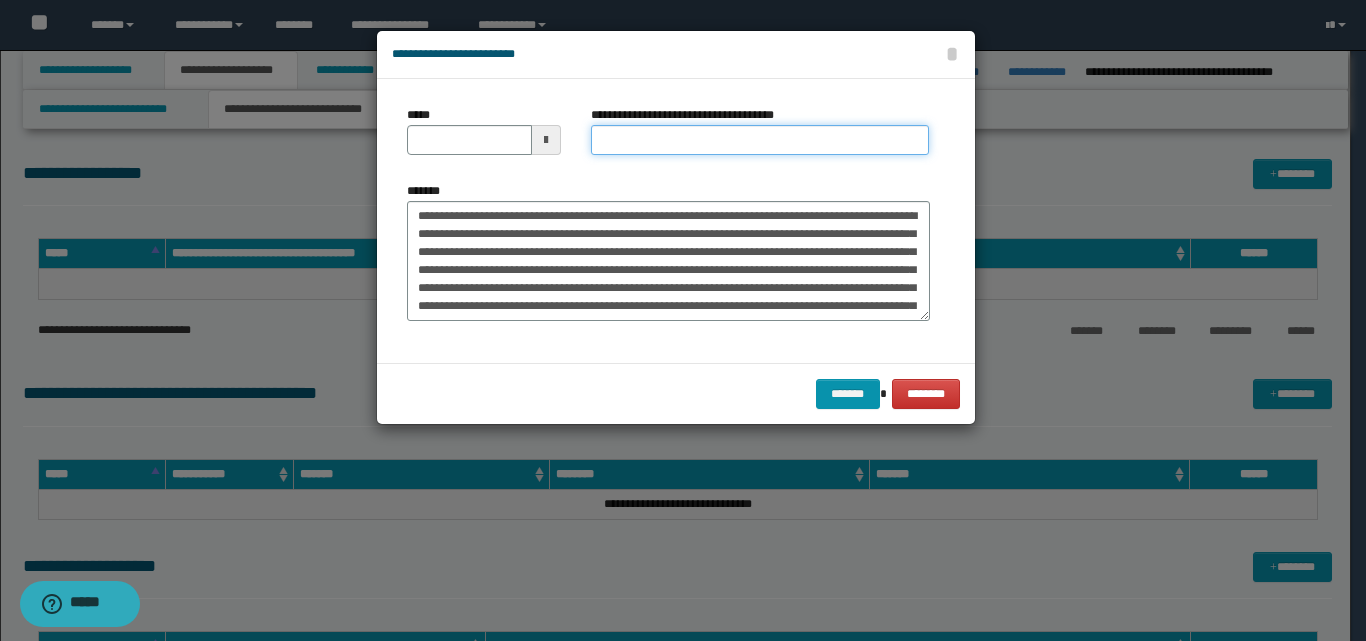 click on "**********" at bounding box center (760, 140) 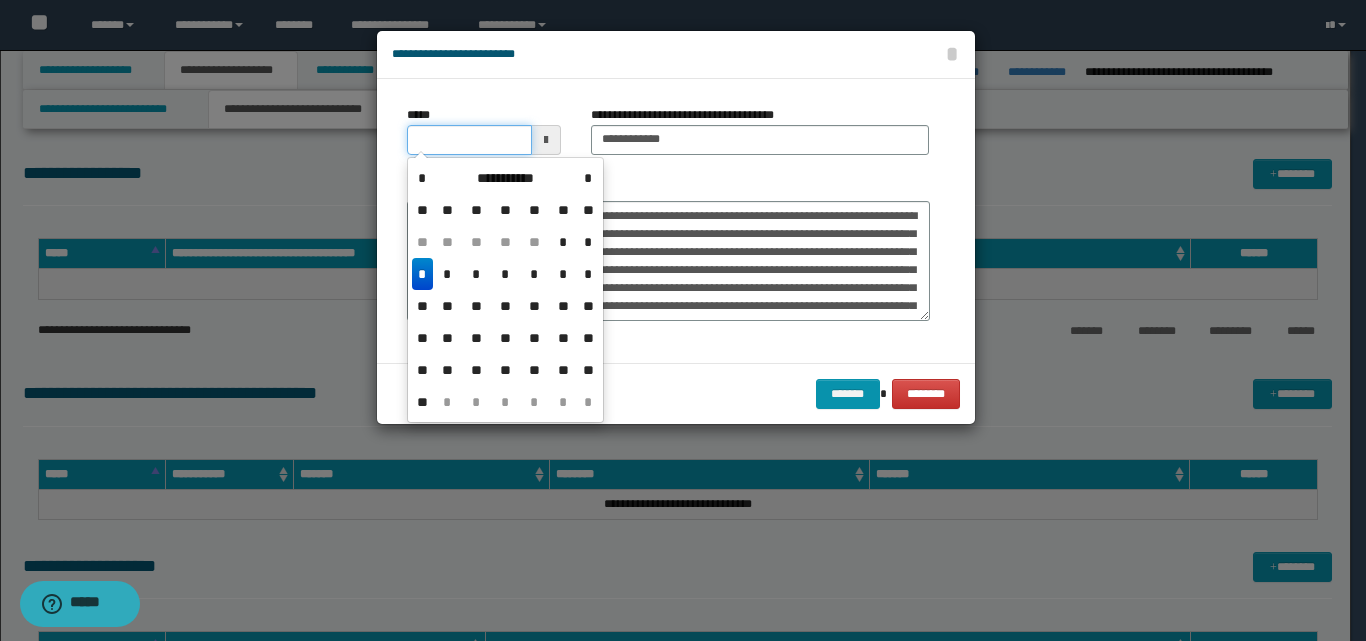 click on "*****" at bounding box center [469, 140] 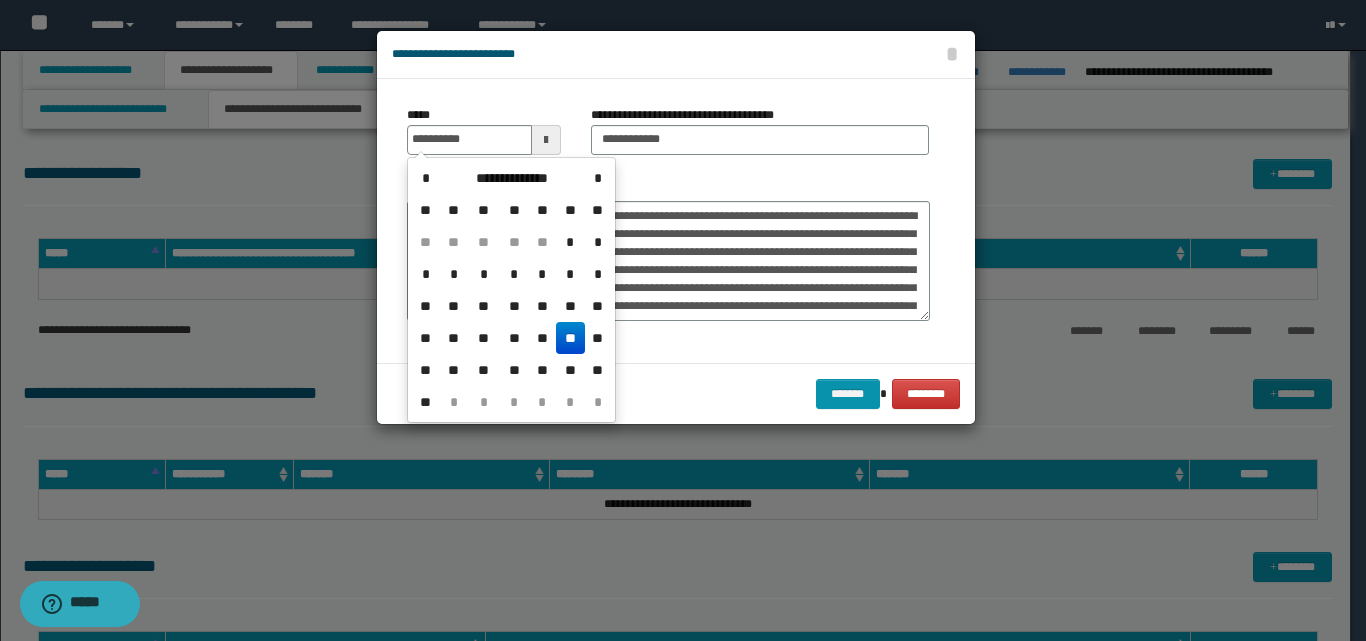 drag, startPoint x: 567, startPoint y: 342, endPoint x: 587, endPoint y: 347, distance: 20.615528 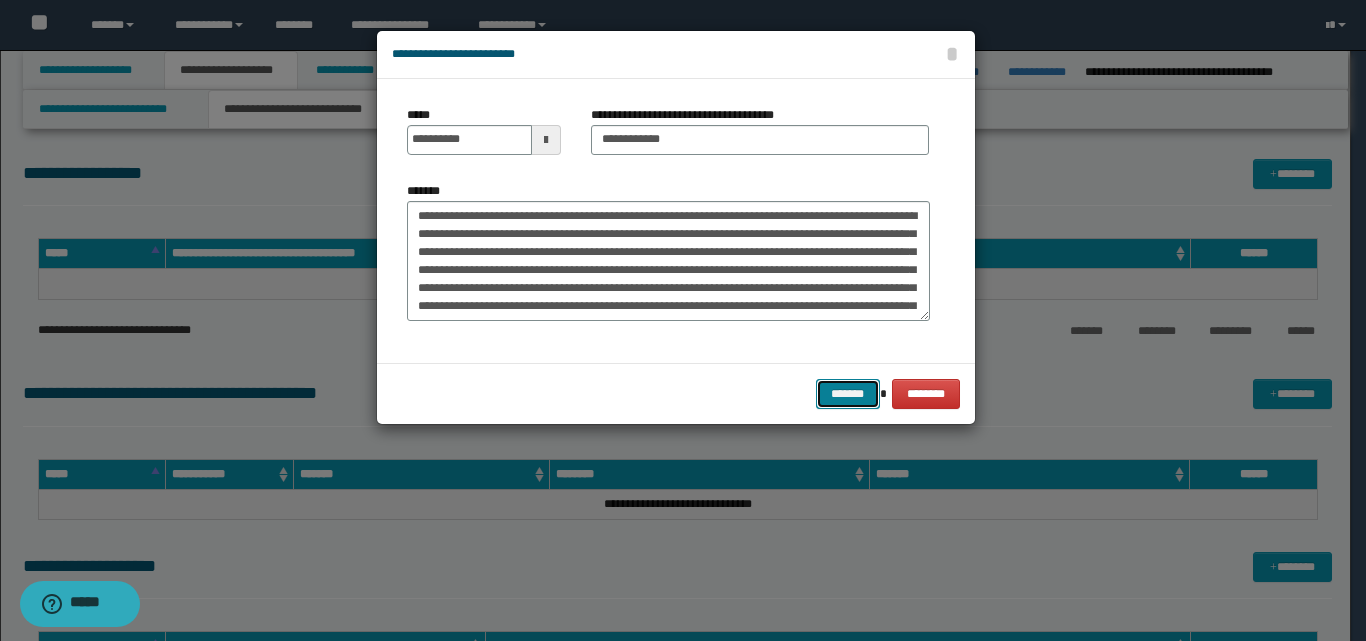 click on "*******" at bounding box center (848, 394) 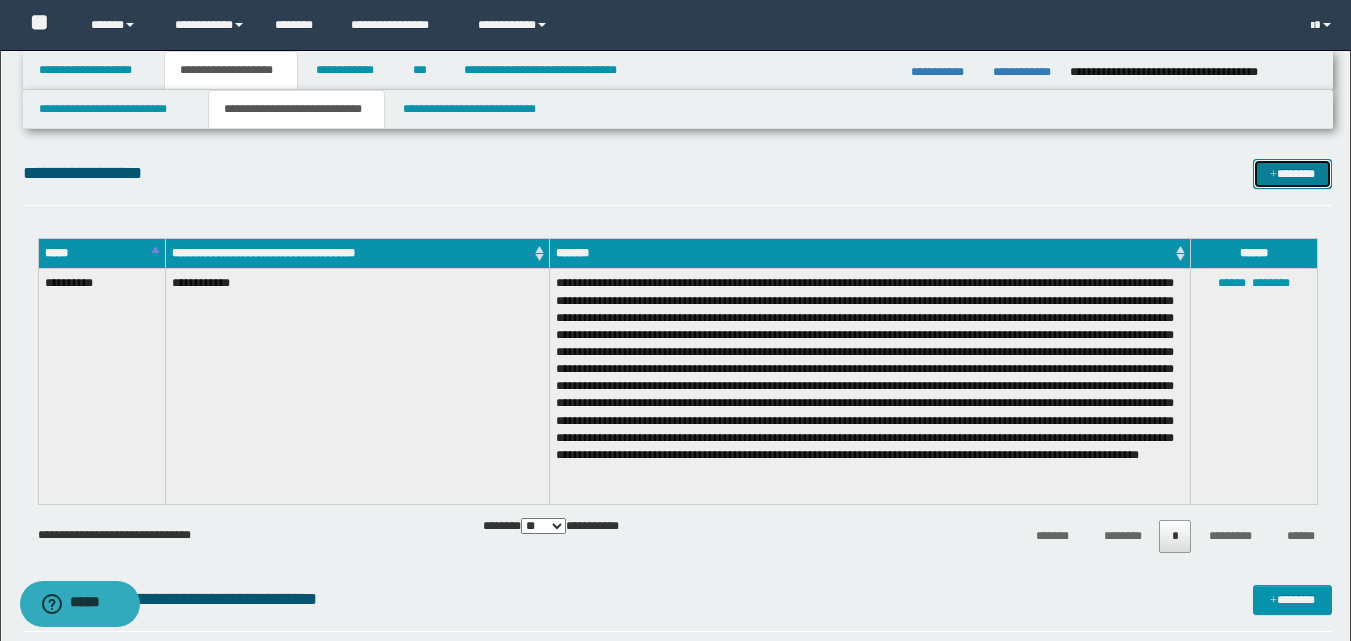 click on "*******" at bounding box center (1292, 174) 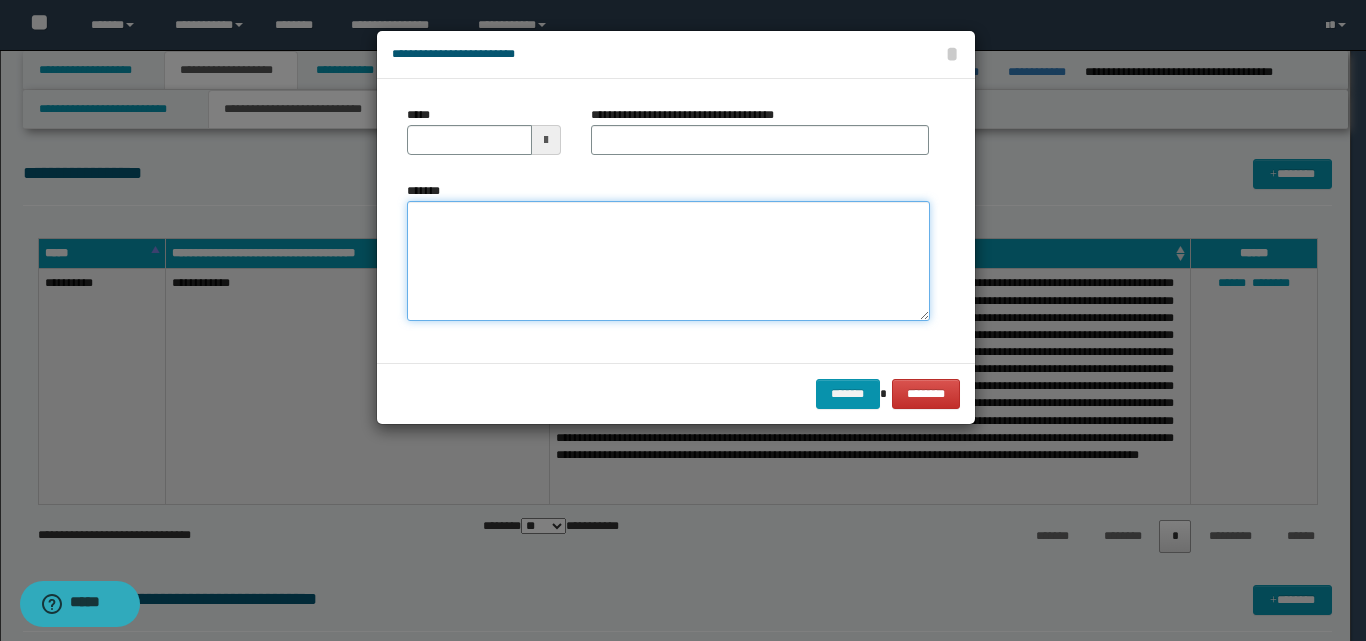 paste on "**********" 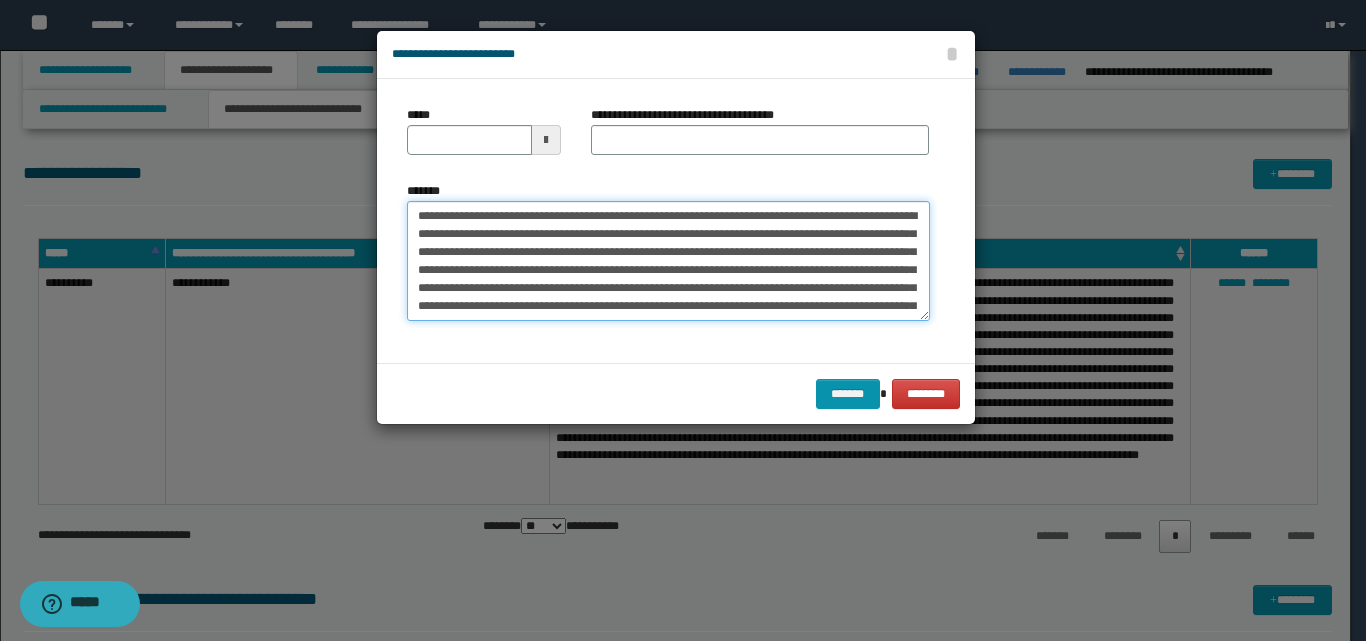 scroll, scrollTop: 443, scrollLeft: 0, axis: vertical 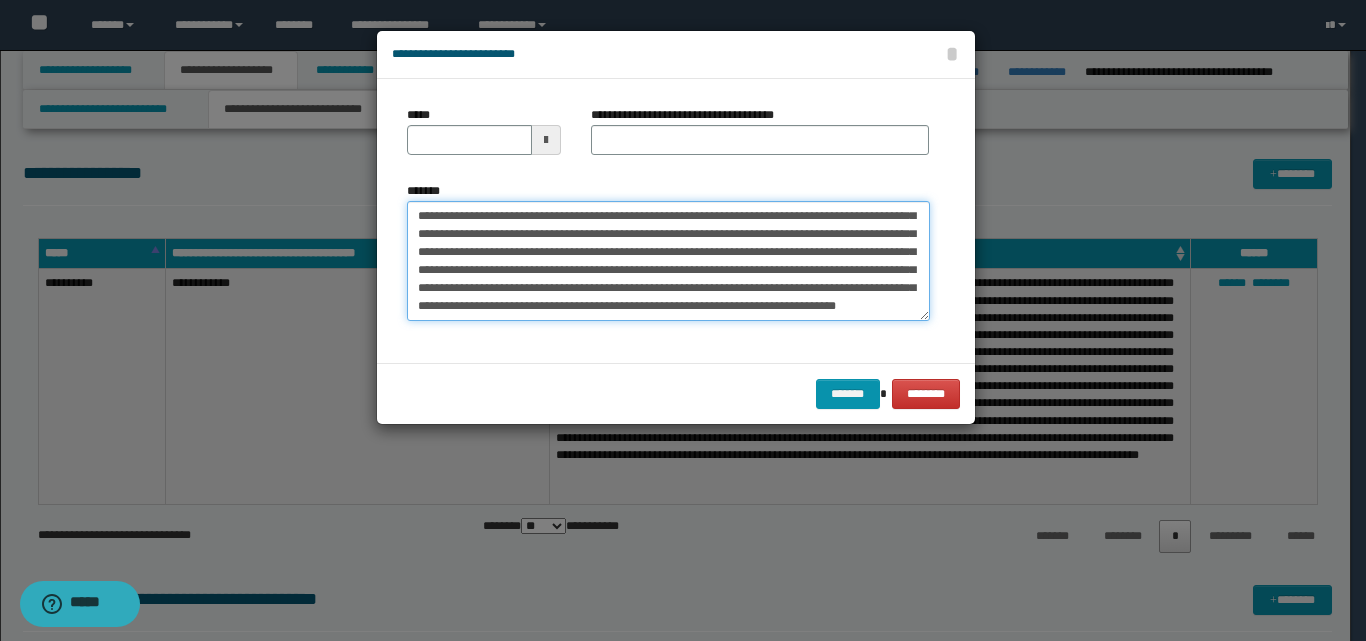 click on "*******" at bounding box center [668, 261] 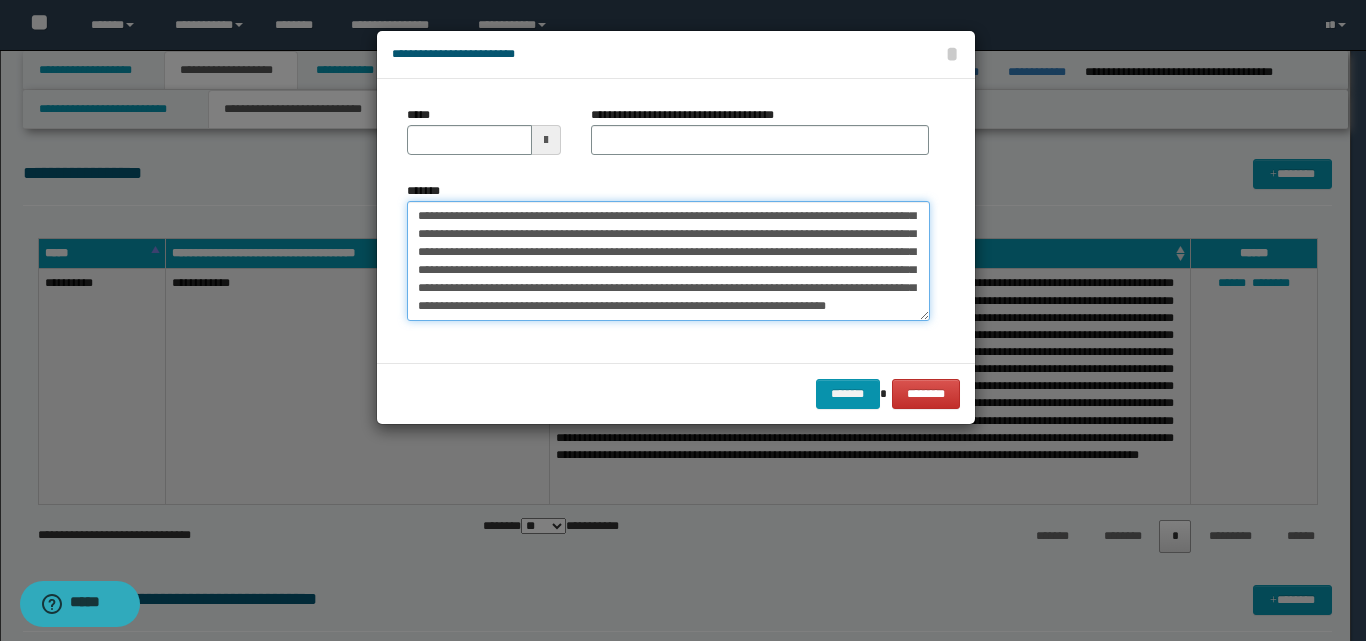 type on "**********" 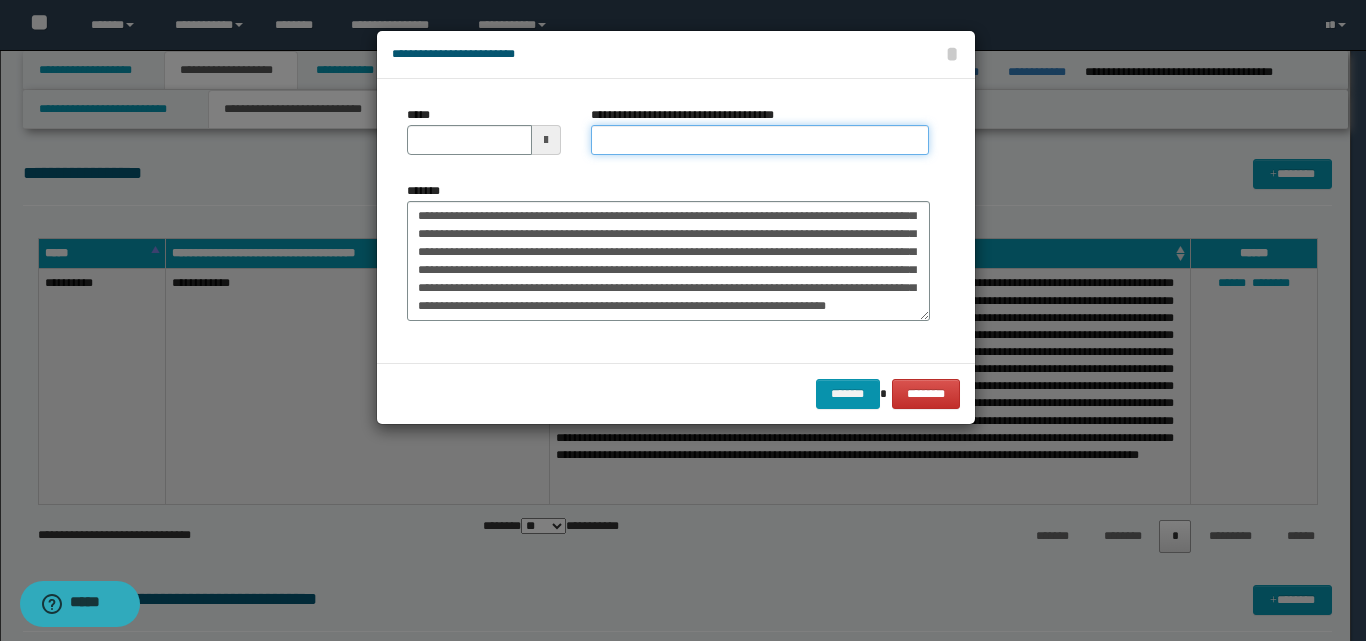 click on "**********" at bounding box center (760, 140) 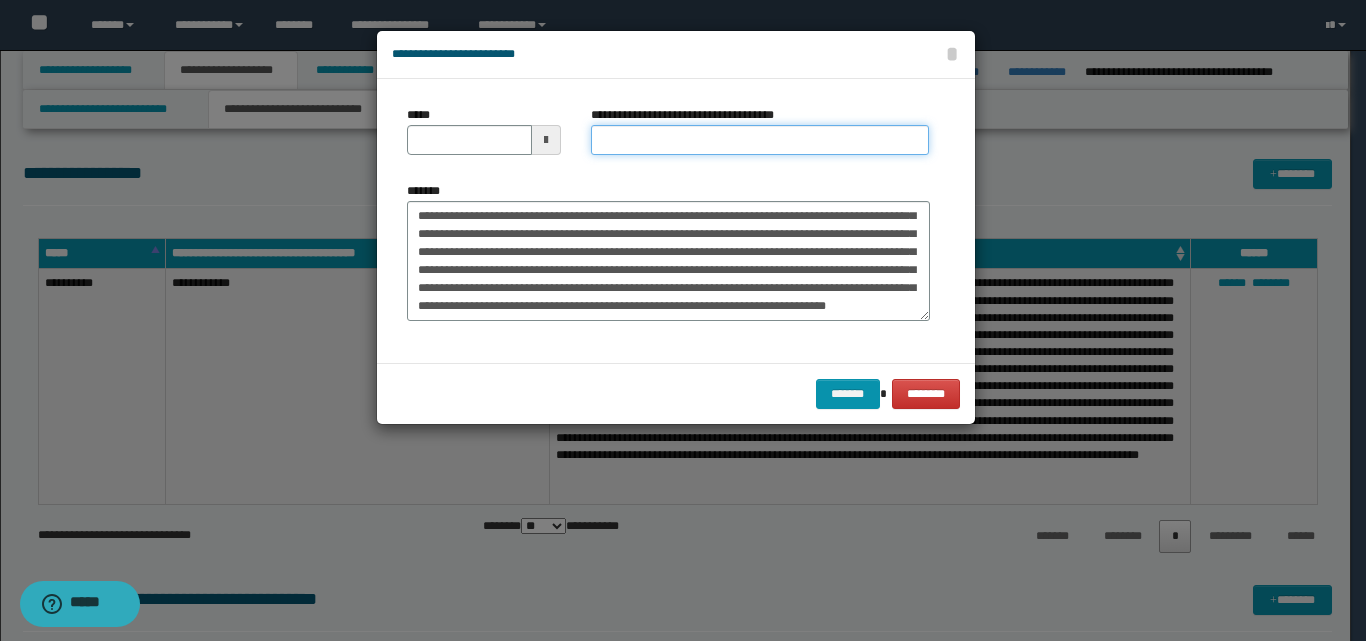 type on "**********" 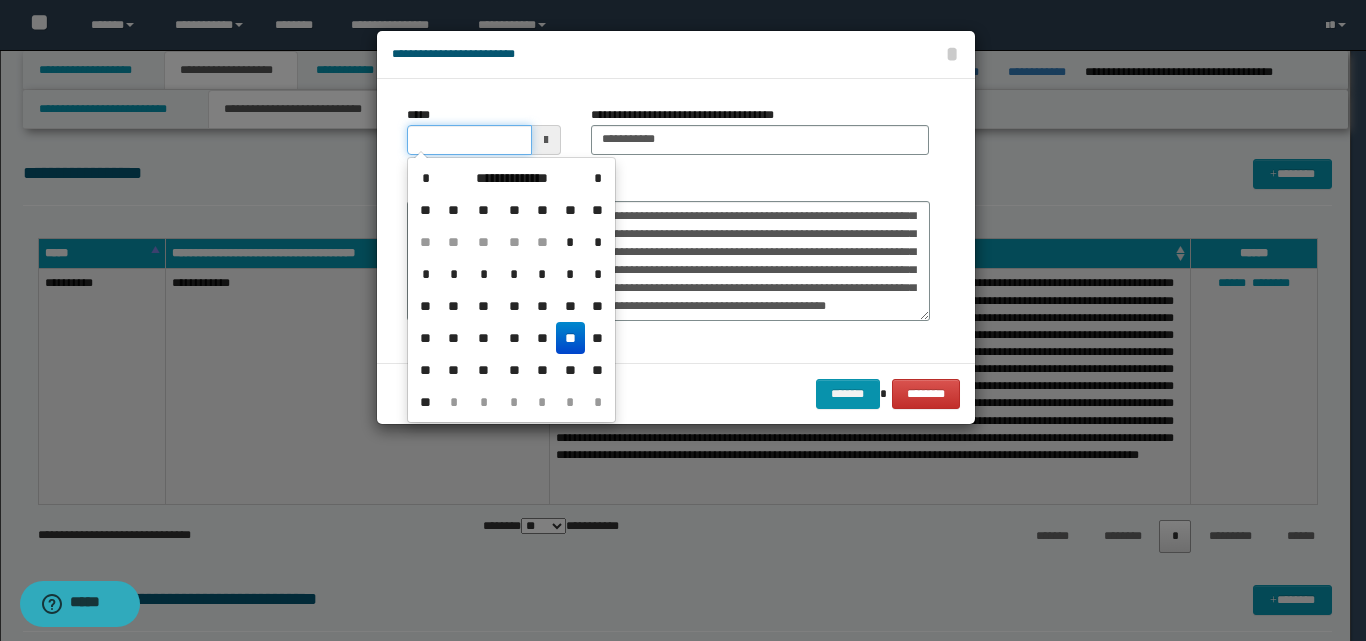 click on "*****" at bounding box center [469, 140] 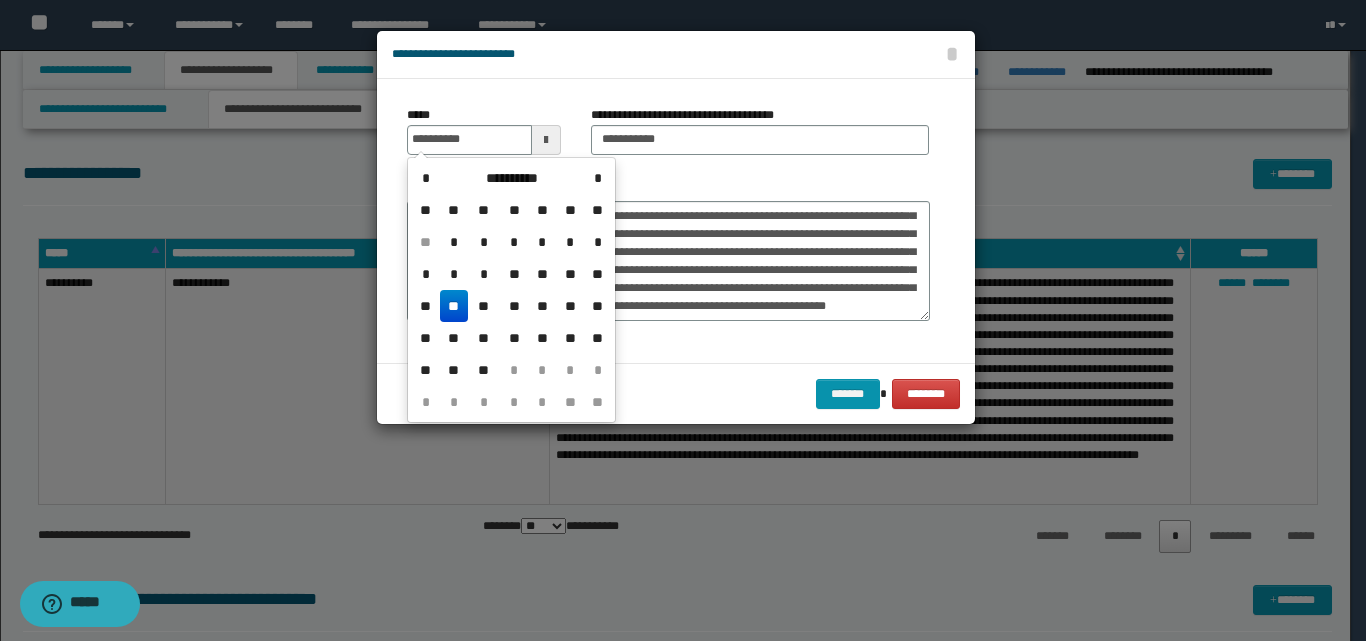 click on "**" at bounding box center [454, 306] 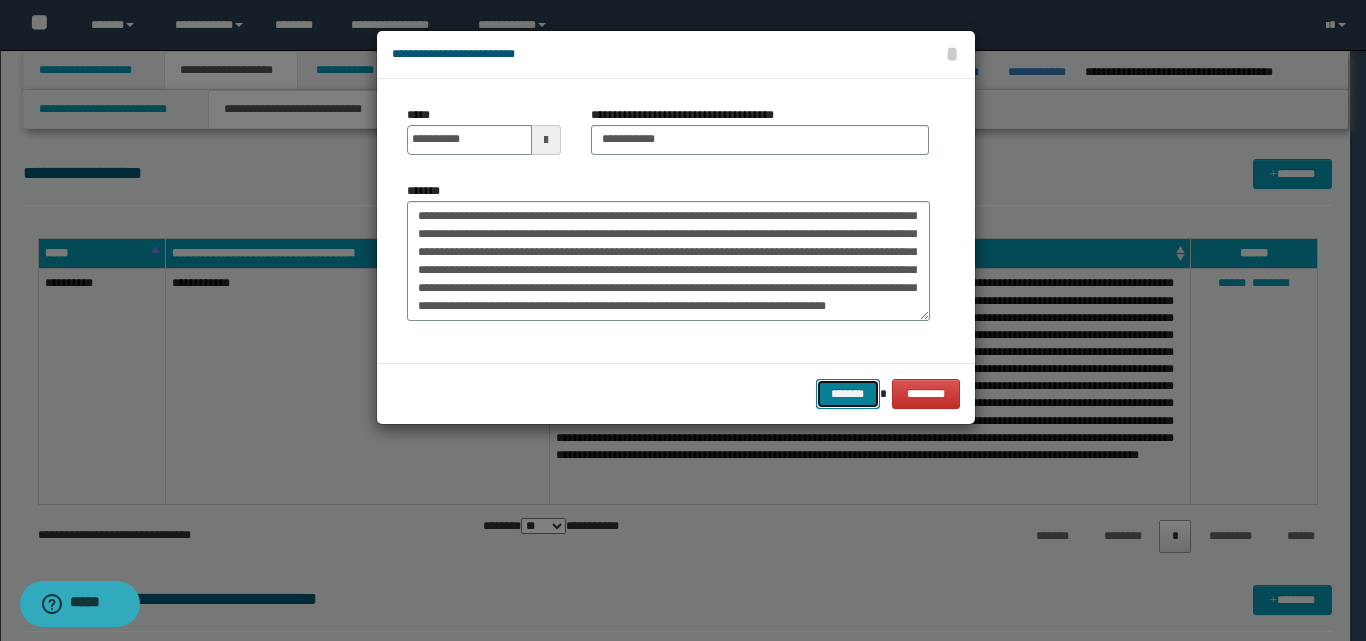 click on "*******" at bounding box center (848, 394) 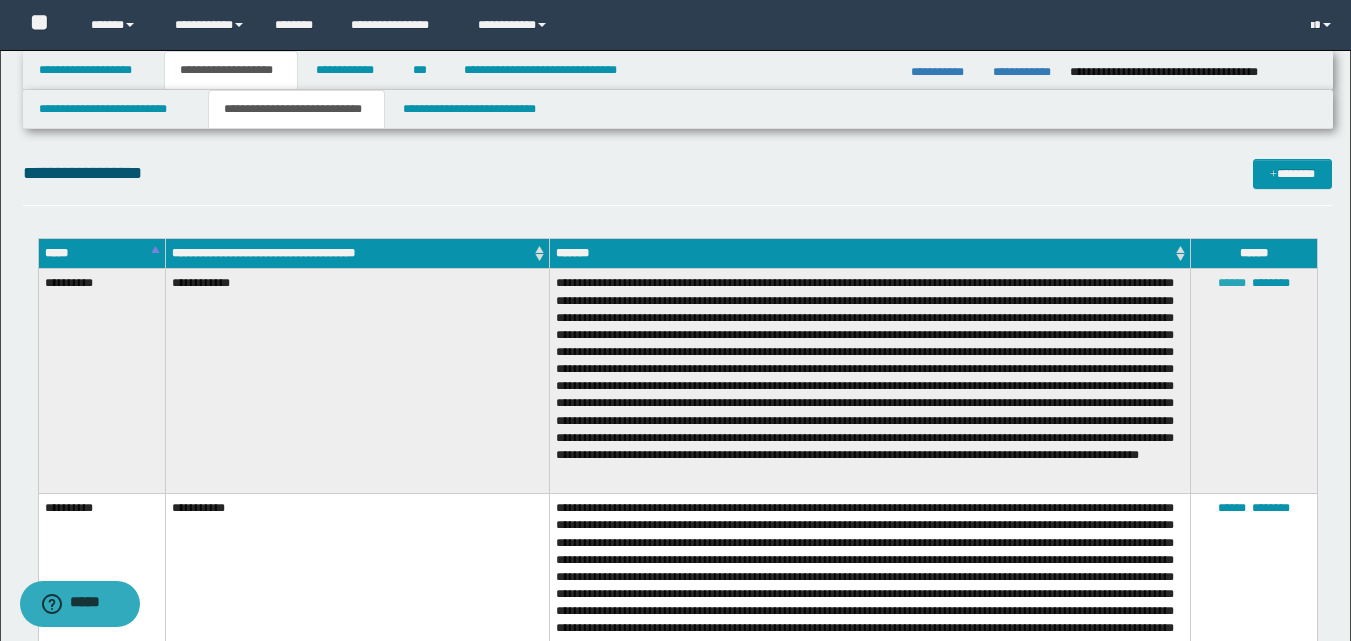 click on "******" at bounding box center [1232, 283] 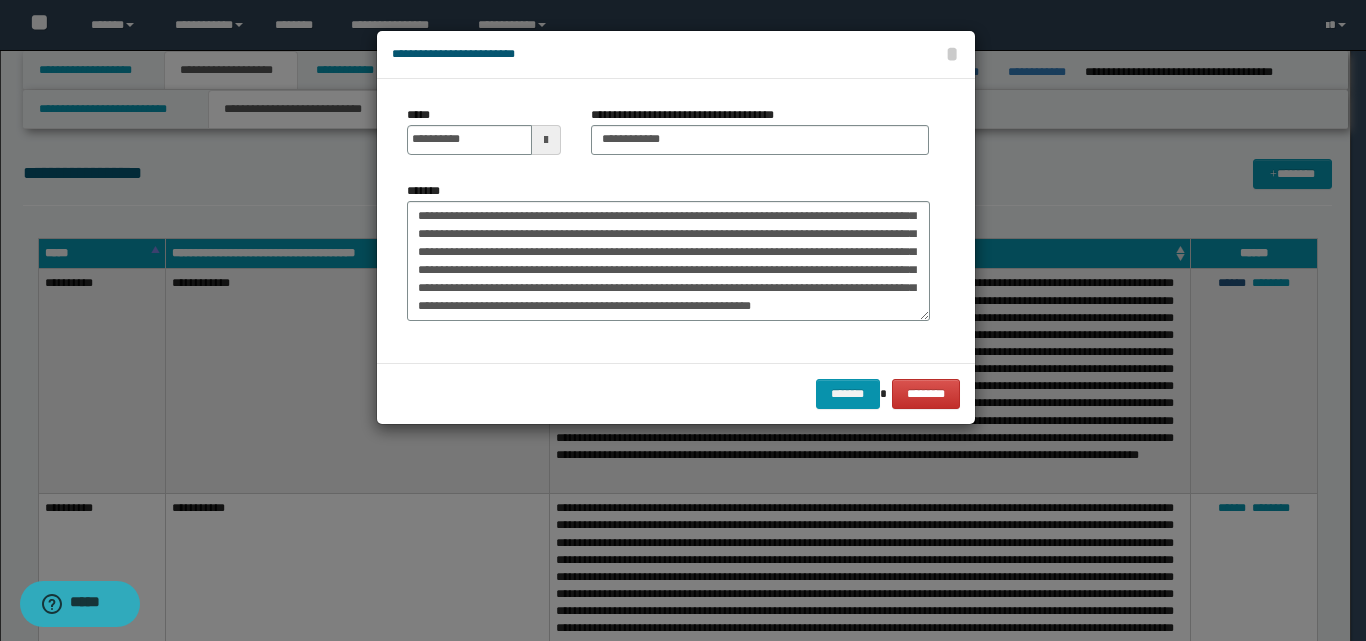 scroll, scrollTop: 180, scrollLeft: 0, axis: vertical 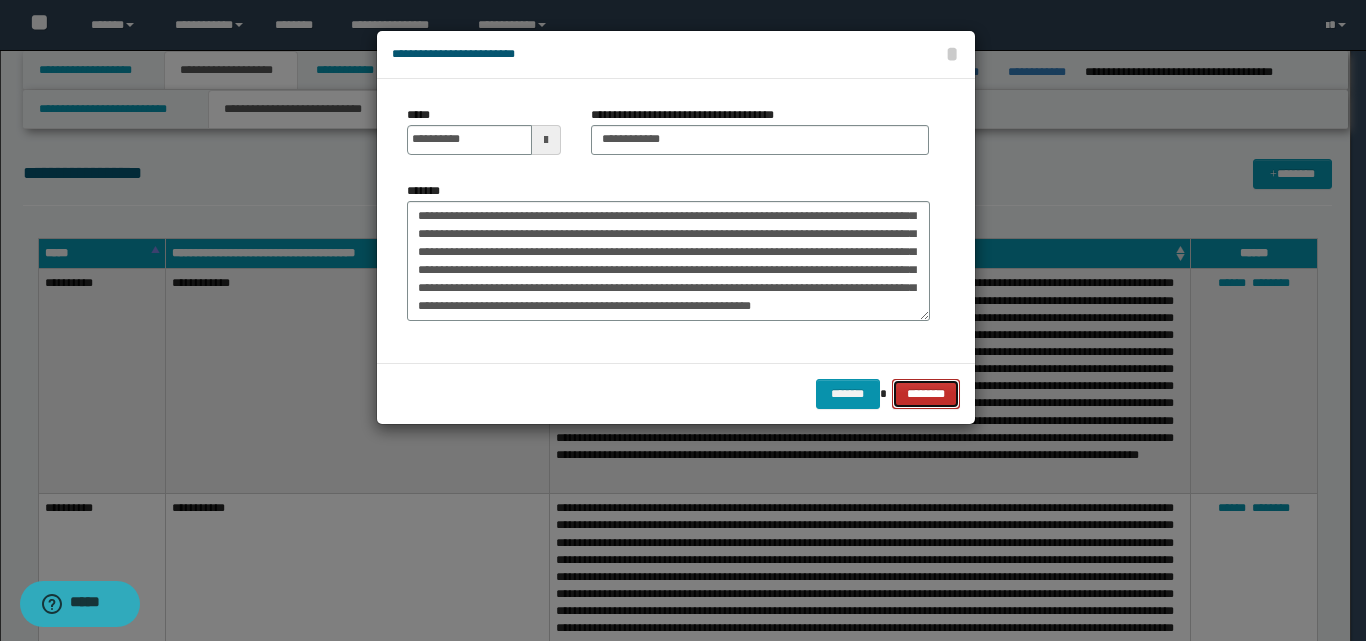 click on "********" at bounding box center [926, 394] 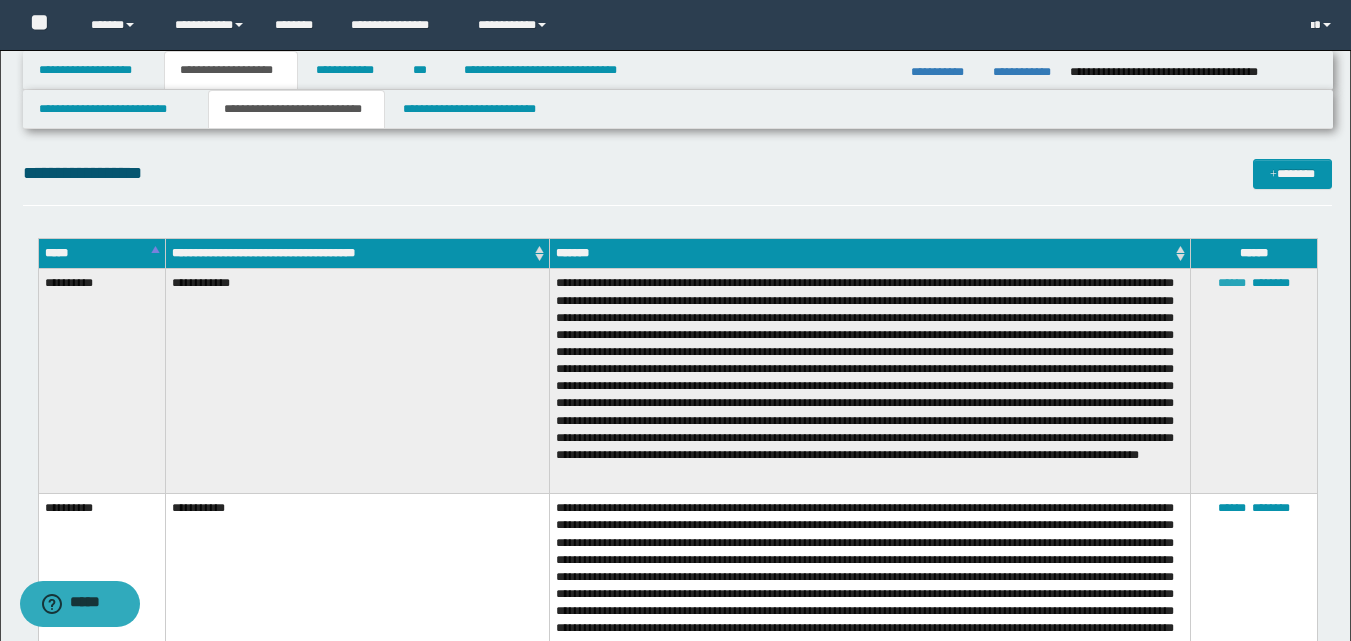 click on "******" at bounding box center [1232, 283] 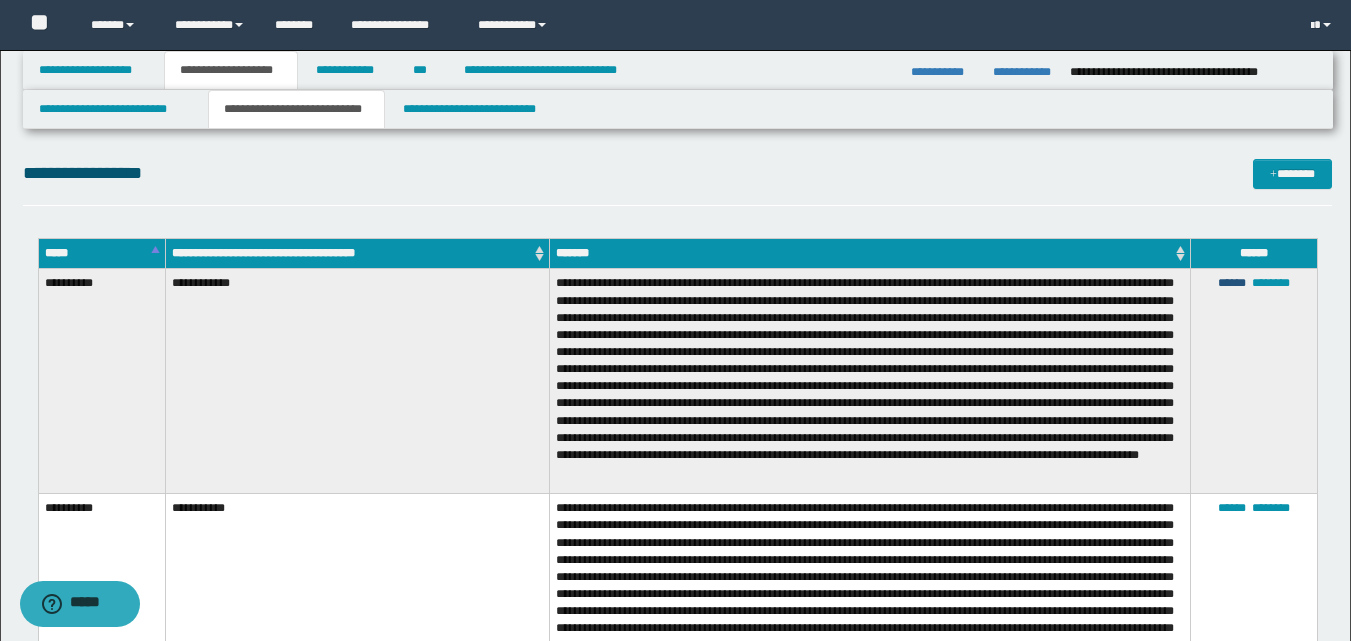 type on "**********" 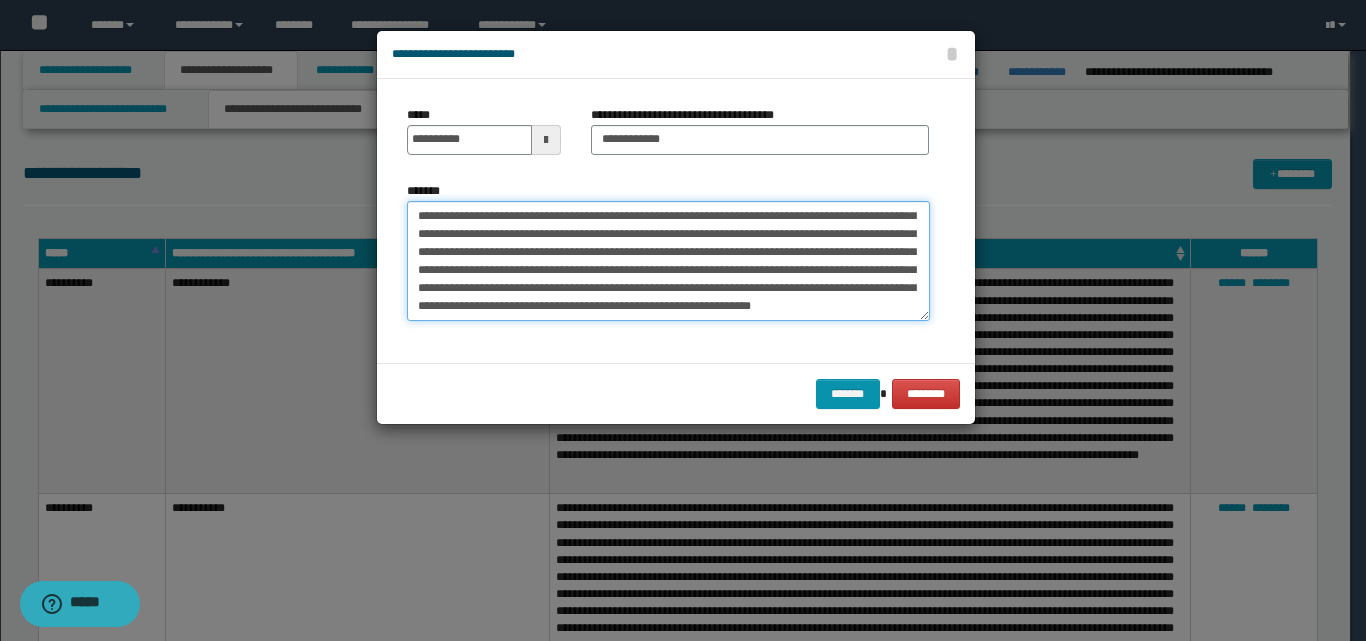 scroll, scrollTop: 0, scrollLeft: 0, axis: both 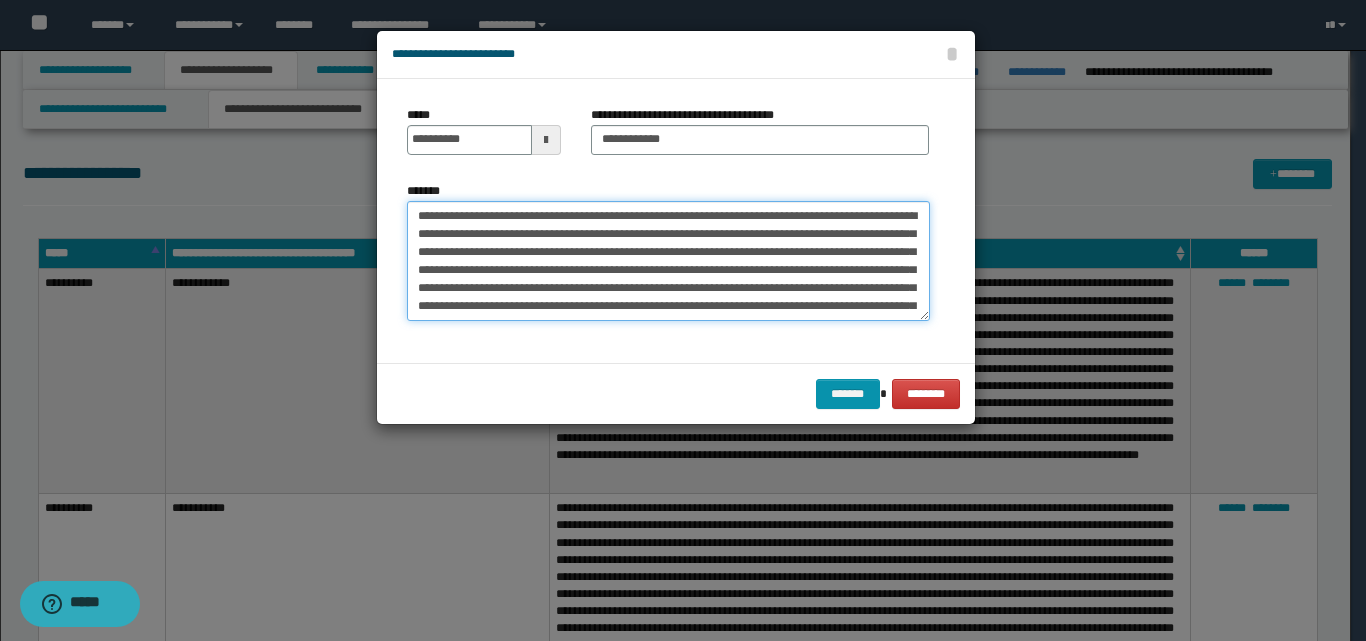 click on "*******" at bounding box center (668, 261) 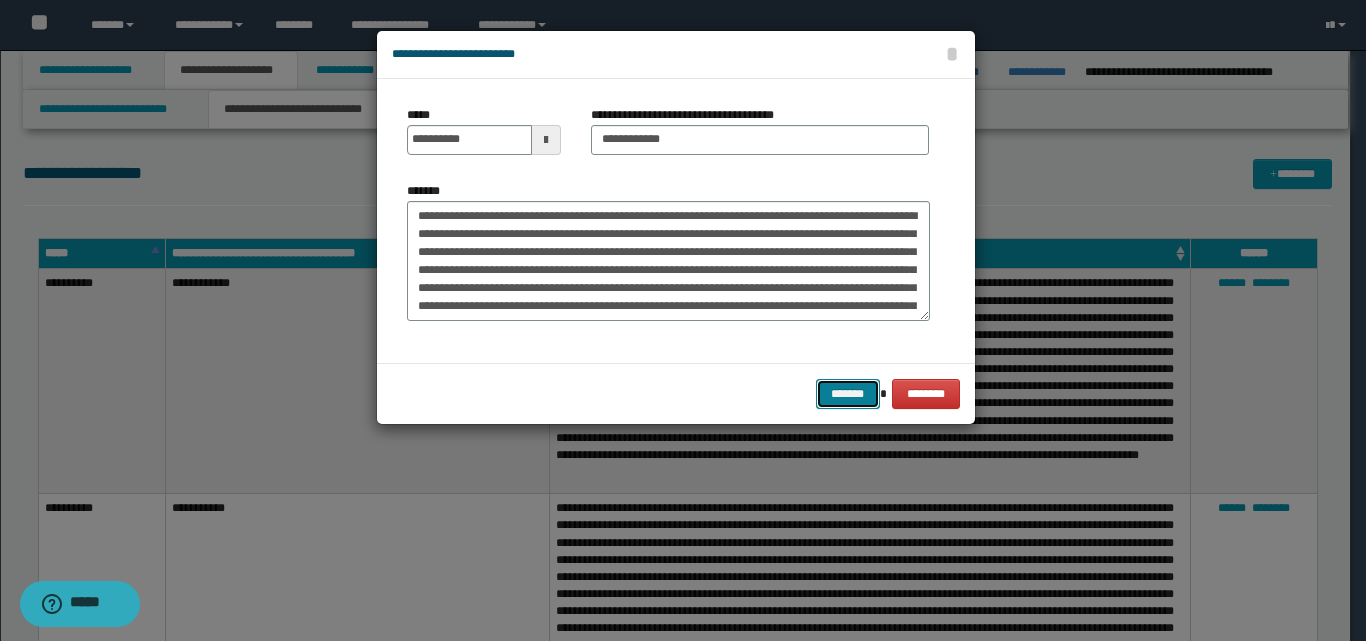 click on "*******" at bounding box center [848, 394] 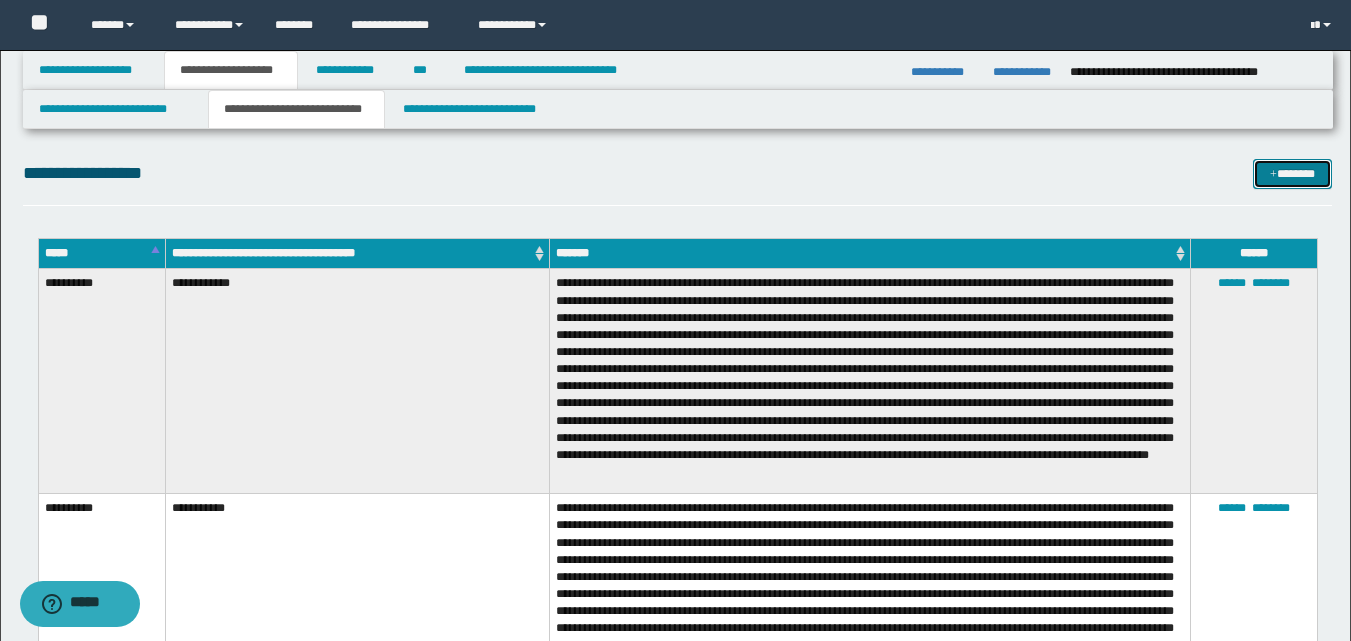click on "*******" at bounding box center [1292, 174] 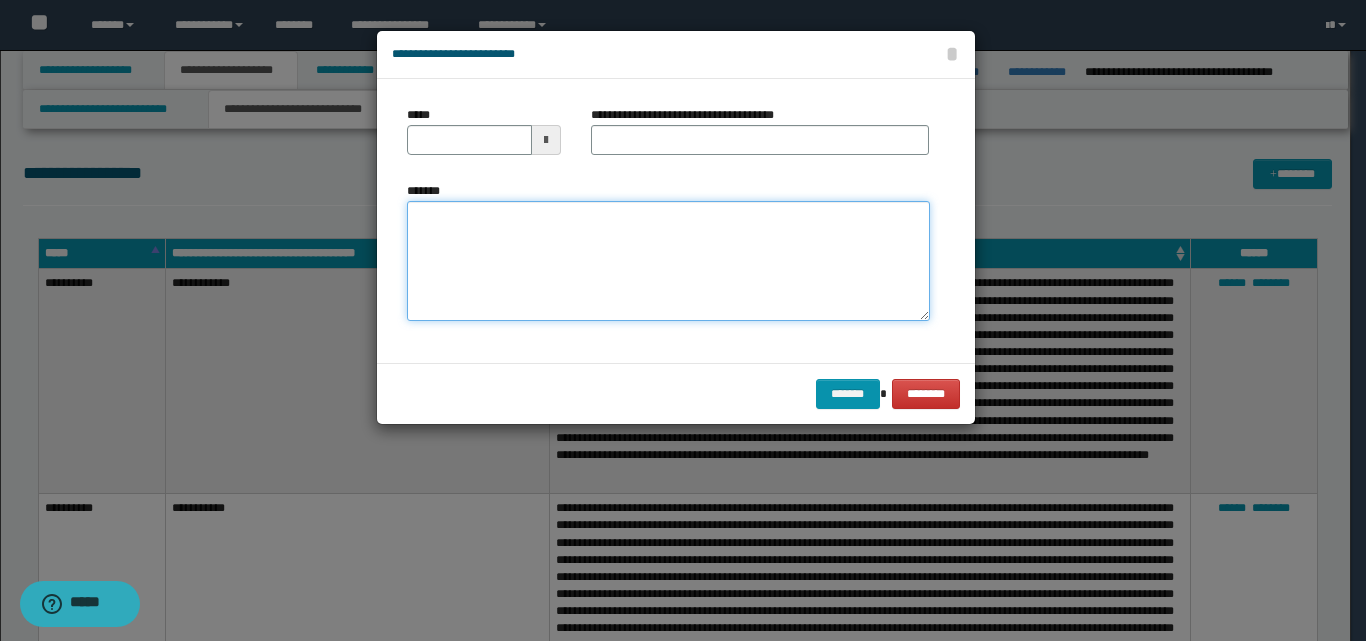 paste on "**********" 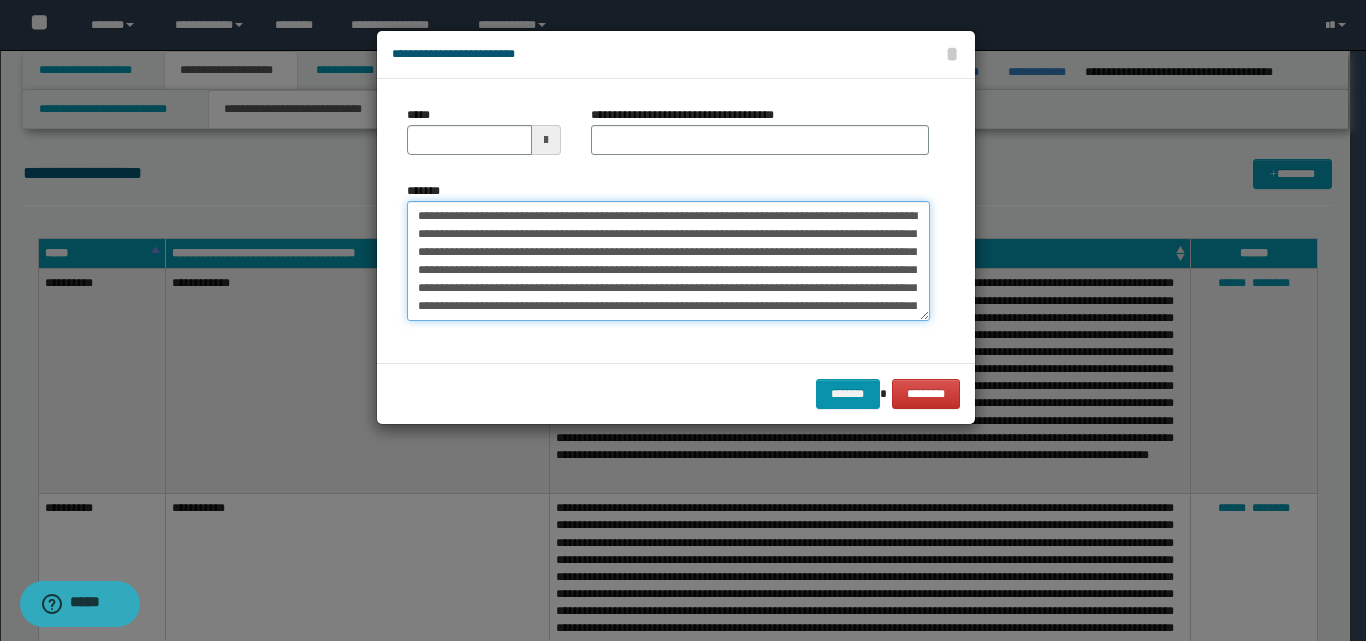 scroll, scrollTop: 263, scrollLeft: 0, axis: vertical 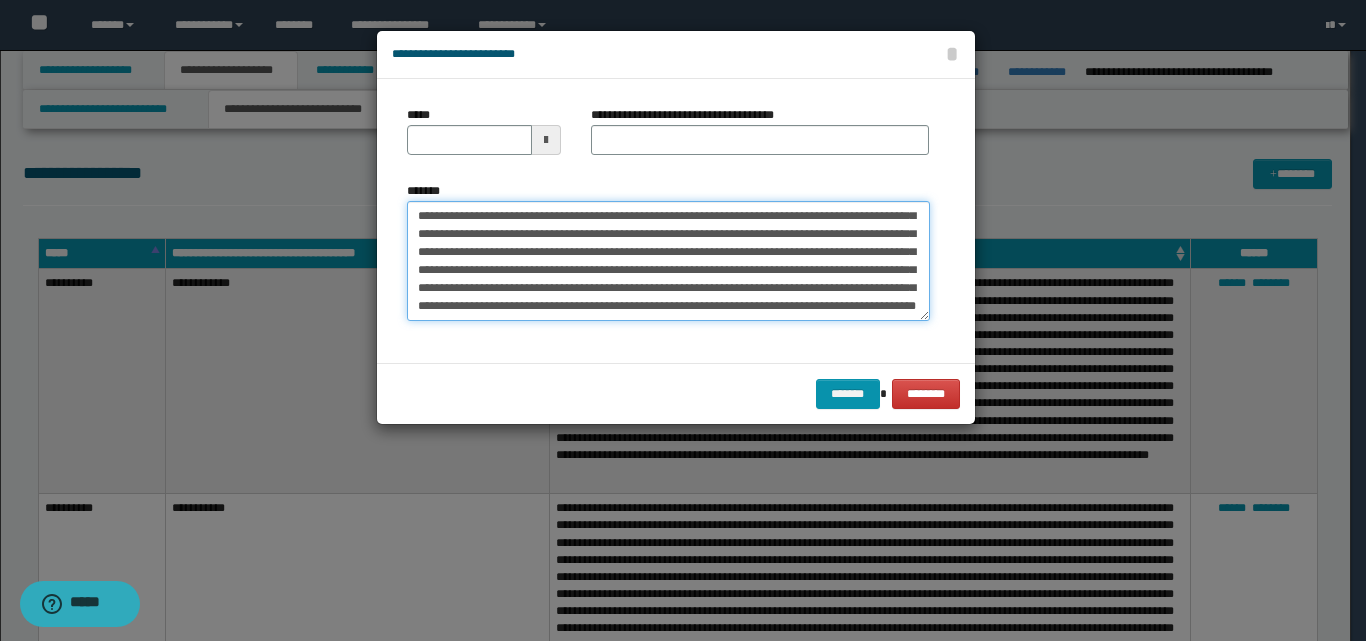 type 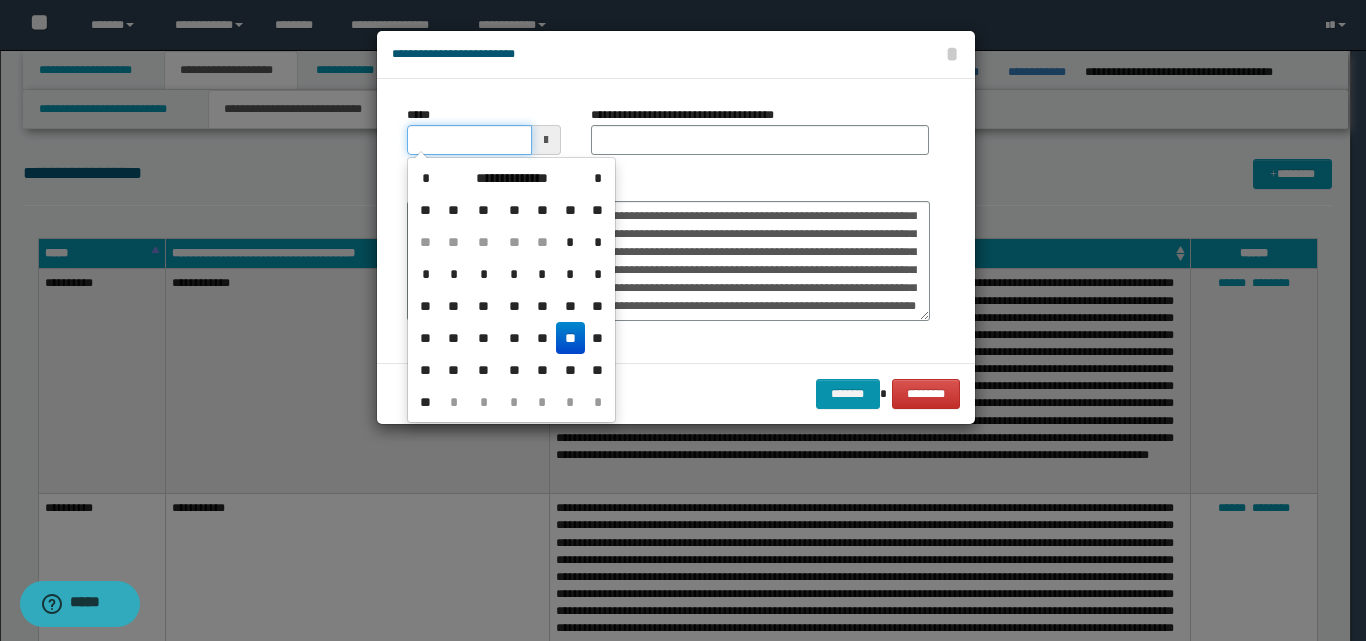 click on "*****" at bounding box center [469, 140] 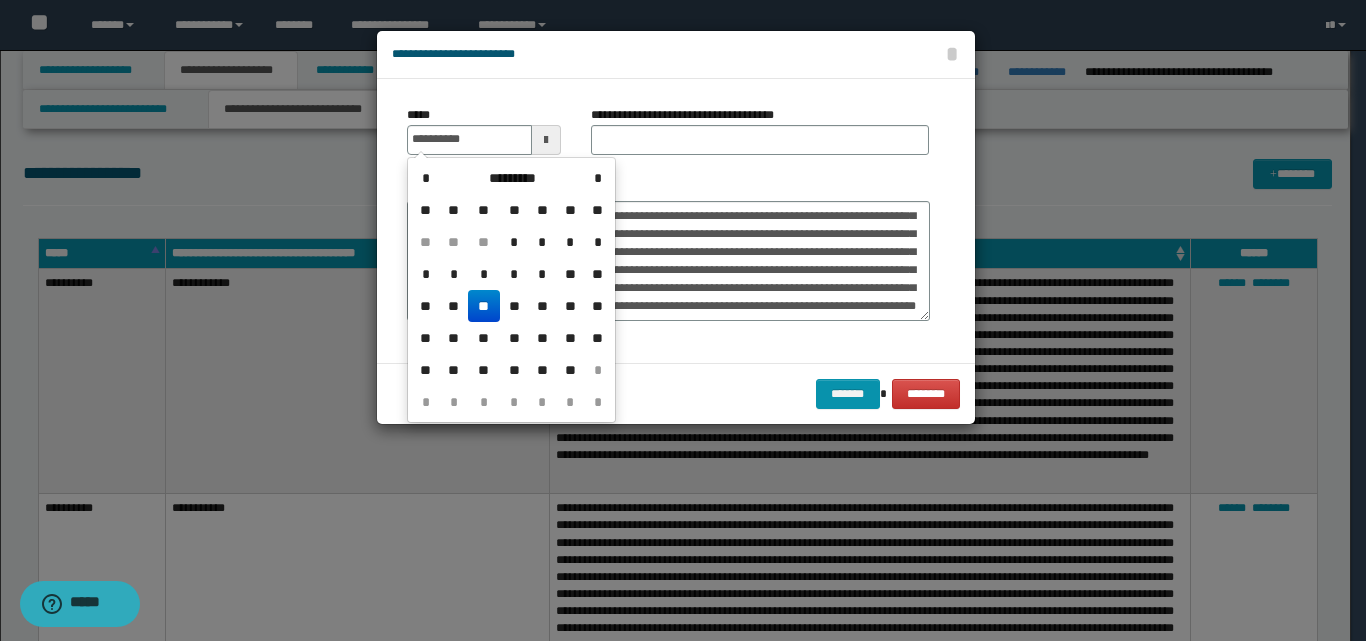 click on "**" at bounding box center (484, 306) 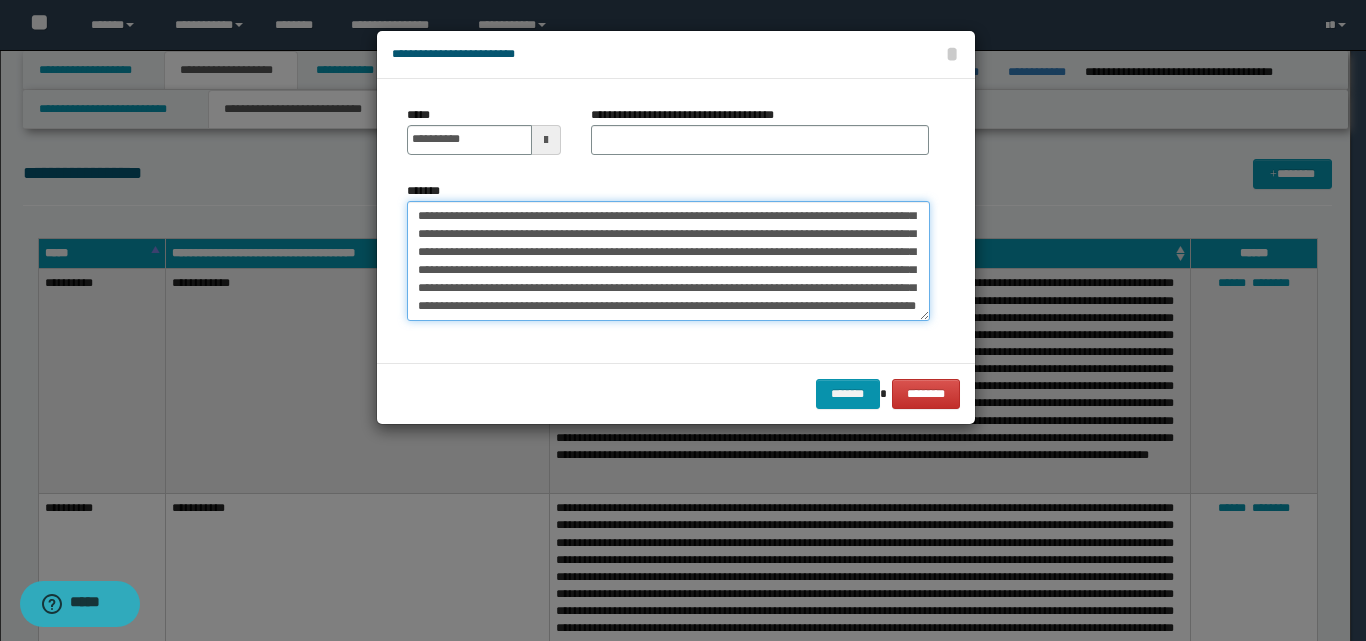 scroll, scrollTop: 0, scrollLeft: 0, axis: both 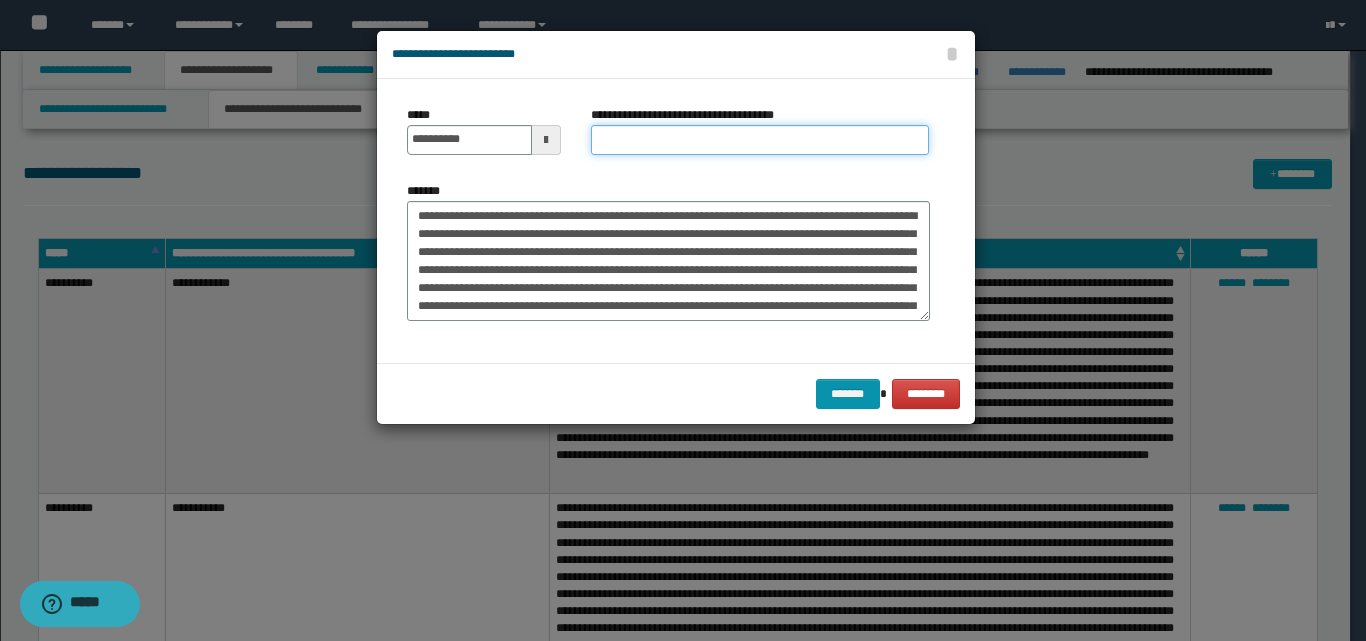 drag, startPoint x: 629, startPoint y: 130, endPoint x: 704, endPoint y: 145, distance: 76.48529 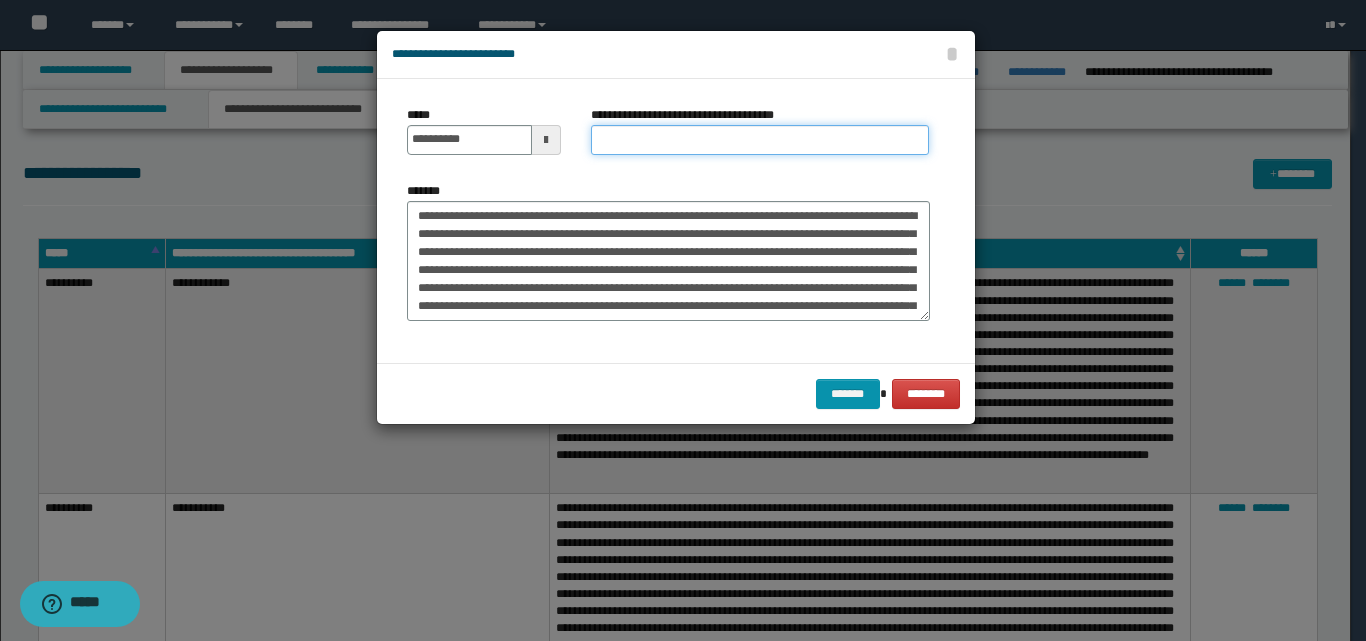 type on "**********" 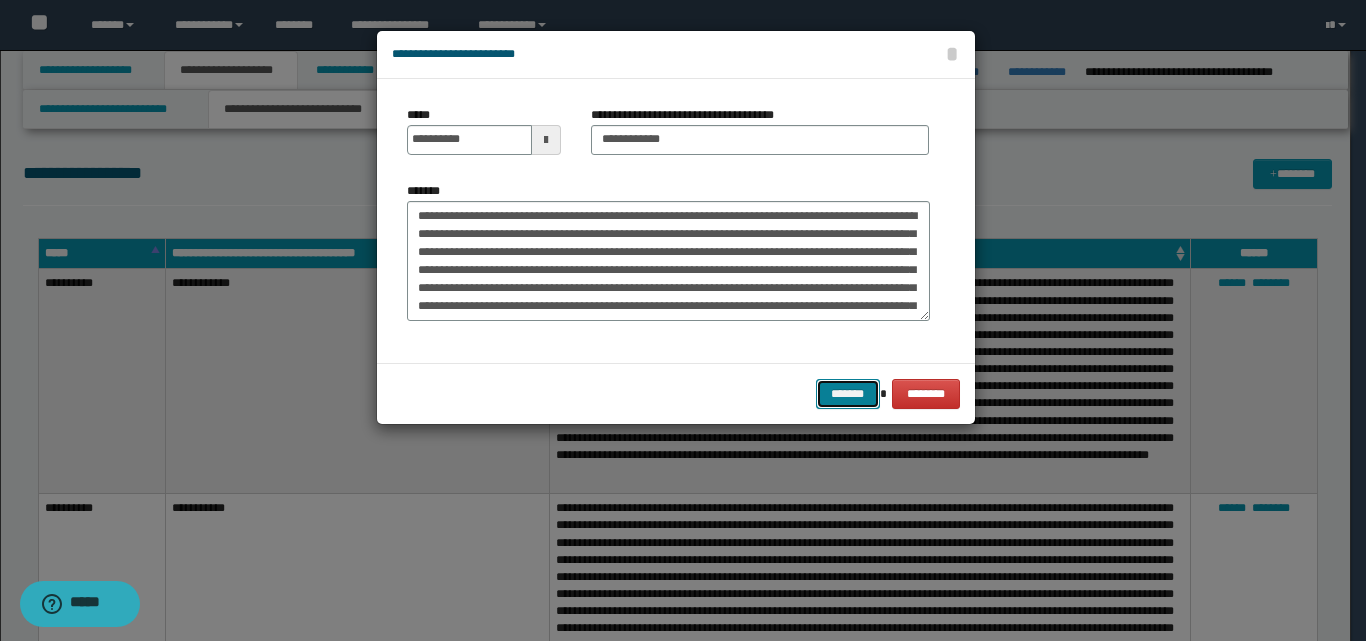 click on "*******" at bounding box center (848, 394) 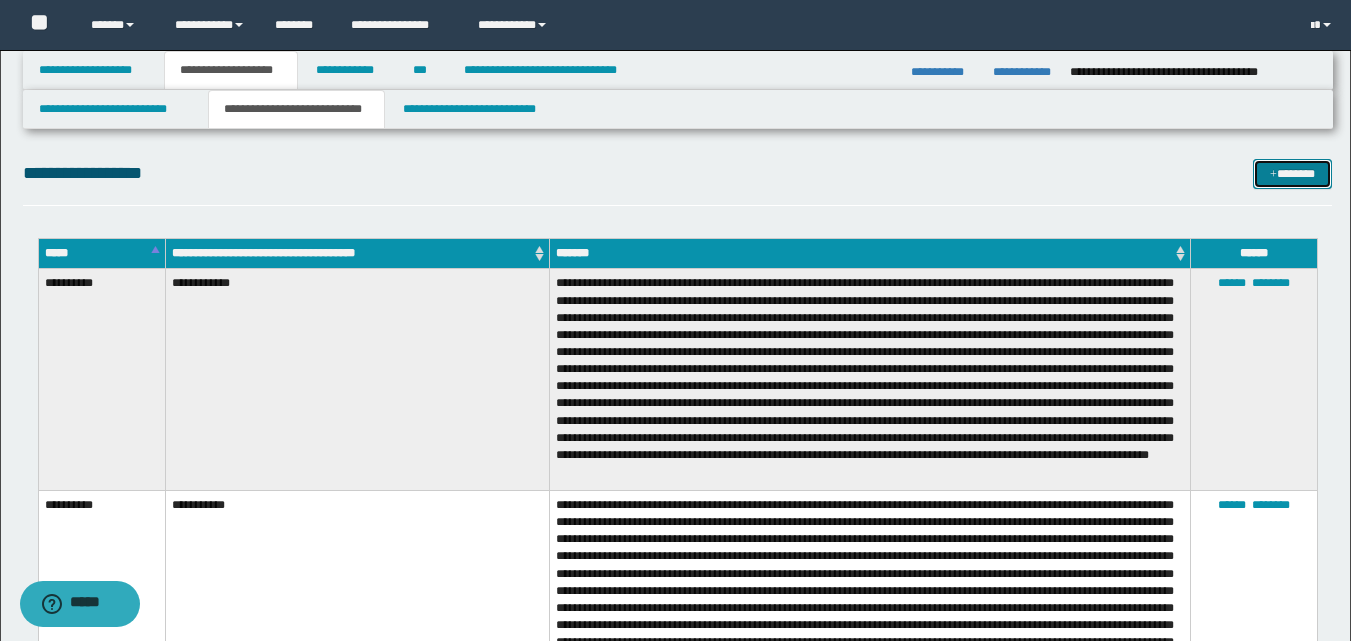 click on "*******" at bounding box center [1292, 174] 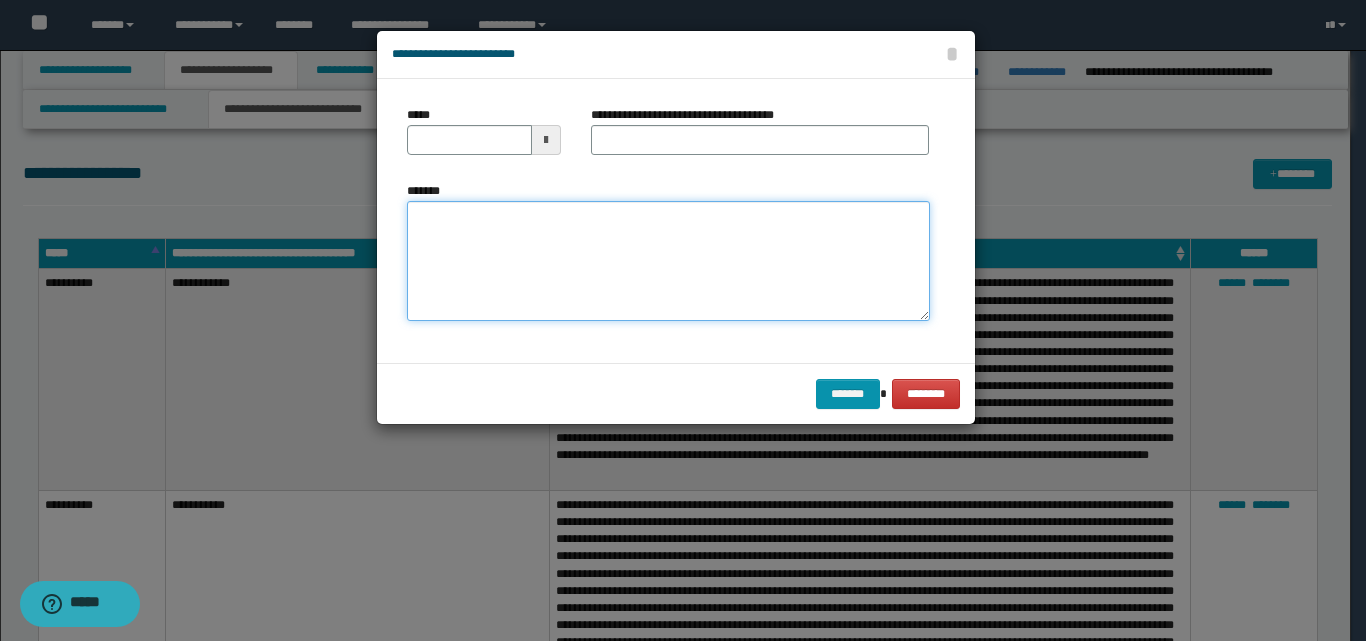 paste on "**********" 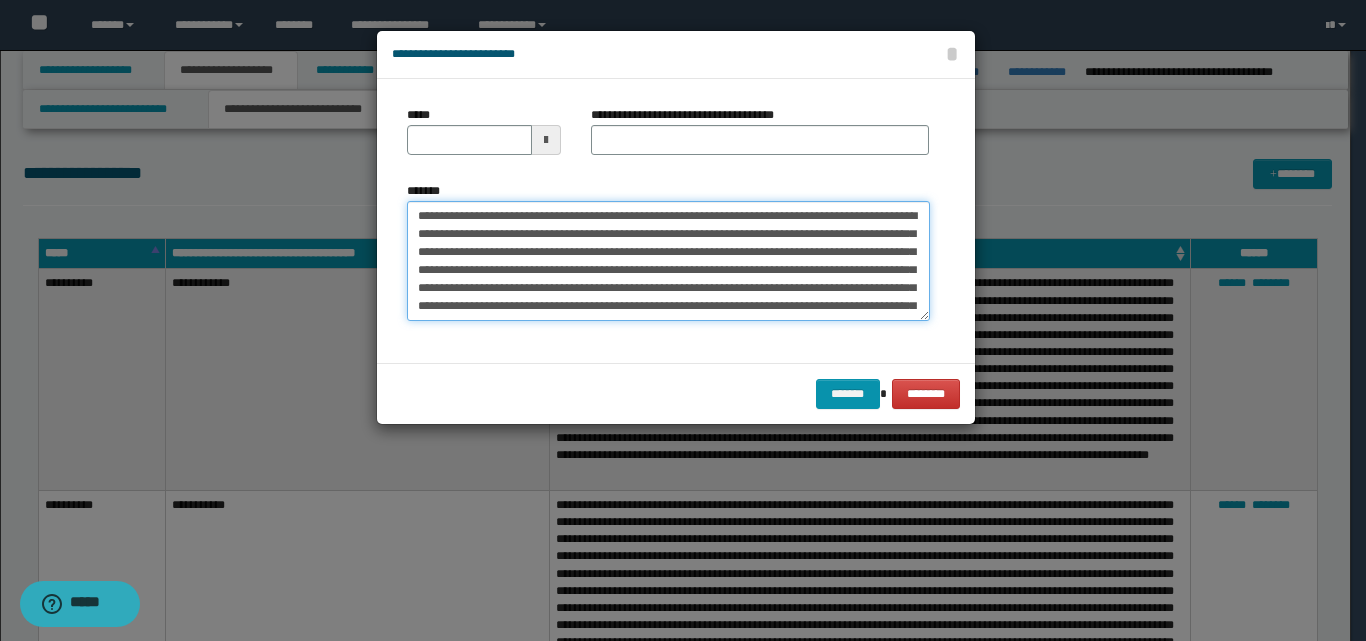 scroll, scrollTop: 245, scrollLeft: 0, axis: vertical 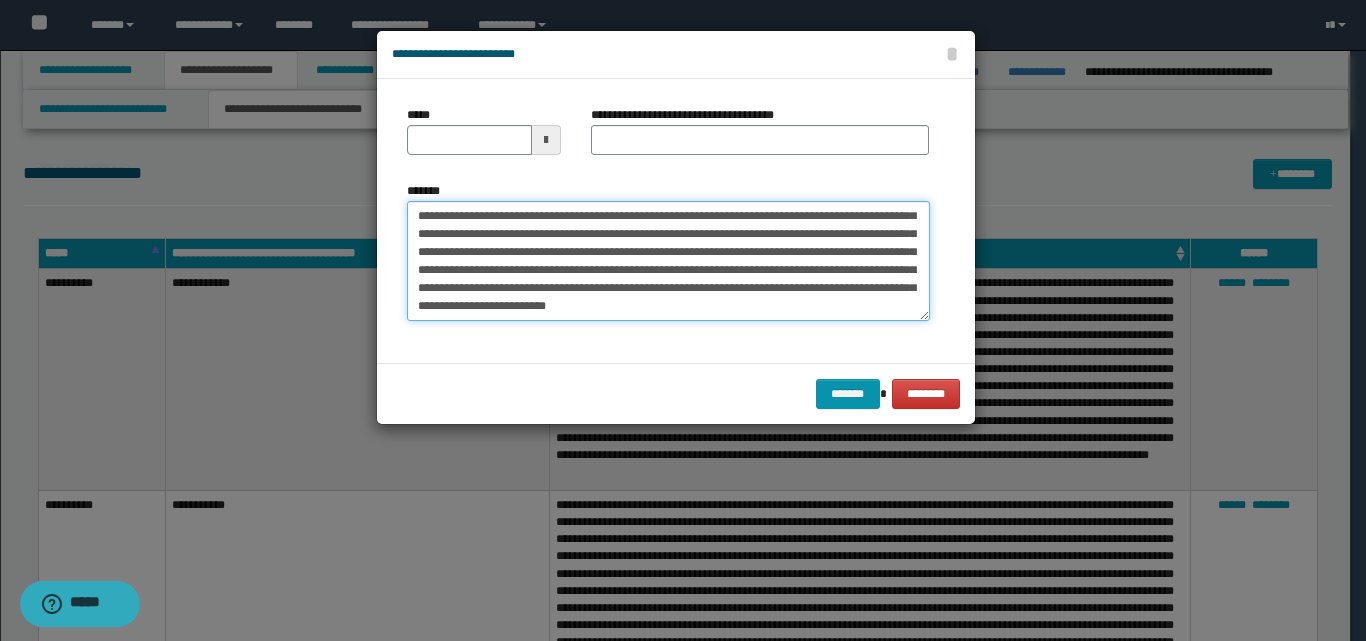 type 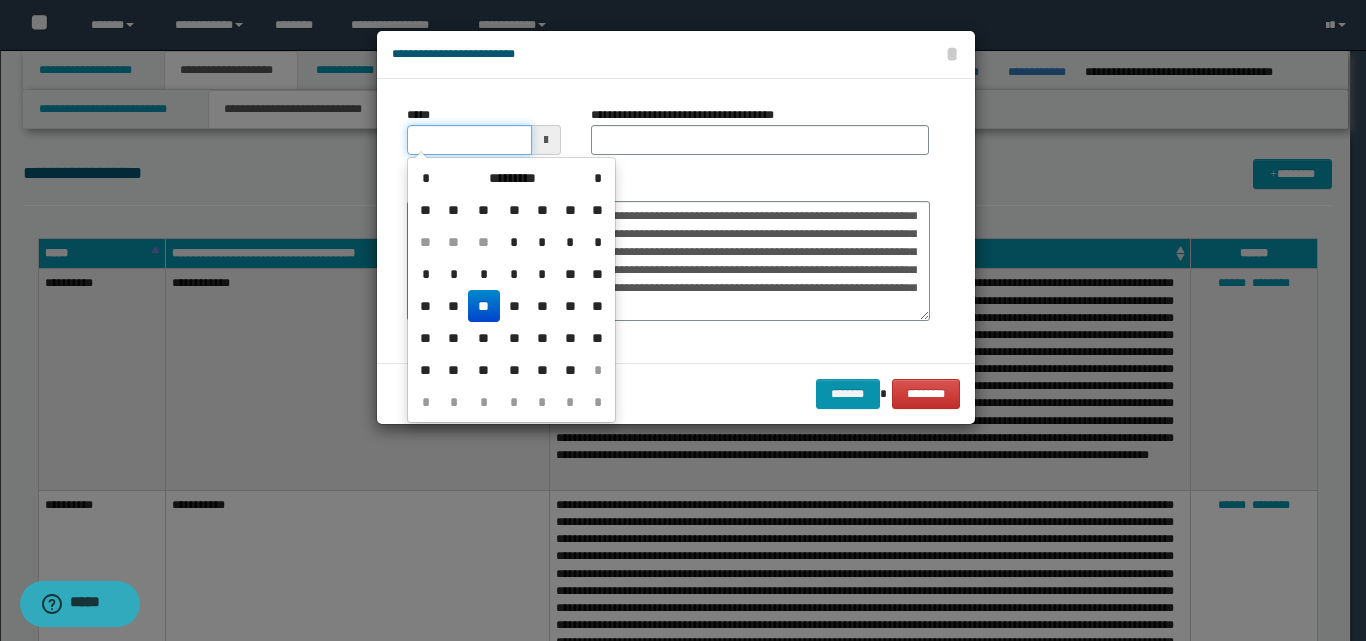 click on "*****" at bounding box center [469, 140] 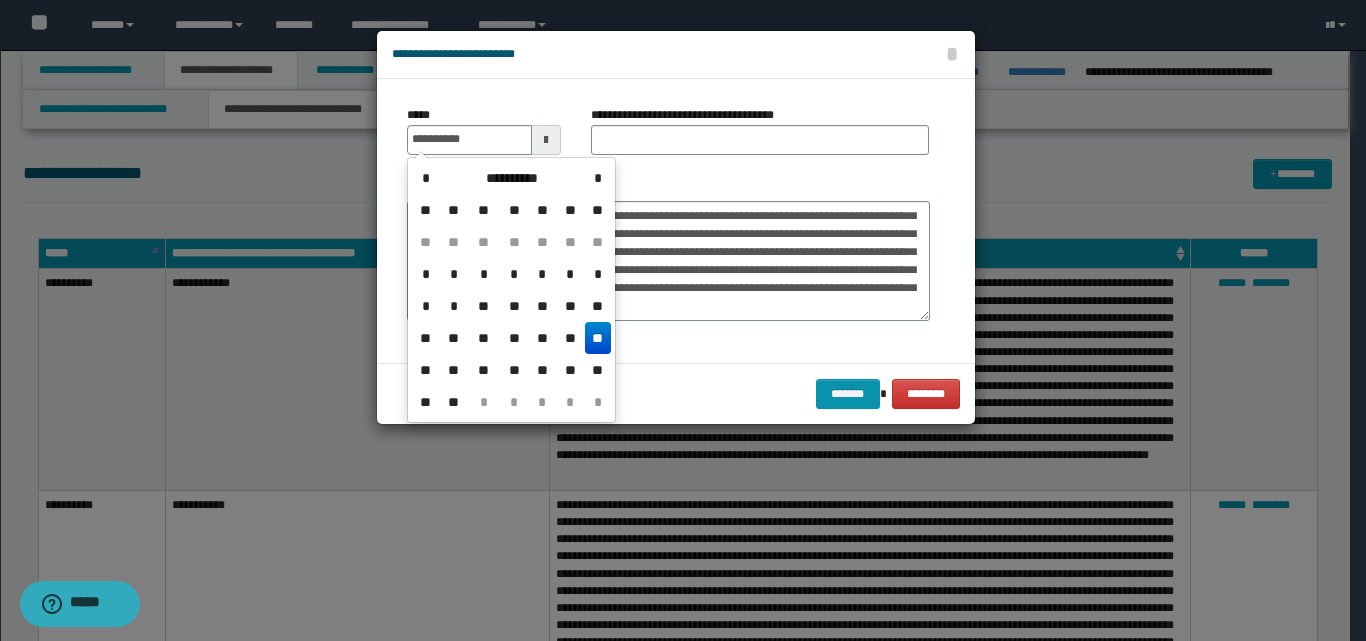 click on "**" at bounding box center [598, 338] 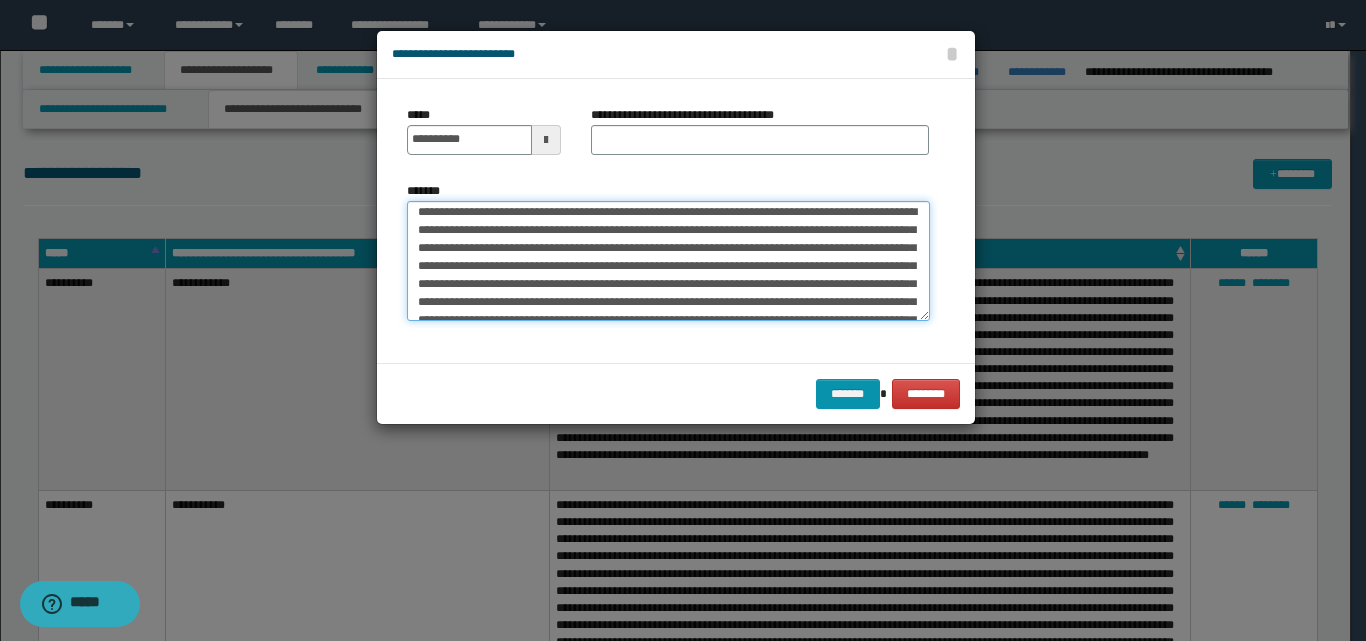 scroll, scrollTop: 0, scrollLeft: 0, axis: both 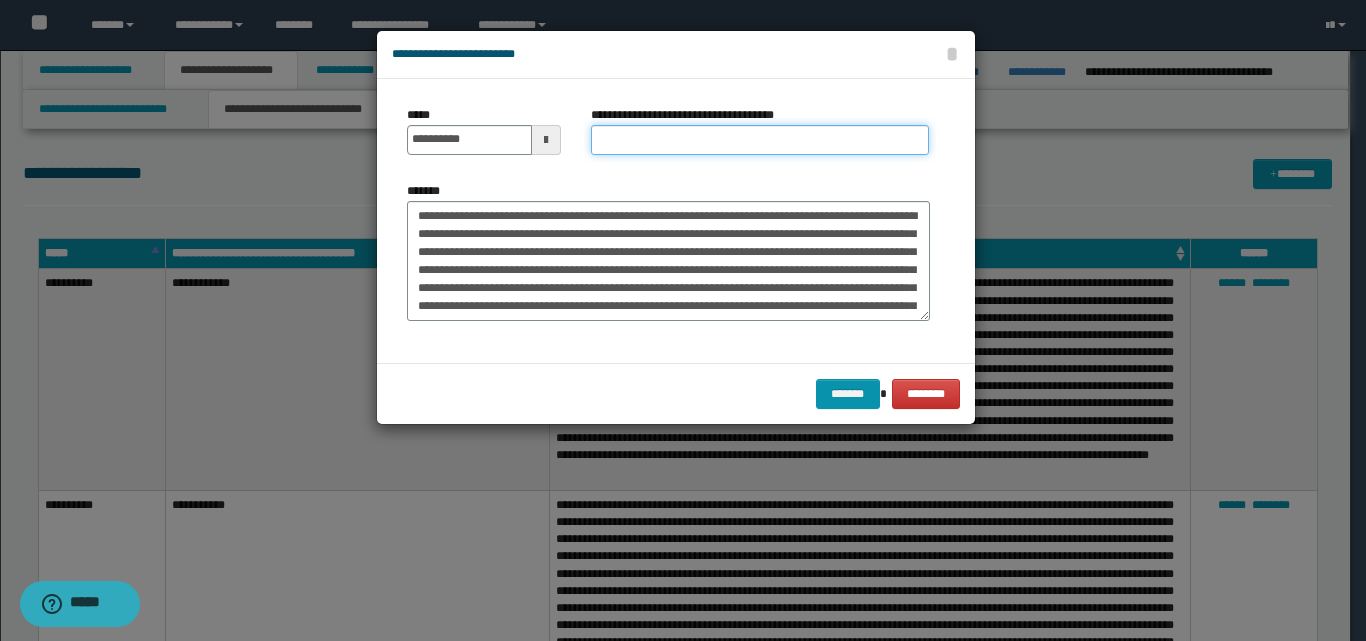 click on "**********" at bounding box center (760, 140) 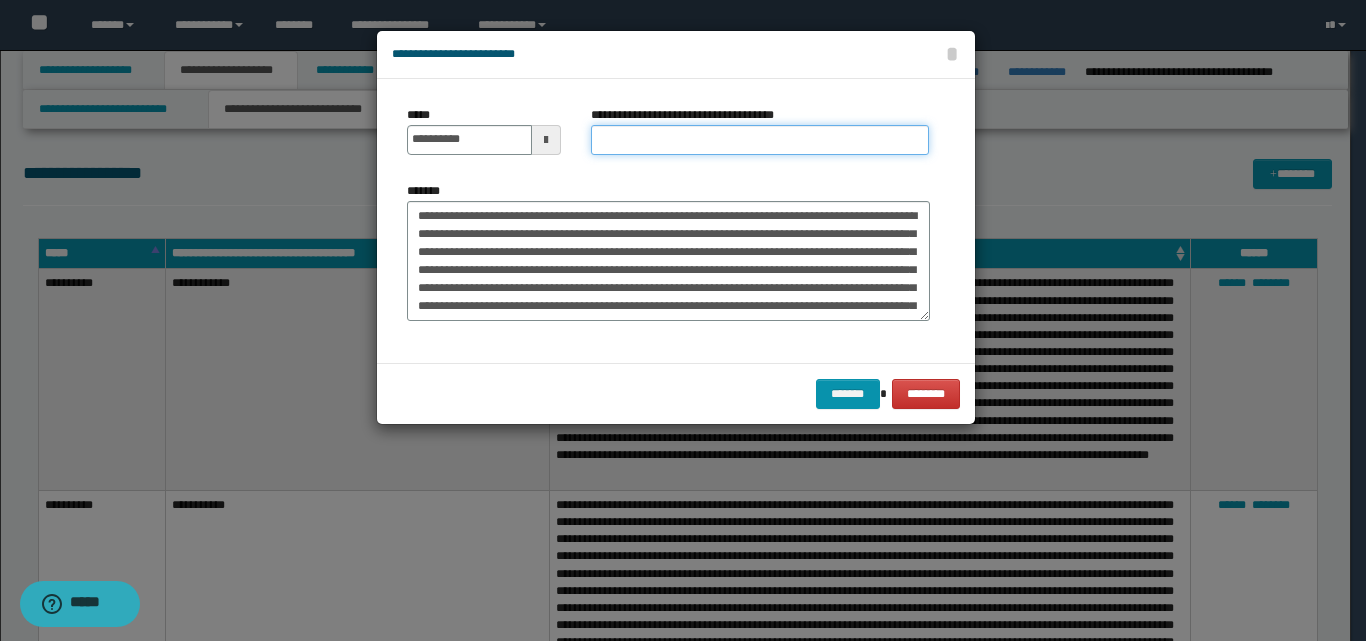 type on "**********" 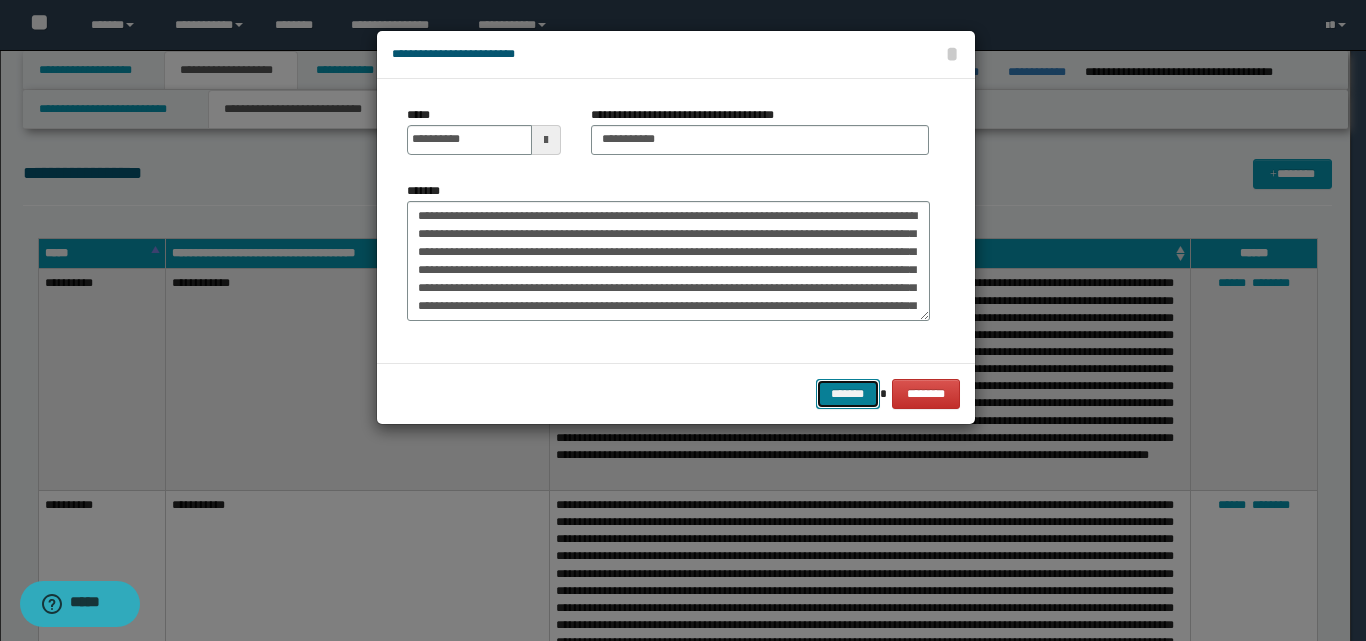 click on "*******" at bounding box center (848, 394) 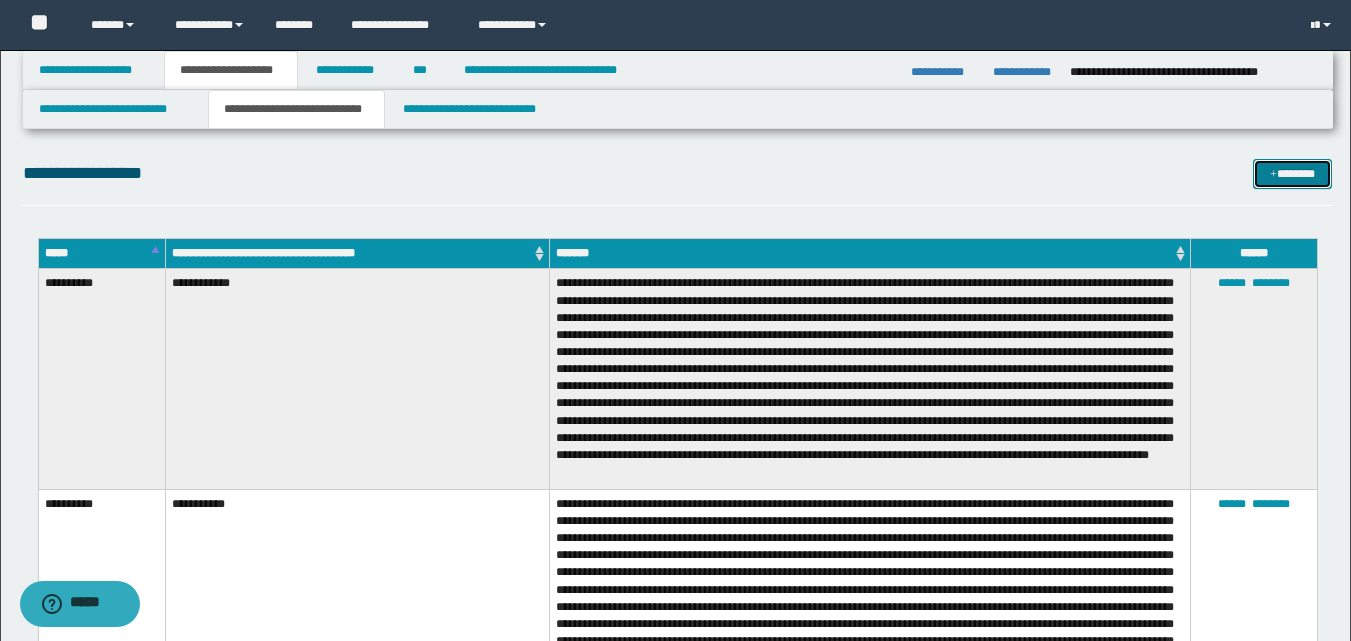click on "*******" at bounding box center [1292, 174] 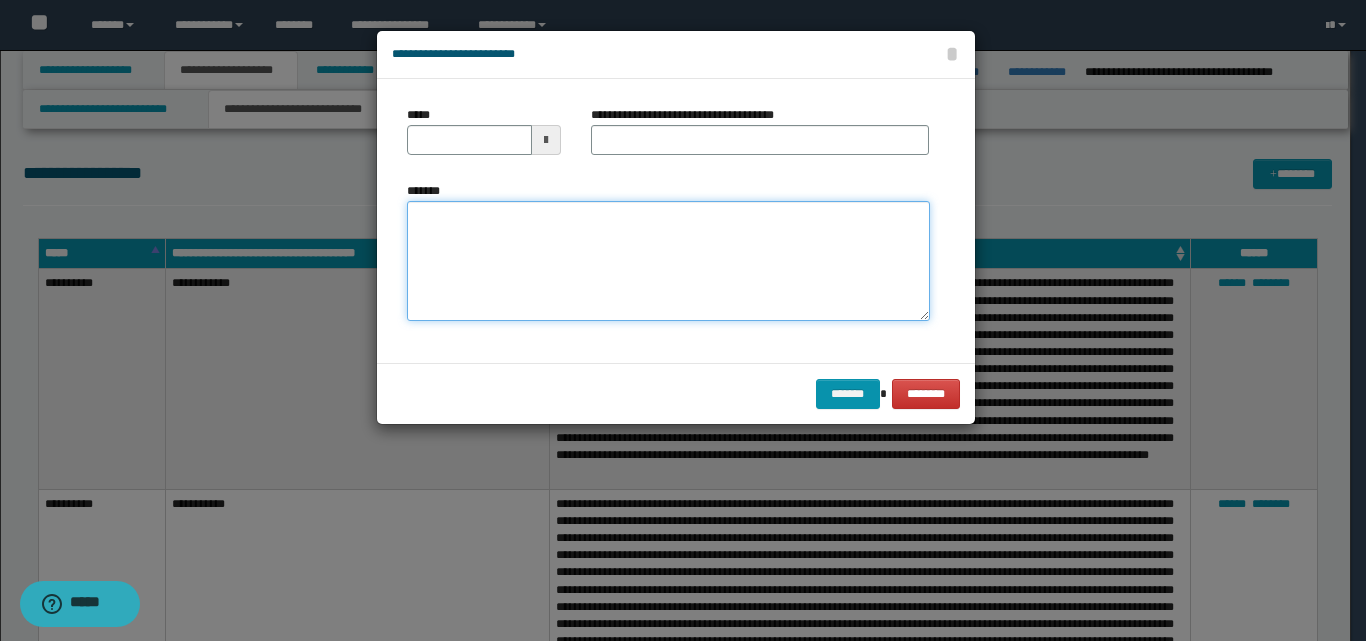 paste on "**********" 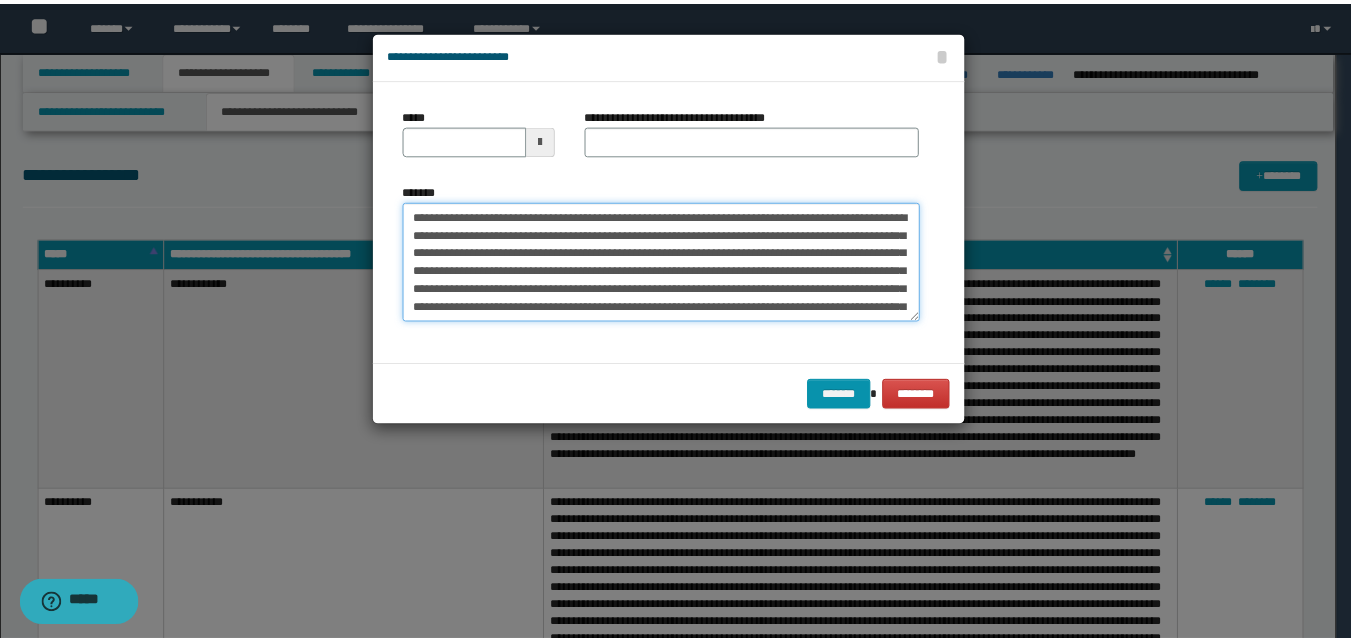 scroll, scrollTop: 47, scrollLeft: 0, axis: vertical 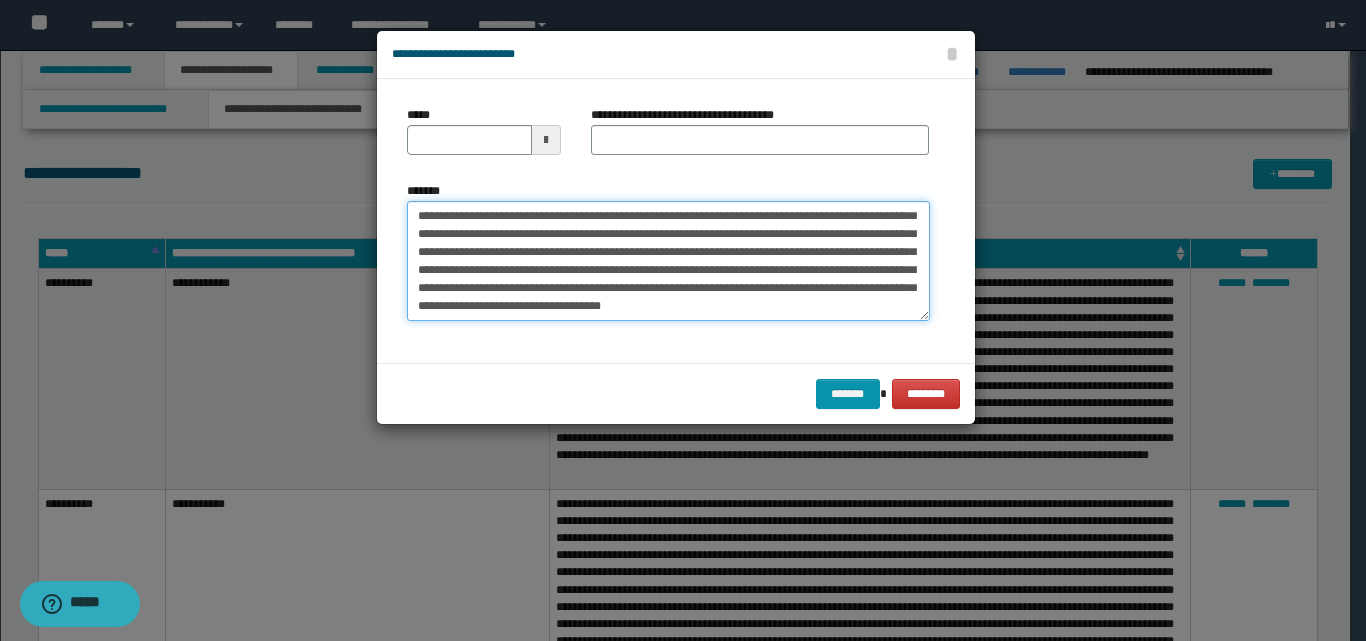 type on "**********" 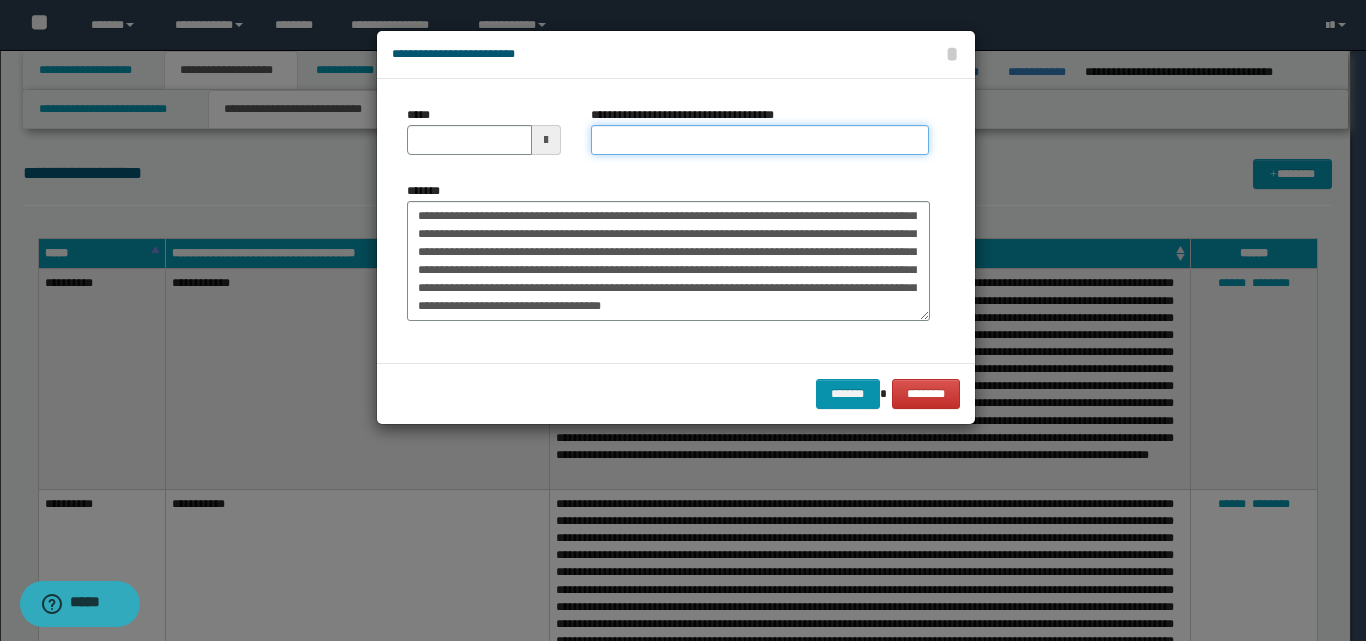 click on "**********" at bounding box center [760, 140] 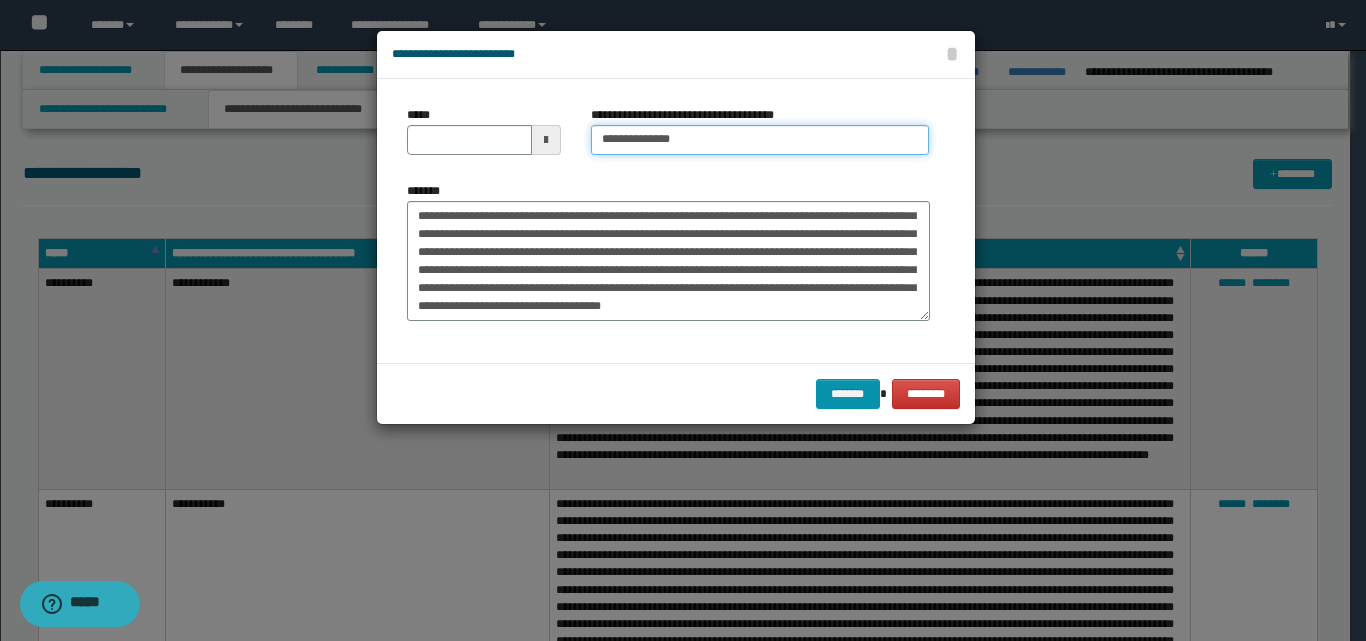 type on "**********" 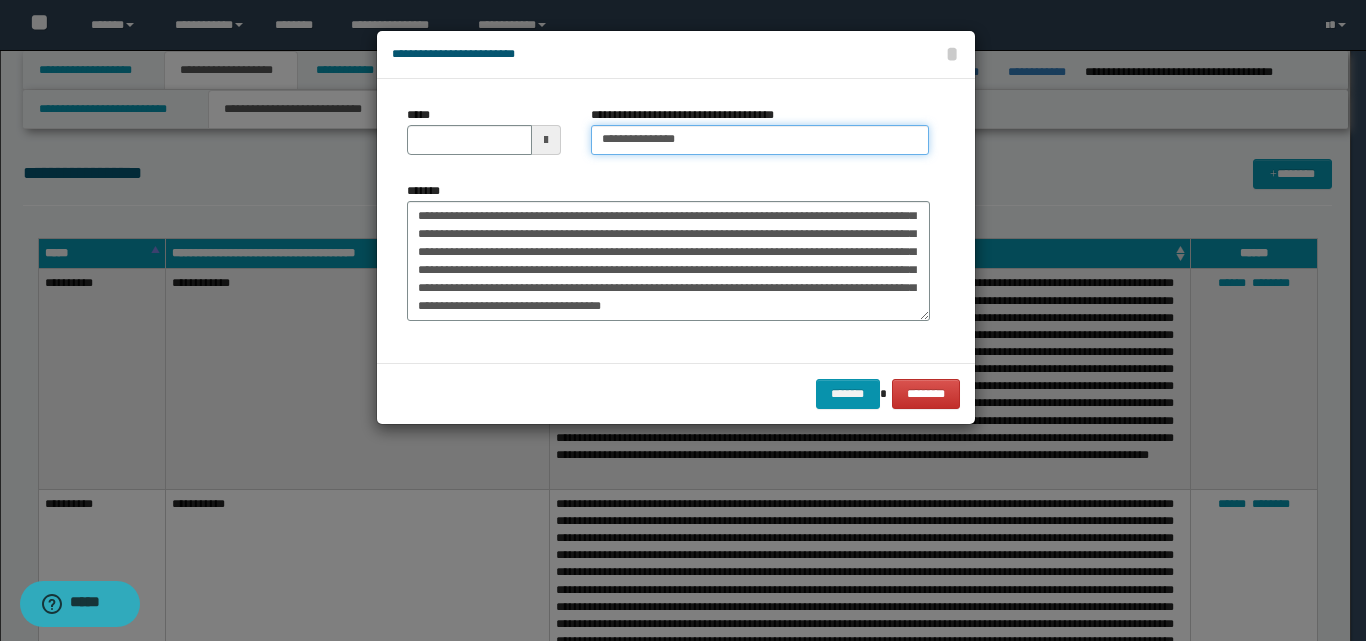 type 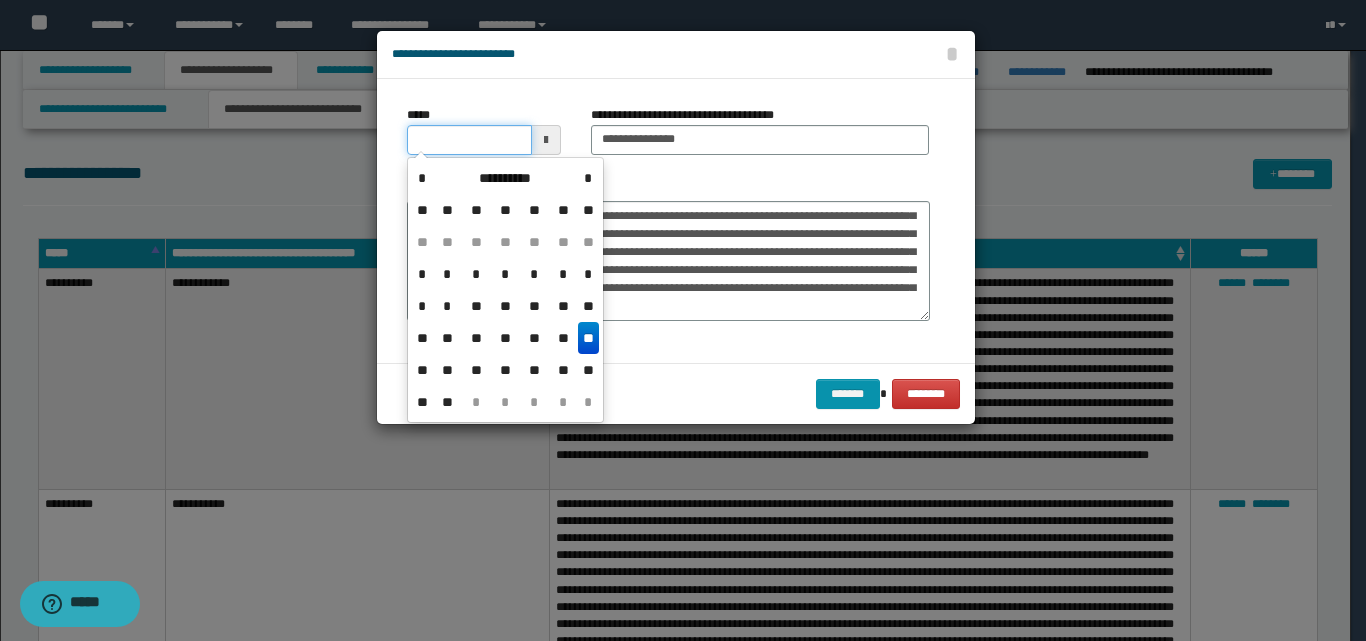 click on "*****" at bounding box center (469, 140) 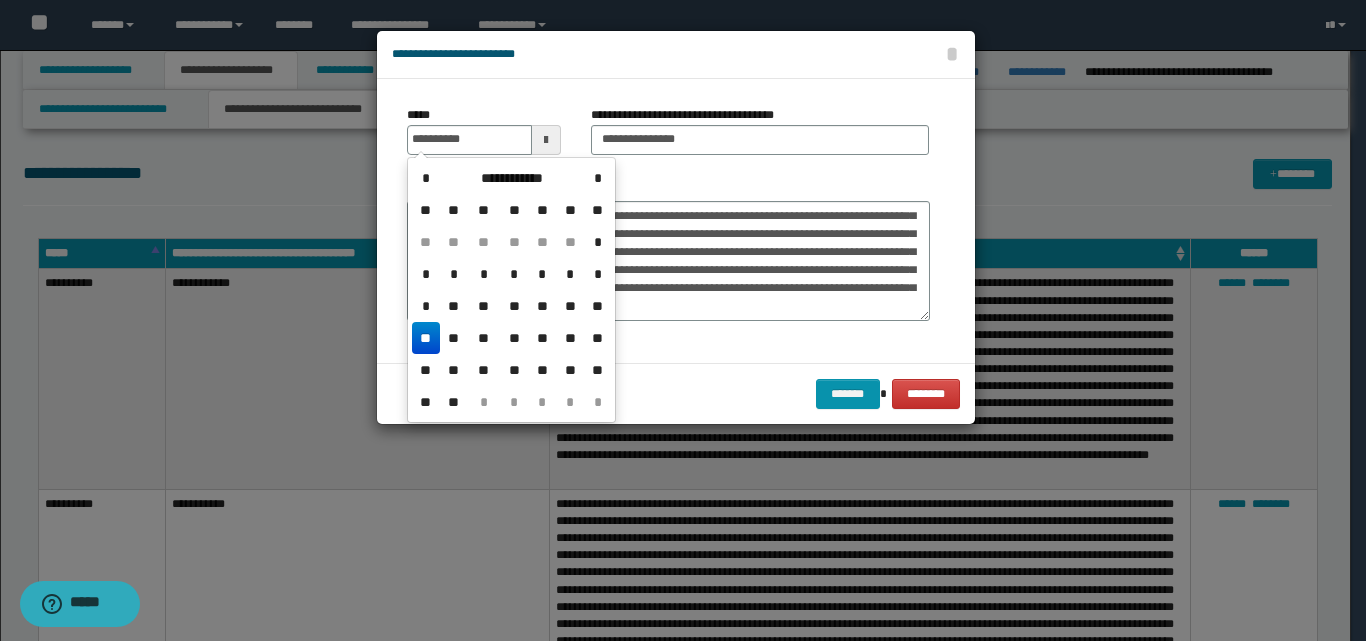 click on "**" at bounding box center [426, 338] 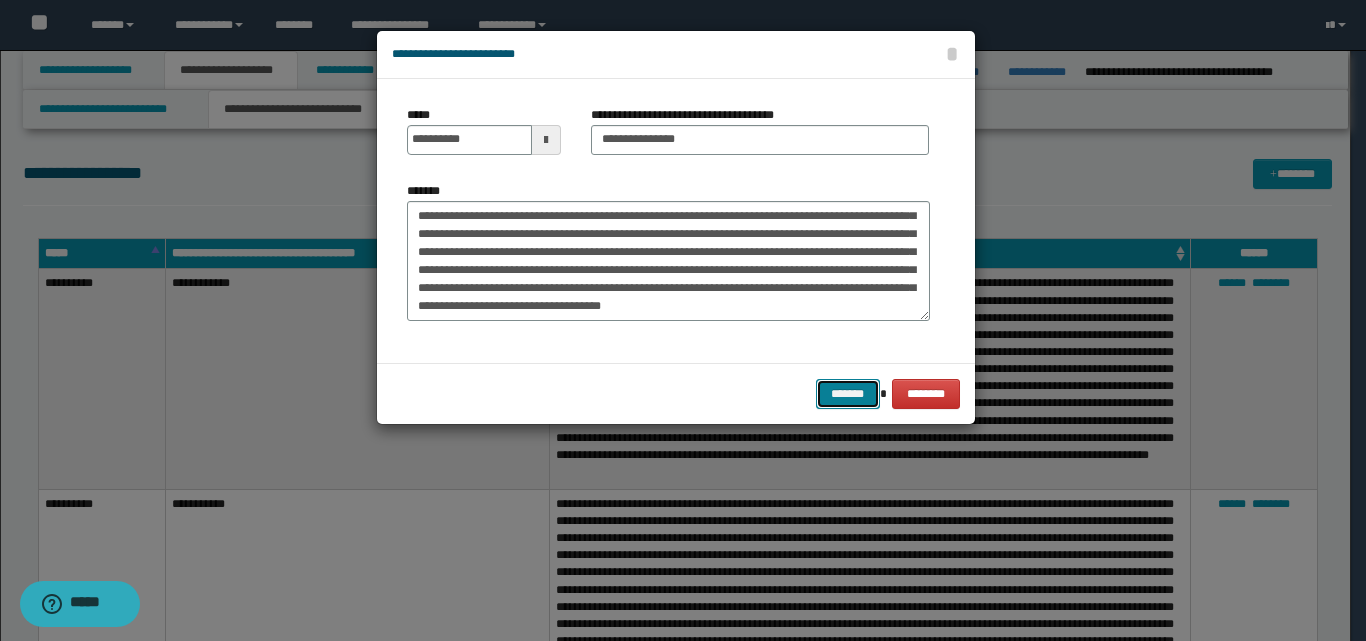click on "*******" at bounding box center [848, 394] 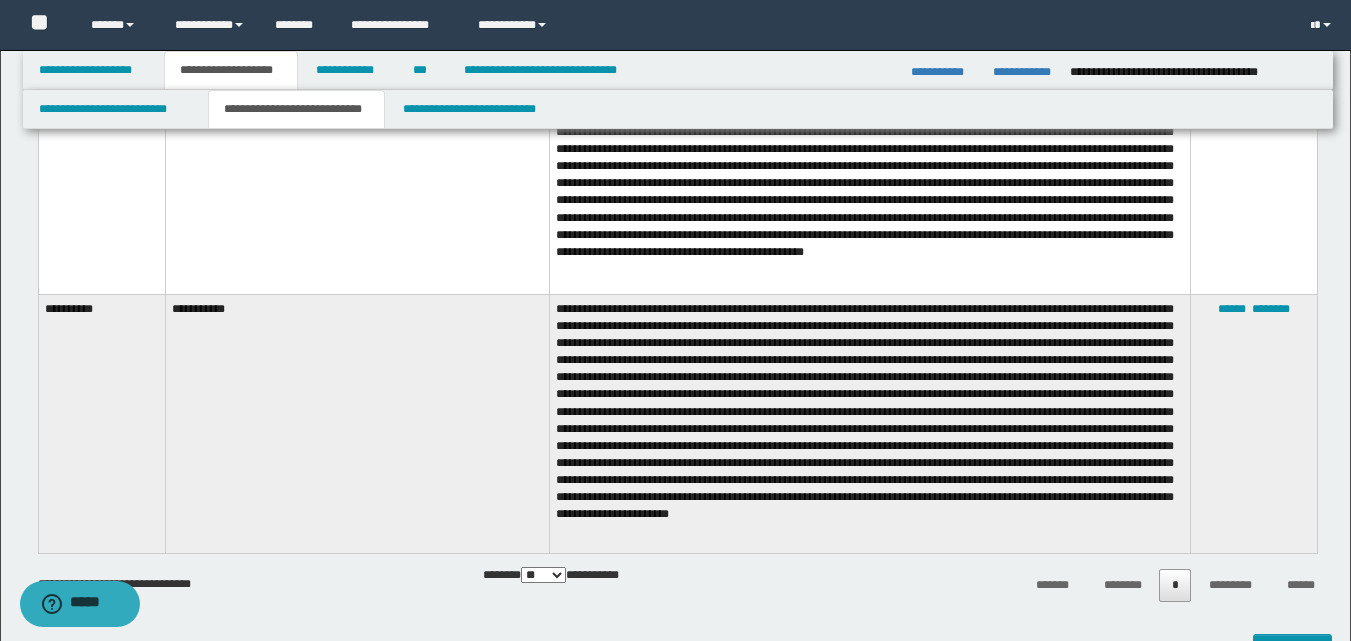 scroll, scrollTop: 1017, scrollLeft: 0, axis: vertical 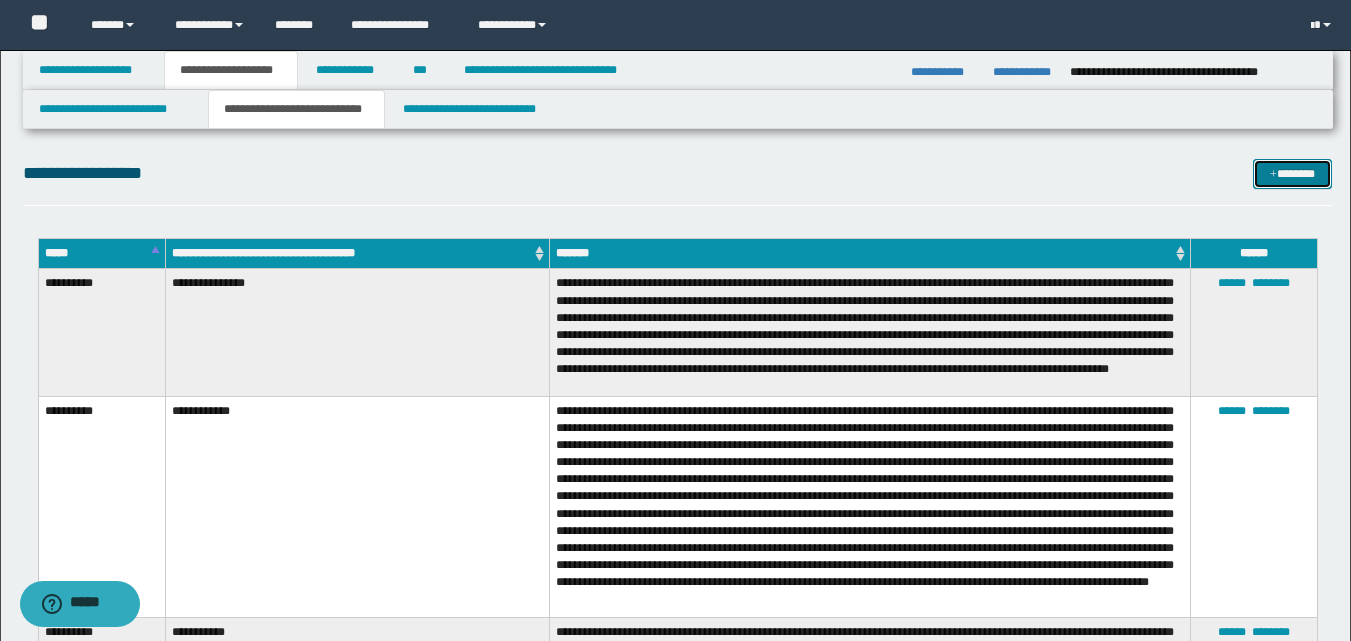 click on "*******" at bounding box center [1292, 174] 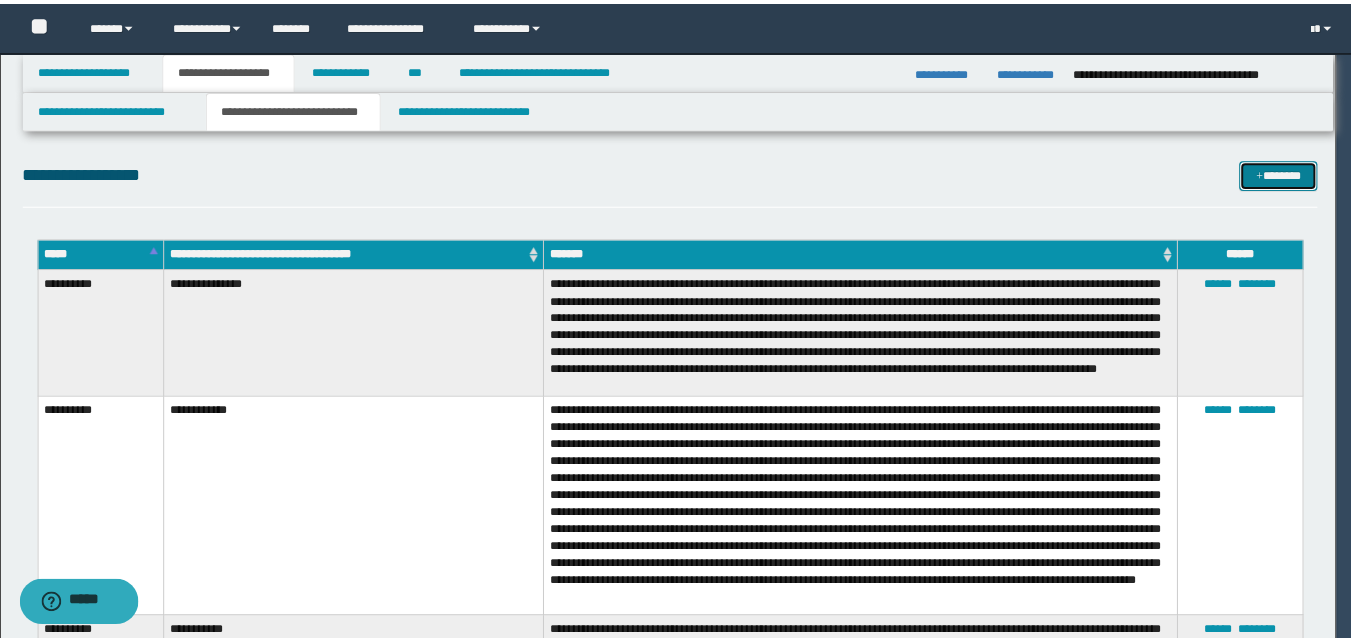 scroll, scrollTop: 0, scrollLeft: 0, axis: both 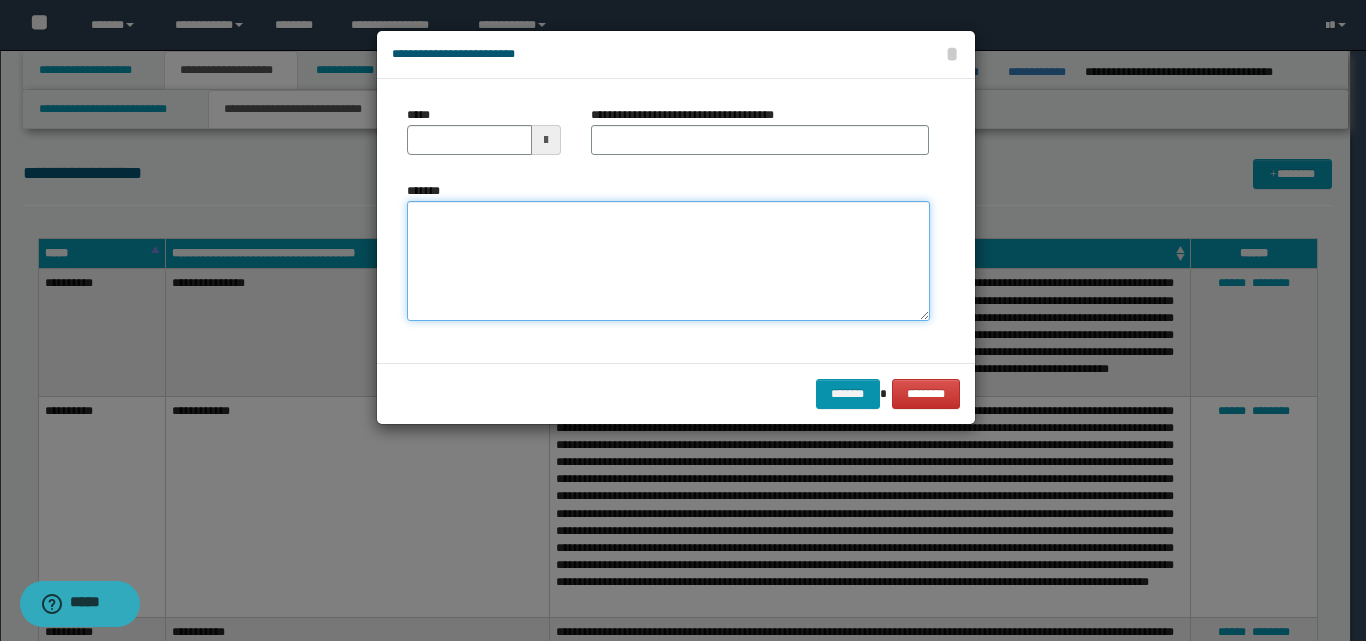 paste on "**********" 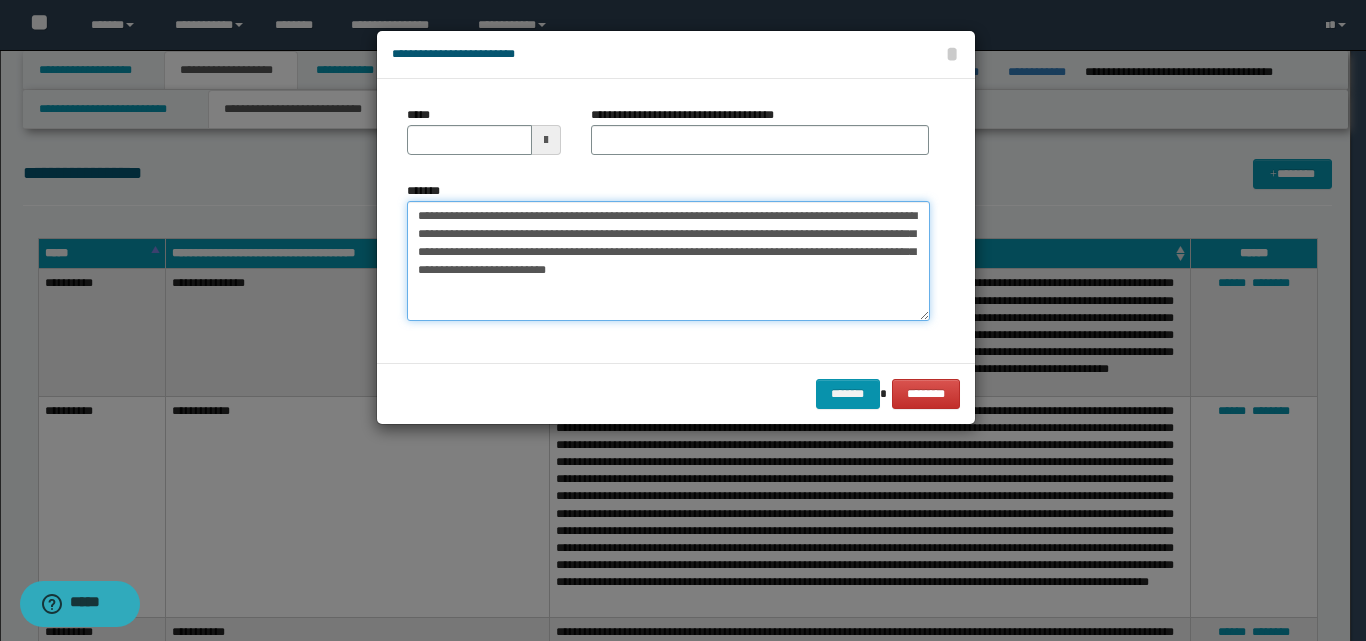 type 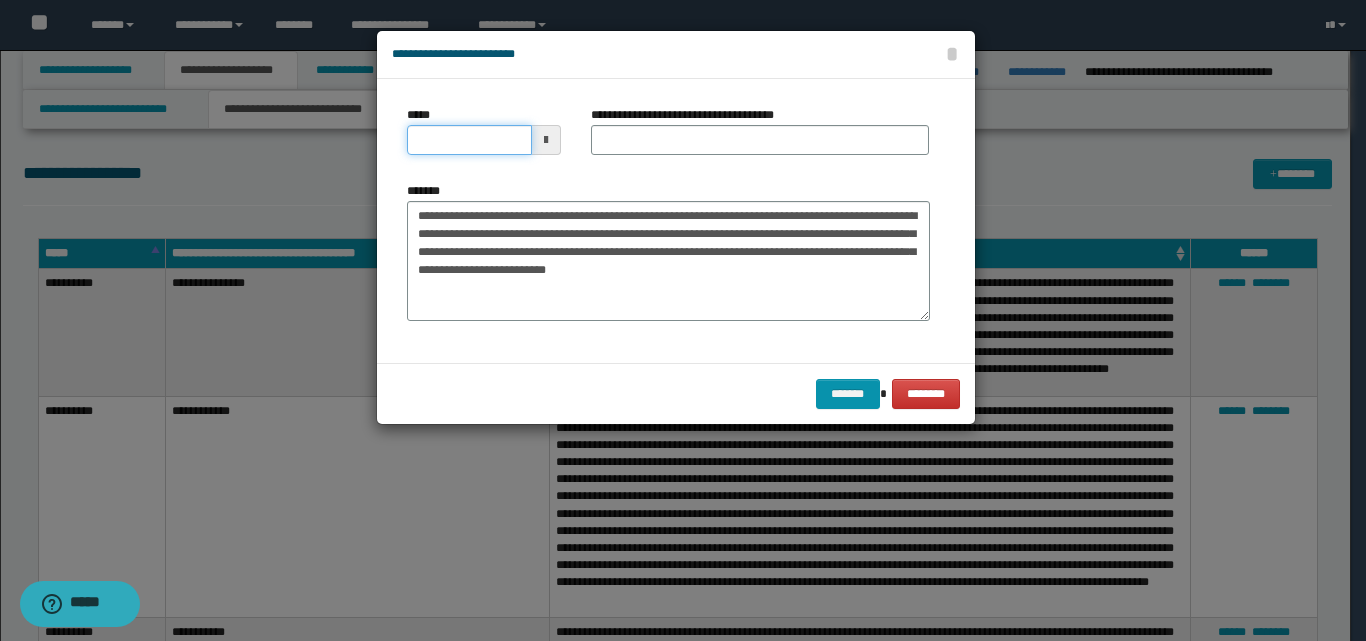 click on "*****" at bounding box center [469, 140] 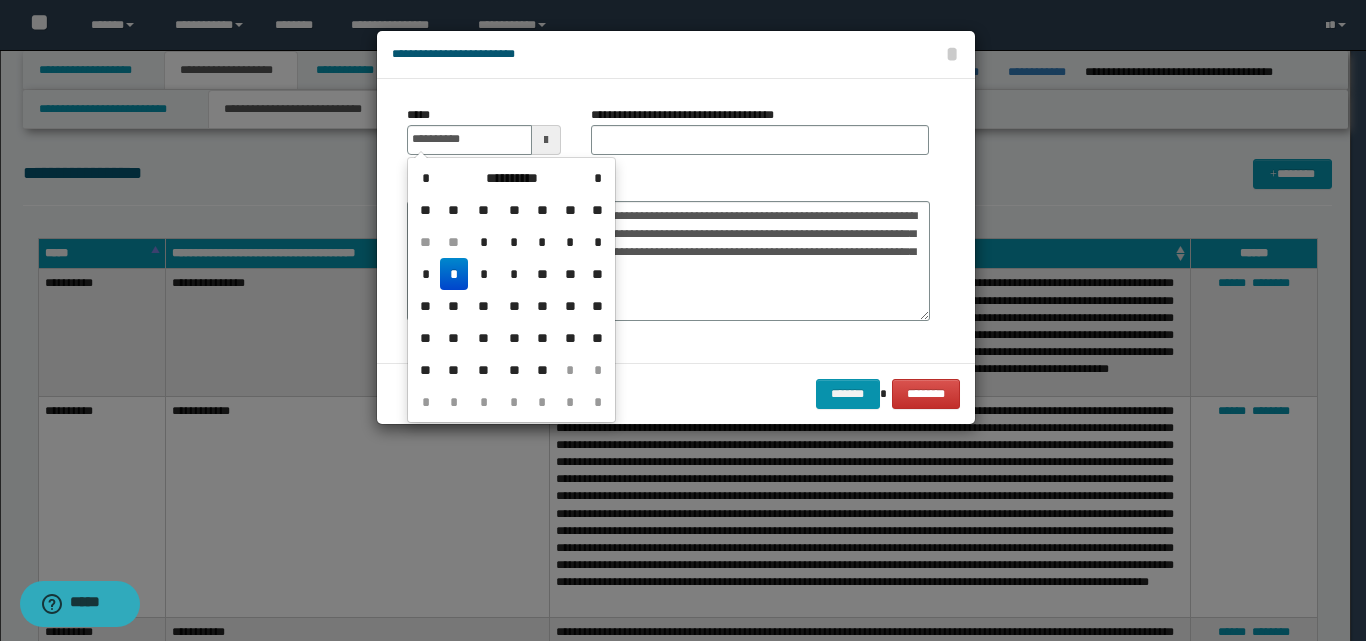 click on "*" at bounding box center (454, 274) 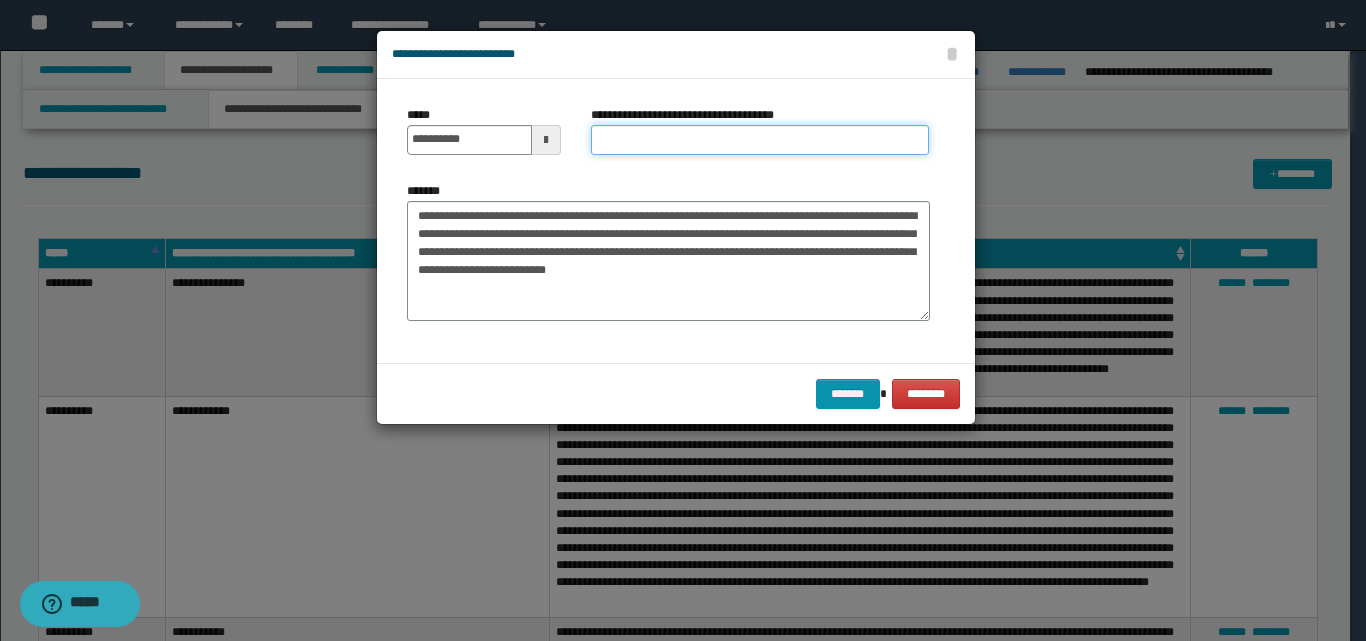 click on "**********" at bounding box center [760, 140] 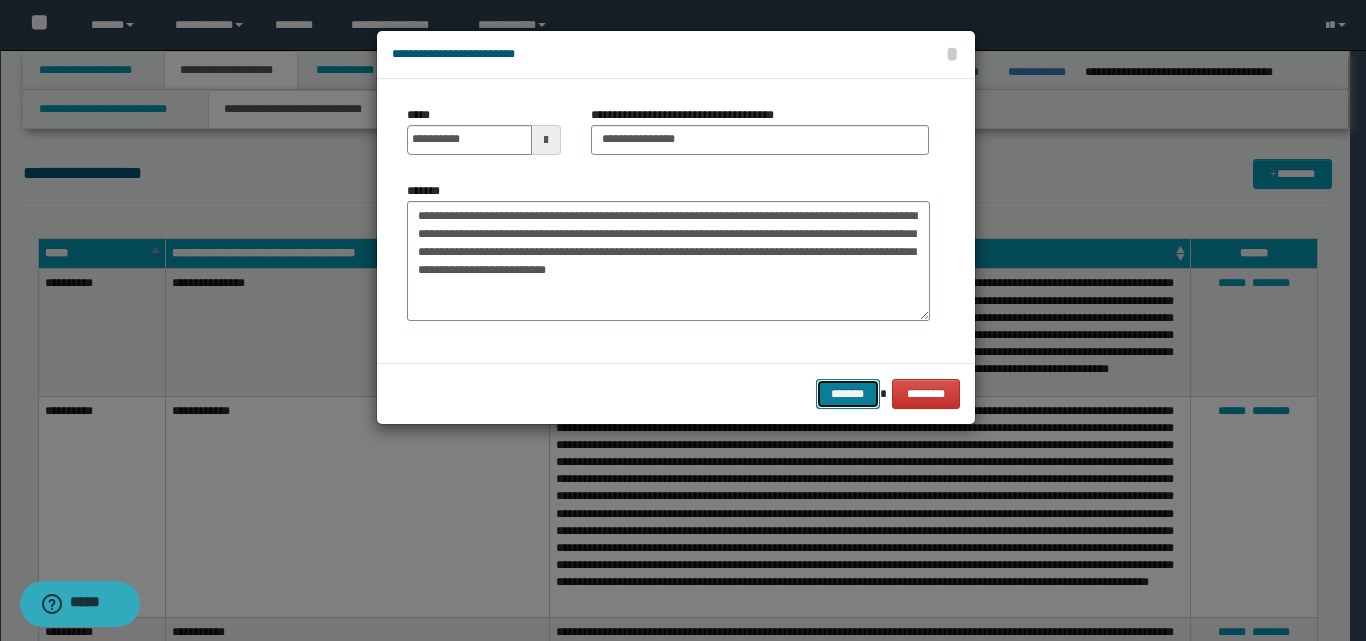 click on "*******" at bounding box center (848, 394) 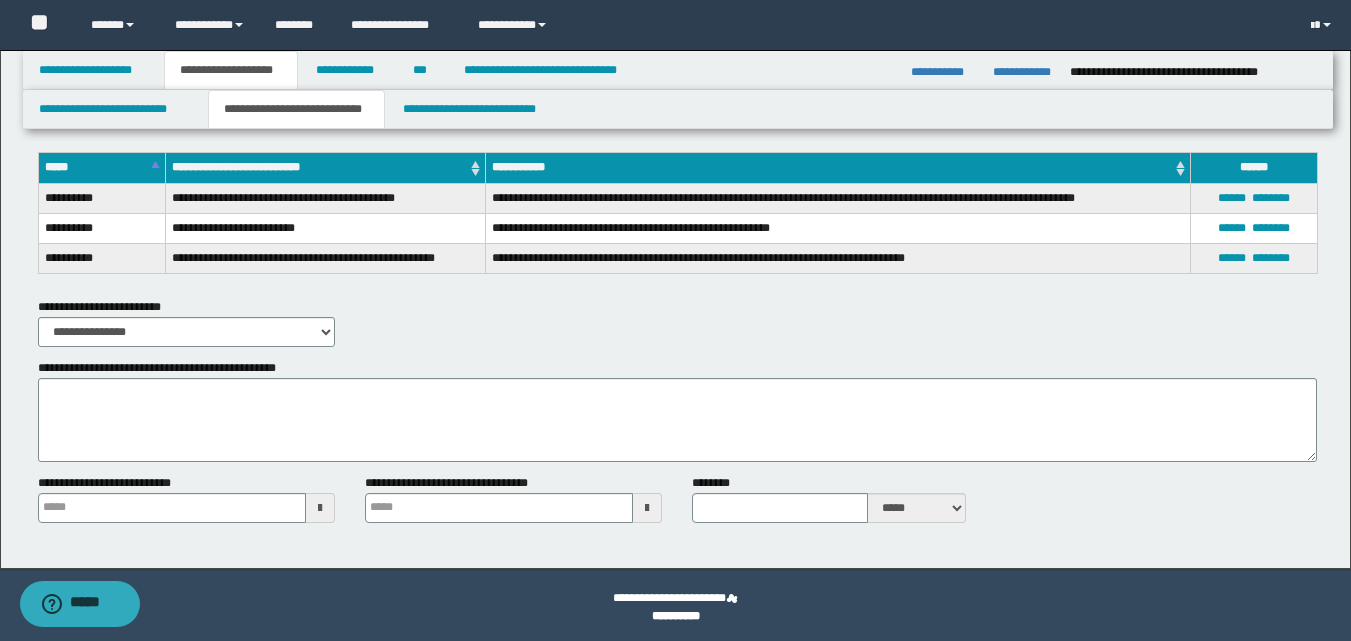 scroll, scrollTop: 2157, scrollLeft: 0, axis: vertical 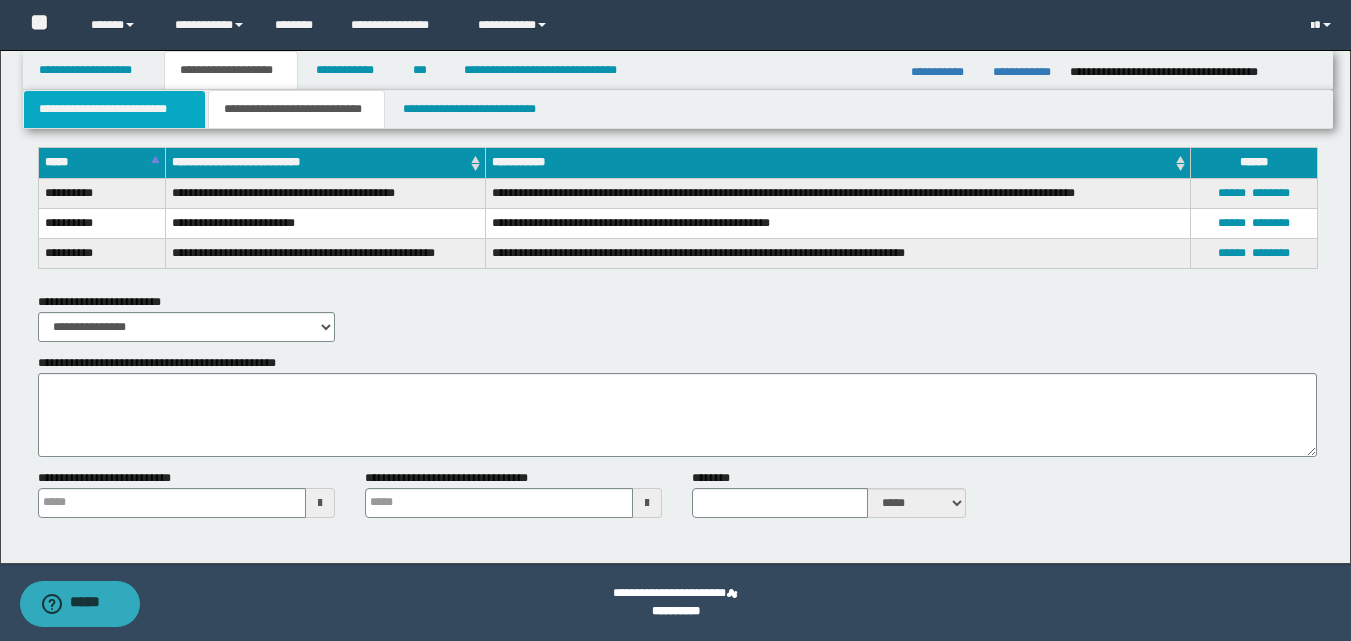 type 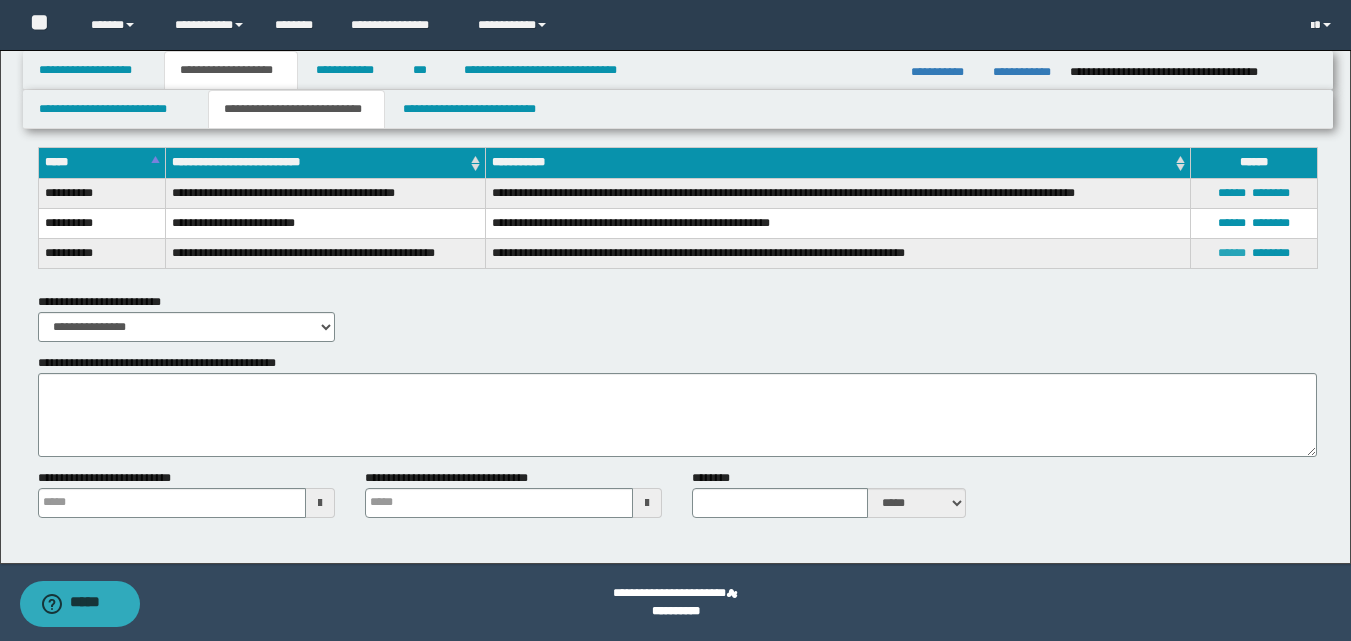 click on "******" at bounding box center (1232, 253) 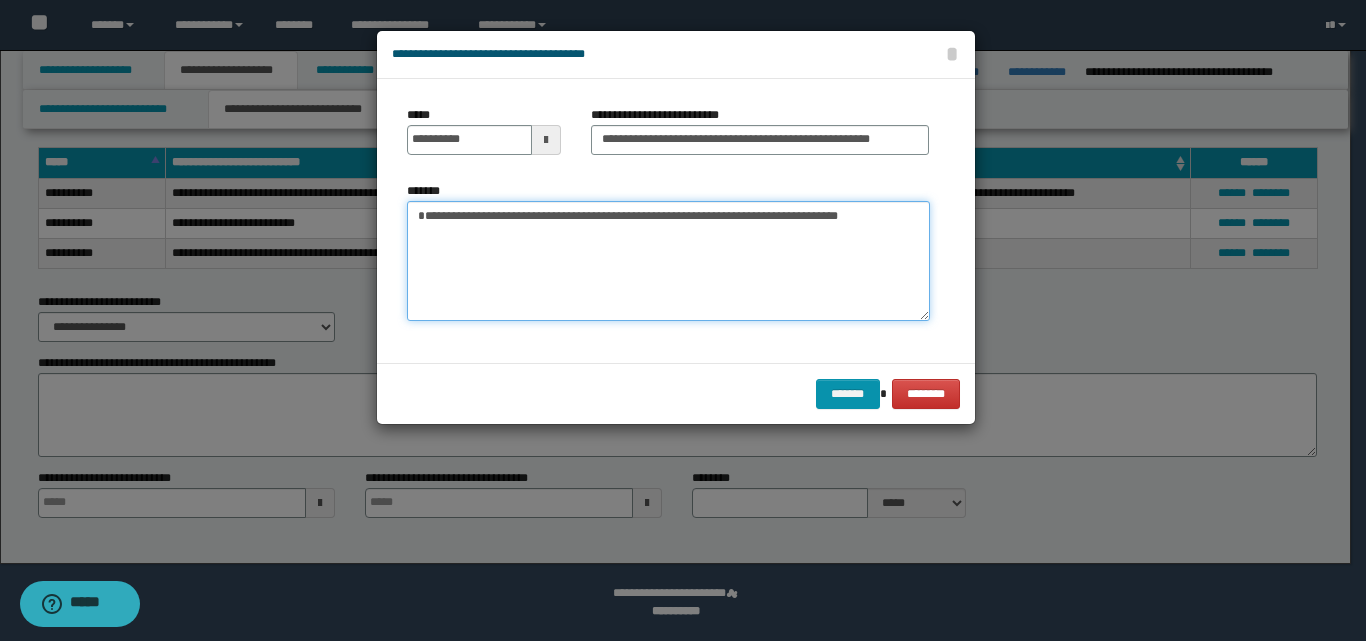 click on "**********" at bounding box center [668, 261] 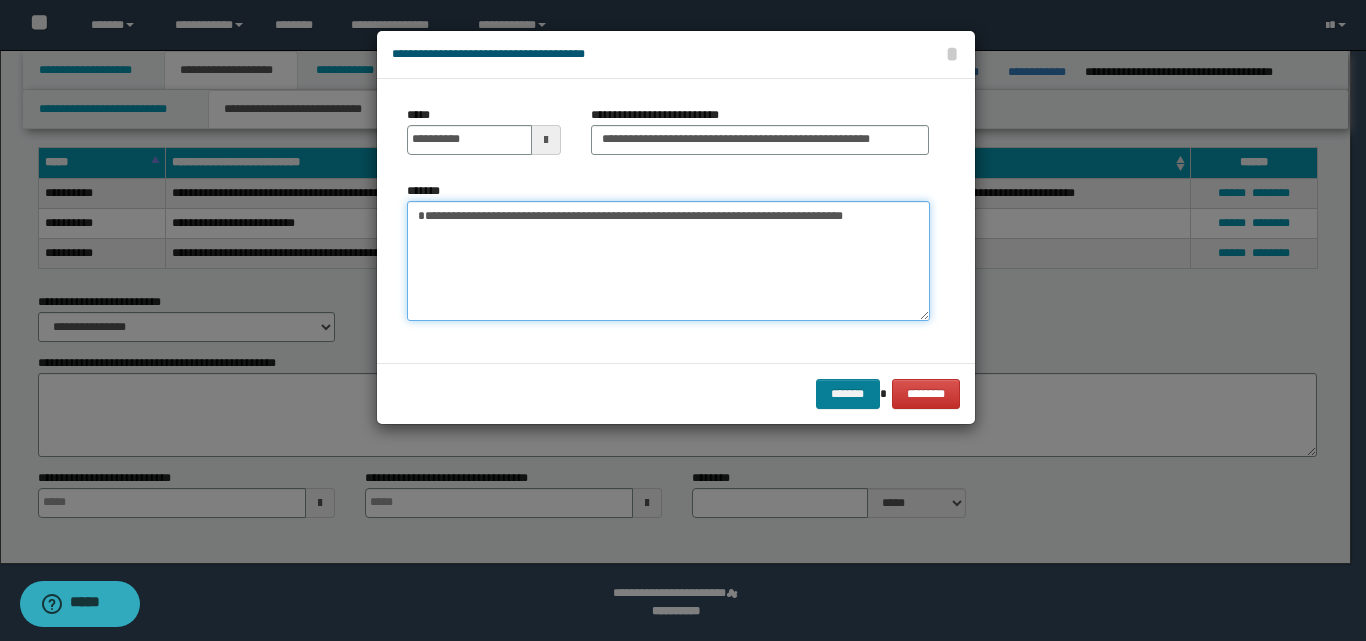 type on "**********" 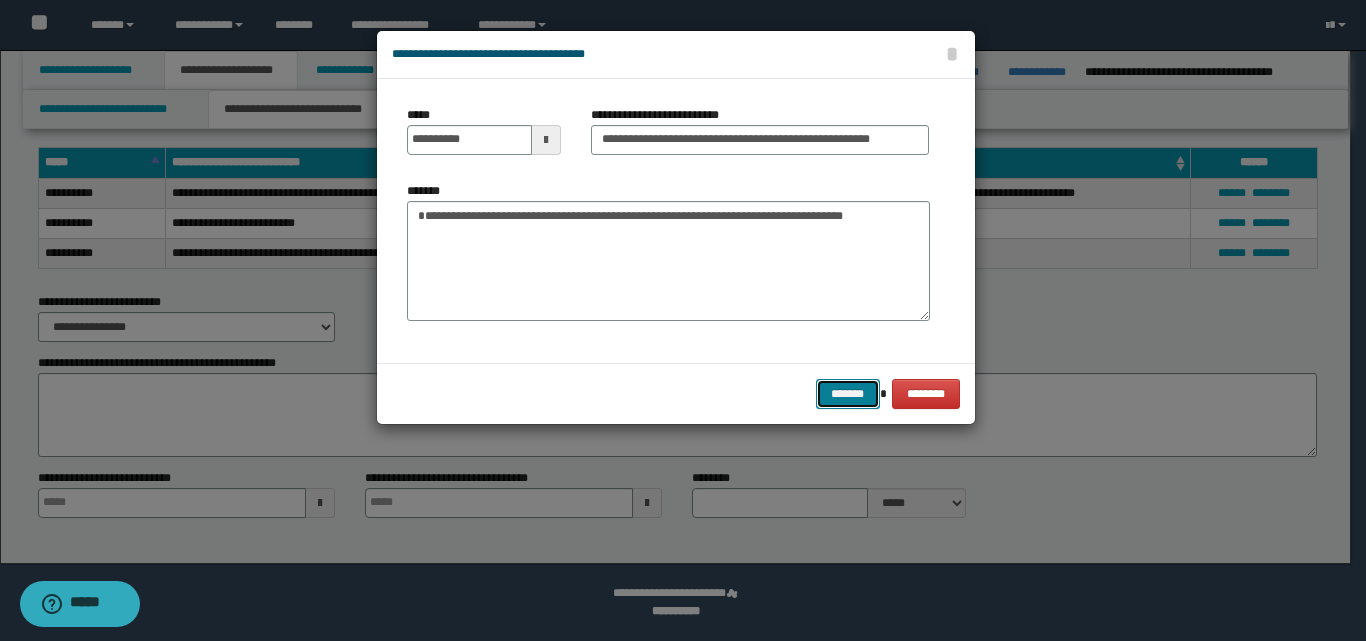 click on "*******" at bounding box center [848, 394] 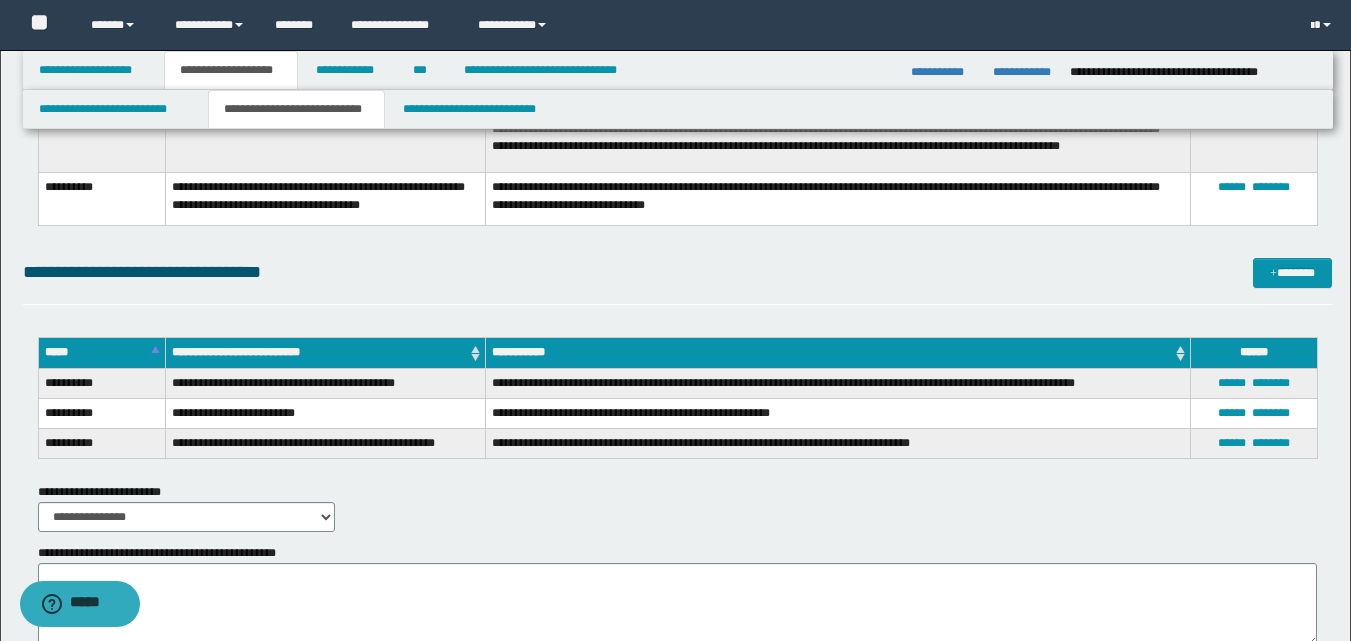 scroll, scrollTop: 1963, scrollLeft: 0, axis: vertical 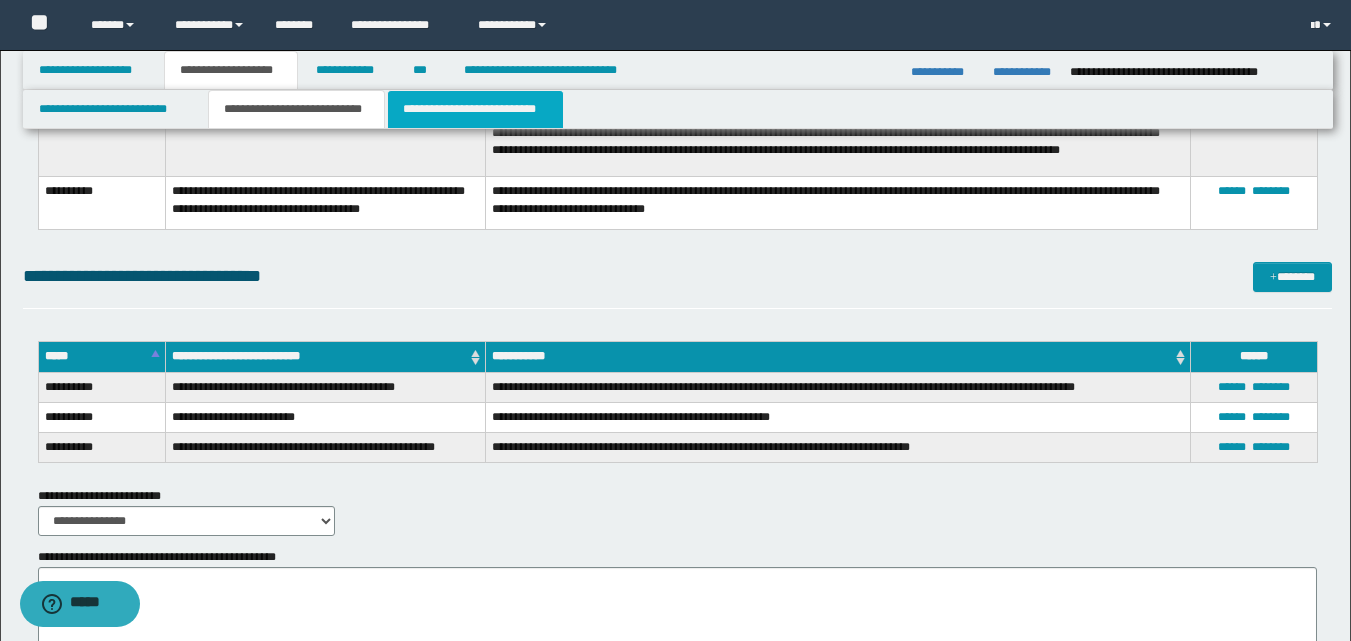 click on "**********" at bounding box center [475, 109] 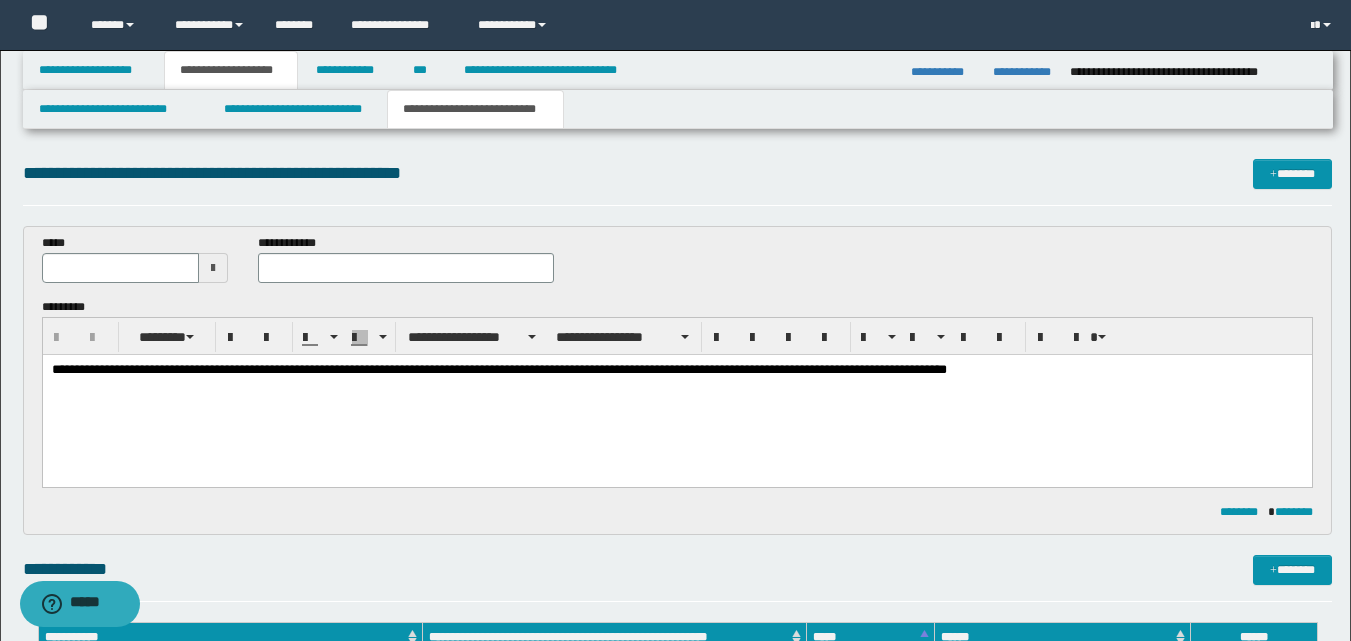 scroll, scrollTop: 0, scrollLeft: 0, axis: both 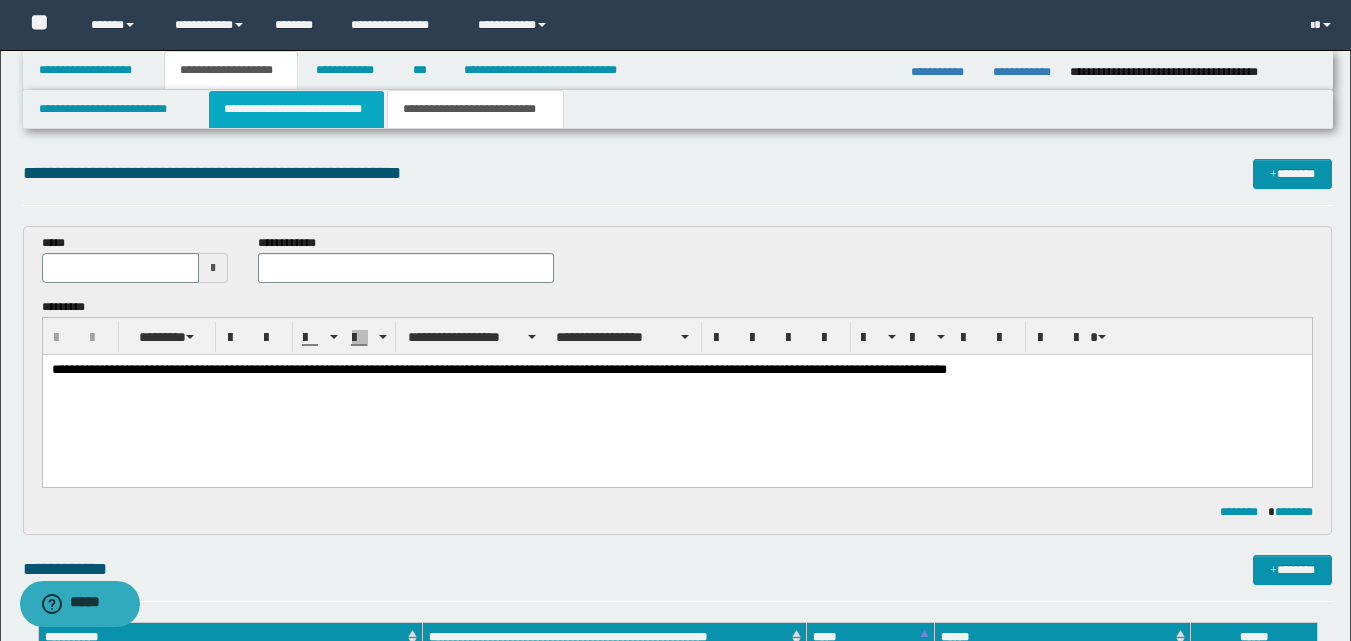 click on "**********" at bounding box center (296, 109) 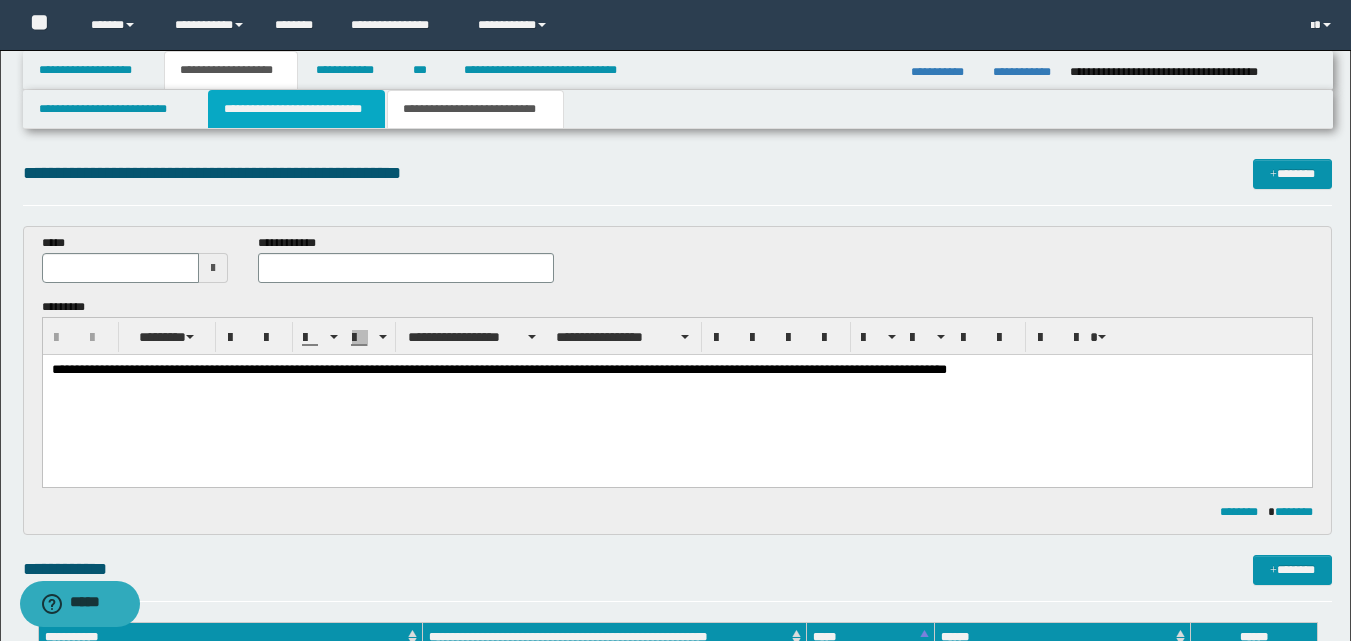 type 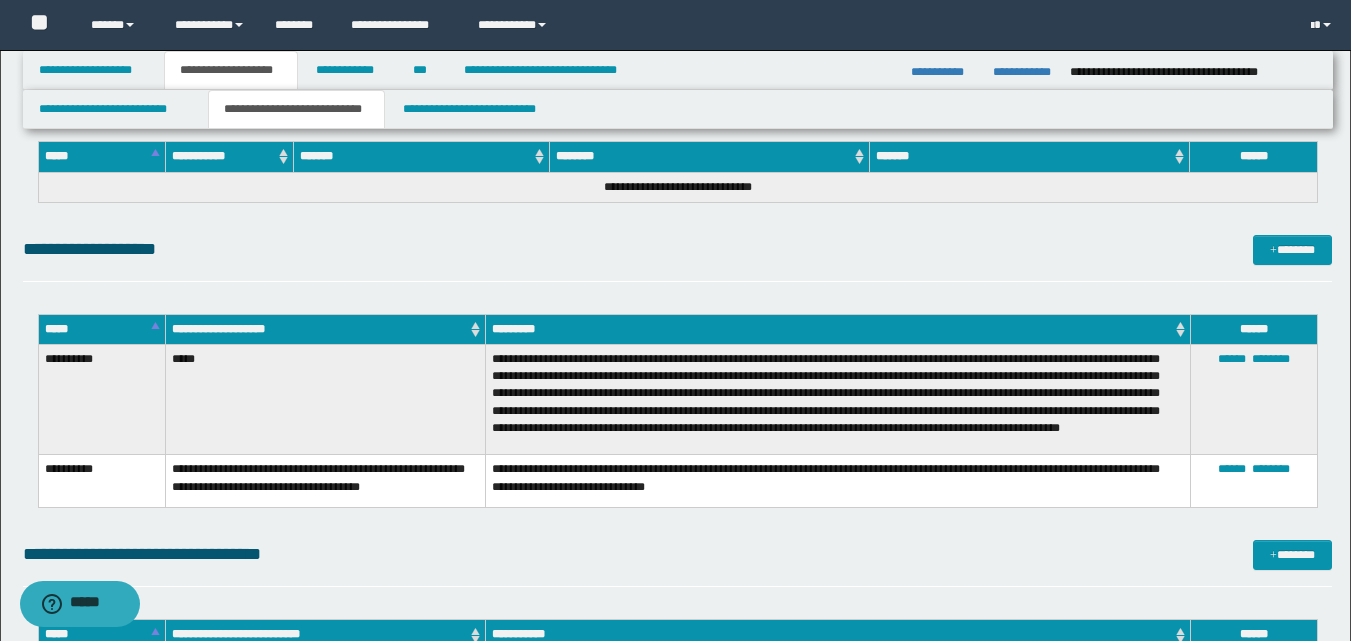scroll, scrollTop: 1615, scrollLeft: 0, axis: vertical 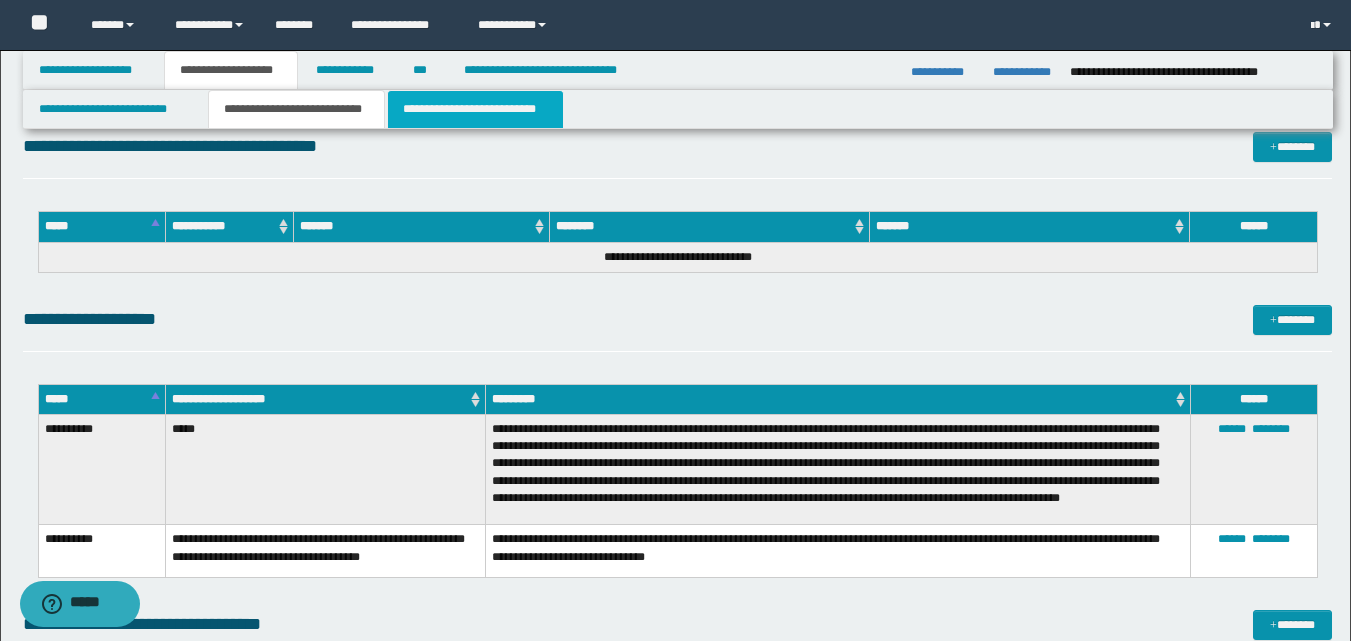 click on "**********" at bounding box center [475, 109] 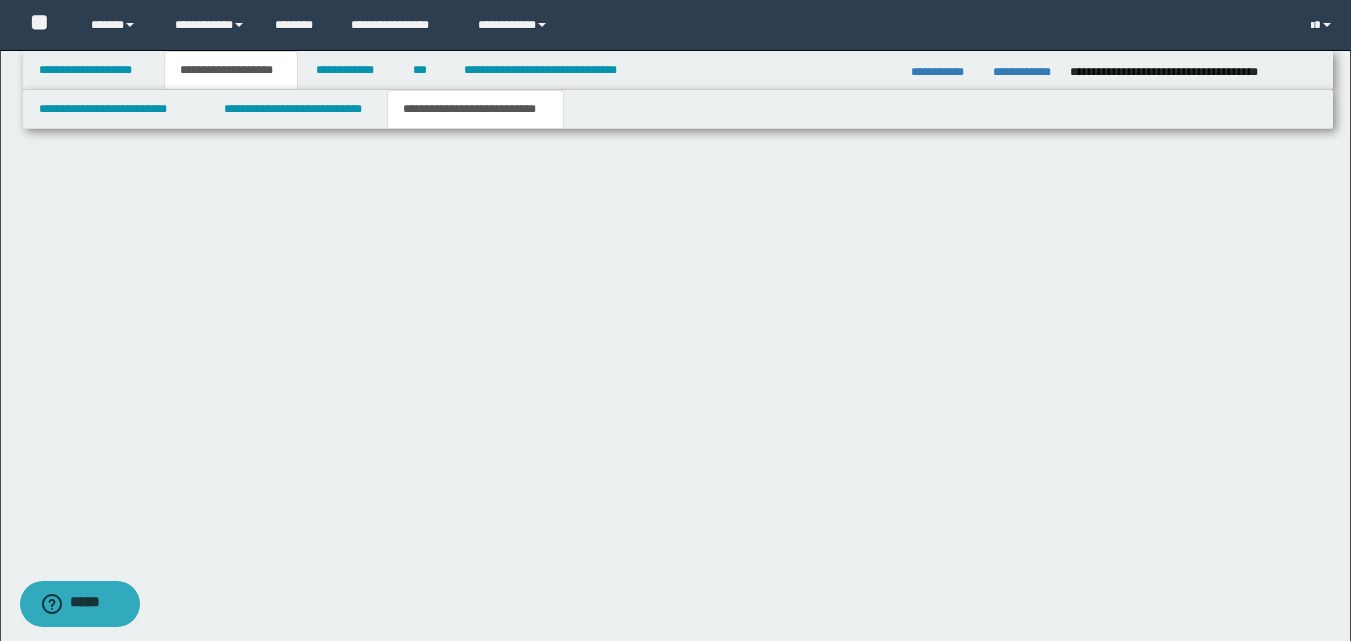scroll, scrollTop: 829, scrollLeft: 0, axis: vertical 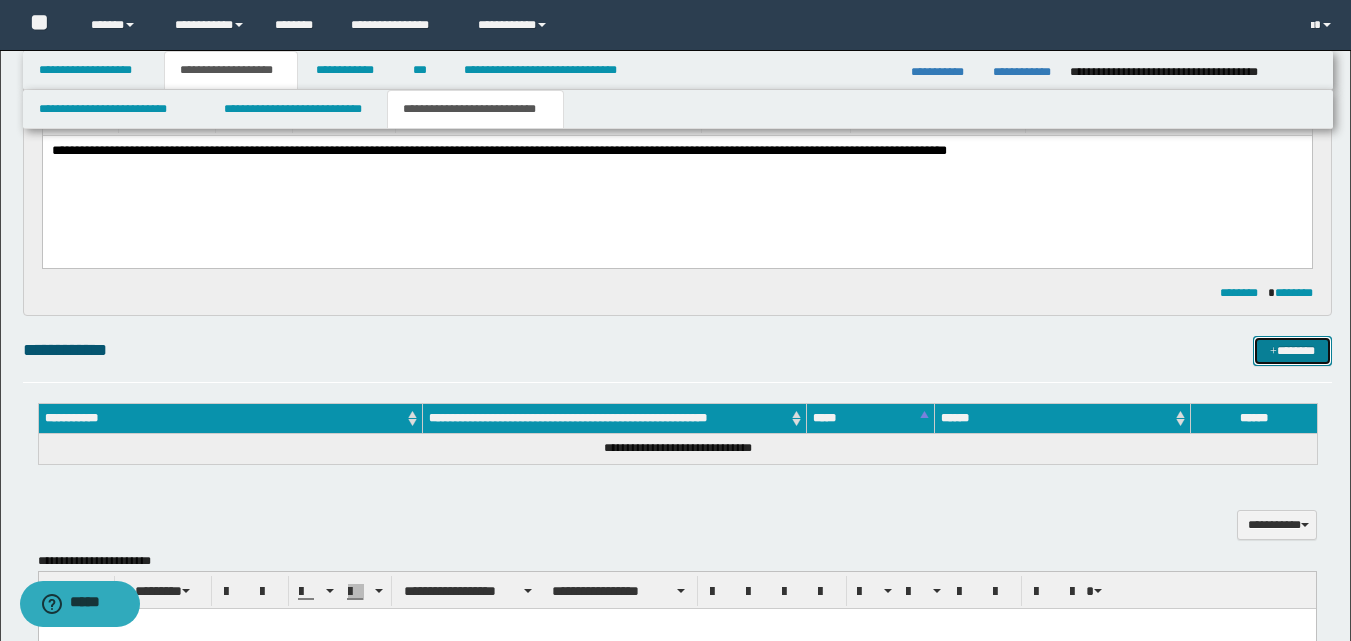click on "*******" at bounding box center (1292, 351) 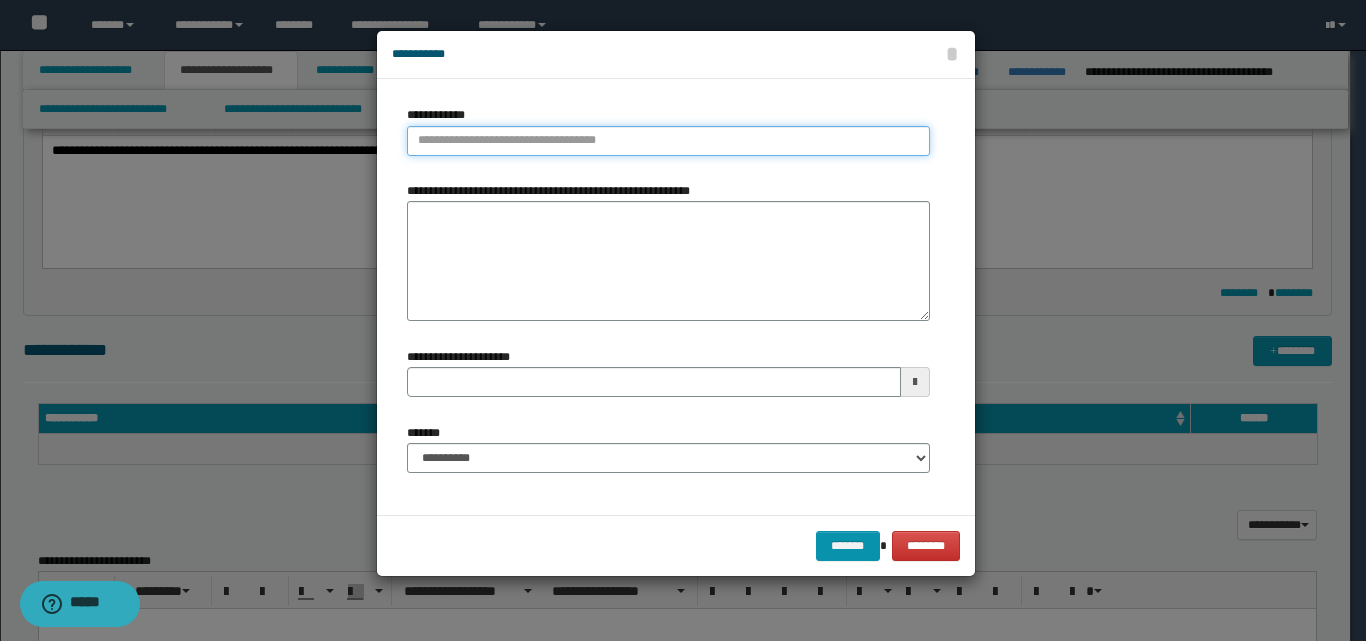 click on "**********" at bounding box center [668, 141] 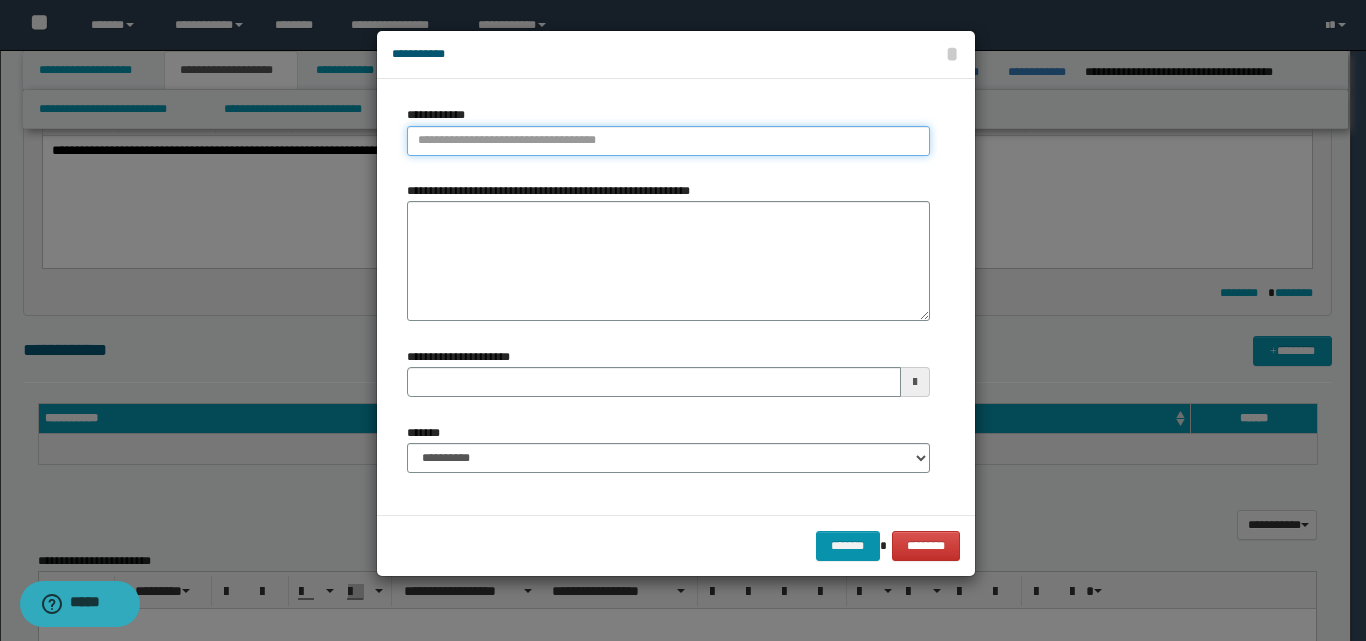 type 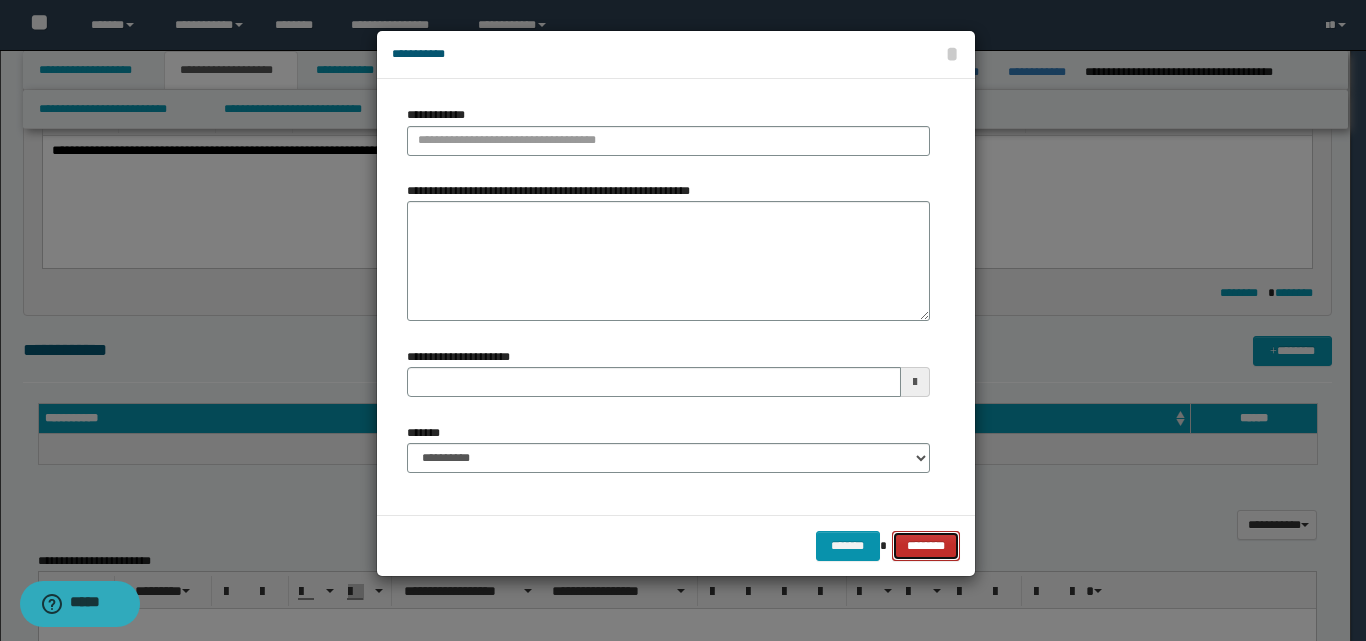 click on "********" at bounding box center (926, 546) 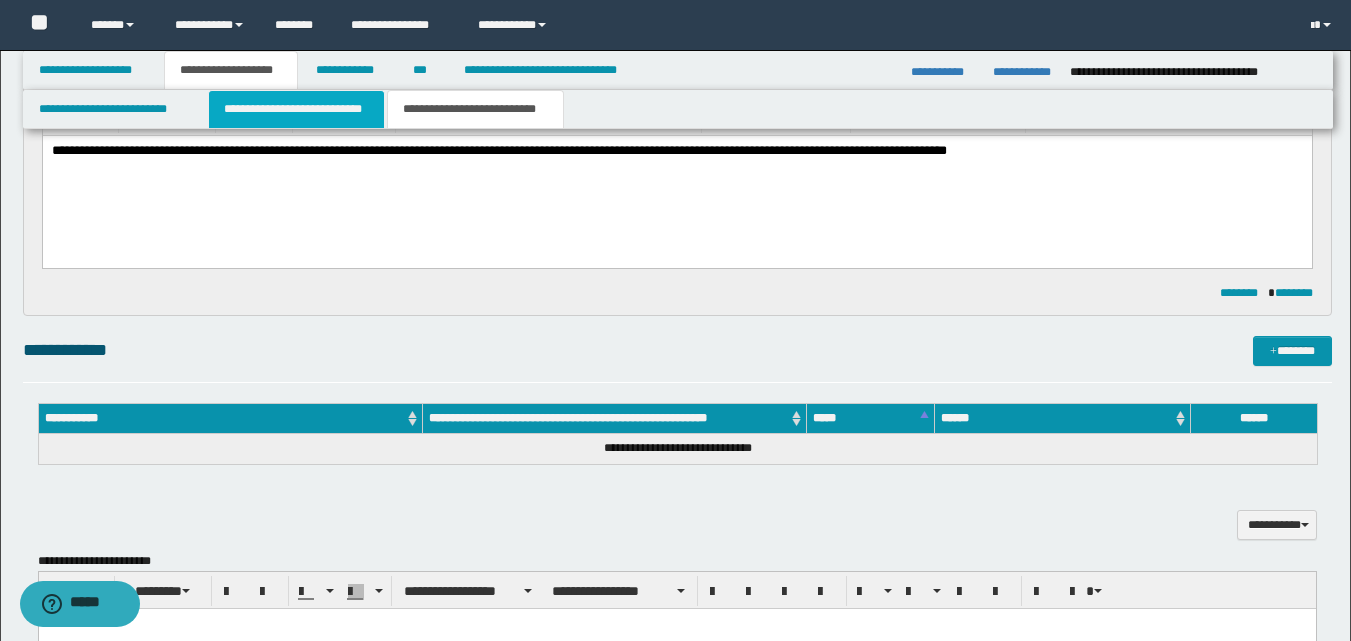 click on "**********" at bounding box center [296, 109] 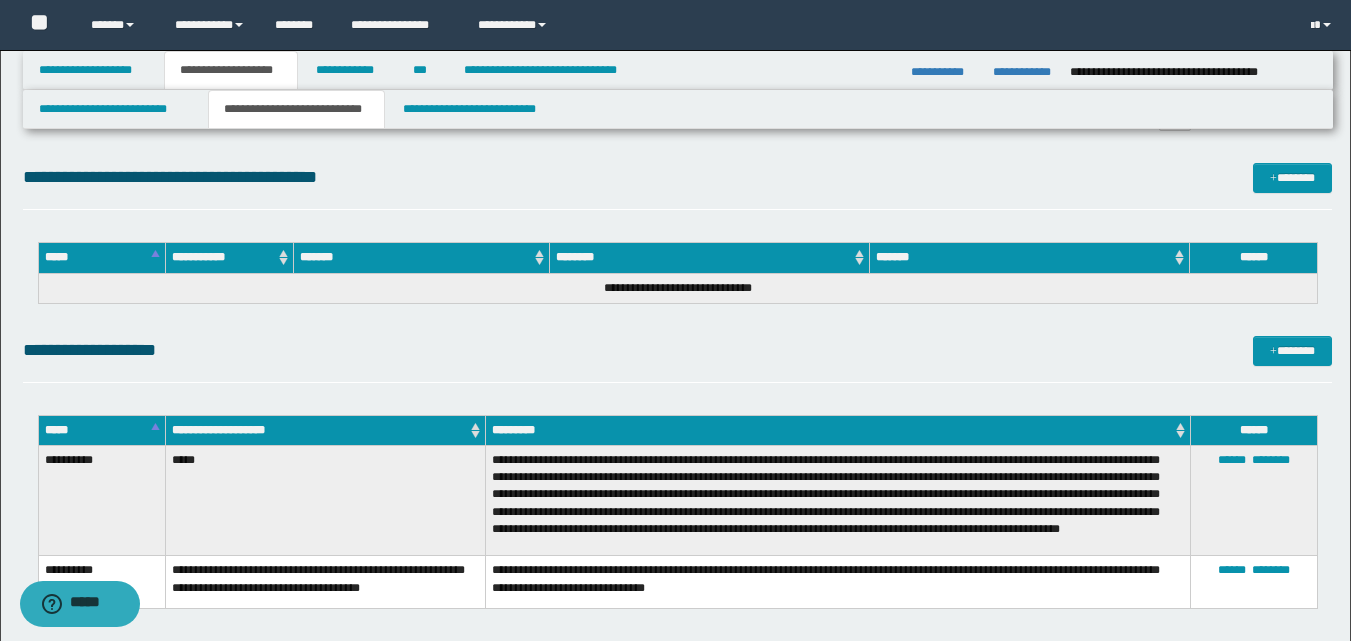 scroll, scrollTop: 1492, scrollLeft: 0, axis: vertical 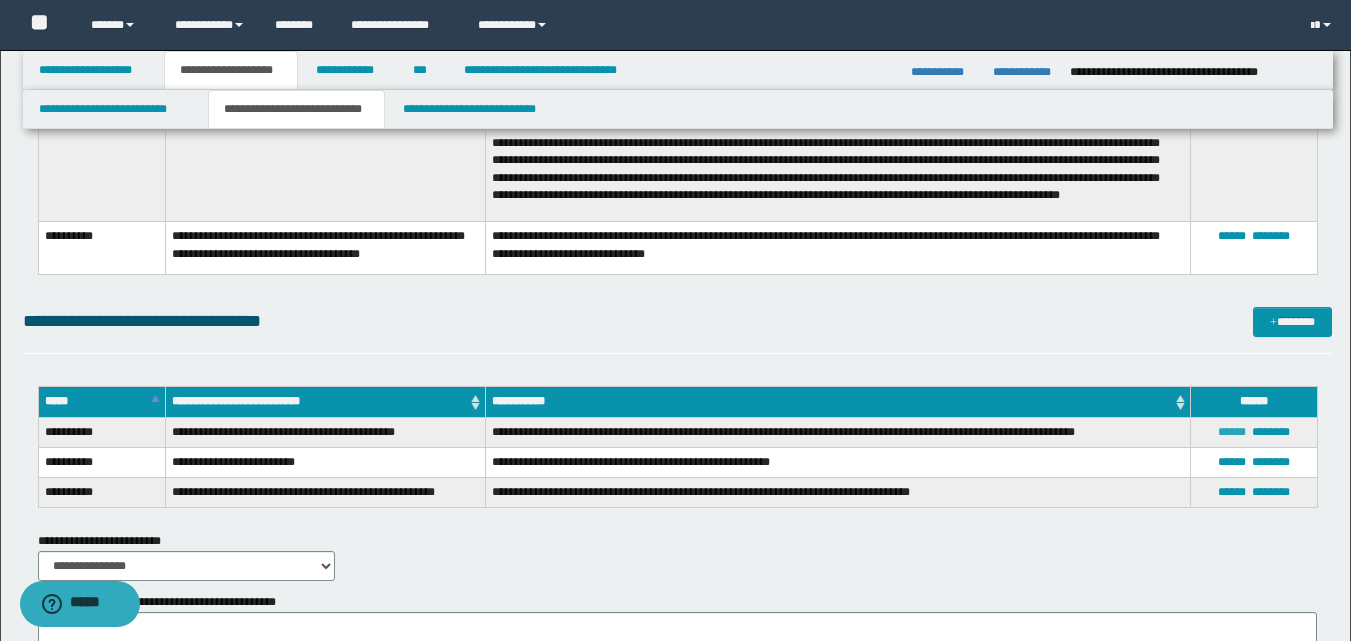 click on "******" at bounding box center (1232, 432) 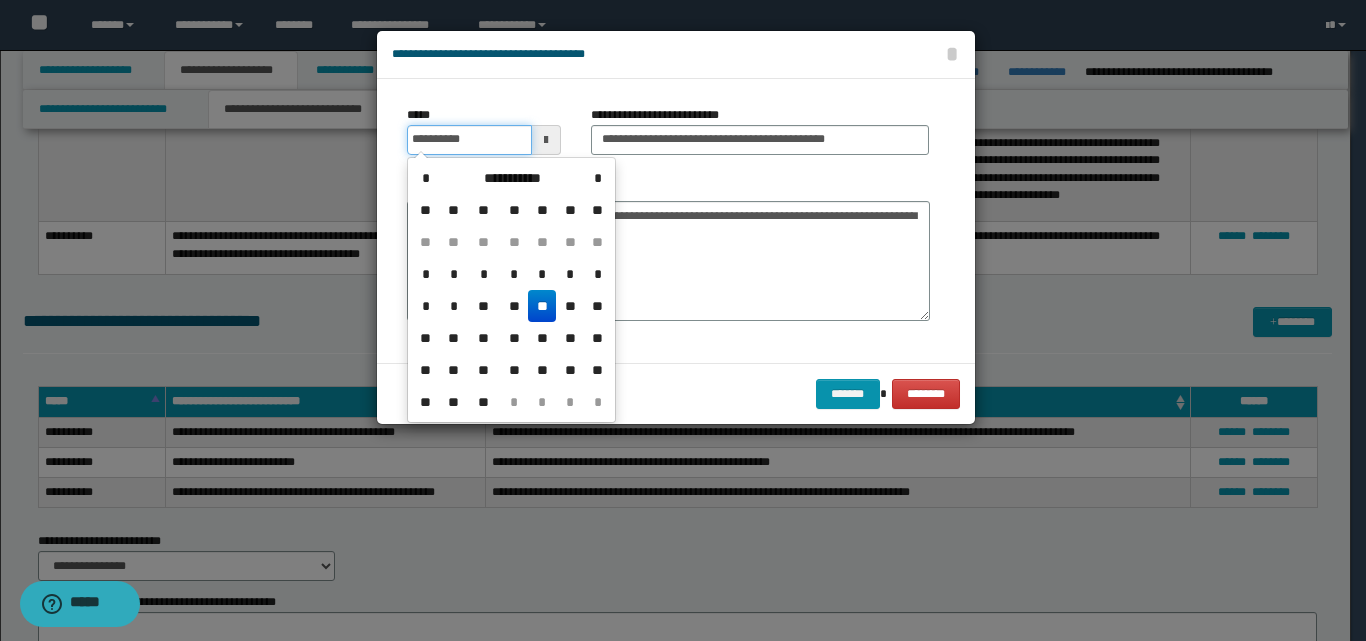 click on "**********" at bounding box center [469, 140] 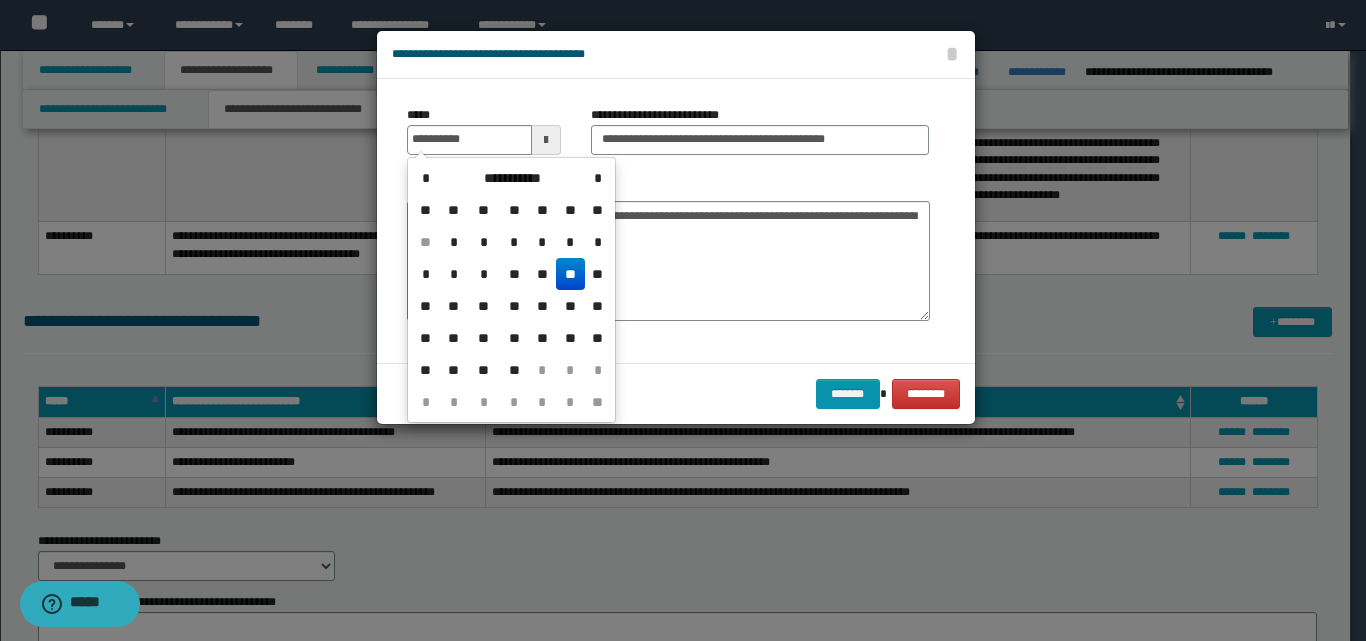click on "**" at bounding box center (570, 274) 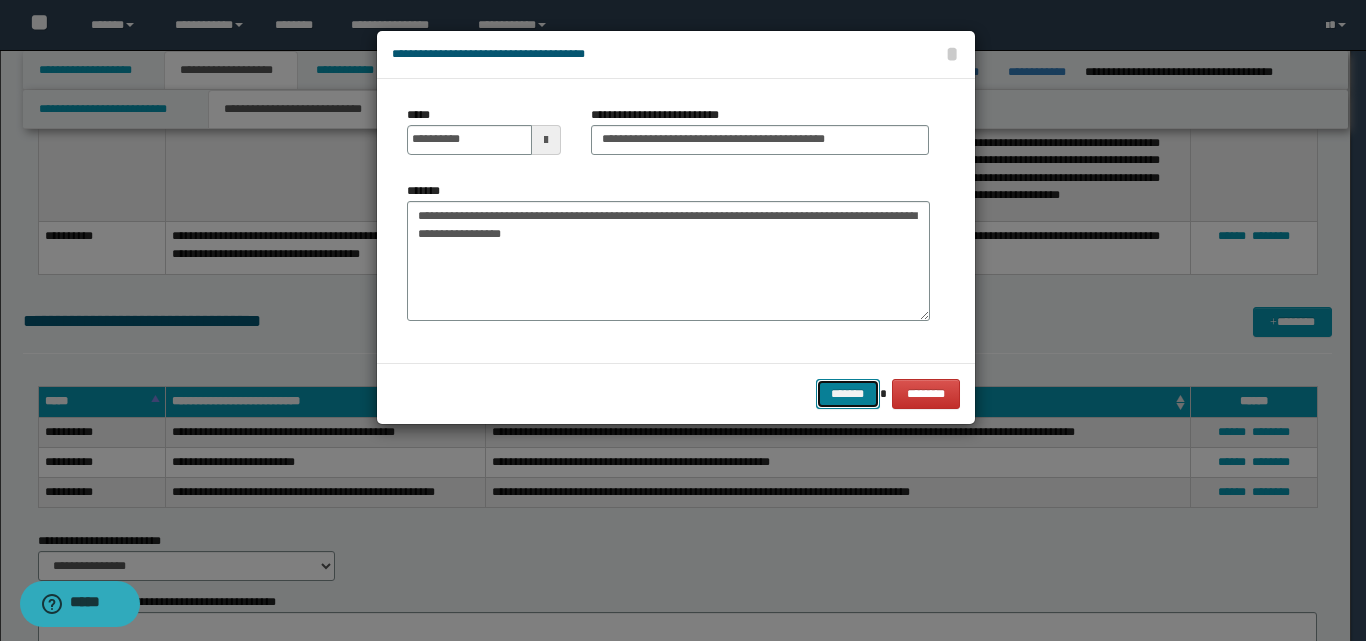 click on "*******" at bounding box center (848, 394) 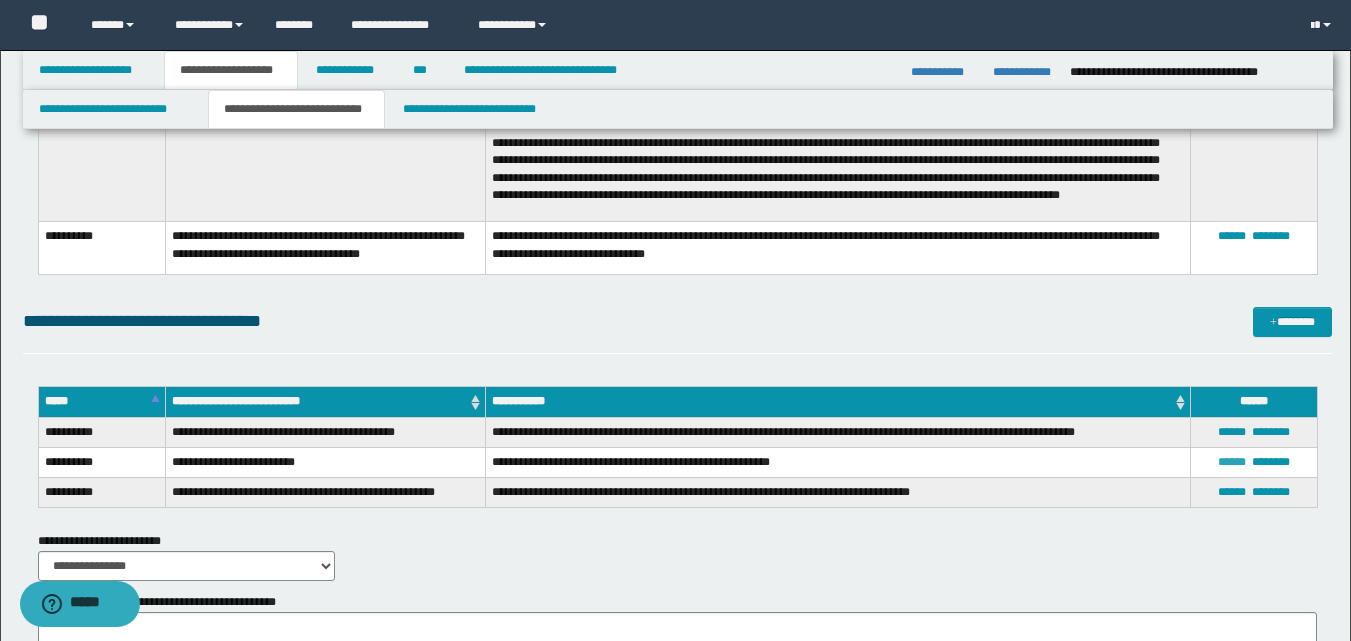 click on "******" at bounding box center (1232, 462) 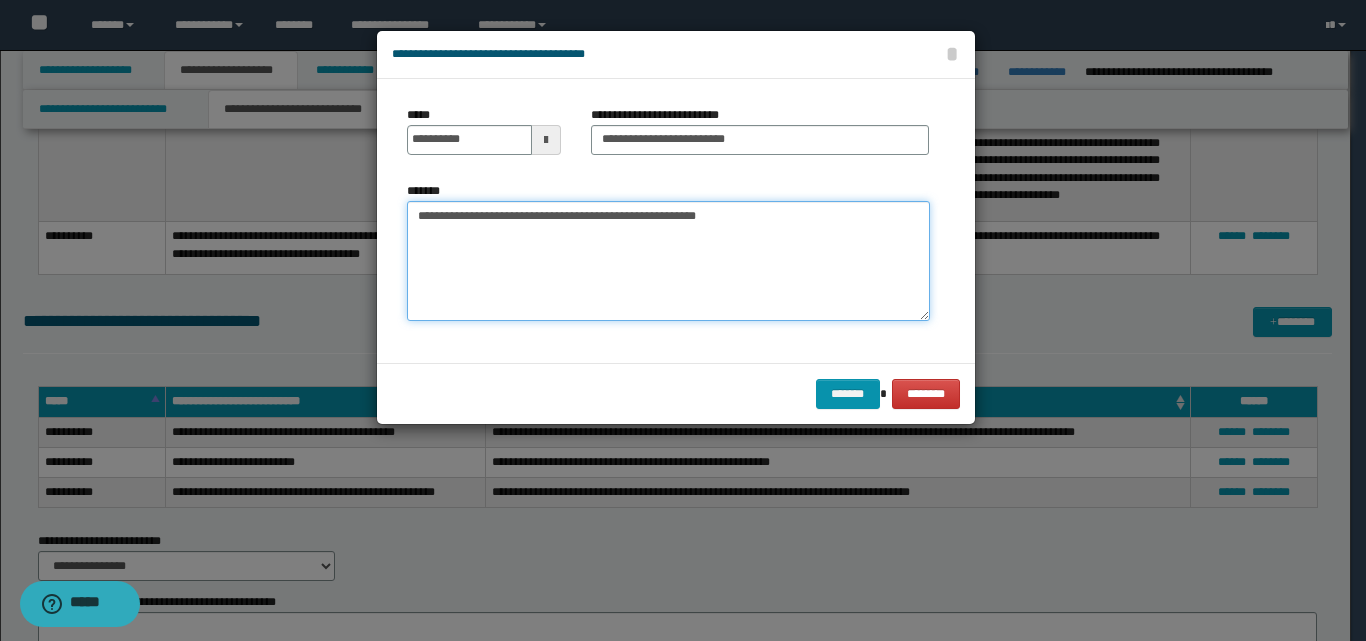 click on "**********" at bounding box center [668, 261] 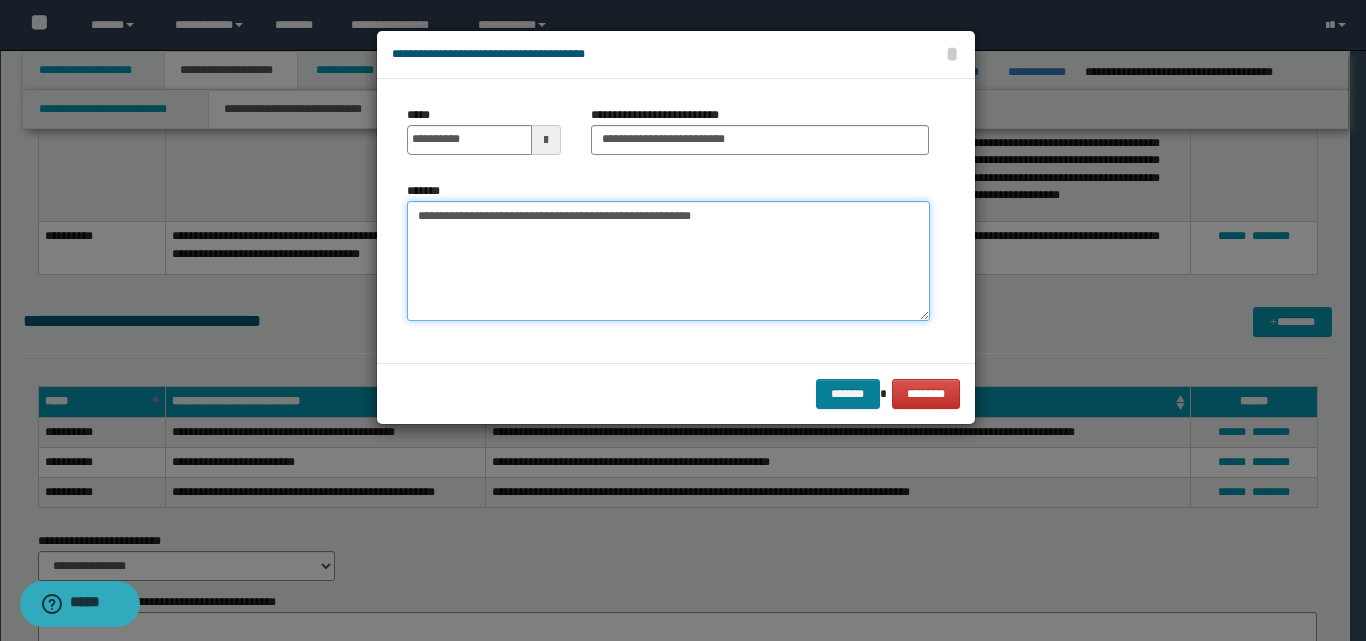 type on "**********" 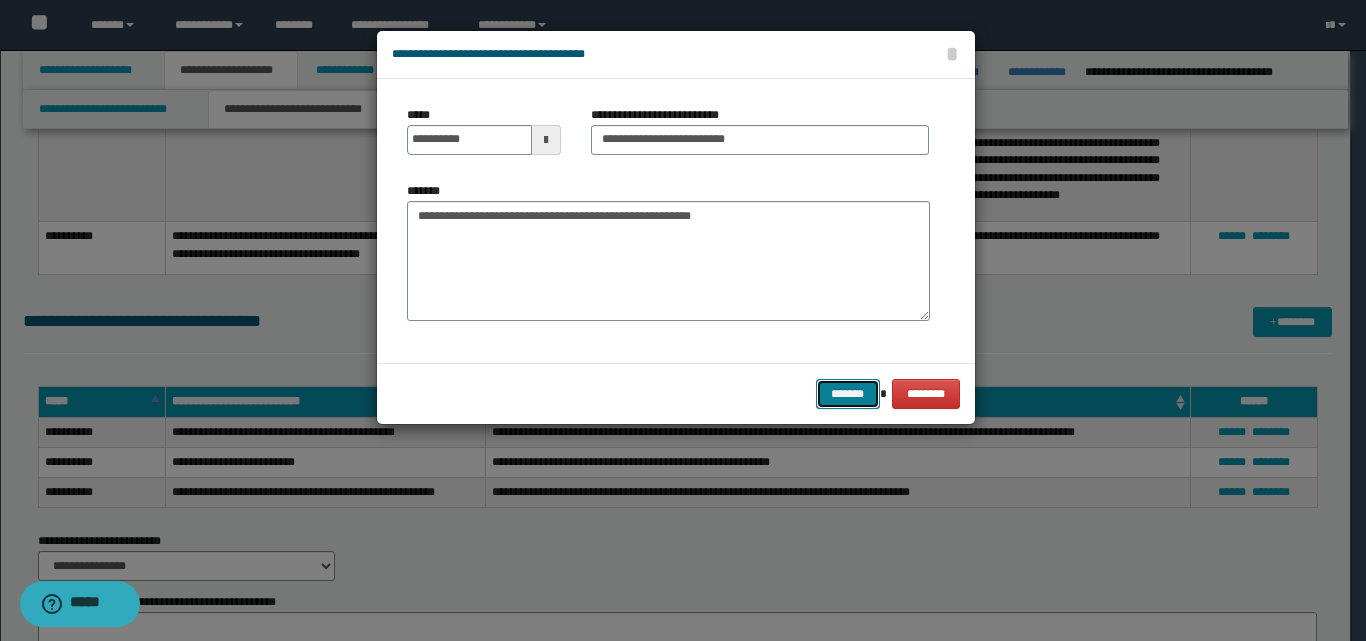 click on "*******" at bounding box center [848, 394] 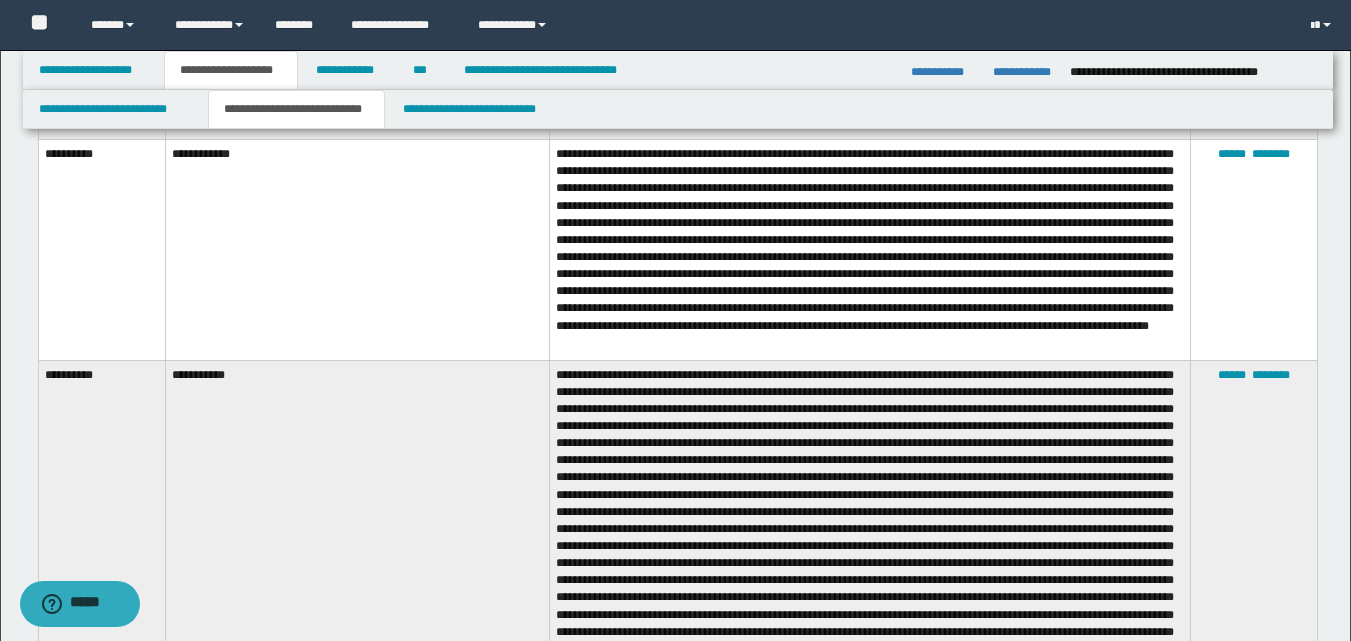 scroll, scrollTop: 260, scrollLeft: 0, axis: vertical 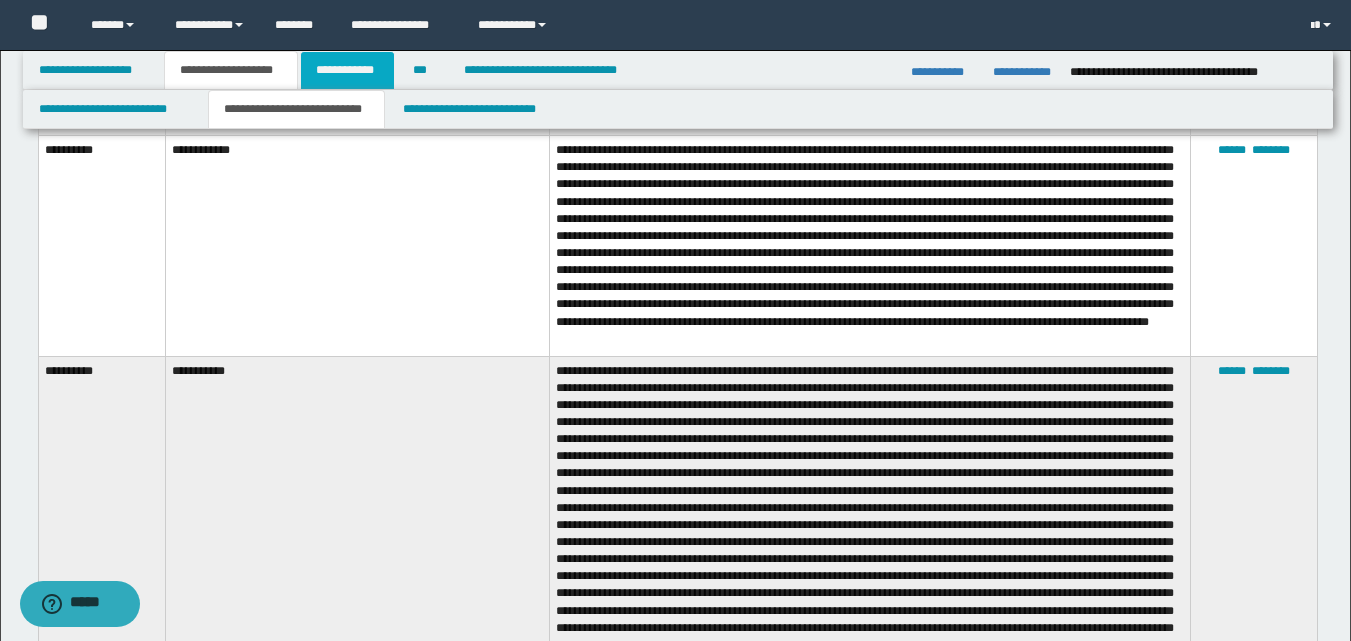 click on "**********" at bounding box center [347, 70] 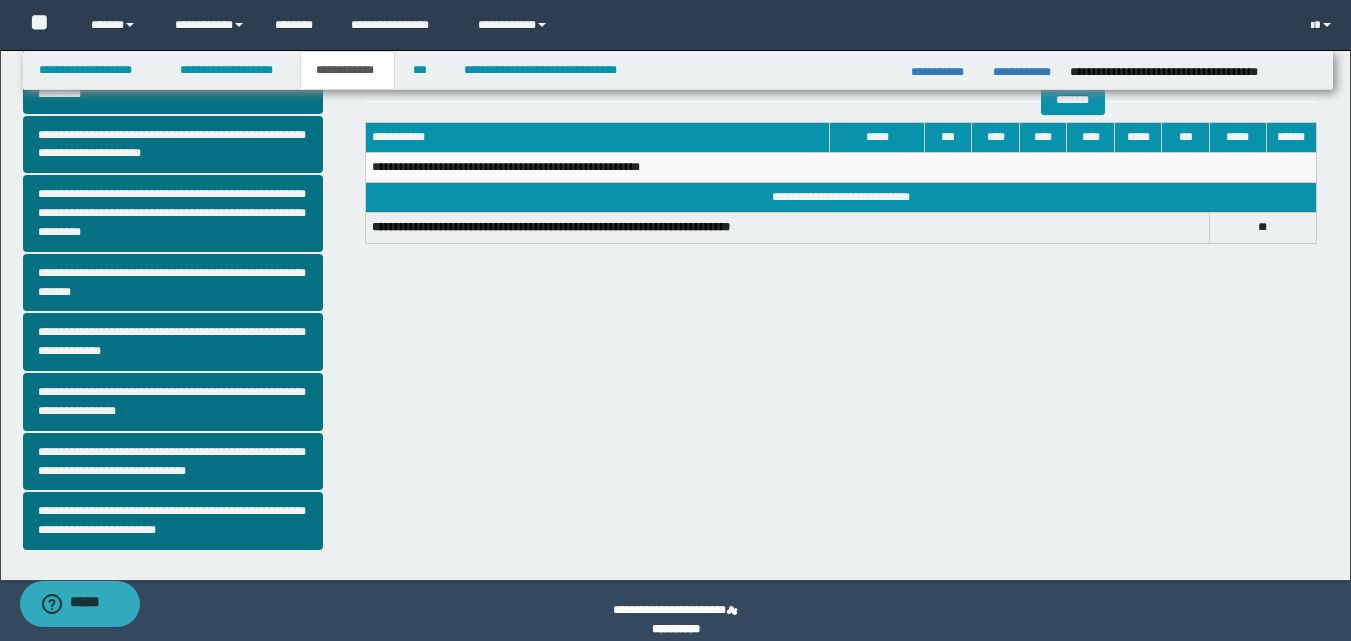 scroll, scrollTop: 492, scrollLeft: 0, axis: vertical 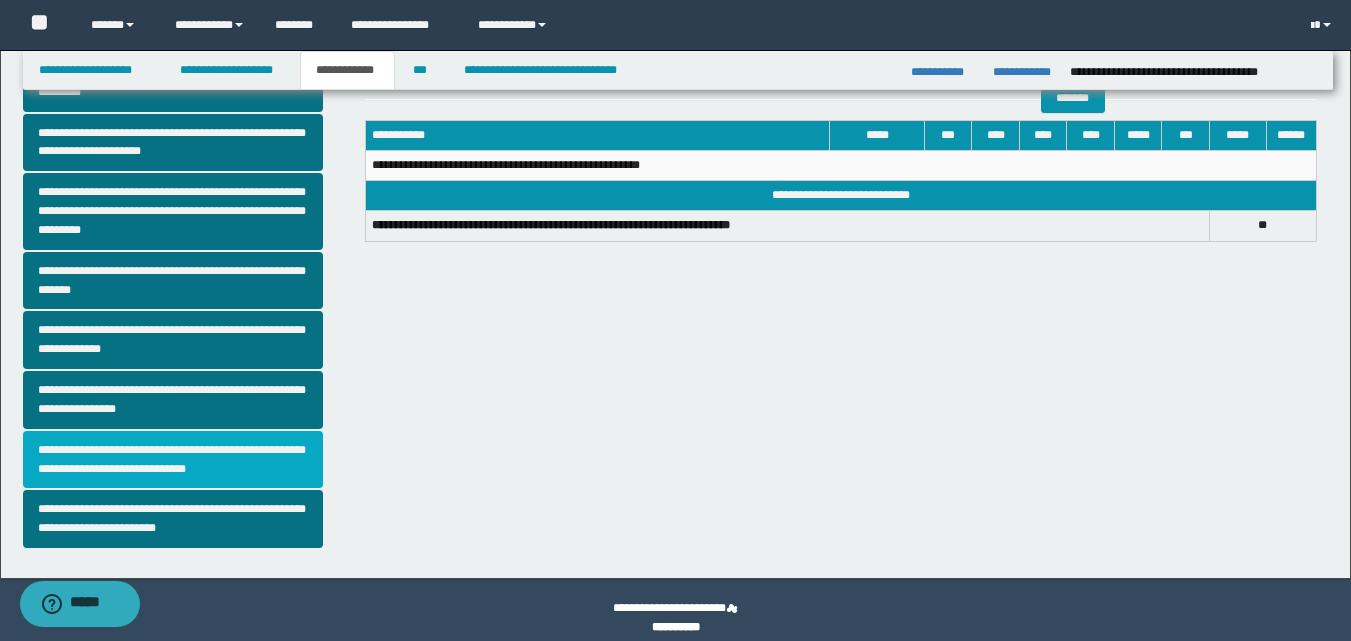 click on "**********" at bounding box center (173, 460) 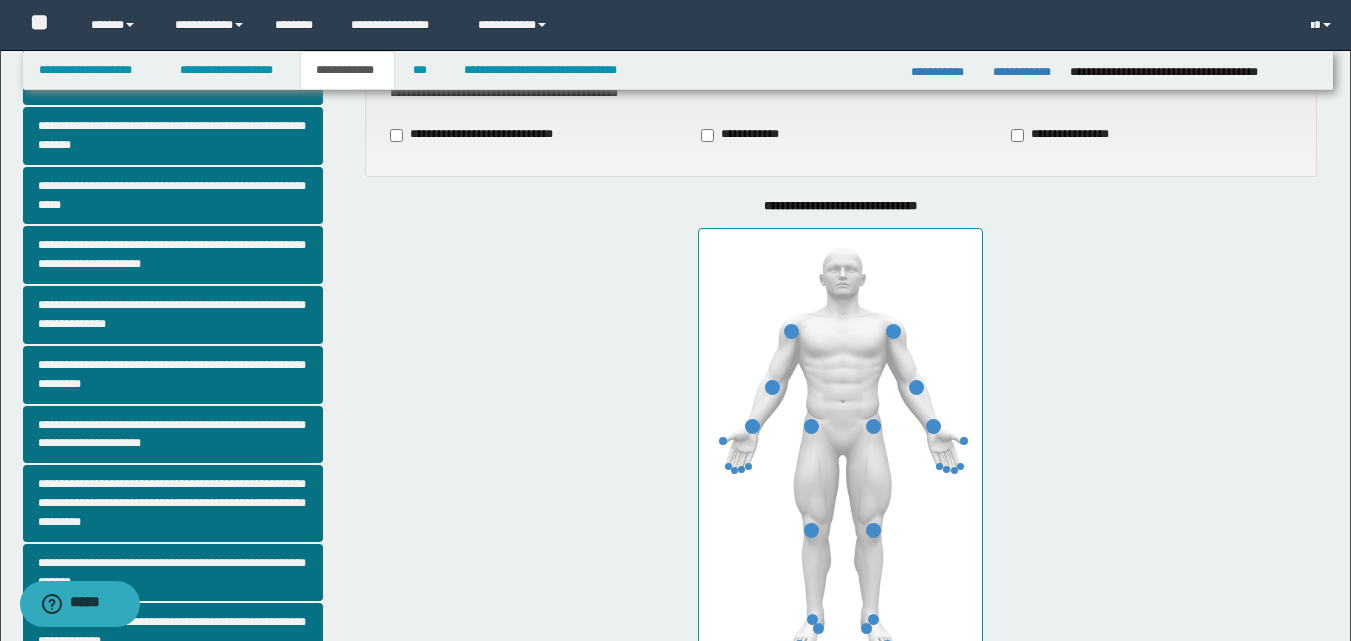scroll, scrollTop: 202, scrollLeft: 0, axis: vertical 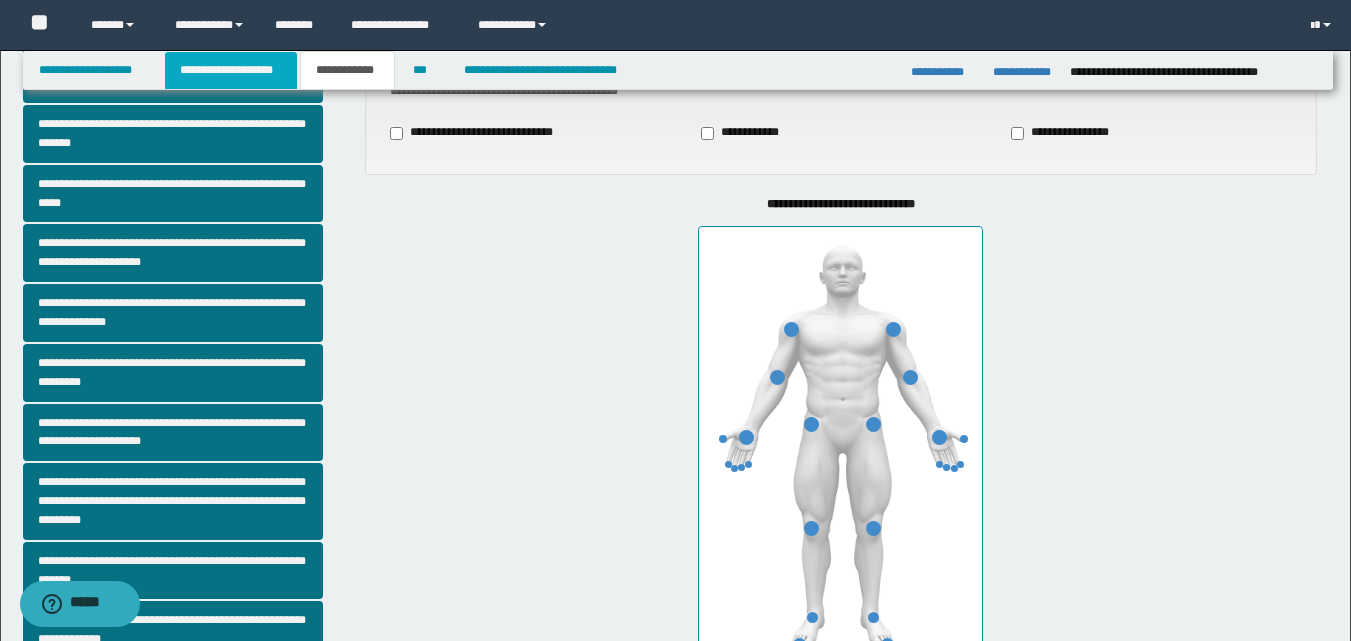 click on "**********" at bounding box center [231, 70] 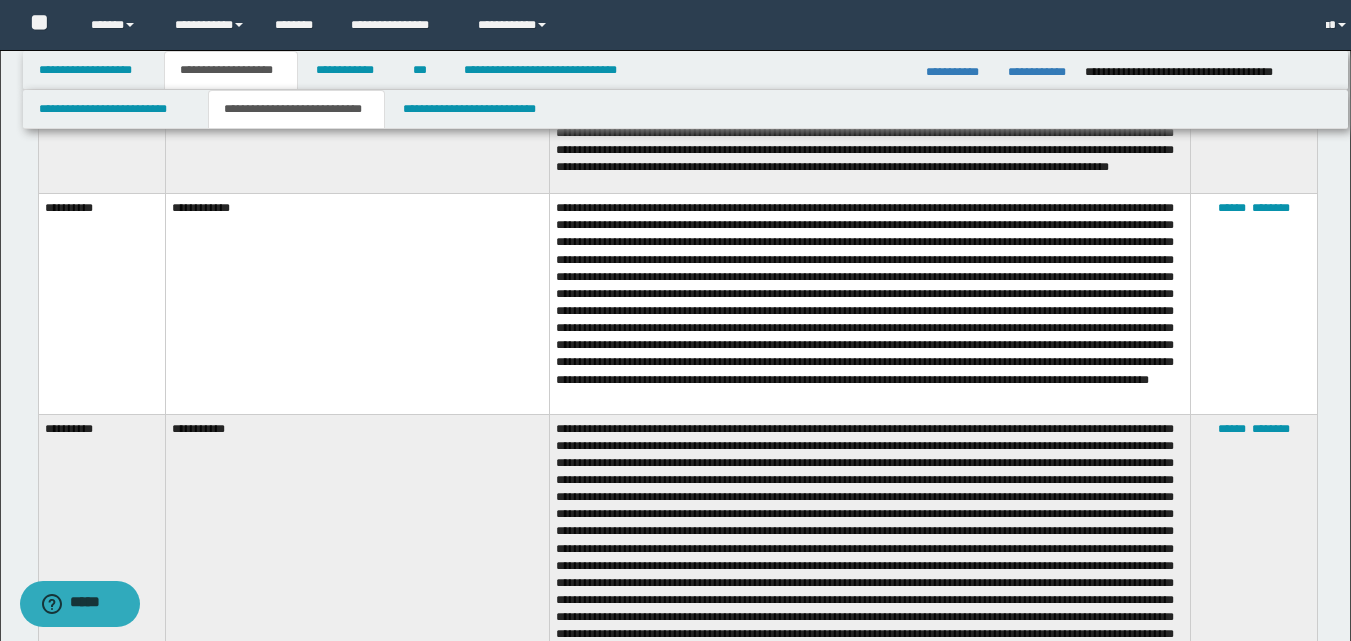 scroll, scrollTop: 233, scrollLeft: 0, axis: vertical 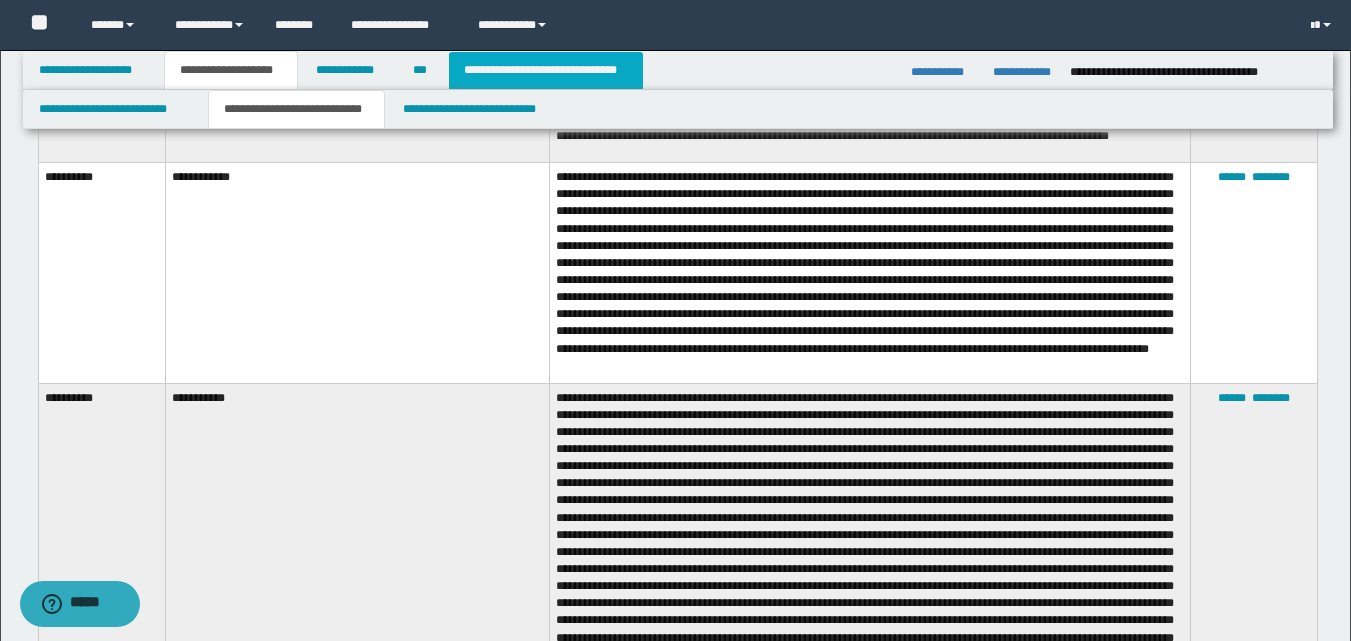 click on "**********" at bounding box center (546, 70) 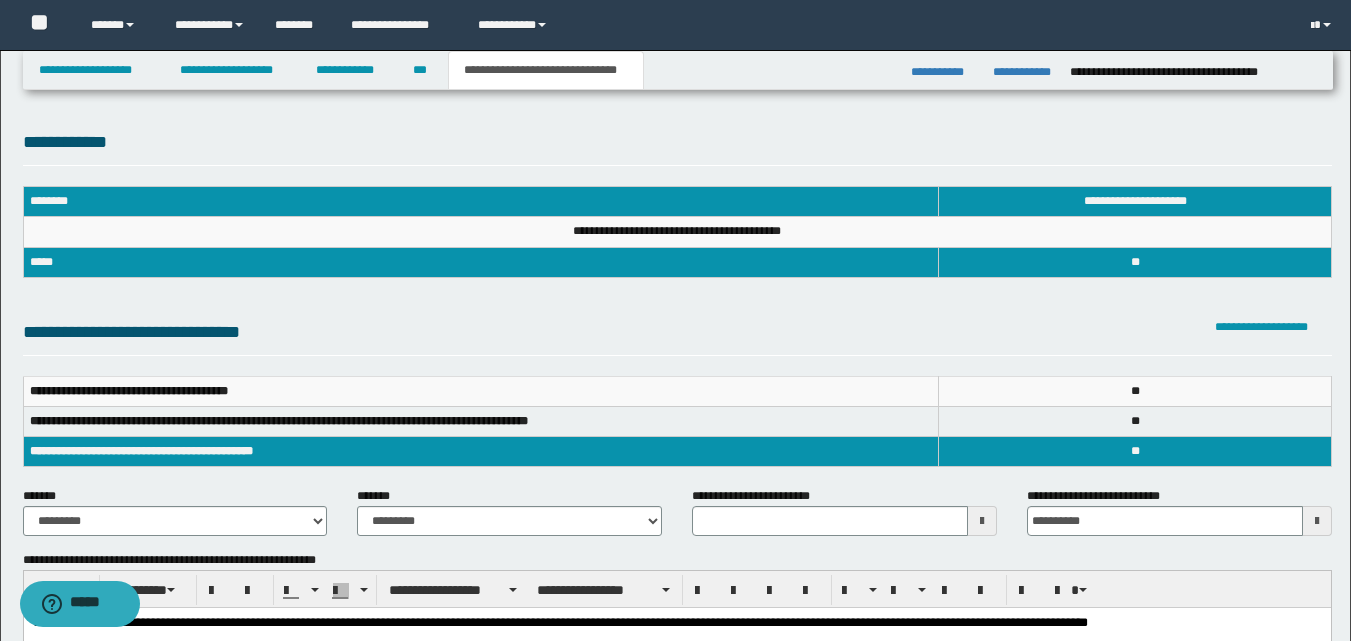 scroll, scrollTop: 0, scrollLeft: 0, axis: both 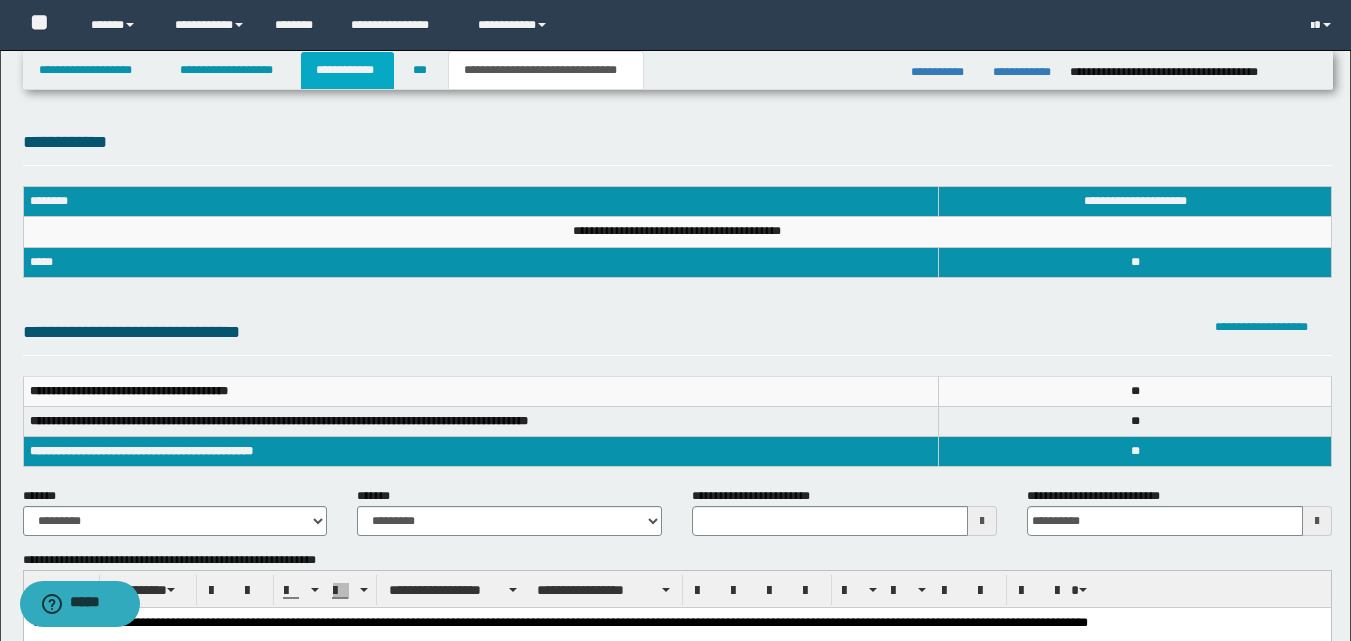 click on "**********" at bounding box center [347, 70] 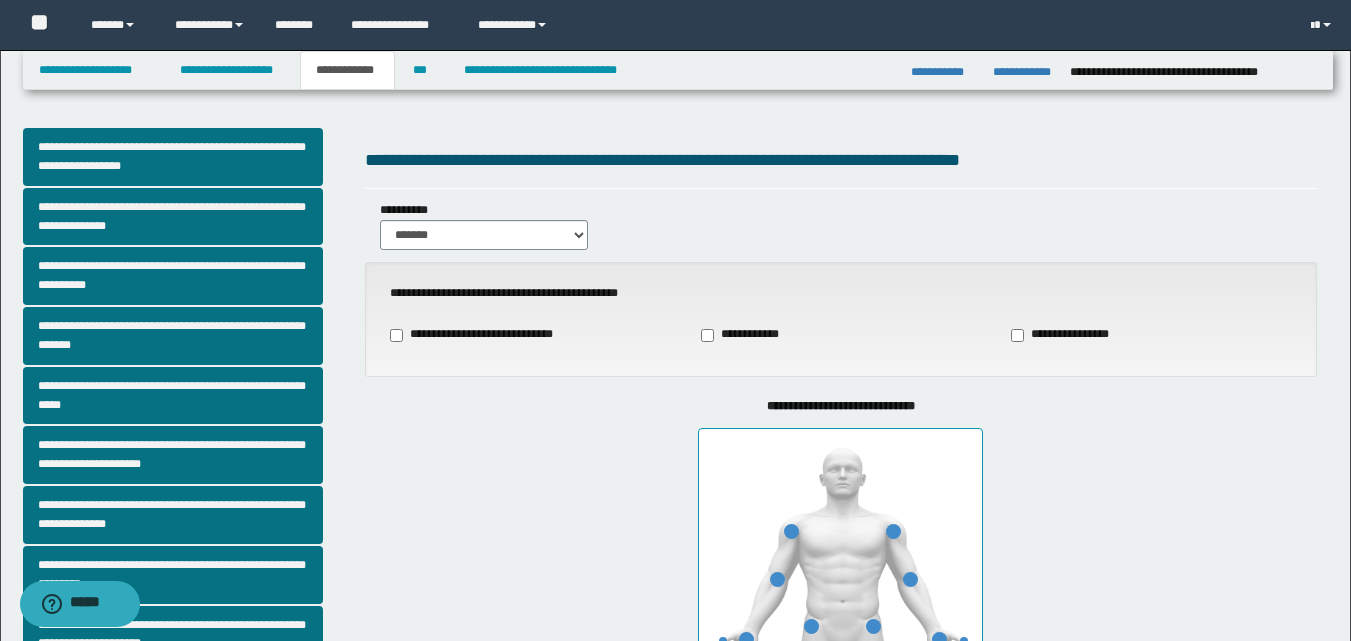 scroll, scrollTop: 332, scrollLeft: 0, axis: vertical 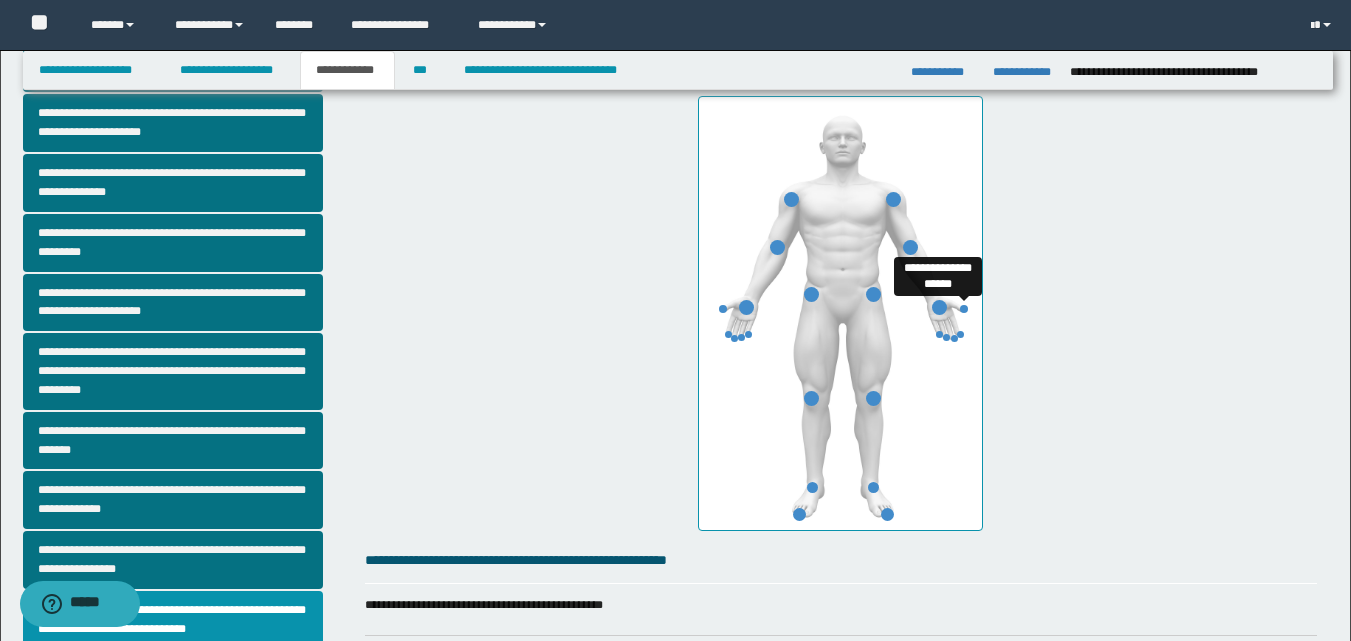 click at bounding box center [964, 309] 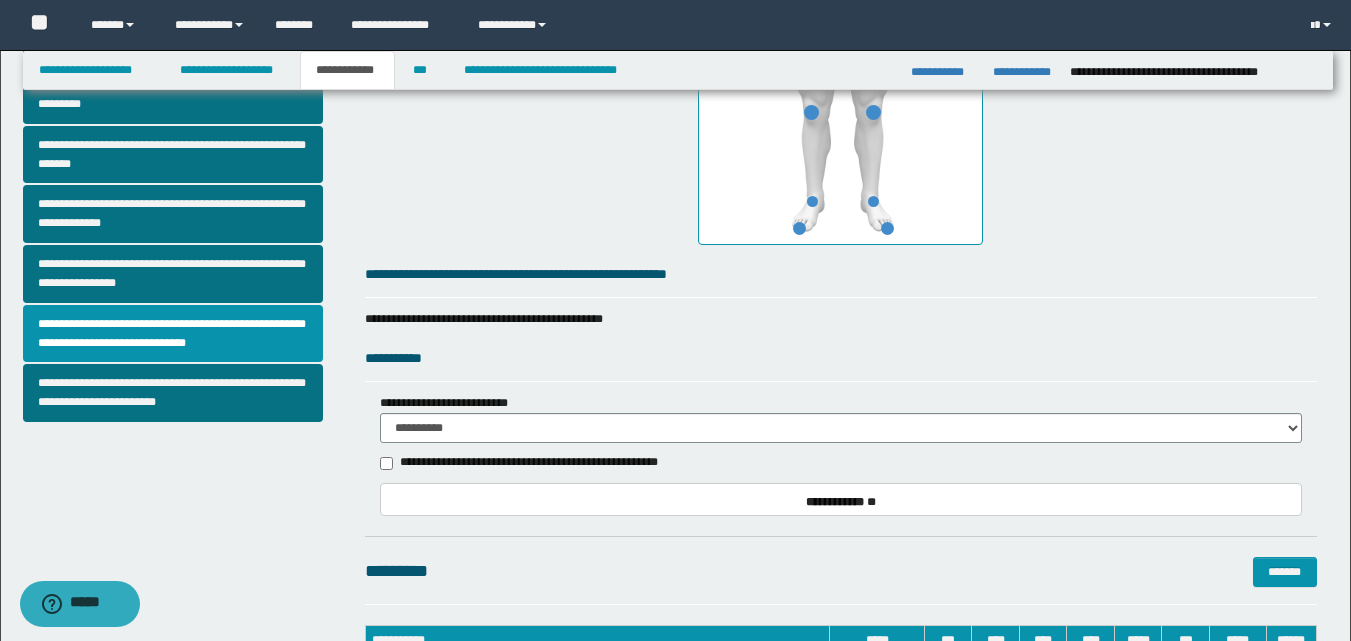 scroll, scrollTop: 628, scrollLeft: 0, axis: vertical 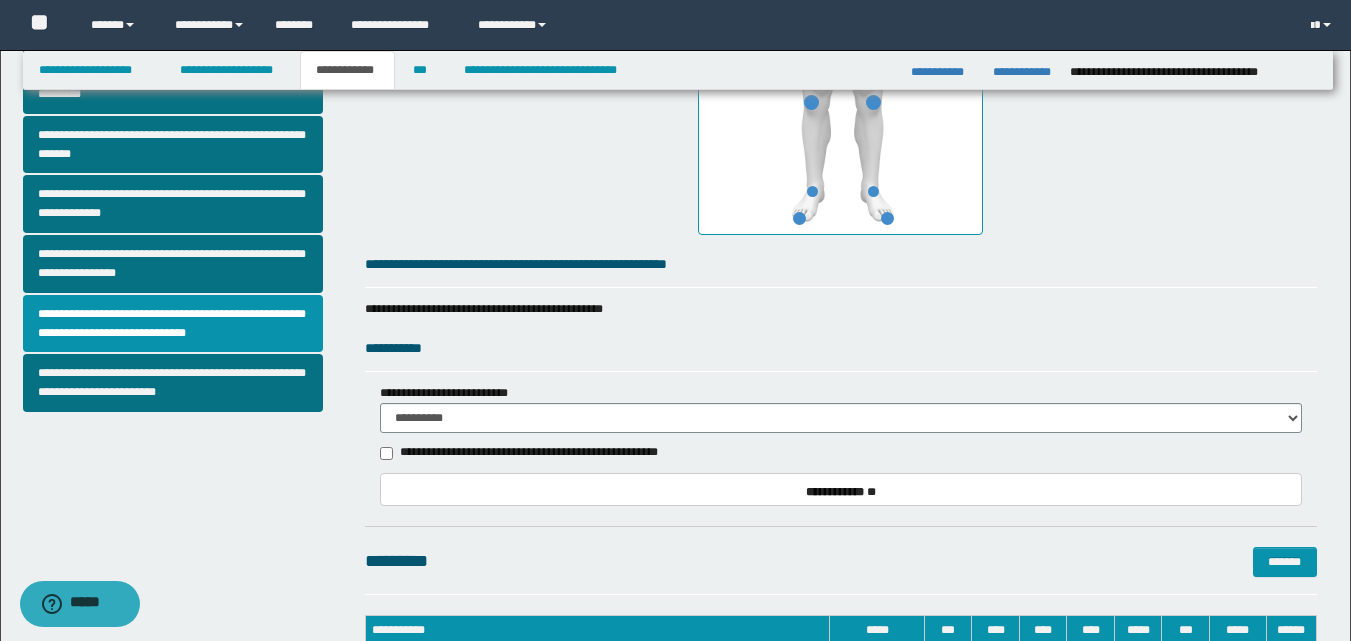 click on "**********" at bounding box center [841, 408] 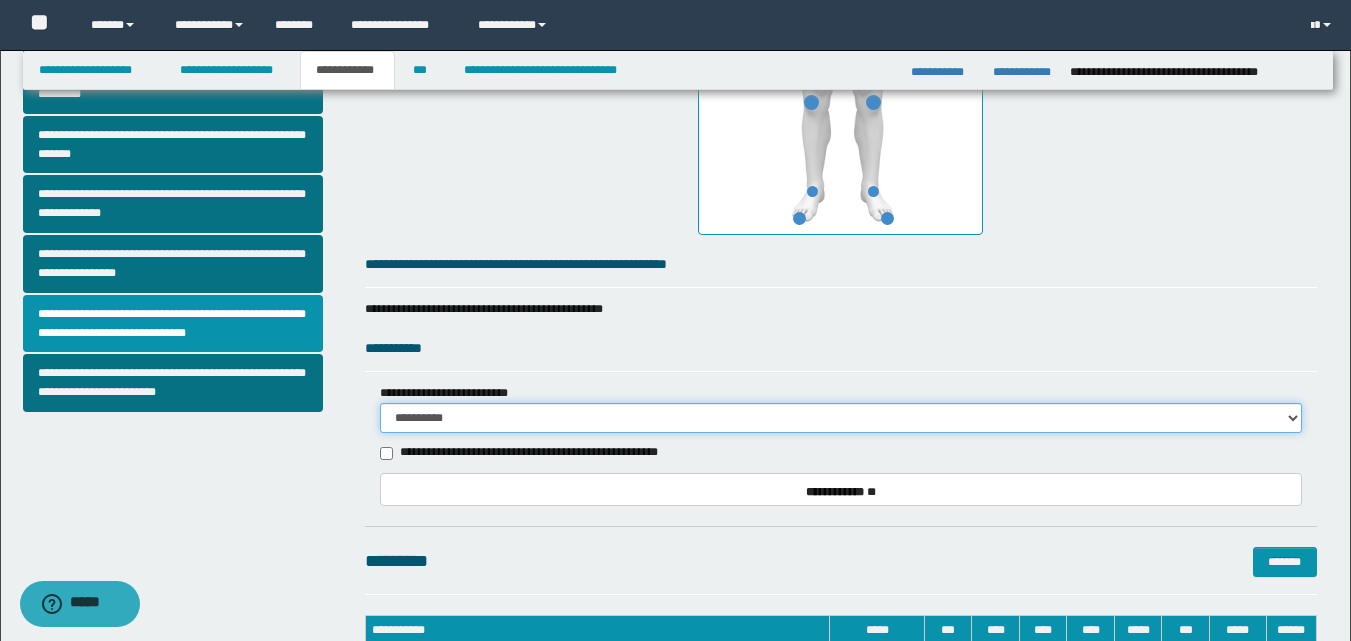 click on "**********" at bounding box center (841, 418) 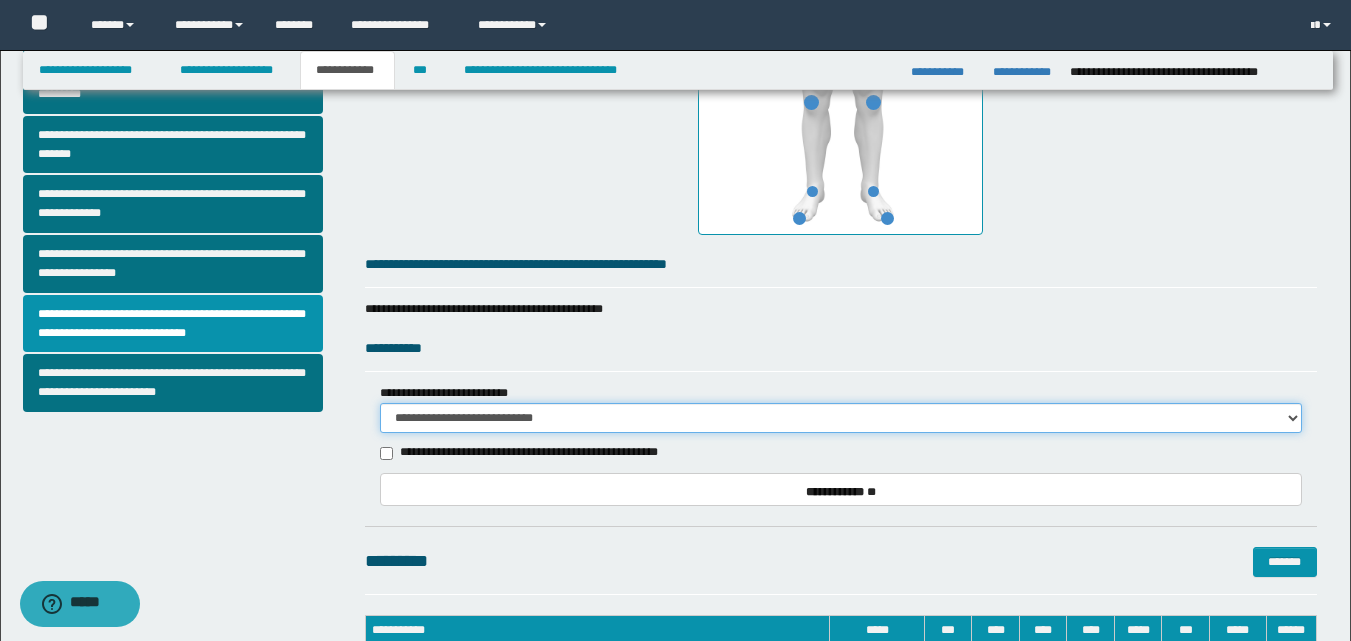 click on "**********" at bounding box center (841, 418) 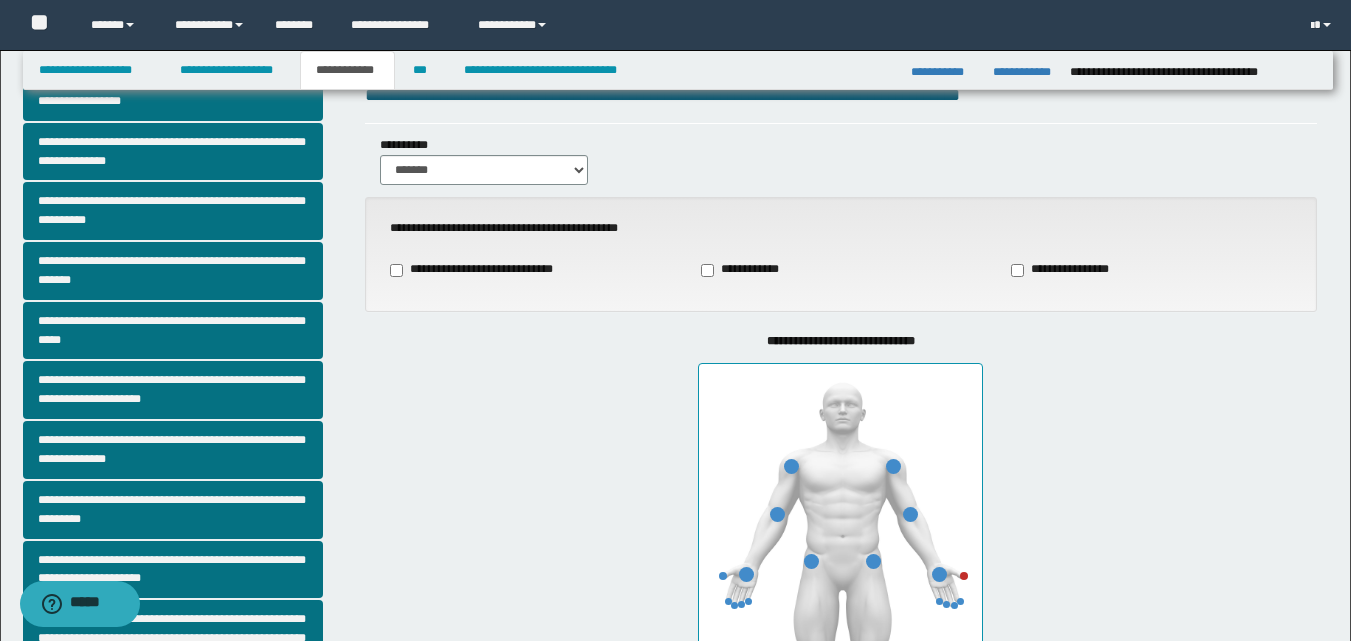 scroll, scrollTop: 0, scrollLeft: 0, axis: both 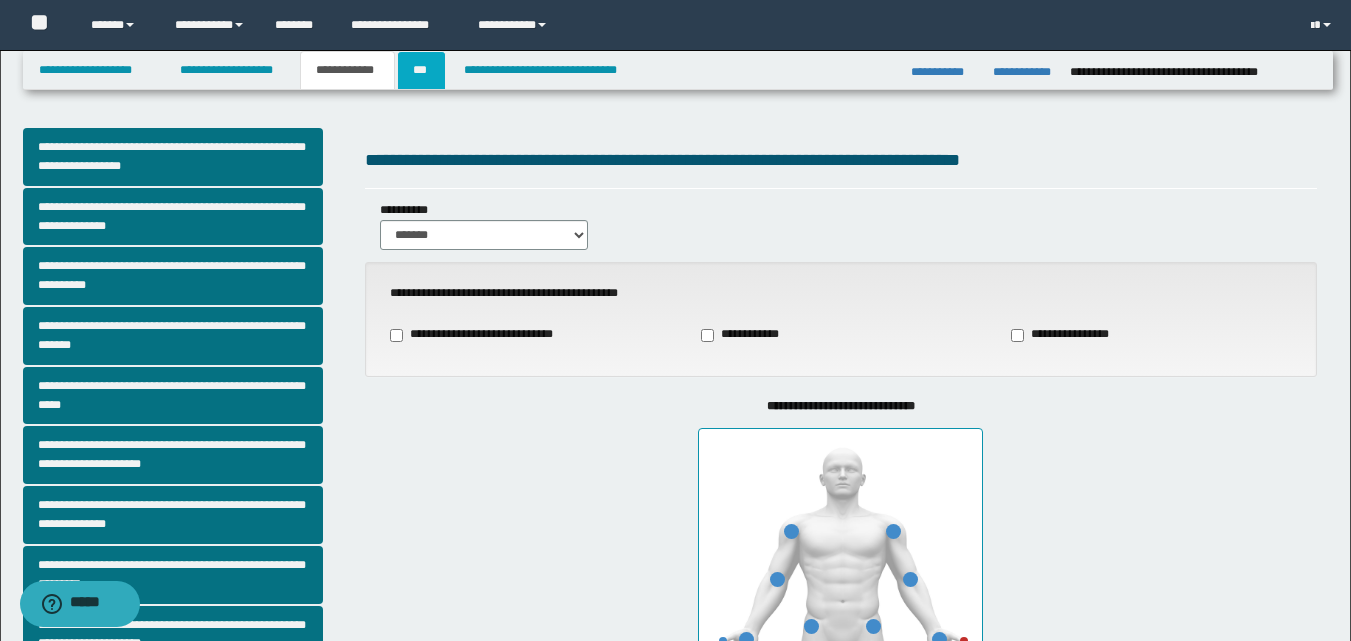 click on "***" at bounding box center (421, 70) 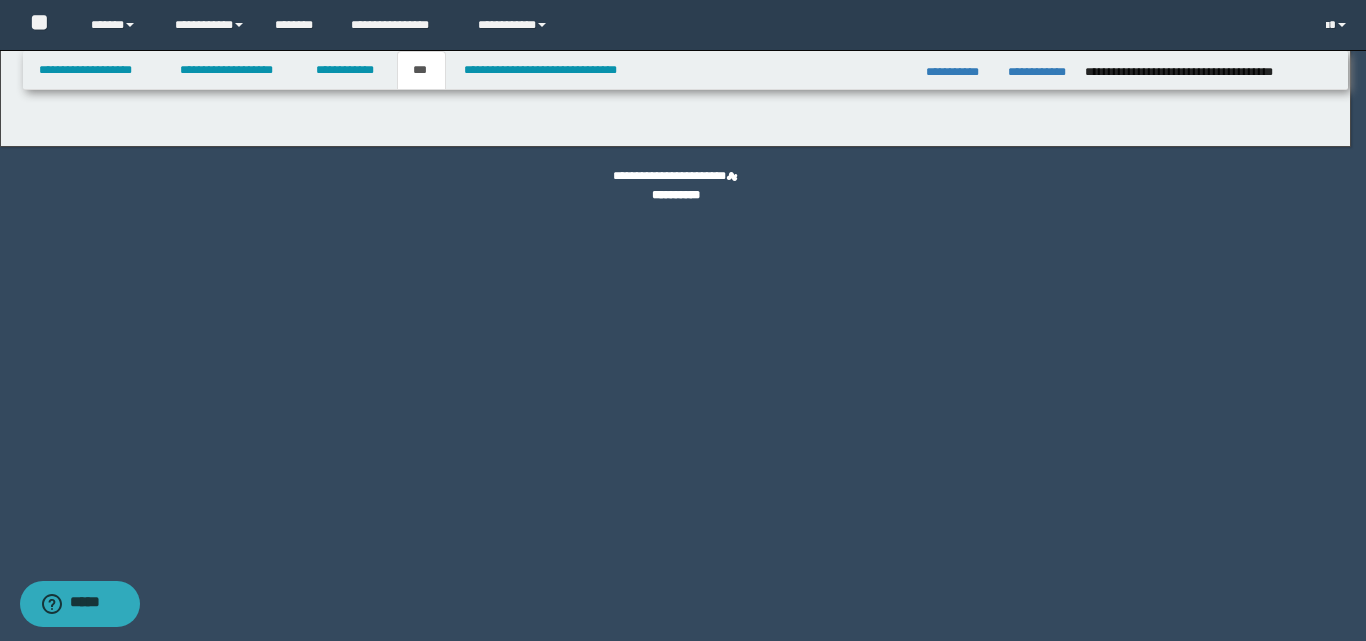 select on "***" 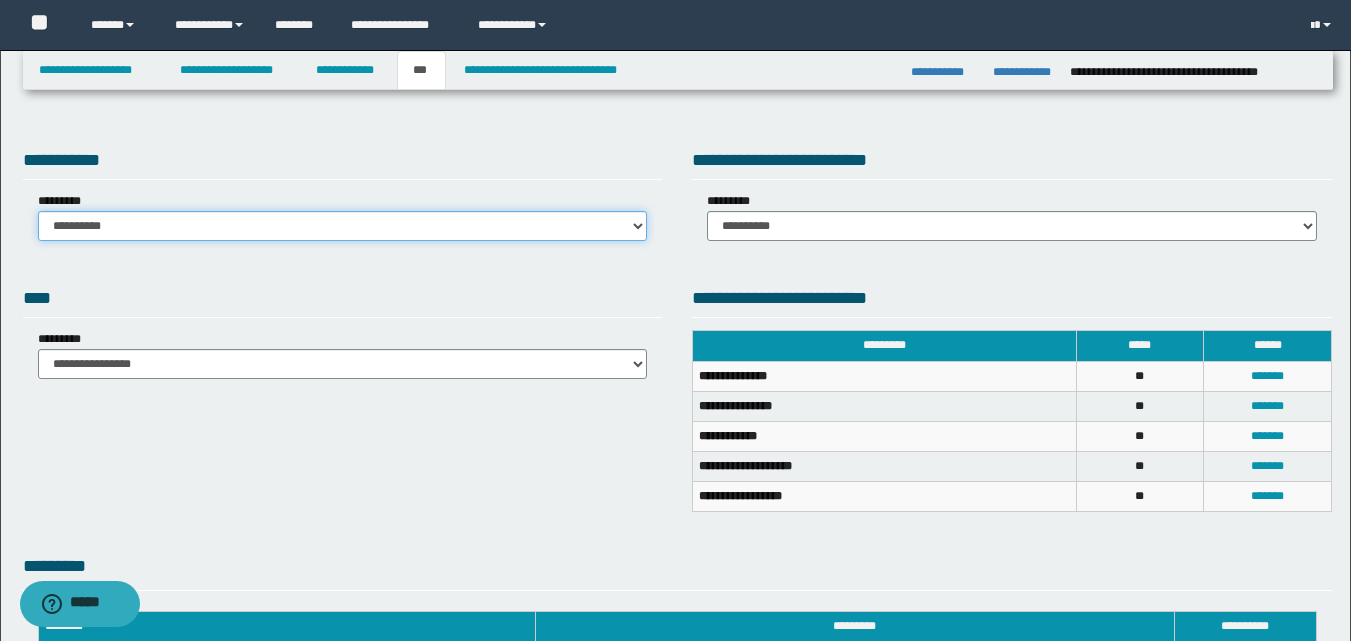 click on "**********" at bounding box center (343, 226) 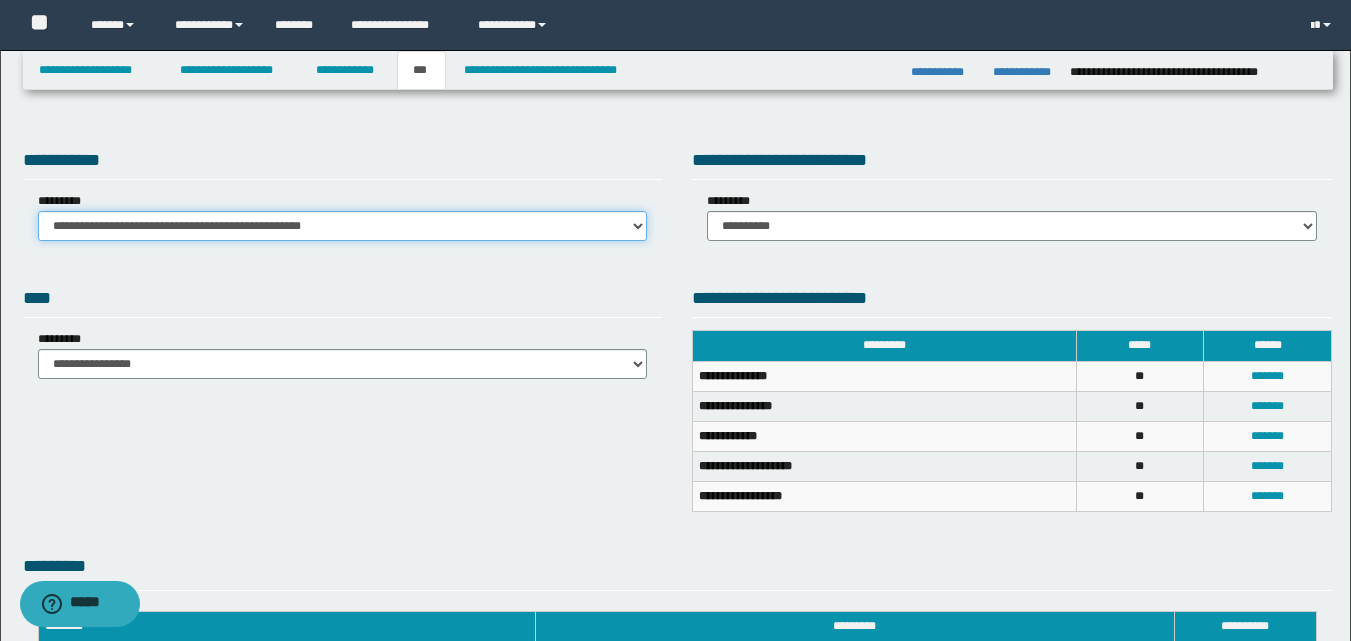 click on "**********" at bounding box center (343, 226) 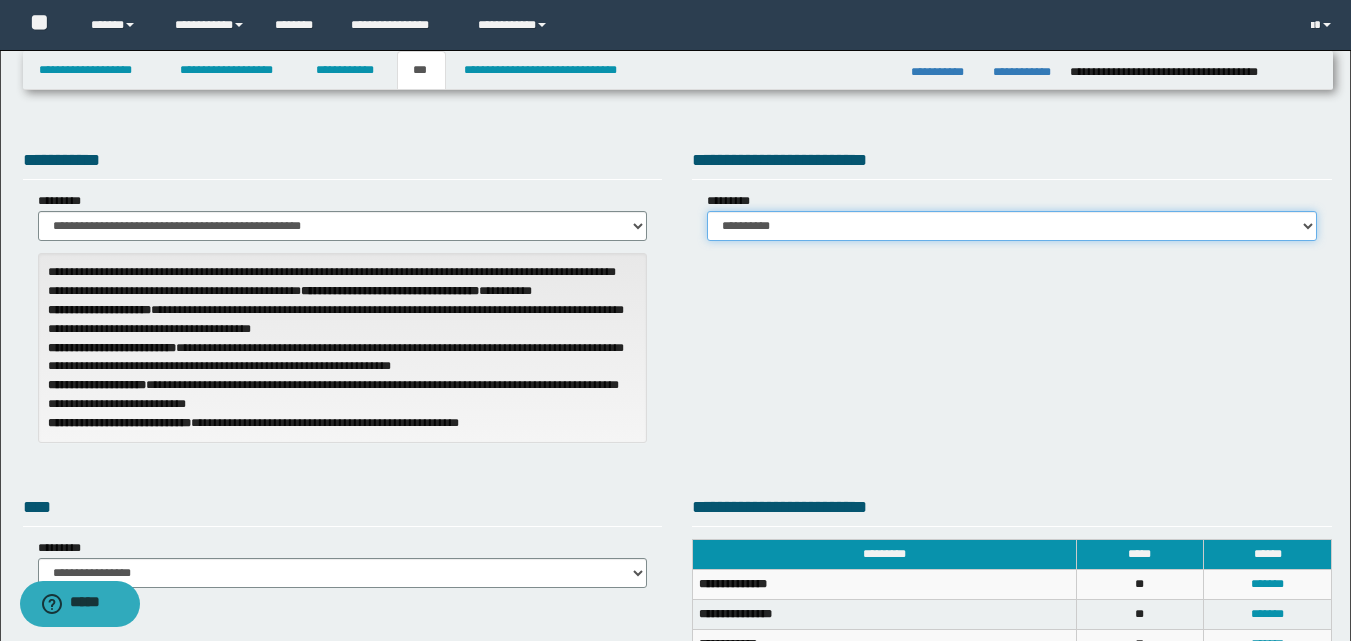 click on "**********" at bounding box center (1012, 226) 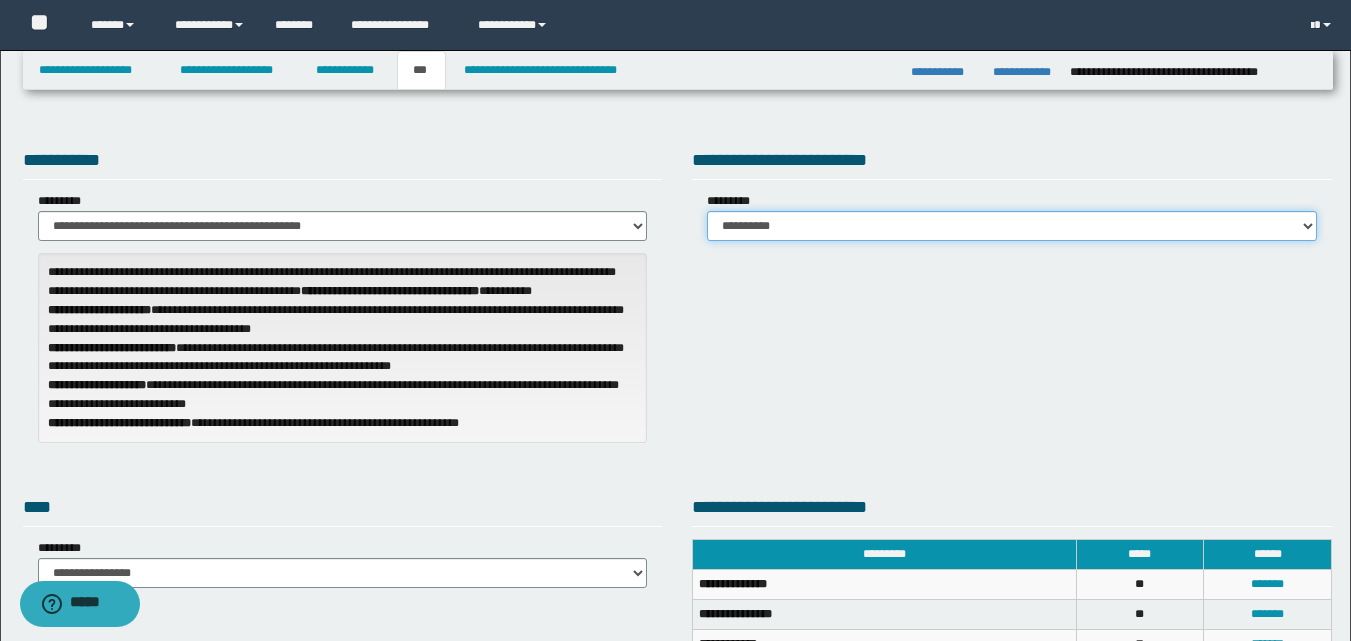 select on "*" 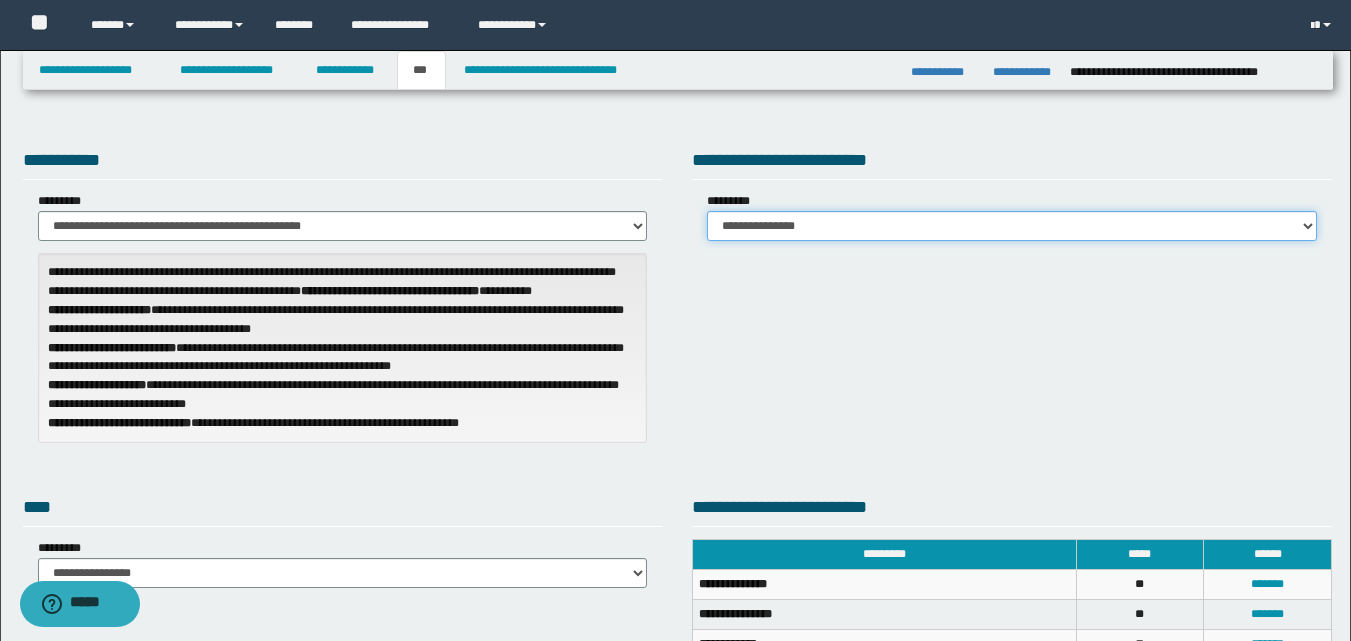 click on "**********" at bounding box center [1012, 226] 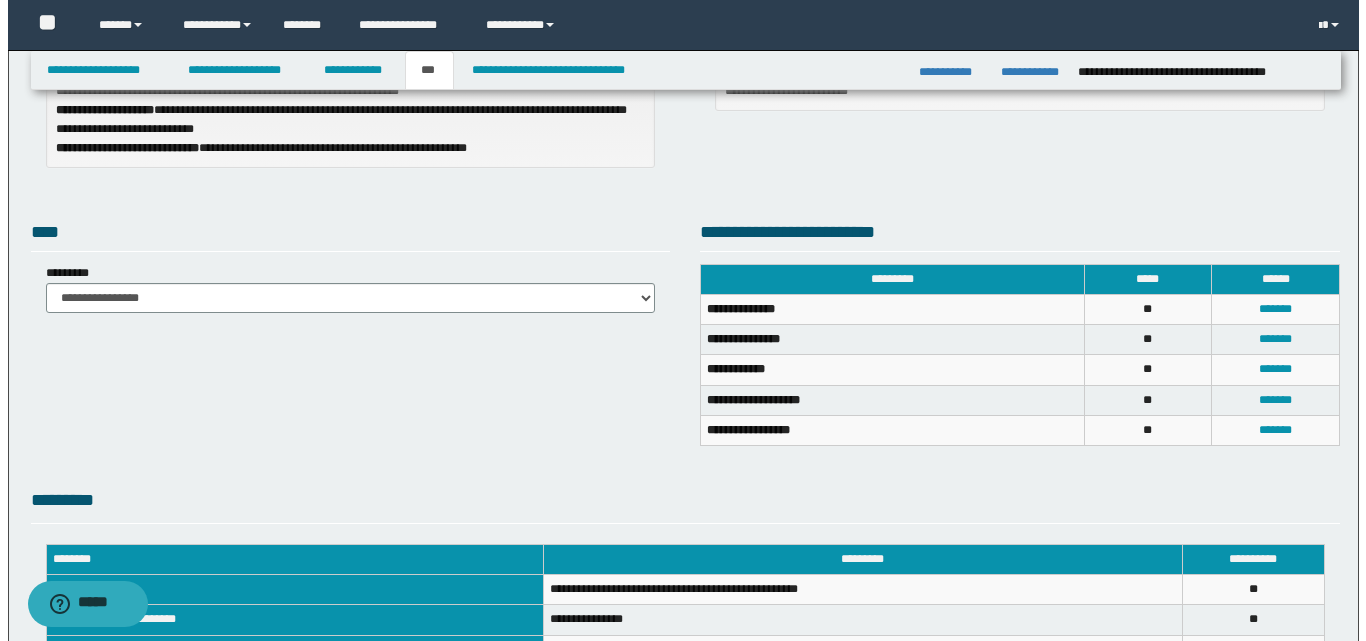 scroll, scrollTop: 279, scrollLeft: 0, axis: vertical 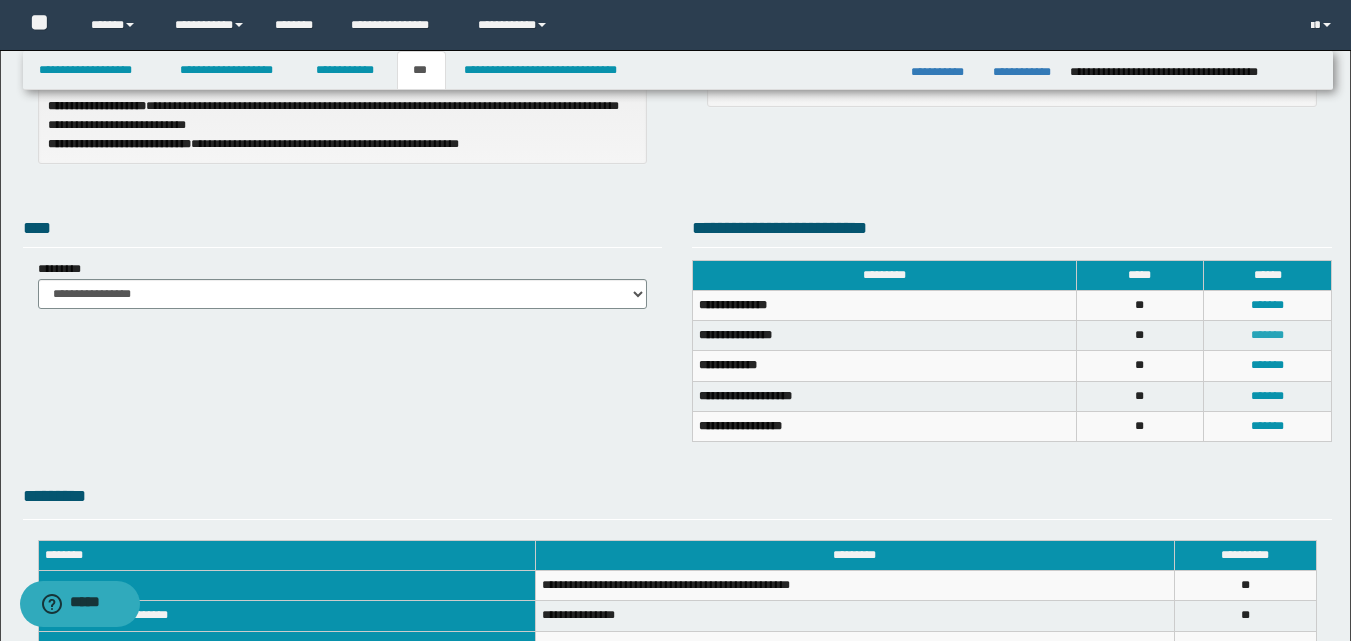 click on "*******" at bounding box center (1267, 335) 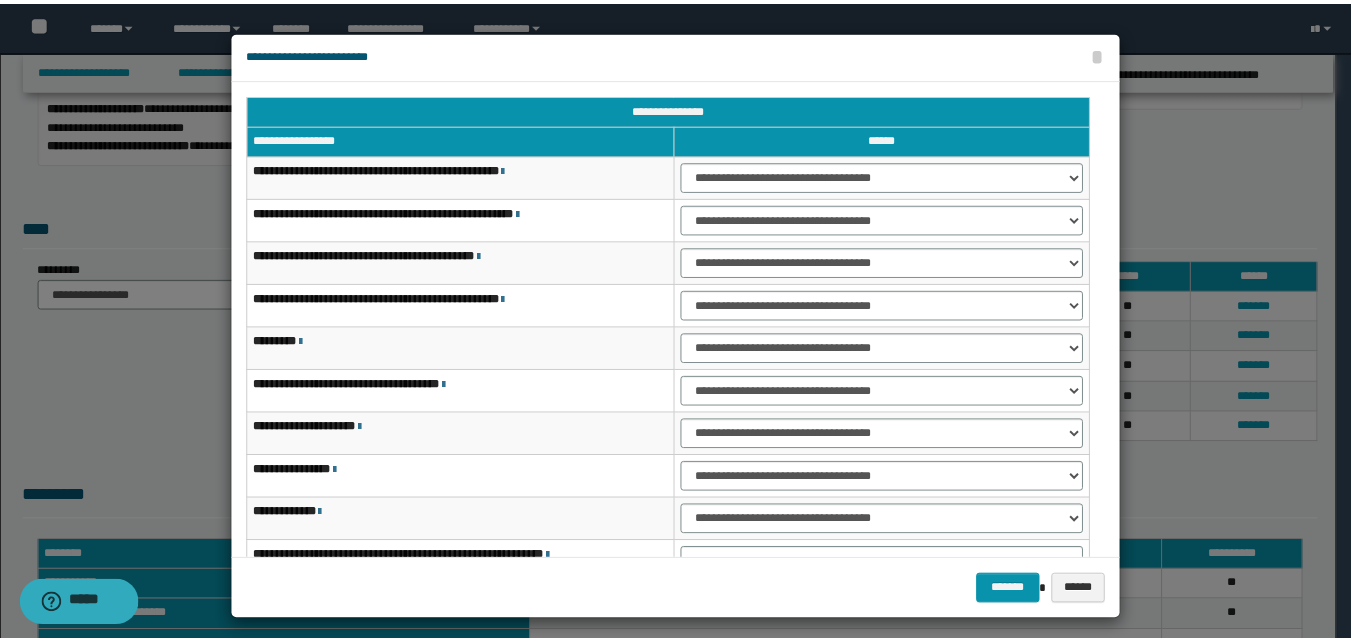 scroll, scrollTop: 121, scrollLeft: 0, axis: vertical 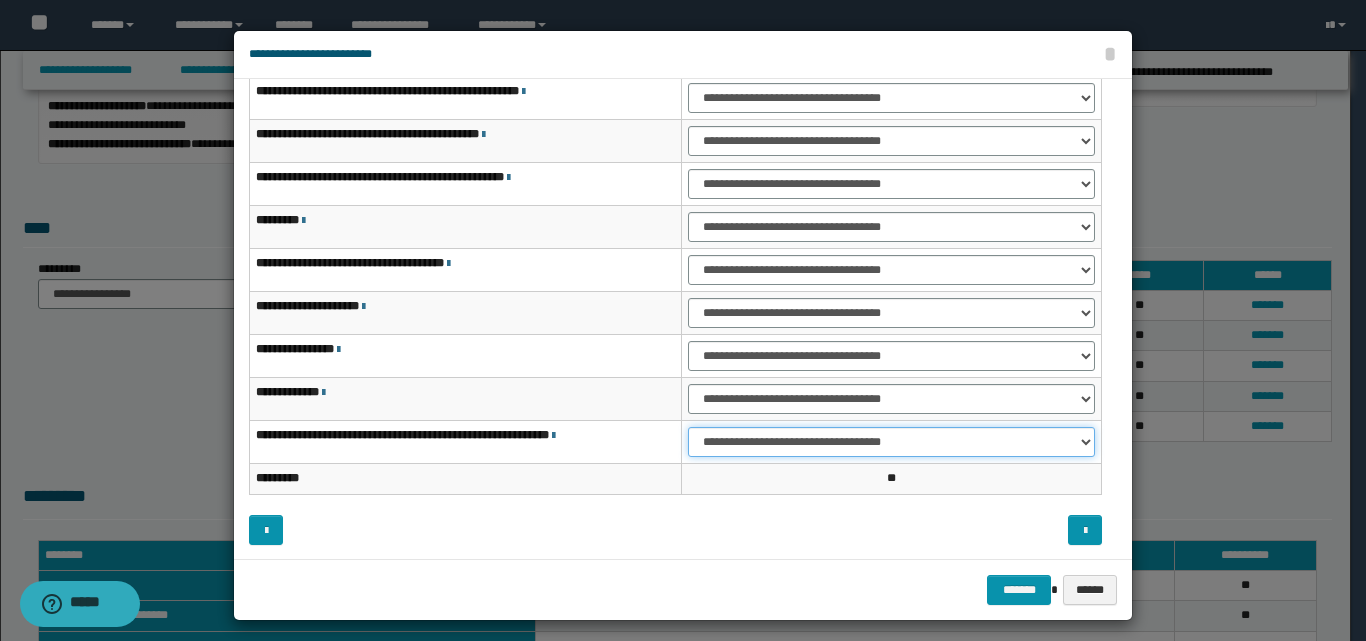 click on "**********" at bounding box center (891, 442) 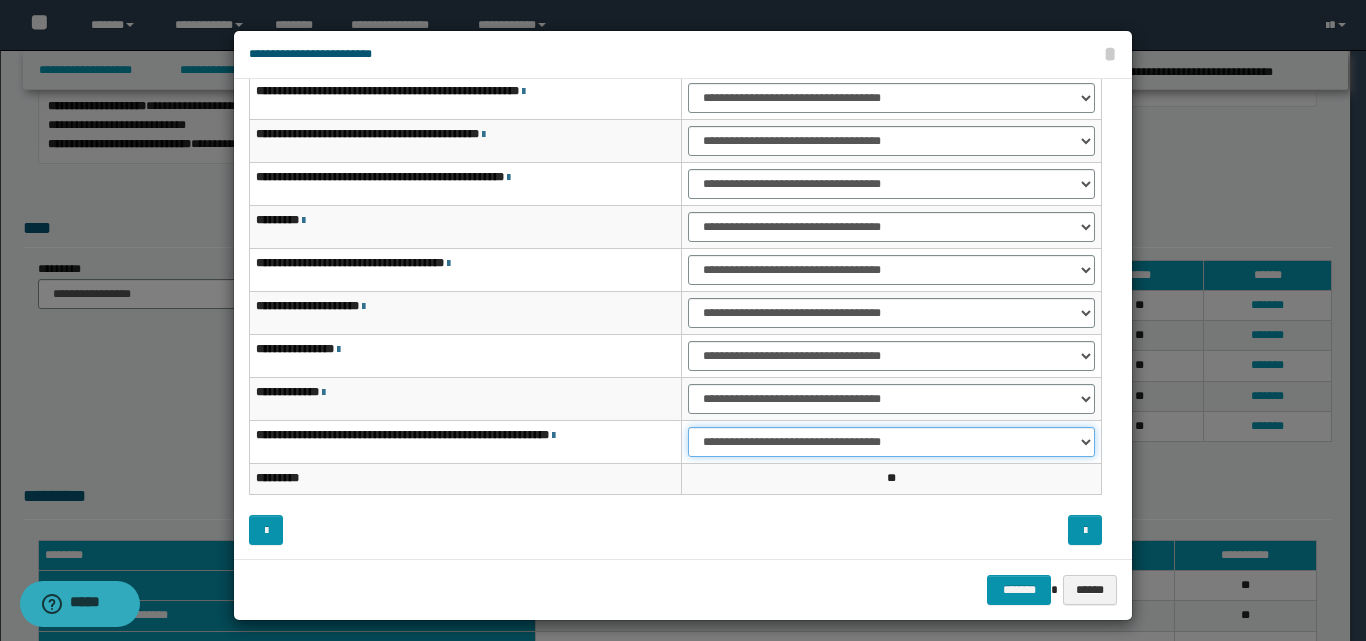 select on "***" 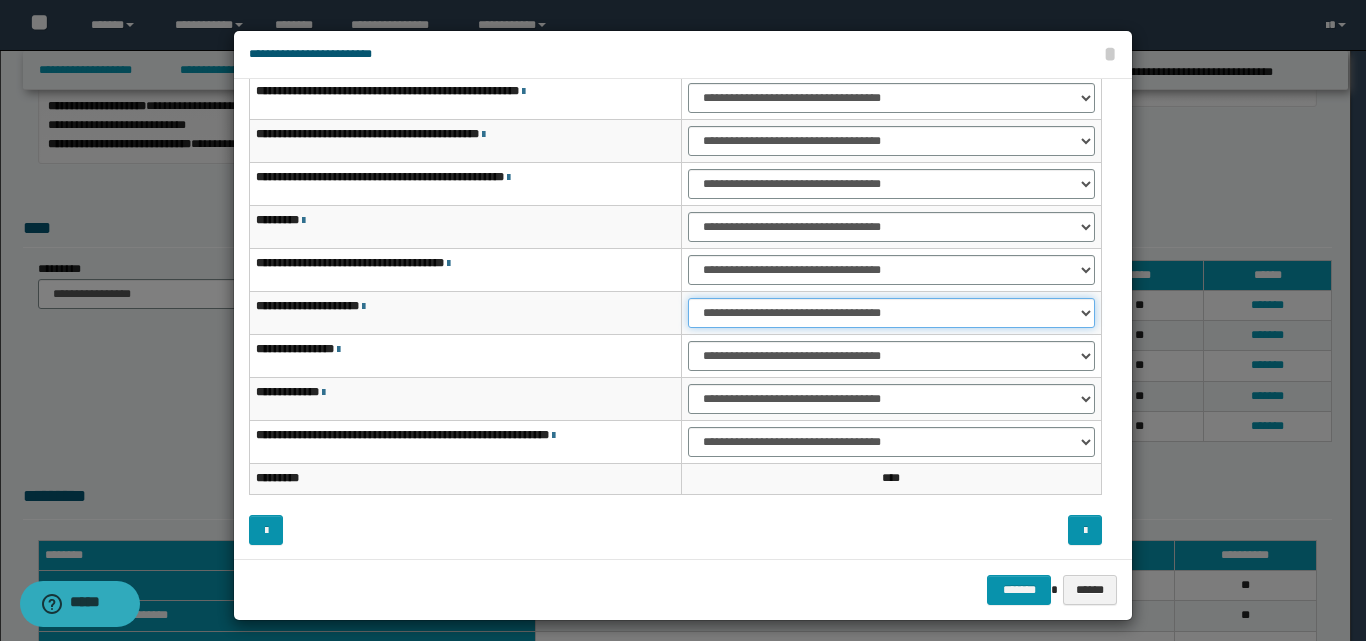 click on "**********" at bounding box center (891, 313) 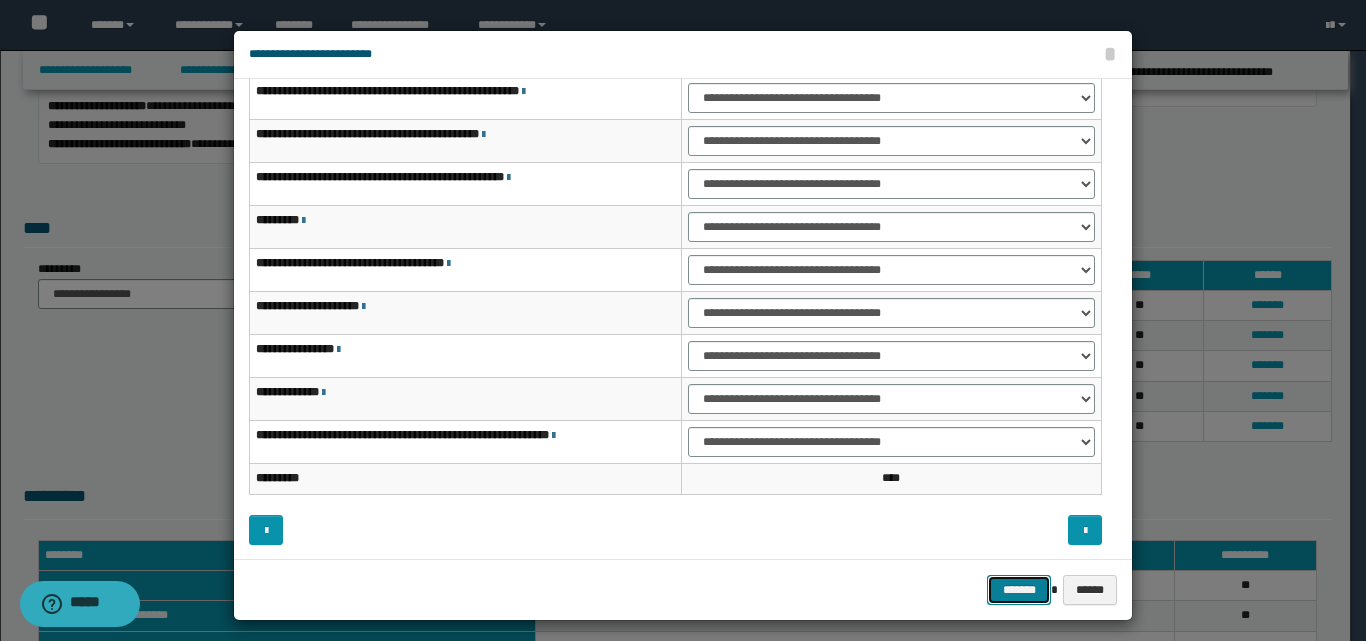 click on "*******" at bounding box center (1019, 590) 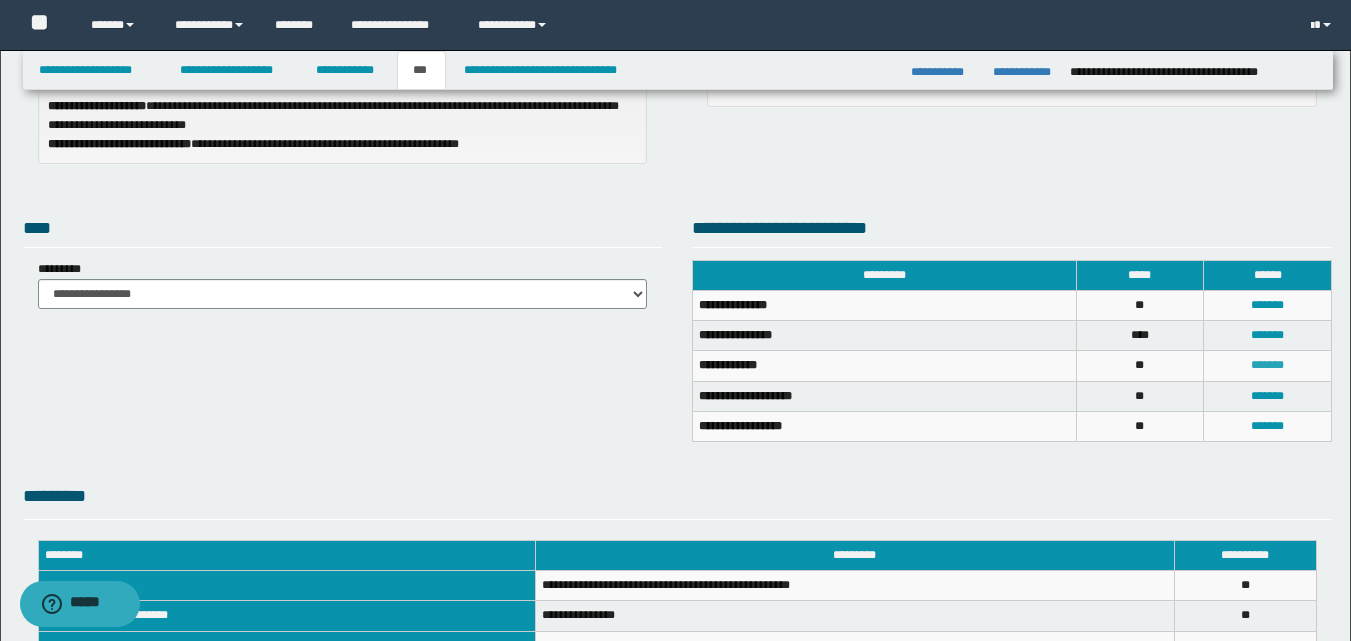 click on "*******" at bounding box center [1267, 365] 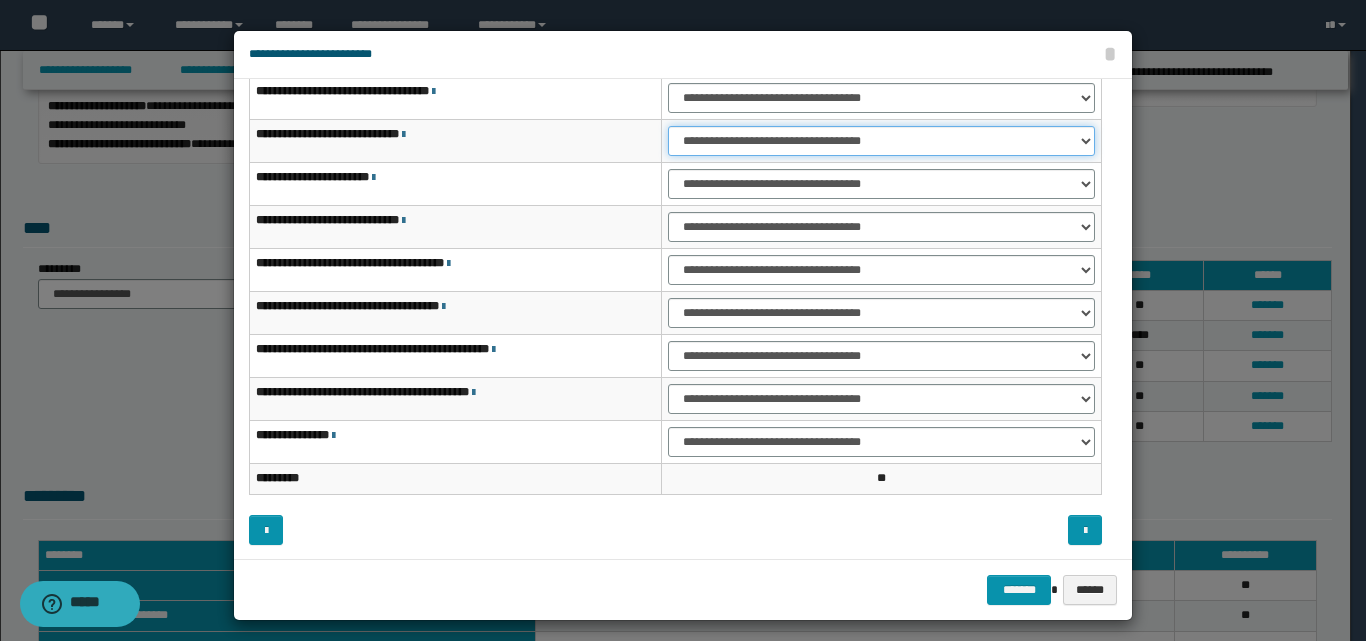 click on "**********" at bounding box center (881, 141) 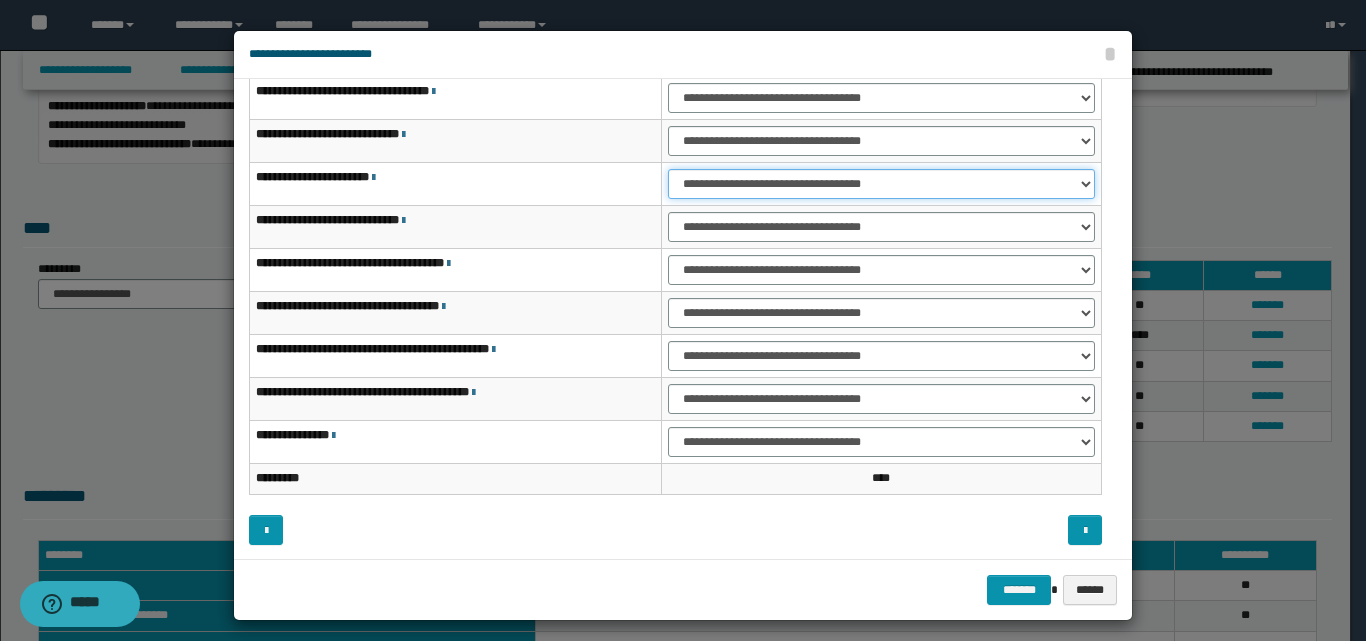 click on "**********" at bounding box center (881, 184) 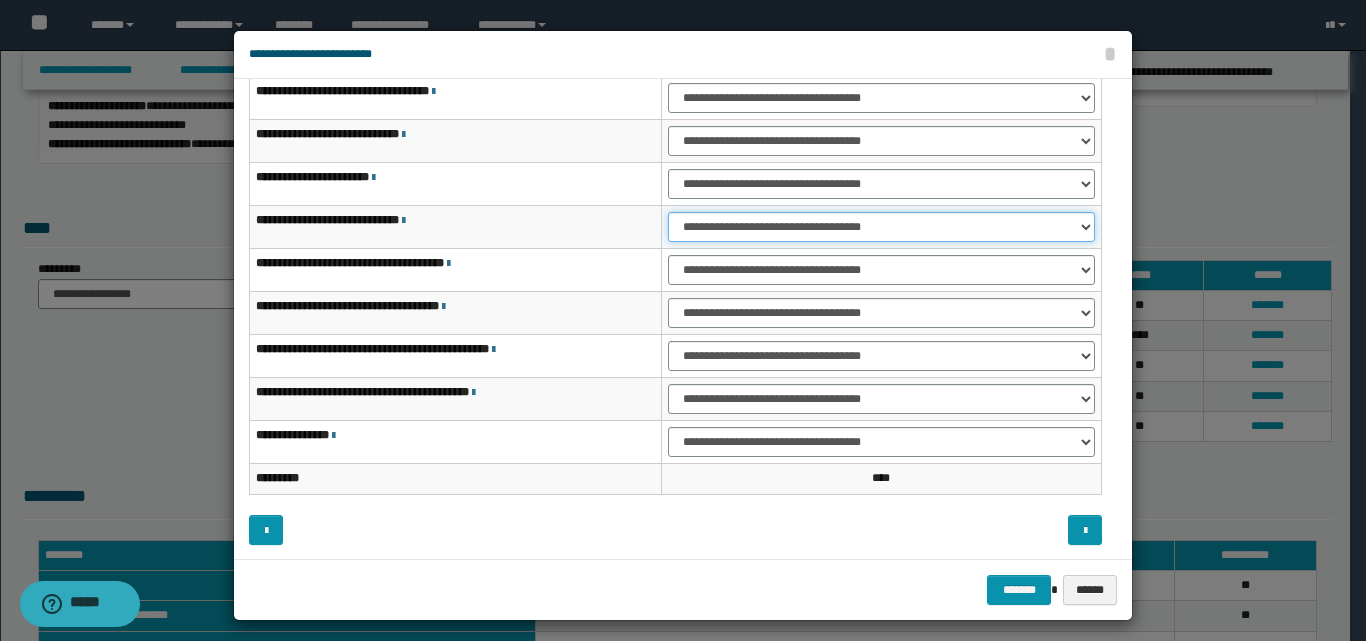 drag, startPoint x: 1079, startPoint y: 225, endPoint x: 1058, endPoint y: 231, distance: 21.84033 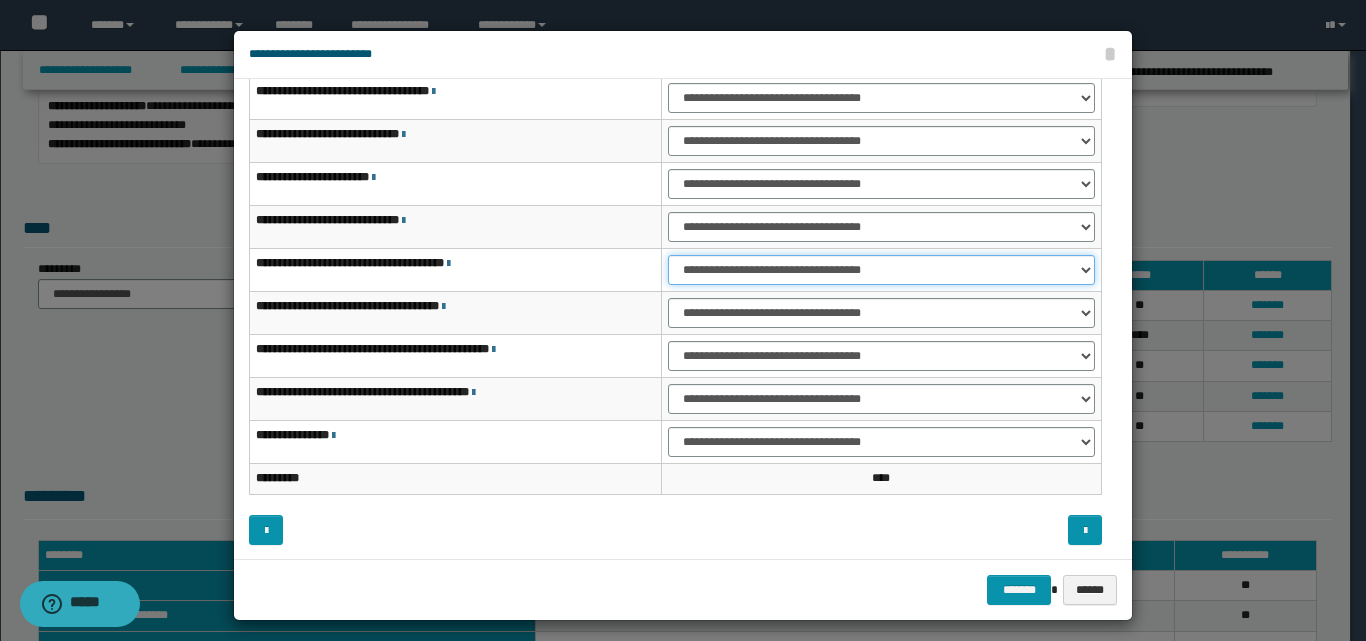 drag, startPoint x: 1075, startPoint y: 270, endPoint x: 1060, endPoint y: 270, distance: 15 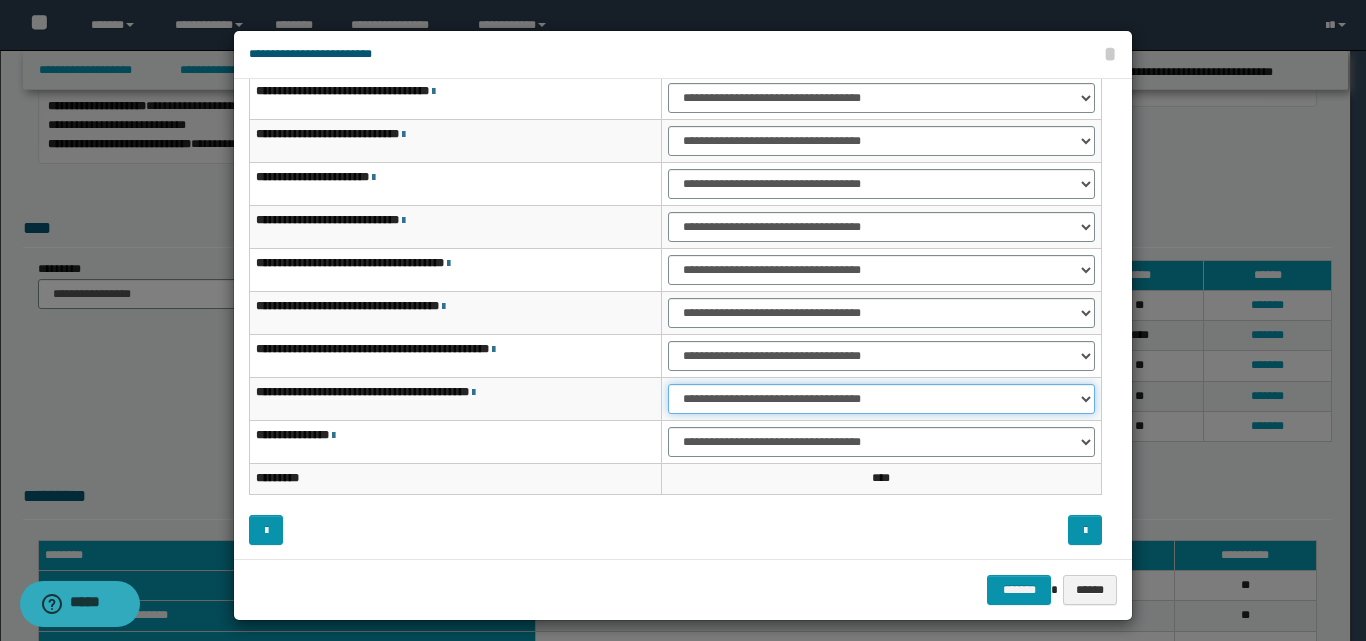 click on "**********" at bounding box center [881, 399] 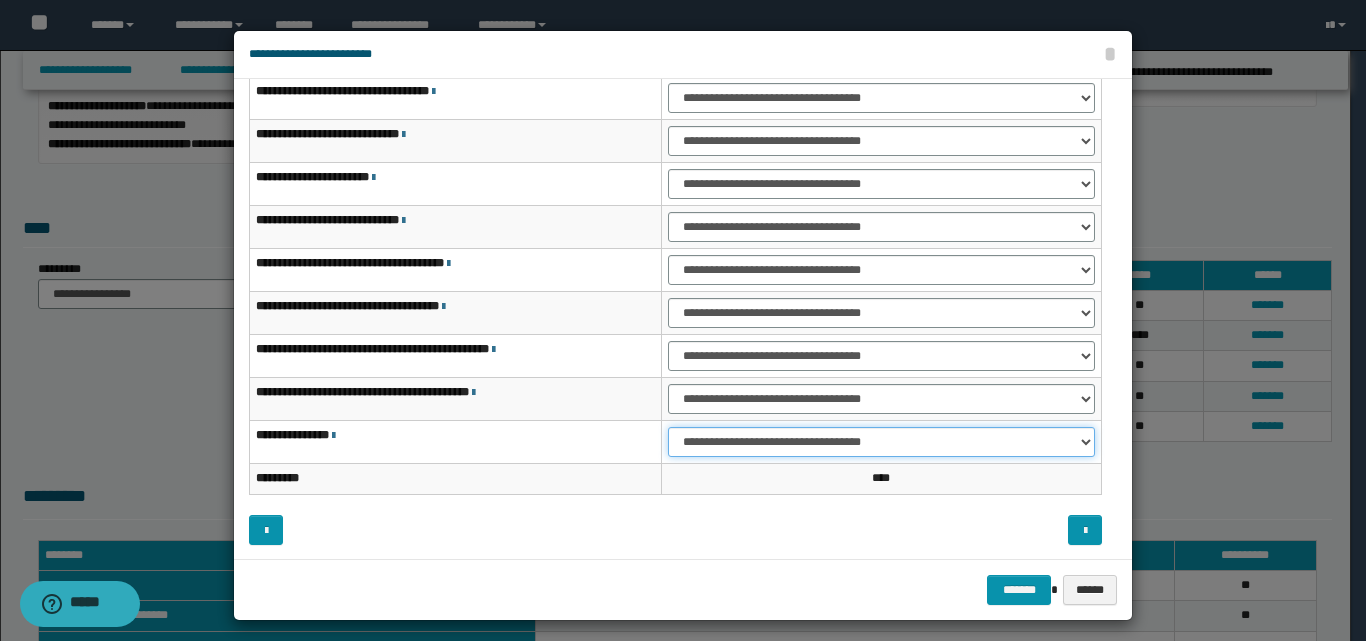 click on "**********" at bounding box center (881, 442) 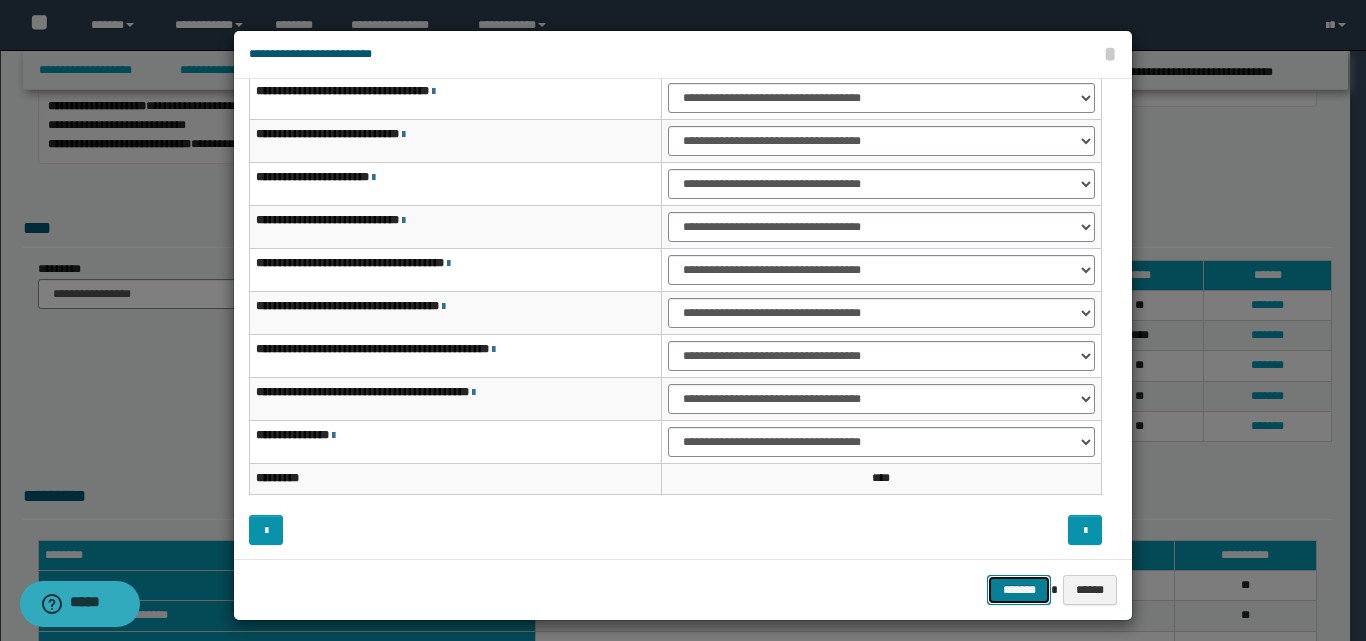 click on "*******" at bounding box center [1019, 590] 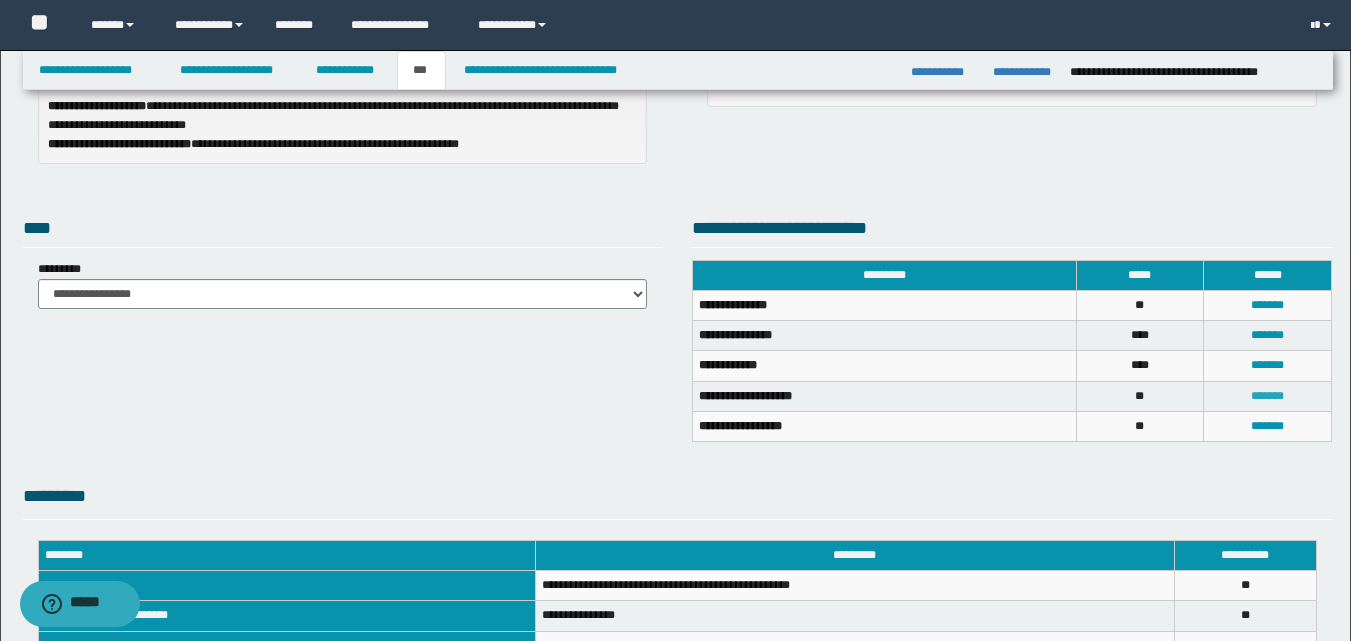 click on "*******" at bounding box center [1267, 396] 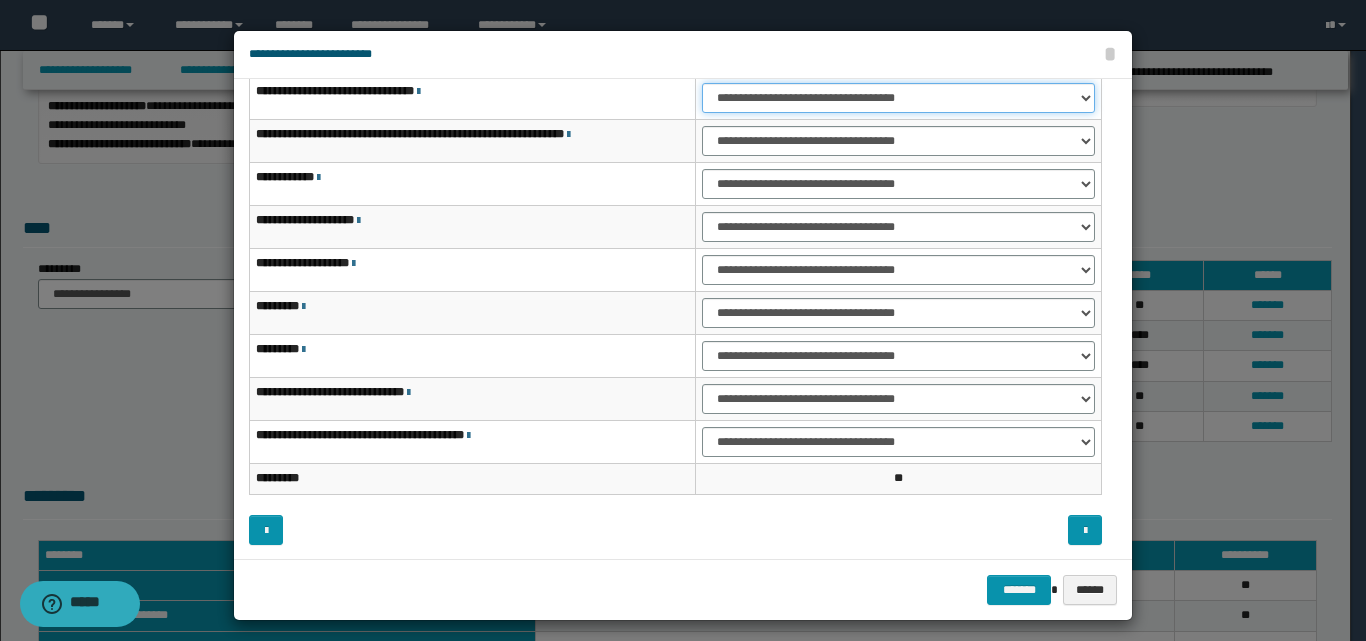 click on "**********" at bounding box center [898, 98] 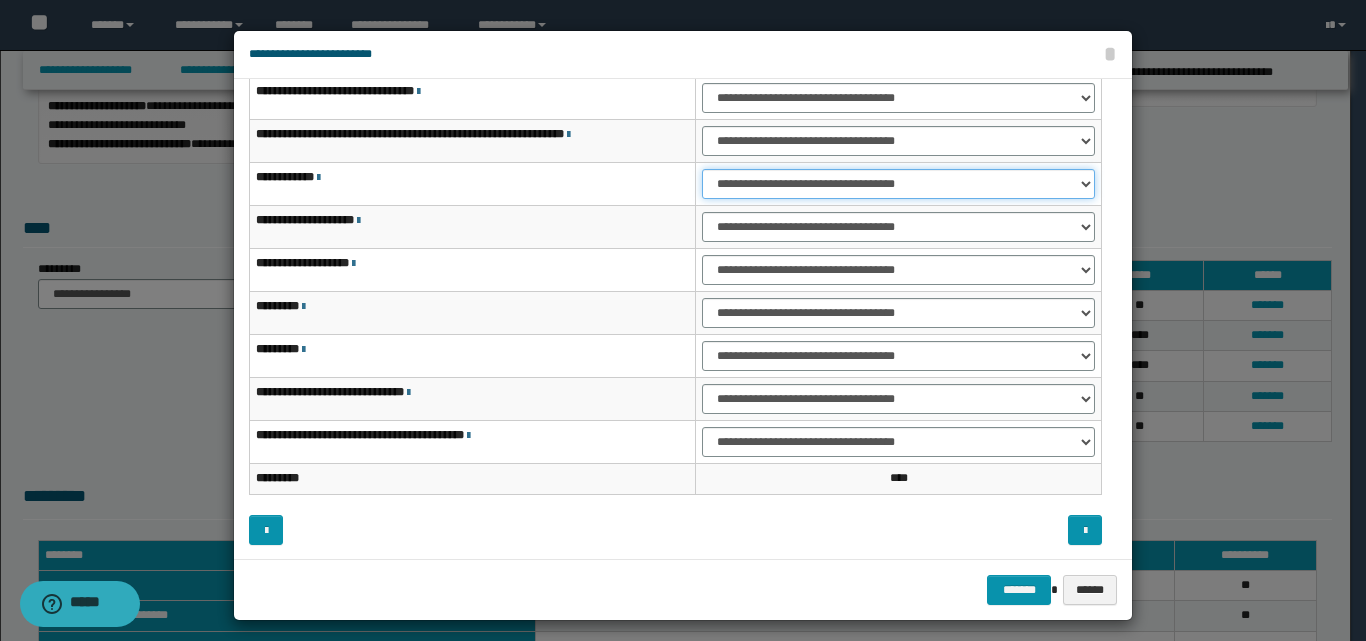 drag, startPoint x: 1080, startPoint y: 186, endPoint x: 1032, endPoint y: 198, distance: 49.47727 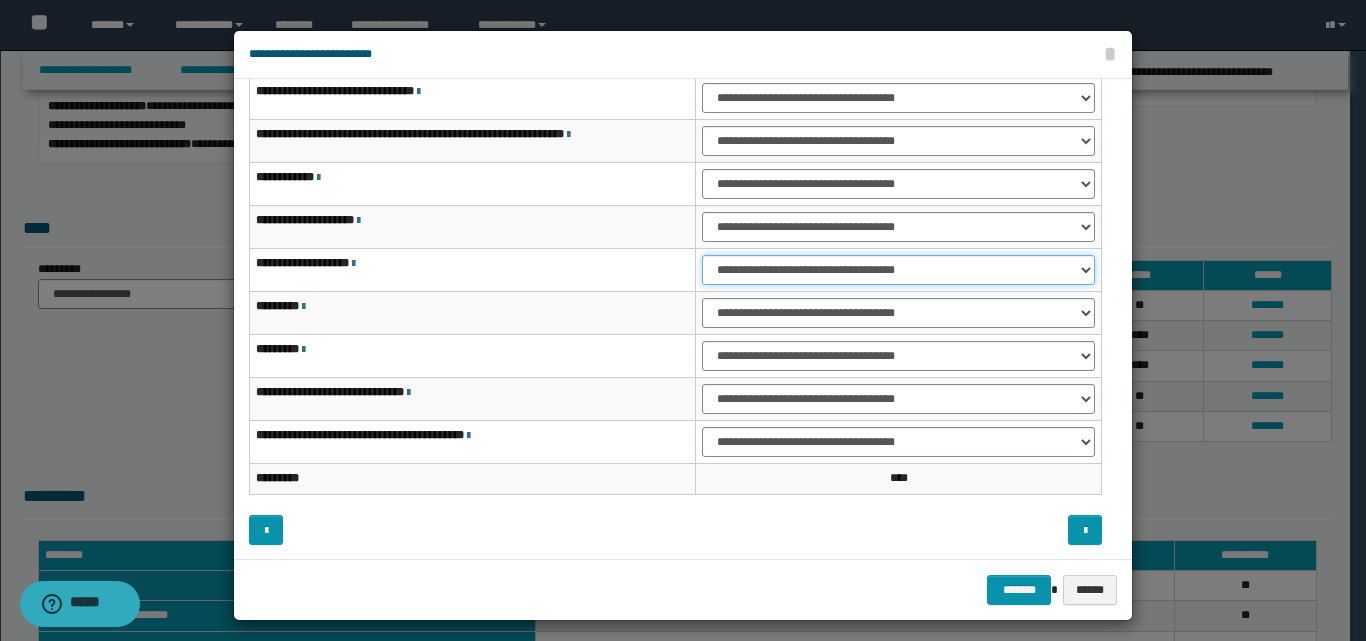 drag, startPoint x: 1078, startPoint y: 275, endPoint x: 1040, endPoint y: 273, distance: 38.052597 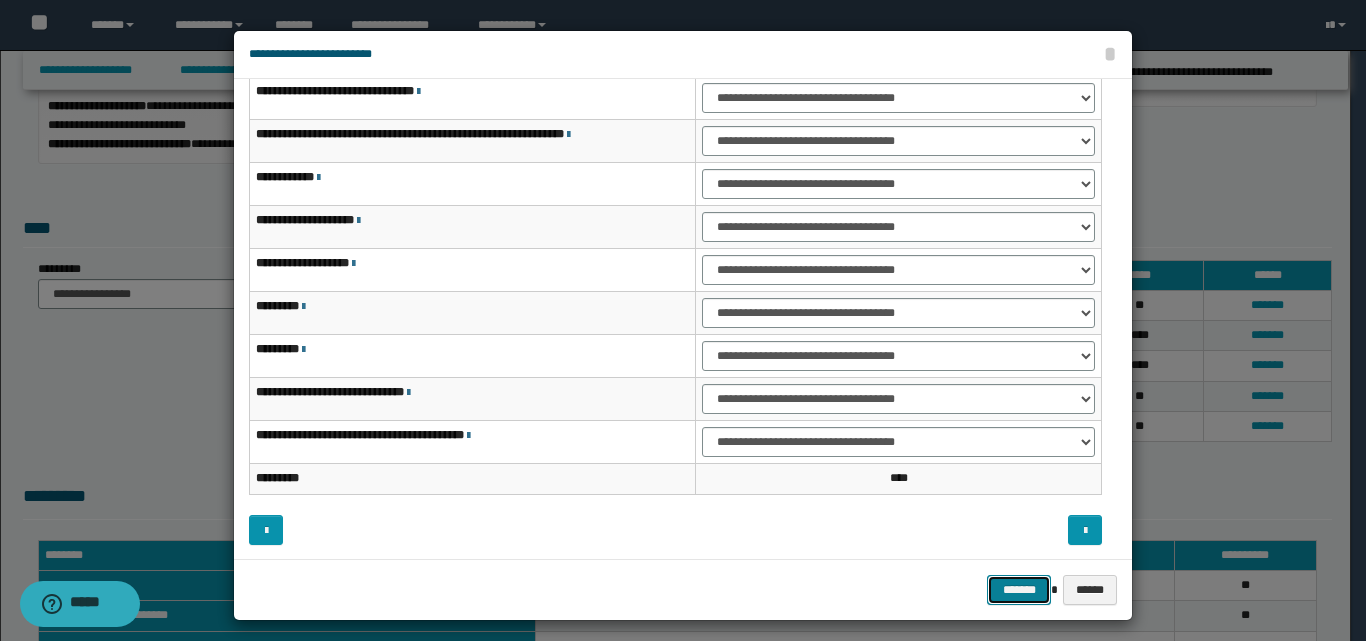 click on "*******" at bounding box center (1019, 590) 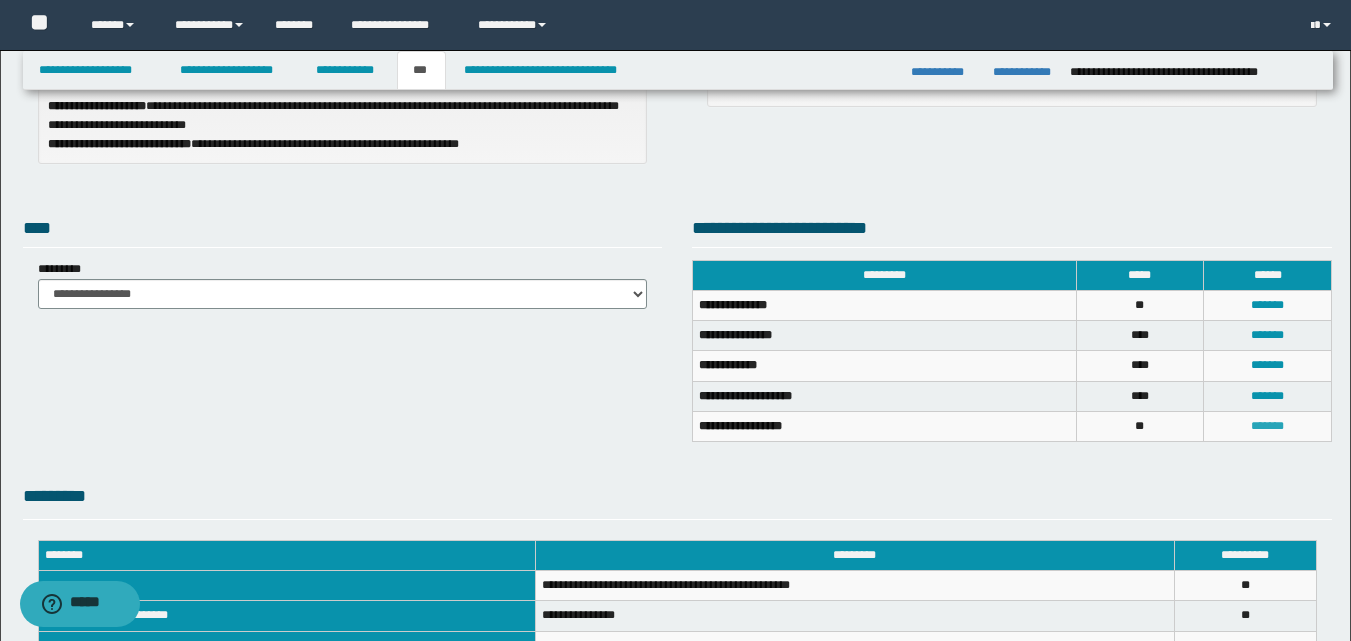 click on "*******" at bounding box center [1267, 426] 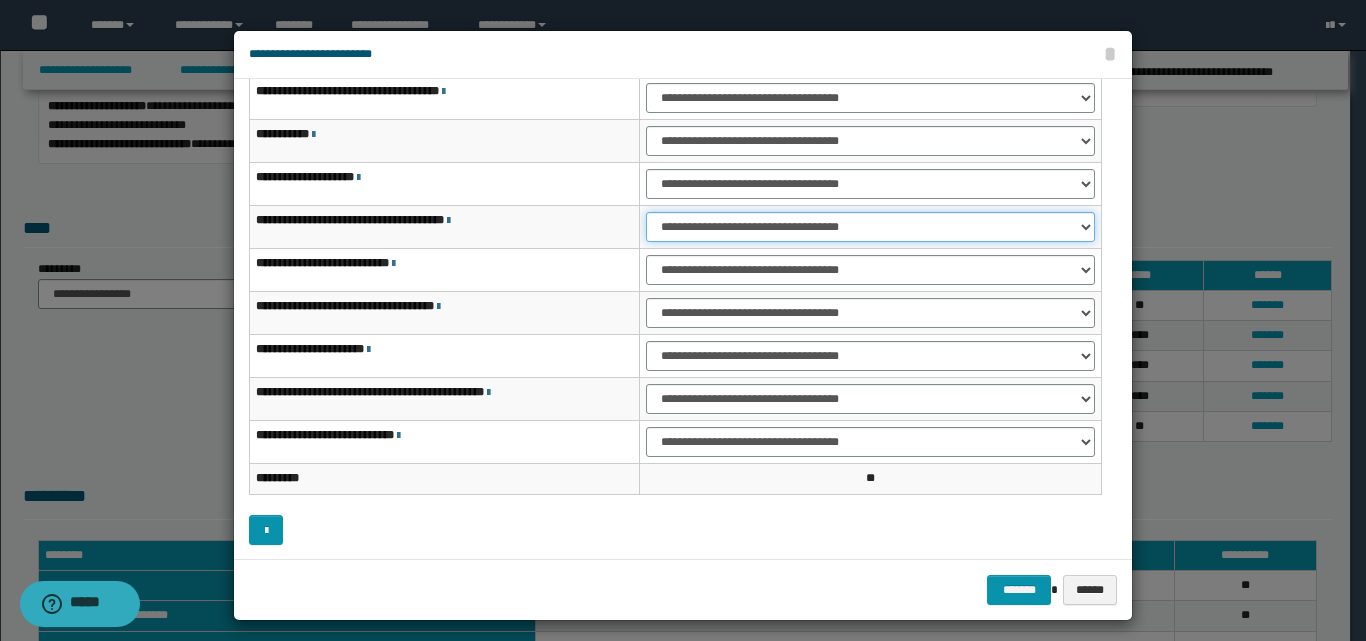 click on "**********" at bounding box center [870, 227] 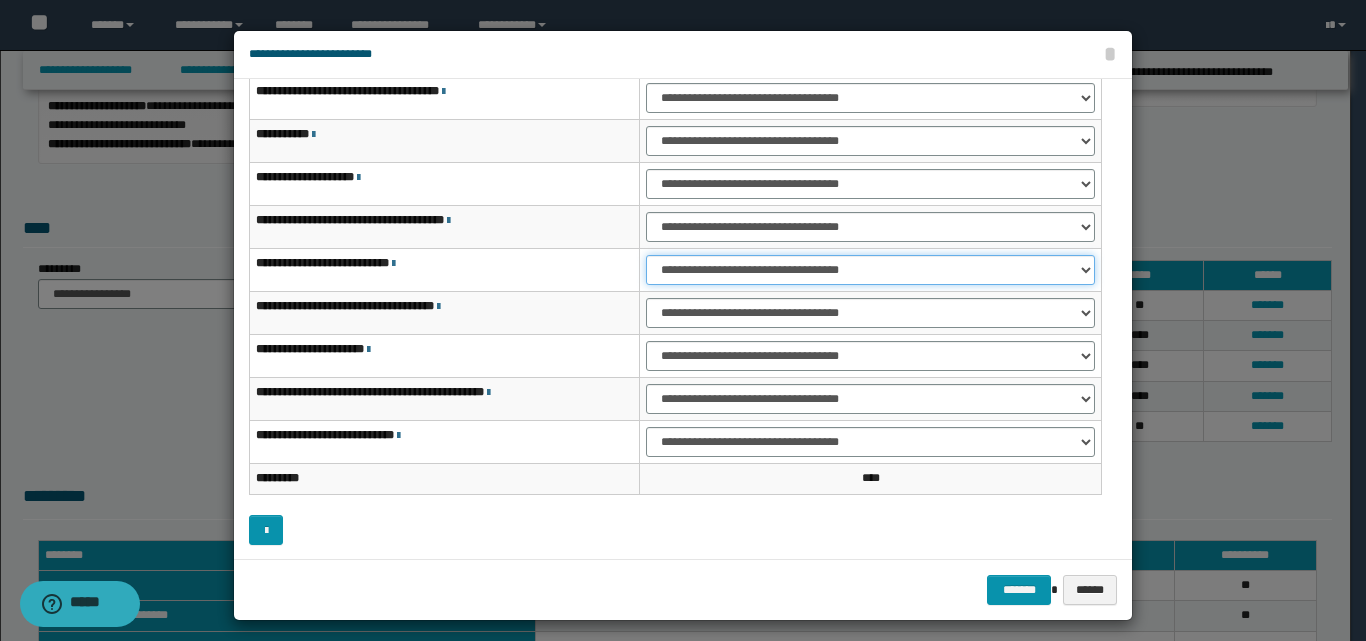 click on "**********" at bounding box center [870, 270] 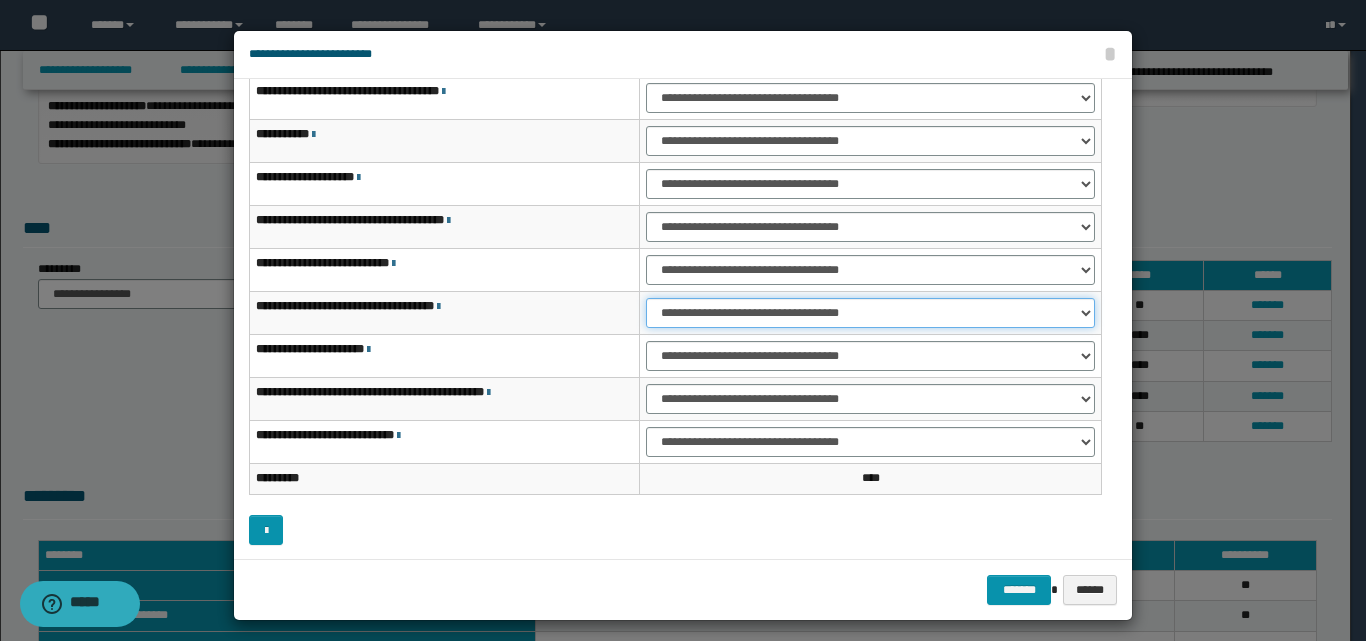 click on "**********" at bounding box center (870, 313) 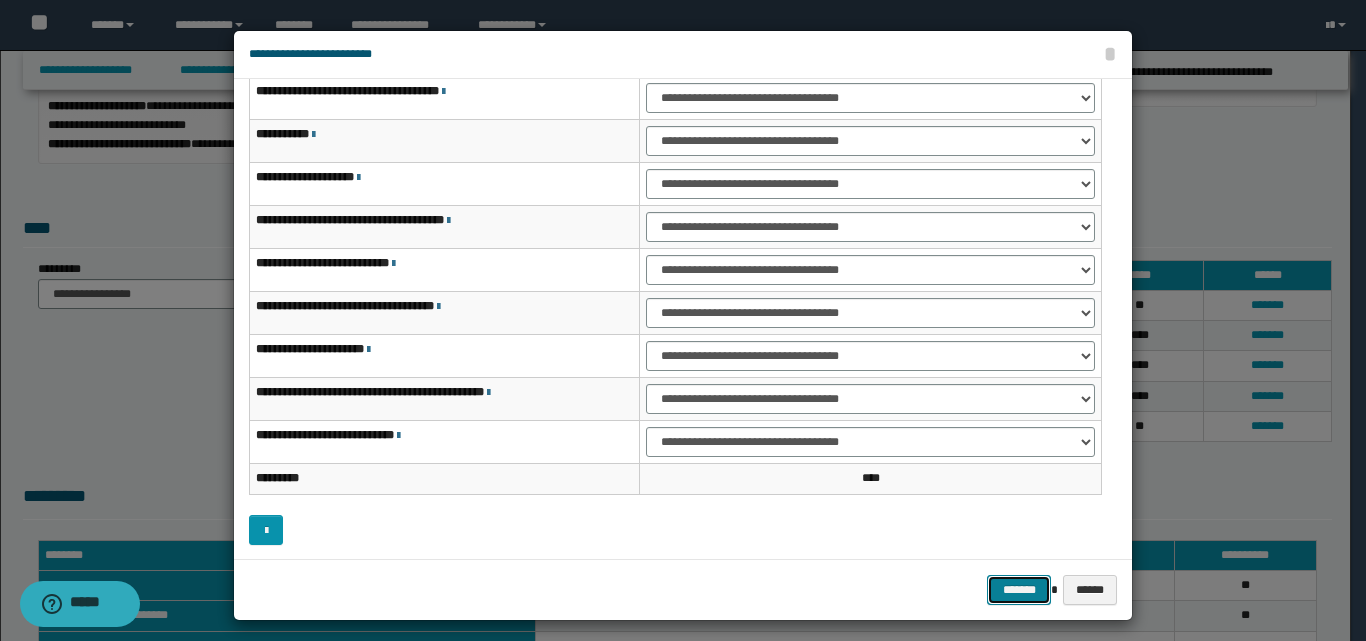 click on "*******" at bounding box center (1019, 590) 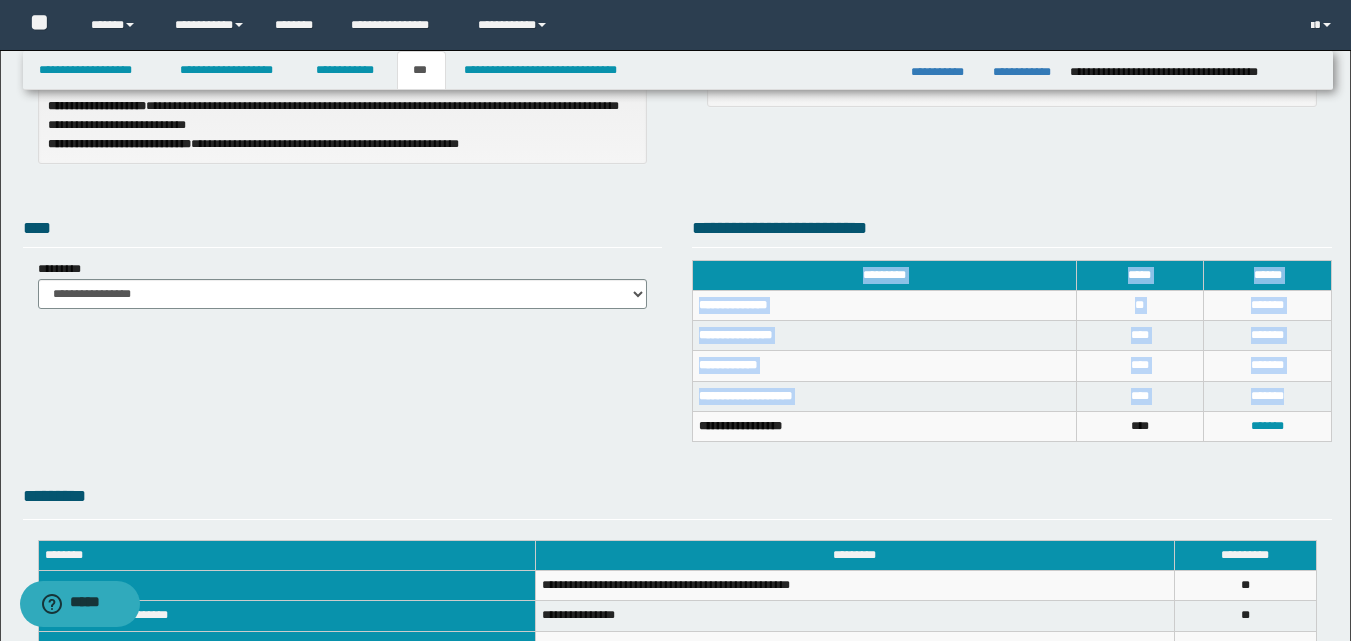 drag, startPoint x: 1350, startPoint y: 228, endPoint x: 1322, endPoint y: 398, distance: 172.29045 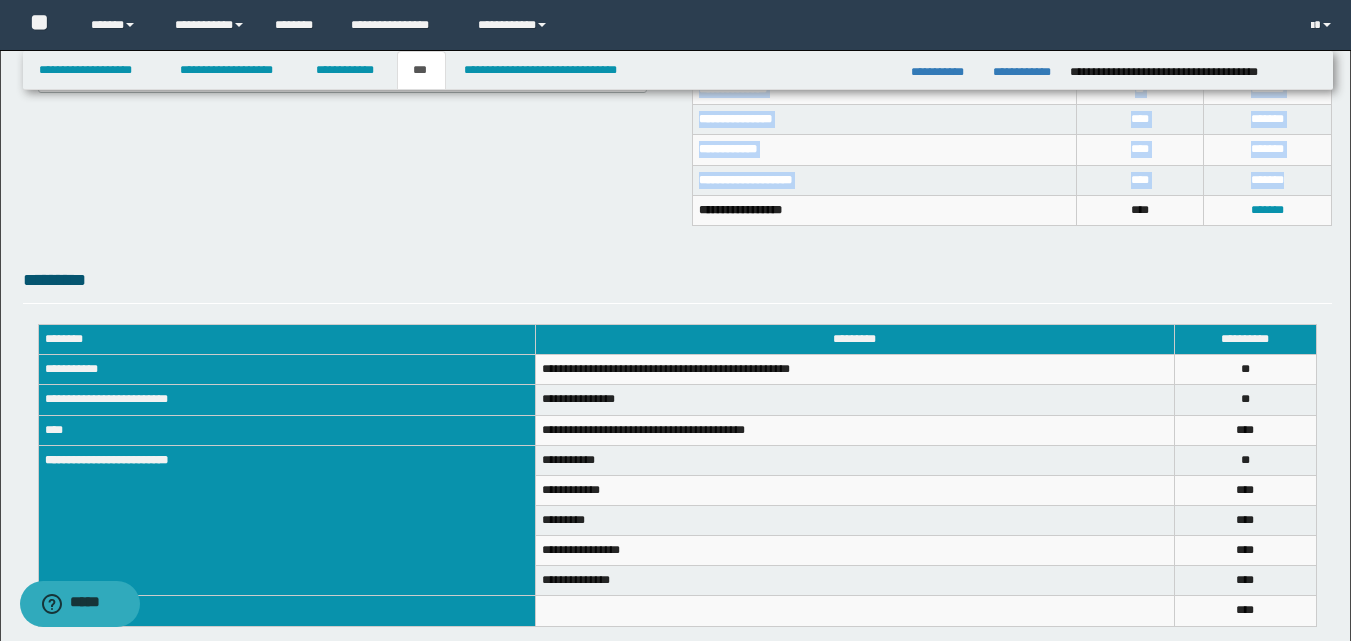 scroll, scrollTop: 0, scrollLeft: 0, axis: both 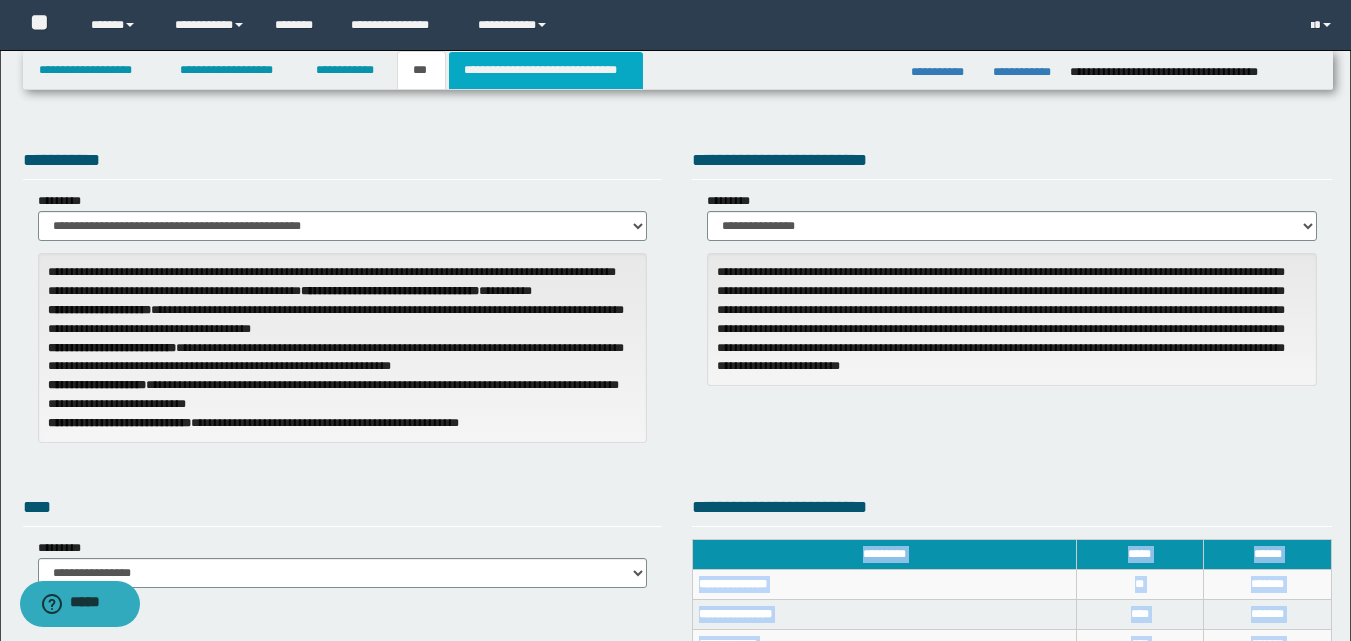click on "**********" at bounding box center (546, 70) 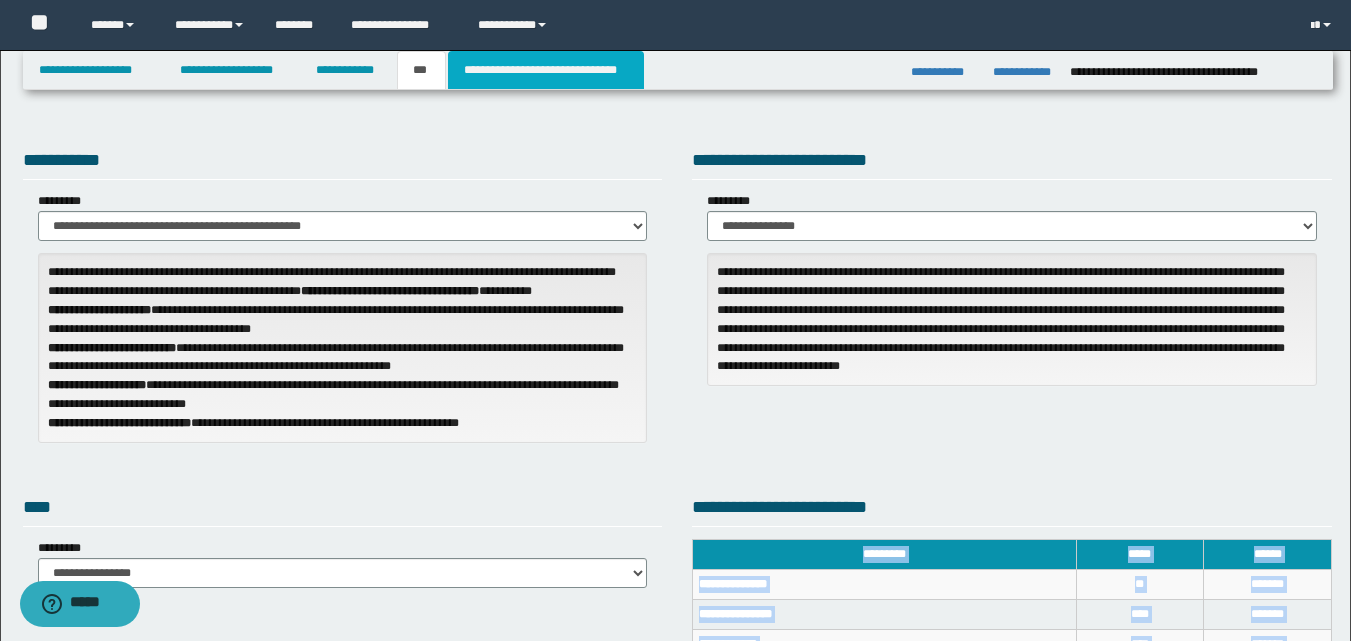 type 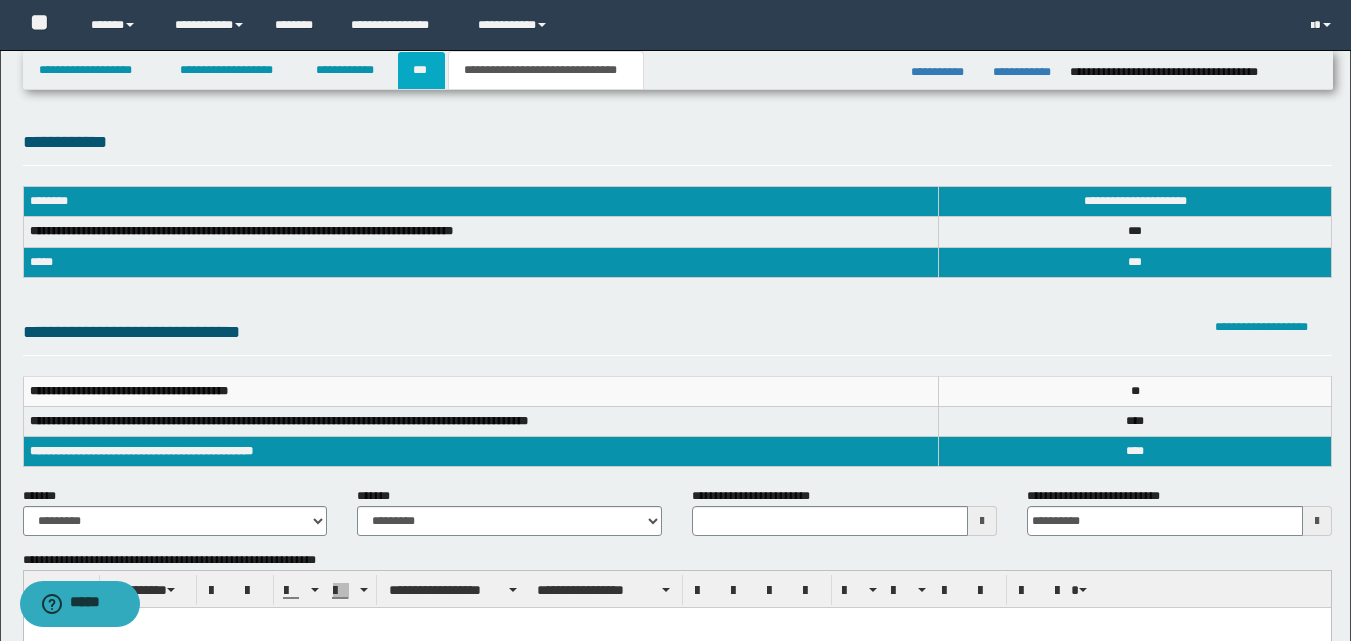 click on "***" at bounding box center [421, 70] 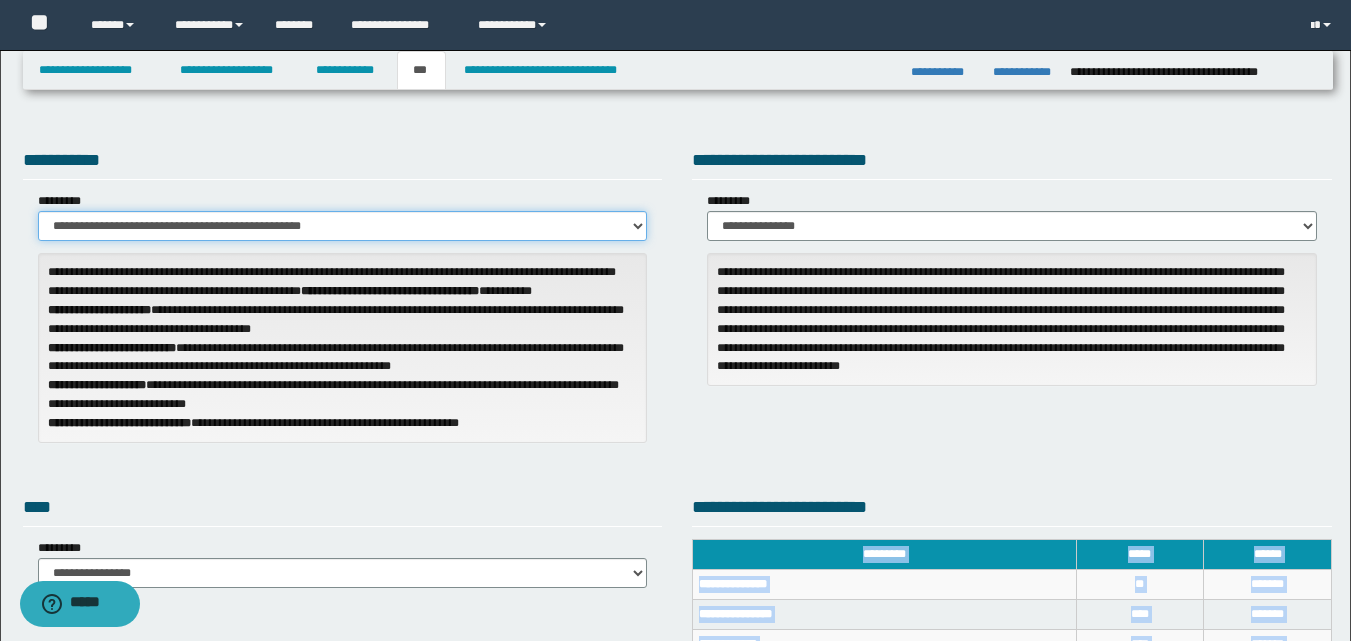 drag, startPoint x: 642, startPoint y: 230, endPoint x: 599, endPoint y: 237, distance: 43.56604 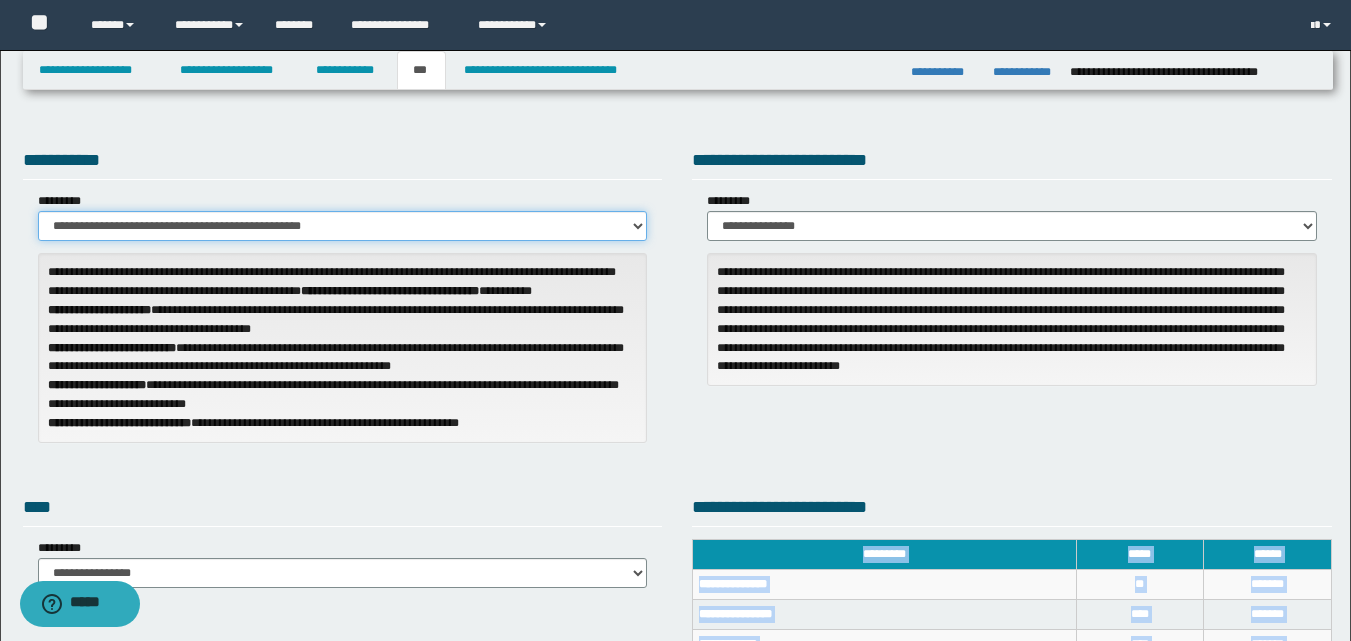 select on "*" 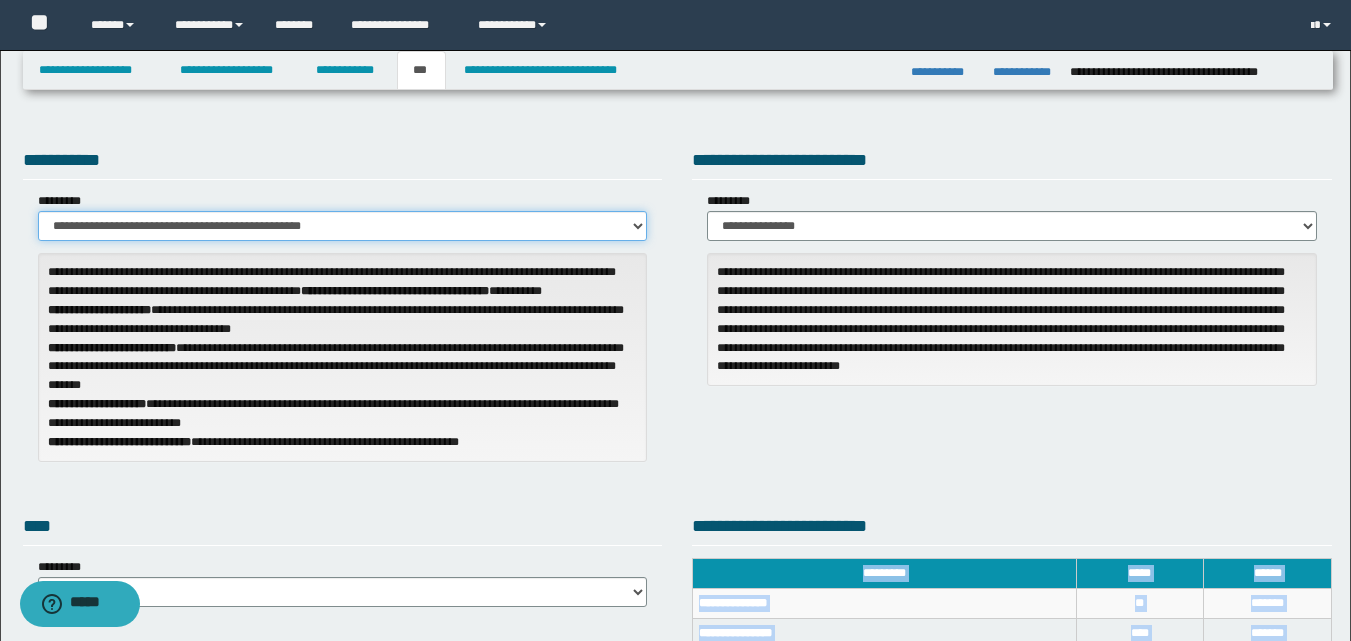 scroll, scrollTop: 59, scrollLeft: 0, axis: vertical 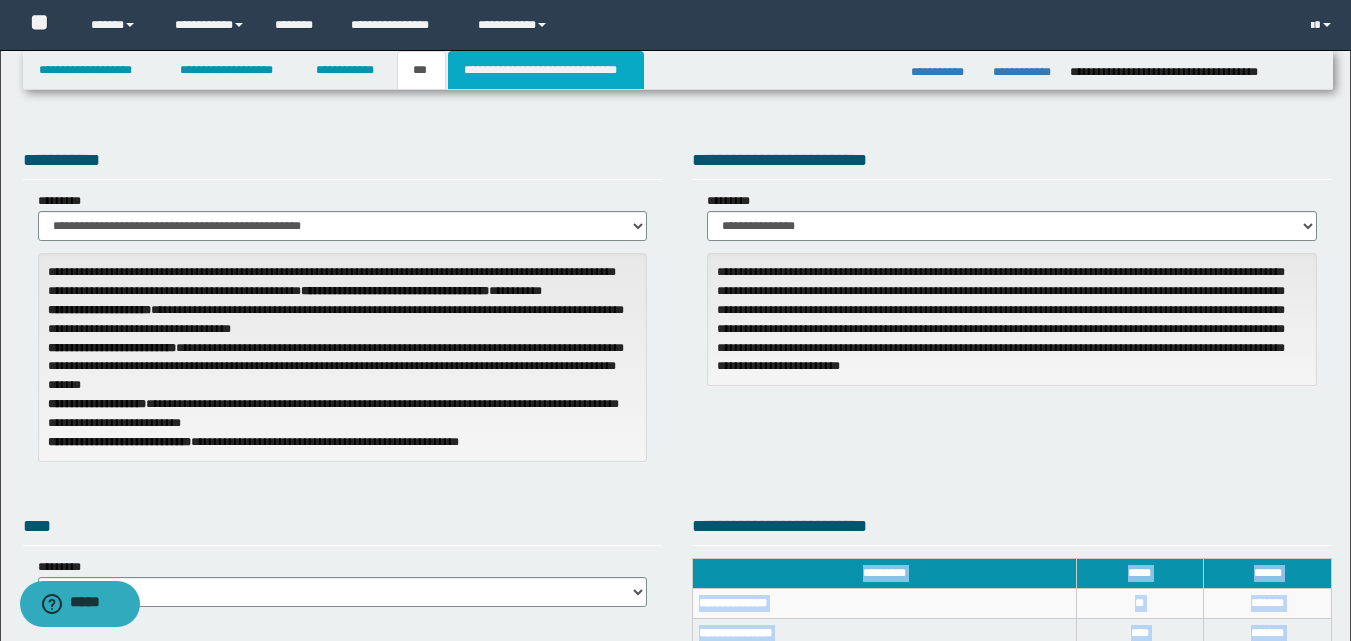 click on "**********" at bounding box center (546, 70) 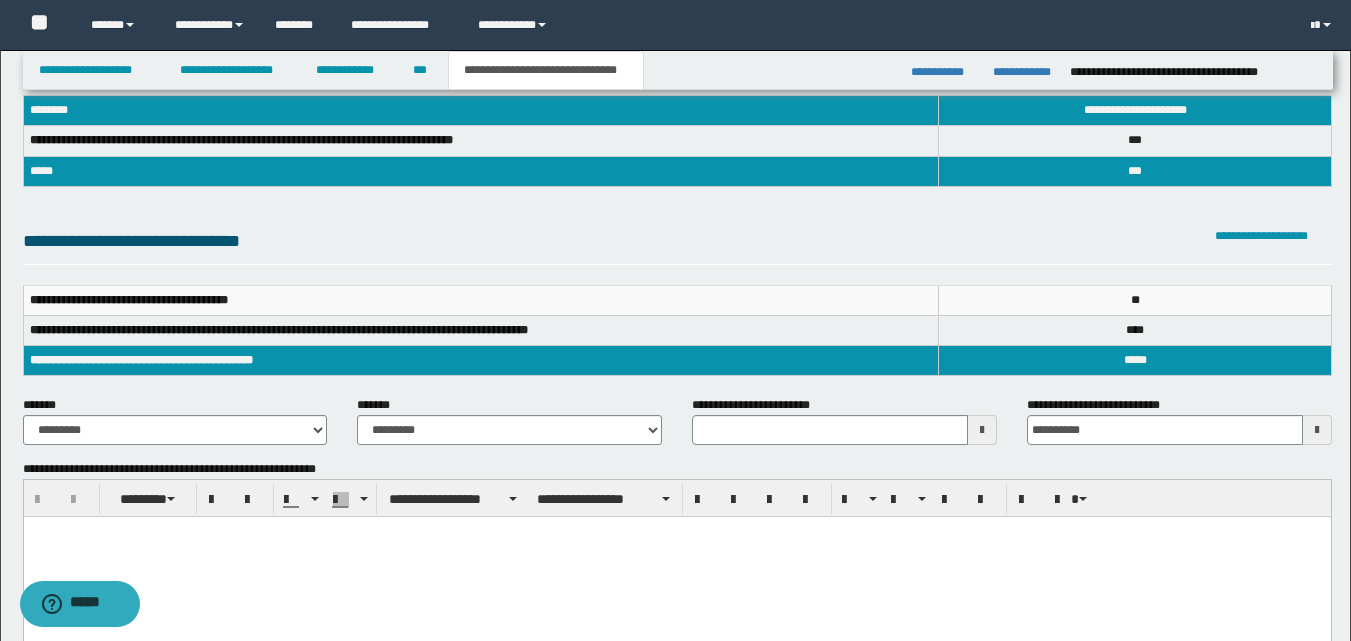 scroll, scrollTop: 192, scrollLeft: 0, axis: vertical 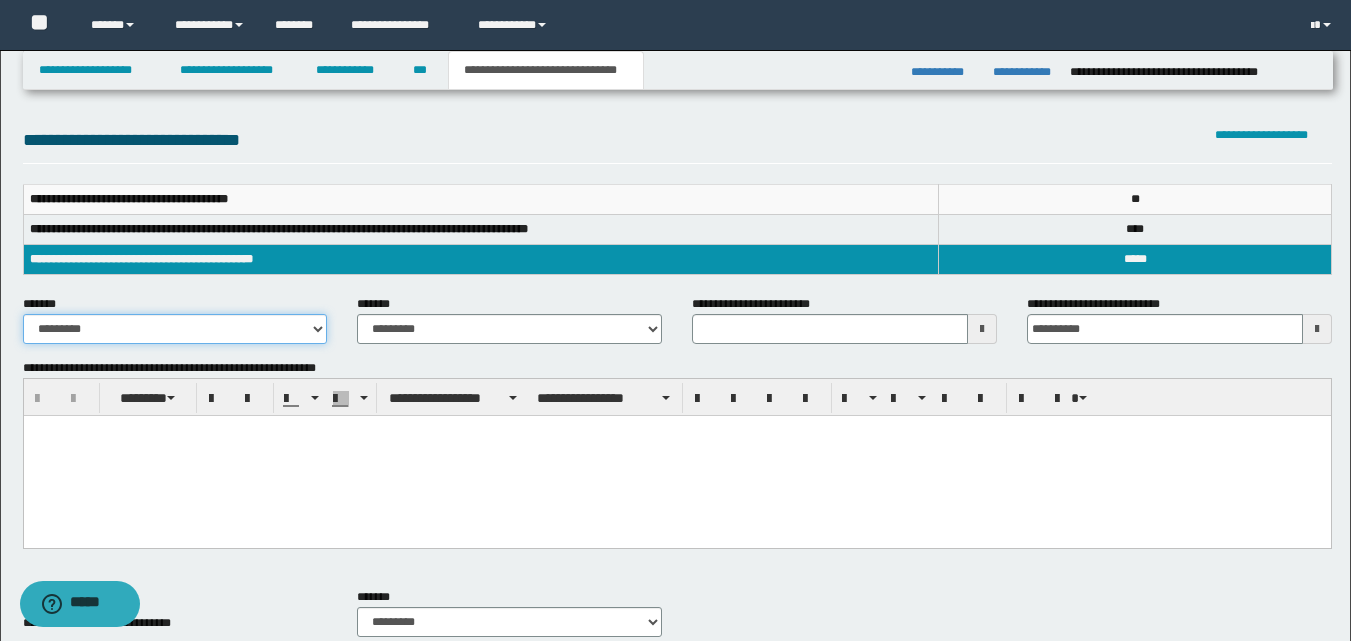 drag, startPoint x: 315, startPoint y: 332, endPoint x: 293, endPoint y: 331, distance: 22.022715 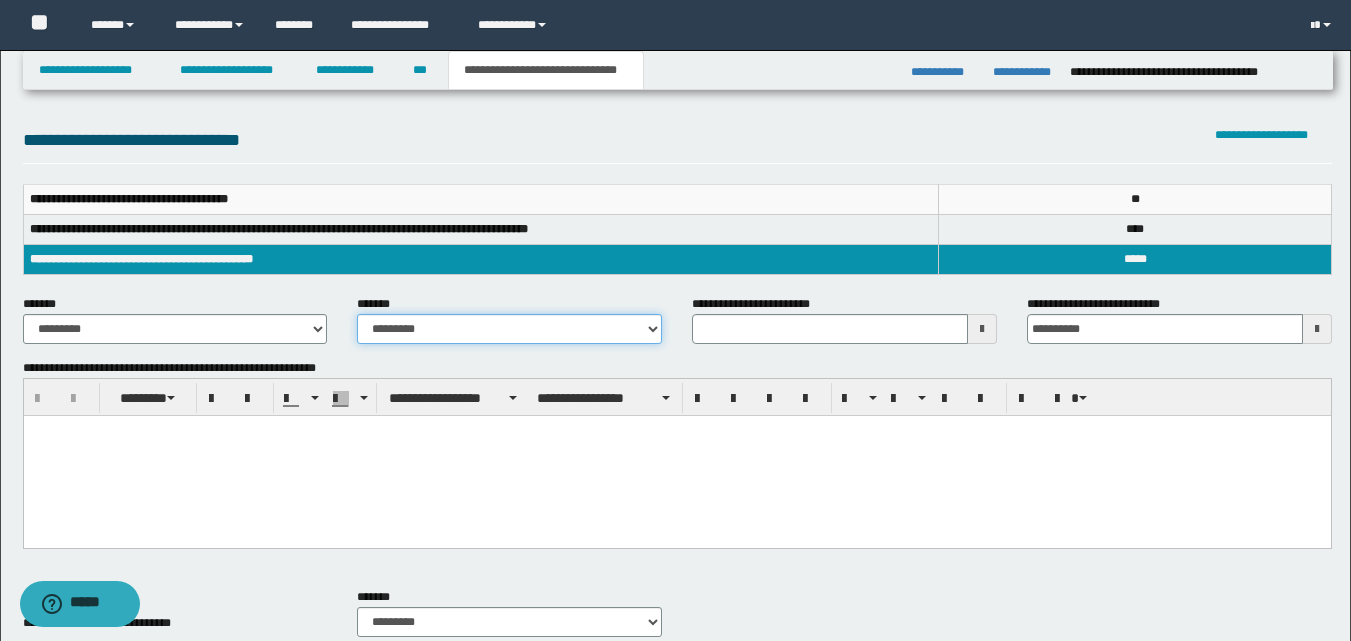 drag, startPoint x: 656, startPoint y: 330, endPoint x: 590, endPoint y: 335, distance: 66.189125 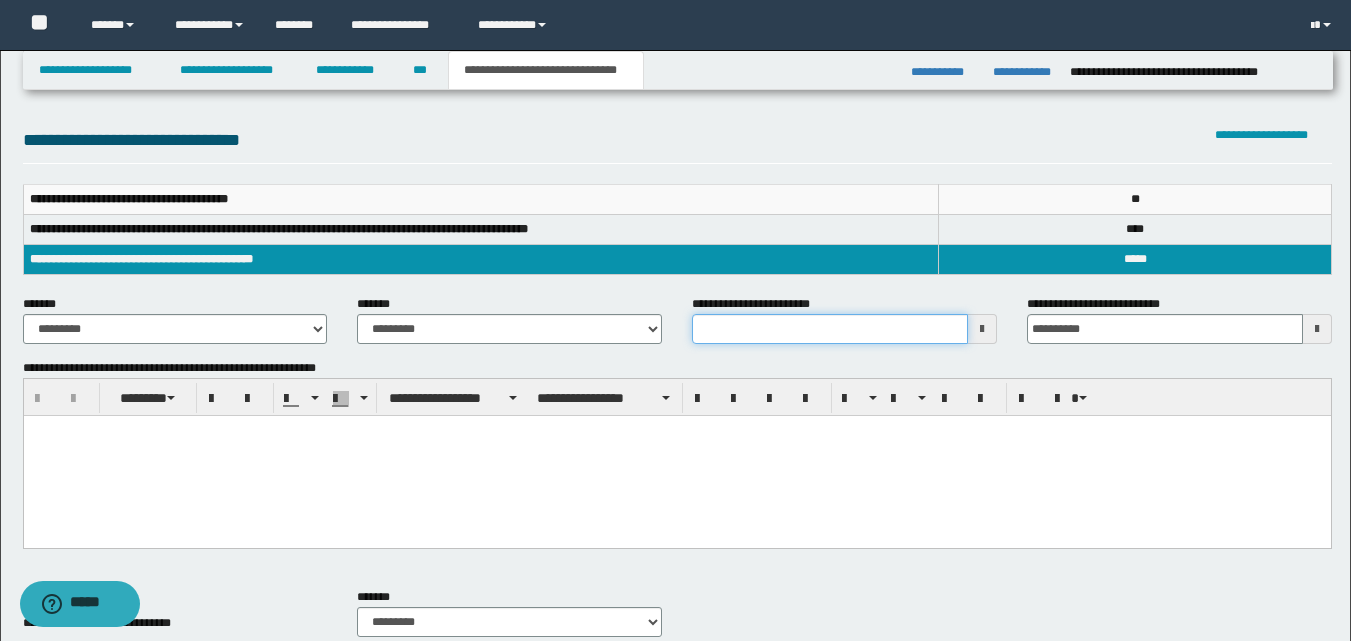 click on "**********" at bounding box center (830, 329) 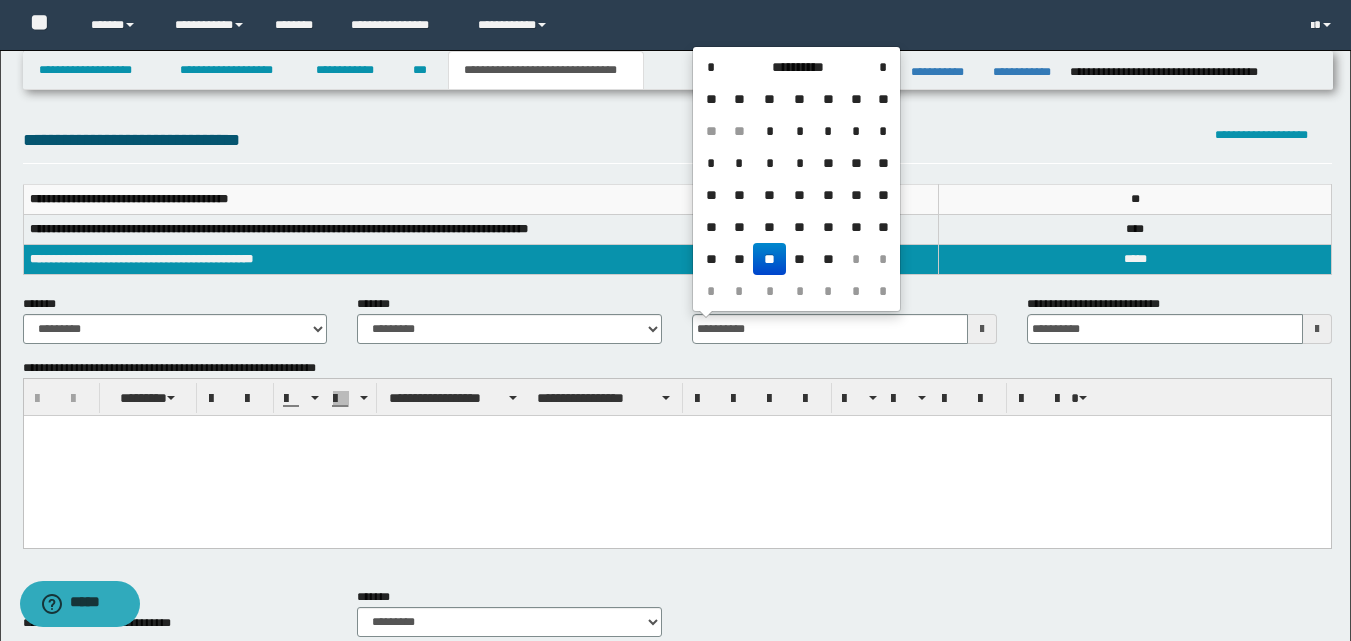 click on "**" at bounding box center [769, 259] 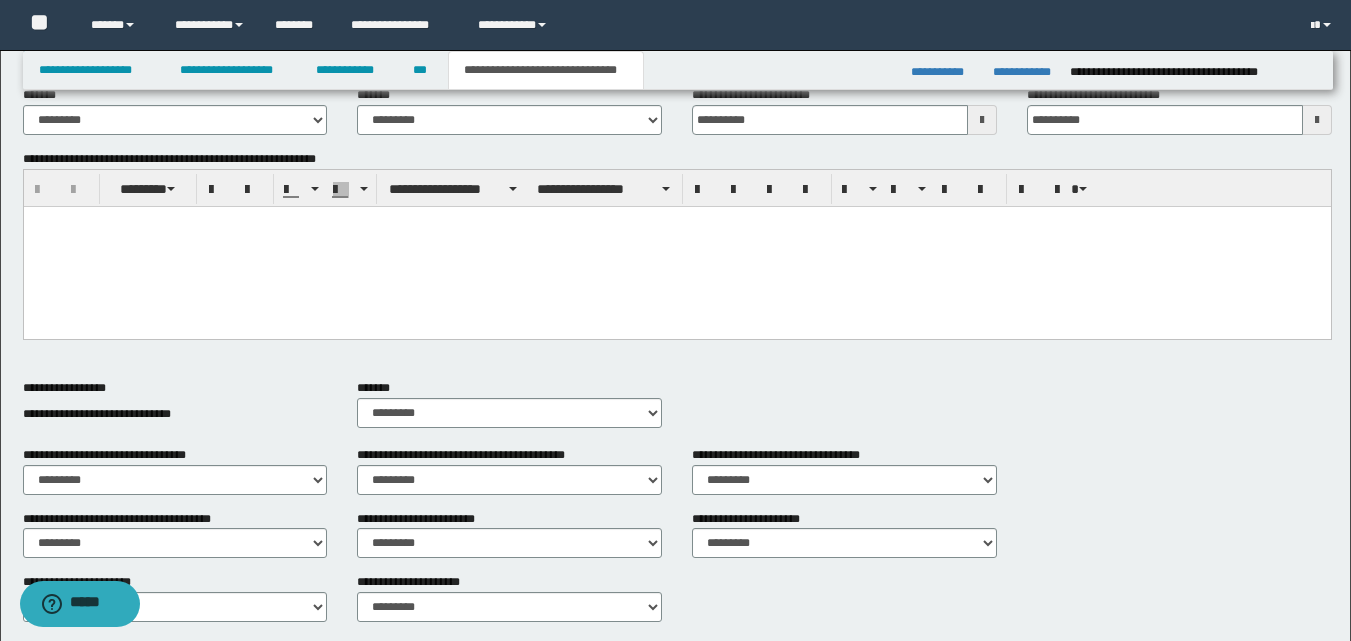 scroll, scrollTop: 443, scrollLeft: 0, axis: vertical 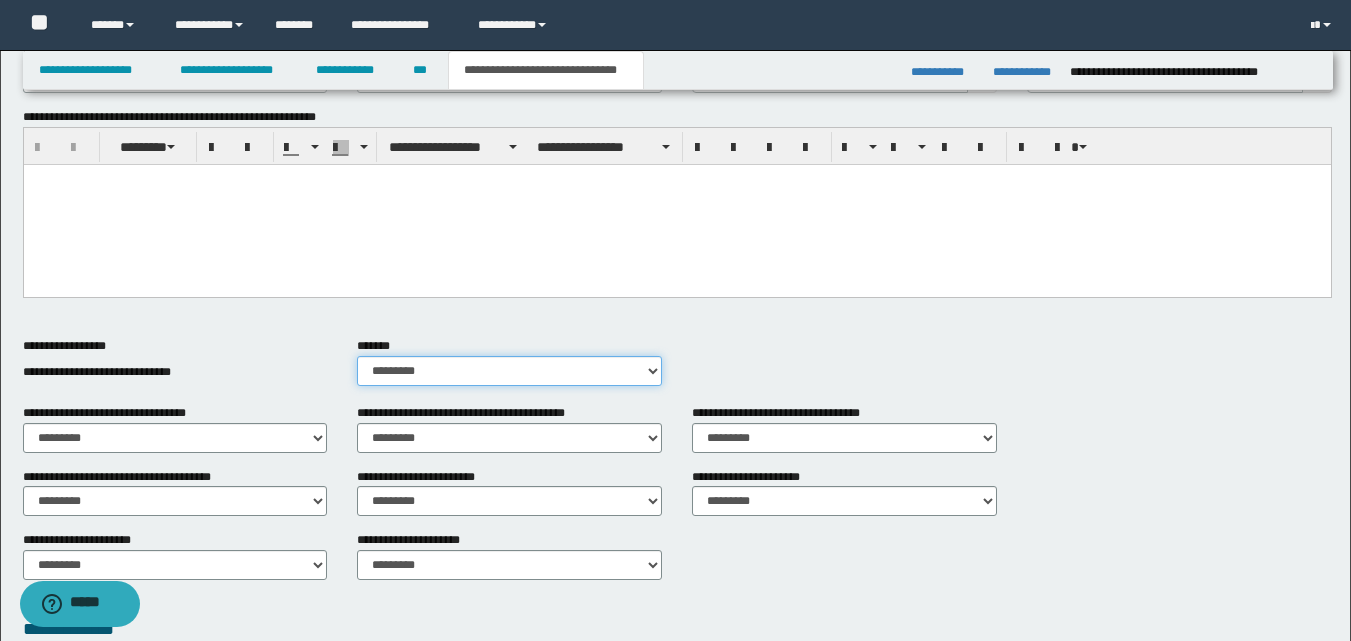 click on "*********
**
**" at bounding box center (509, 371) 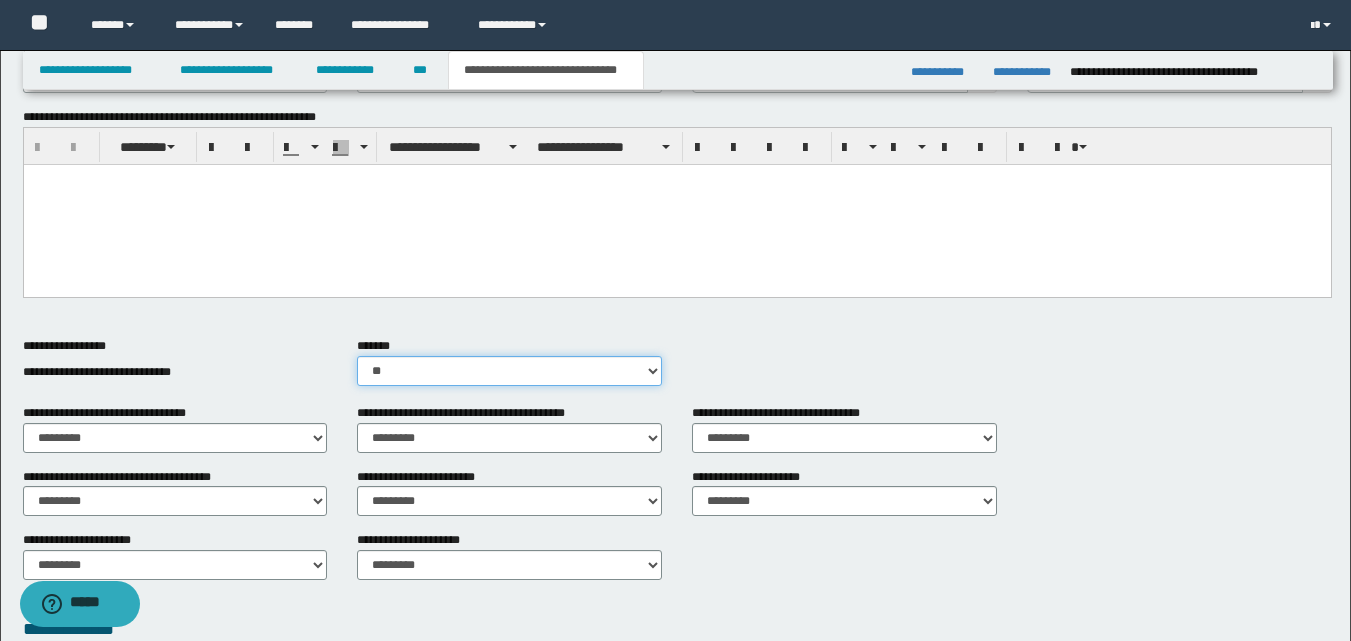 click on "*********
**
**" at bounding box center (509, 371) 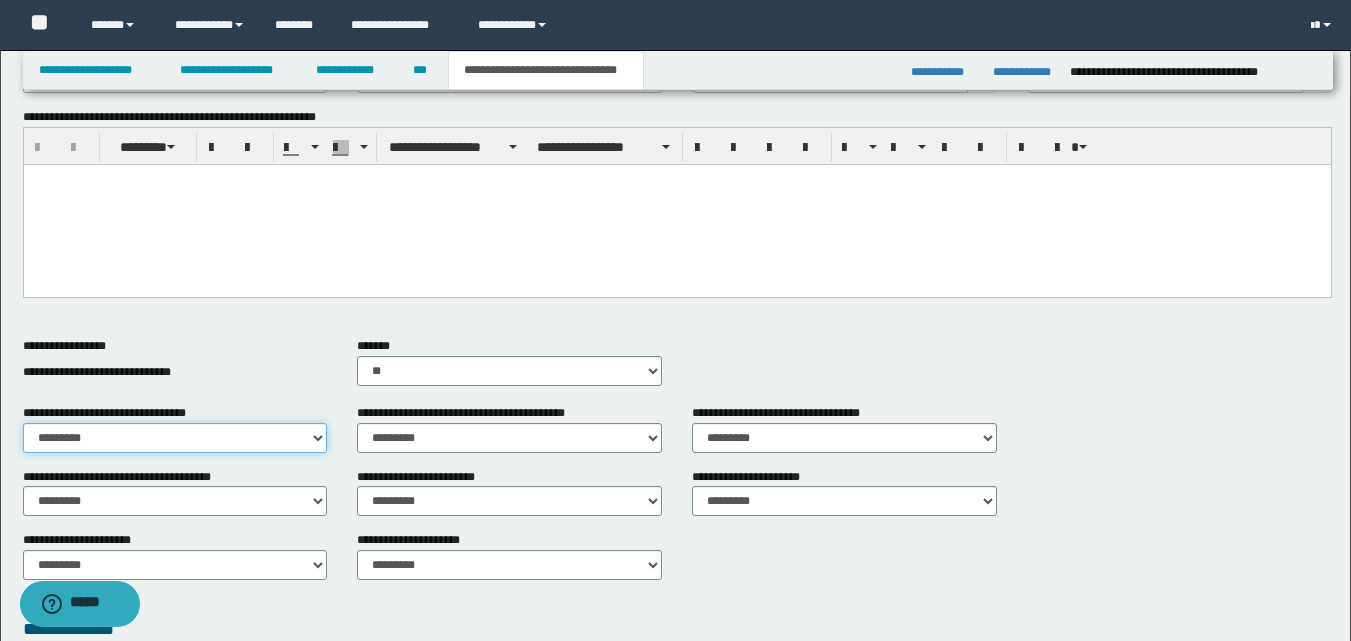 click on "*********
**
**" at bounding box center [175, 438] 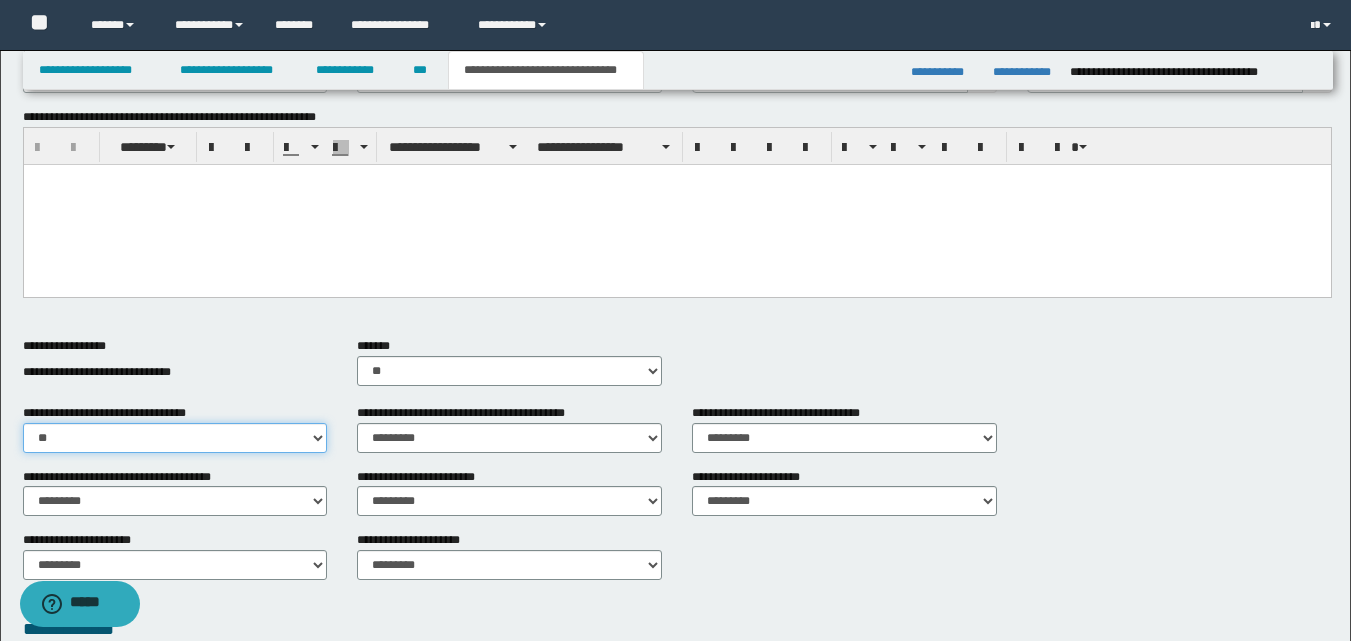 click on "*********
**
**" at bounding box center [175, 438] 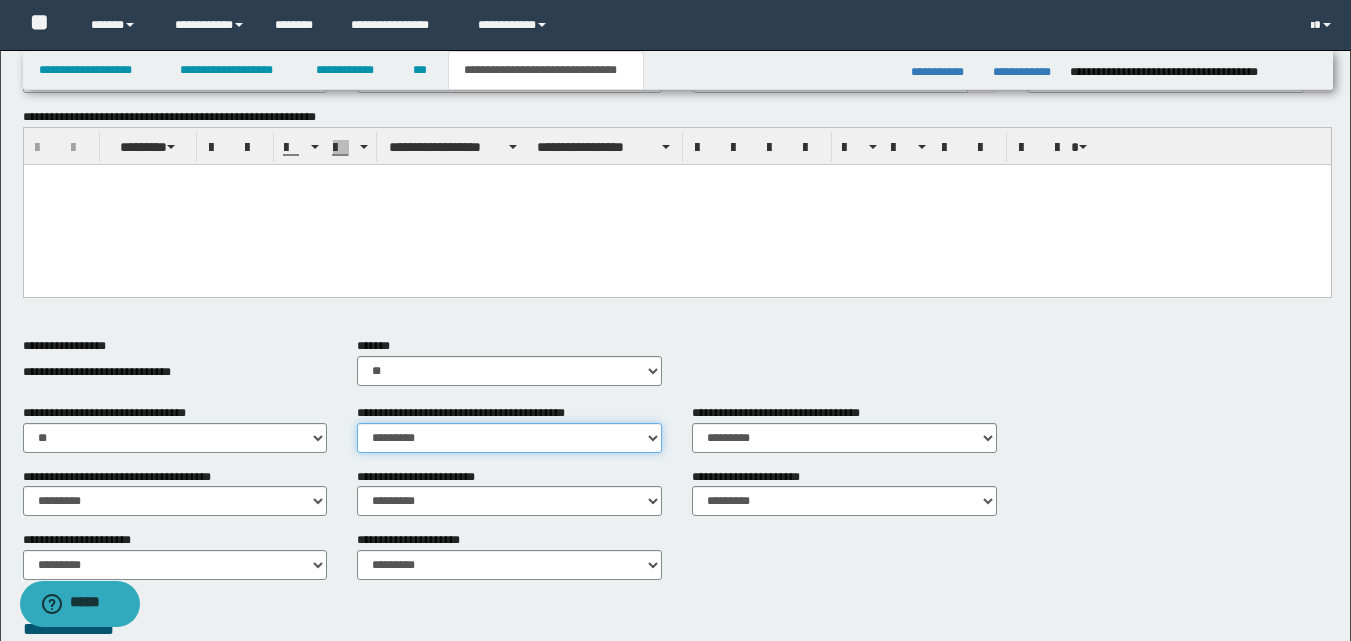 click on "*********
**
**" at bounding box center (509, 438) 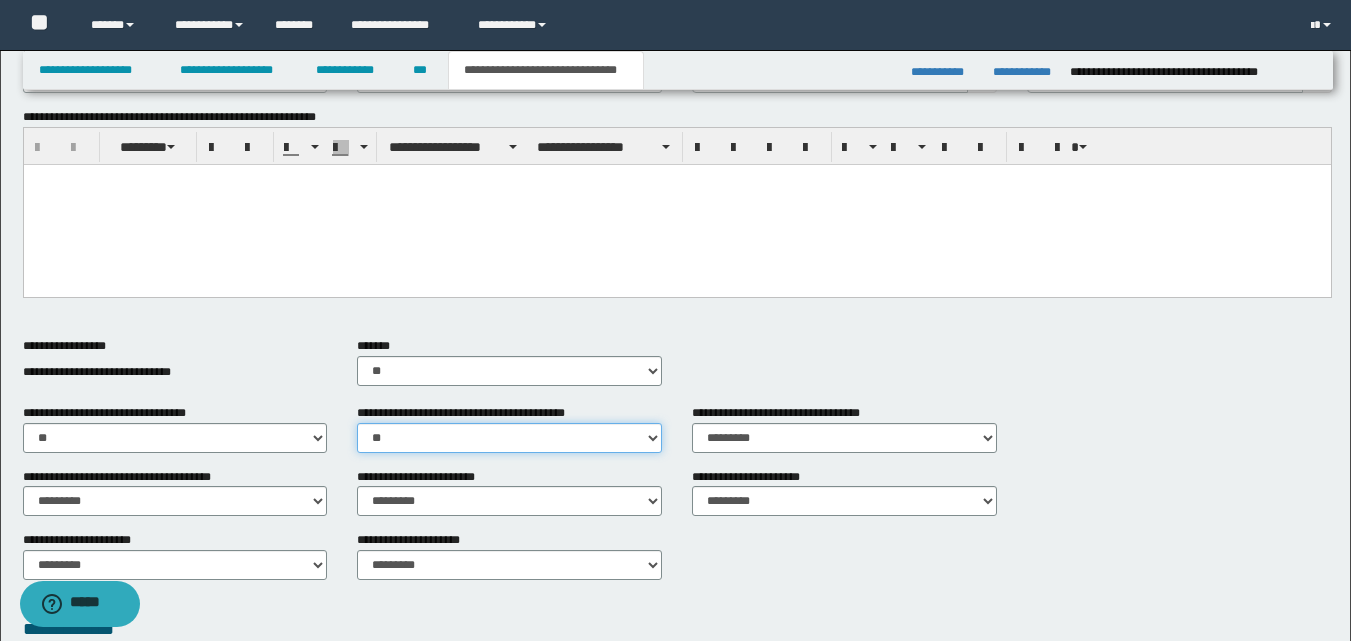 click on "*********
**
**" at bounding box center [509, 438] 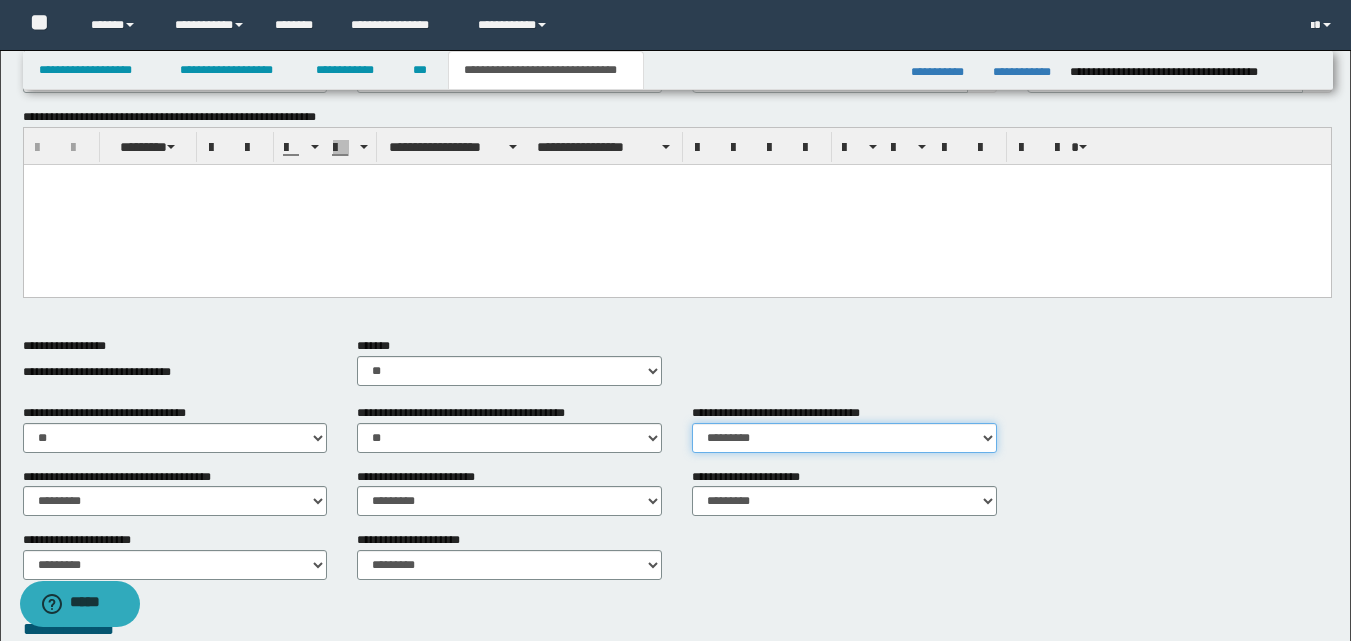 click on "*********
**
**" at bounding box center (844, 438) 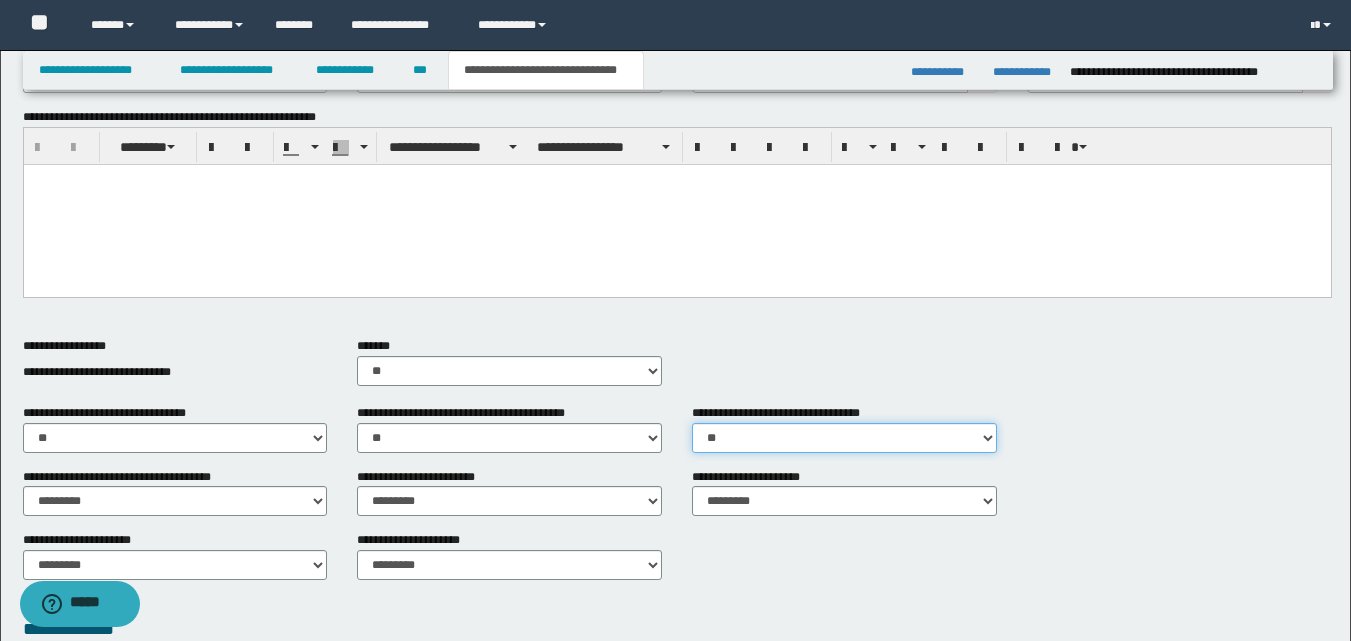 click on "*********
**
**" at bounding box center [844, 438] 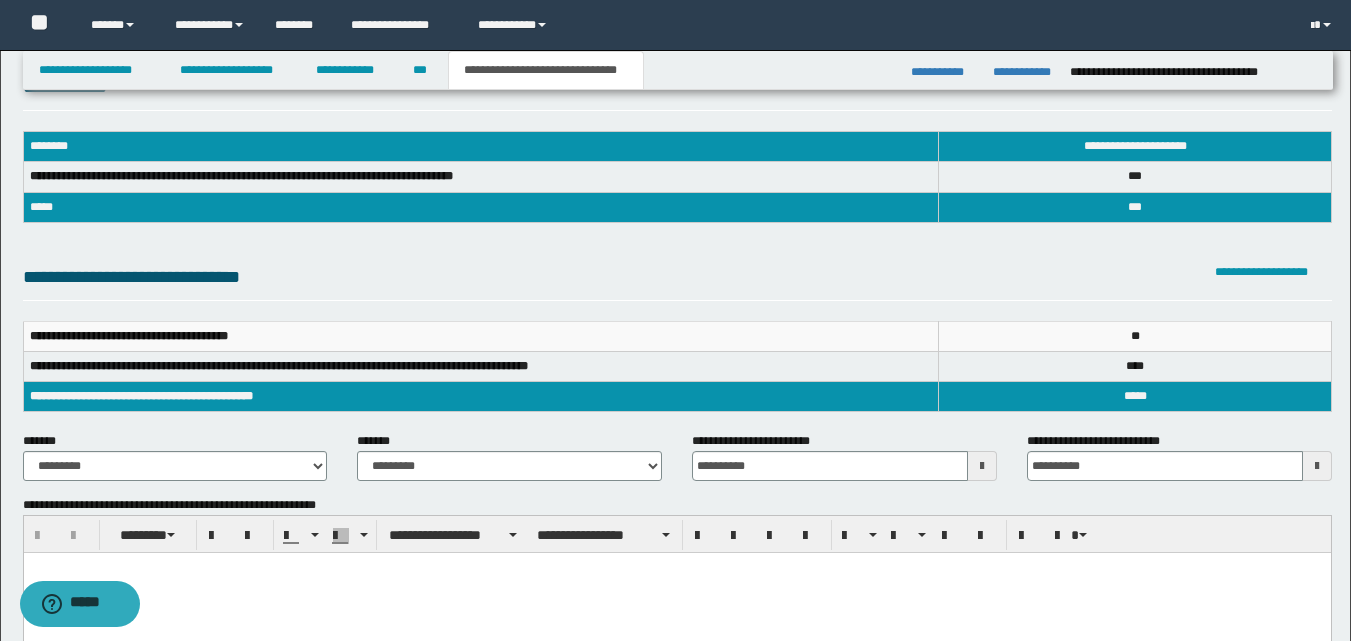 scroll, scrollTop: 0, scrollLeft: 0, axis: both 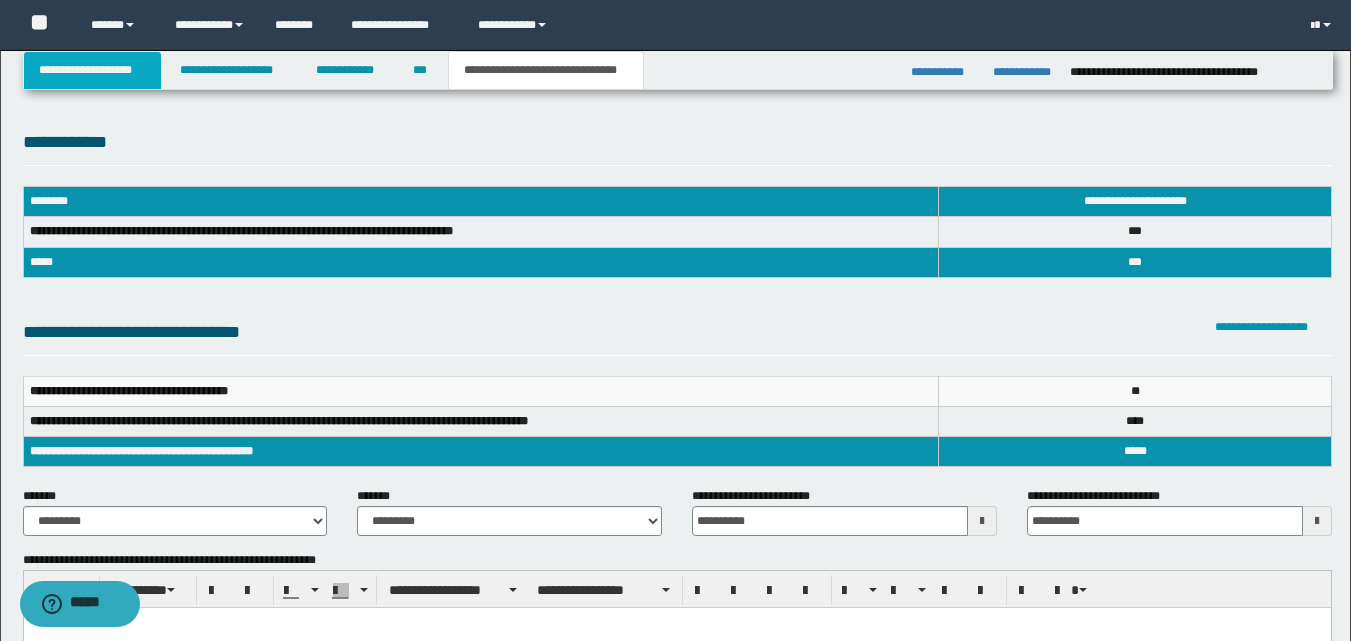 click on "**********" at bounding box center [92, 70] 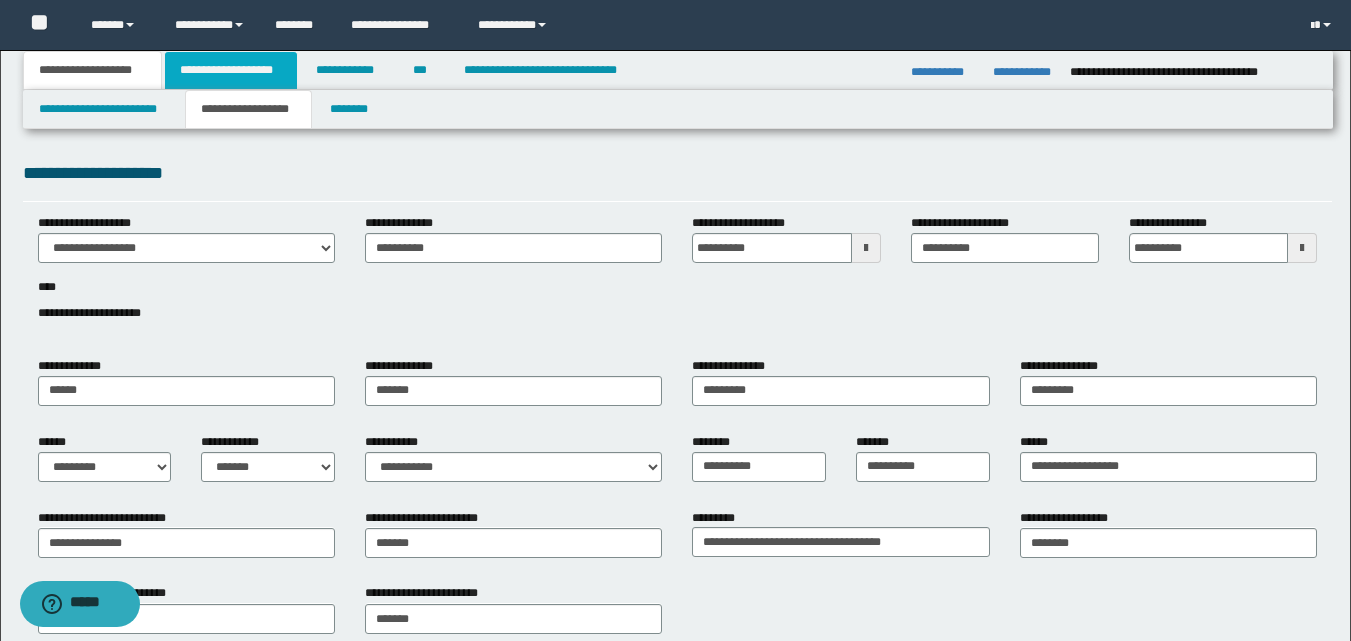 click on "**********" at bounding box center (231, 70) 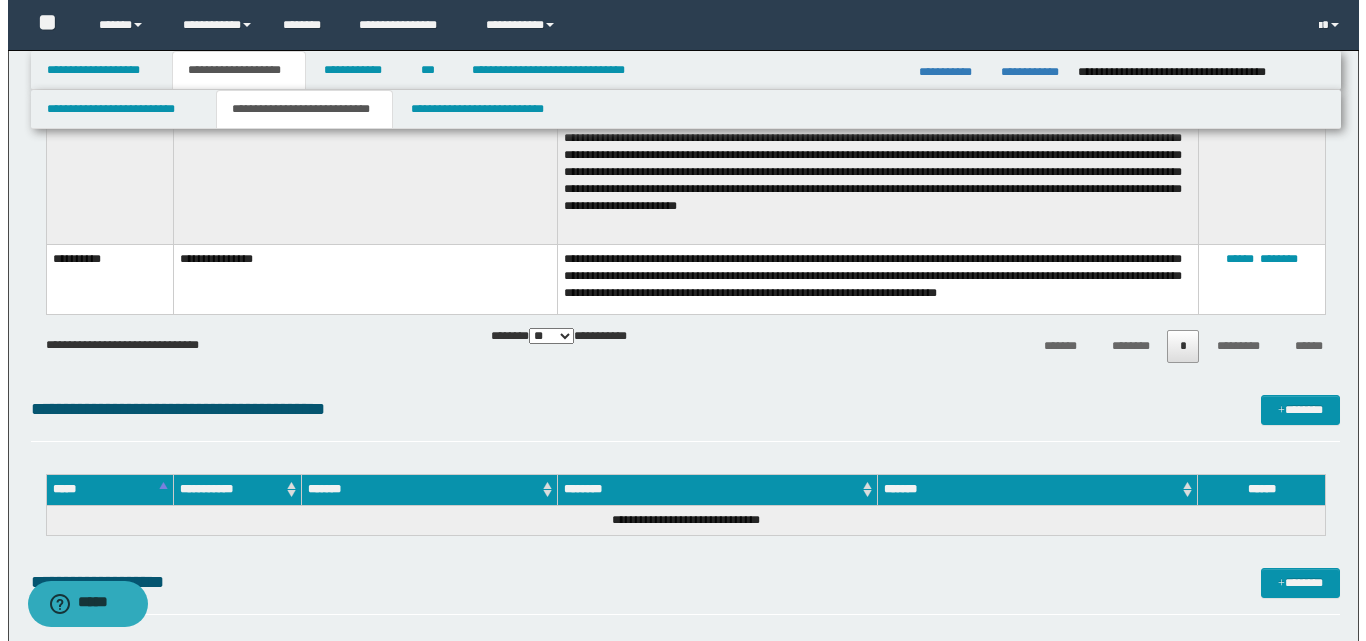 scroll, scrollTop: 1546, scrollLeft: 0, axis: vertical 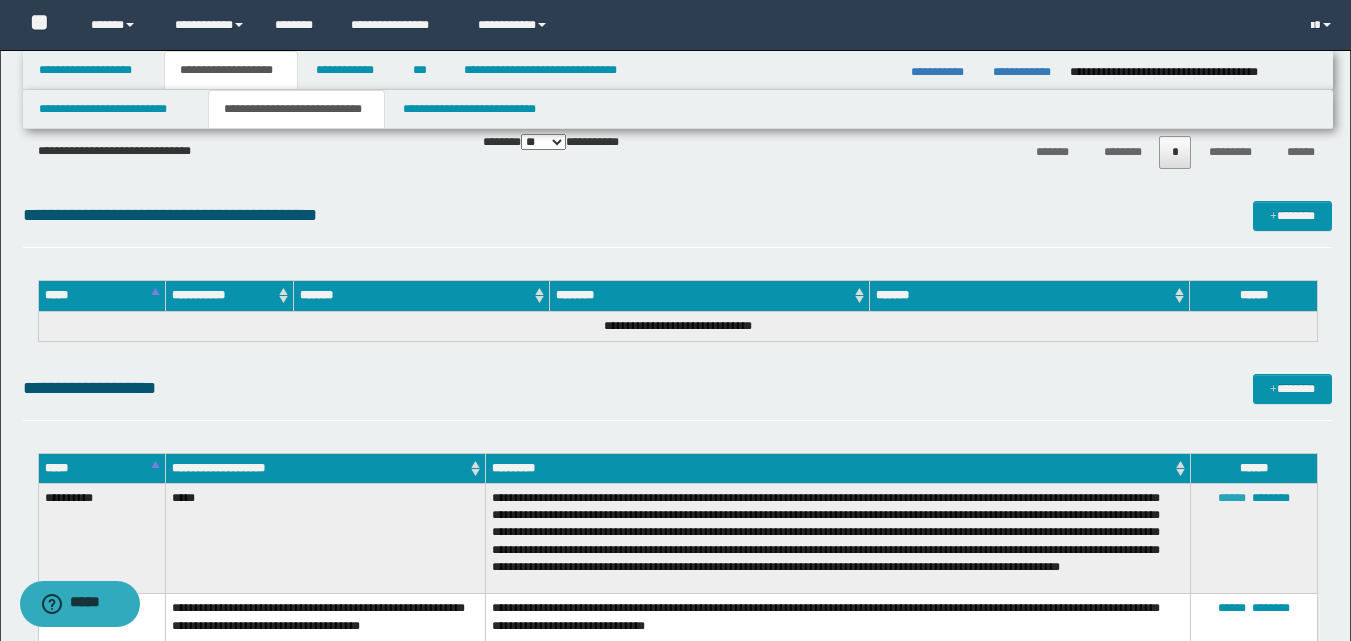 click on "******" at bounding box center (1232, 498) 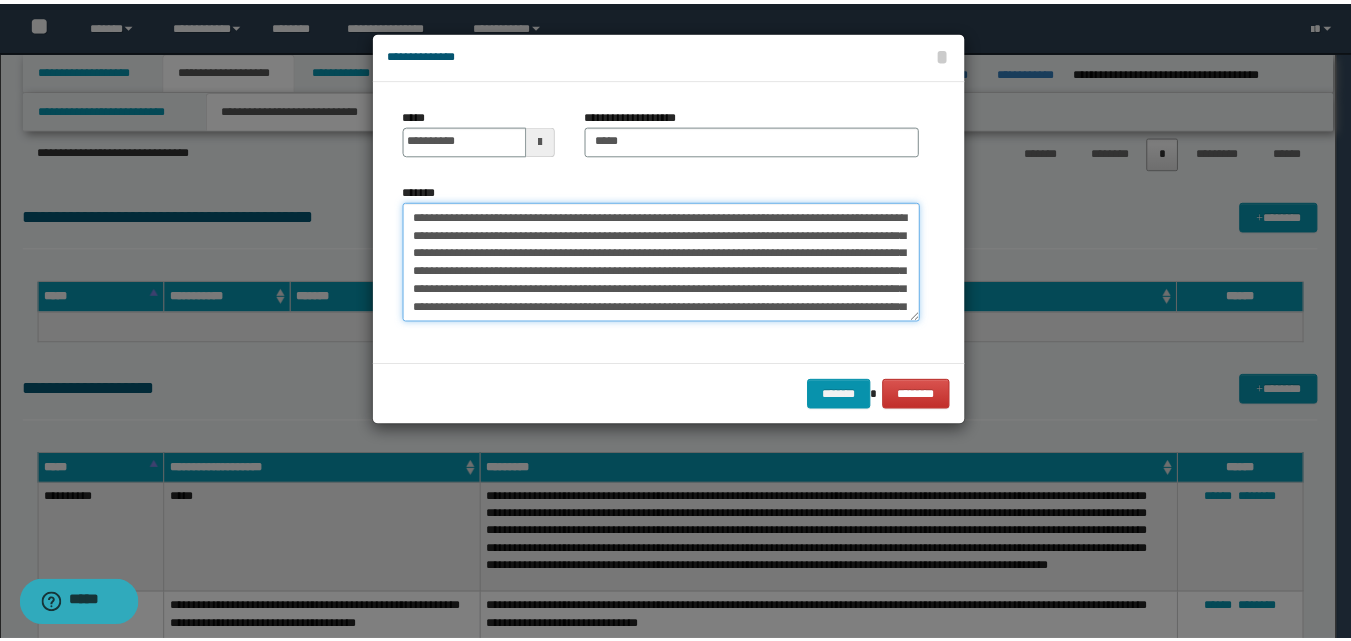 scroll, scrollTop: 36, scrollLeft: 0, axis: vertical 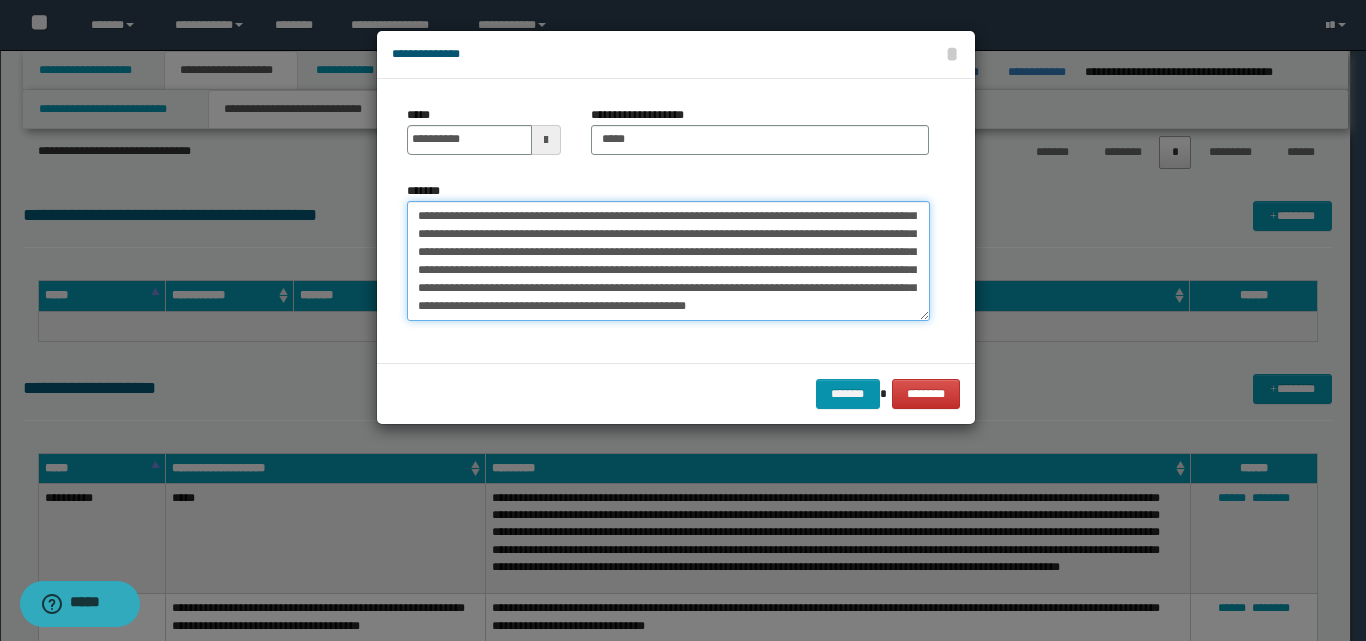 drag, startPoint x: 413, startPoint y: 210, endPoint x: 833, endPoint y: 326, distance: 435.72467 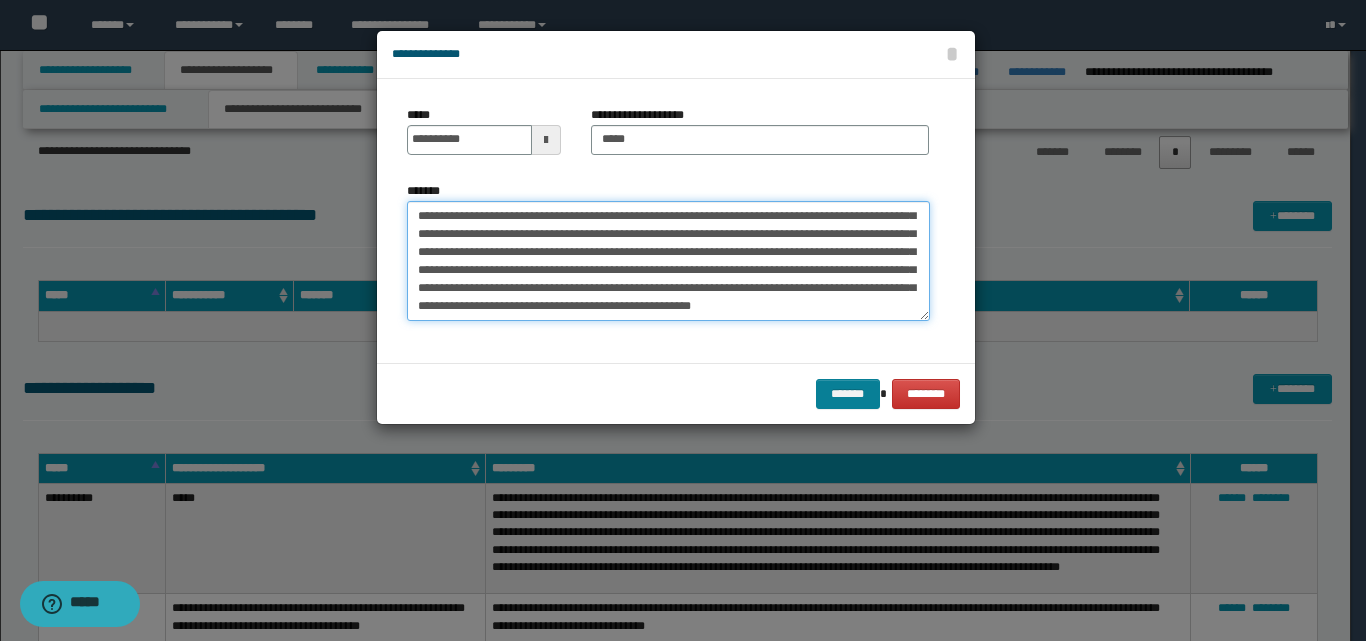 type on "**********" 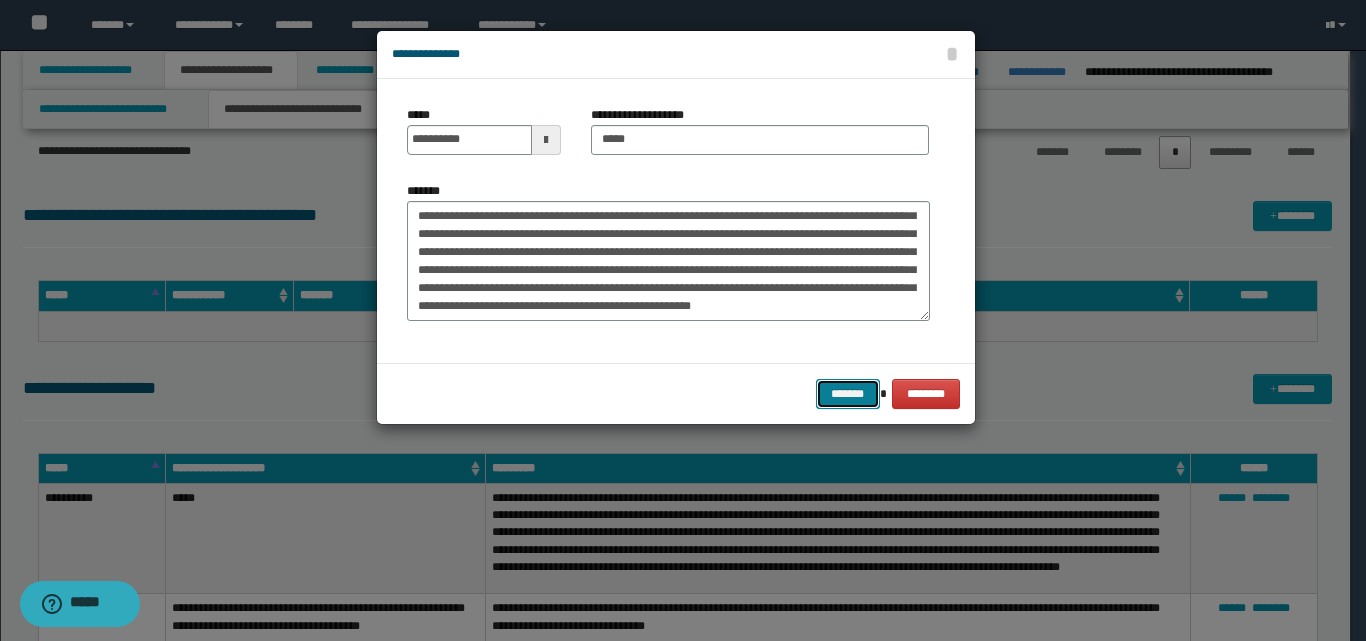 click on "*******" at bounding box center [848, 394] 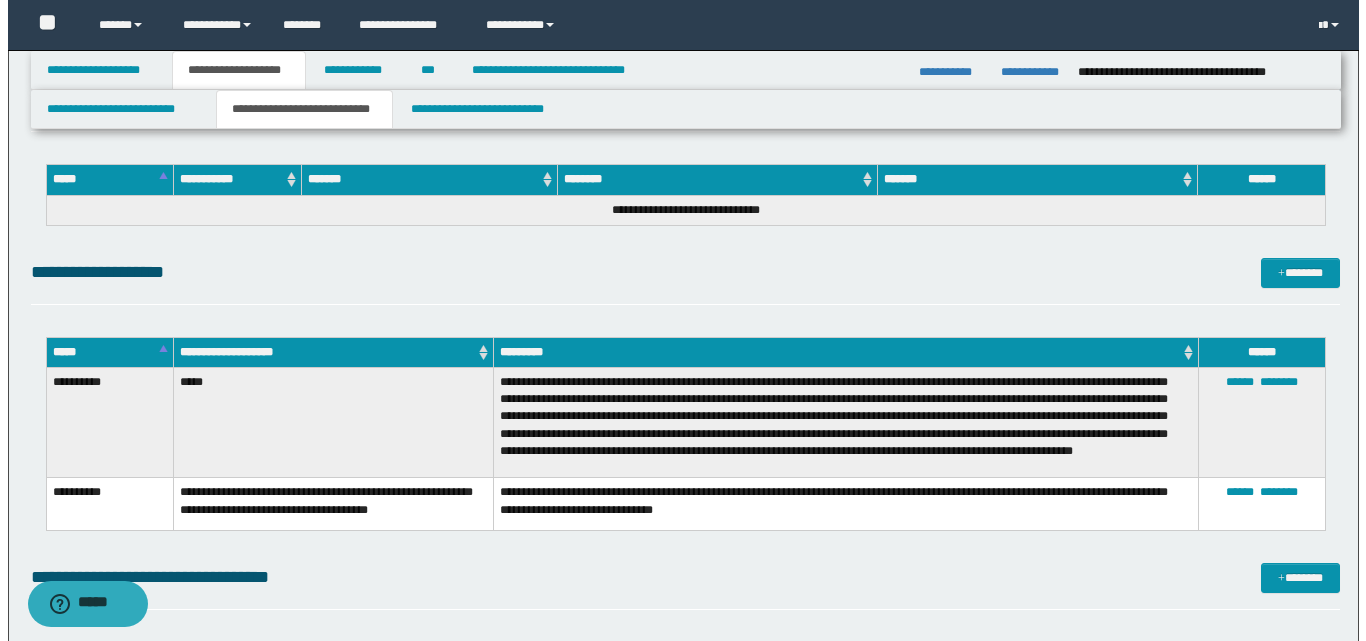 scroll, scrollTop: 1717, scrollLeft: 0, axis: vertical 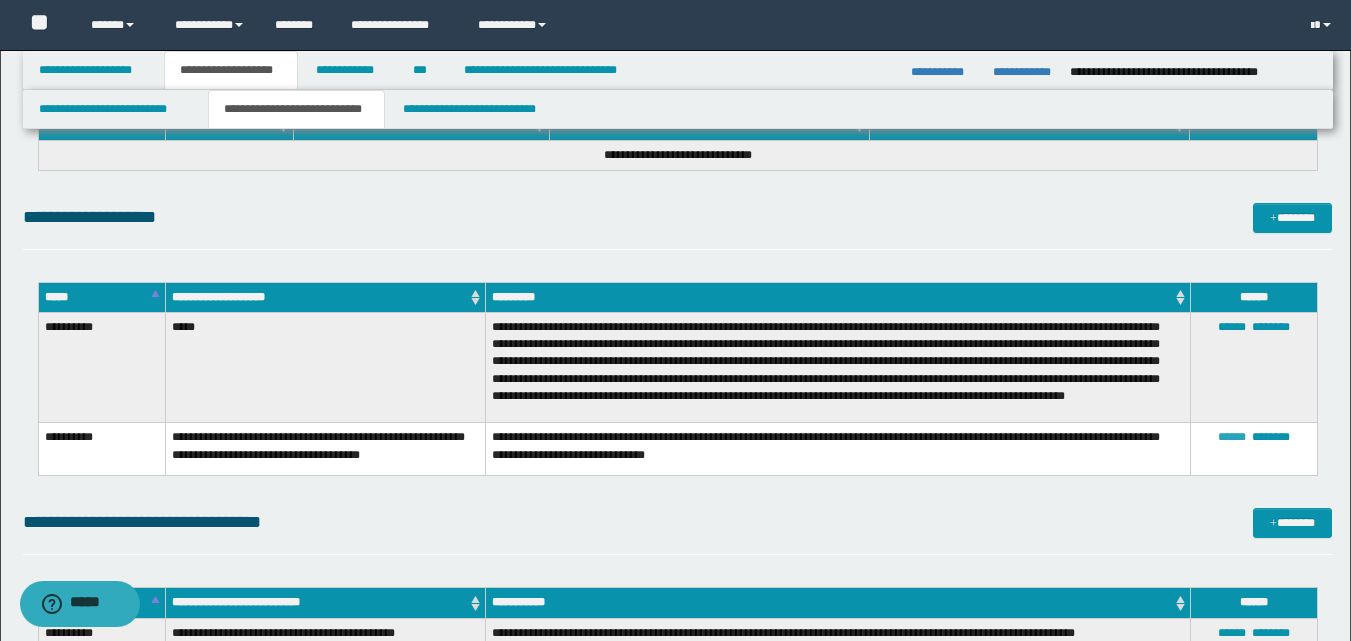 click on "******" at bounding box center [1232, 437] 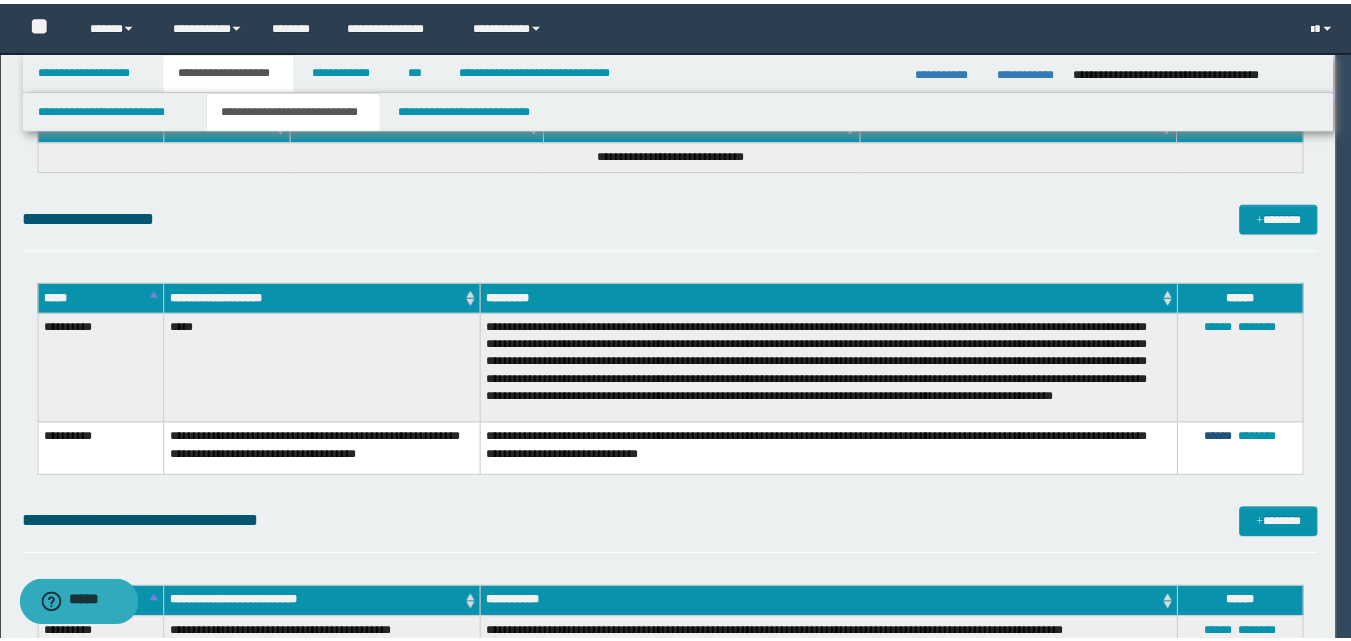 scroll, scrollTop: 0, scrollLeft: 0, axis: both 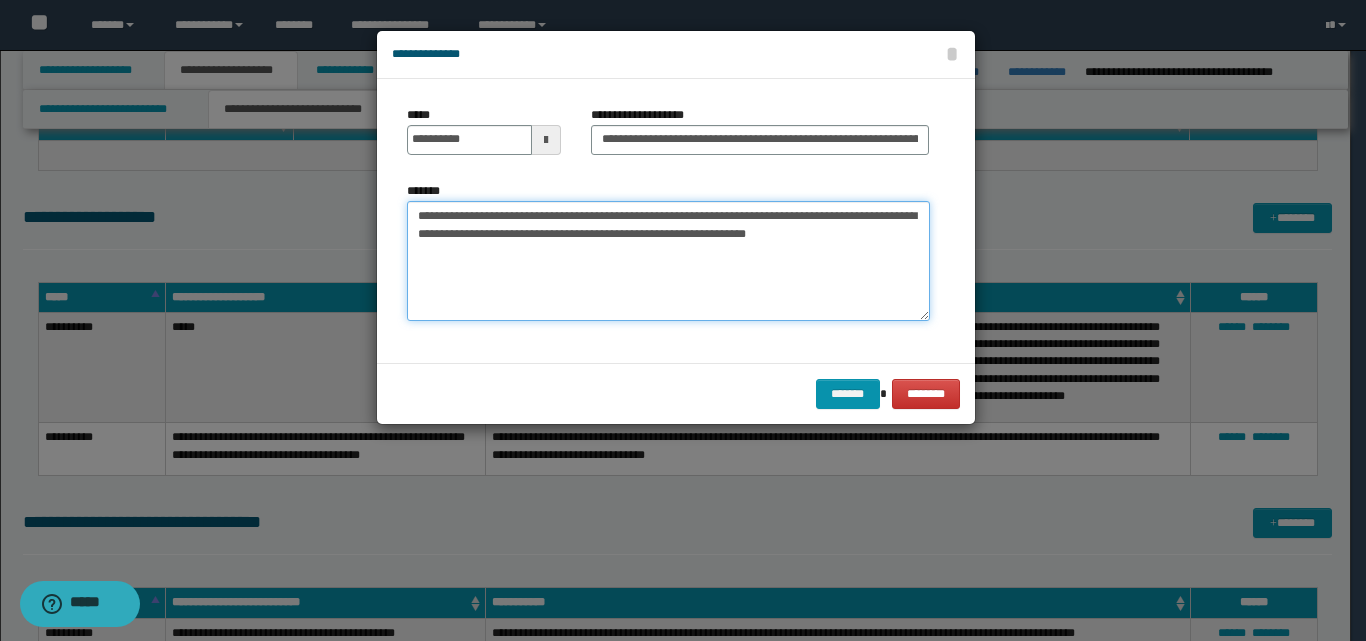 drag, startPoint x: 417, startPoint y: 214, endPoint x: 885, endPoint y: 241, distance: 468.7782 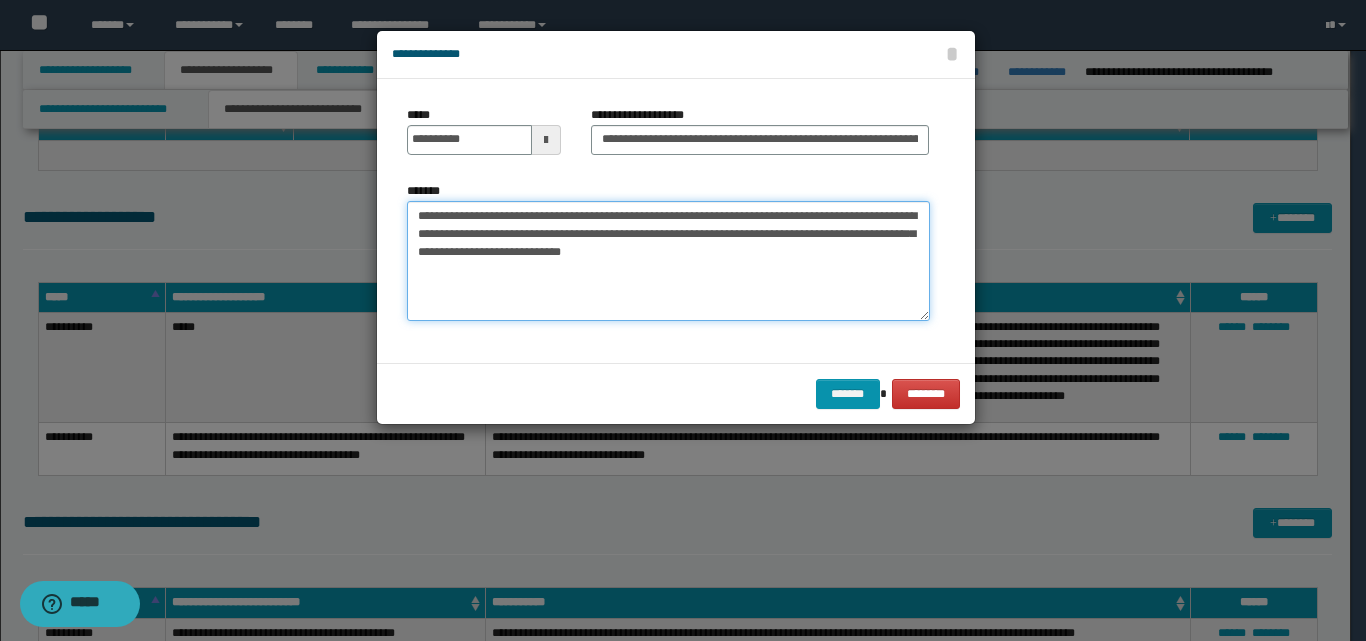 drag, startPoint x: 415, startPoint y: 209, endPoint x: 827, endPoint y: 251, distance: 414.13525 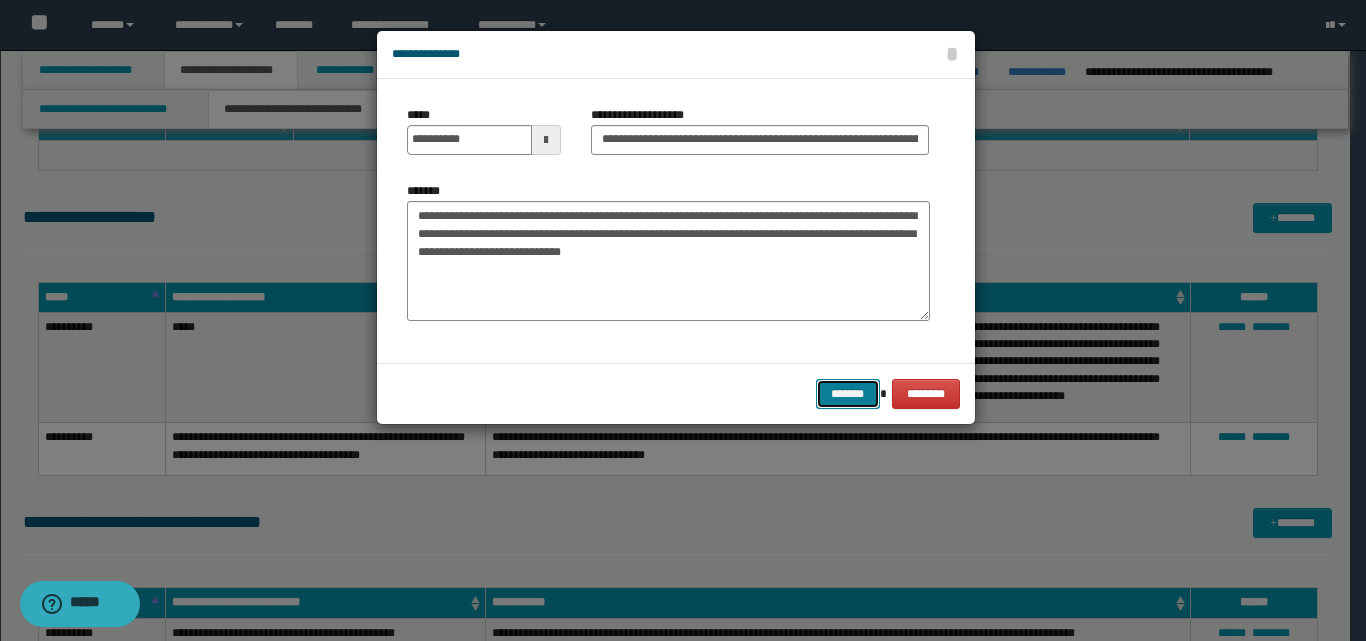 click on "*******" at bounding box center [848, 394] 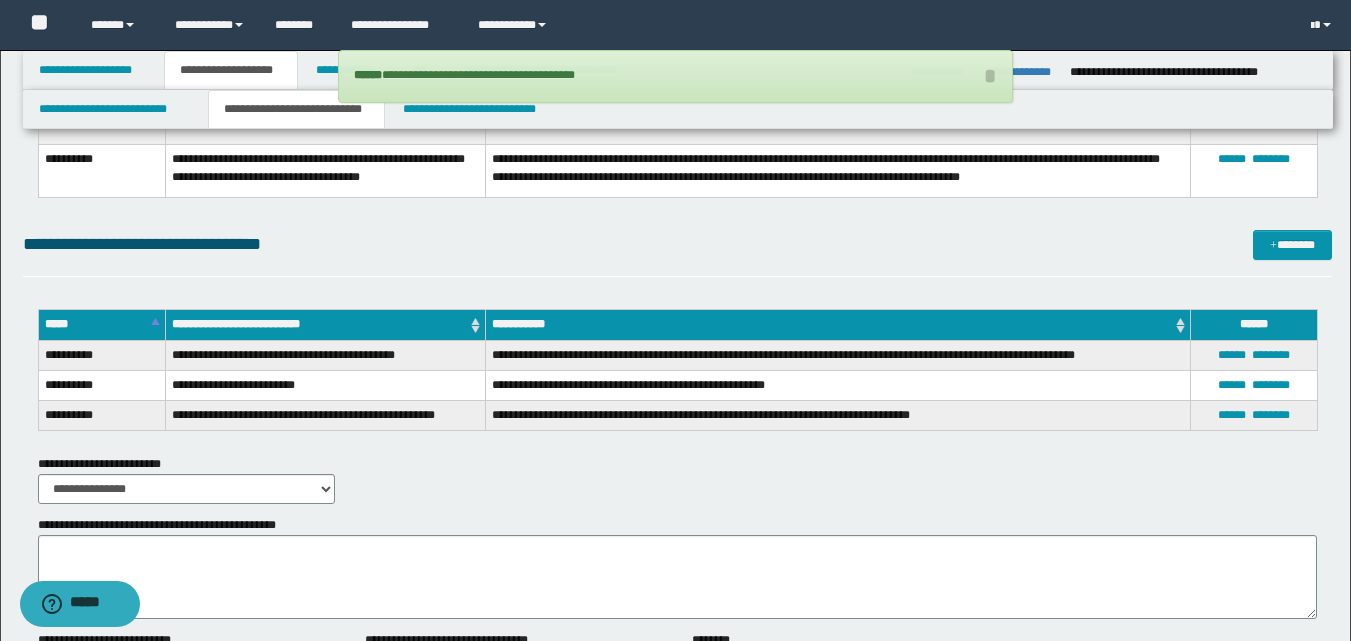 scroll, scrollTop: 2023, scrollLeft: 0, axis: vertical 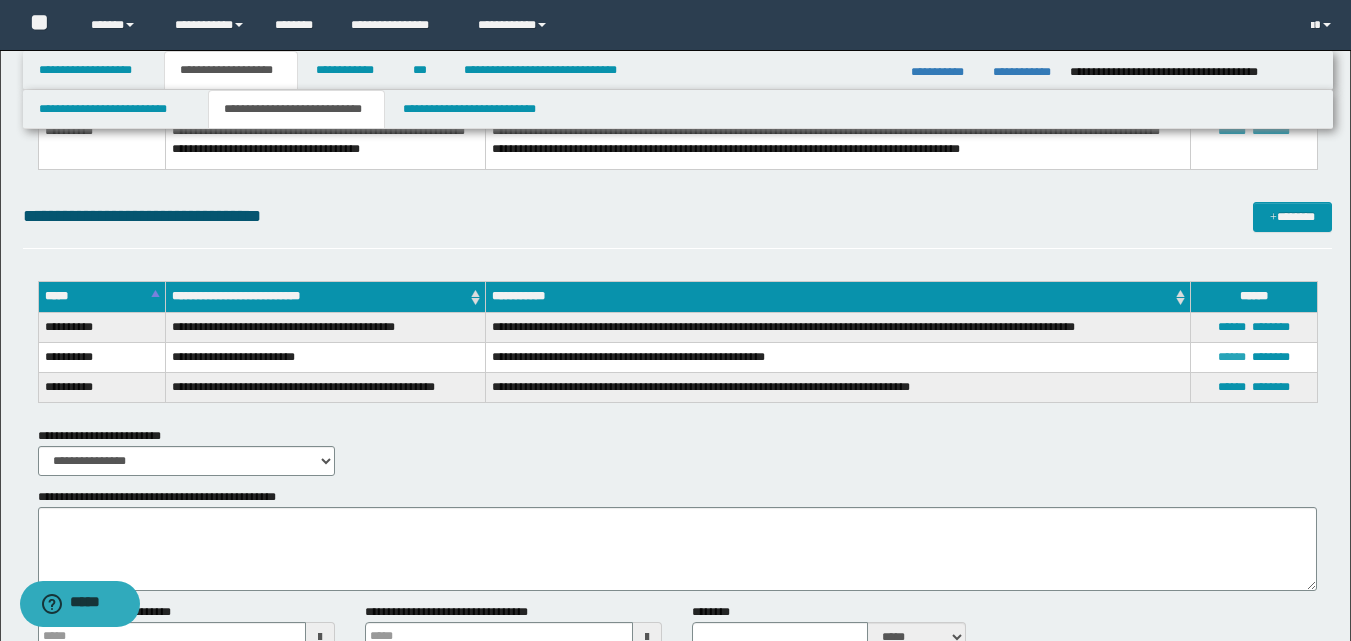 click on "******" at bounding box center (1232, 357) 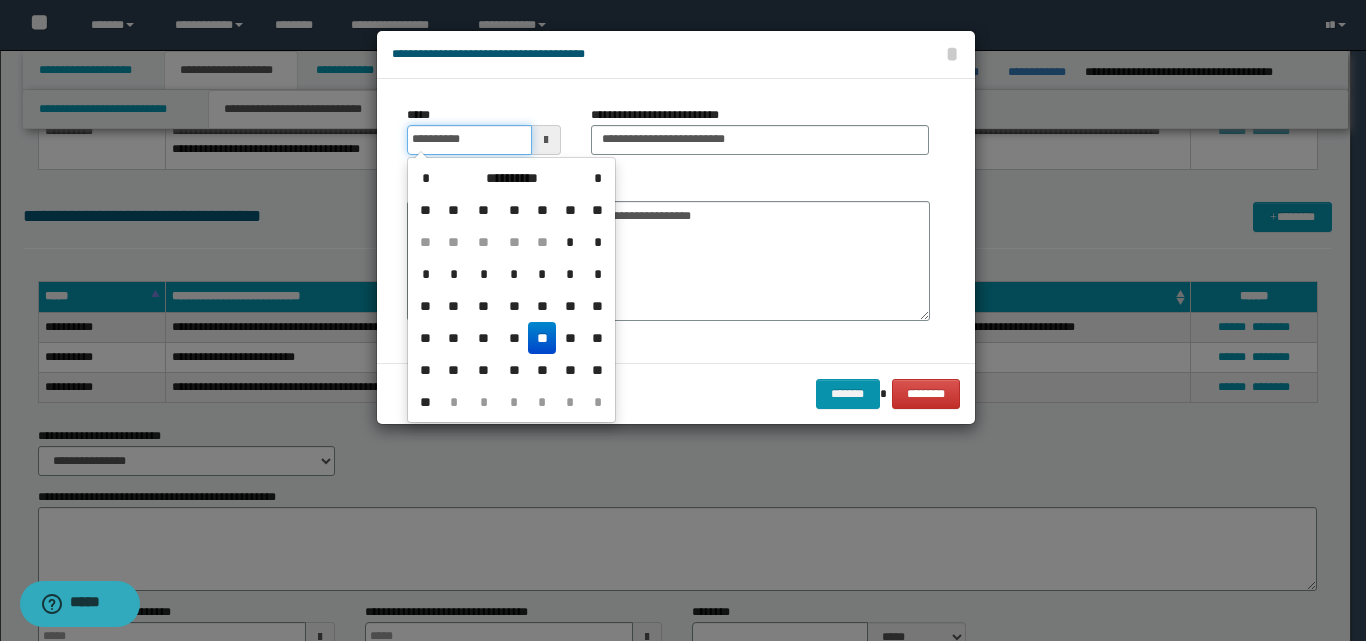 drag, startPoint x: 409, startPoint y: 138, endPoint x: 474, endPoint y: 141, distance: 65.06919 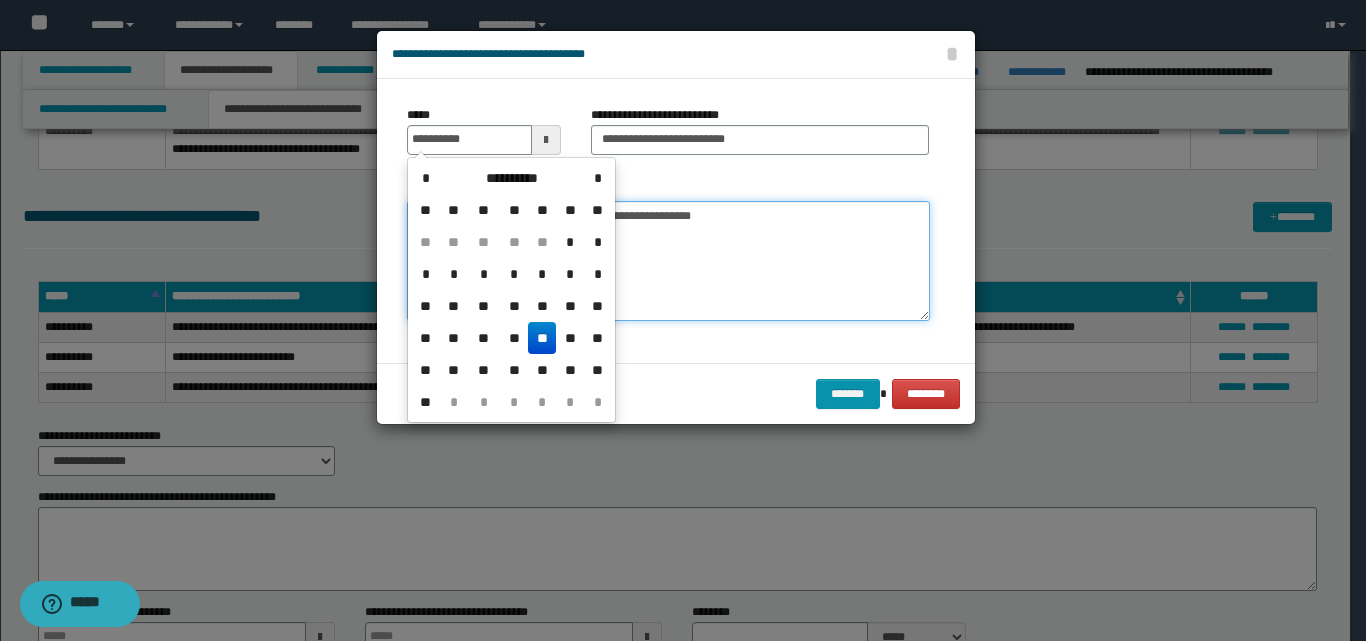 type on "**********" 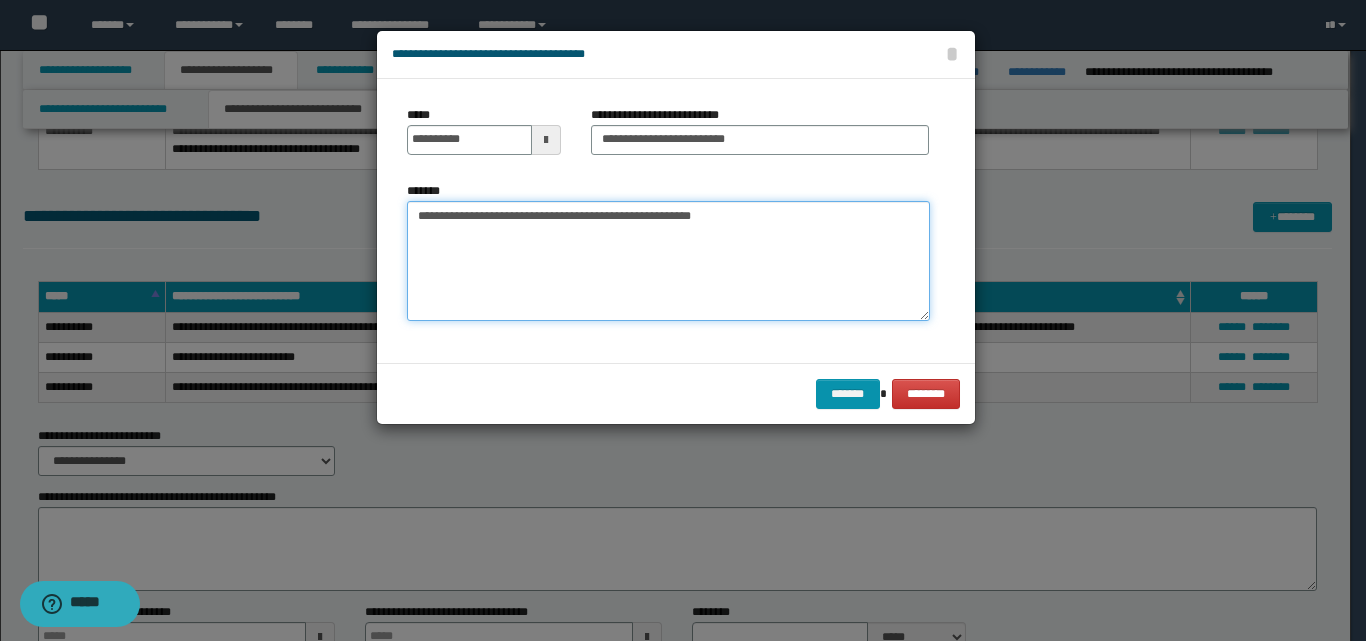 click on "**********" at bounding box center [668, 261] 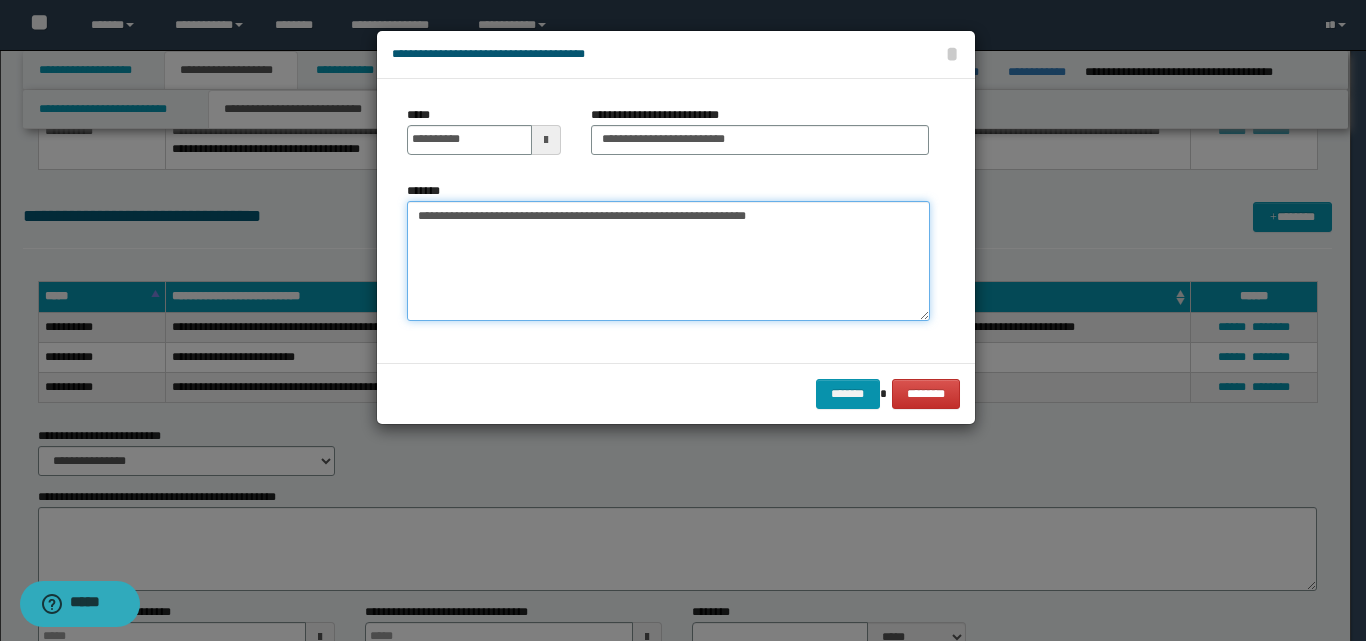 drag, startPoint x: 413, startPoint y: 213, endPoint x: 783, endPoint y: 209, distance: 370.0216 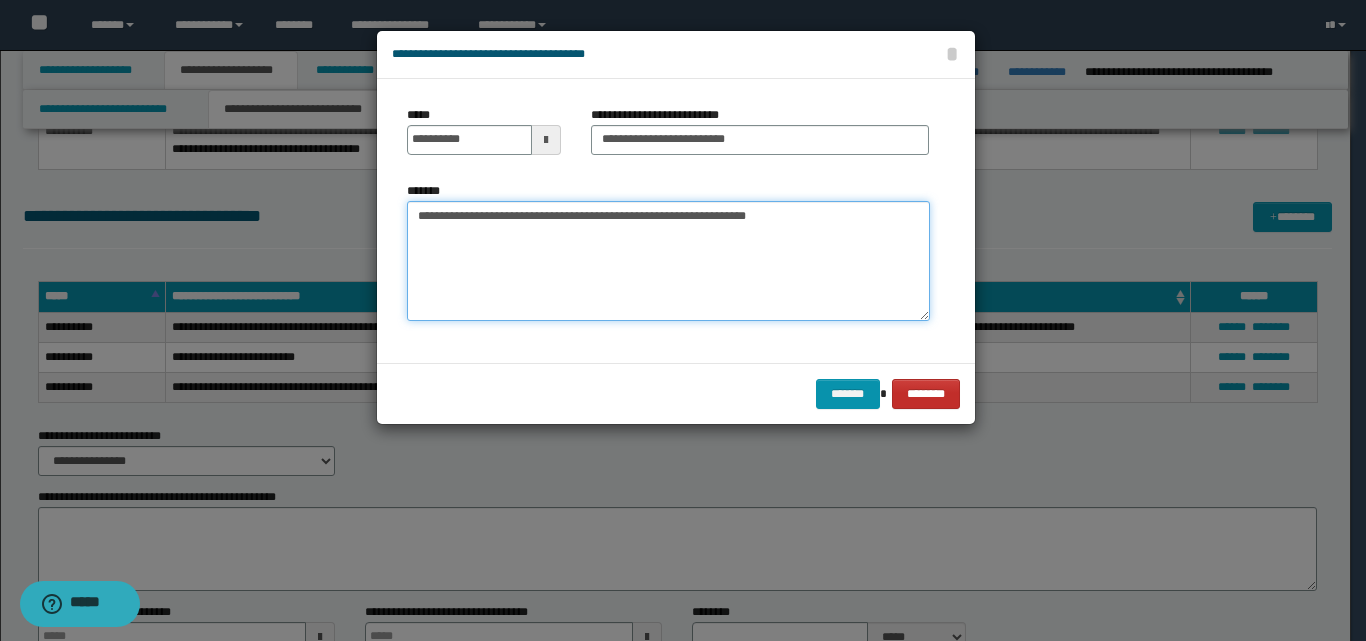 type on "**********" 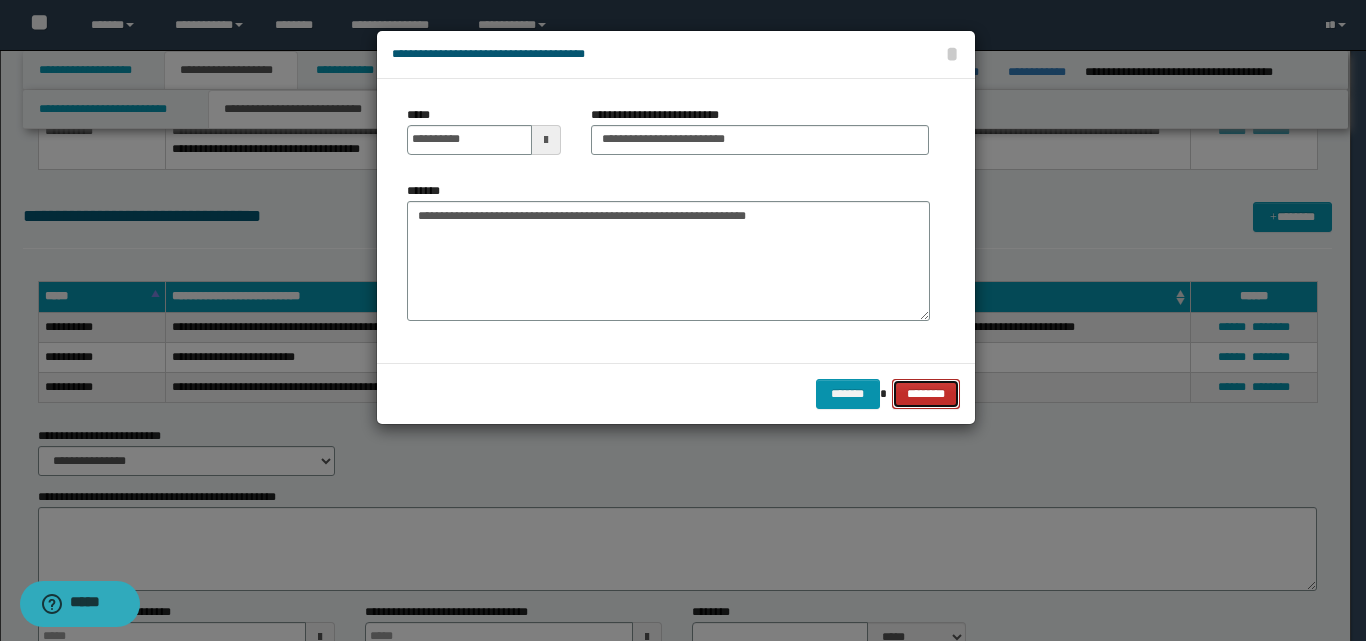 drag, startPoint x: 934, startPoint y: 406, endPoint x: 864, endPoint y: 406, distance: 70 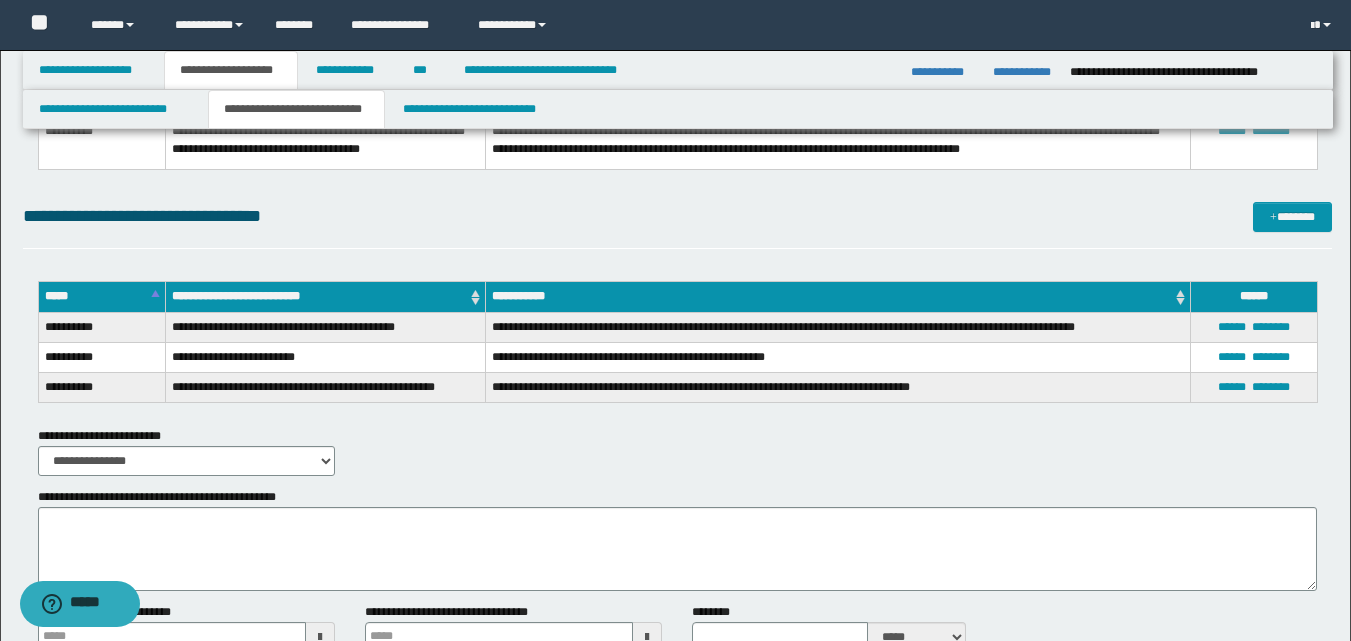 type 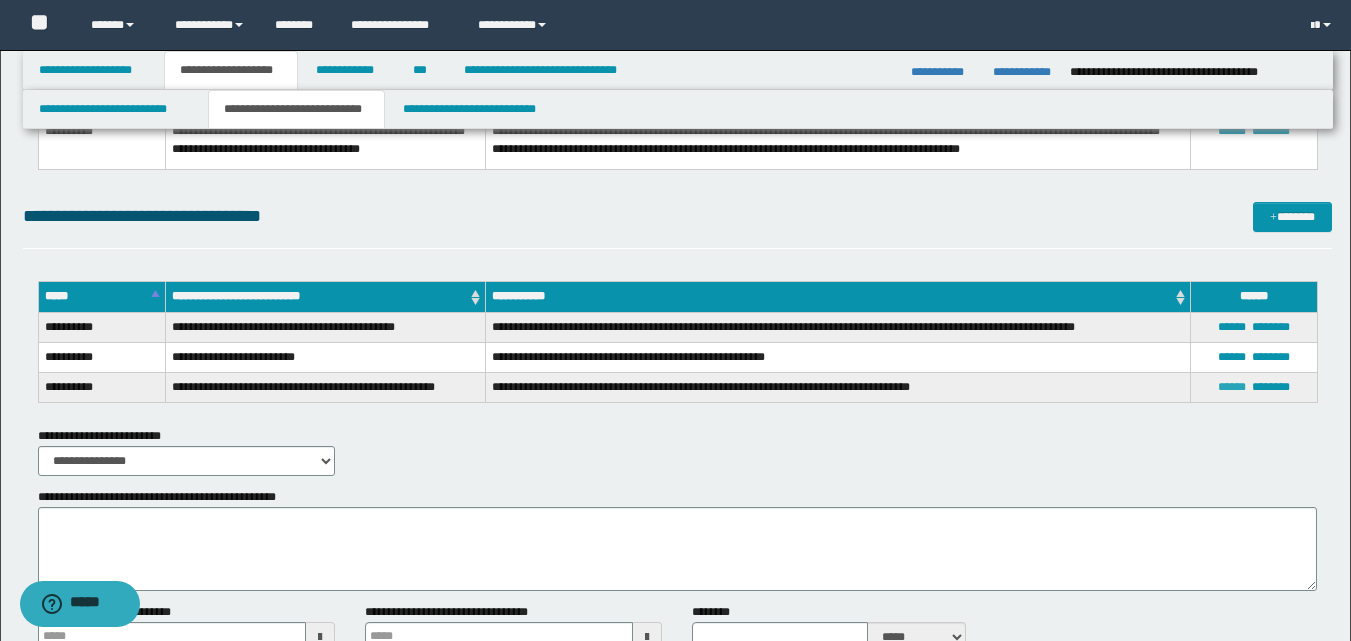 click on "******" at bounding box center [1232, 387] 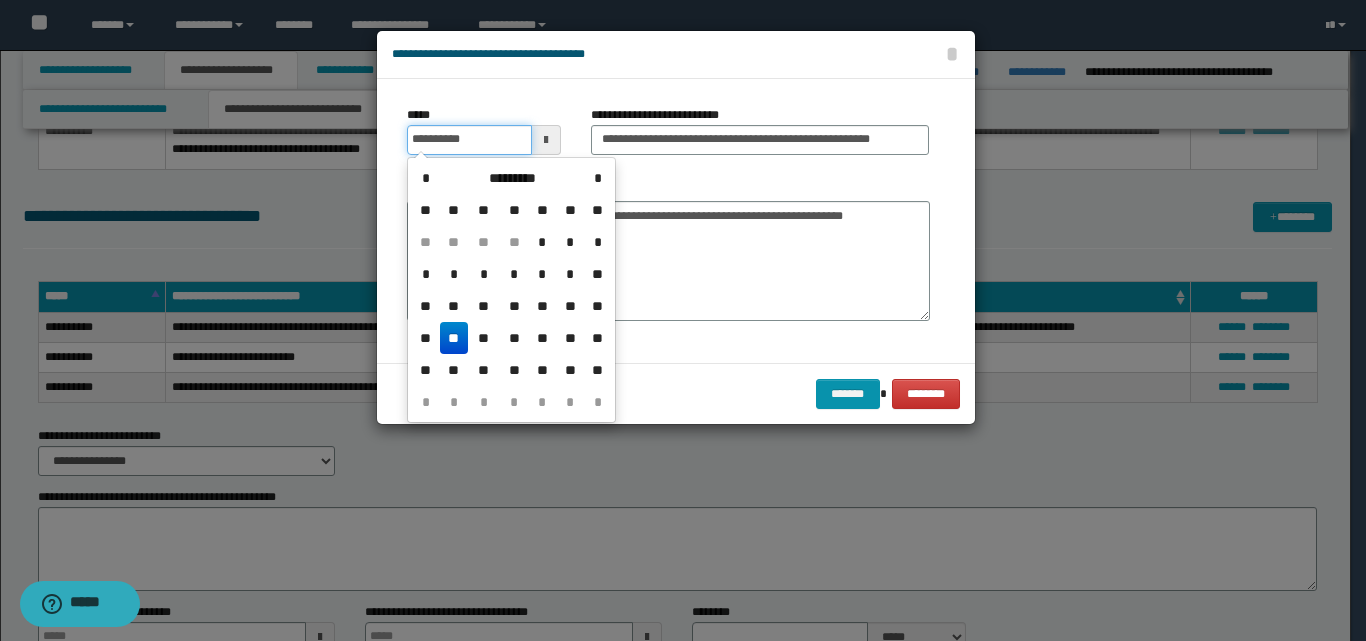 drag, startPoint x: 411, startPoint y: 137, endPoint x: 484, endPoint y: 131, distance: 73.24616 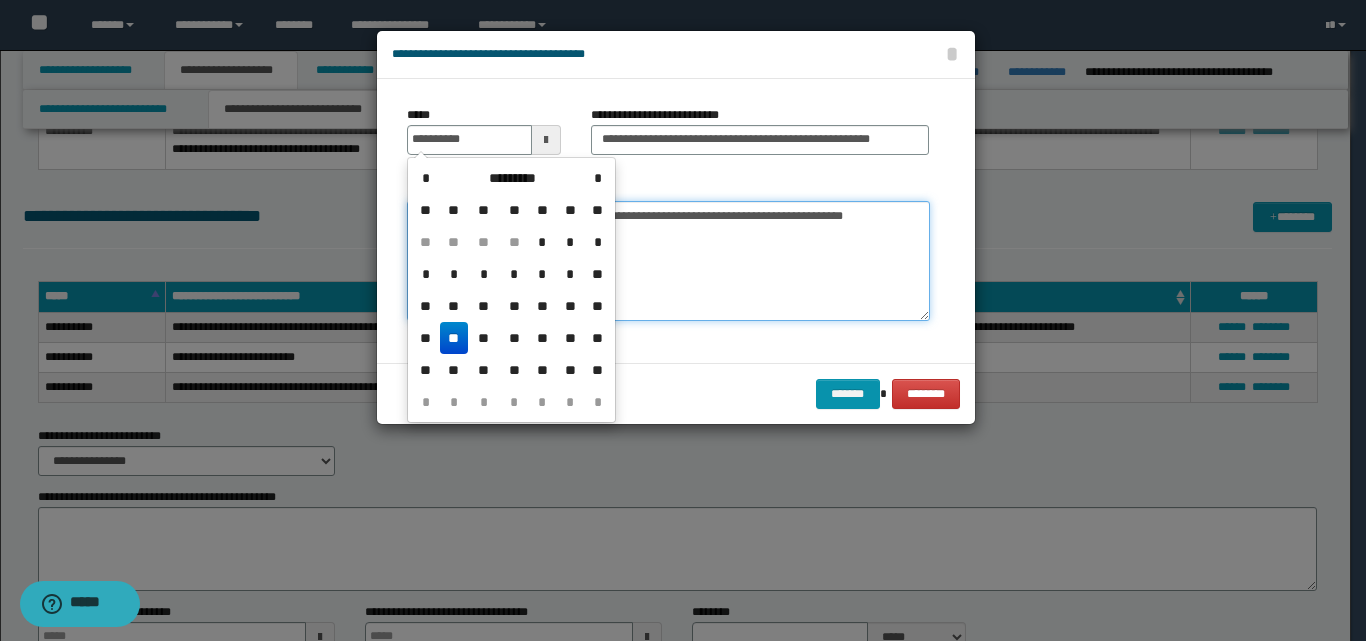 type on "**********" 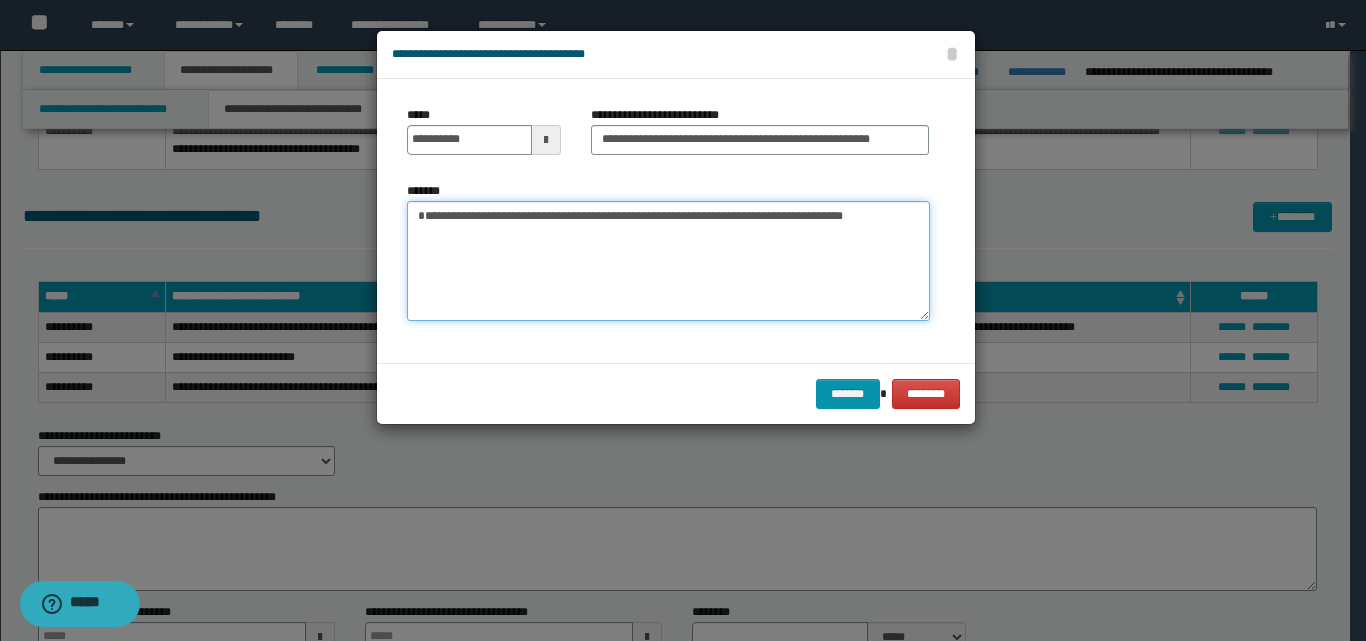 click on "**********" at bounding box center [668, 261] 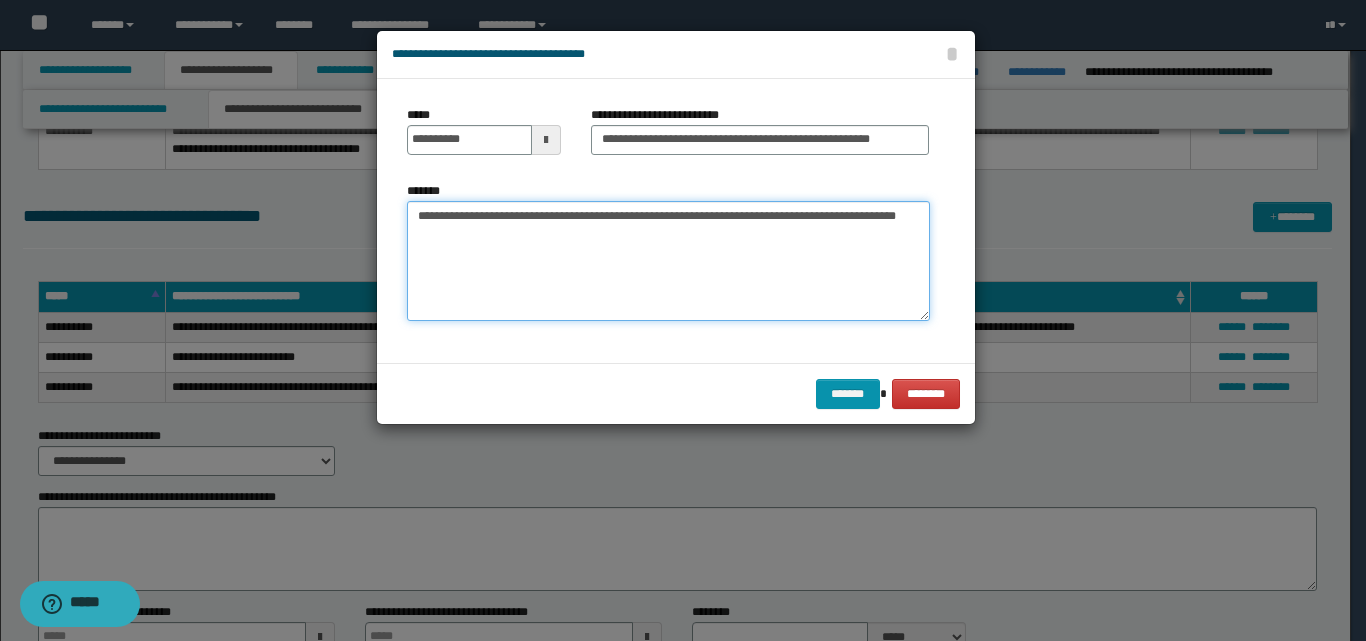 drag, startPoint x: 420, startPoint y: 214, endPoint x: 543, endPoint y: 244, distance: 126.60569 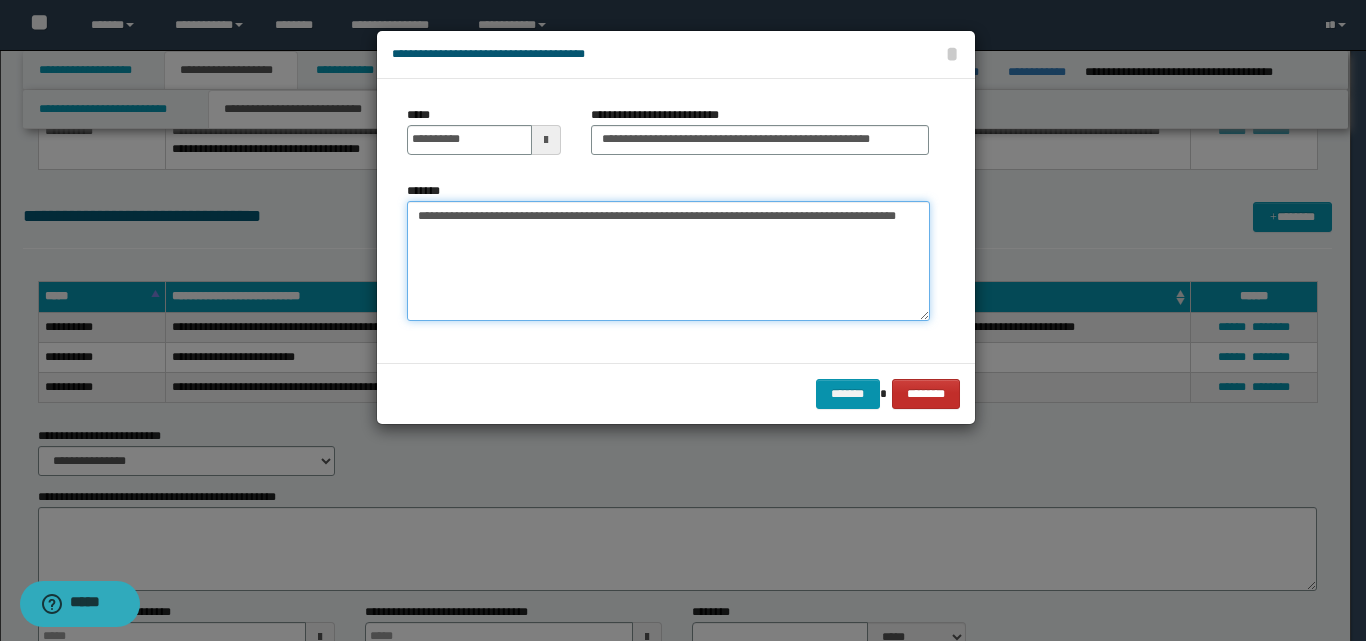 type on "**********" 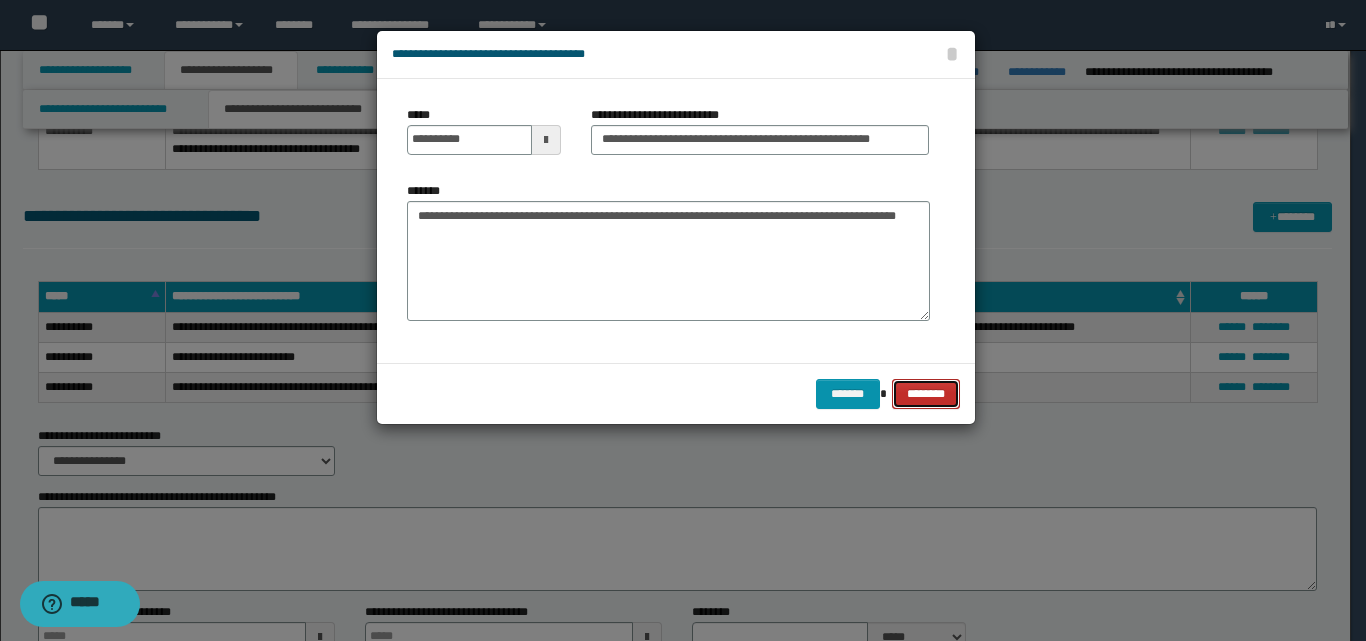 click on "********" at bounding box center (926, 394) 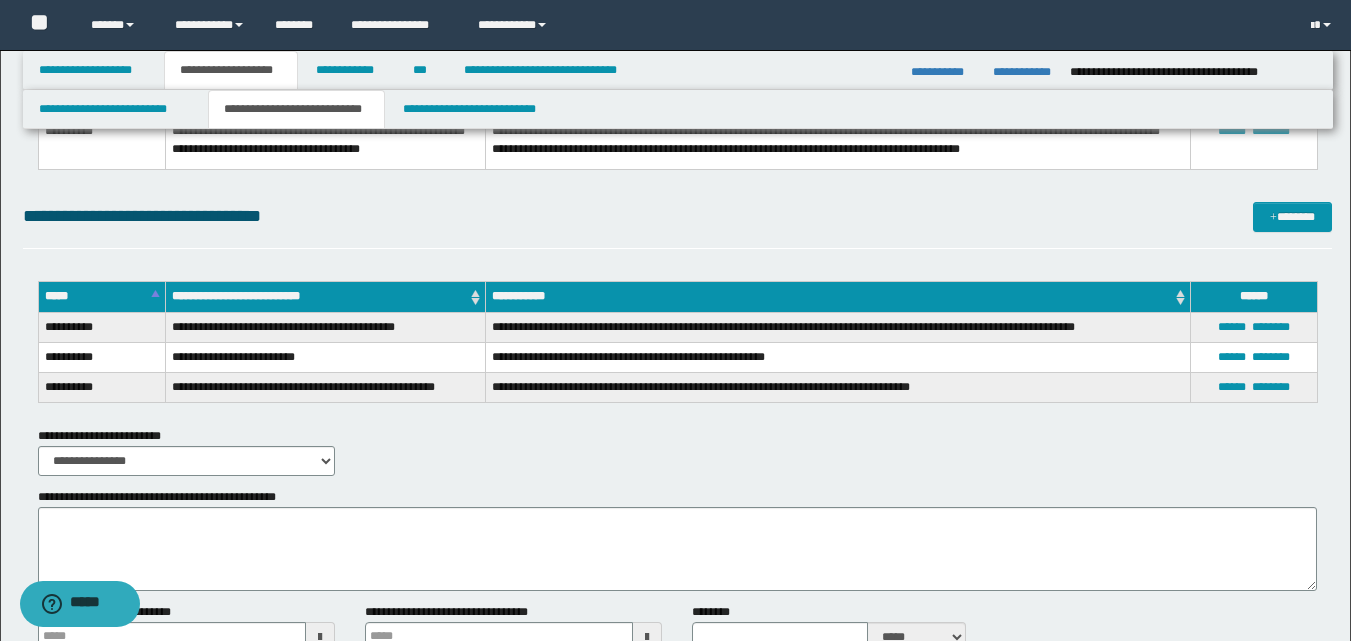type 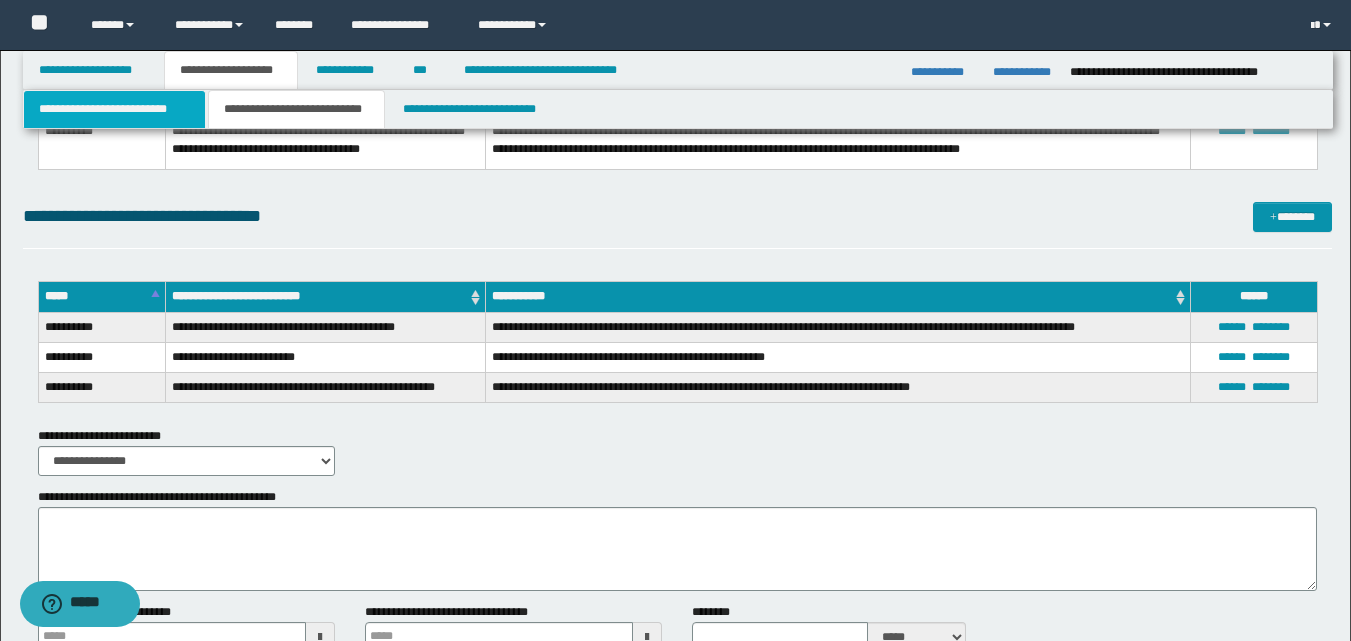click on "**********" at bounding box center (114, 109) 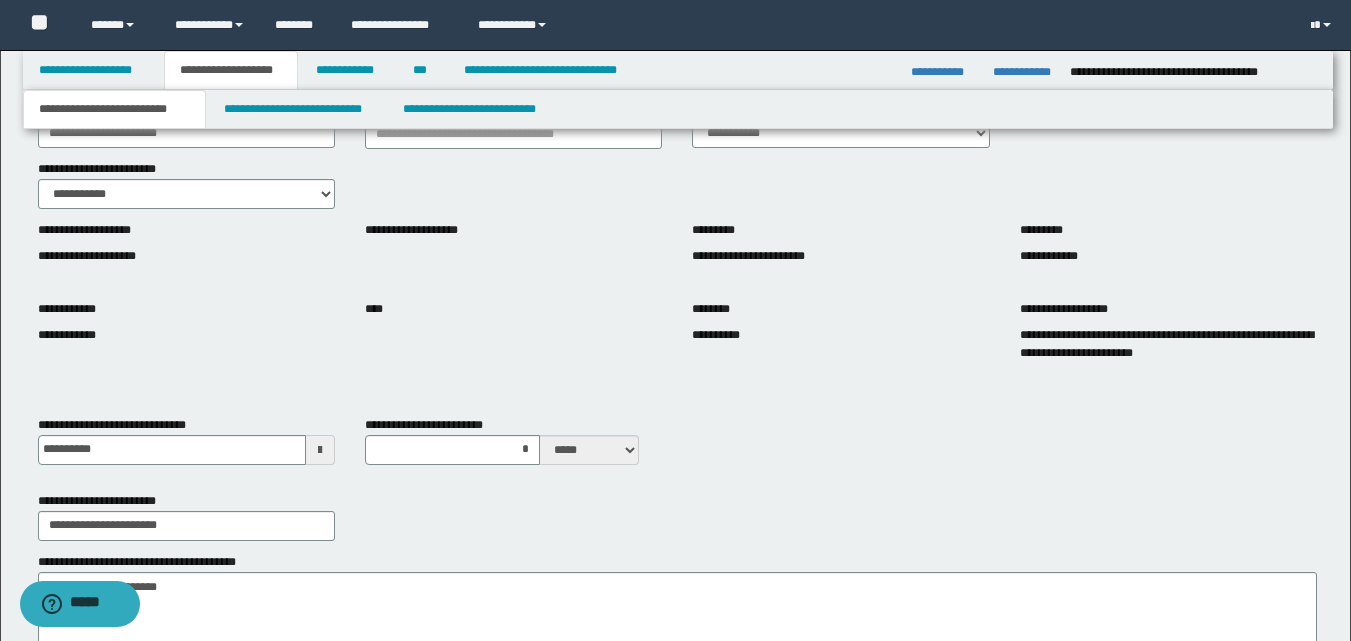 scroll, scrollTop: 73, scrollLeft: 0, axis: vertical 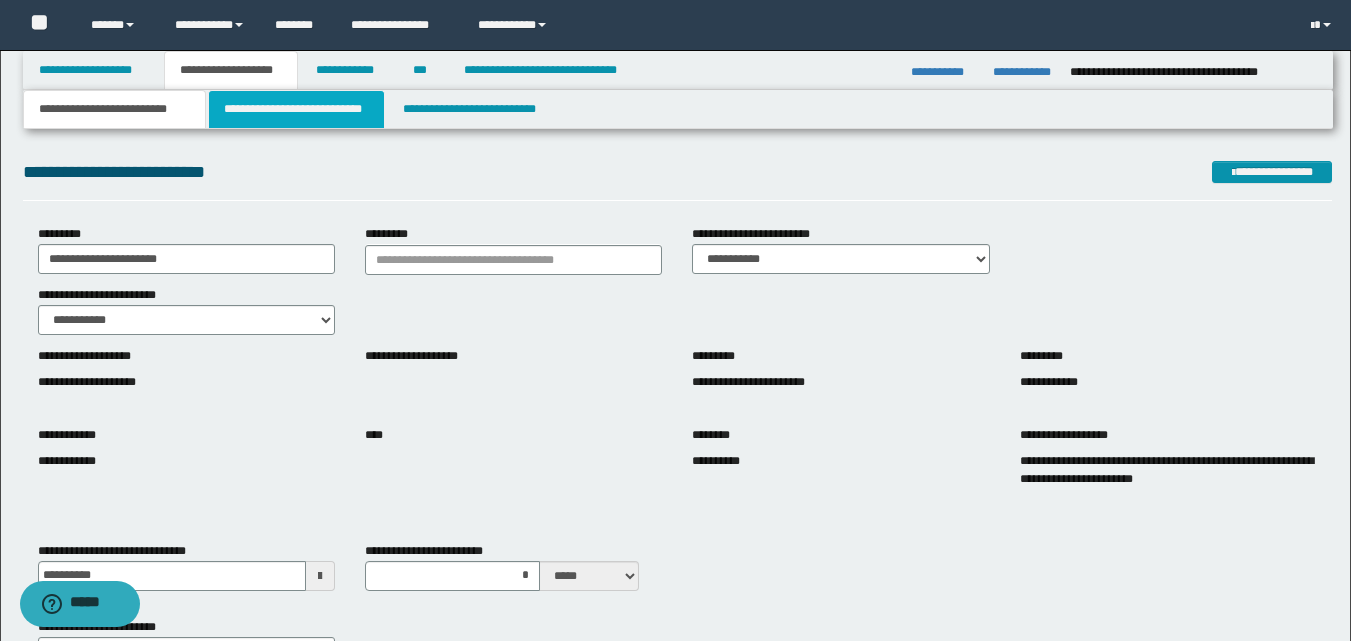 click on "**********" at bounding box center (296, 109) 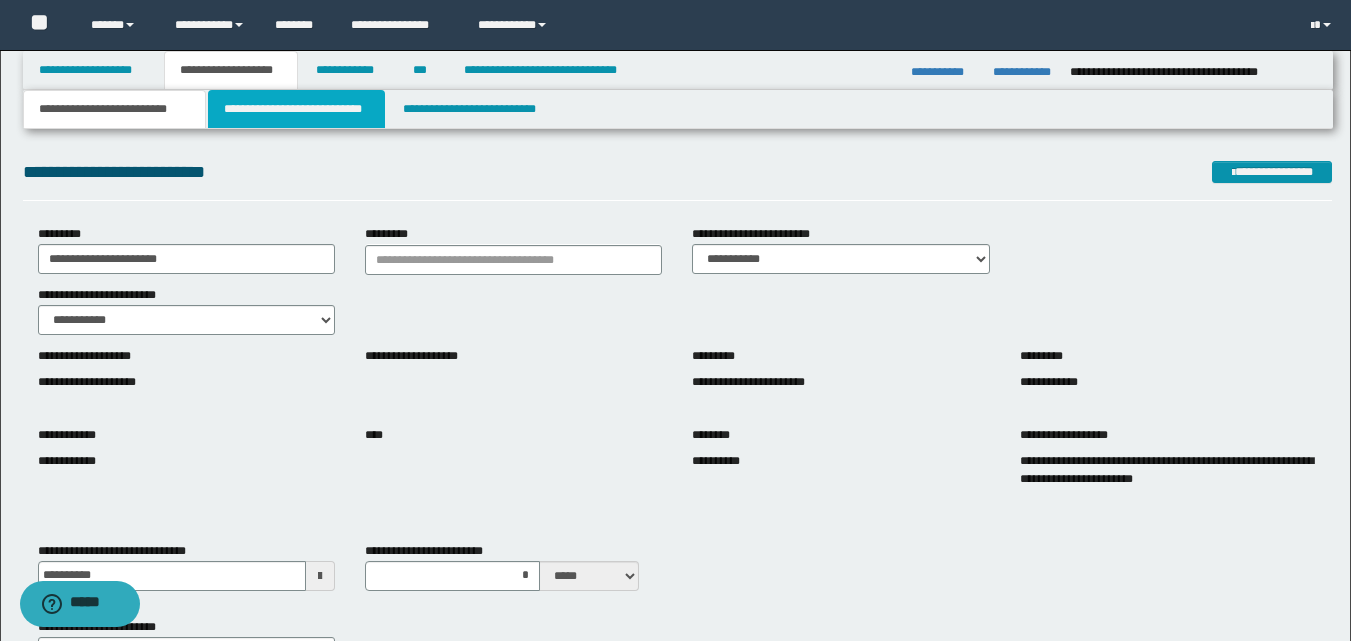 type 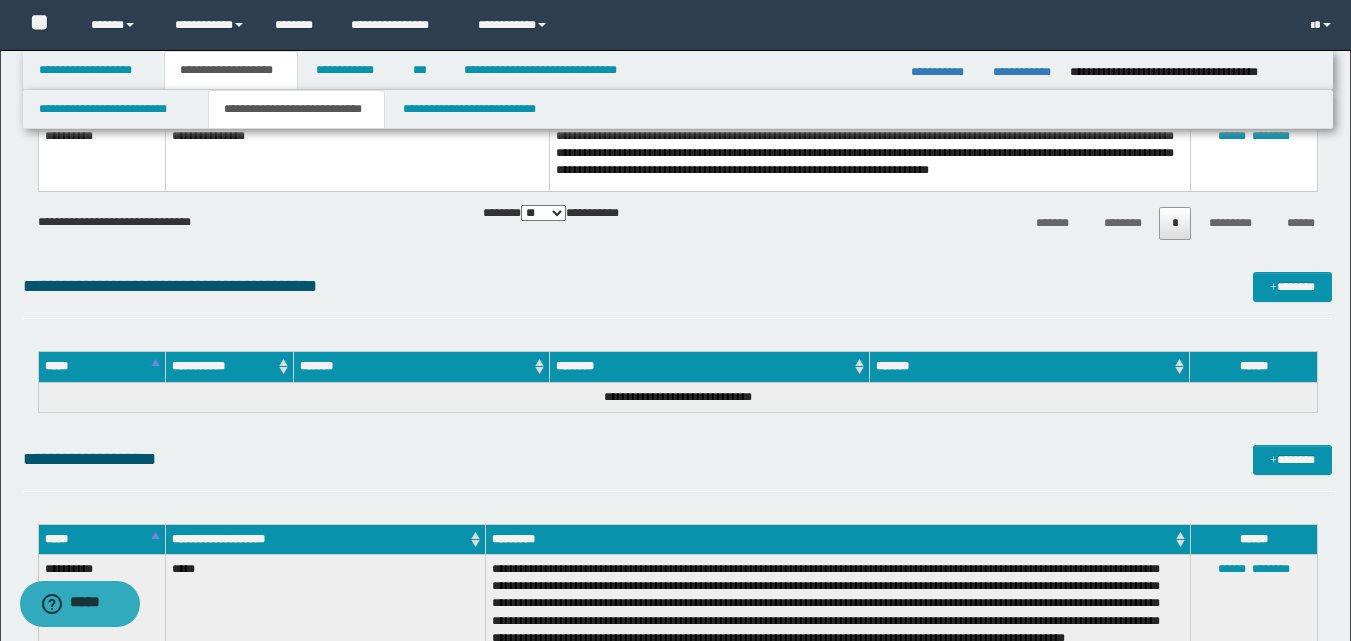 scroll, scrollTop: 1480, scrollLeft: 0, axis: vertical 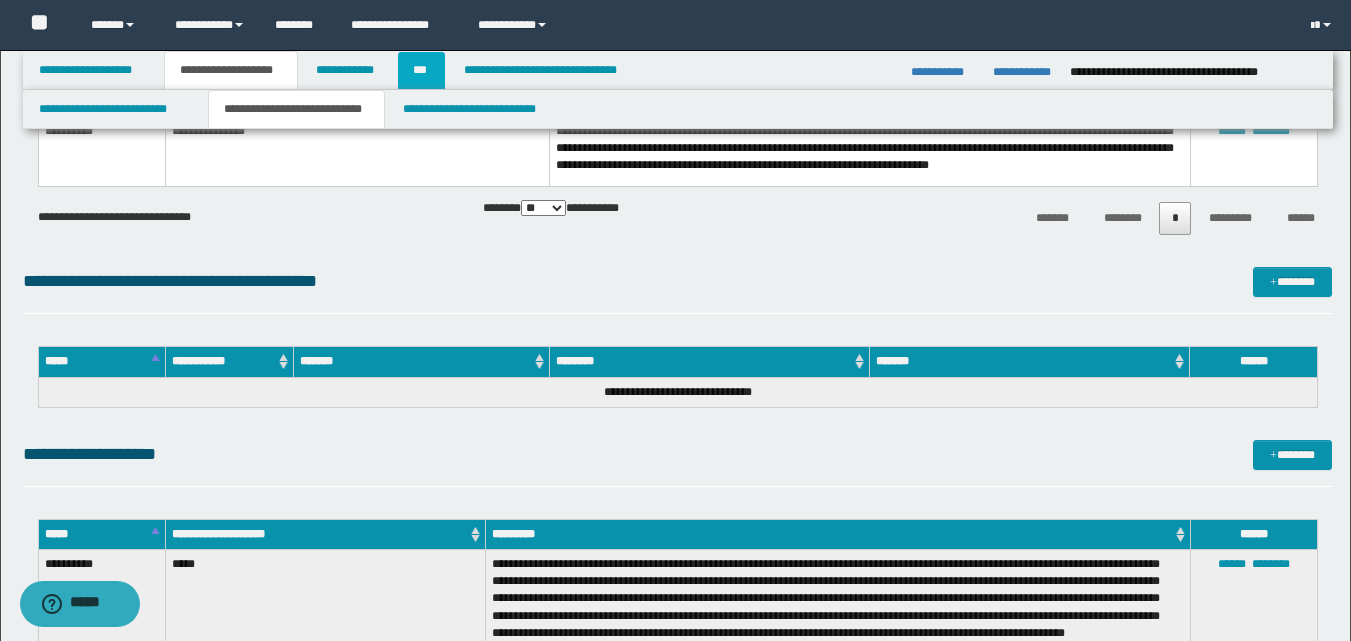 click on "***" at bounding box center (421, 70) 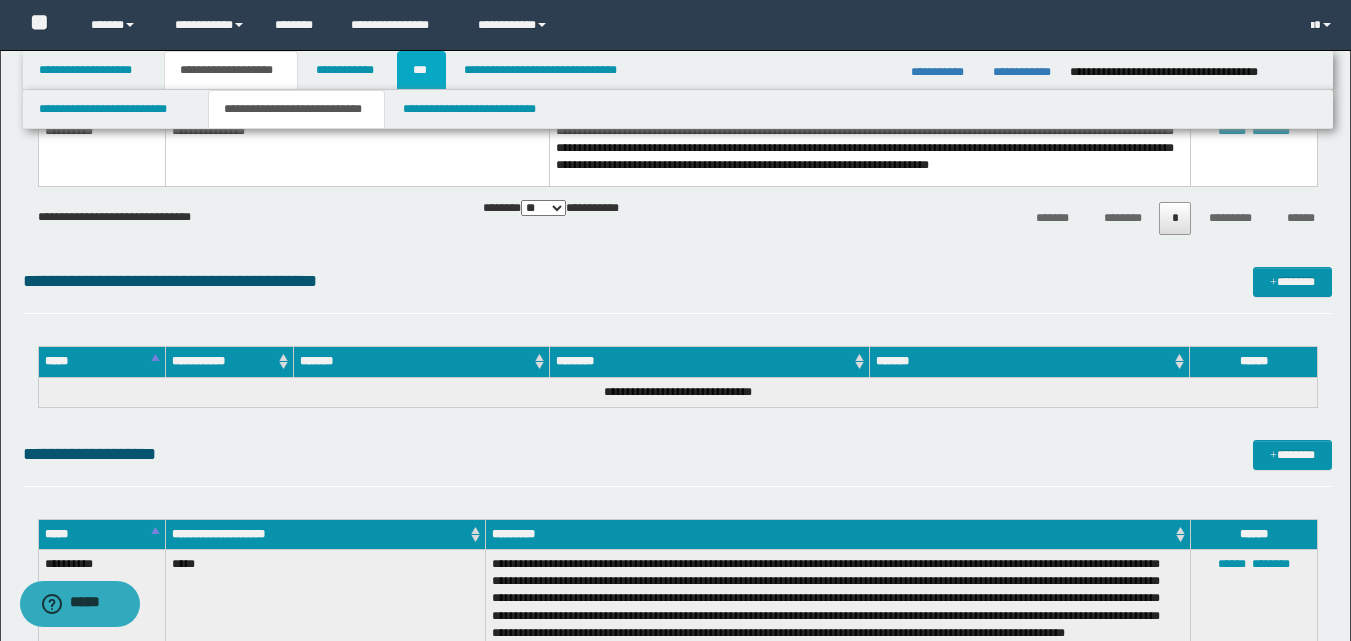 scroll, scrollTop: 628, scrollLeft: 0, axis: vertical 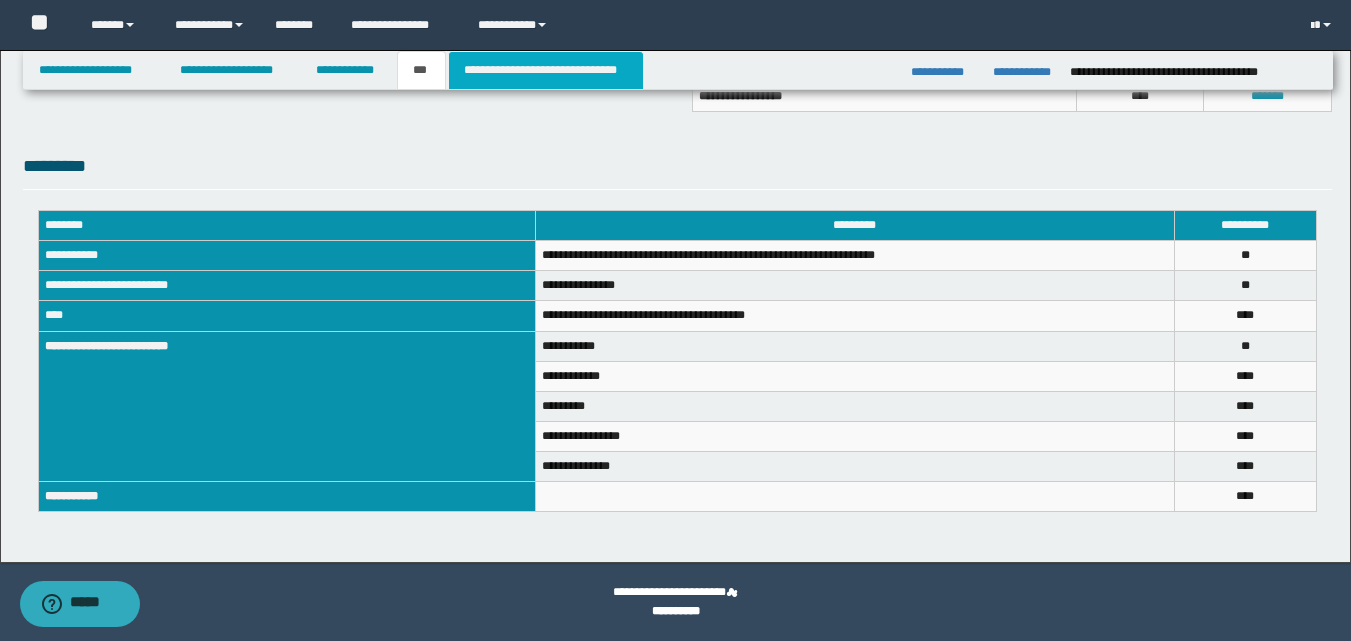 click on "**********" at bounding box center (546, 70) 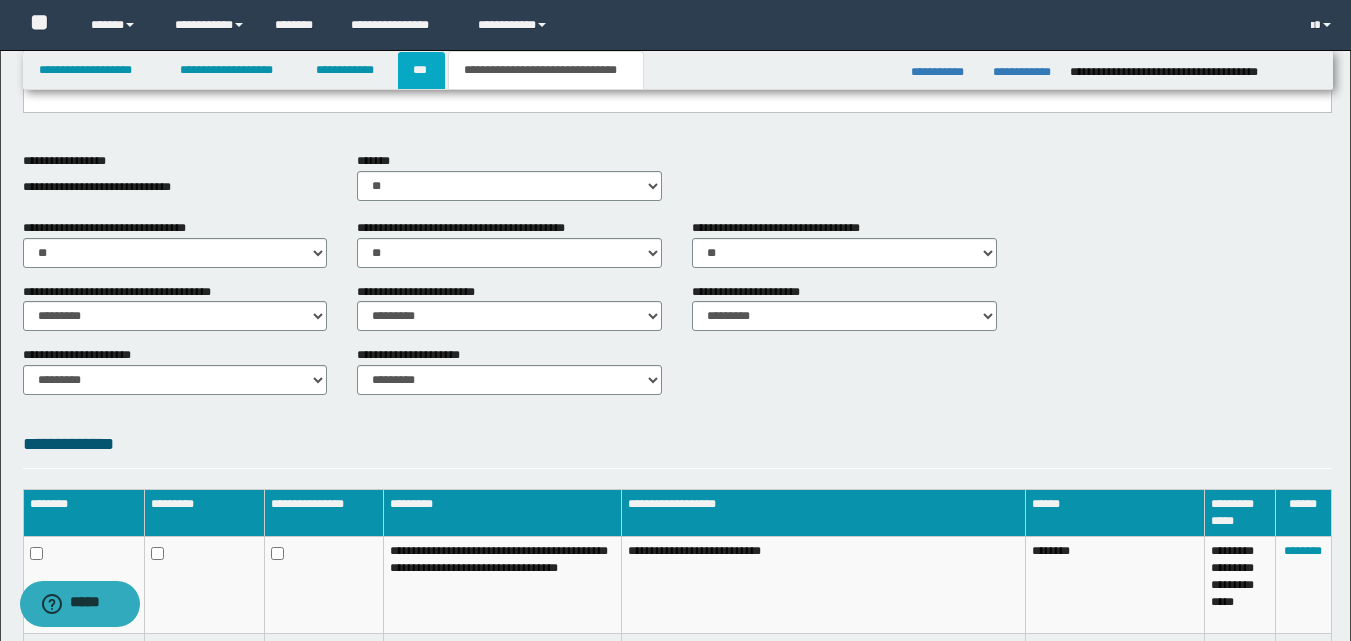 click on "***" at bounding box center (421, 70) 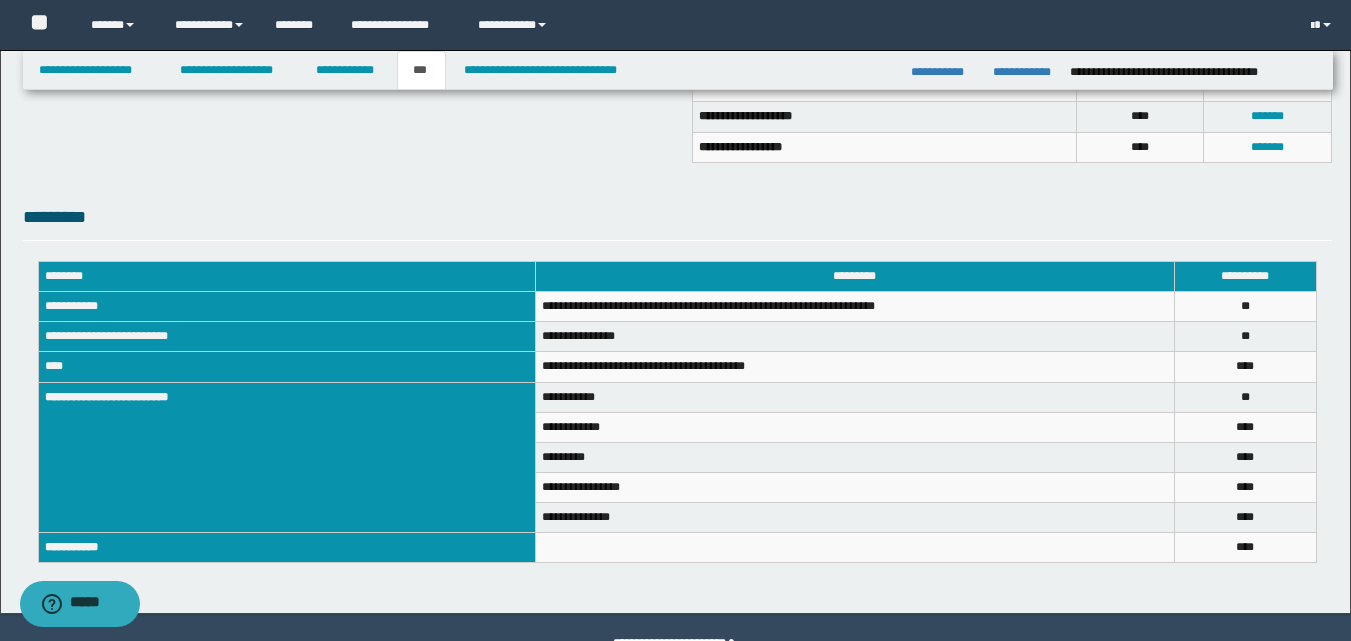 scroll, scrollTop: 556, scrollLeft: 0, axis: vertical 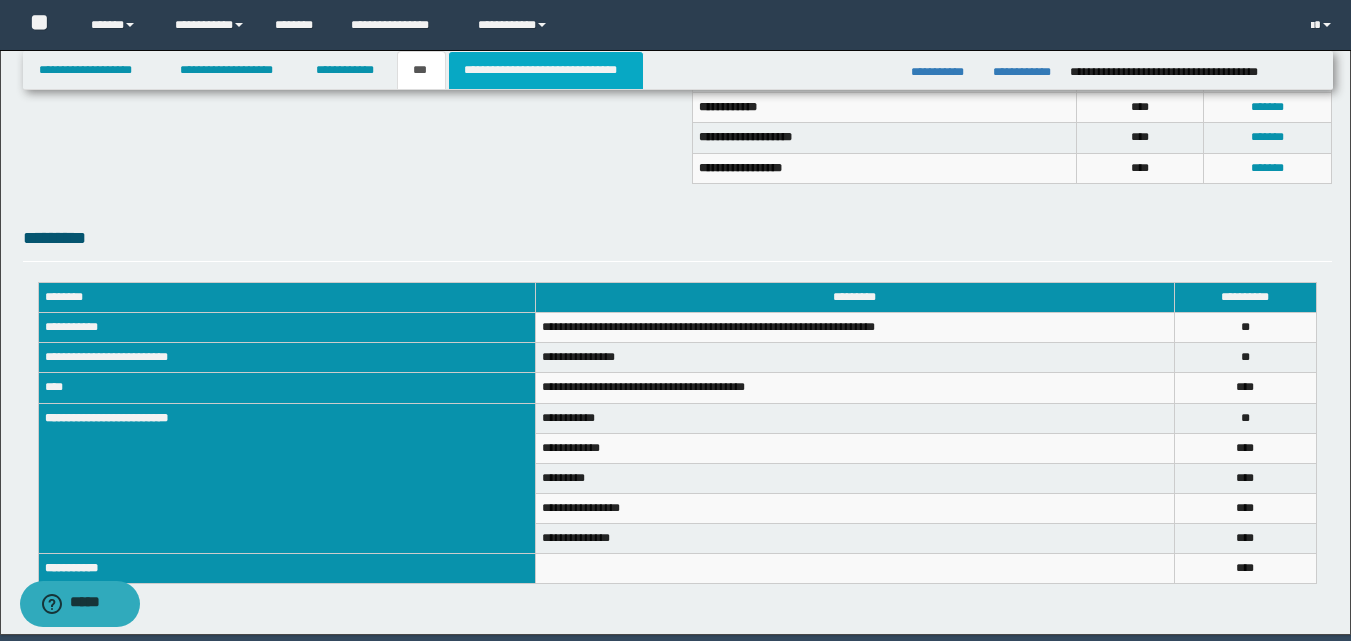 click on "**********" at bounding box center (546, 70) 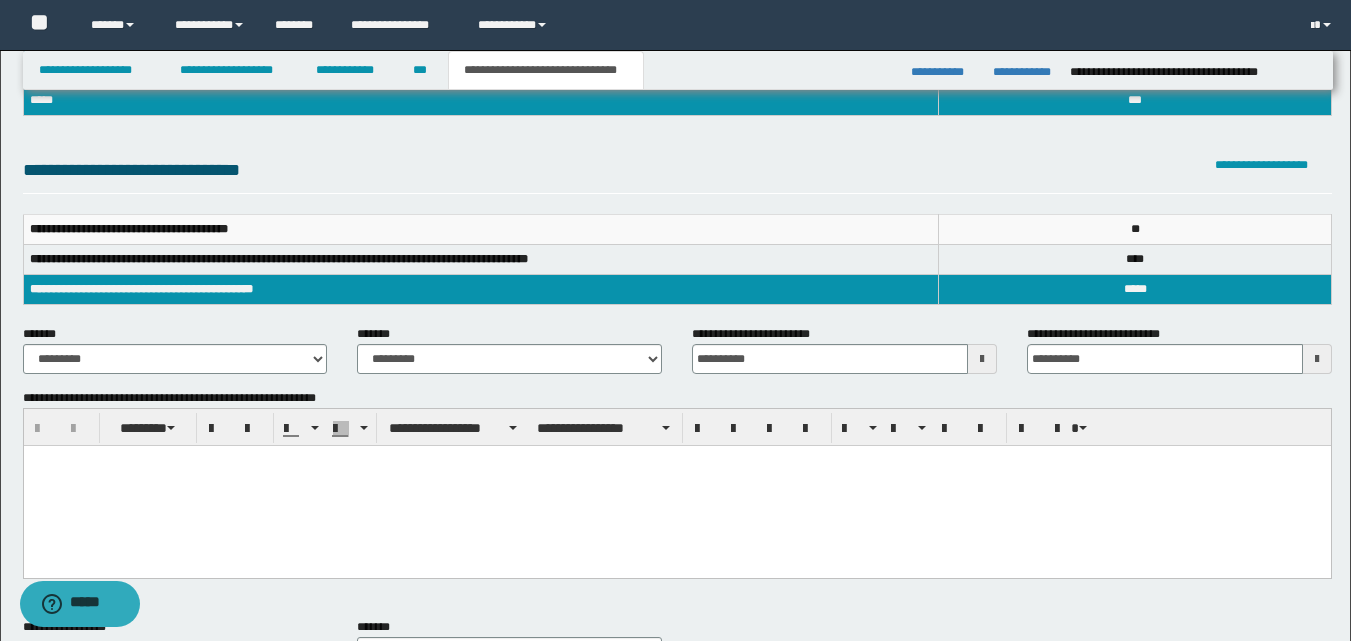 scroll, scrollTop: 0, scrollLeft: 0, axis: both 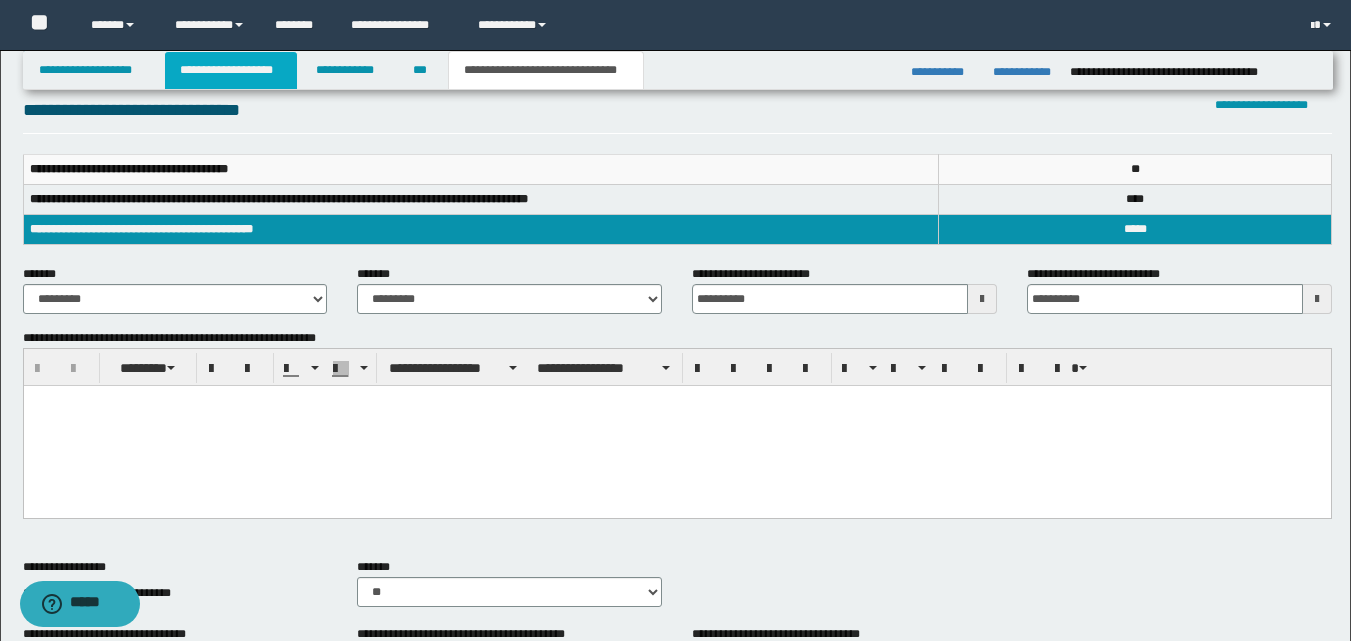 click on "**********" at bounding box center (231, 70) 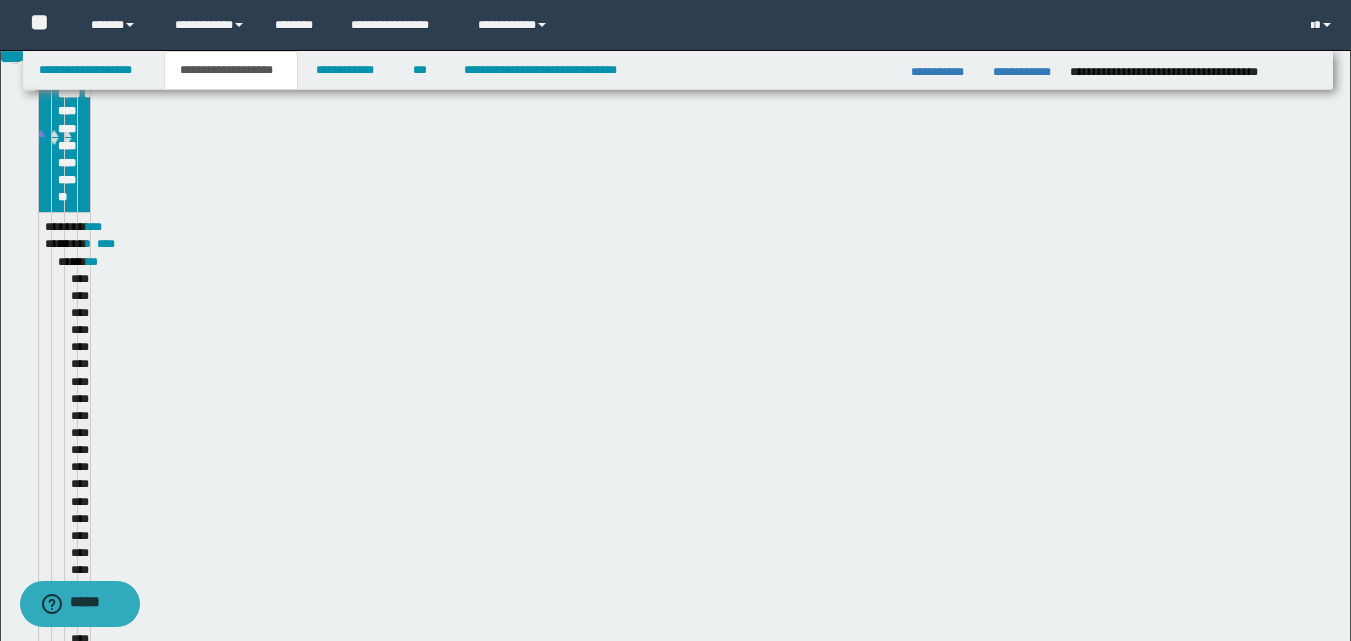 scroll, scrollTop: 253, scrollLeft: 0, axis: vertical 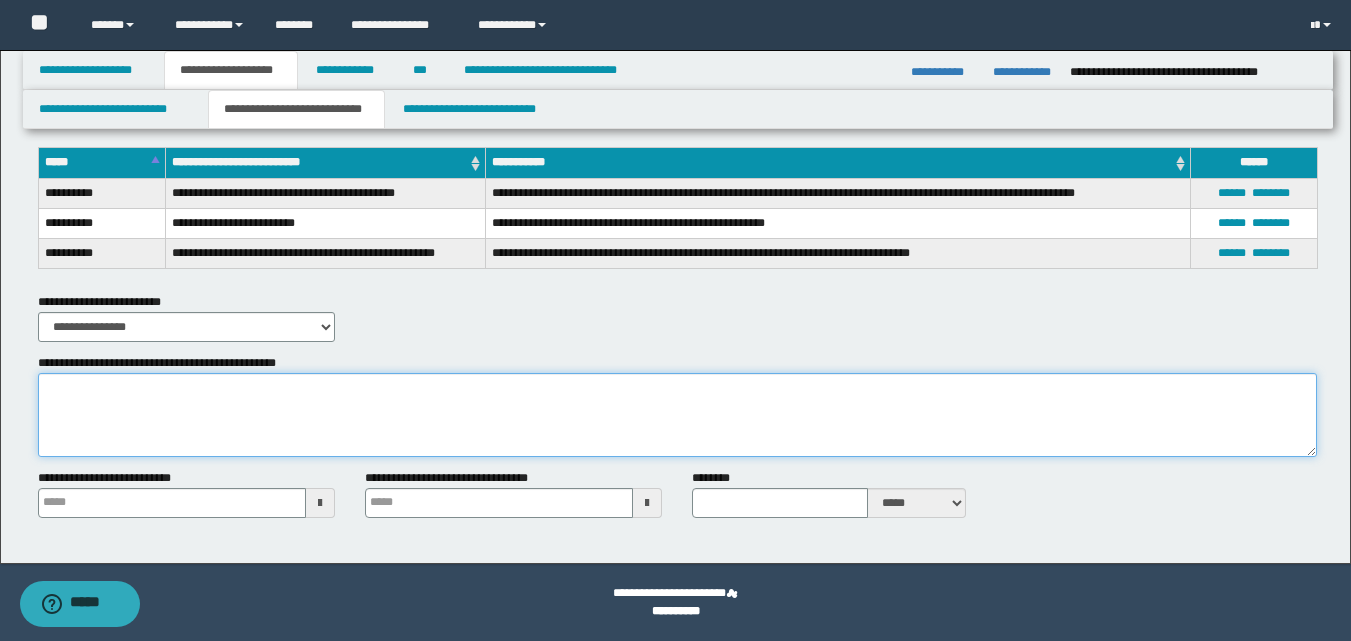 paste on "**********" 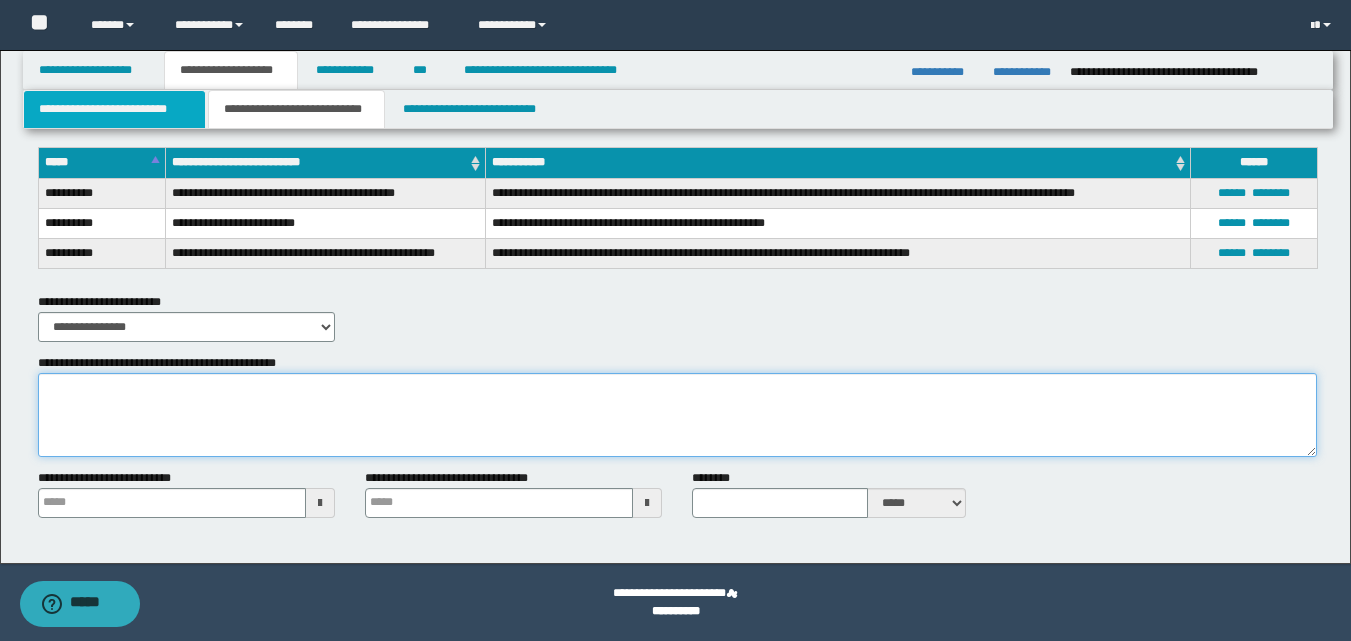 type on "**********" 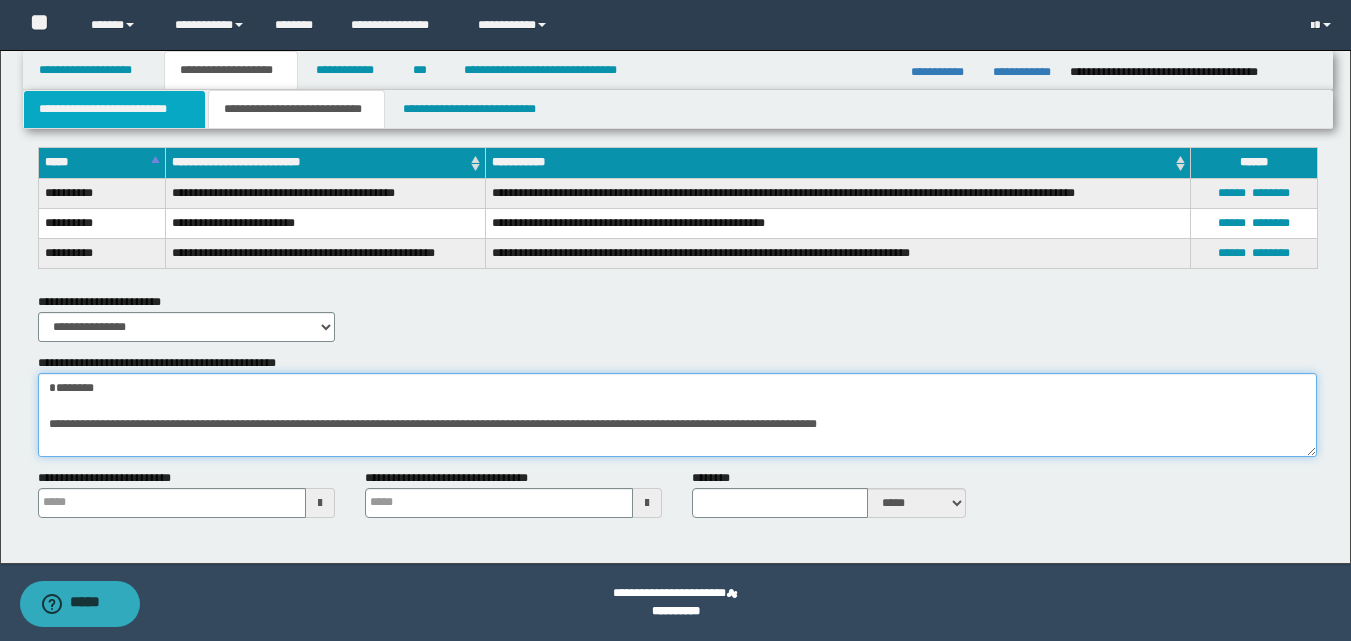 scroll, scrollTop: 7913, scrollLeft: 0, axis: vertical 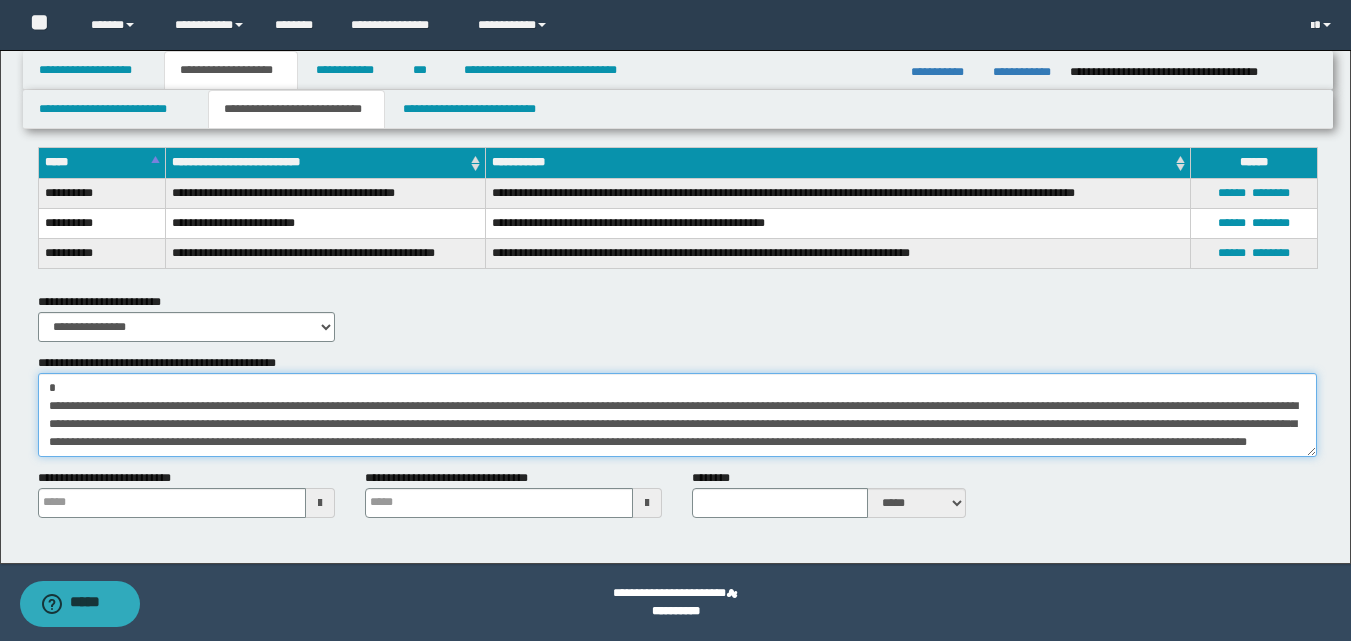 type 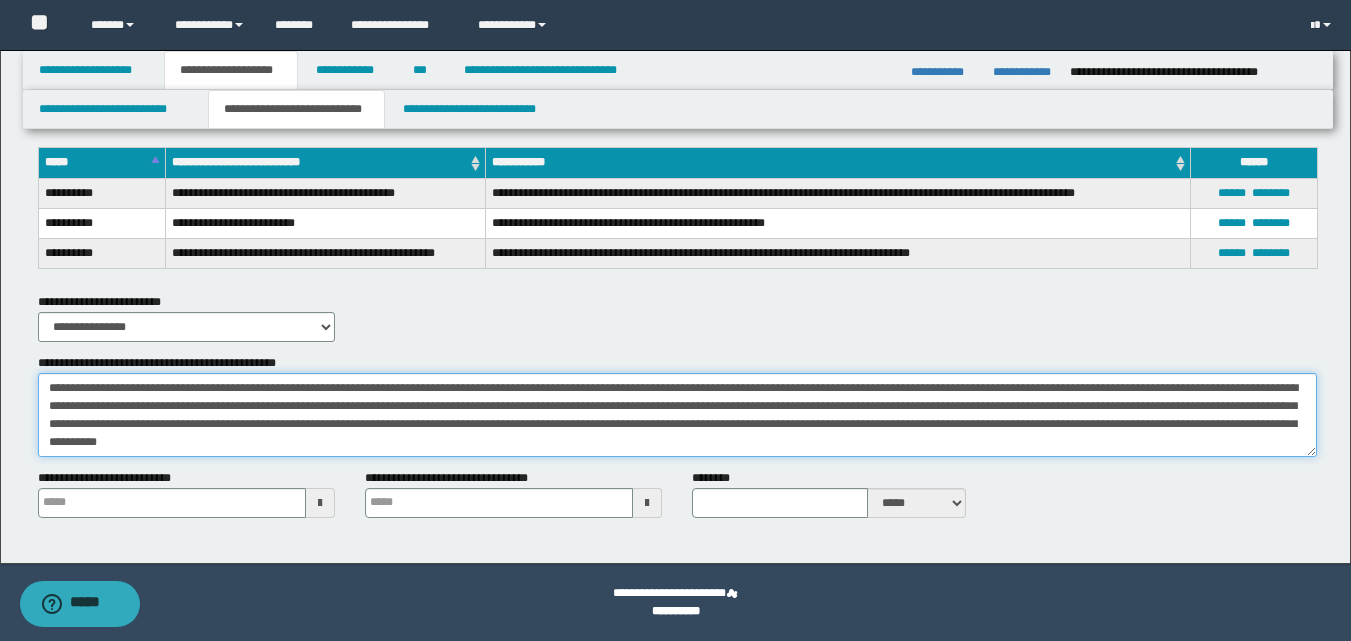 scroll, scrollTop: 7866, scrollLeft: 0, axis: vertical 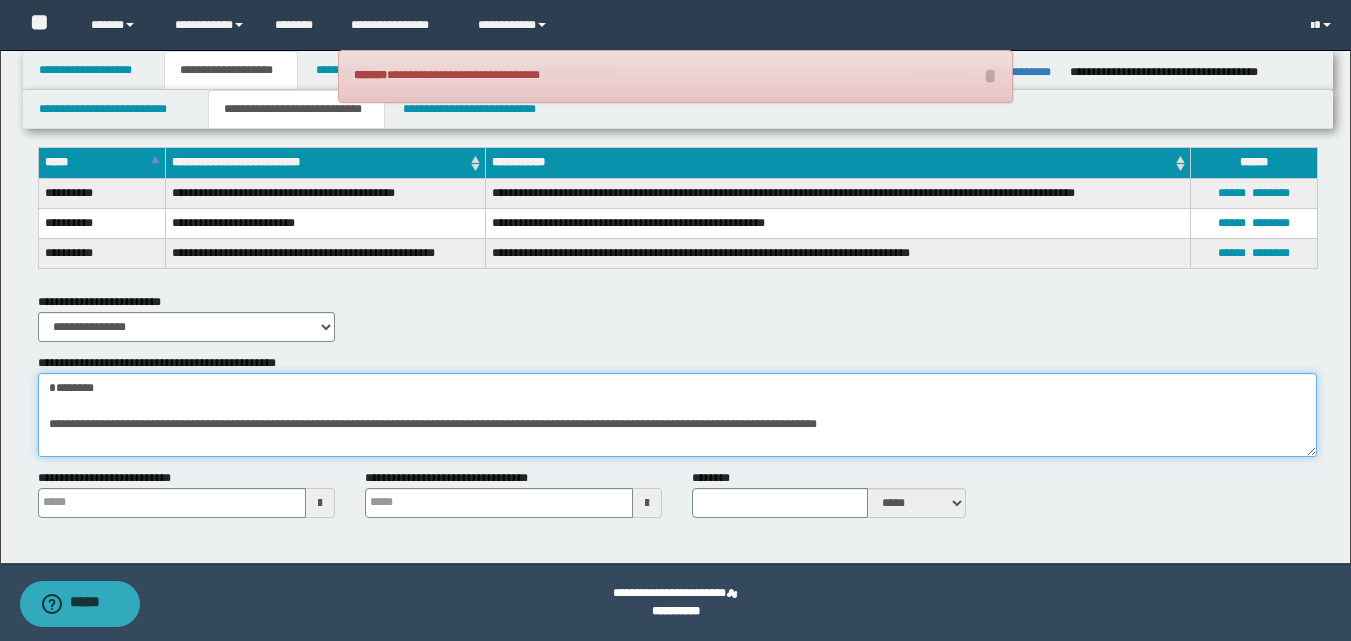 type 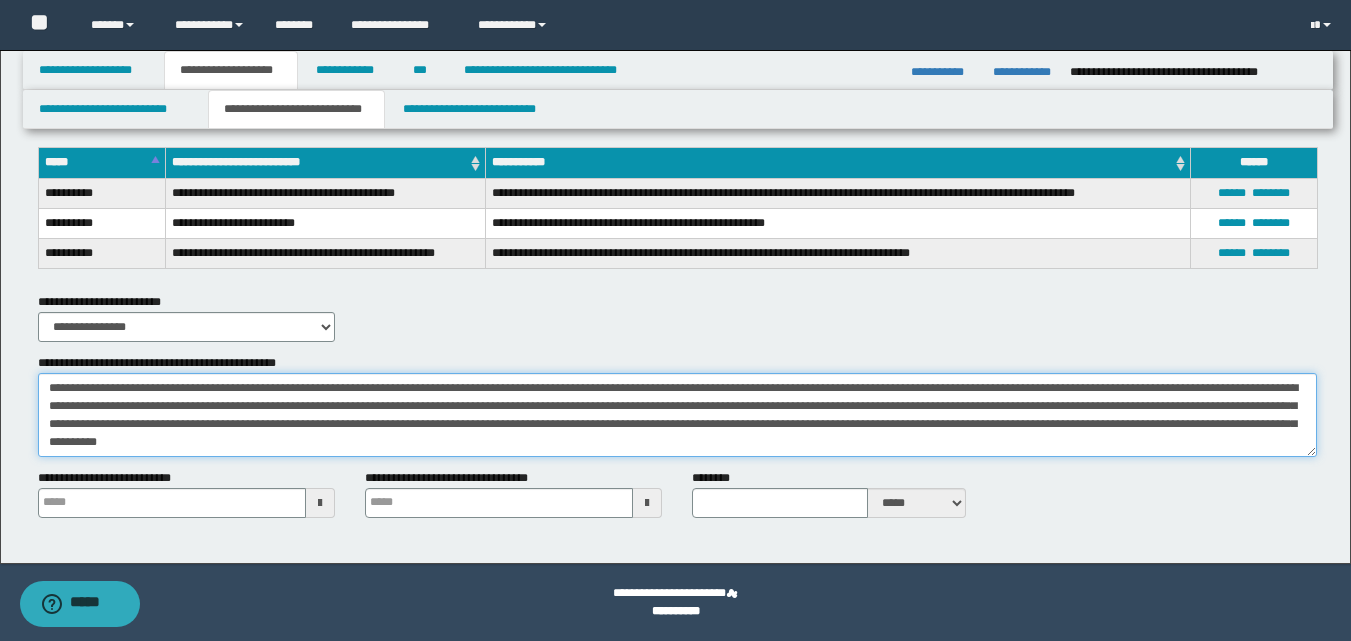 scroll, scrollTop: 7866, scrollLeft: 0, axis: vertical 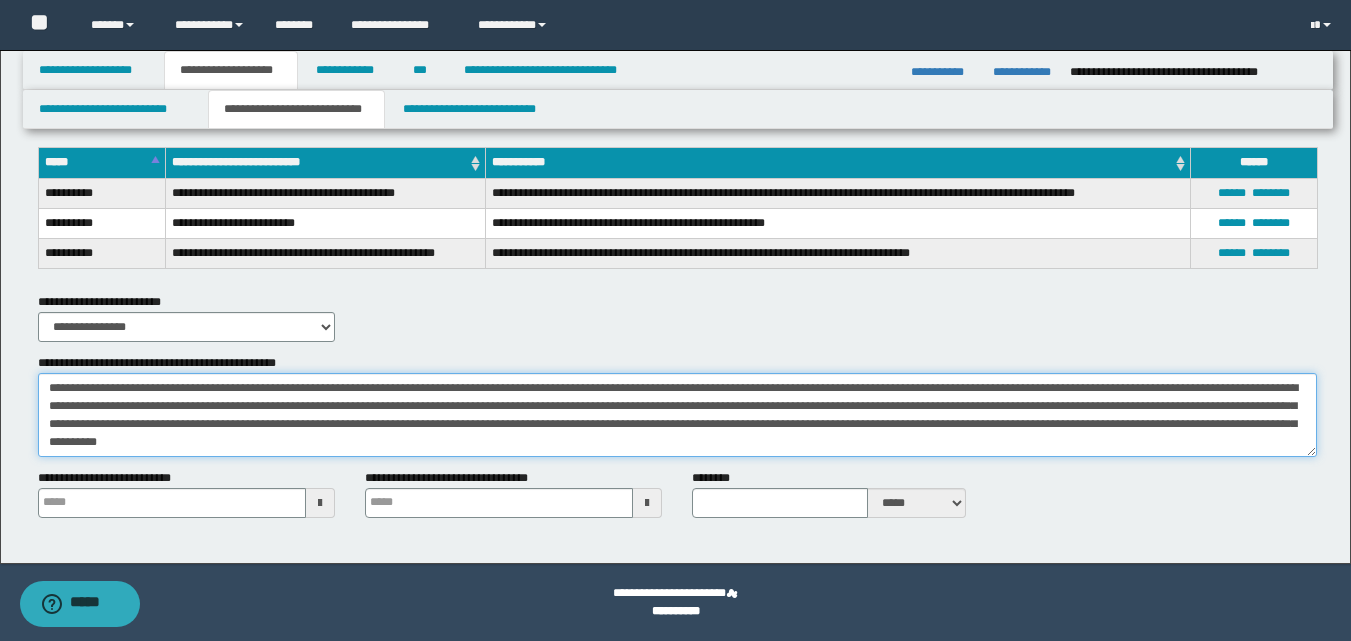 drag, startPoint x: 58, startPoint y: 394, endPoint x: 612, endPoint y: 564, distance: 579.49634 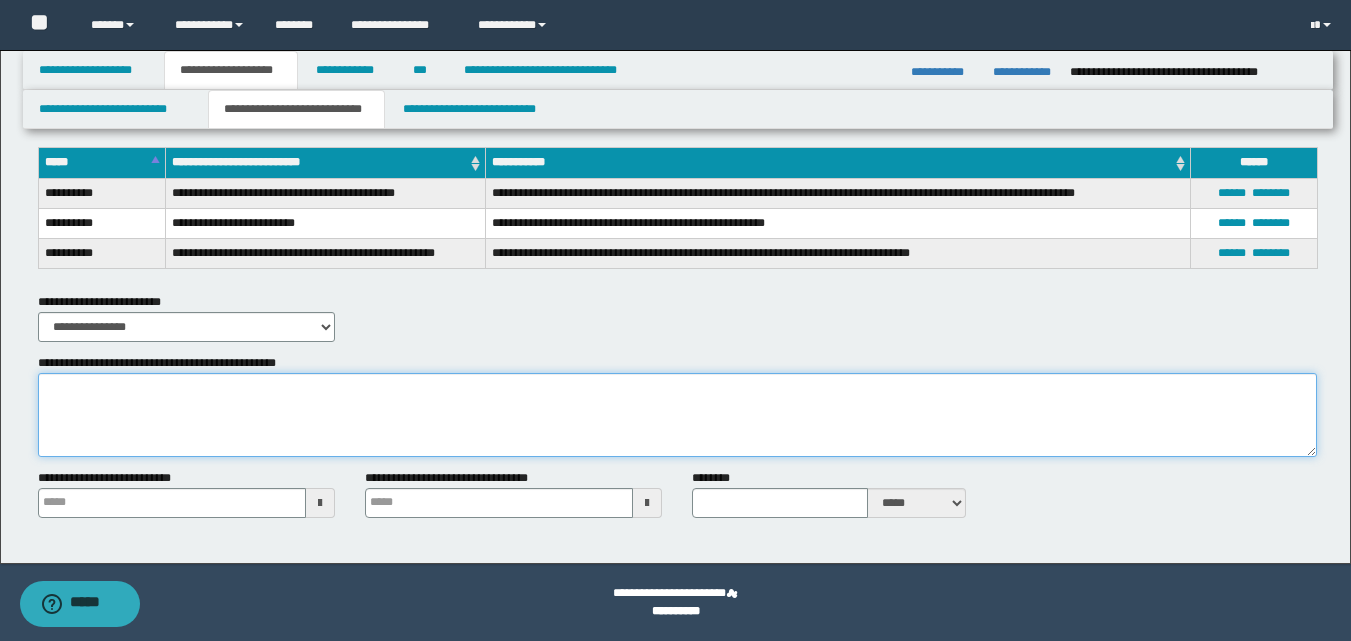 scroll, scrollTop: 0, scrollLeft: 0, axis: both 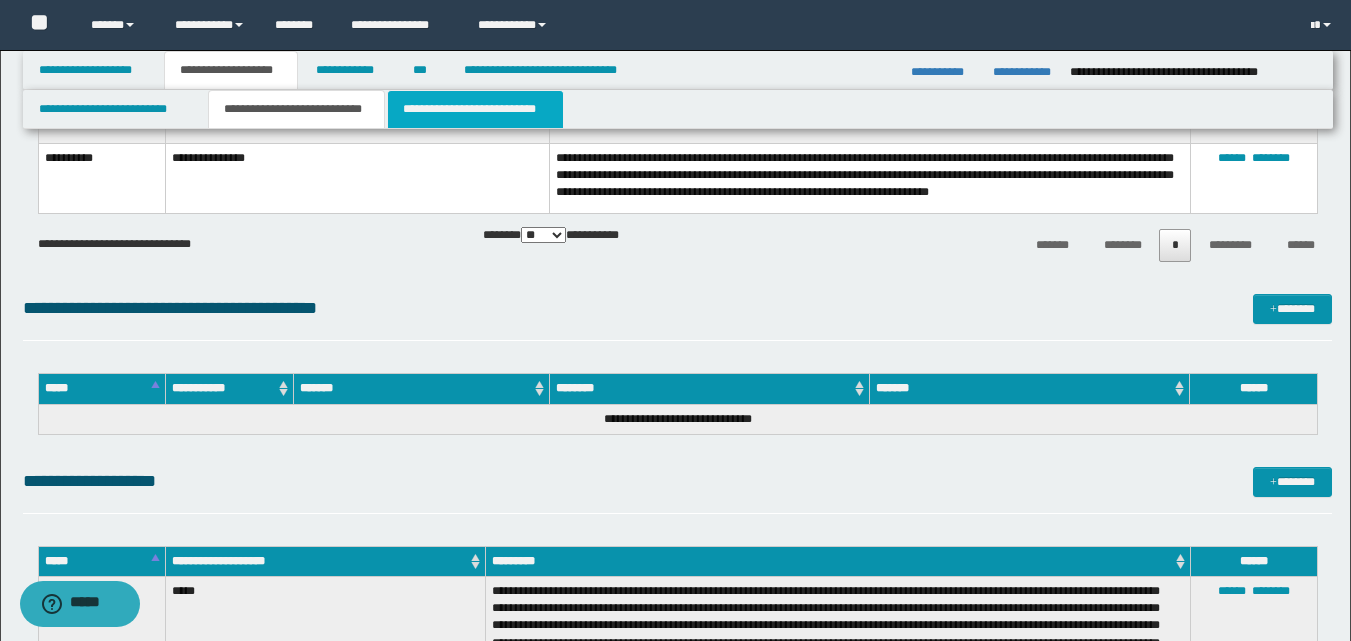 click on "**********" at bounding box center (475, 109) 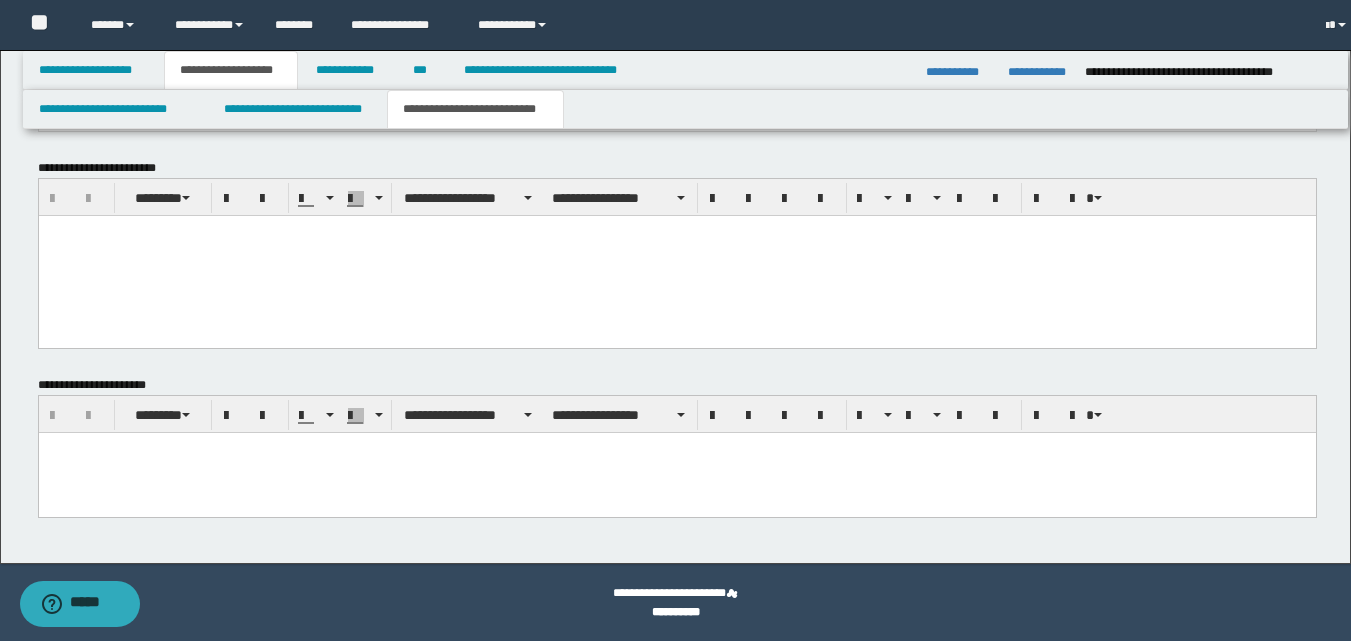 scroll, scrollTop: 829, scrollLeft: 0, axis: vertical 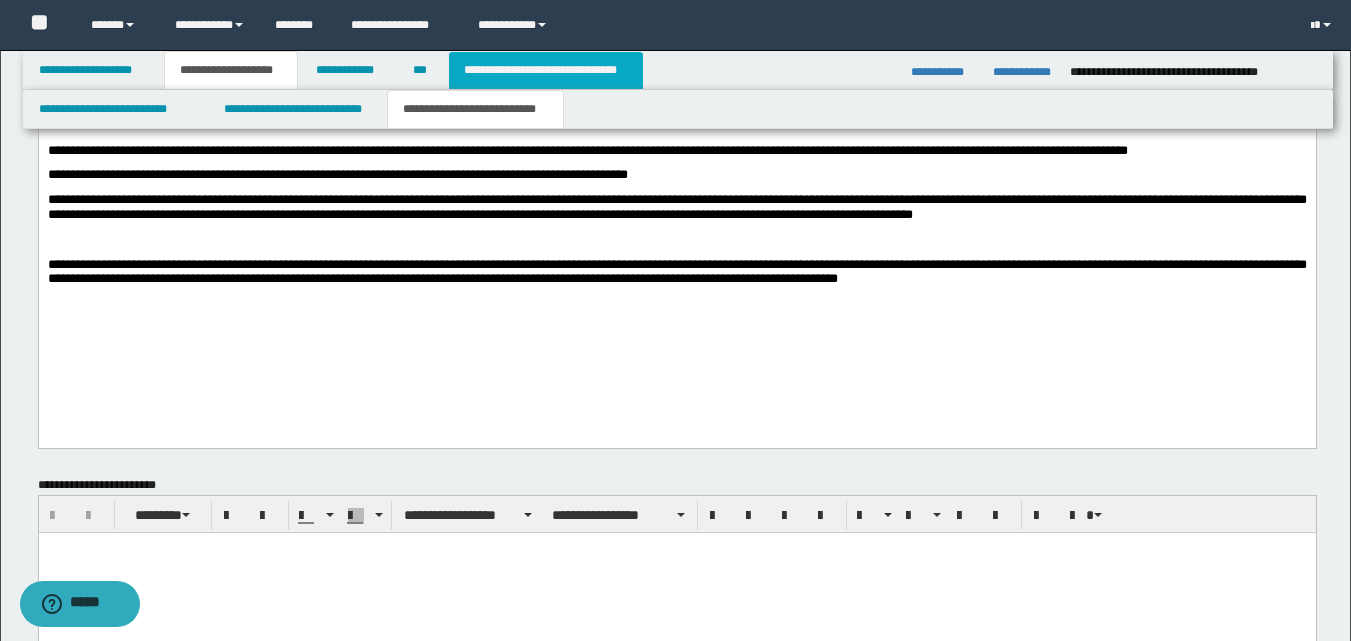 click on "**********" at bounding box center (546, 70) 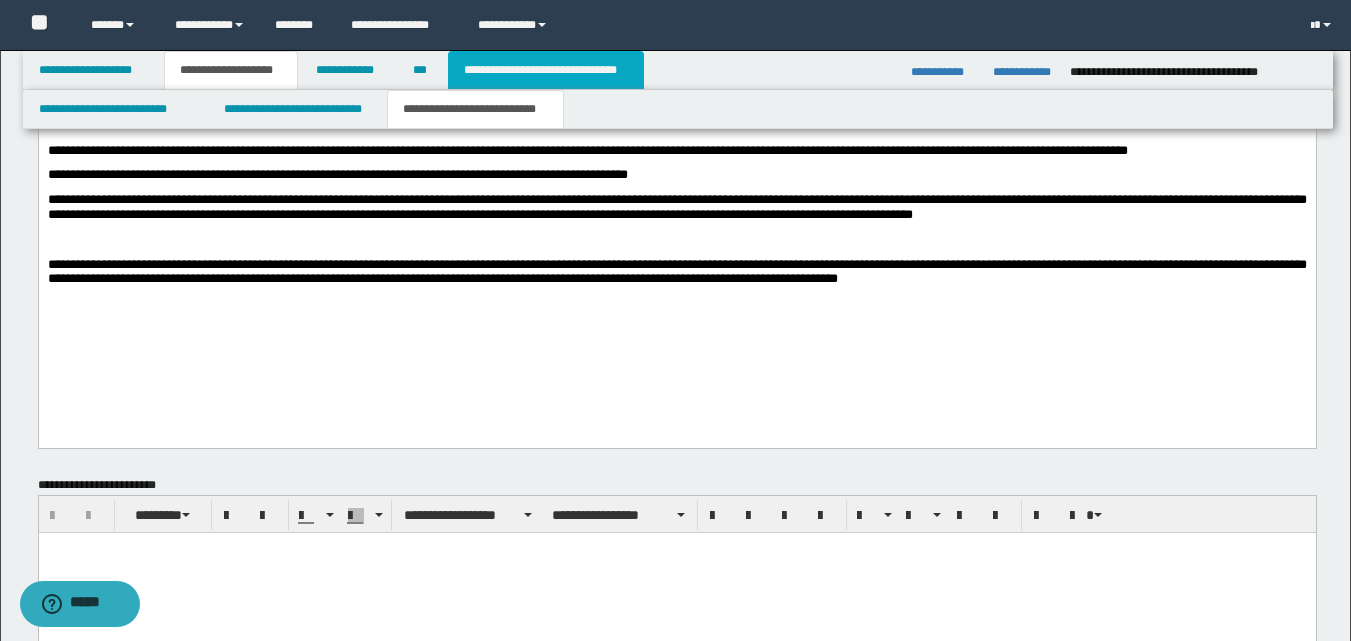 type on "**********" 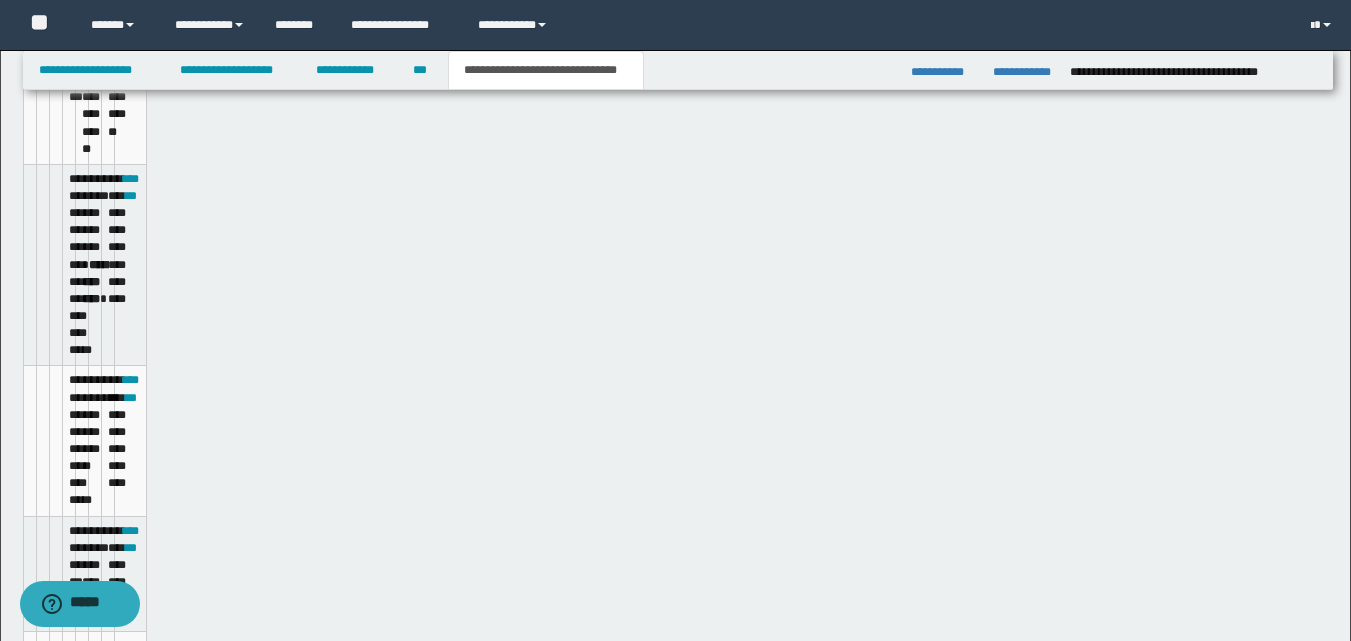 scroll, scrollTop: 779, scrollLeft: 0, axis: vertical 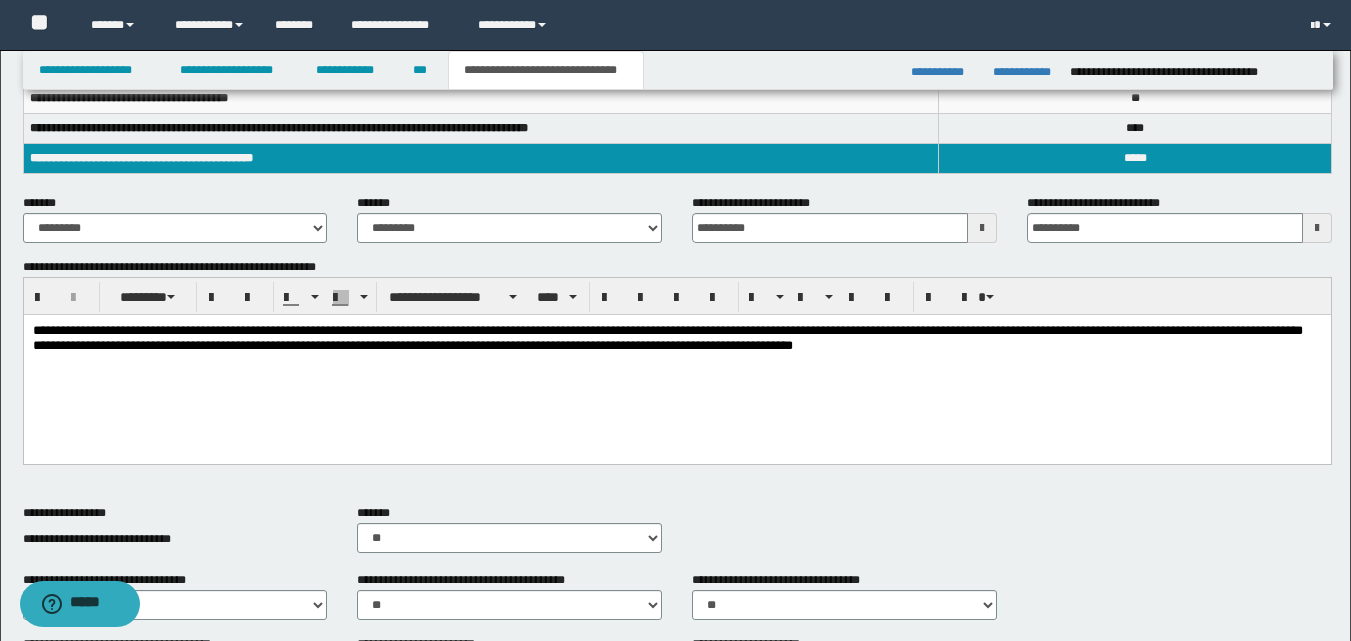 click on "**********" at bounding box center [667, 338] 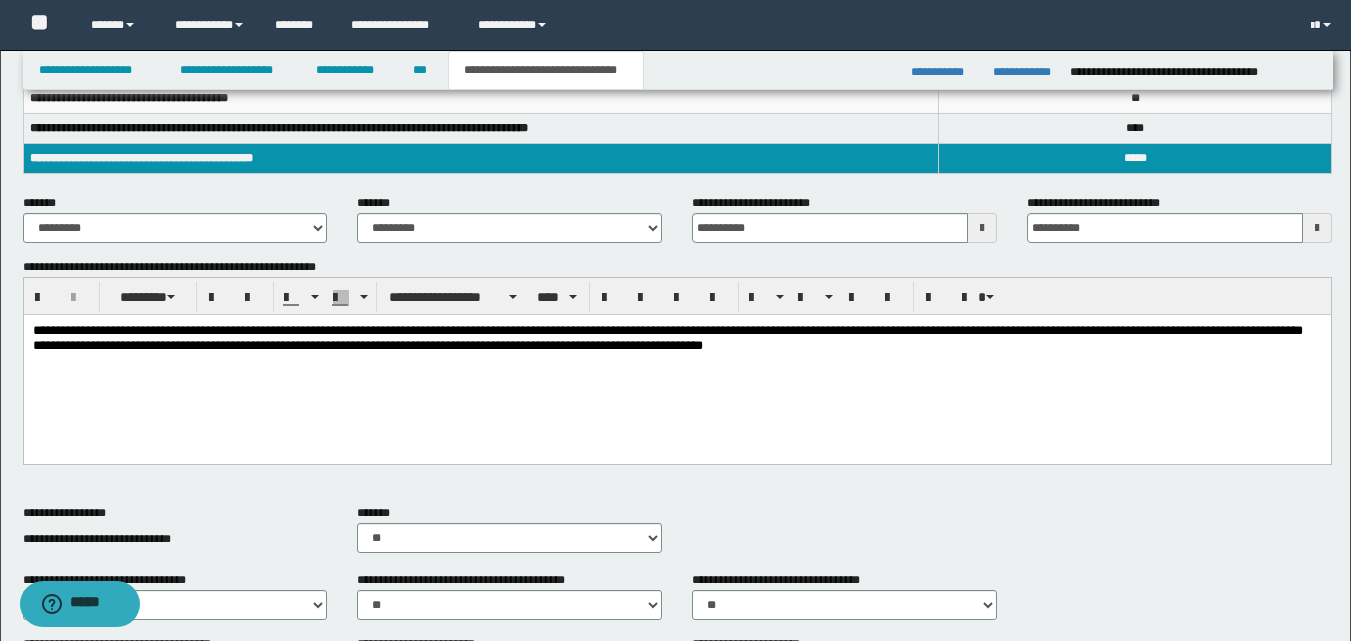 click on "**********" at bounding box center (667, 338) 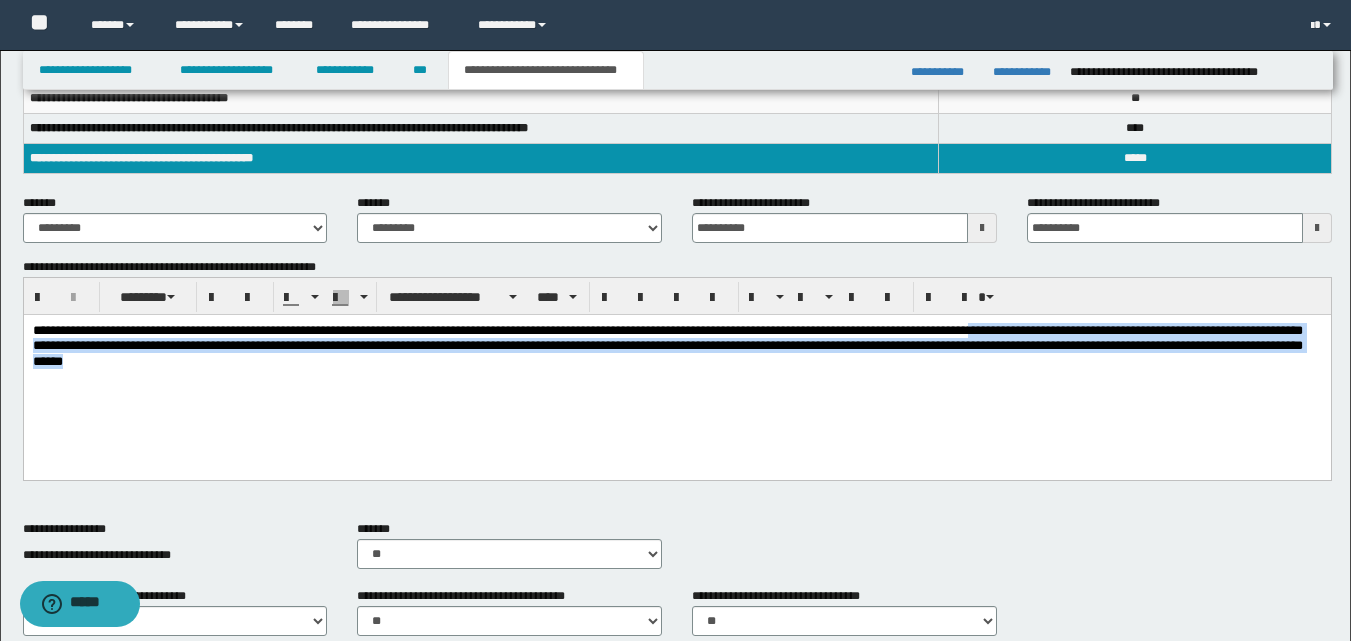 drag, startPoint x: 1127, startPoint y: 333, endPoint x: 1129, endPoint y: 370, distance: 37.054016 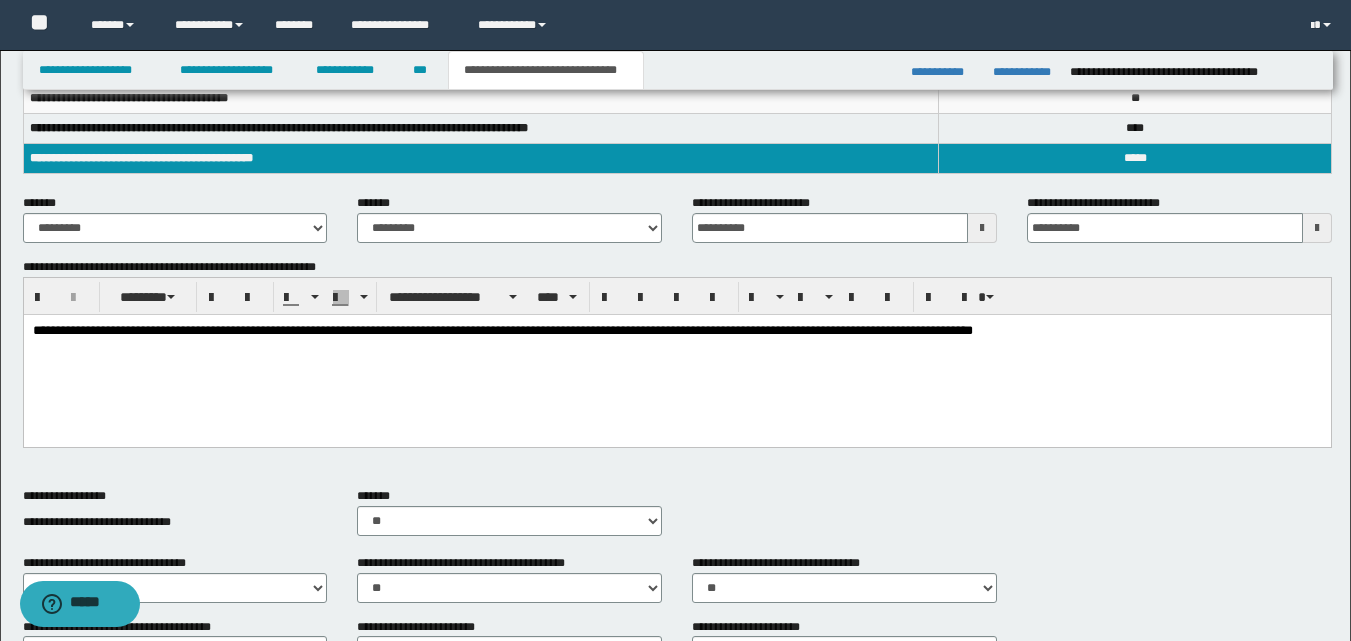 click on "**********" at bounding box center [502, 330] 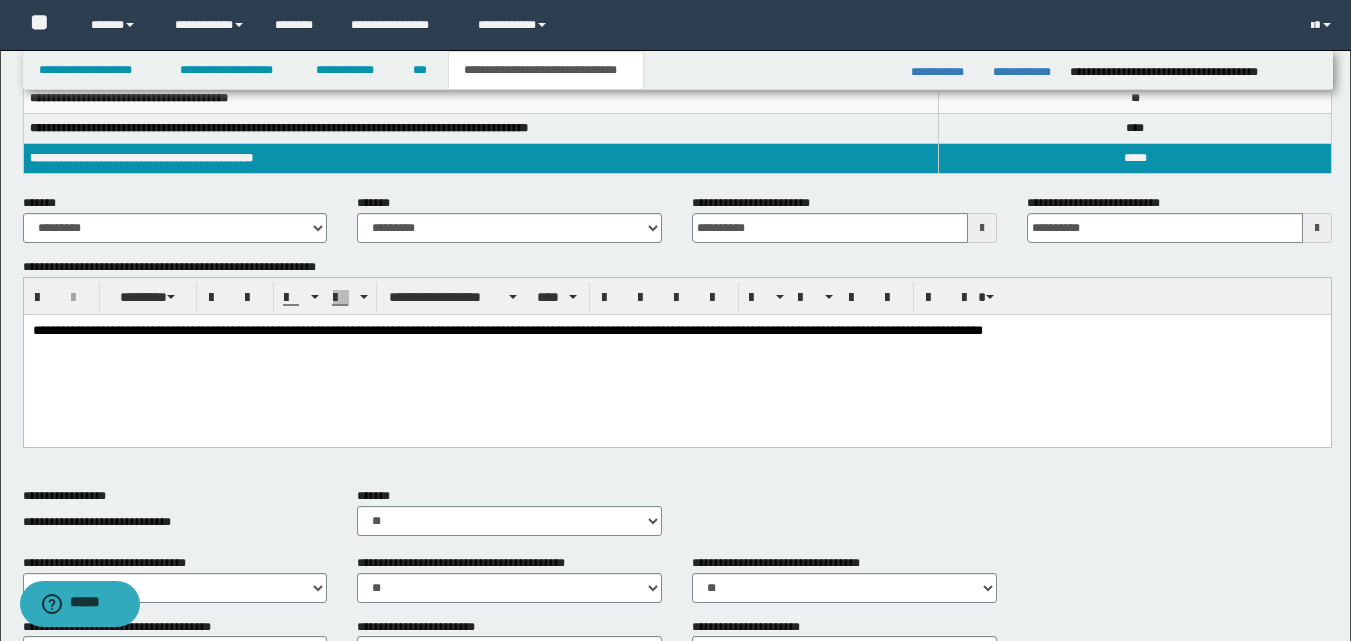 drag, startPoint x: 617, startPoint y: 333, endPoint x: 543, endPoint y: 383, distance: 89.30846 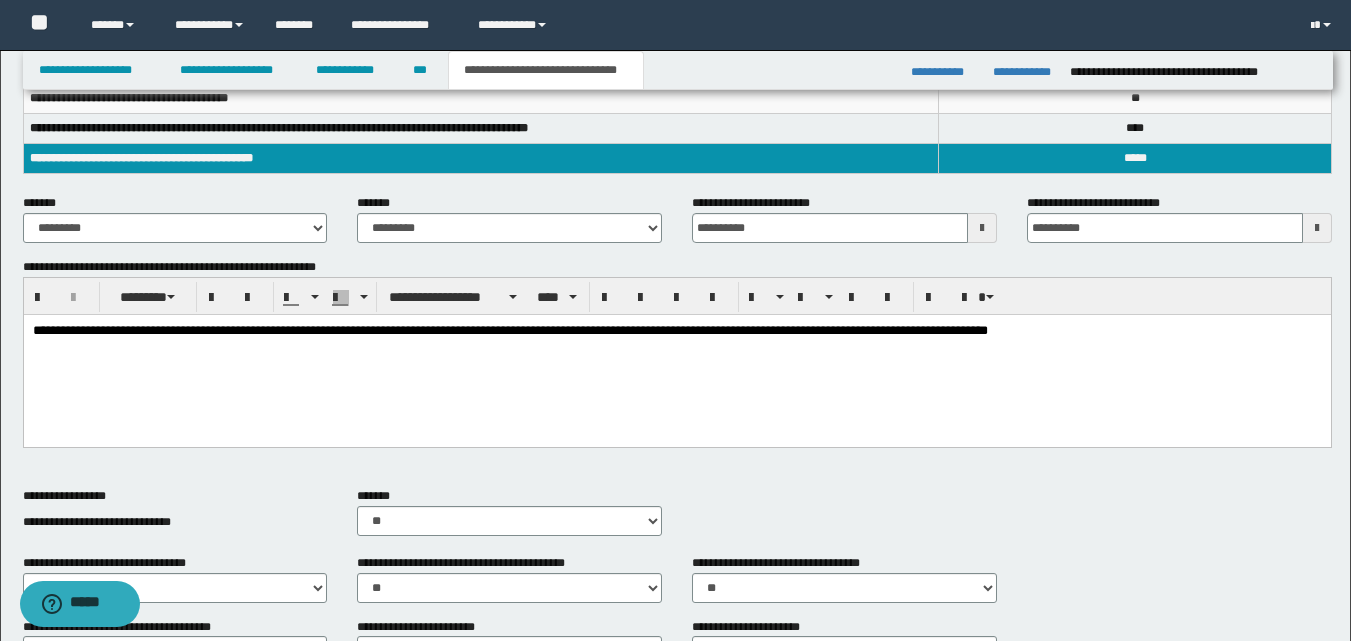 click on "**********" at bounding box center (509, 330) 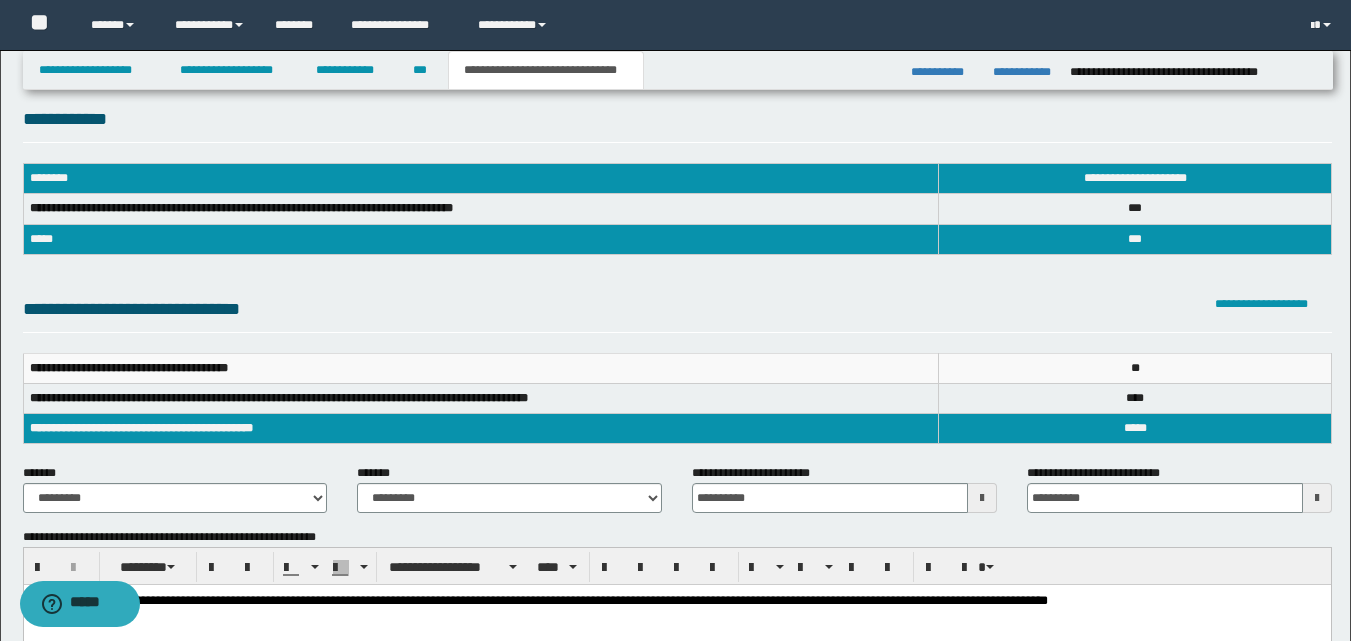 scroll, scrollTop: 0, scrollLeft: 0, axis: both 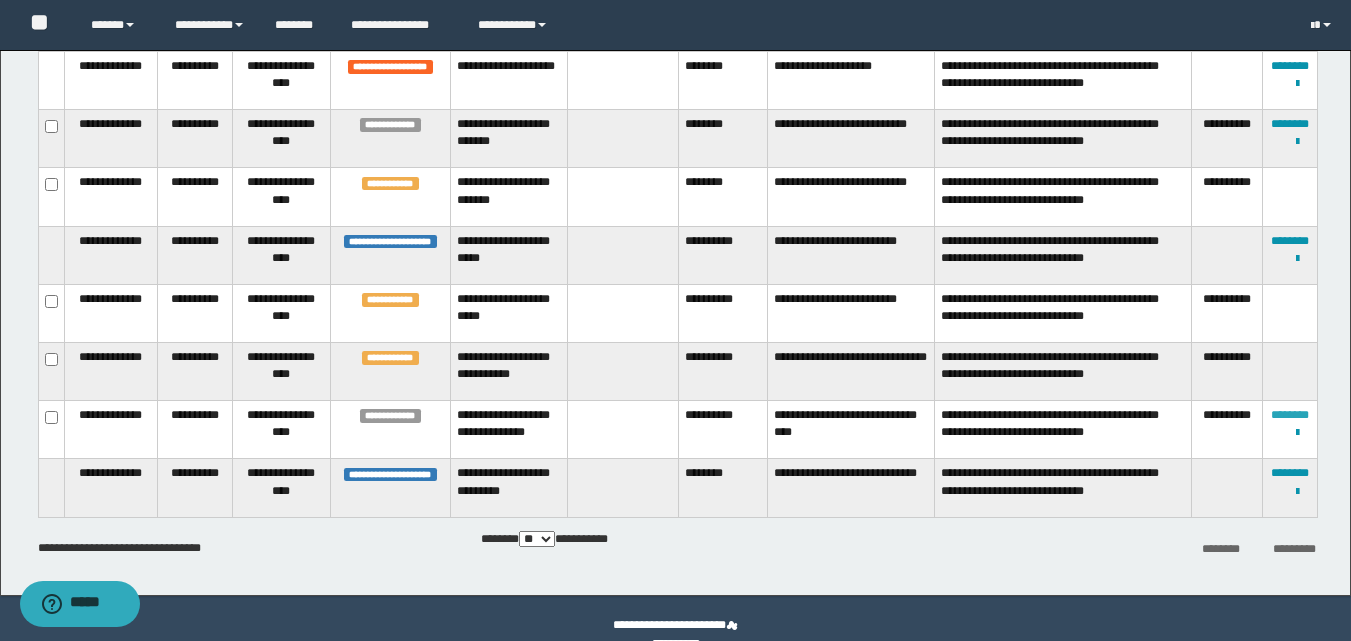 click on "********" at bounding box center [1290, 415] 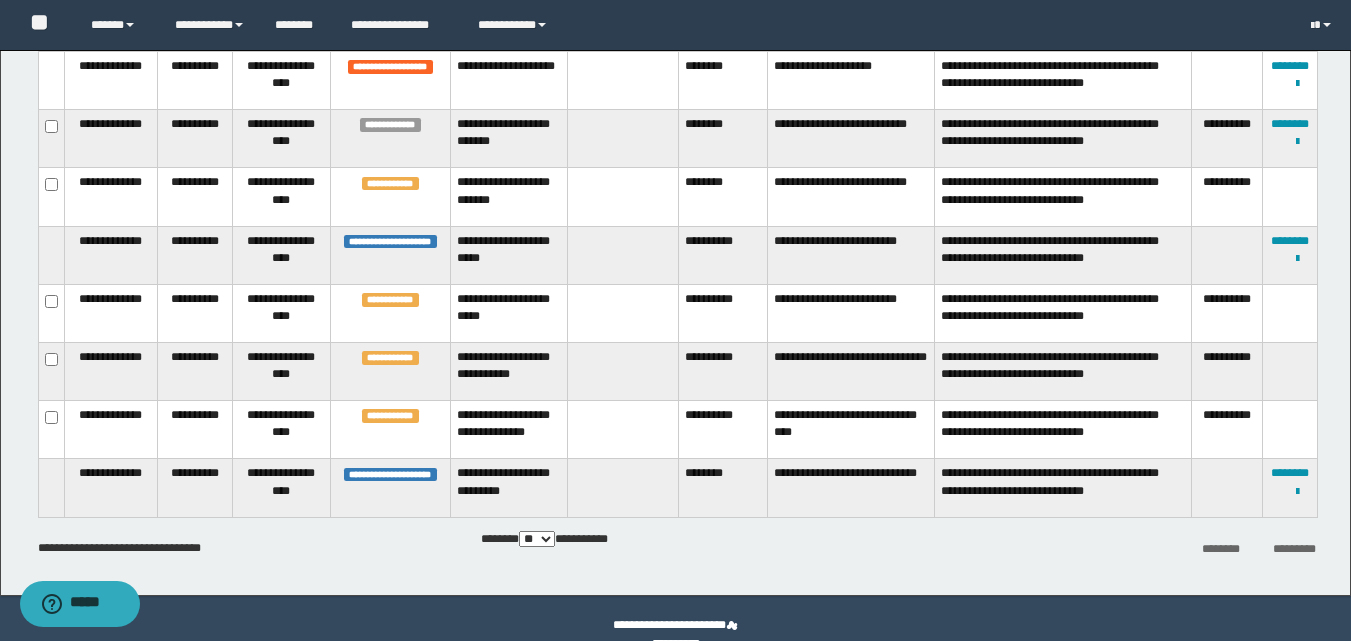 scroll, scrollTop: 32, scrollLeft: 0, axis: vertical 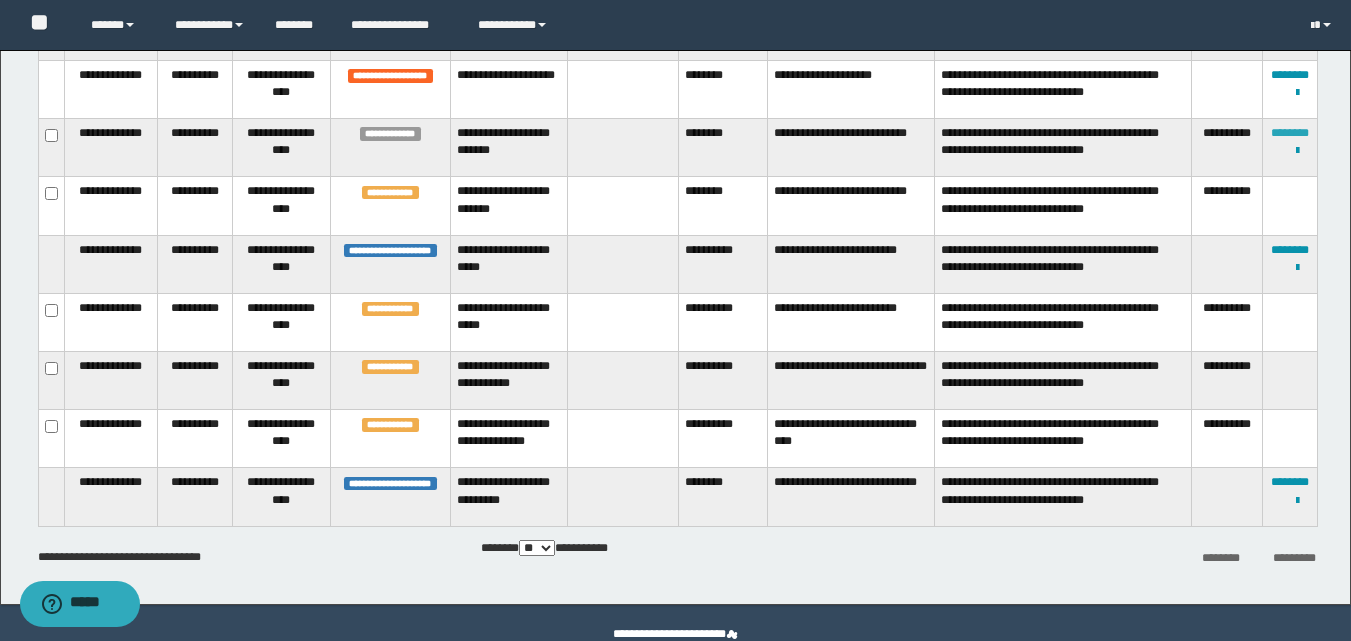 click on "********" at bounding box center (1290, 133) 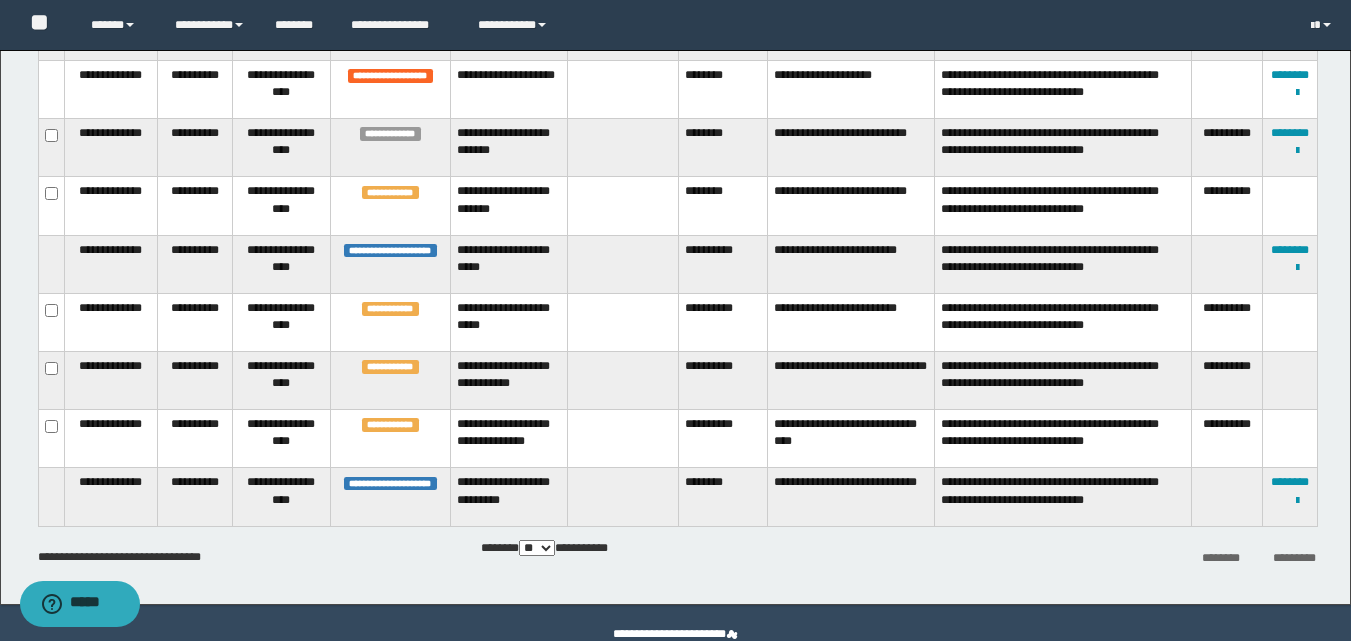 scroll, scrollTop: 320, scrollLeft: 0, axis: vertical 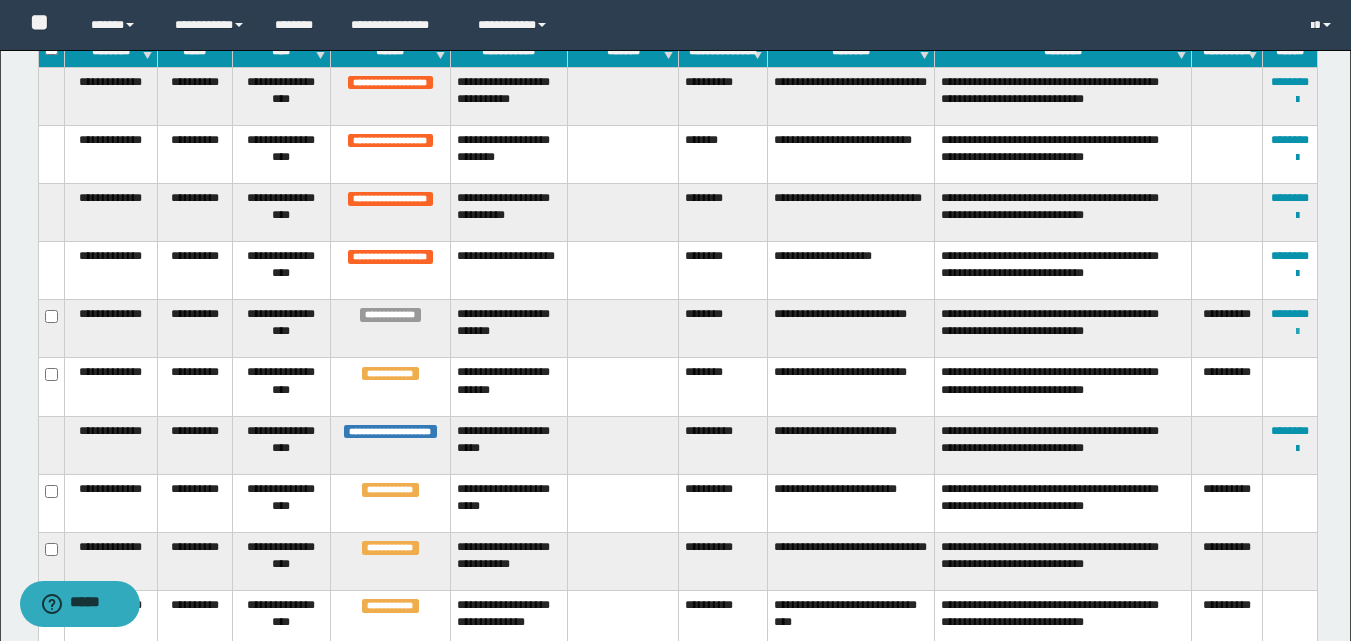 click at bounding box center (1297, 332) 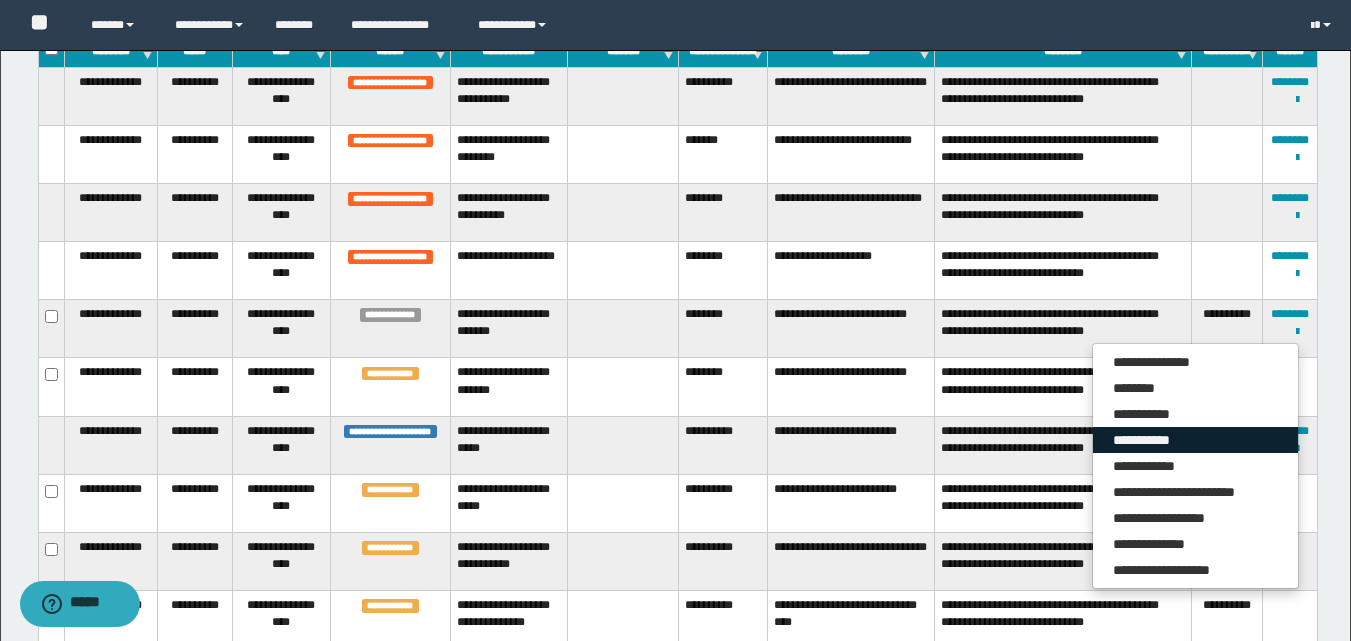 click on "**********" at bounding box center [1195, 440] 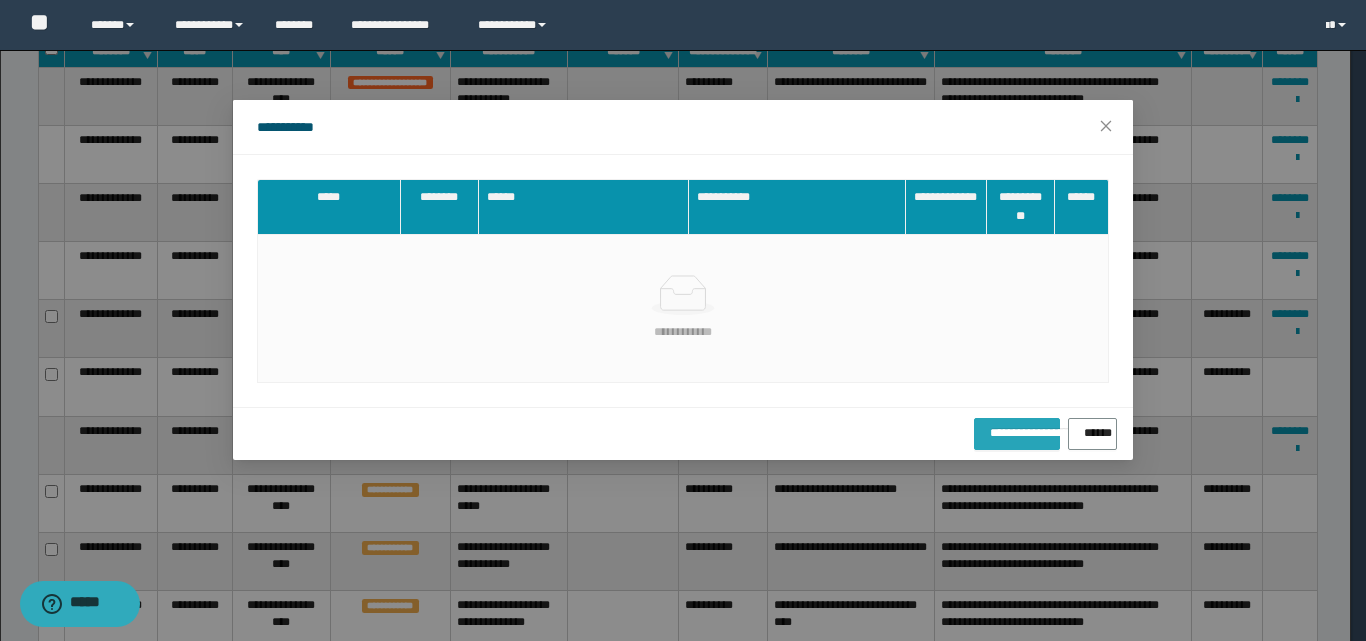 click on "**********" at bounding box center [1017, 429] 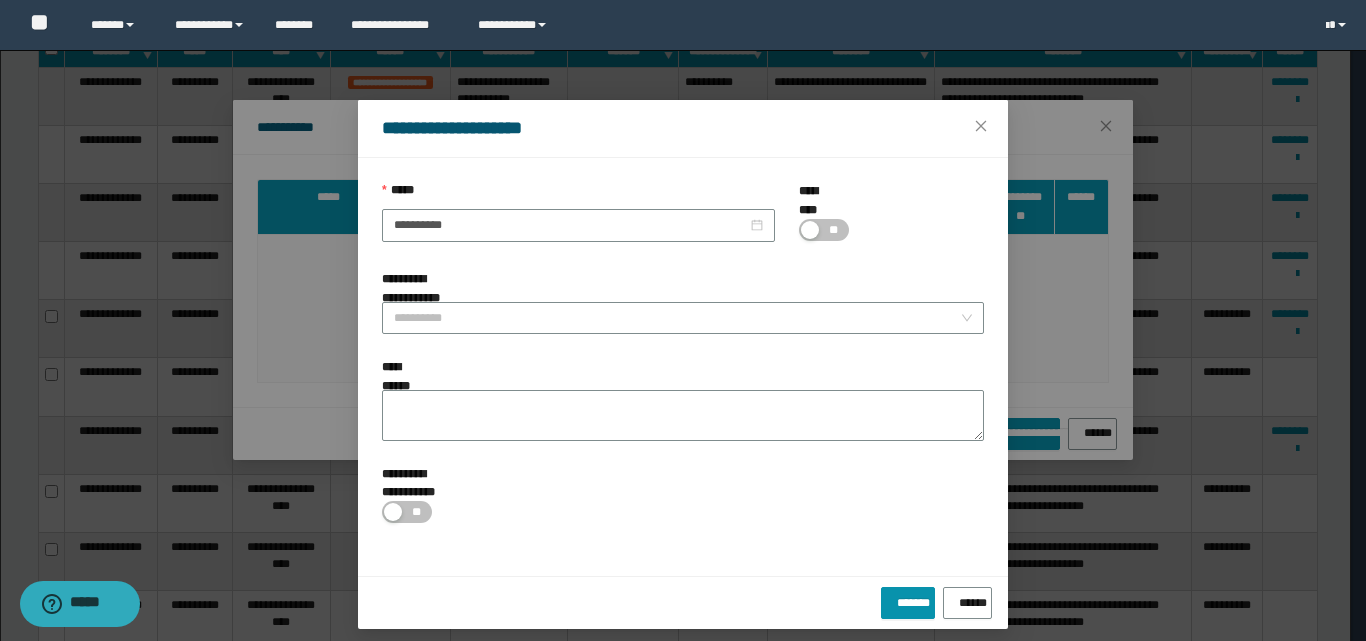click at bounding box center (810, 230) 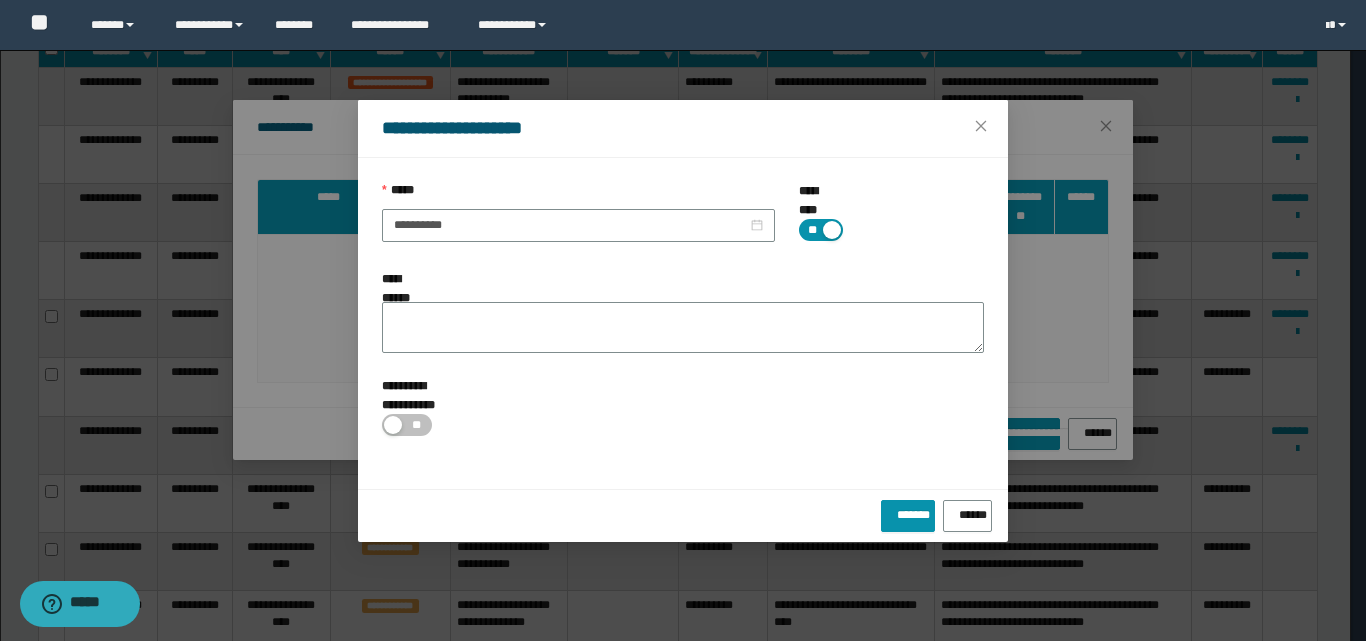 click at bounding box center (832, 230) 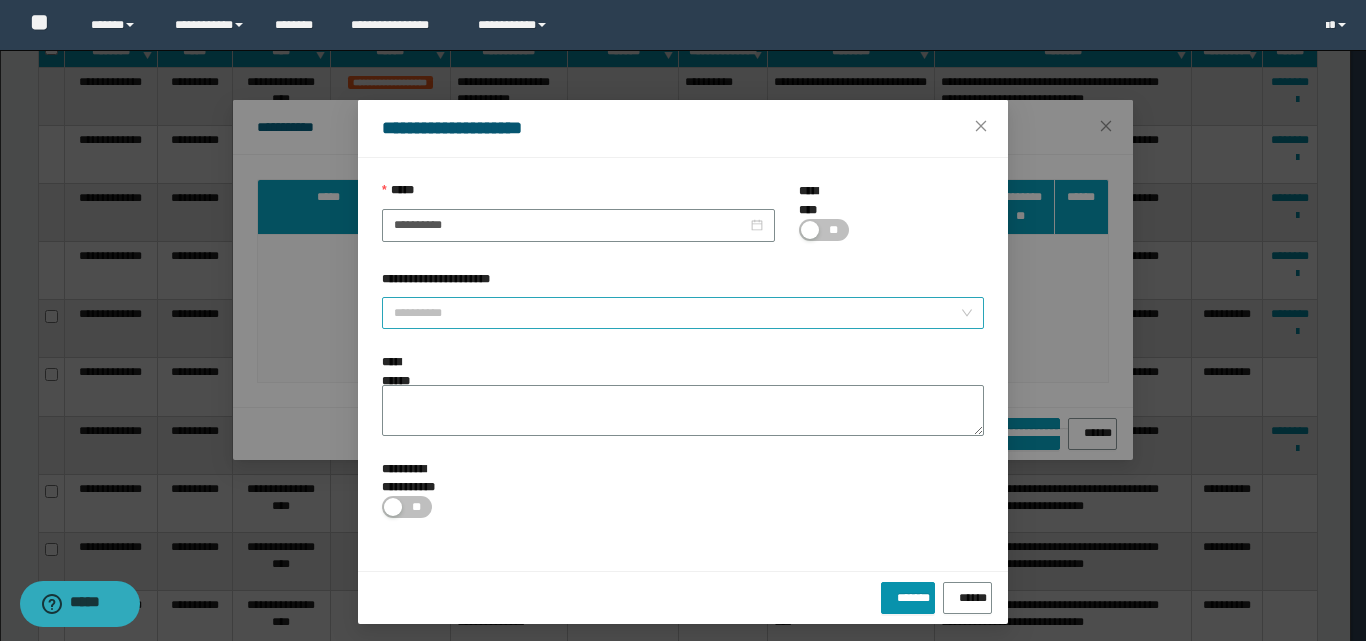 click on "**********" at bounding box center (677, 313) 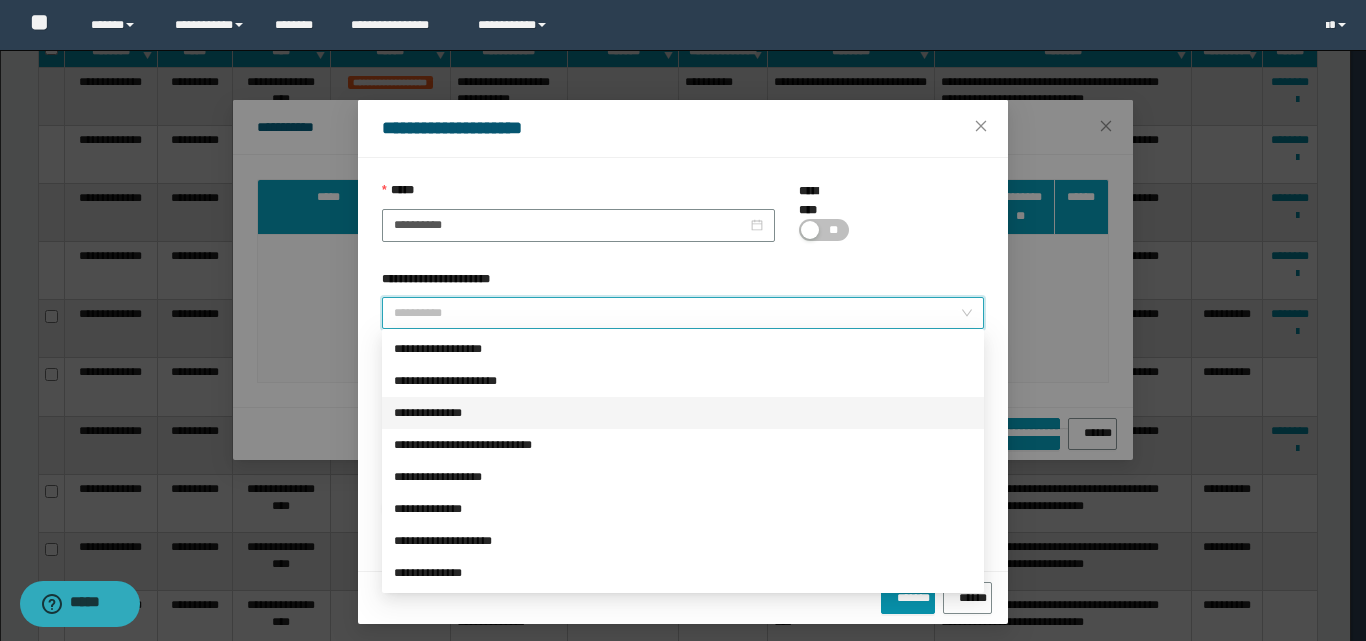 click on "**********" at bounding box center [683, 413] 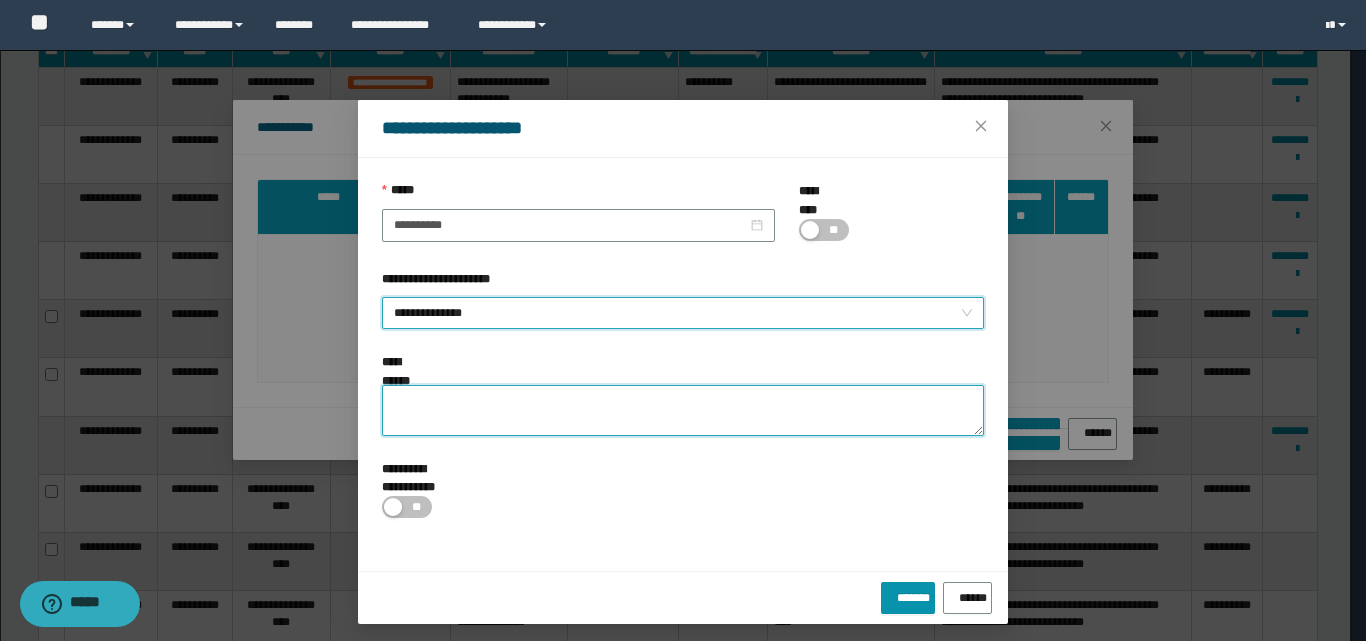 click on "**********" at bounding box center [683, 410] 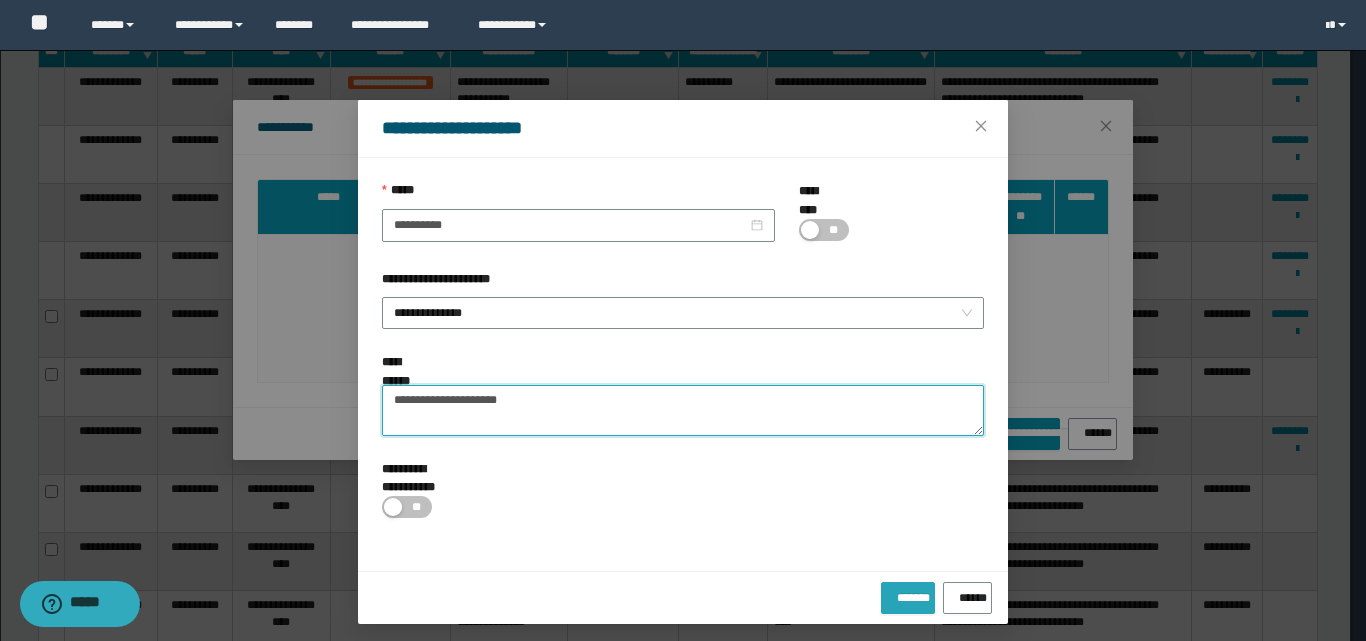 type on "**********" 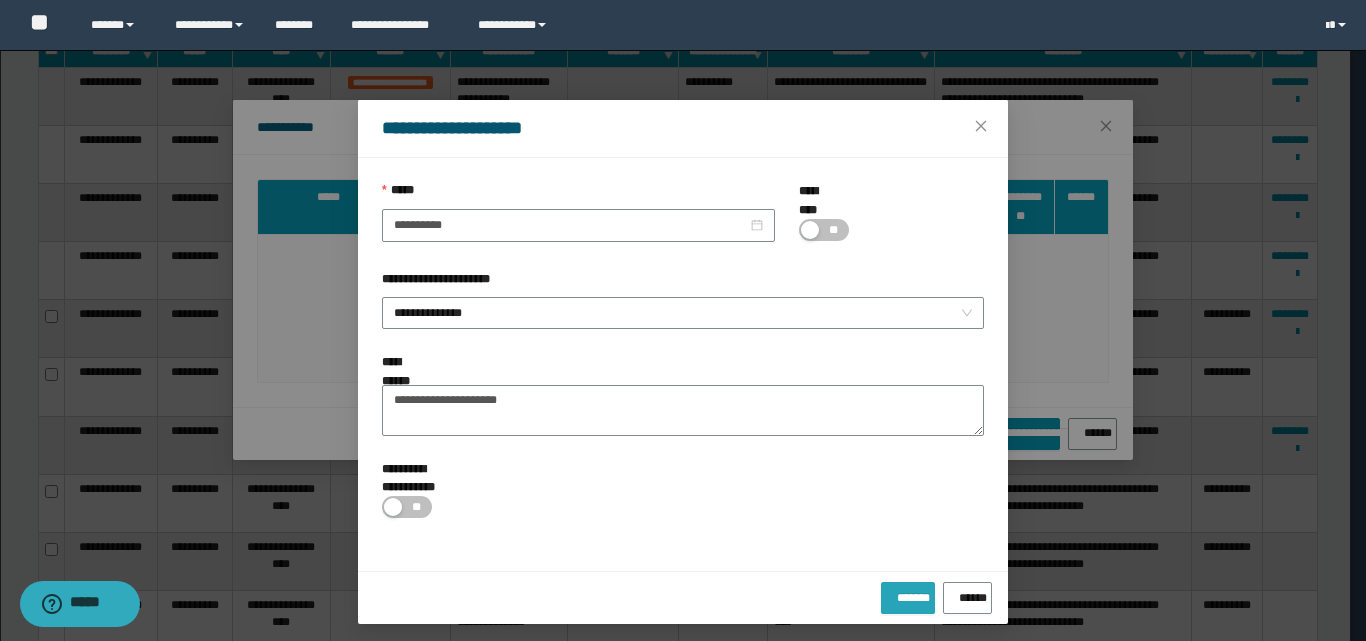 click on "*******" at bounding box center (908, 594) 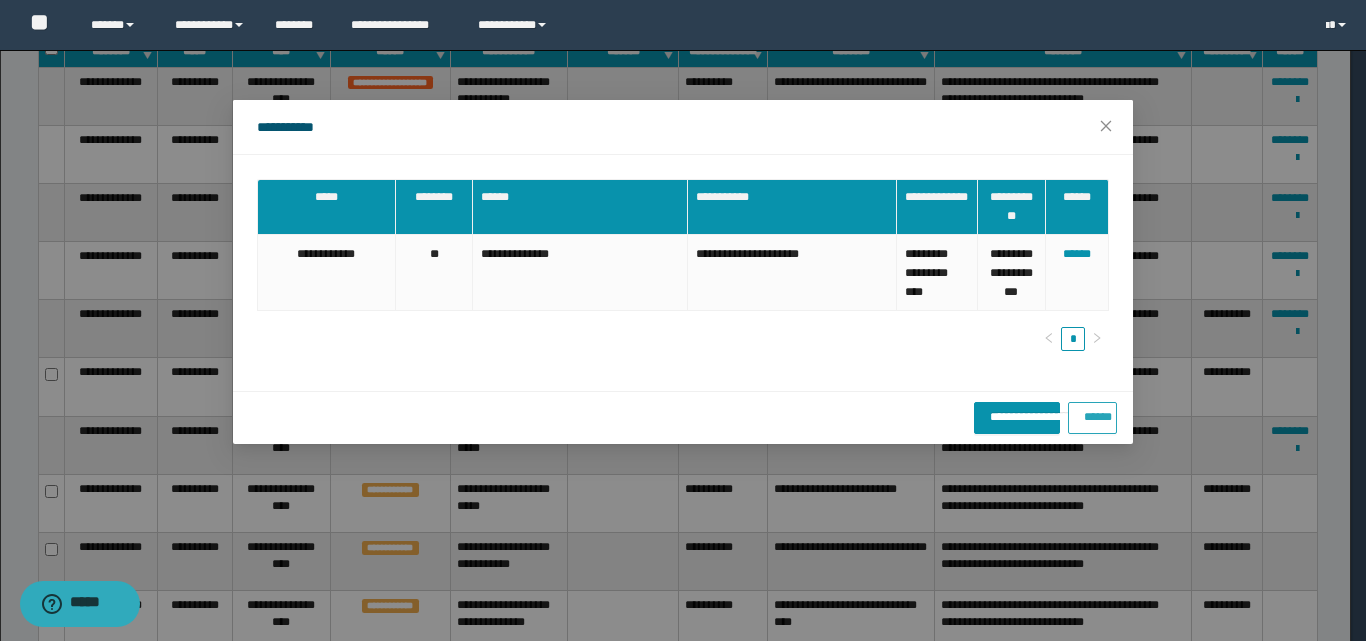 click on "******" at bounding box center [1092, 413] 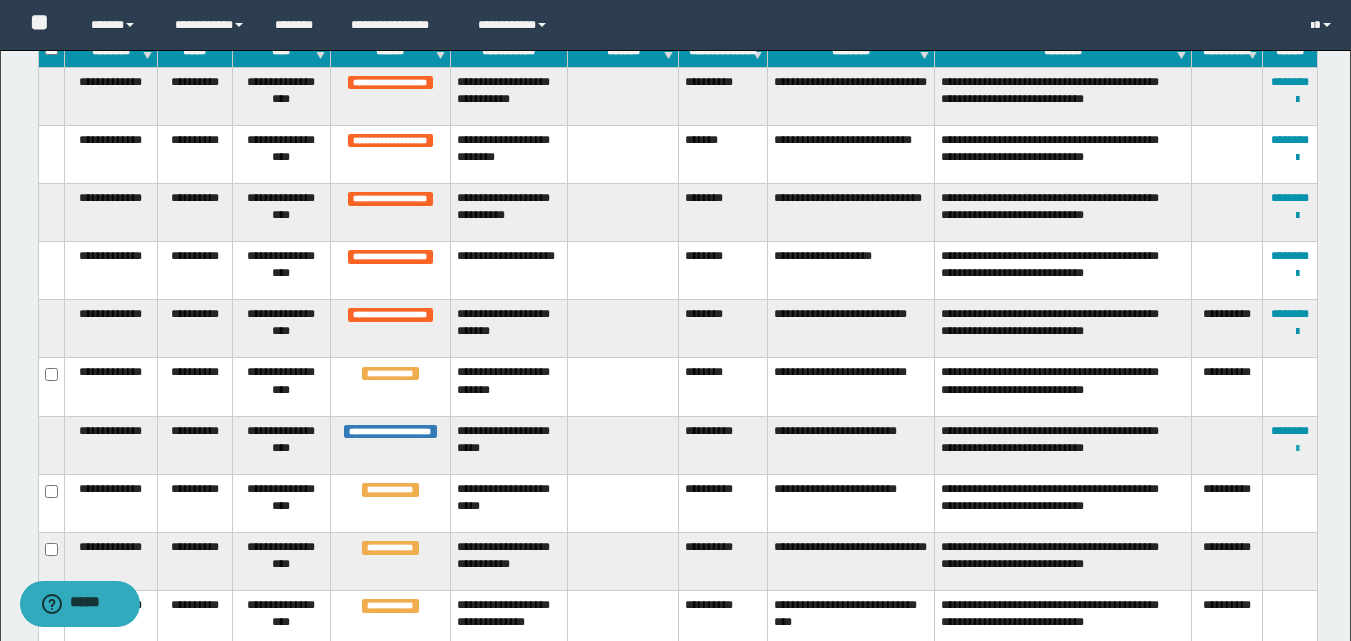 click at bounding box center [1297, 449] 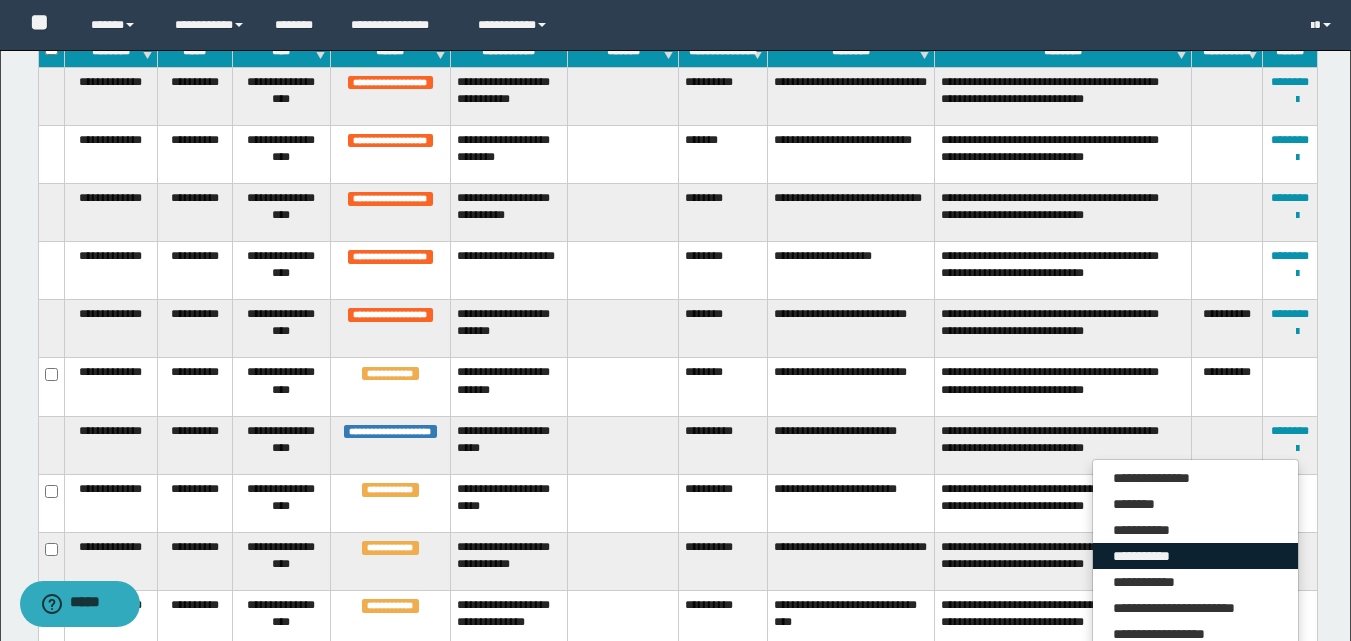 click on "**********" at bounding box center [1195, 556] 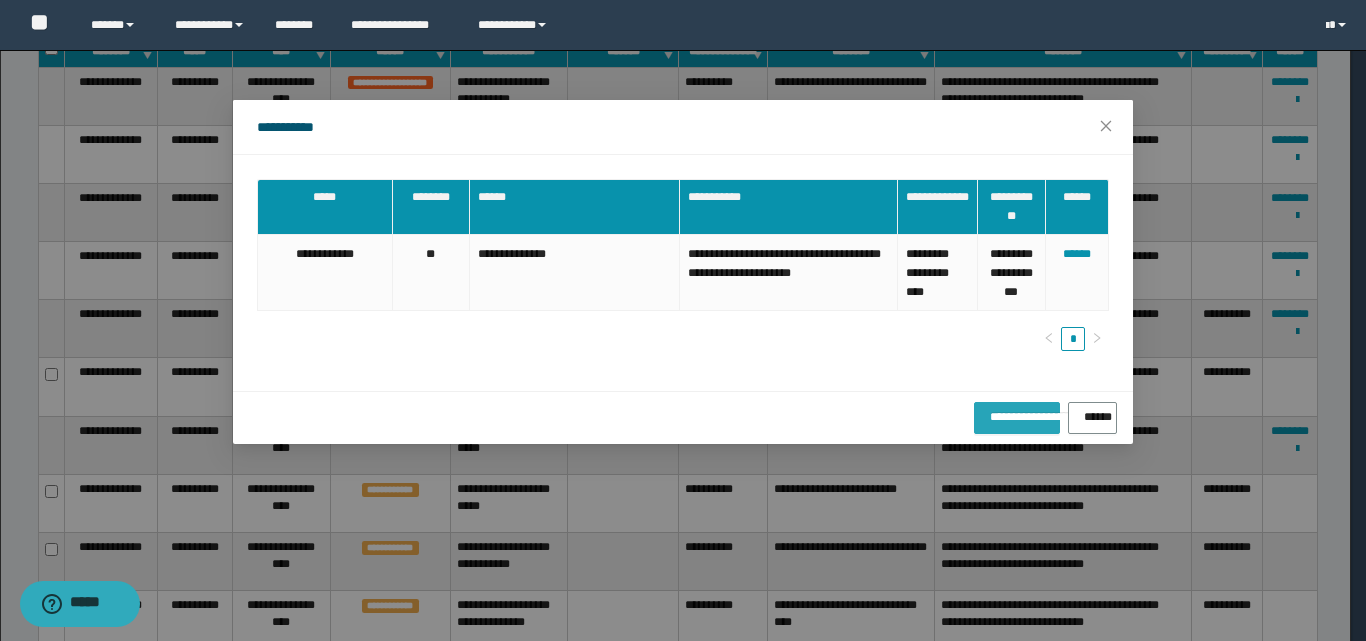 click on "**********" at bounding box center (1017, 413) 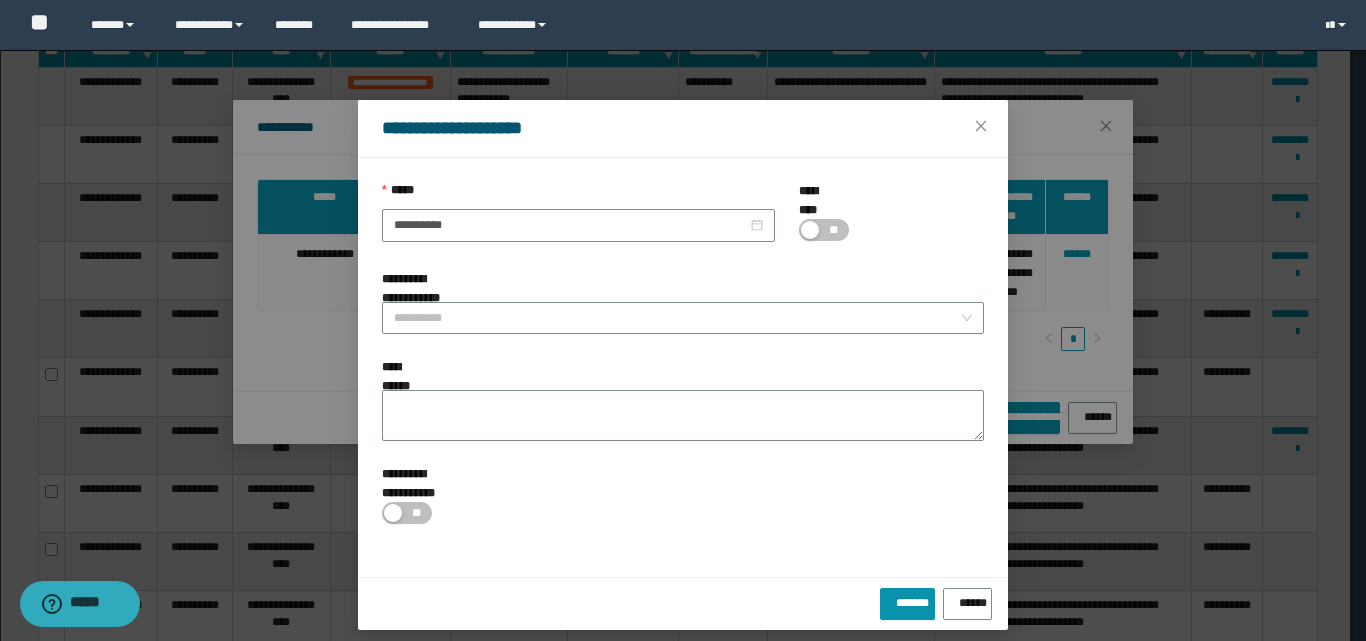 click at bounding box center (810, 230) 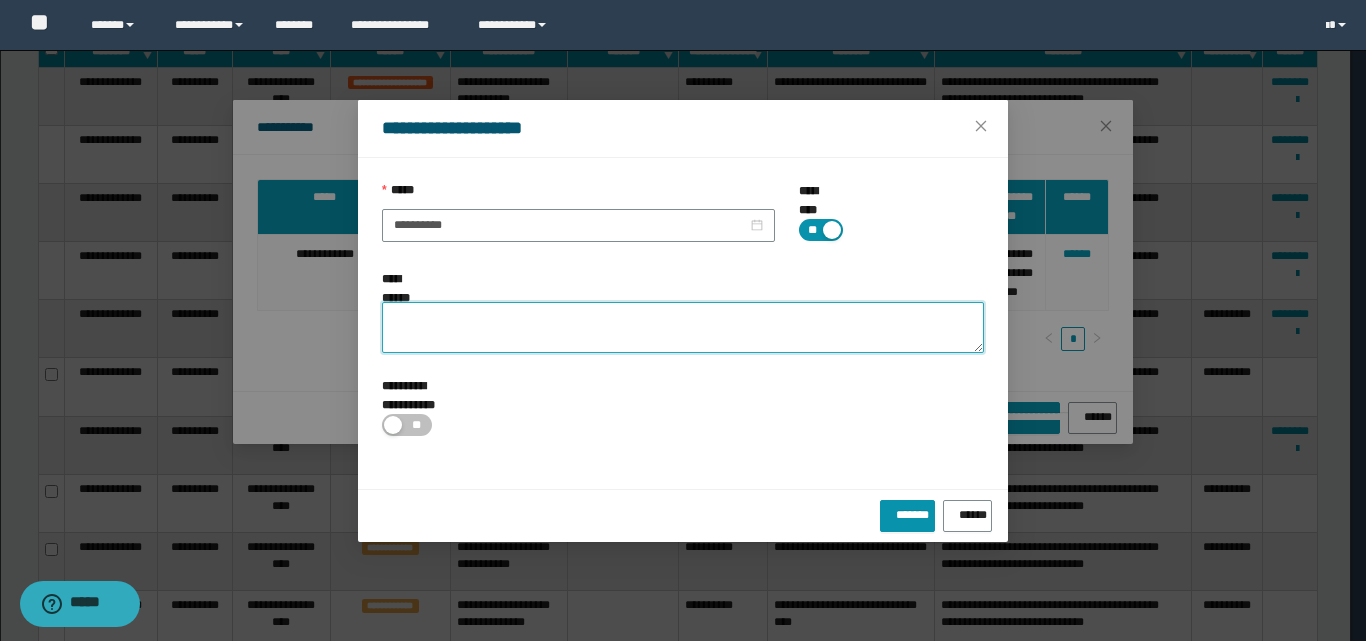 click on "**********" at bounding box center [683, 327] 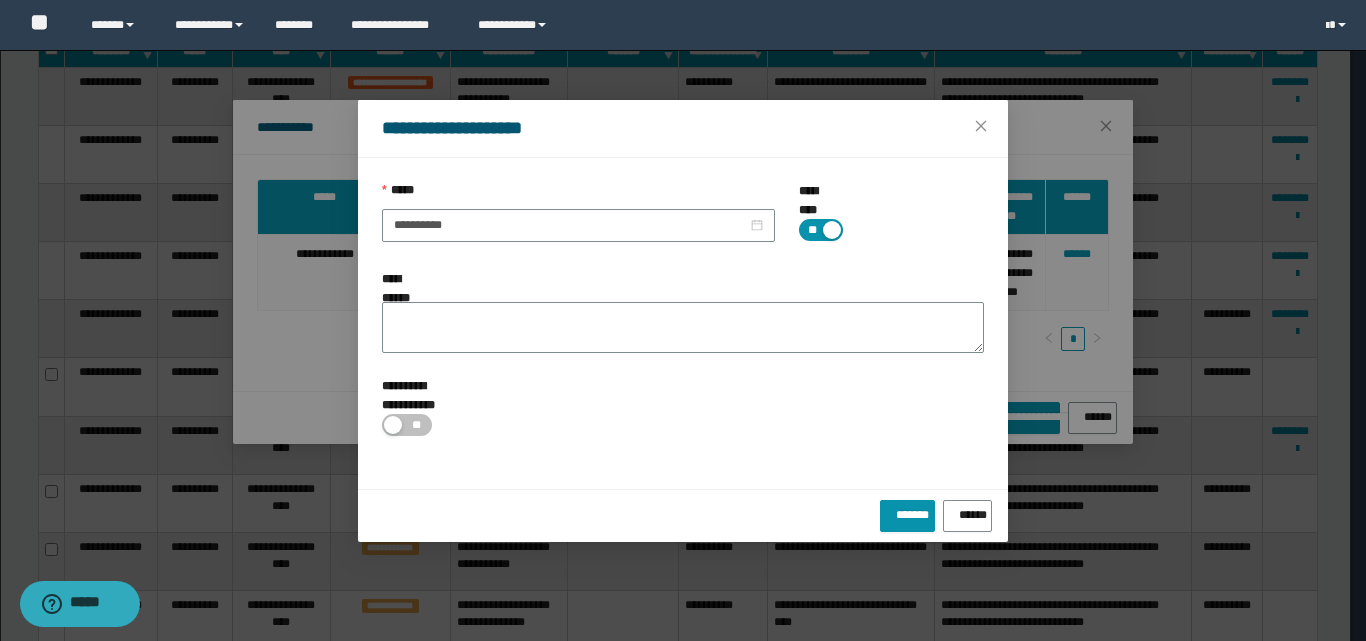 click at bounding box center (832, 230) 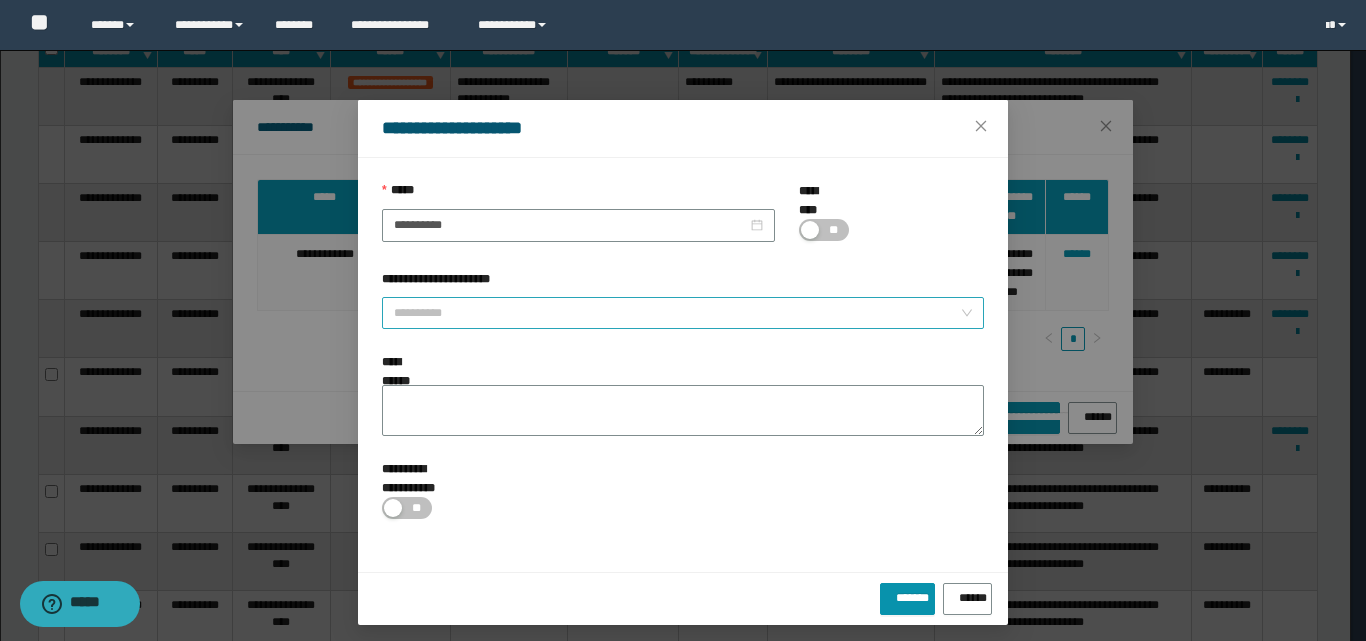 click on "**********" at bounding box center (677, 313) 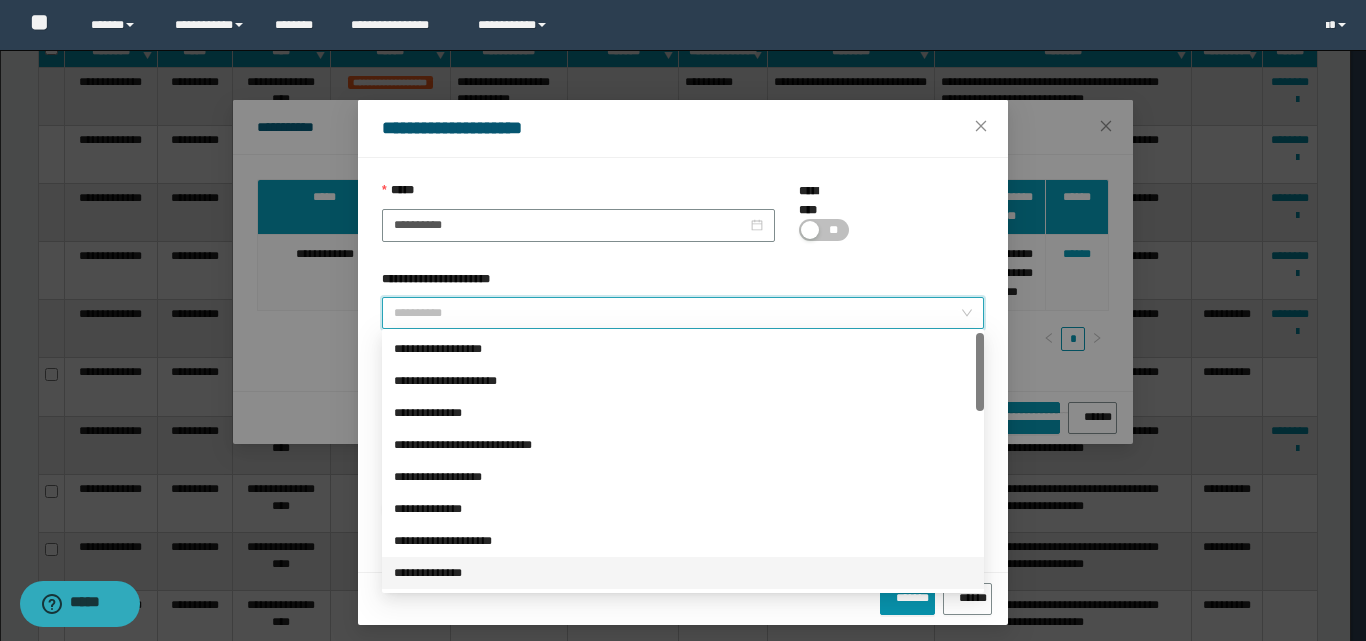 click on "**********" at bounding box center (683, 573) 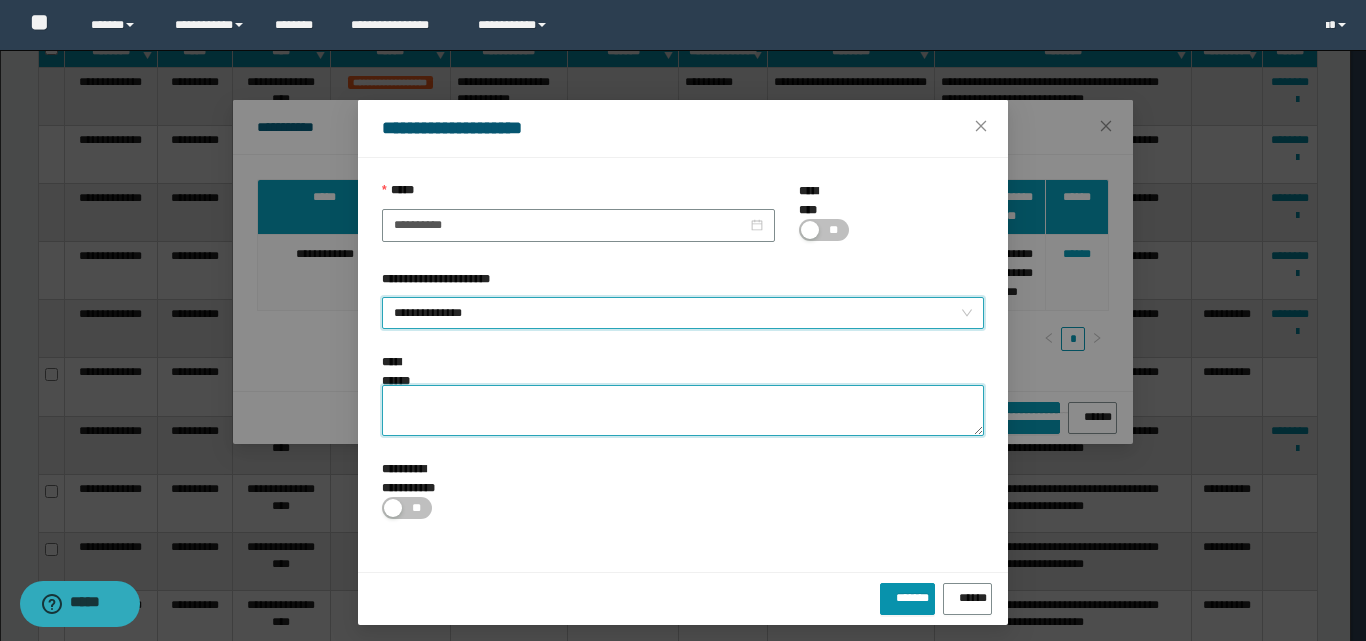 click on "**********" at bounding box center (683, 410) 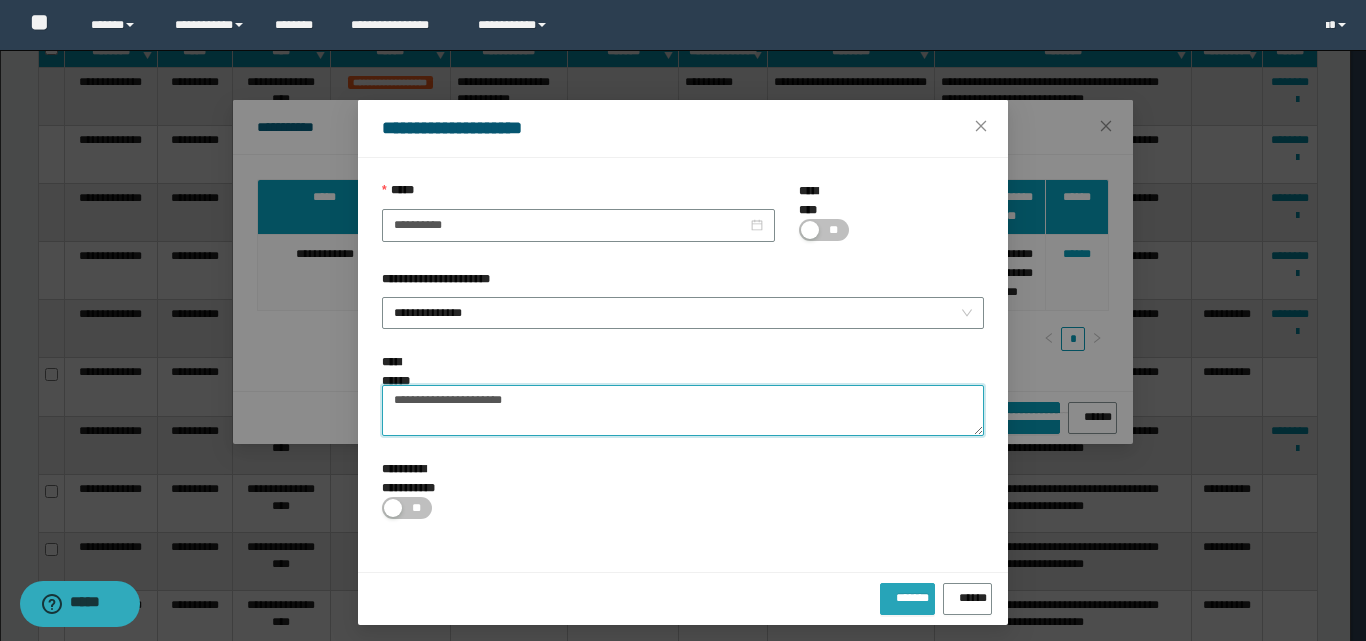 type on "**********" 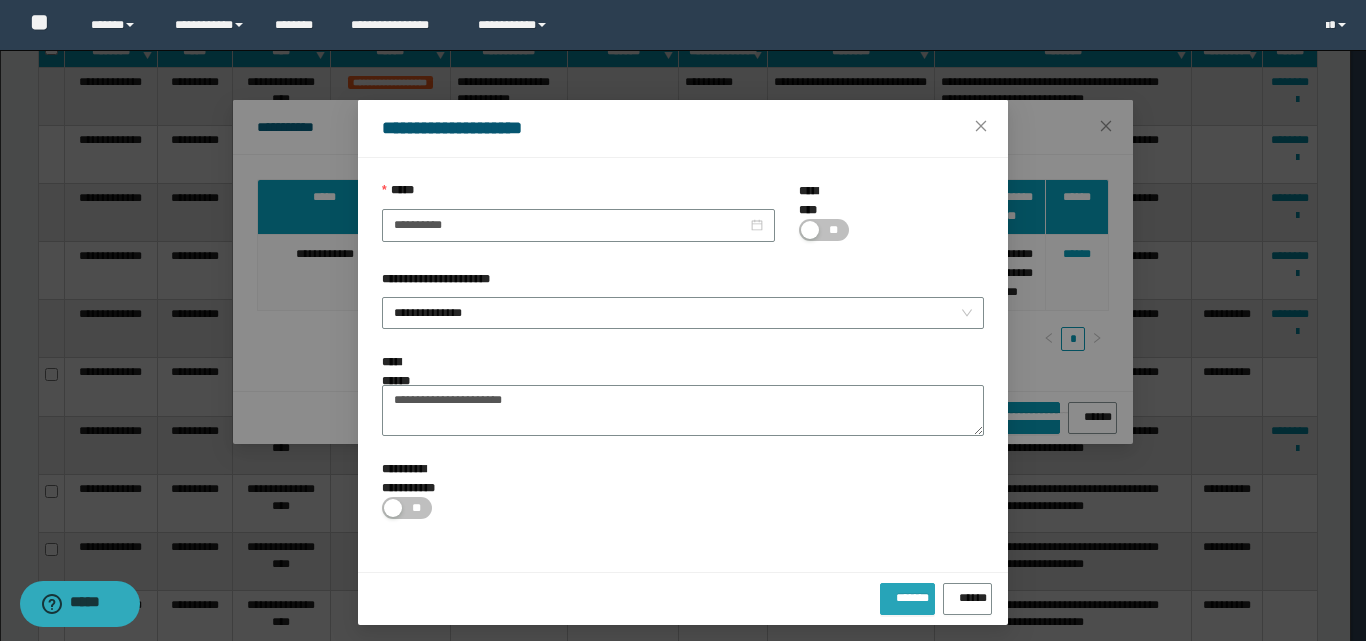 click on "*******" at bounding box center (907, 599) 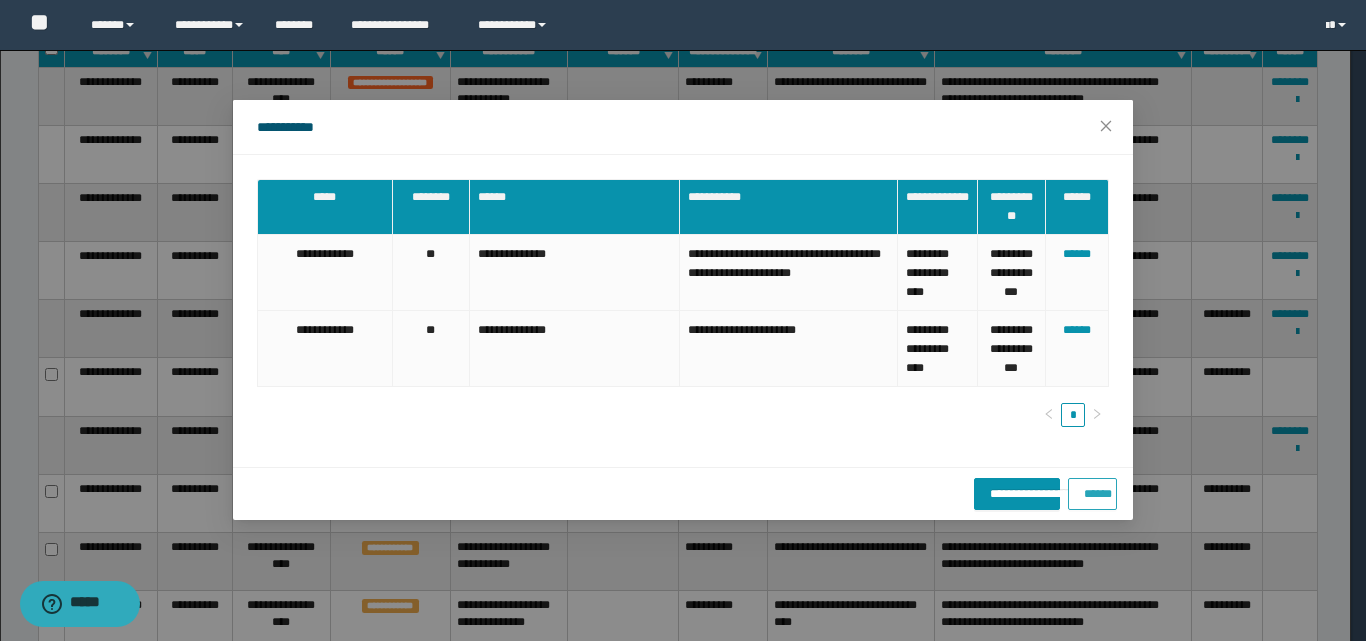 click on "******" at bounding box center (1092, 490) 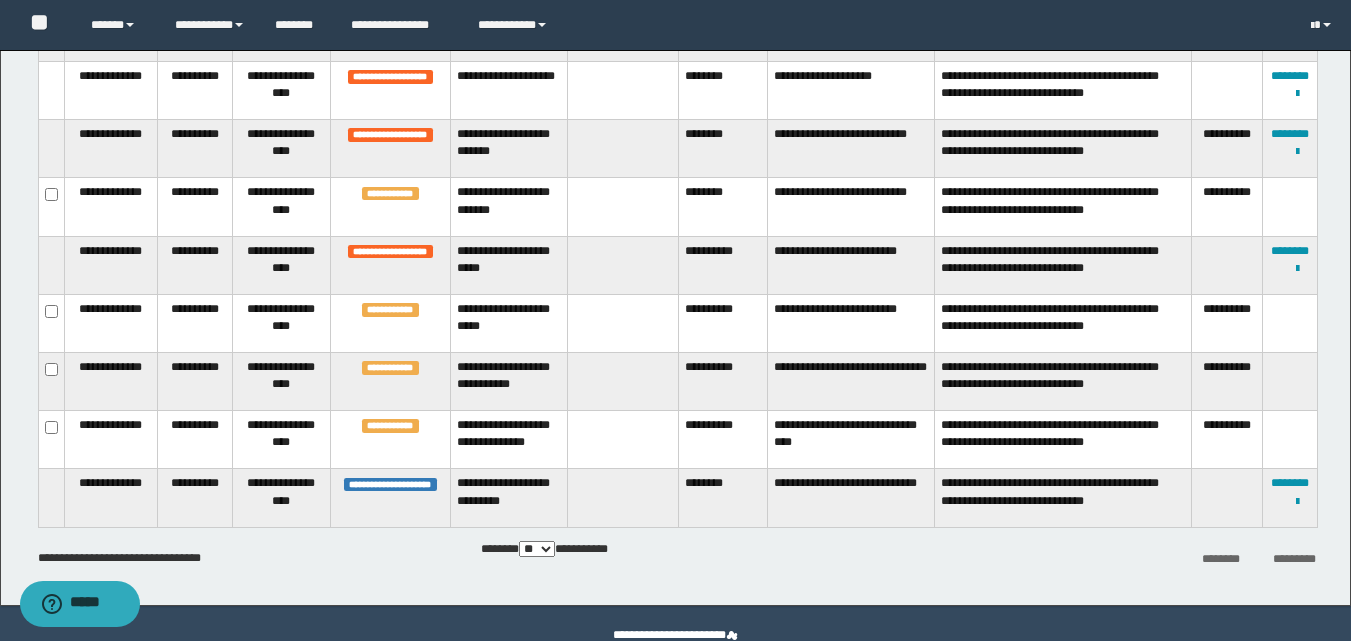 scroll, scrollTop: 502, scrollLeft: 0, axis: vertical 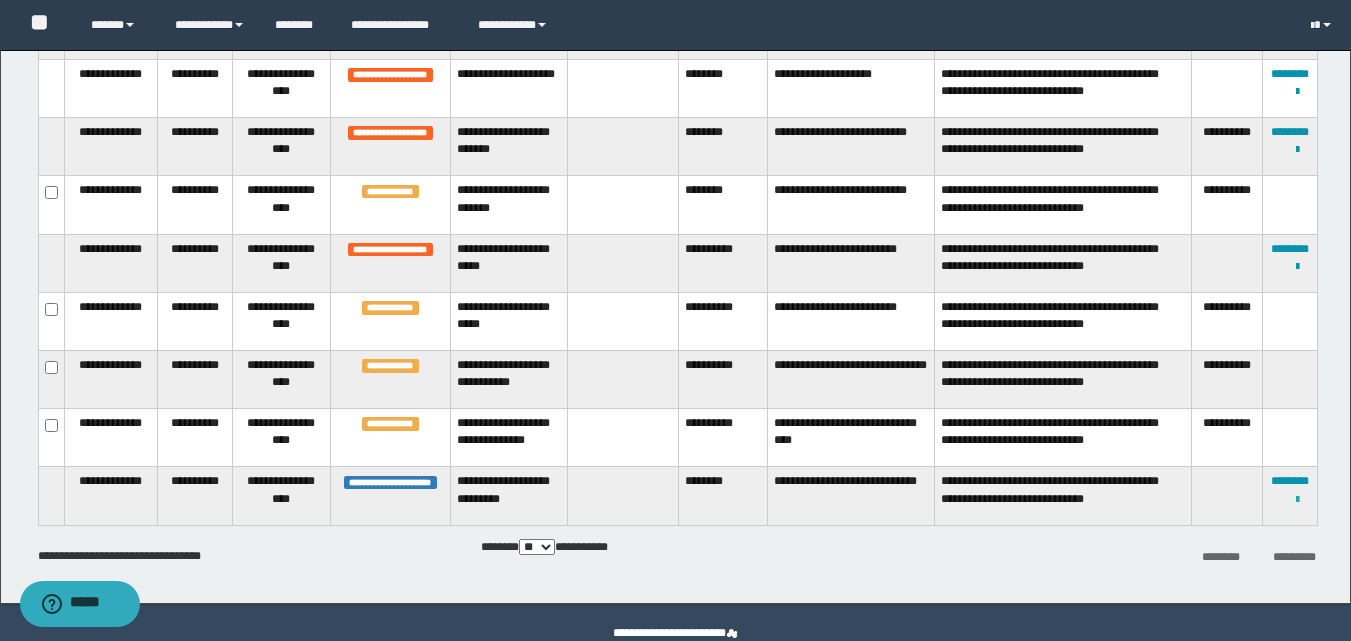 click at bounding box center (1297, 500) 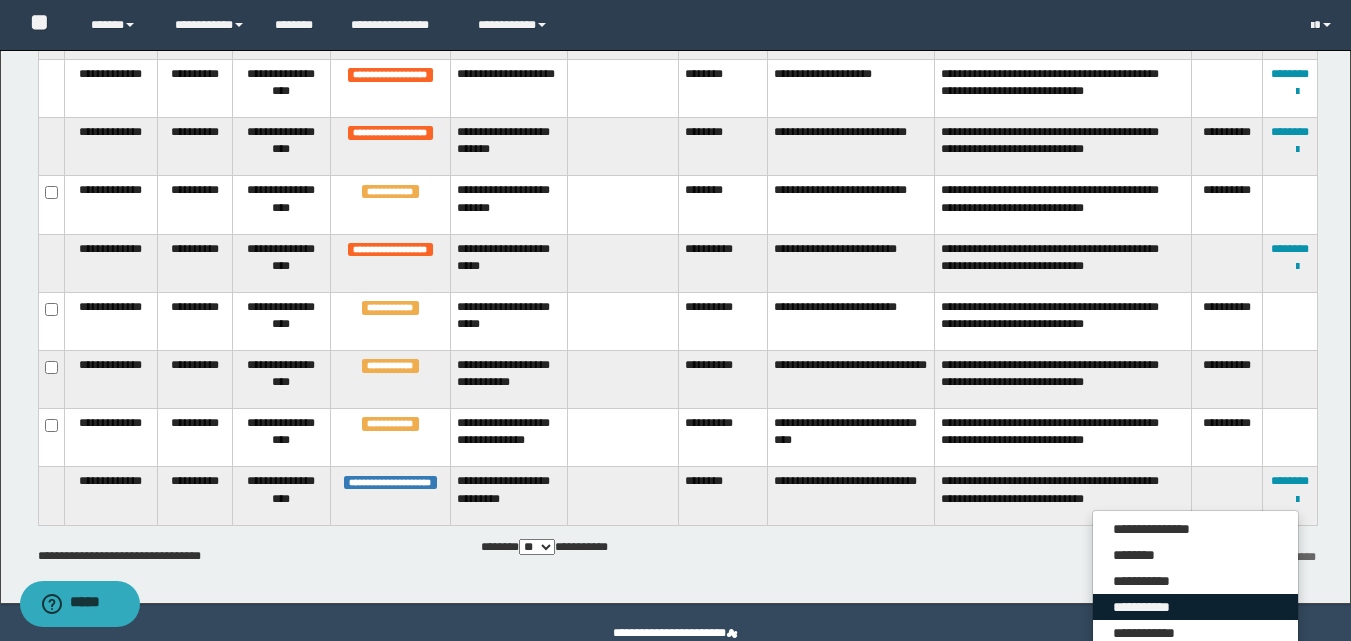 click on "**********" at bounding box center [1195, 607] 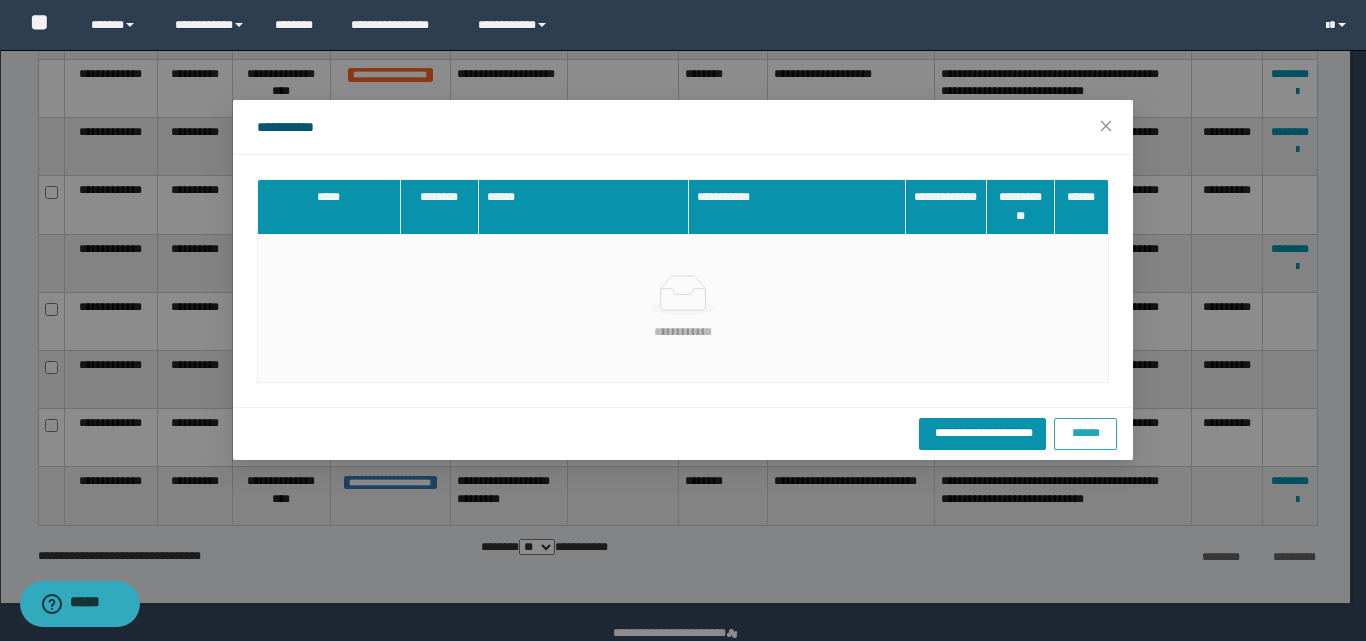 click on "******" at bounding box center (1085, 433) 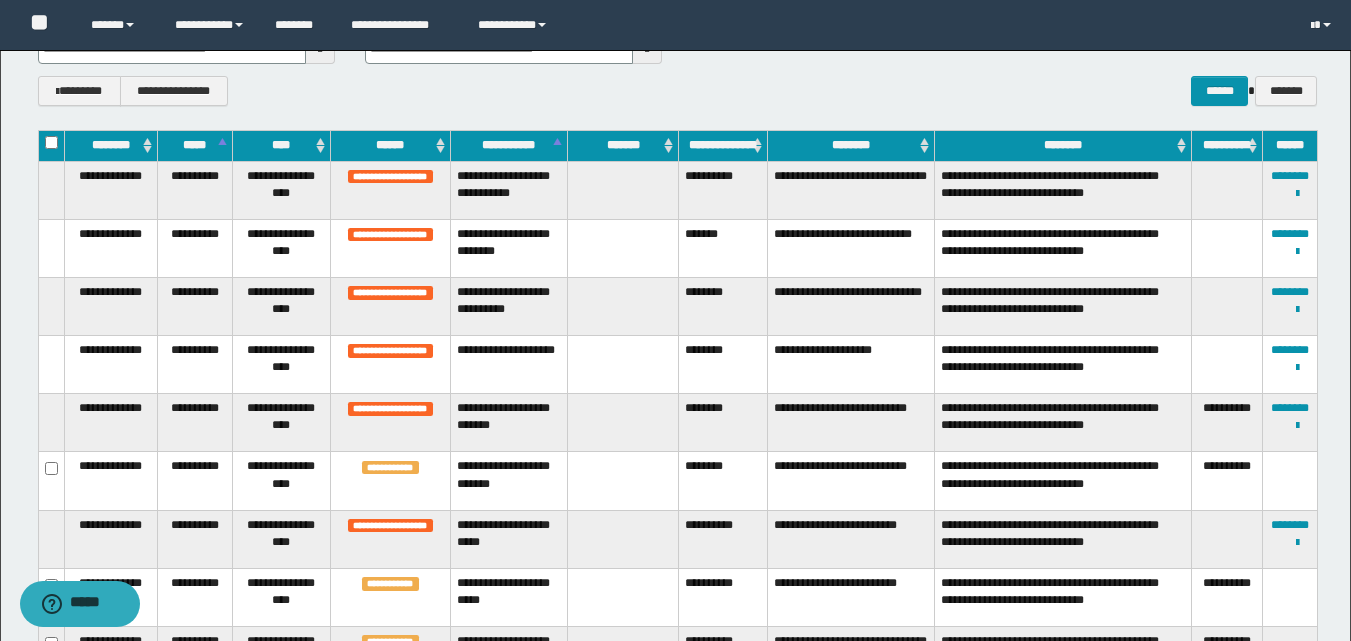 scroll, scrollTop: 0, scrollLeft: 0, axis: both 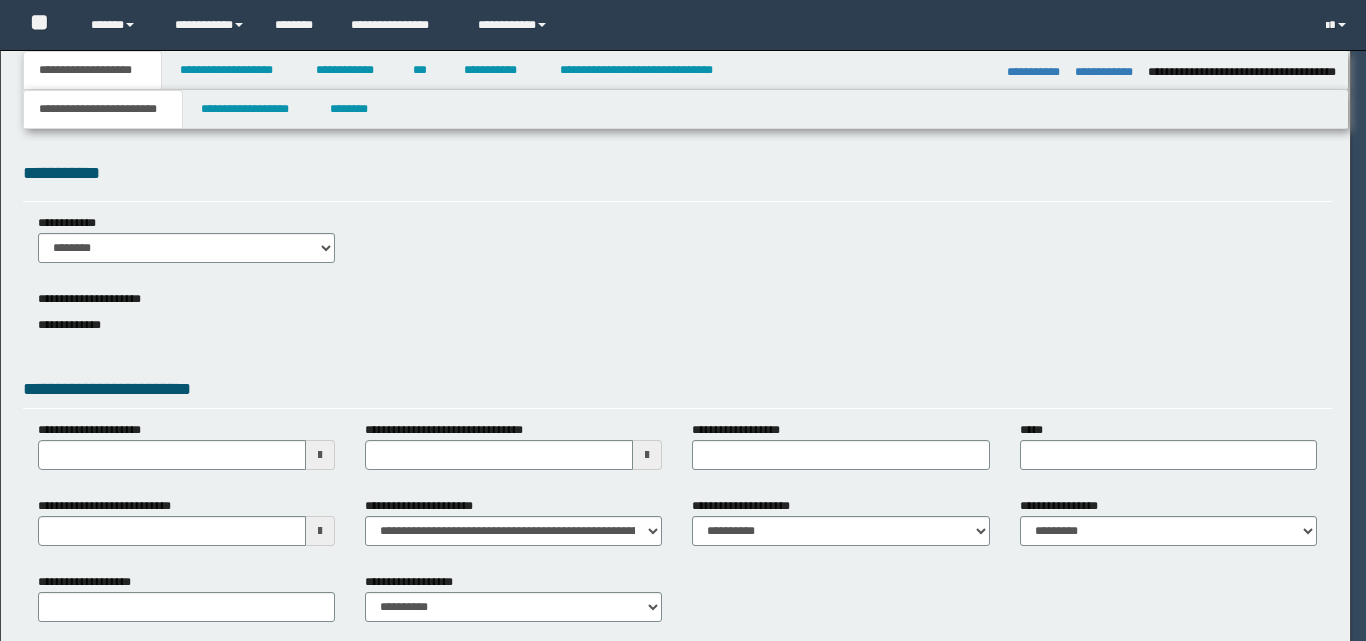 select on "*" 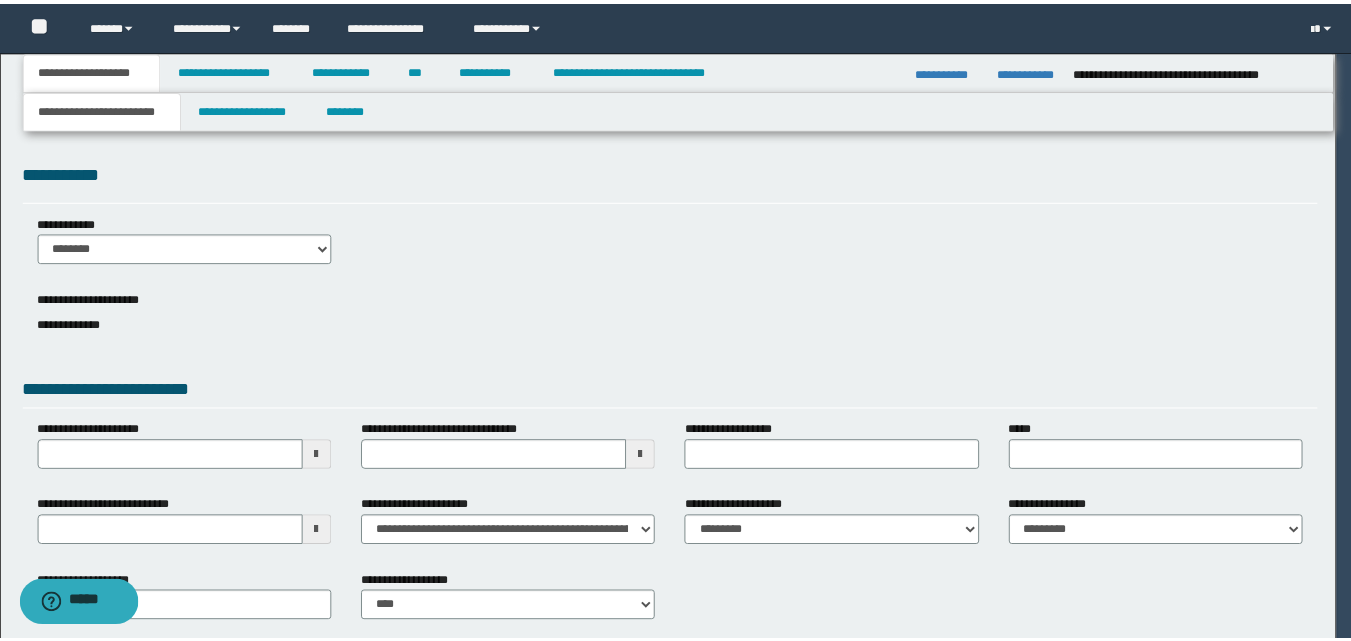 scroll, scrollTop: 0, scrollLeft: 0, axis: both 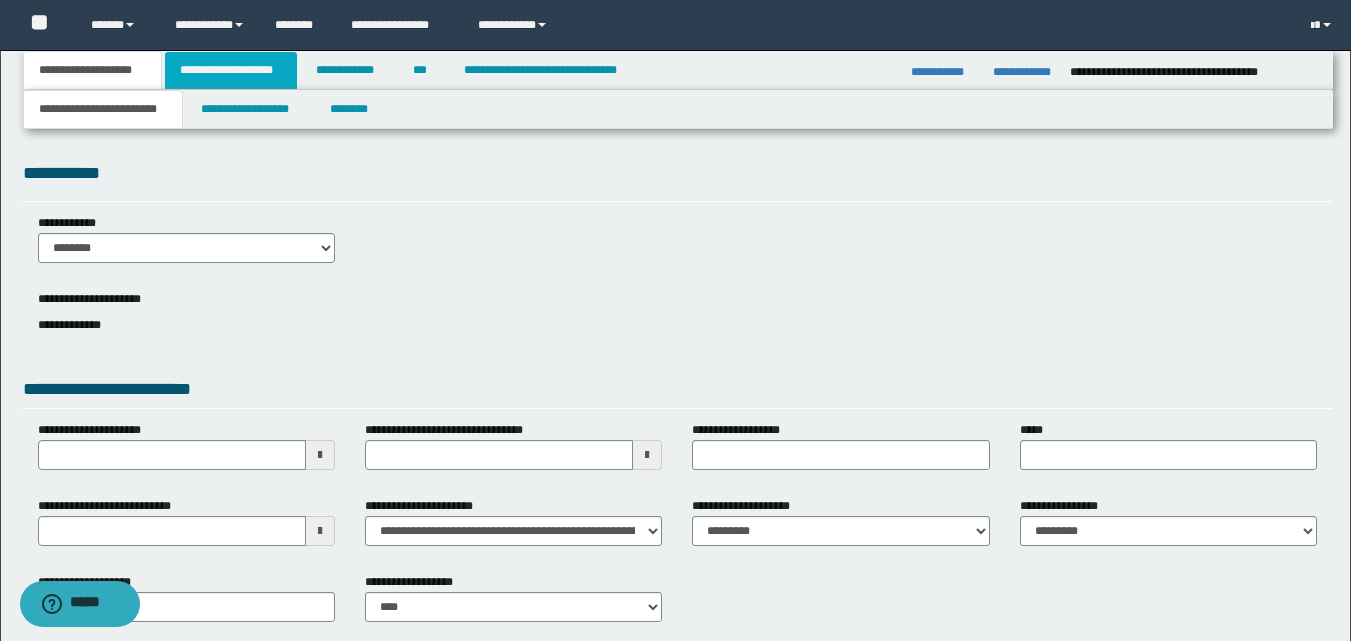 click on "**********" at bounding box center [231, 70] 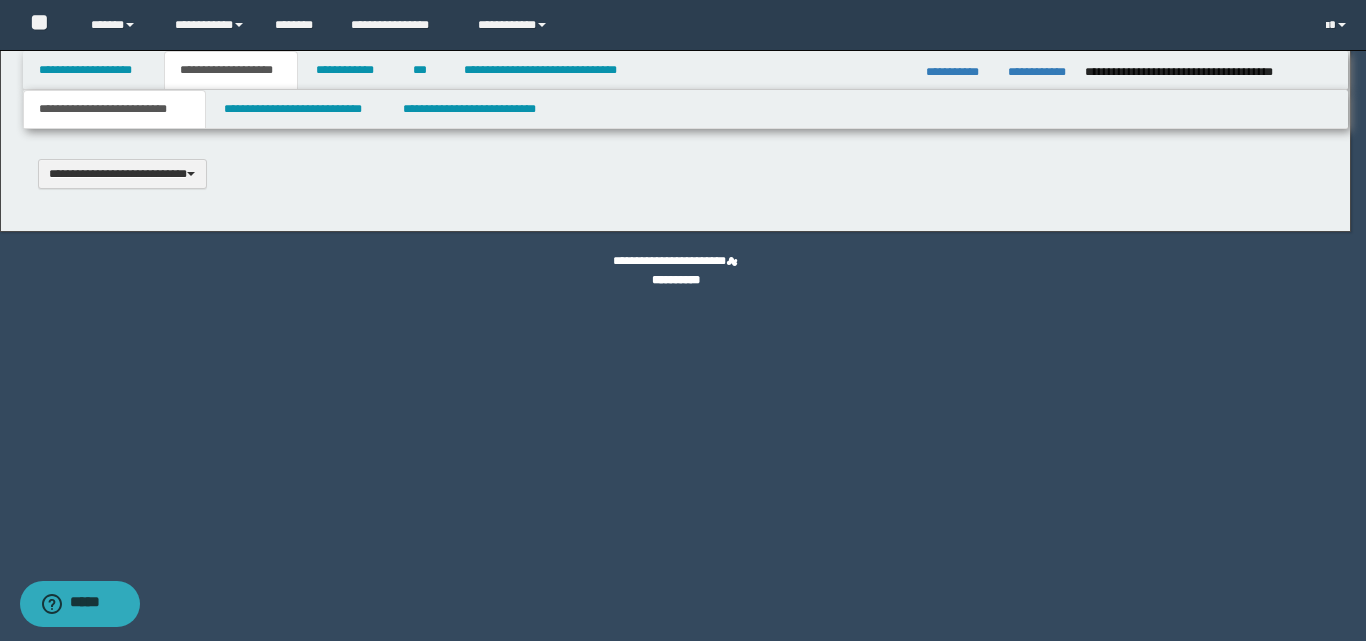 type 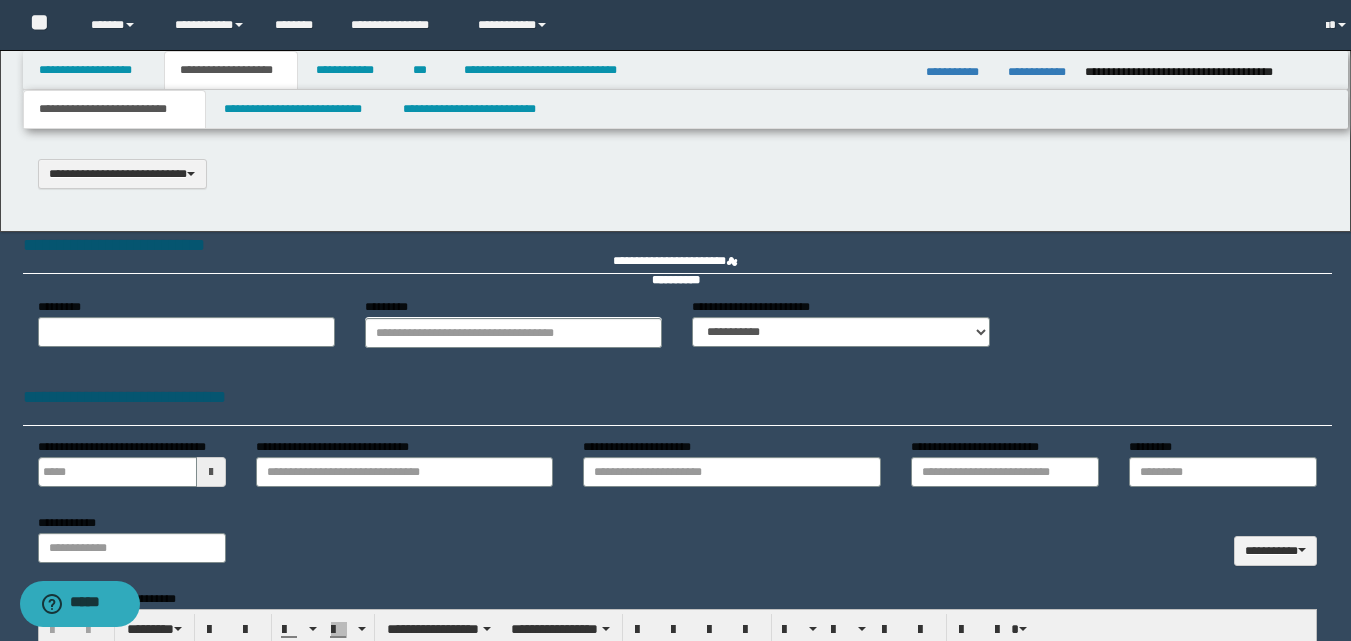 type on "**********" 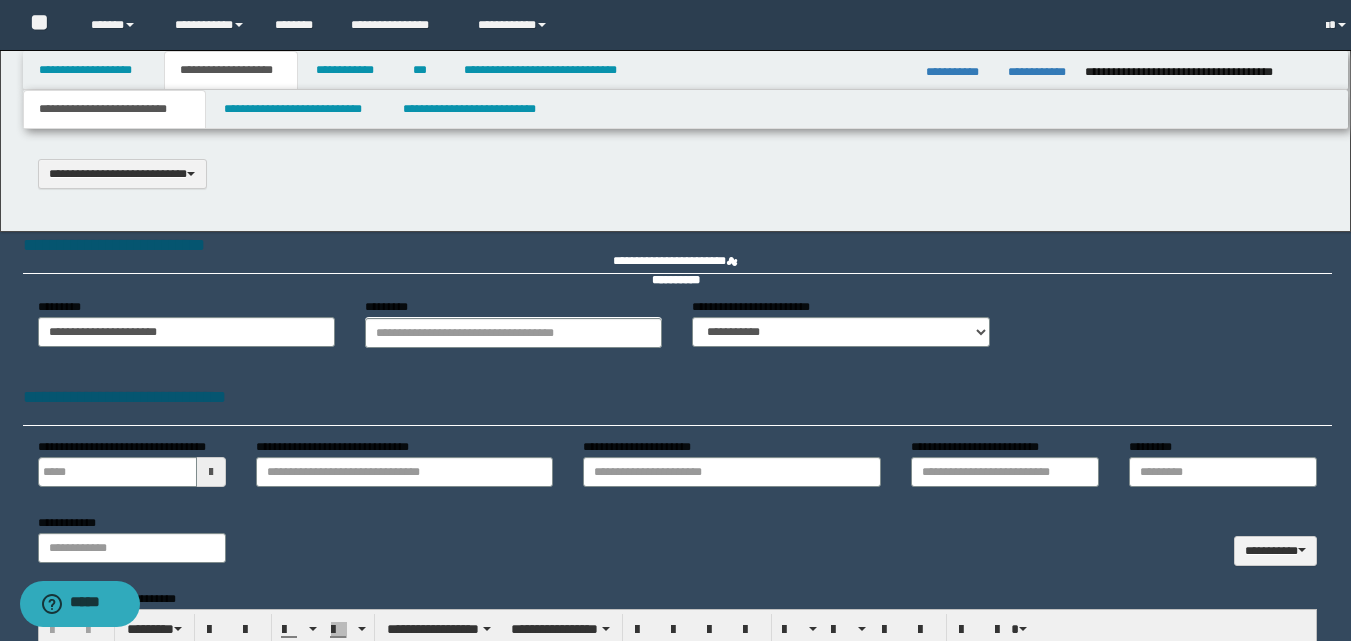 select on "*" 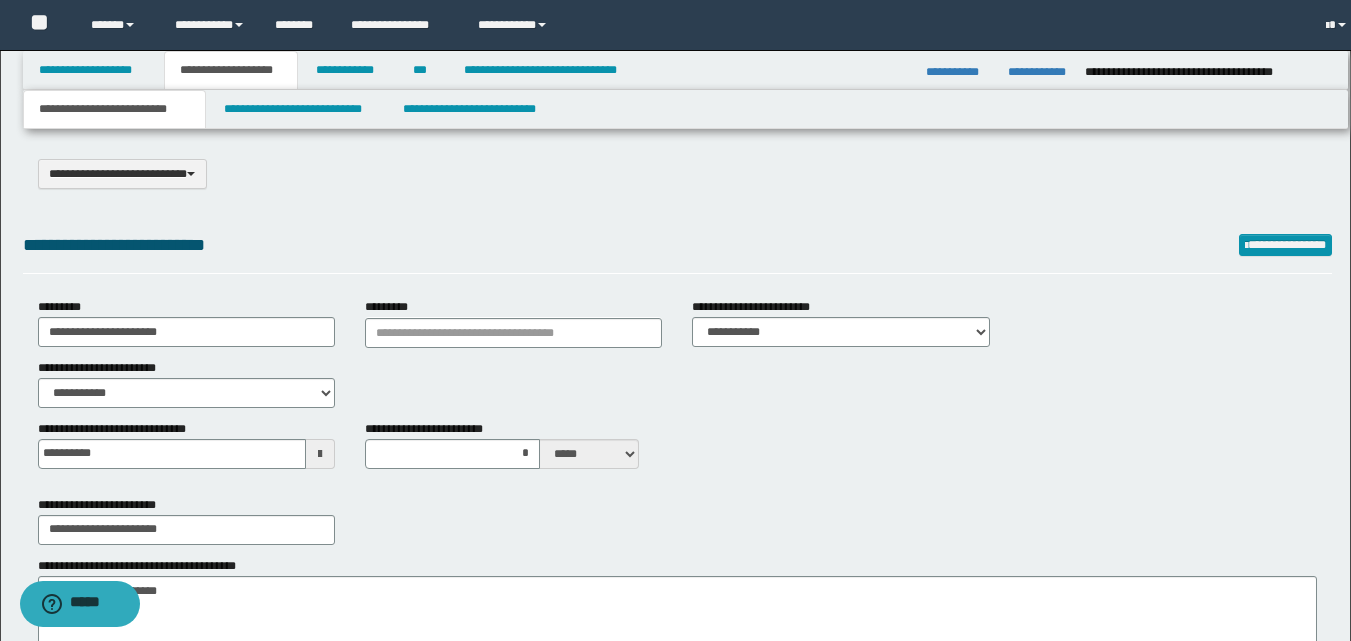 scroll, scrollTop: 0, scrollLeft: 0, axis: both 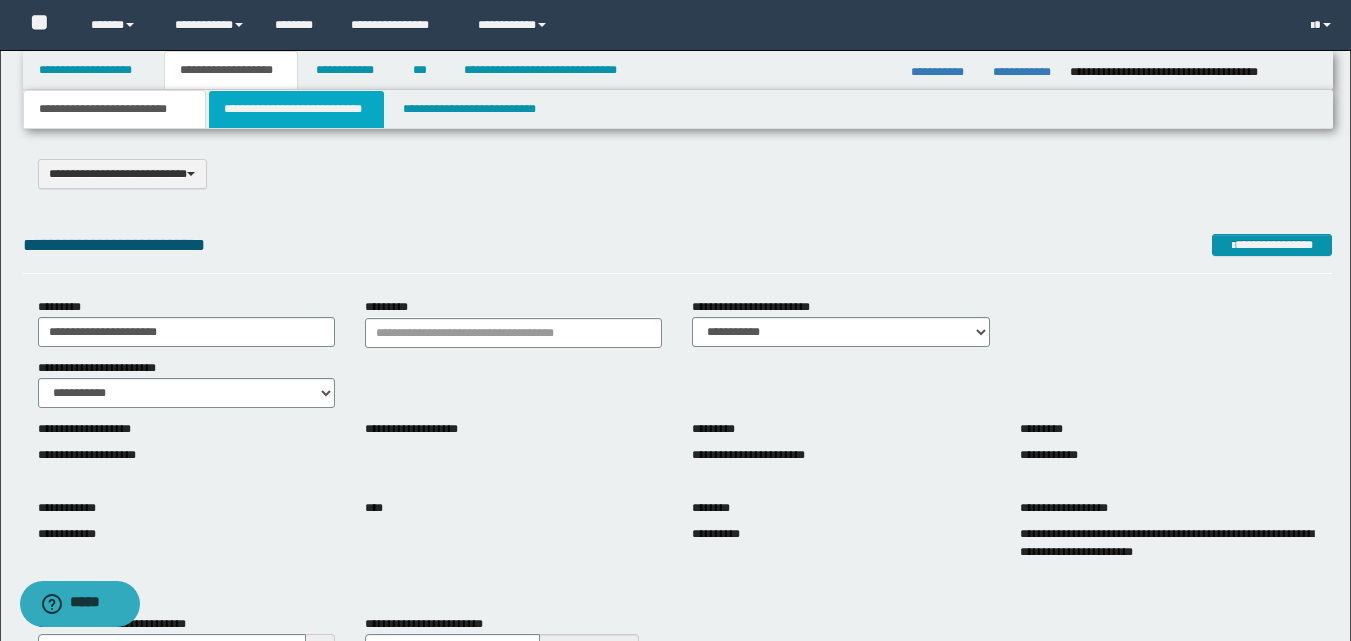 click on "**********" at bounding box center (296, 109) 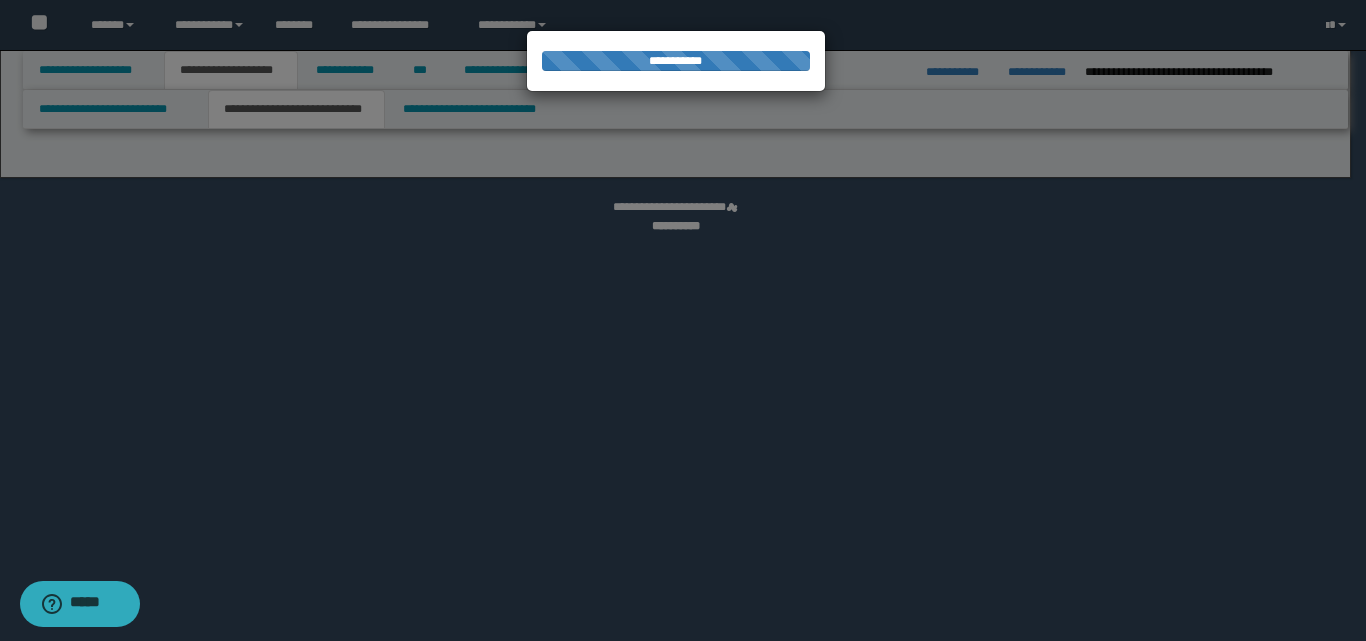select on "*" 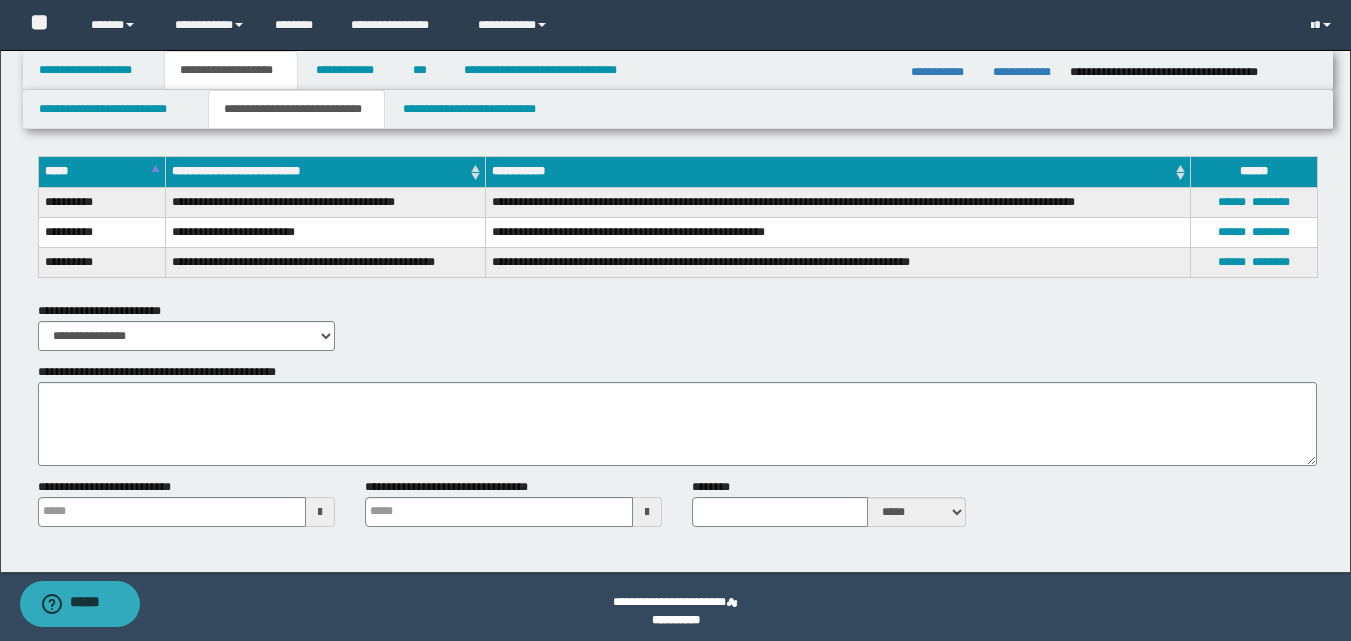 scroll, scrollTop: 2111, scrollLeft: 0, axis: vertical 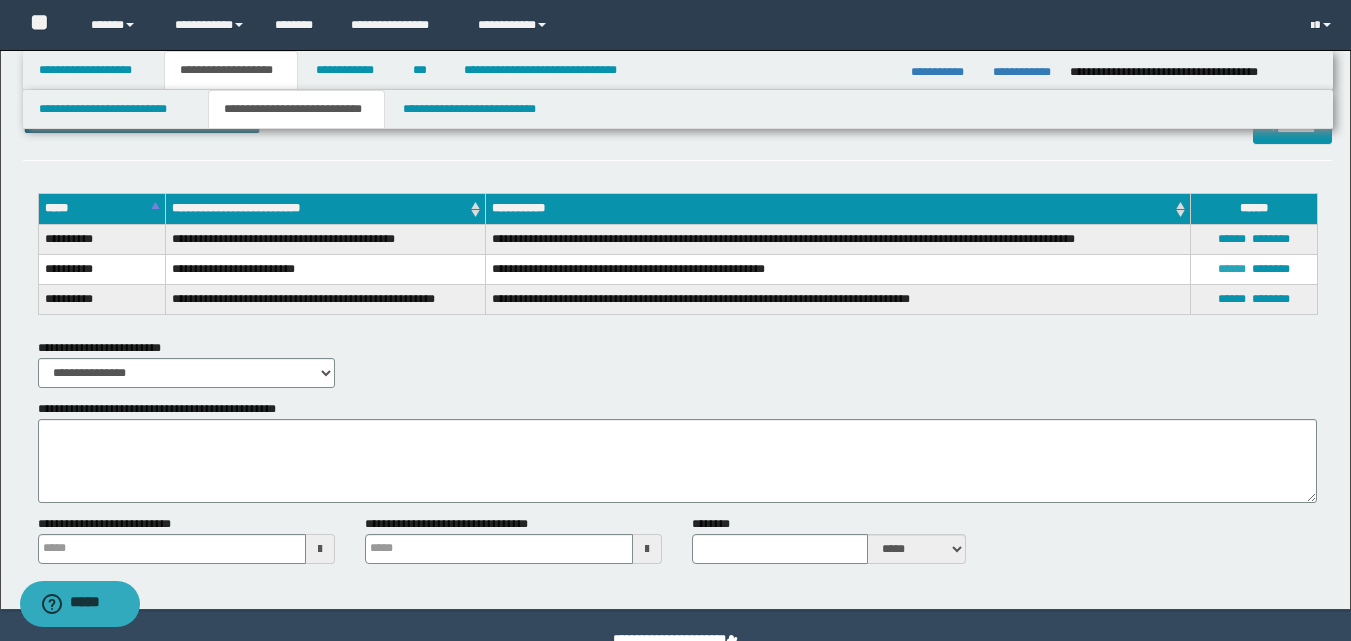 click on "******" at bounding box center [1232, 269] 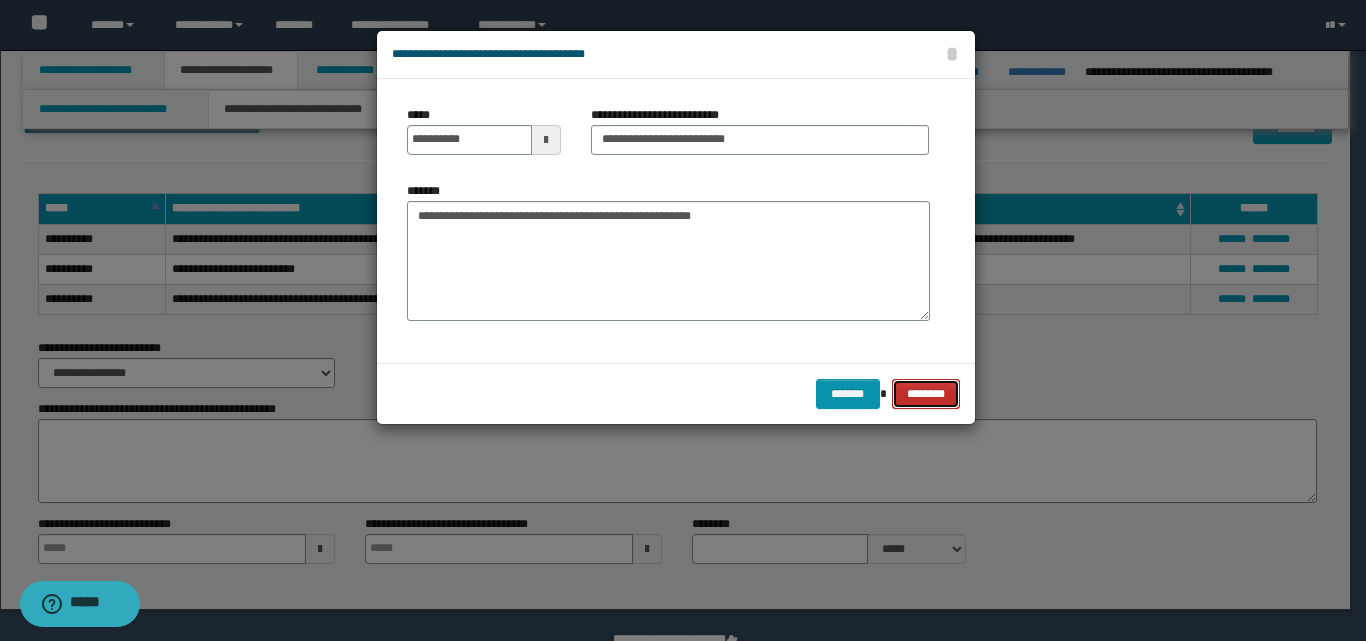 click on "********" at bounding box center [926, 394] 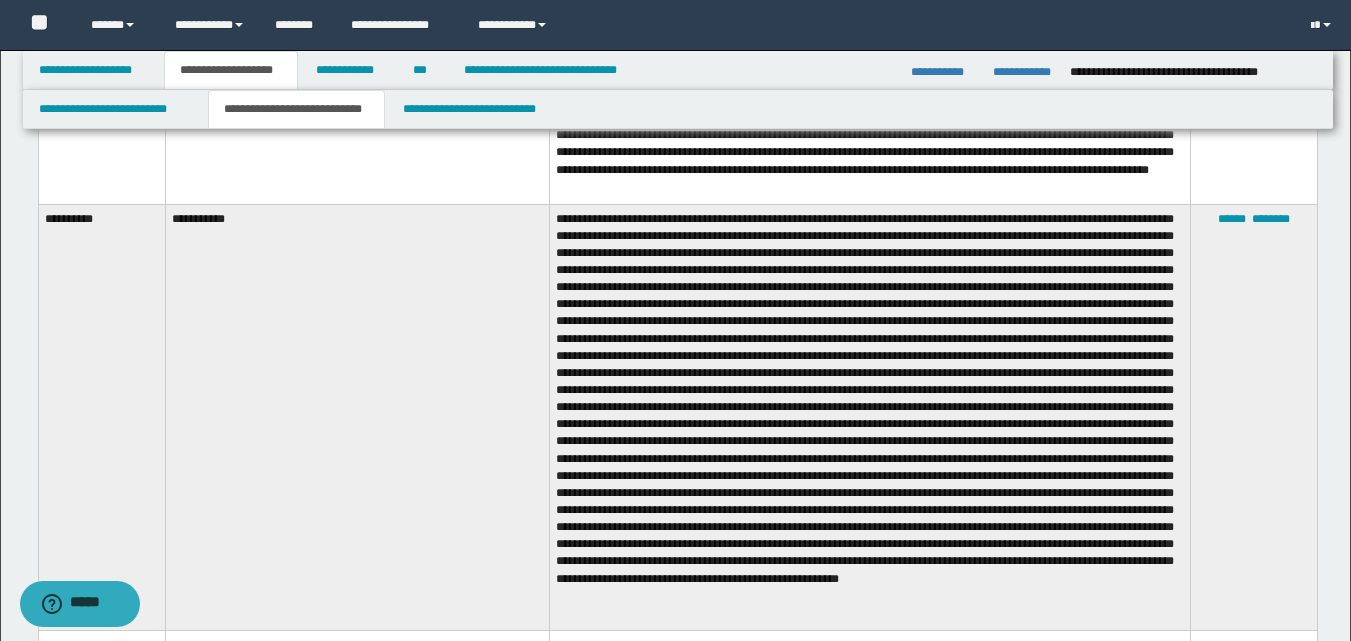 scroll, scrollTop: 361, scrollLeft: 0, axis: vertical 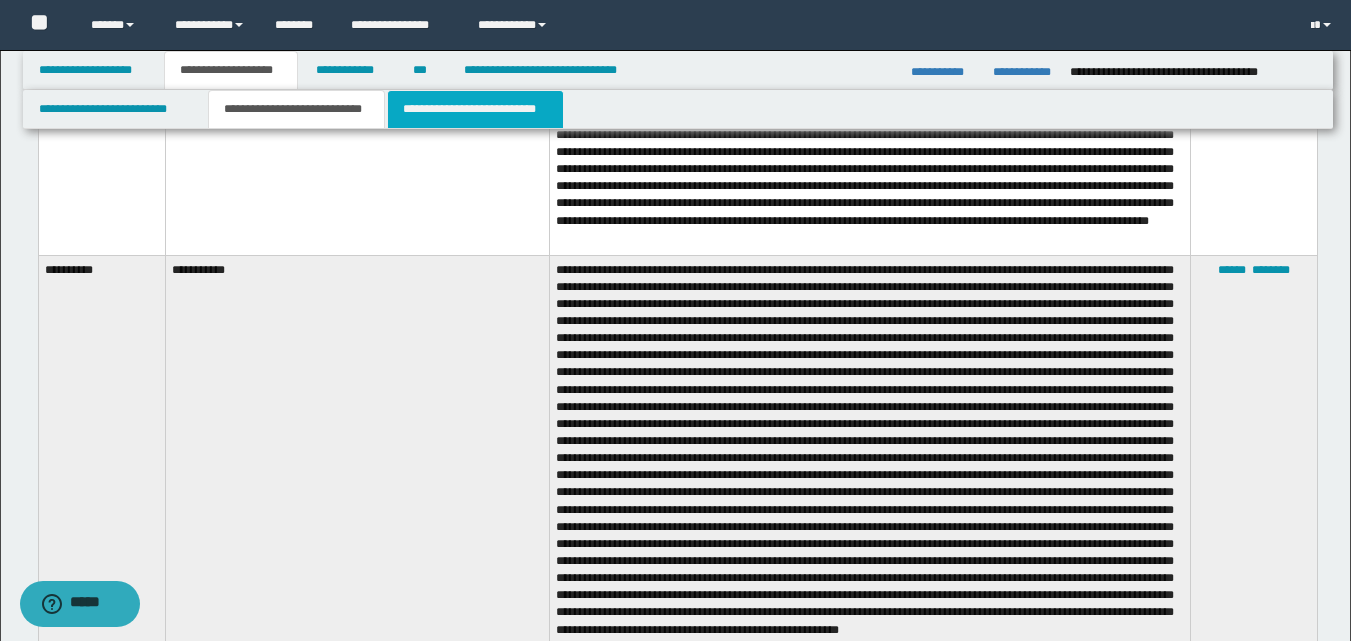 click on "**********" at bounding box center [475, 109] 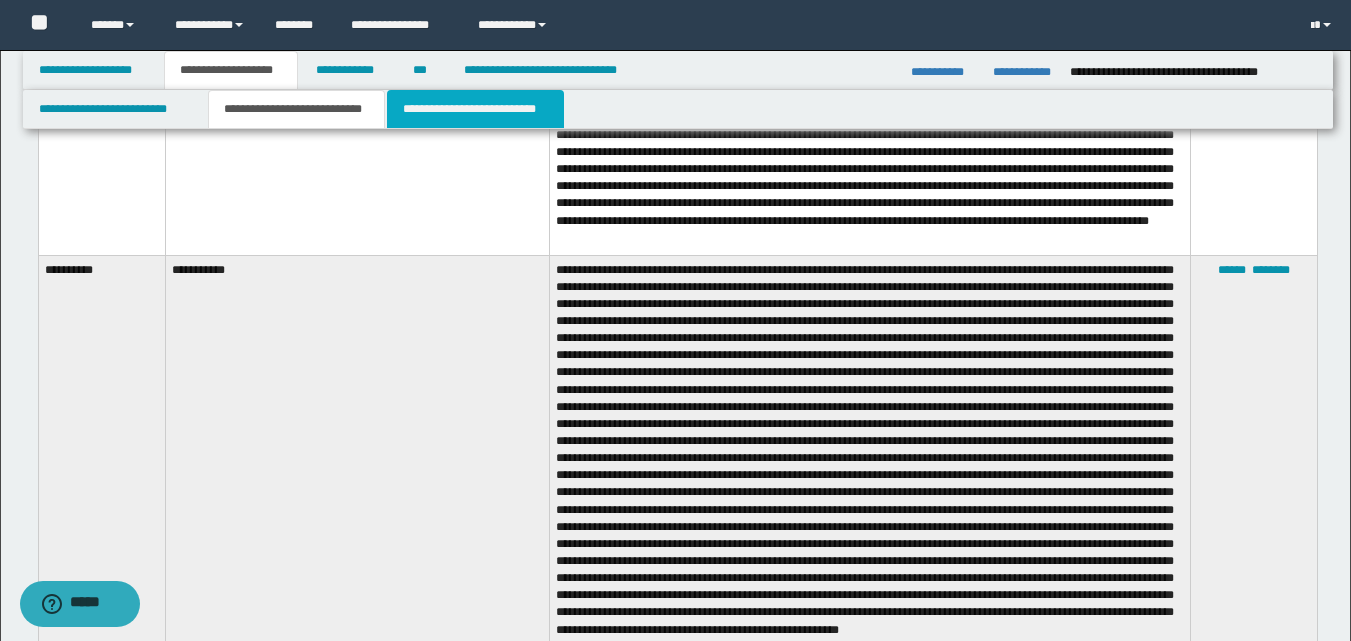 scroll, scrollTop: 0, scrollLeft: 0, axis: both 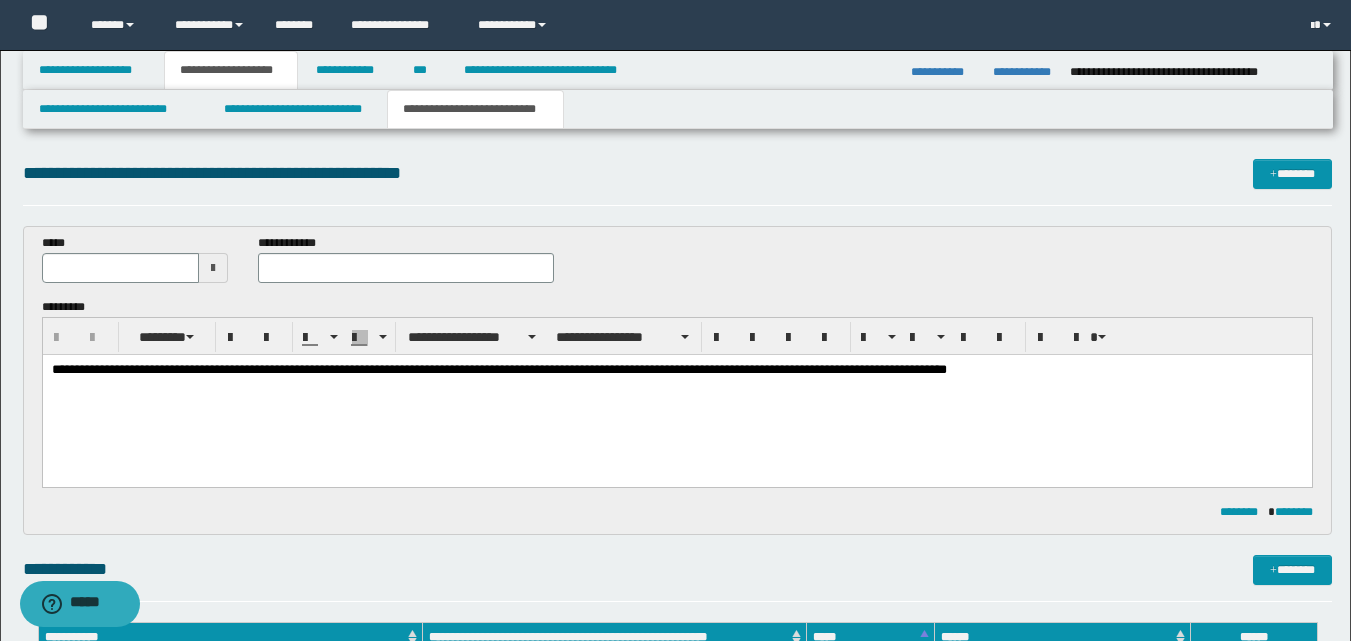 click on "**********" at bounding box center (676, 396) 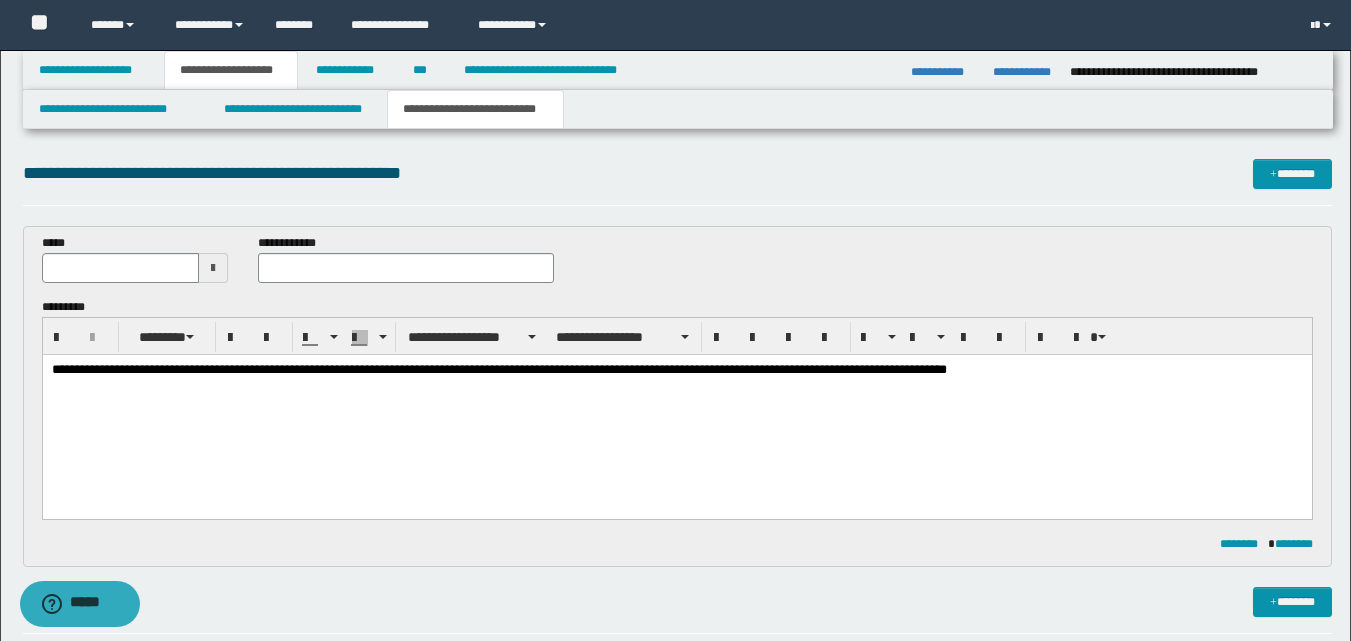 paste 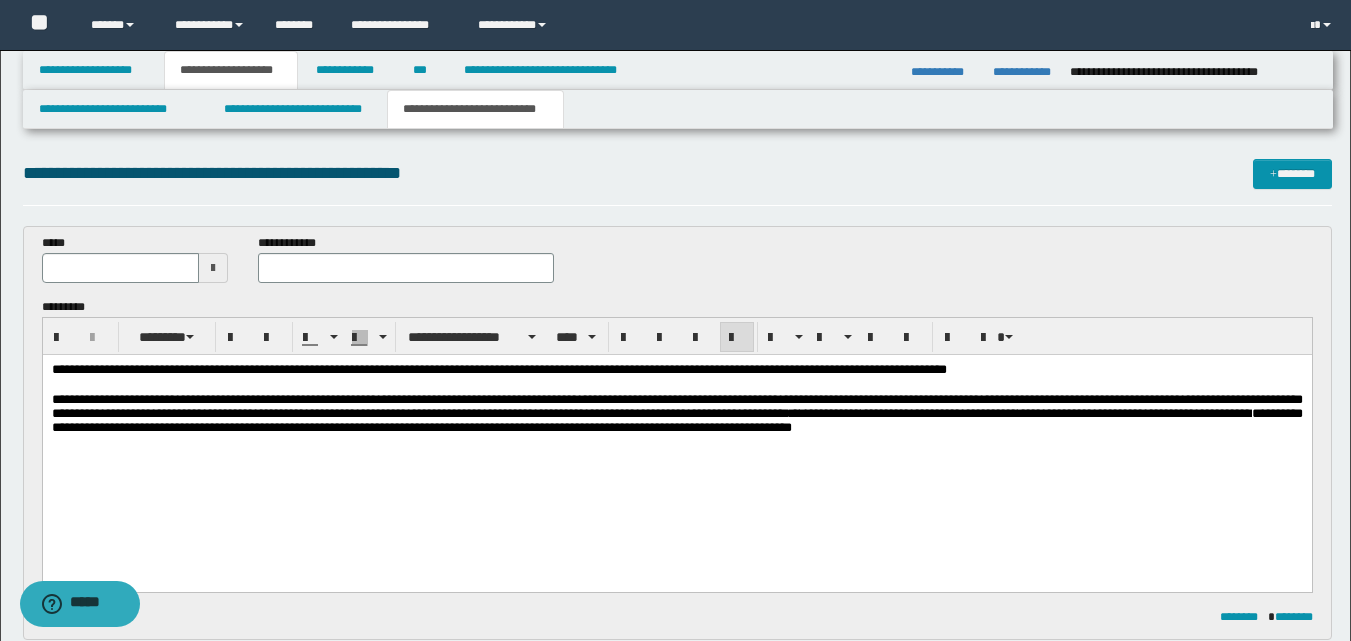 click on "**********" at bounding box center [676, 406] 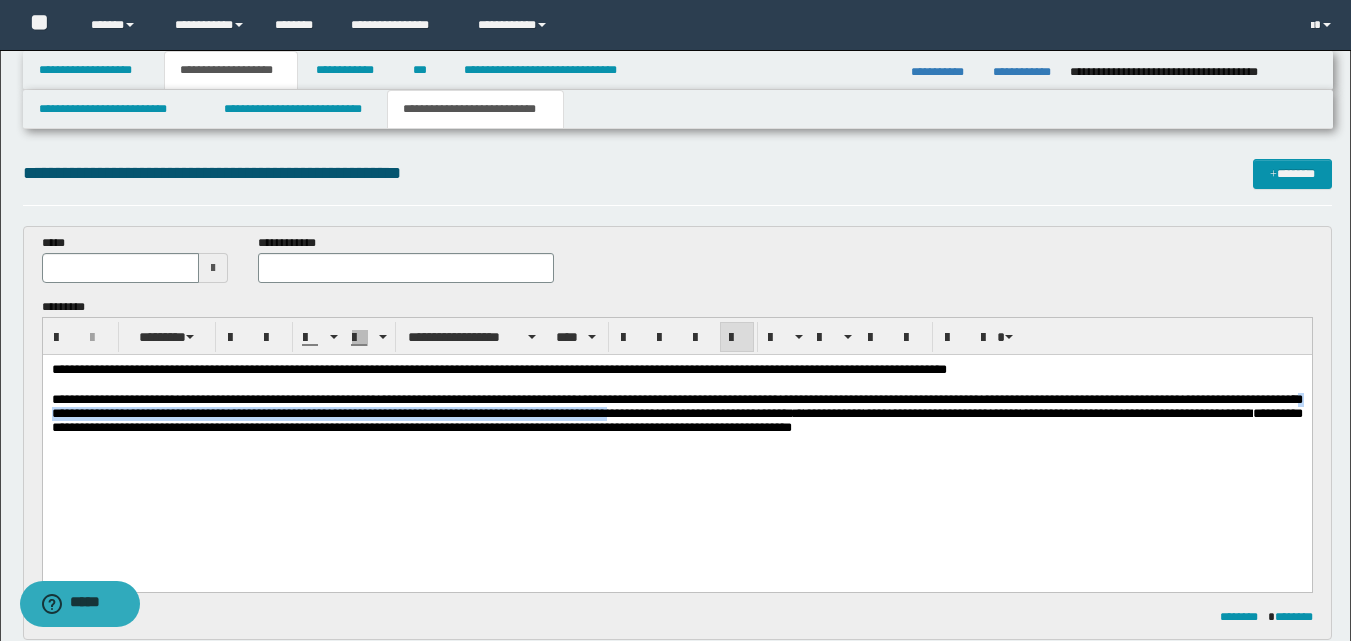 drag, startPoint x: 273, startPoint y: 416, endPoint x: 904, endPoint y: 417, distance: 631.0008 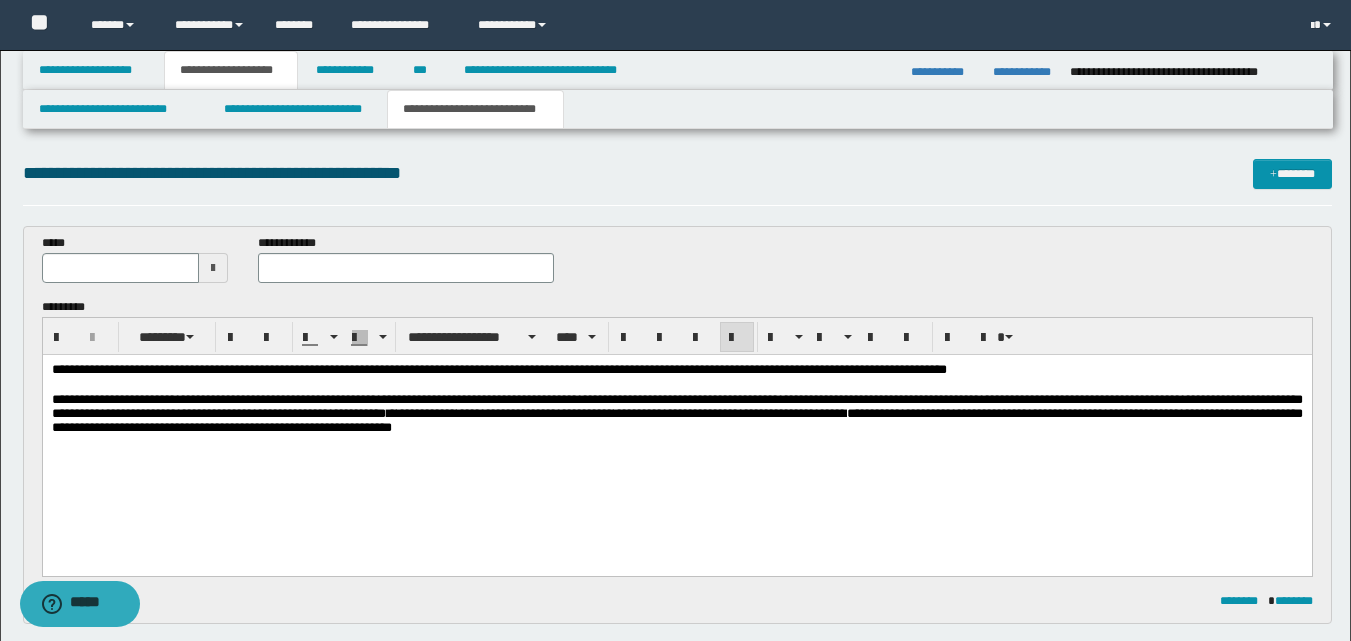 click on "**********" at bounding box center (676, 406) 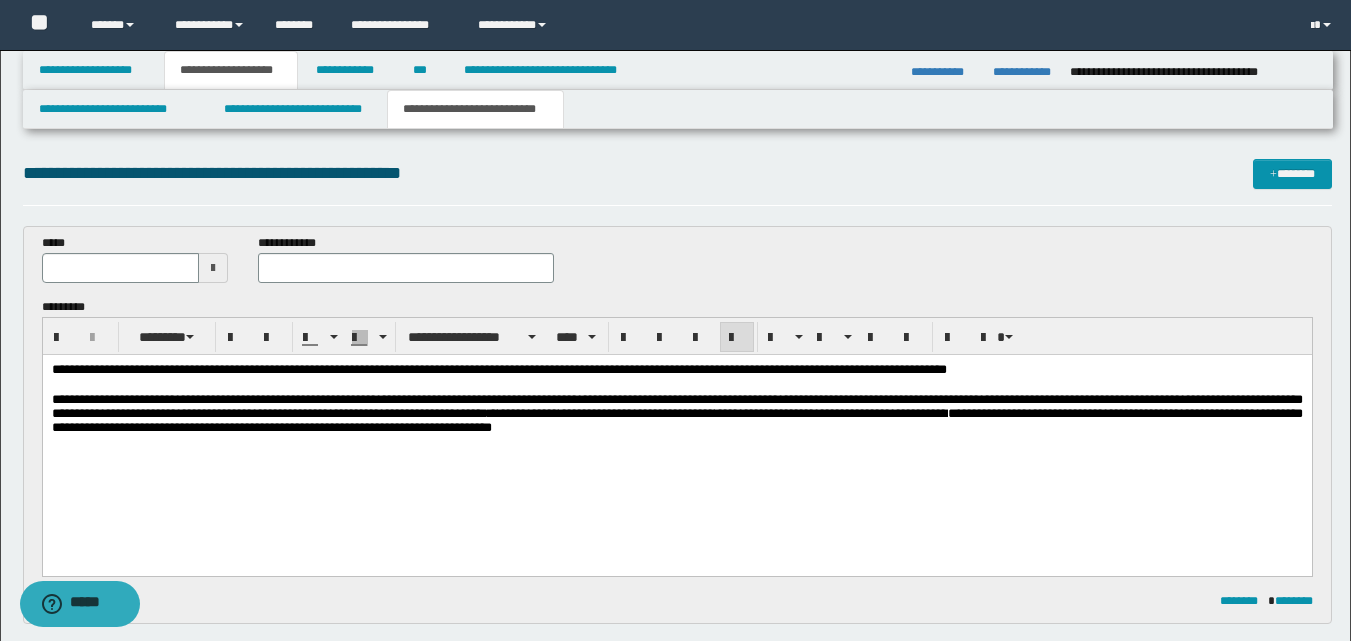 click on "**********" at bounding box center (676, 406) 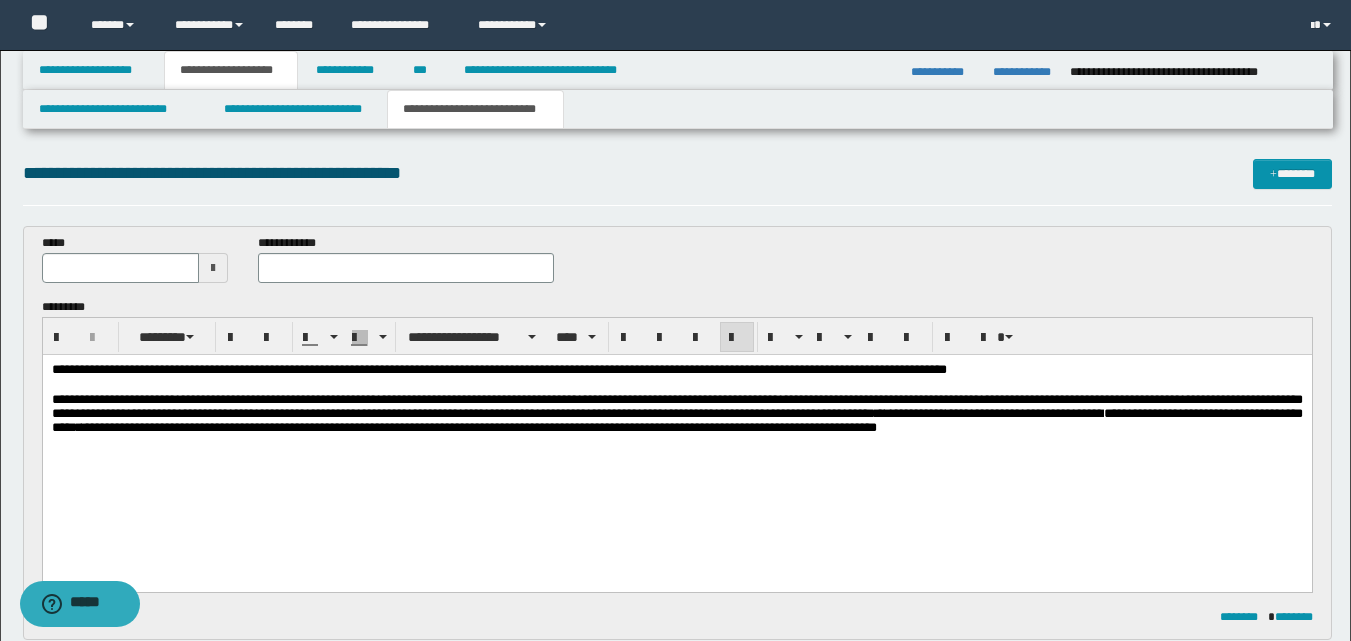 click on "**********" at bounding box center [478, 427] 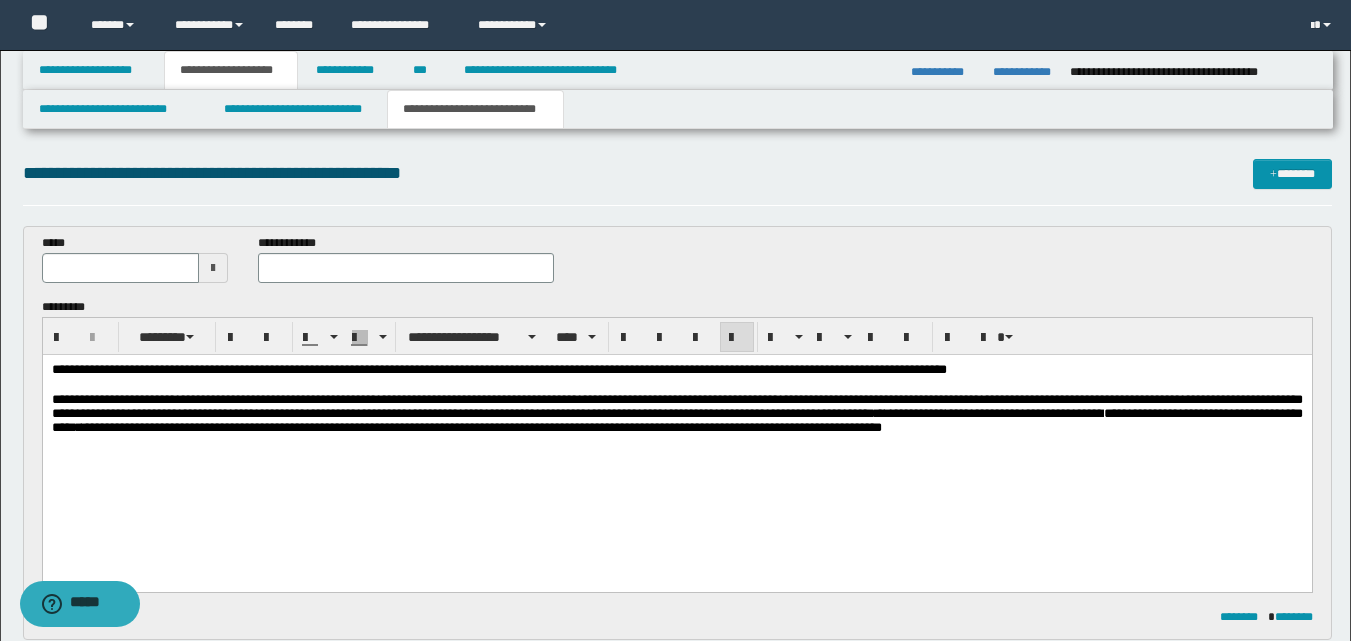 click on "**********" at bounding box center [481, 427] 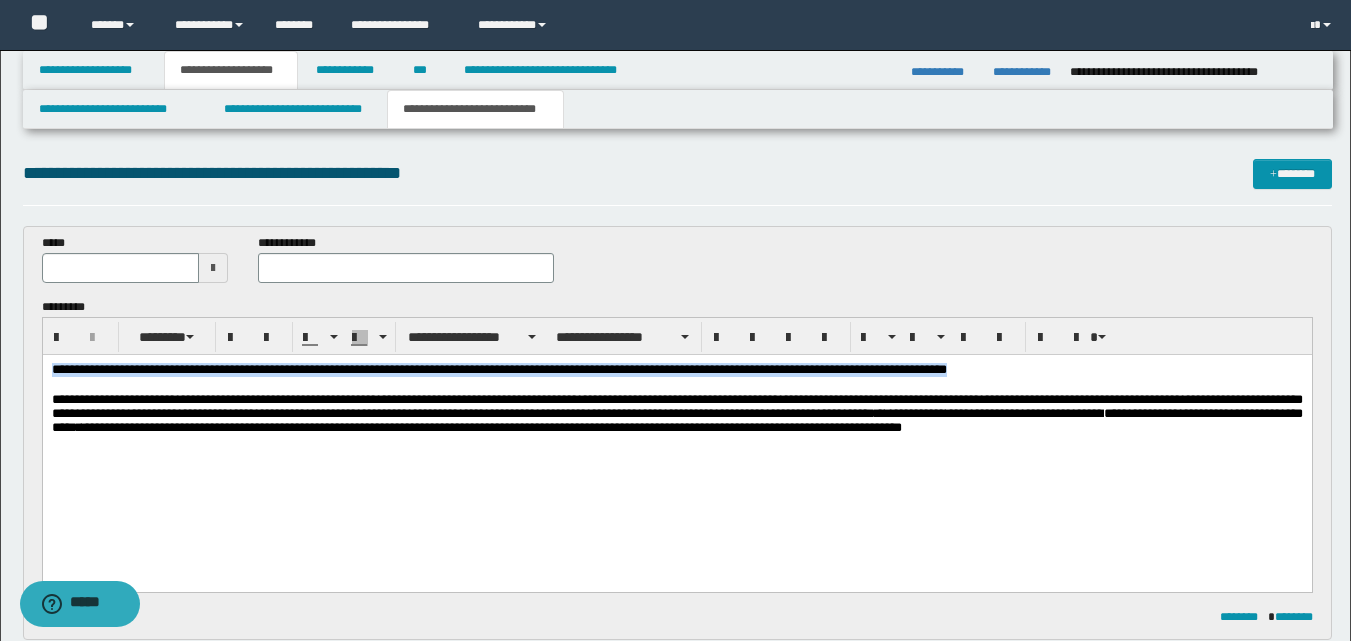 drag, startPoint x: 52, startPoint y: 376, endPoint x: 1208, endPoint y: 376, distance: 1156 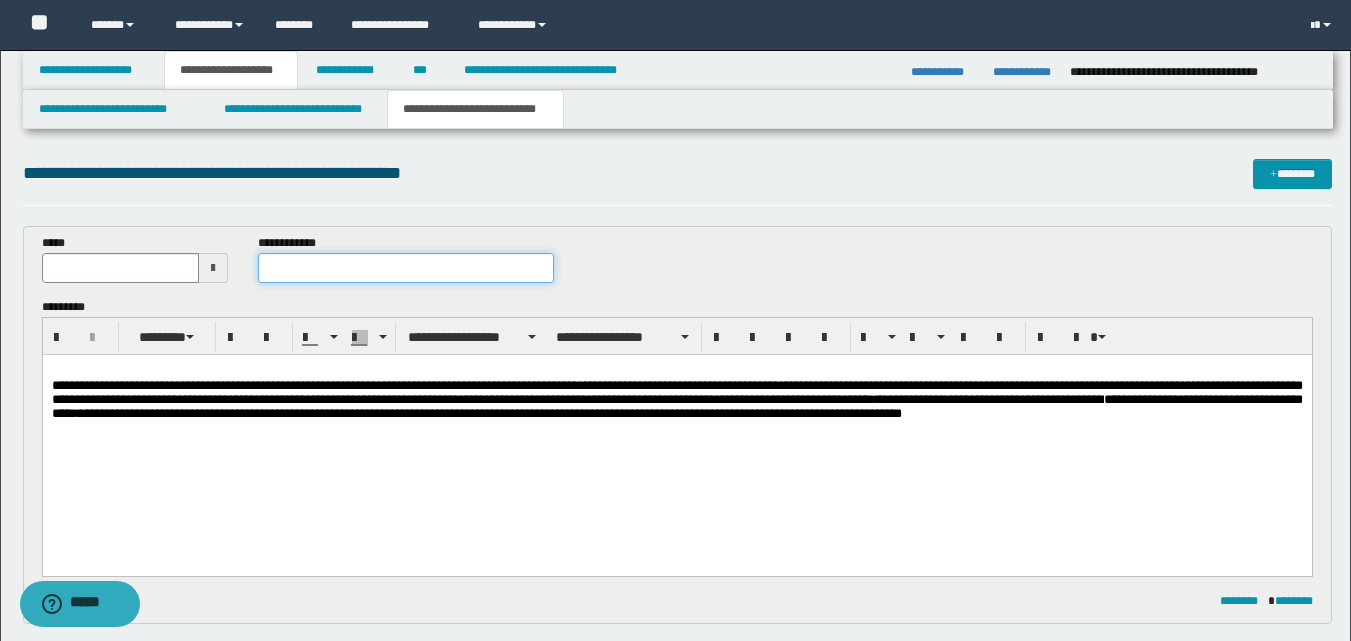 paste on "**********" 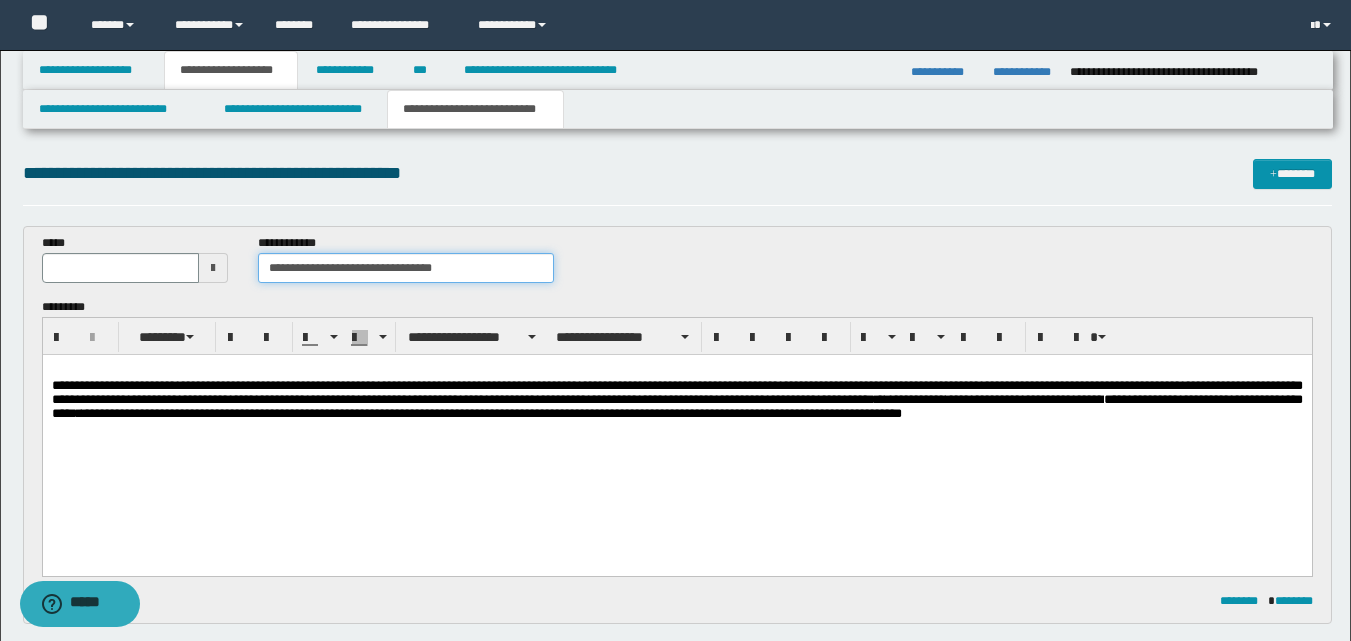 type 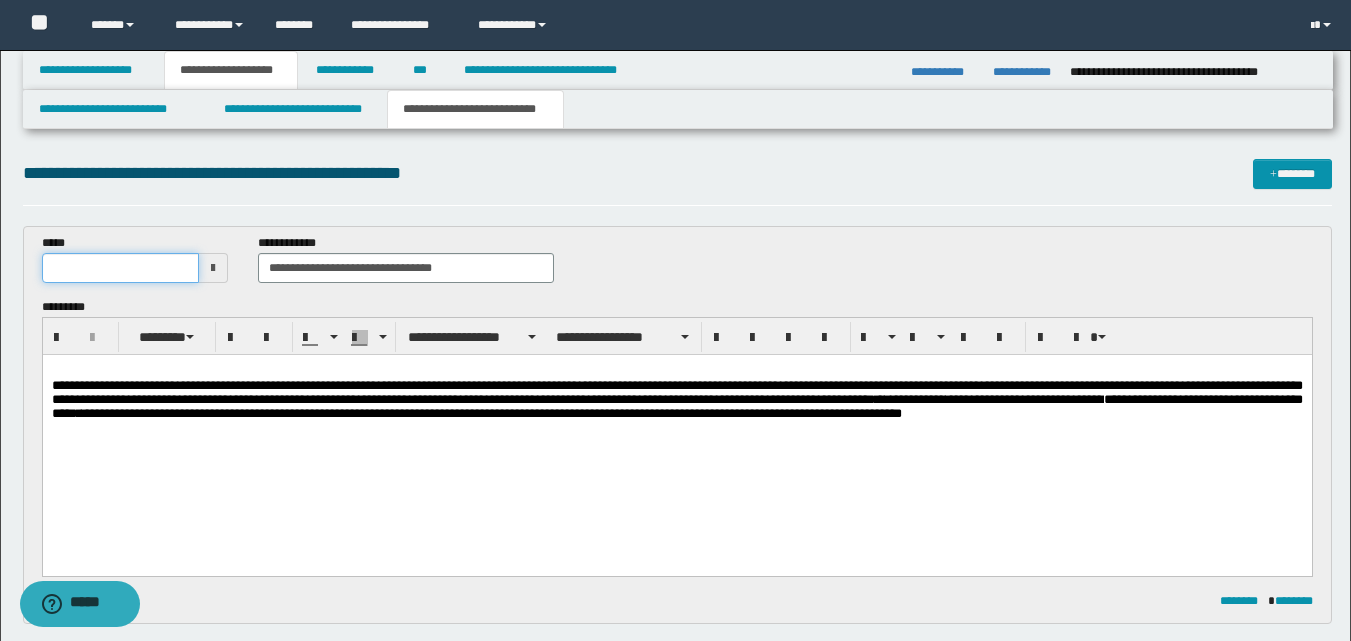 click at bounding box center (121, 268) 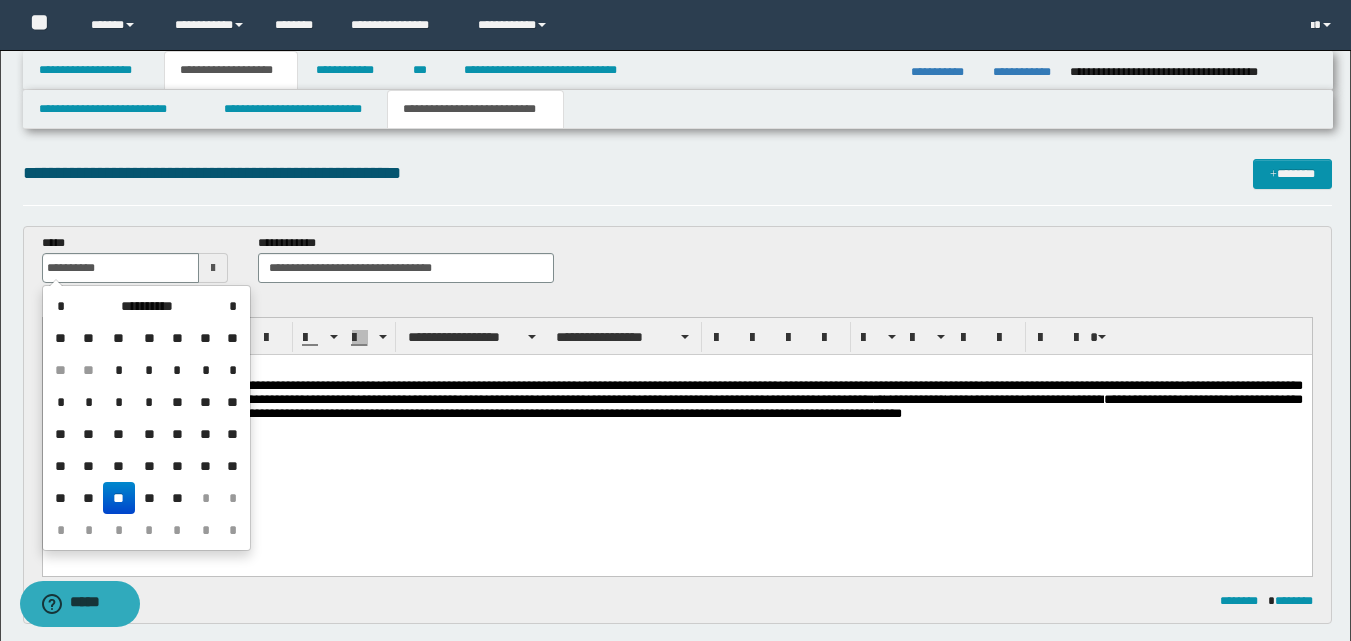 click on "**" at bounding box center [119, 498] 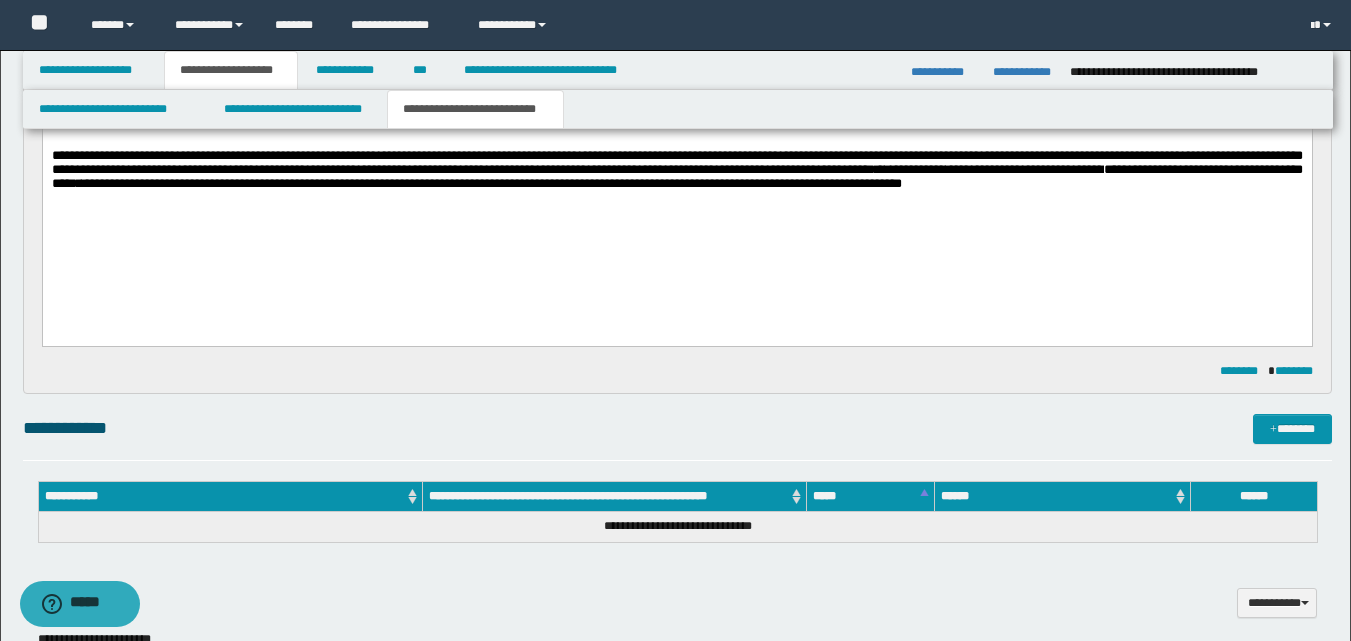 scroll, scrollTop: 296, scrollLeft: 0, axis: vertical 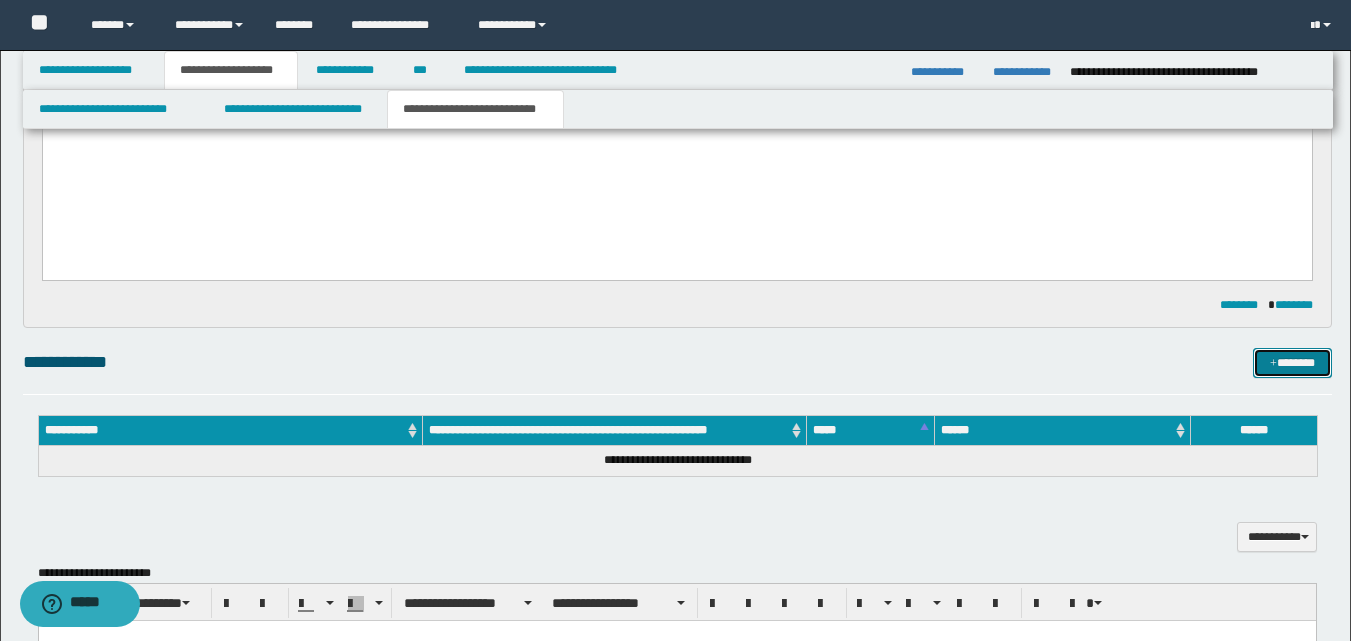 click on "*******" at bounding box center [1292, 363] 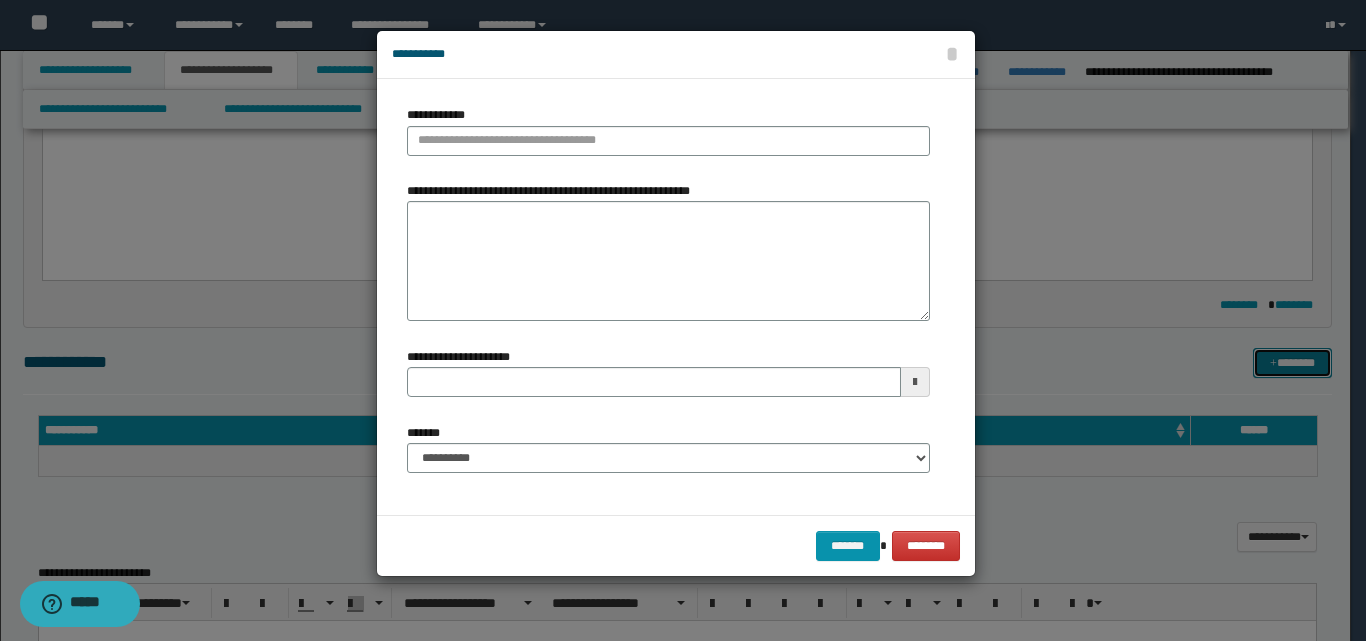 type 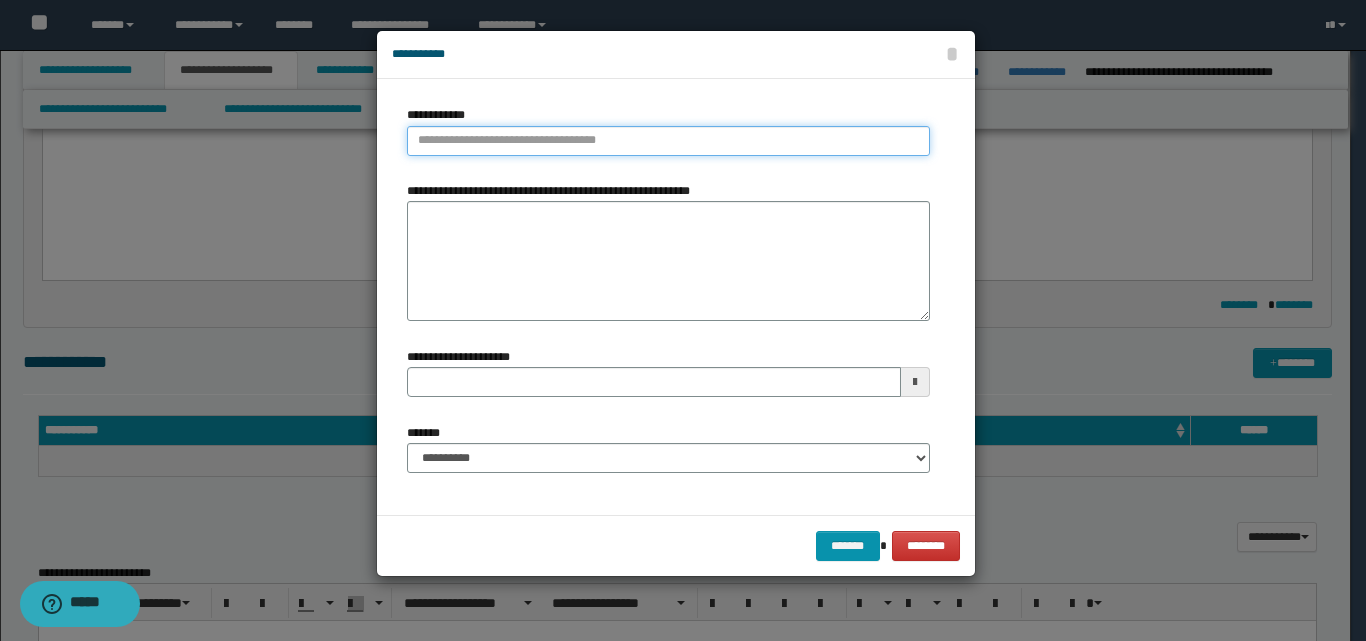 click on "**********" at bounding box center (668, 141) 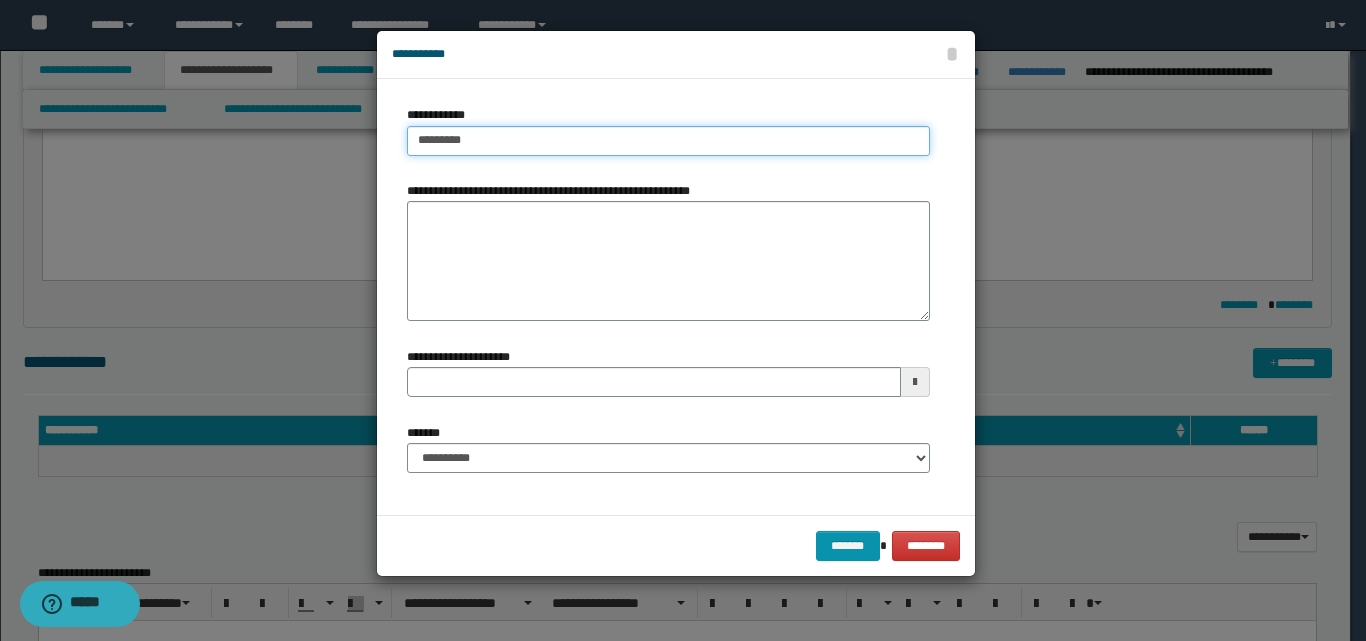 type on "**********" 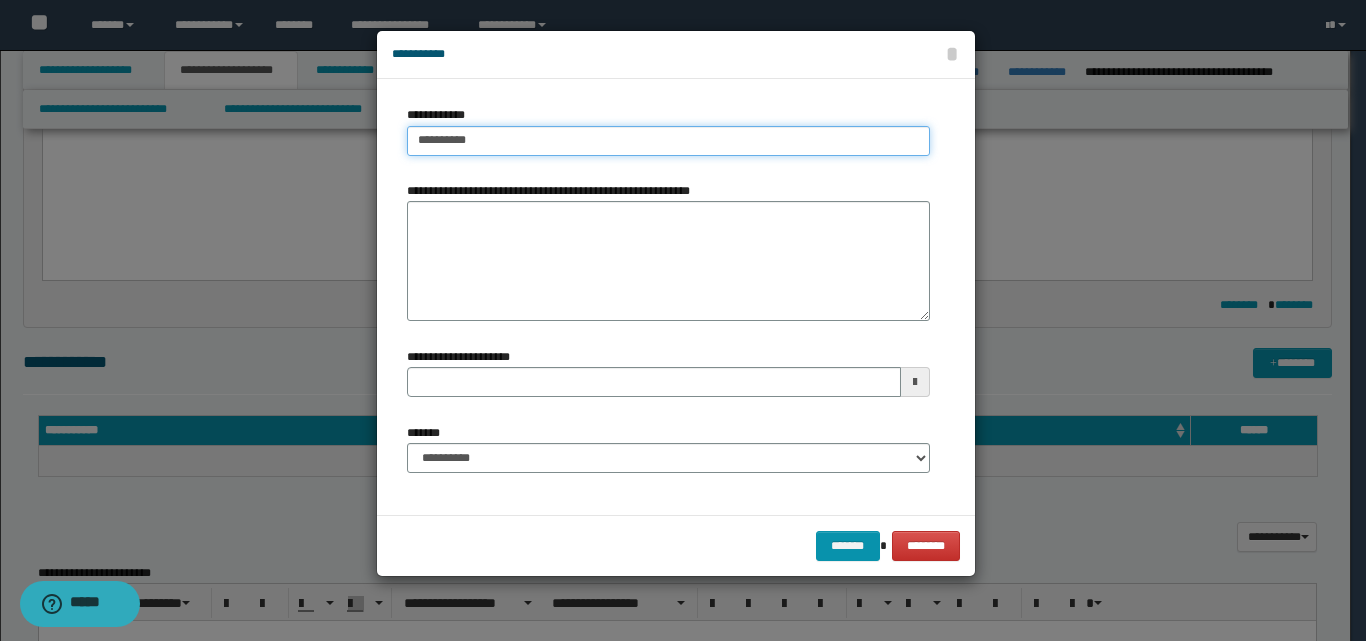 type on "**********" 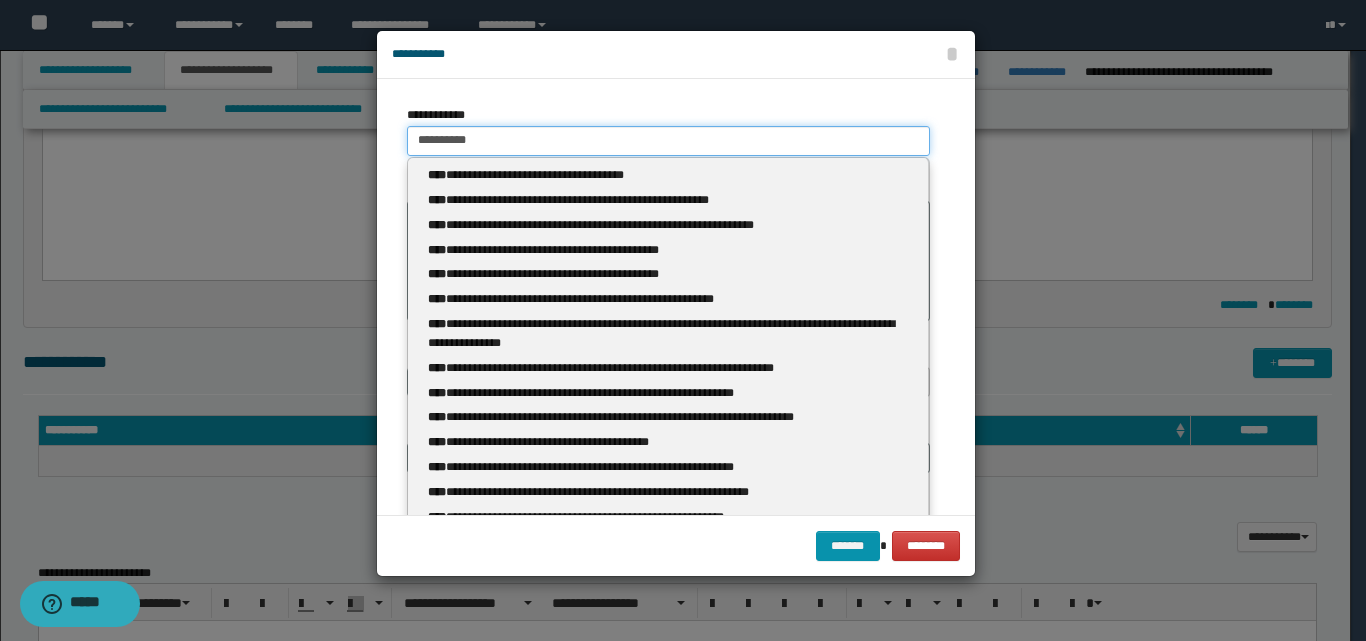 type 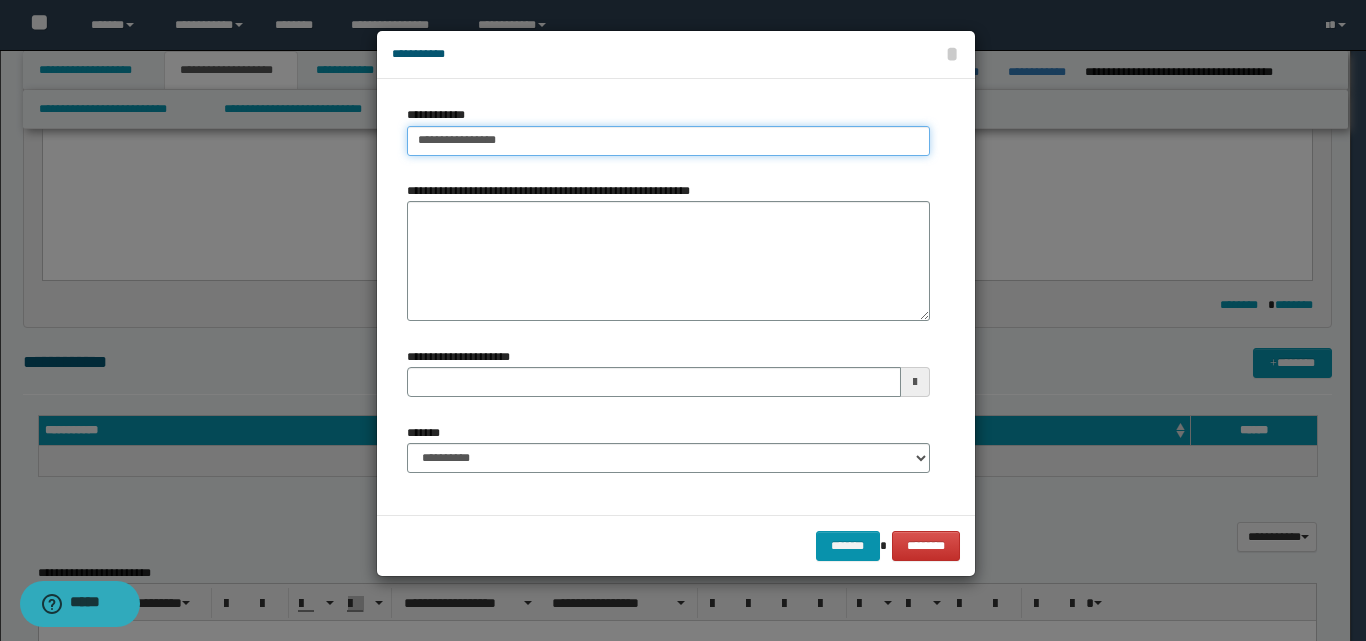 type on "**********" 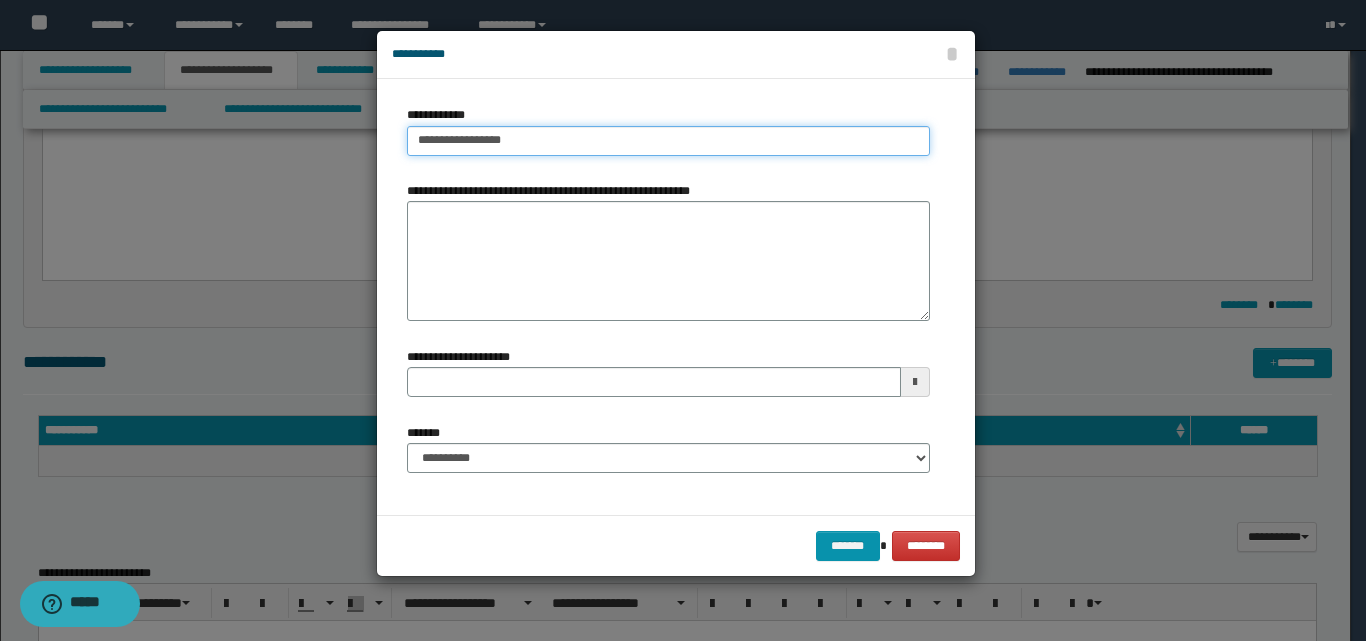 type on "**********" 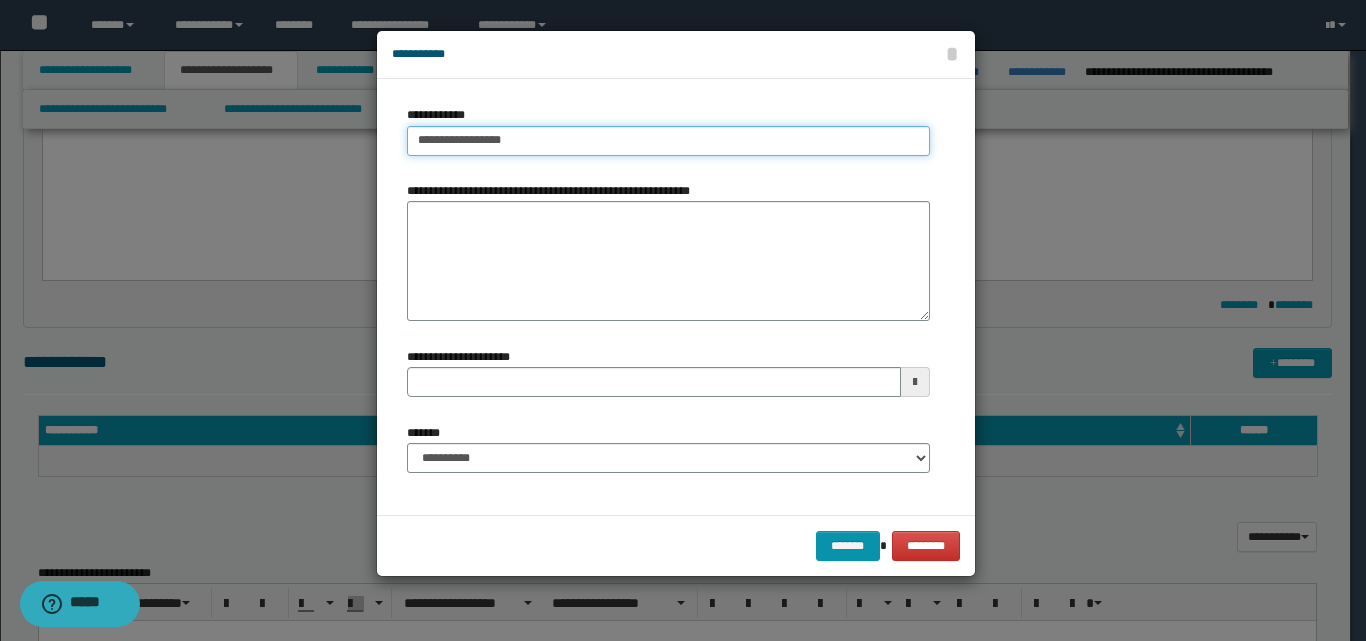 type 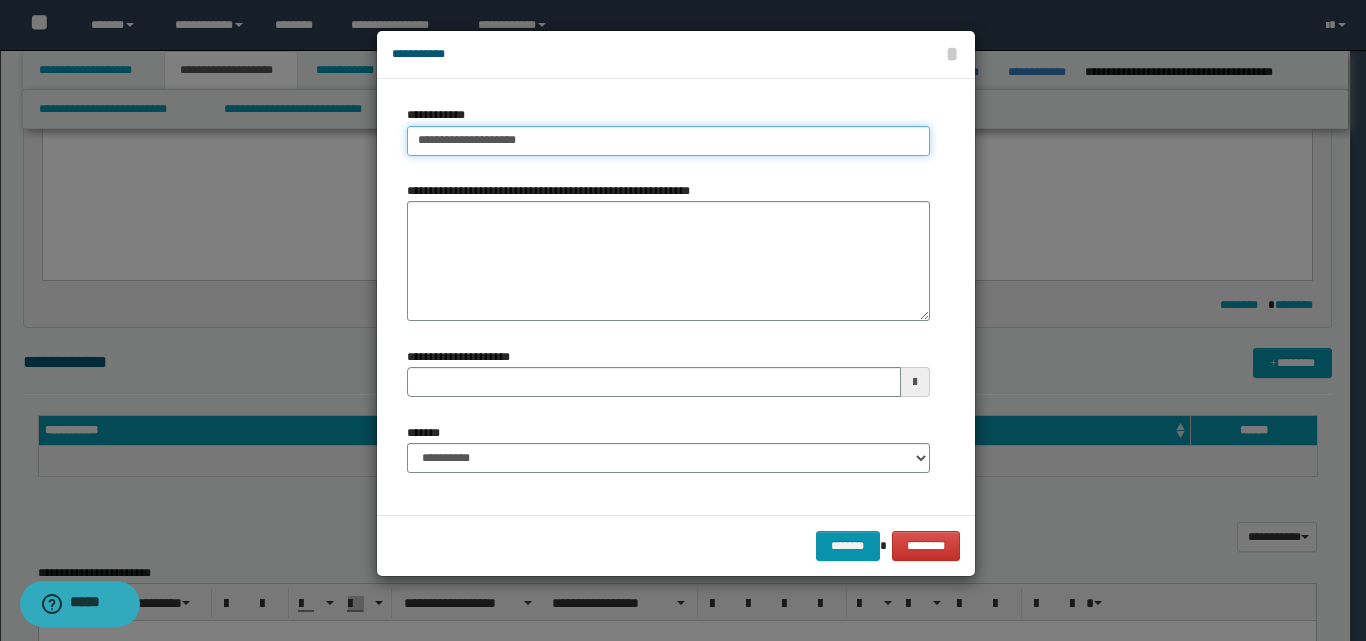 type on "**********" 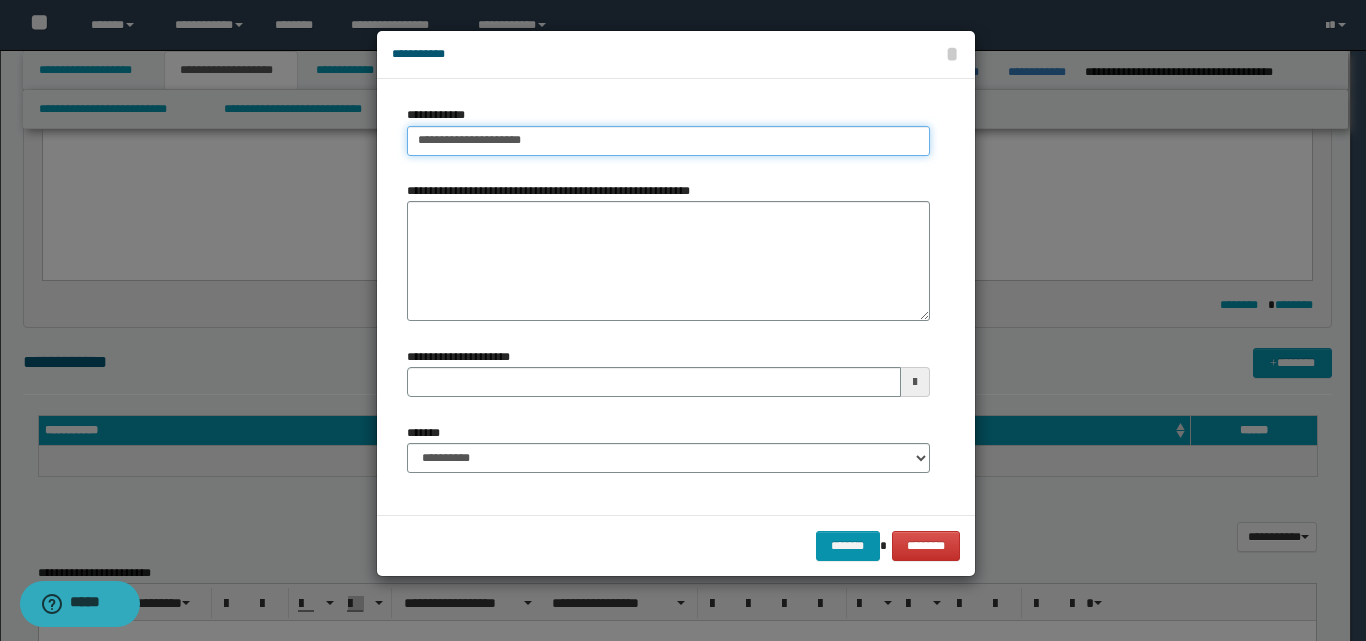 type on "**********" 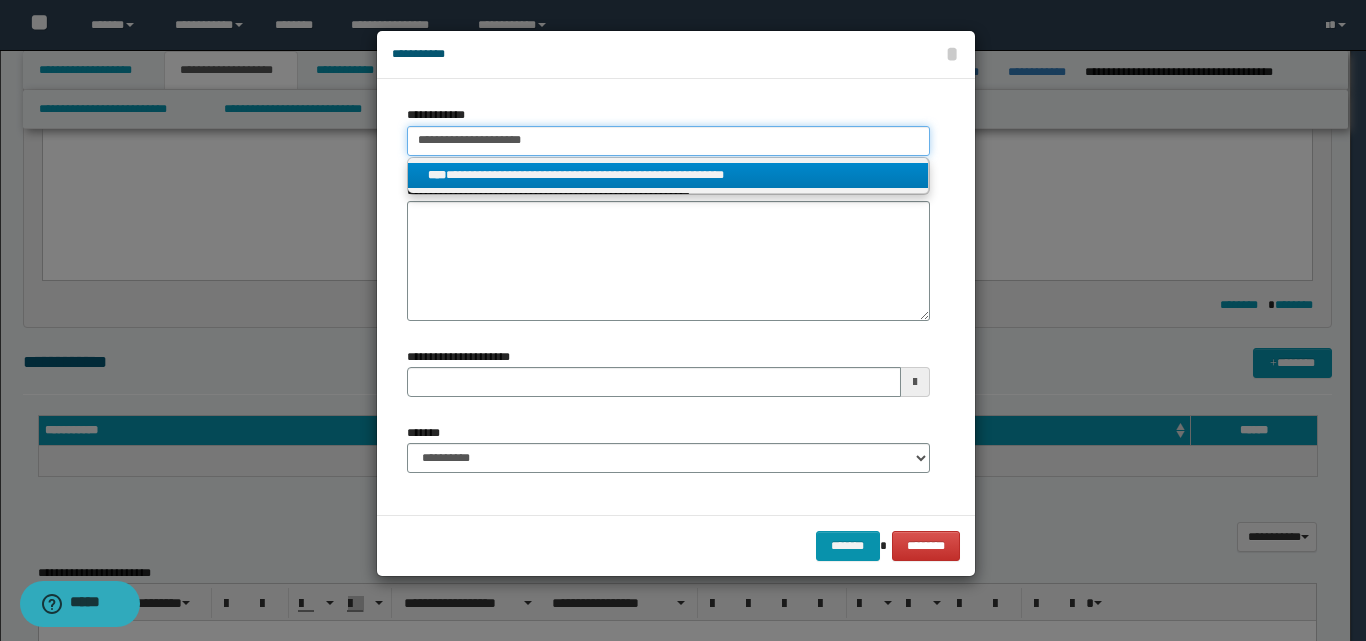 type on "**********" 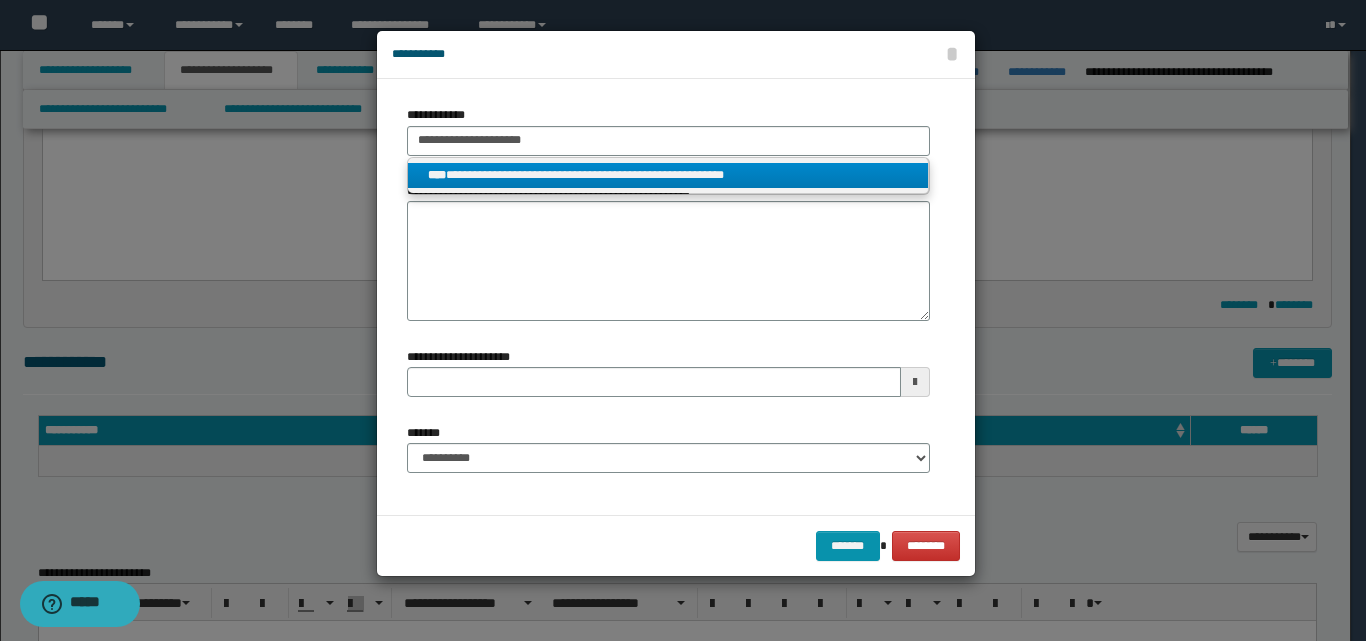 click on "**********" at bounding box center (668, 175) 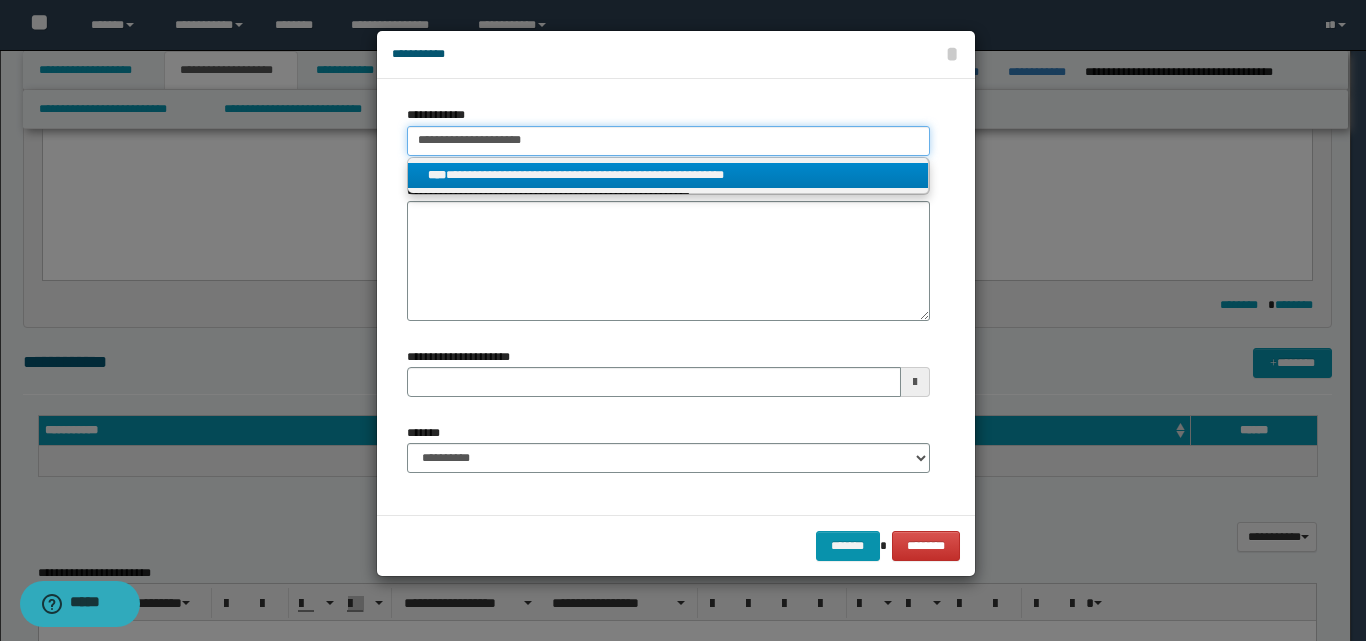 type 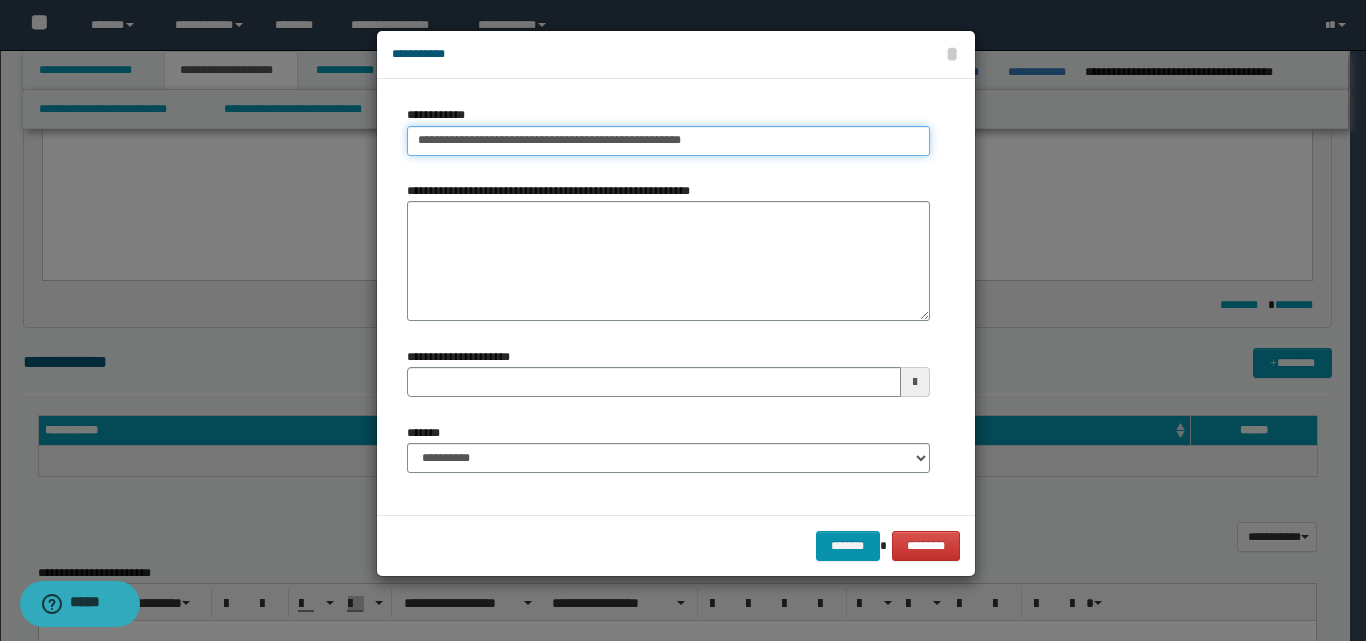 drag, startPoint x: 415, startPoint y: 147, endPoint x: 680, endPoint y: 140, distance: 265.09244 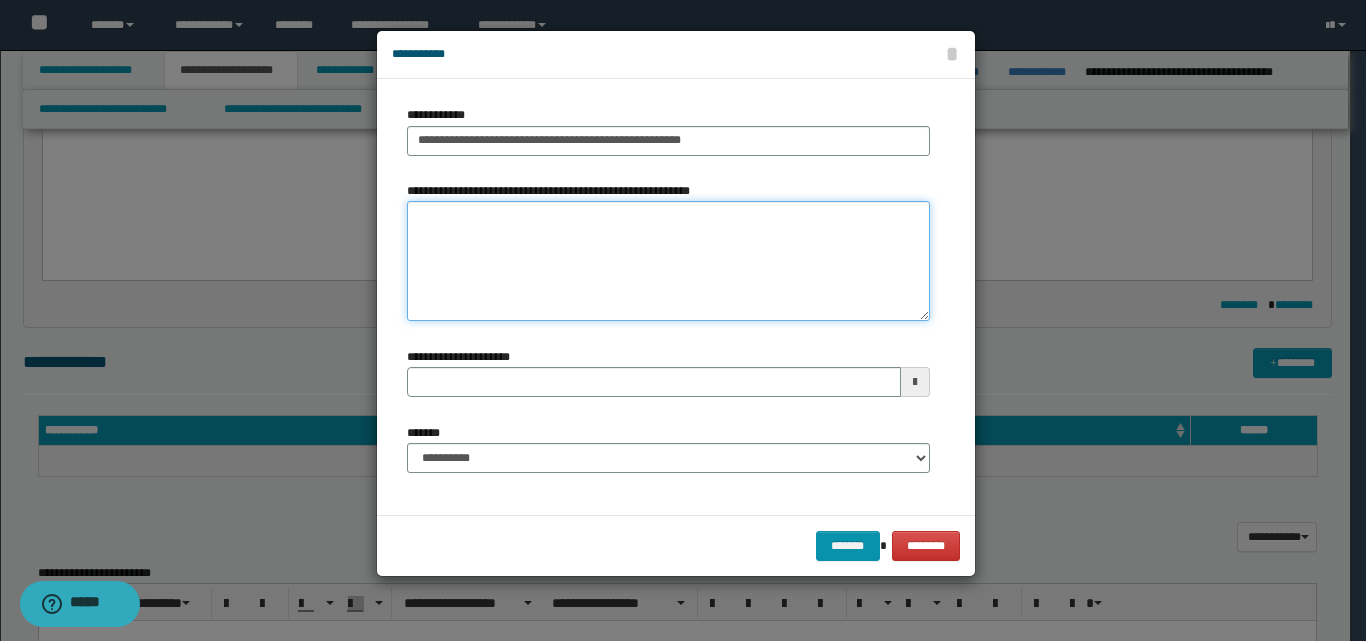 paste on "**********" 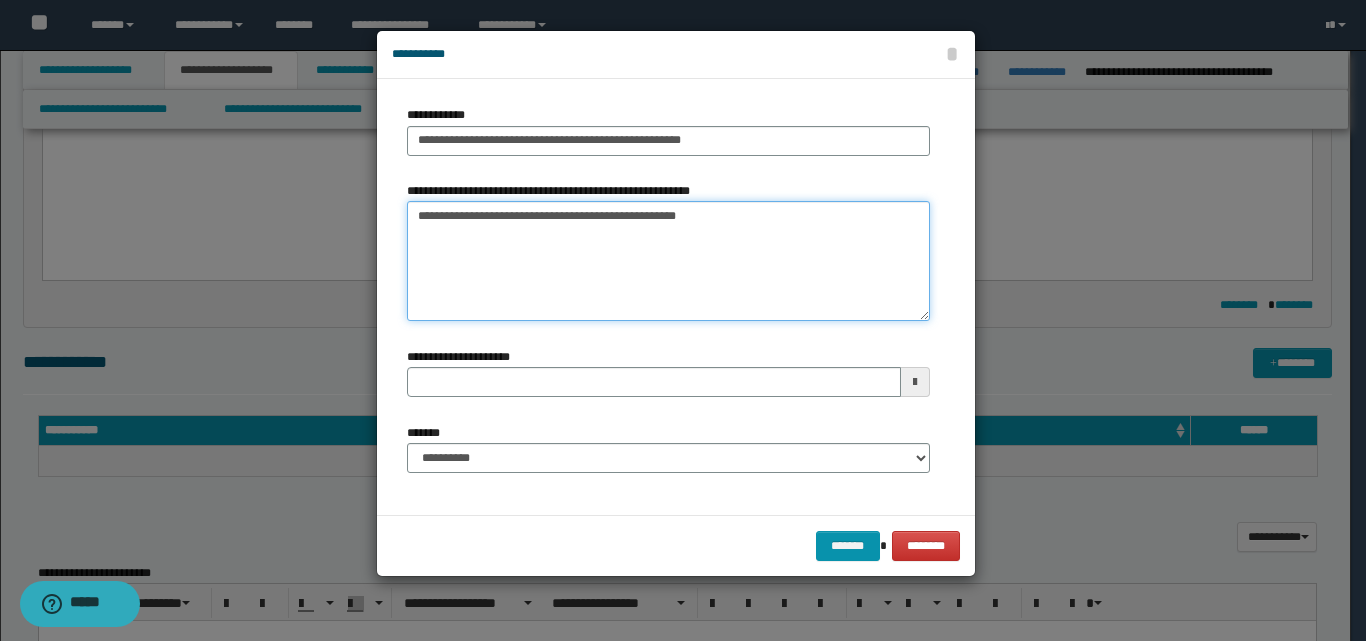 click on "**********" at bounding box center [668, 261] 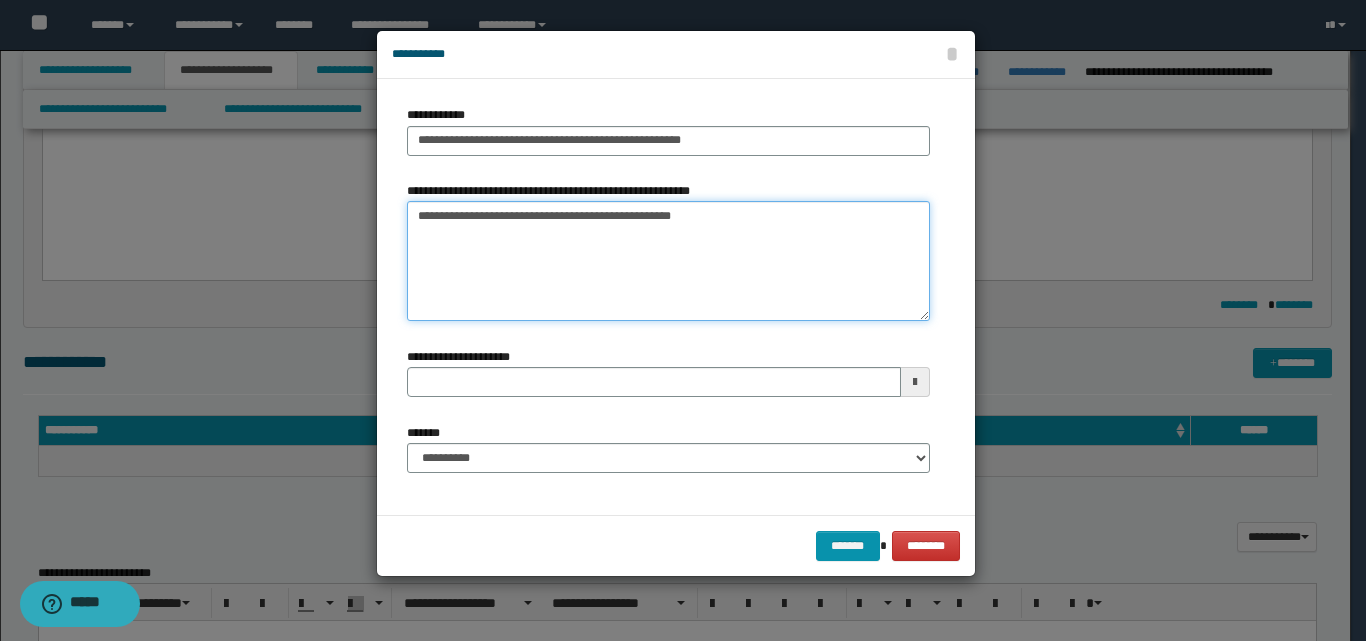 click on "**********" at bounding box center (668, 261) 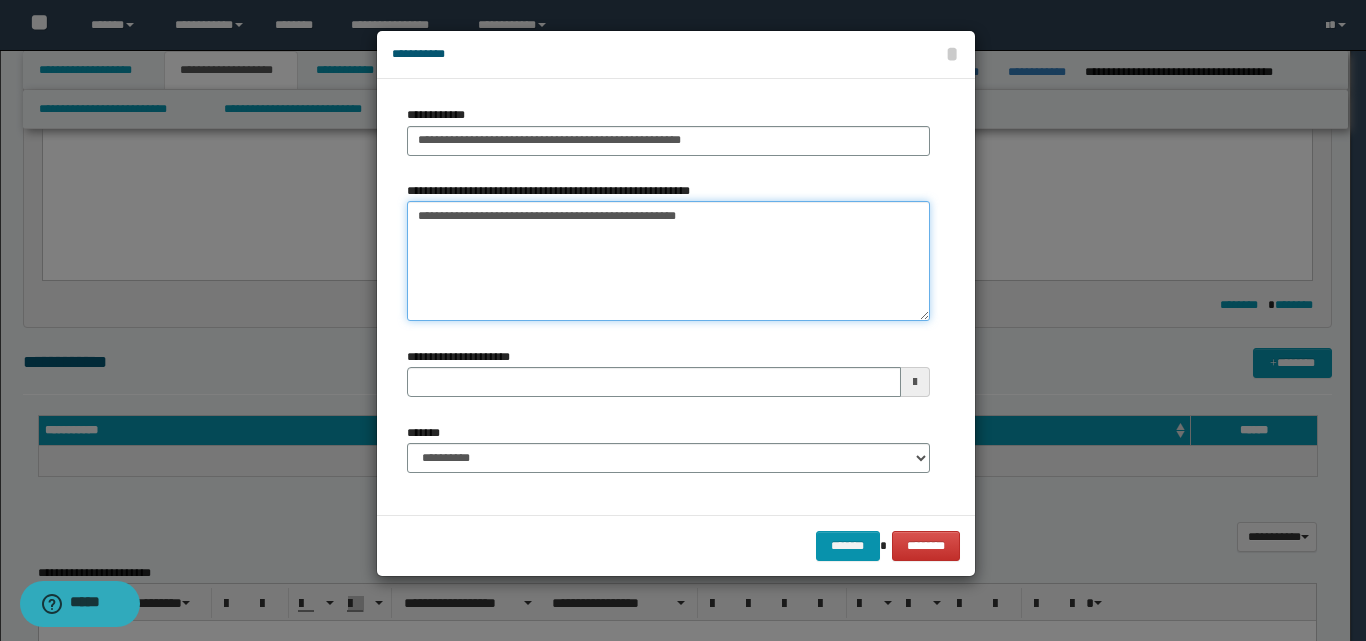 click on "**********" at bounding box center [668, 261] 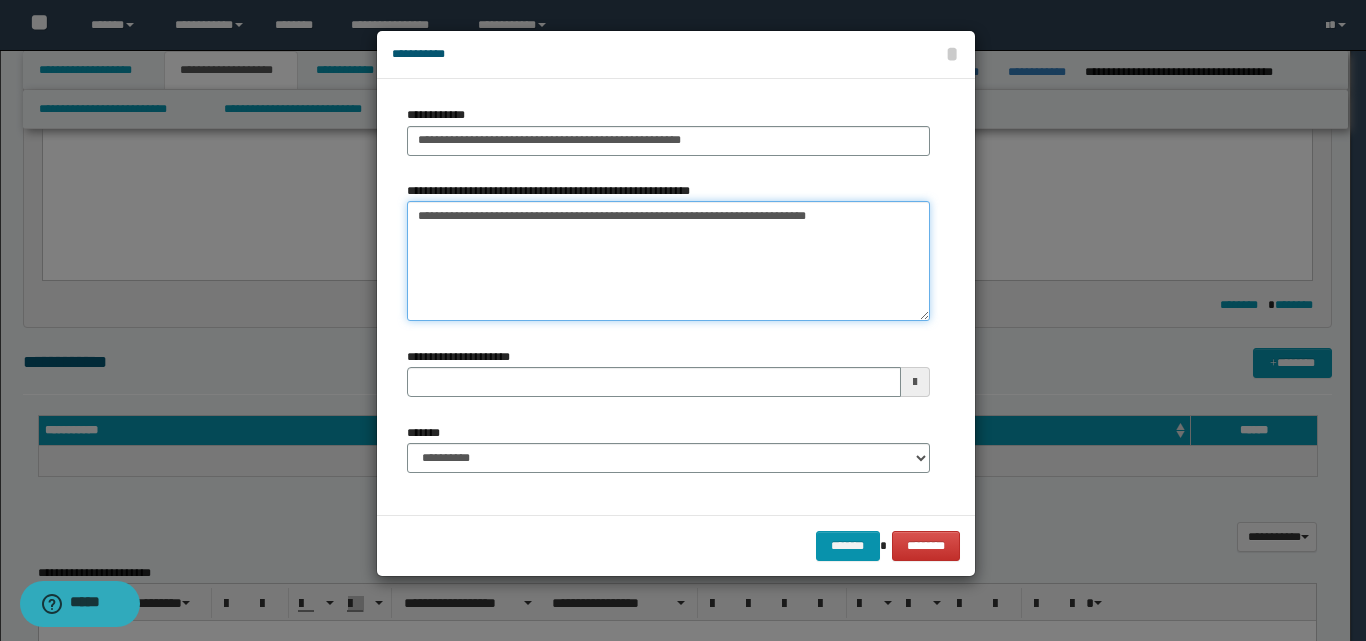 drag, startPoint x: 729, startPoint y: 218, endPoint x: 865, endPoint y: 225, distance: 136.18002 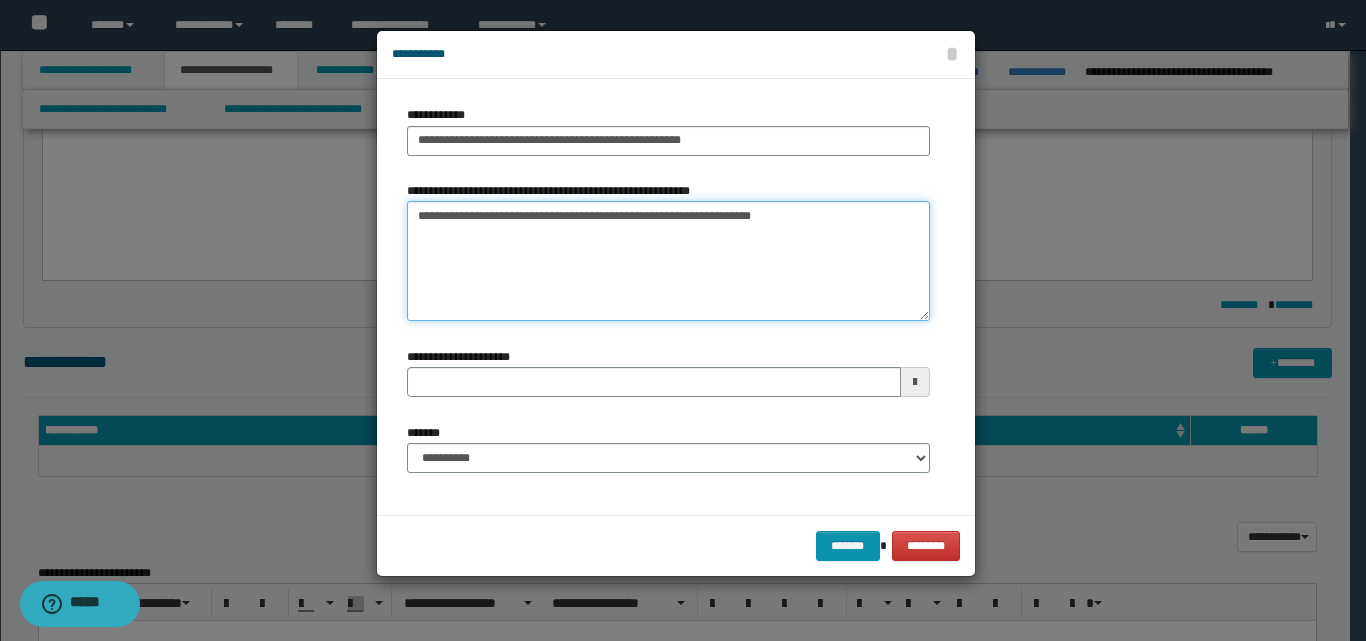type on "**********" 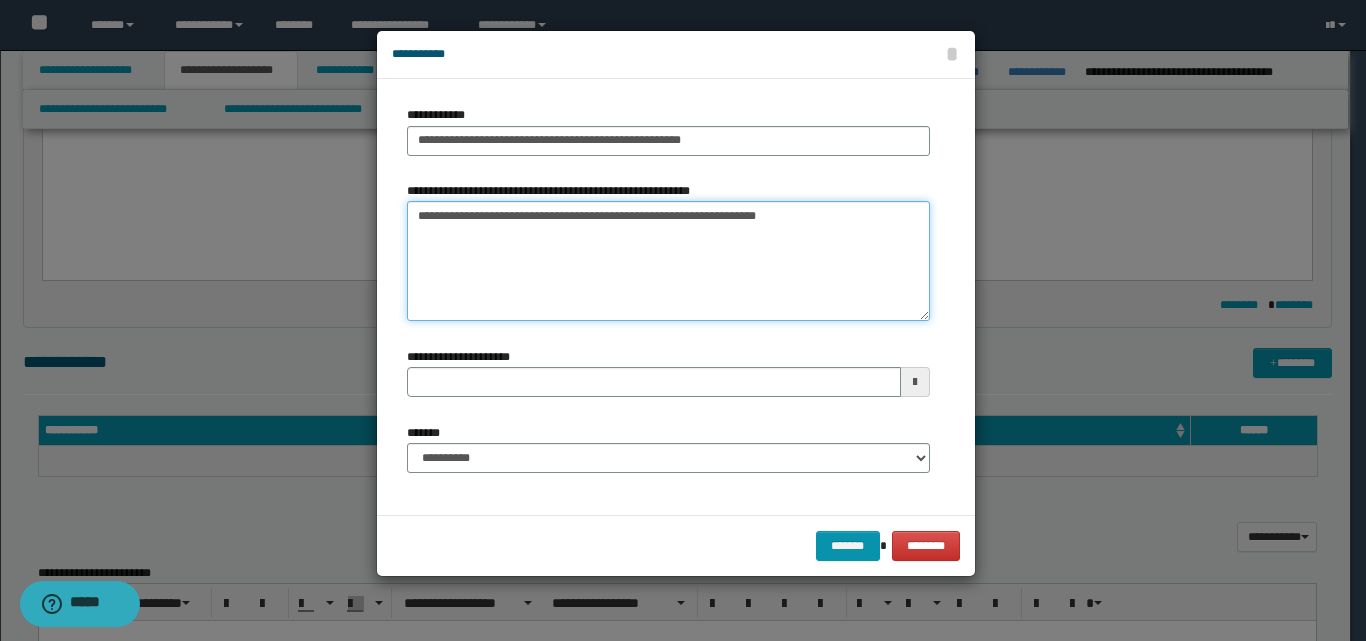 type 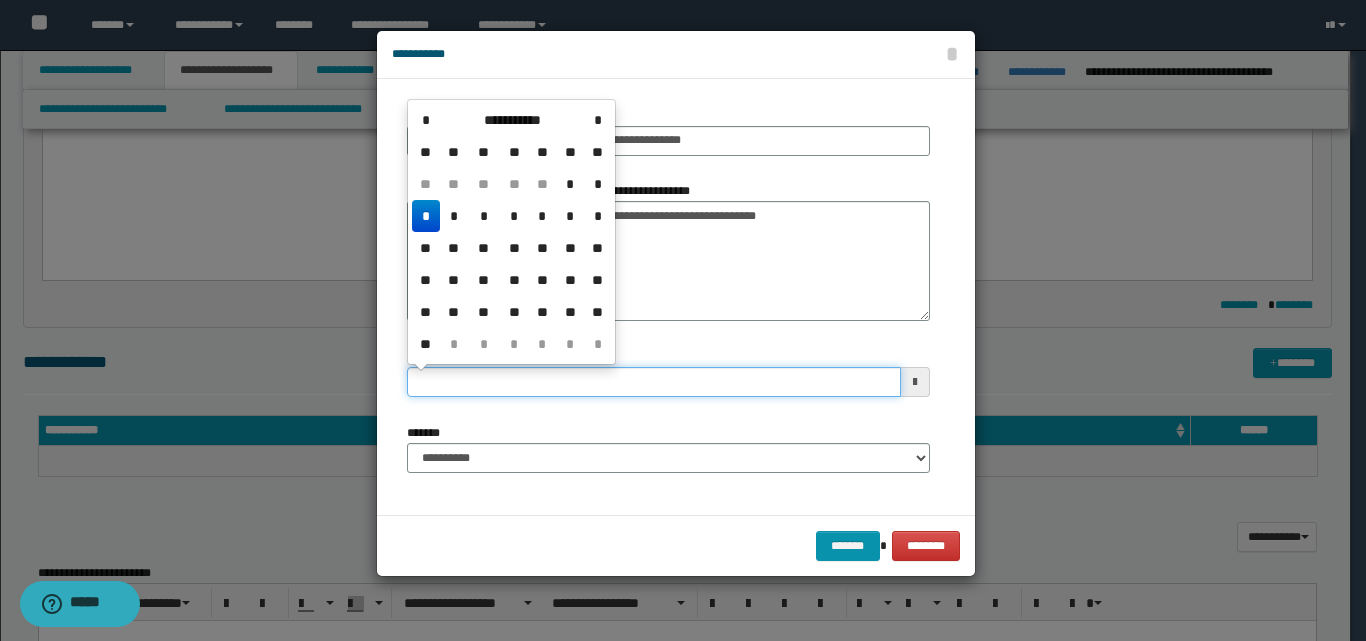 click on "**********" at bounding box center [654, 382] 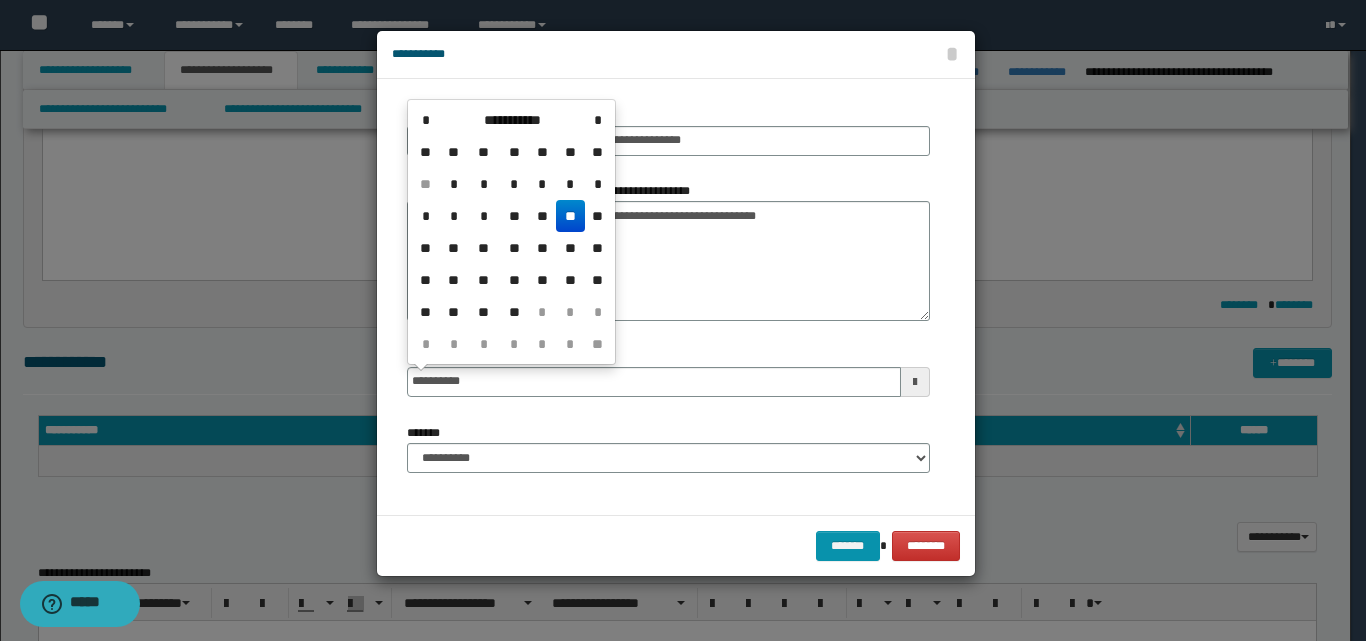 click on "**" at bounding box center [570, 216] 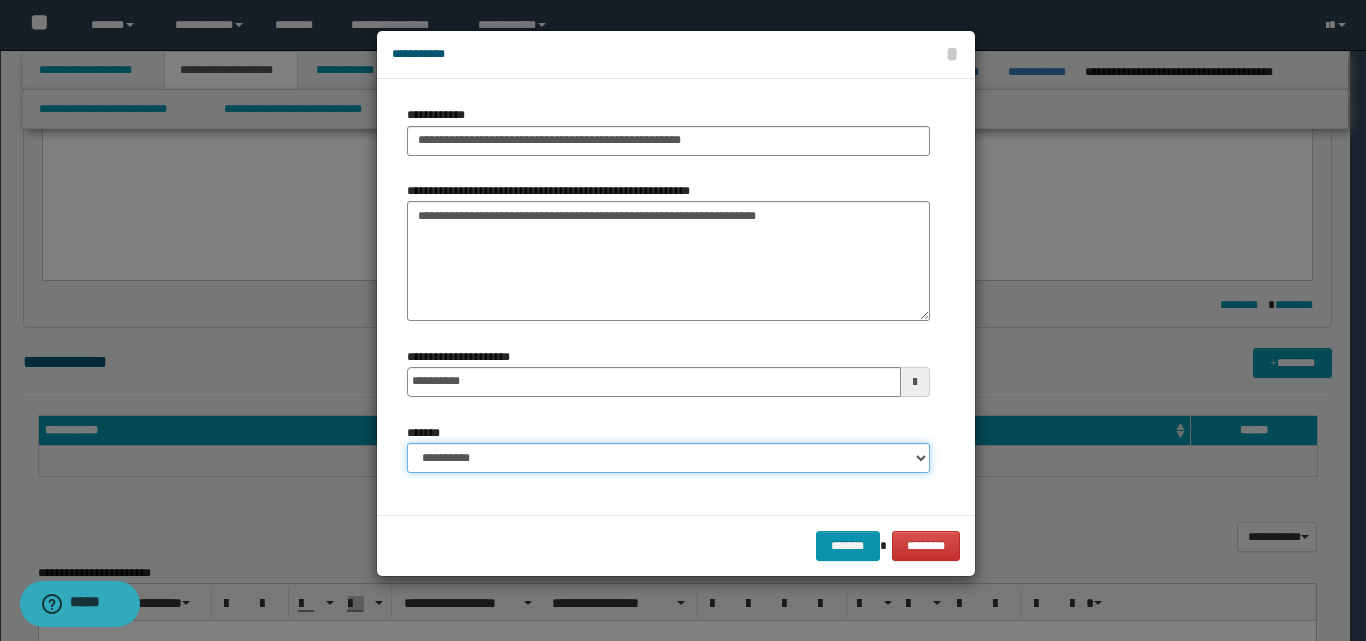 click on "**********" at bounding box center (668, 458) 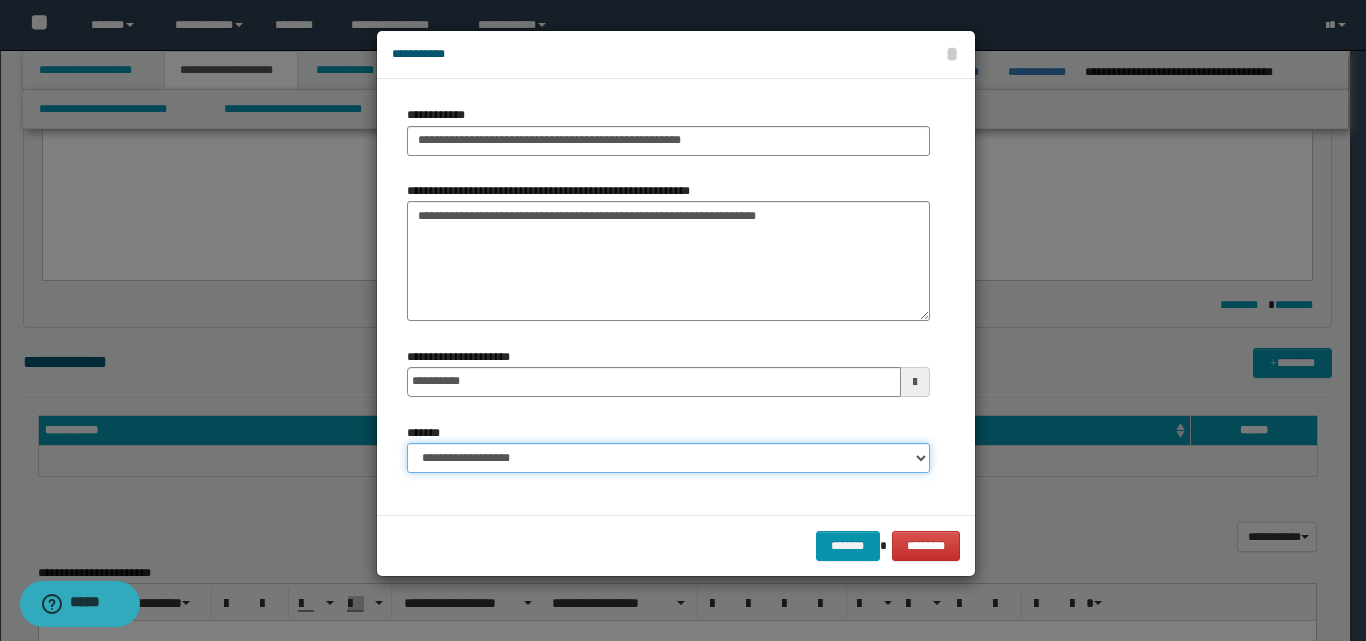 click on "**********" at bounding box center (668, 458) 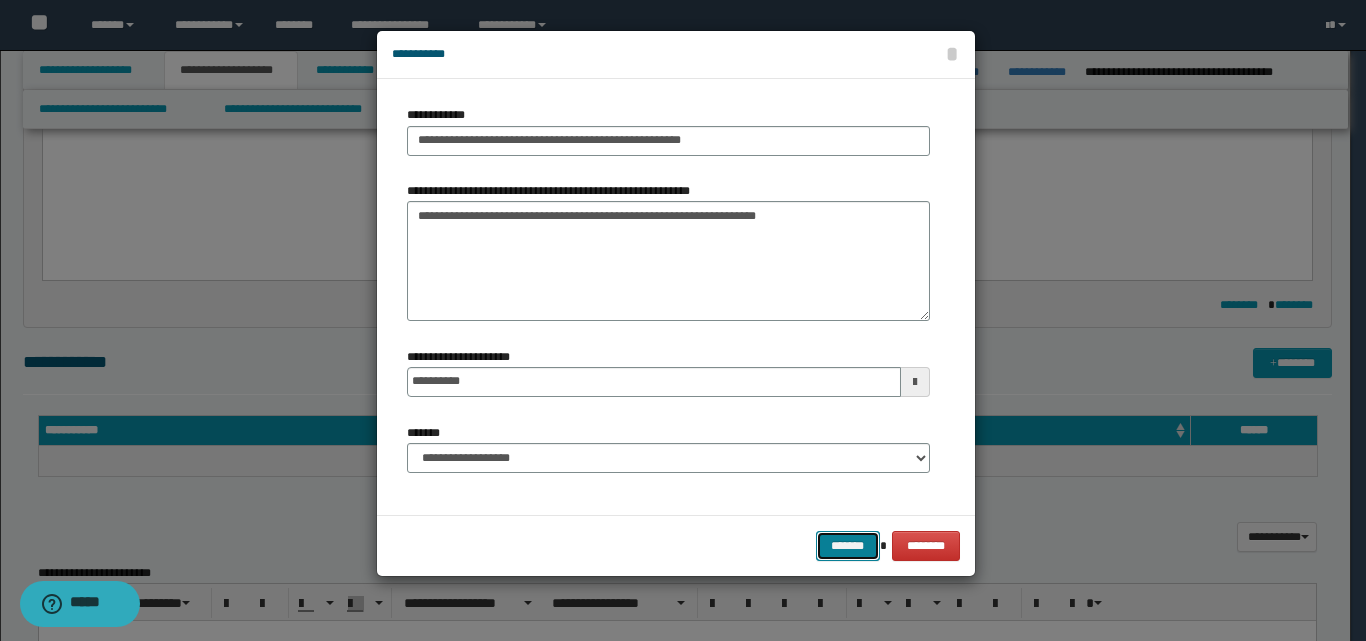 click on "*******" at bounding box center (848, 546) 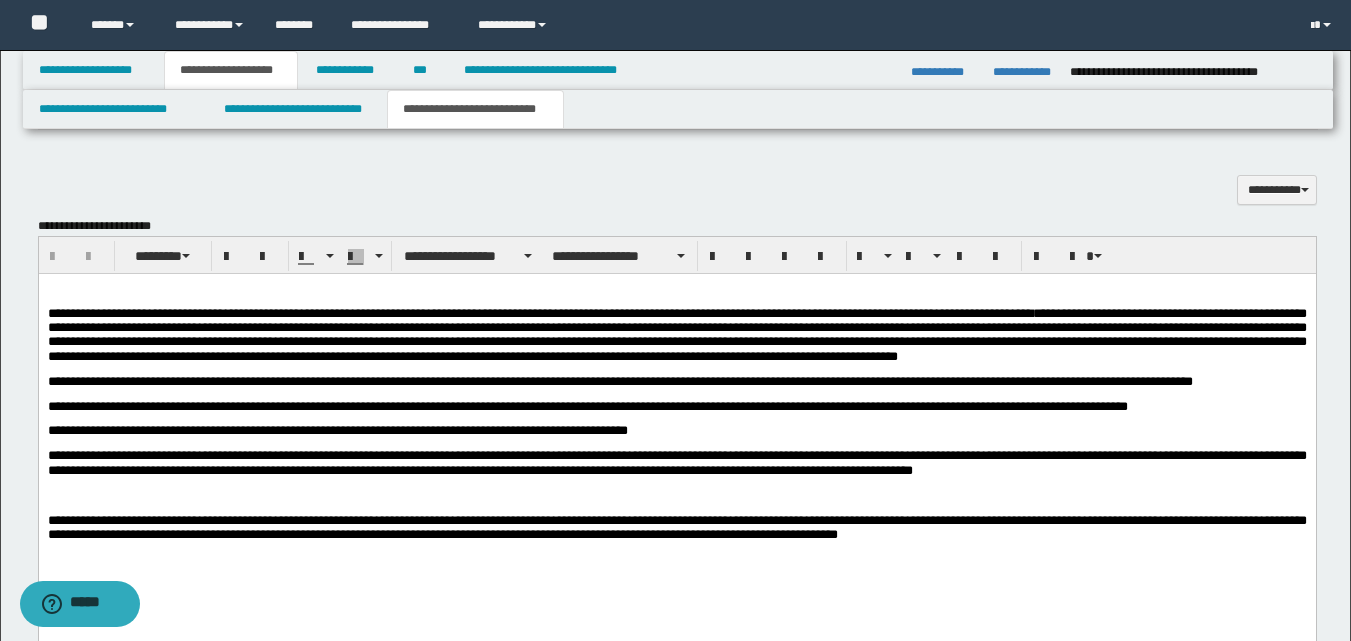 scroll, scrollTop: 693, scrollLeft: 0, axis: vertical 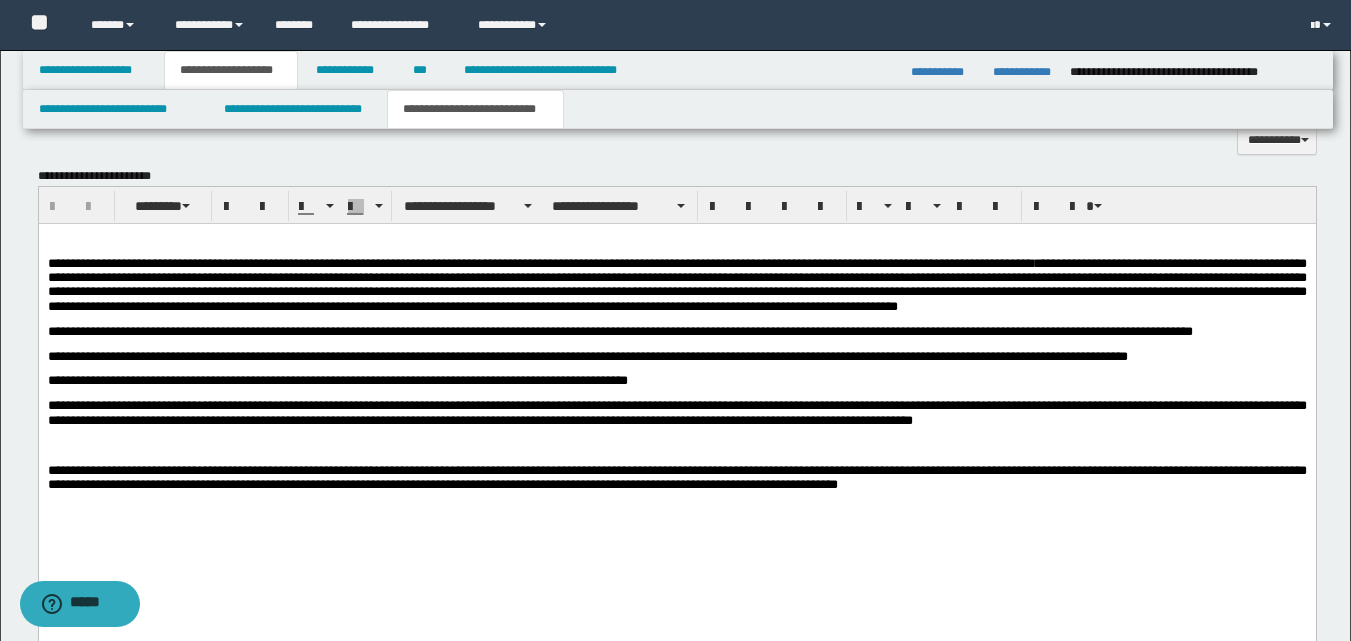 click on "**********" at bounding box center (676, 392) 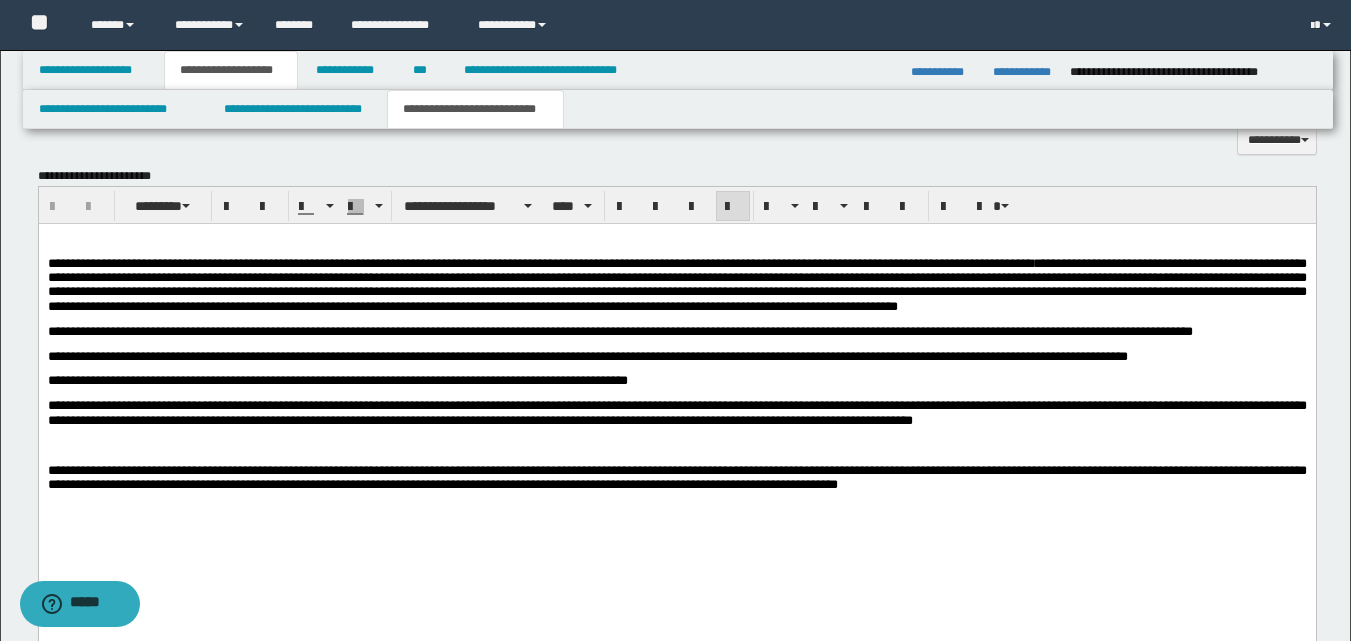 click at bounding box center [676, 239] 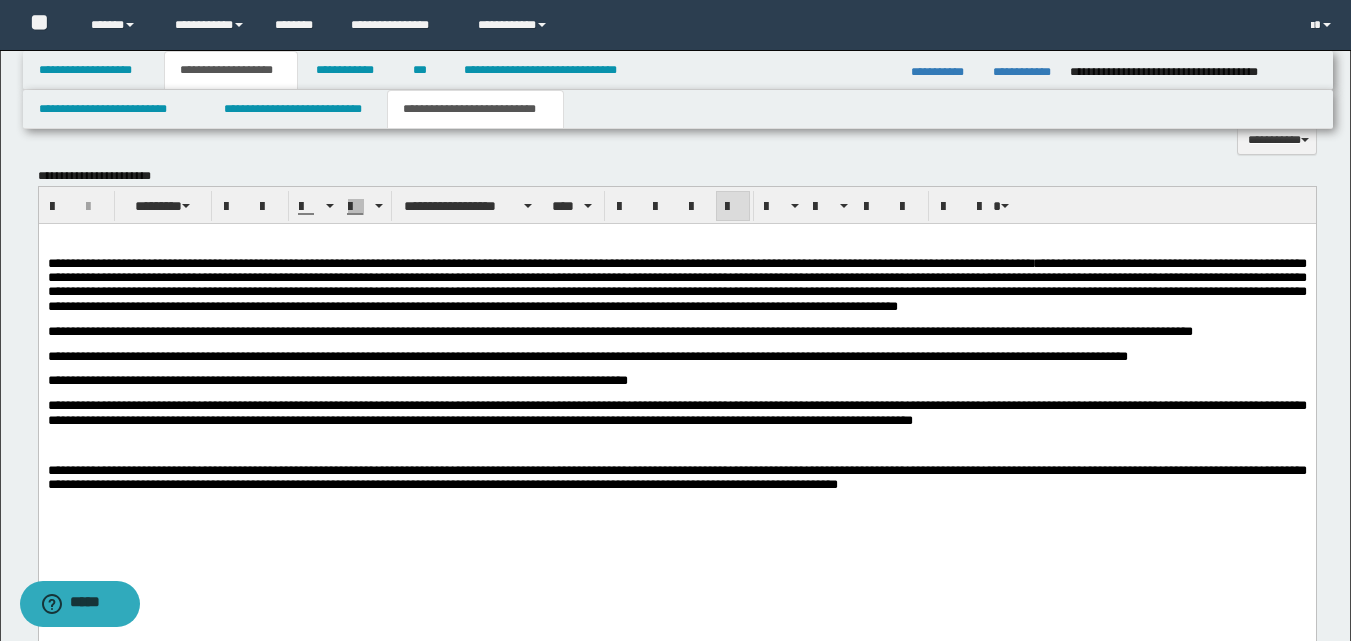 click on "**********" at bounding box center [619, 331] 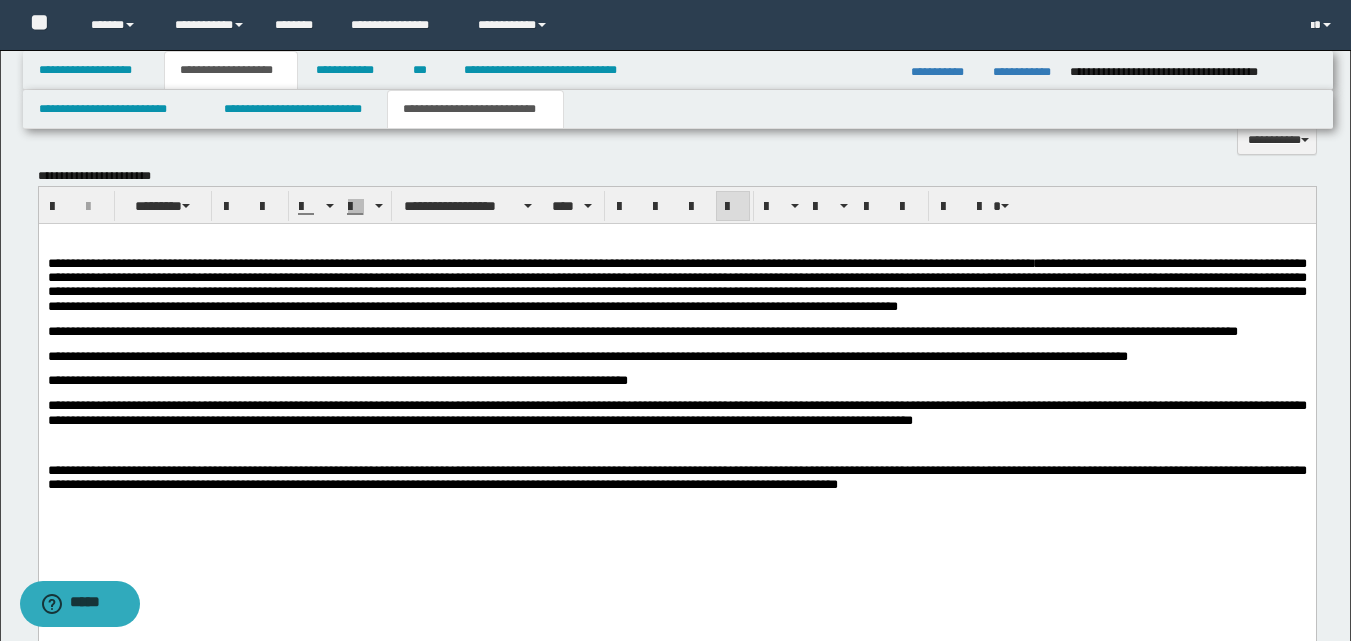 click on "**********" at bounding box center [642, 331] 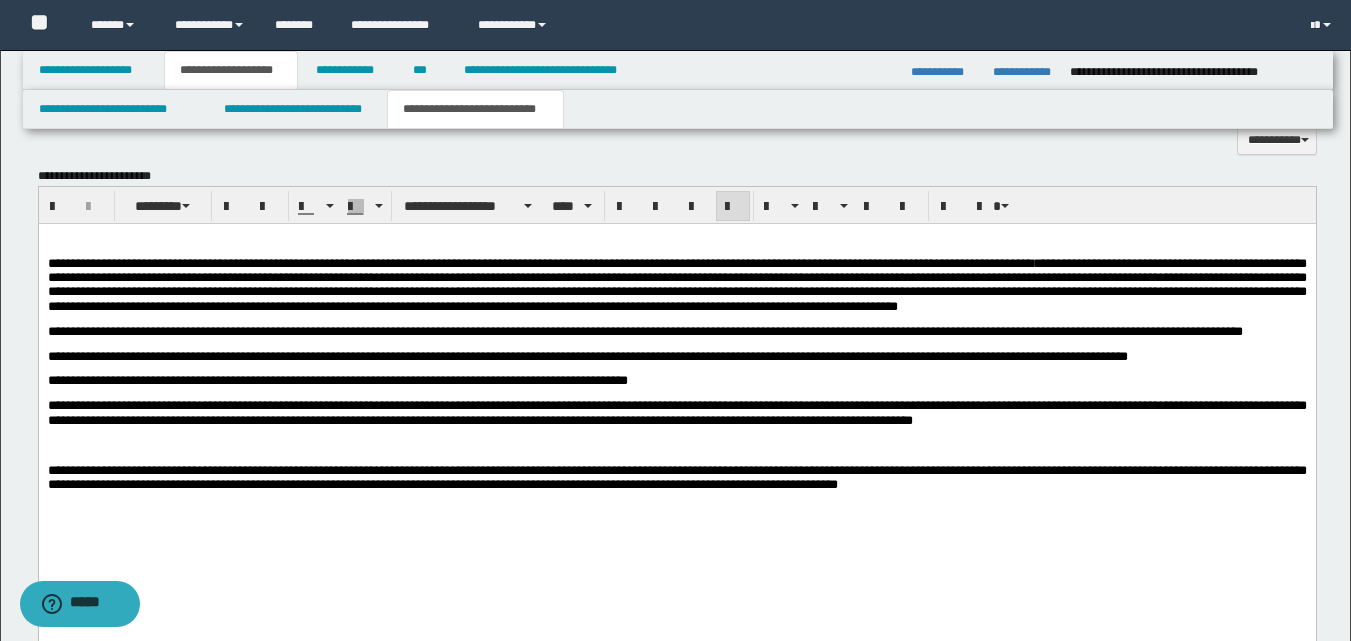 click at bounding box center (676, 446) 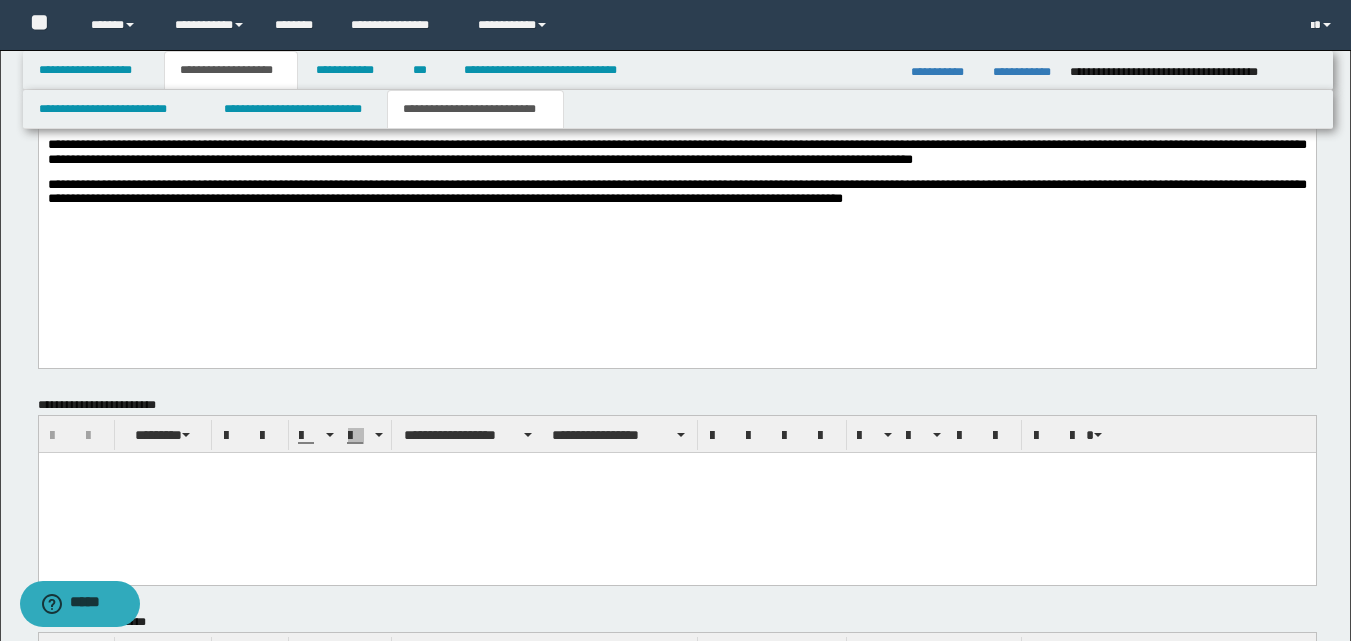 scroll, scrollTop: 1239, scrollLeft: 0, axis: vertical 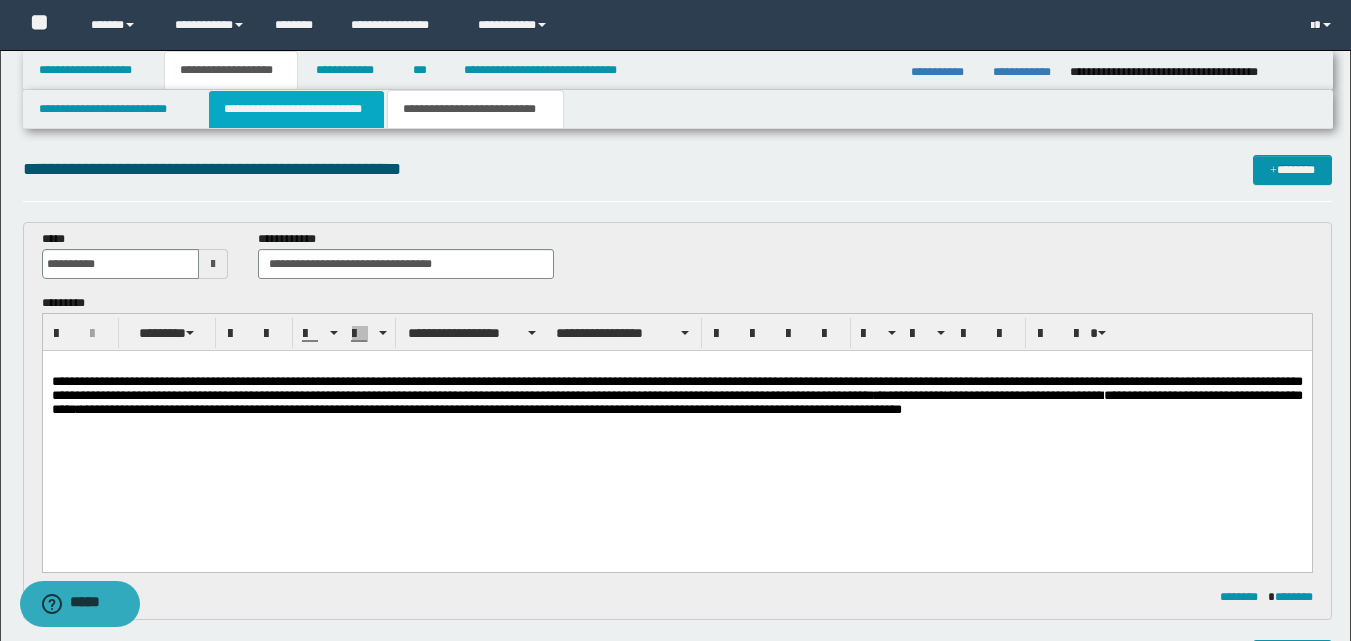 click on "**********" at bounding box center [296, 109] 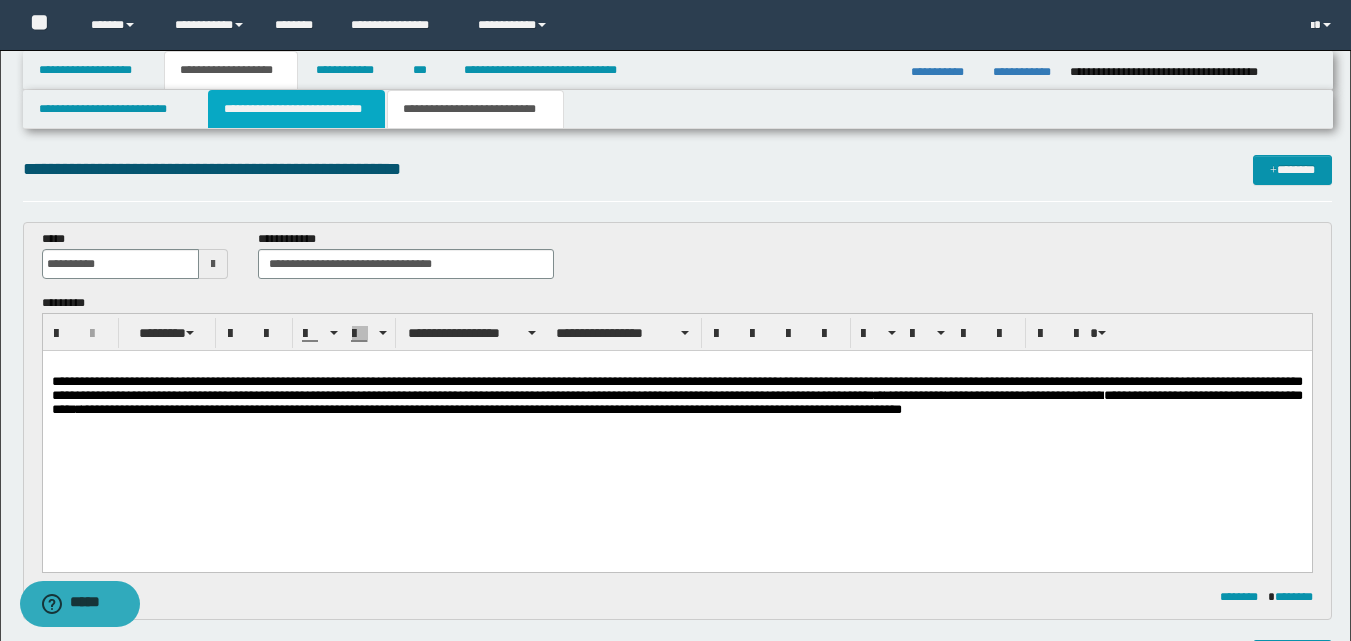 type 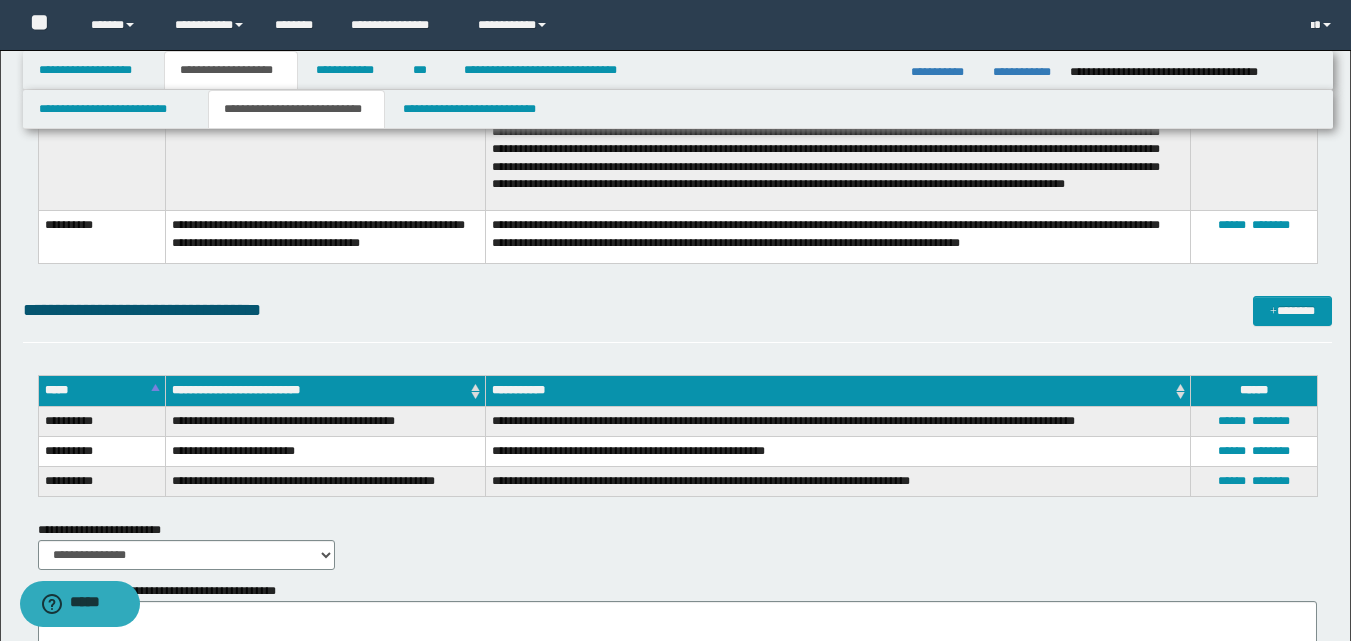 scroll, scrollTop: 2017, scrollLeft: 0, axis: vertical 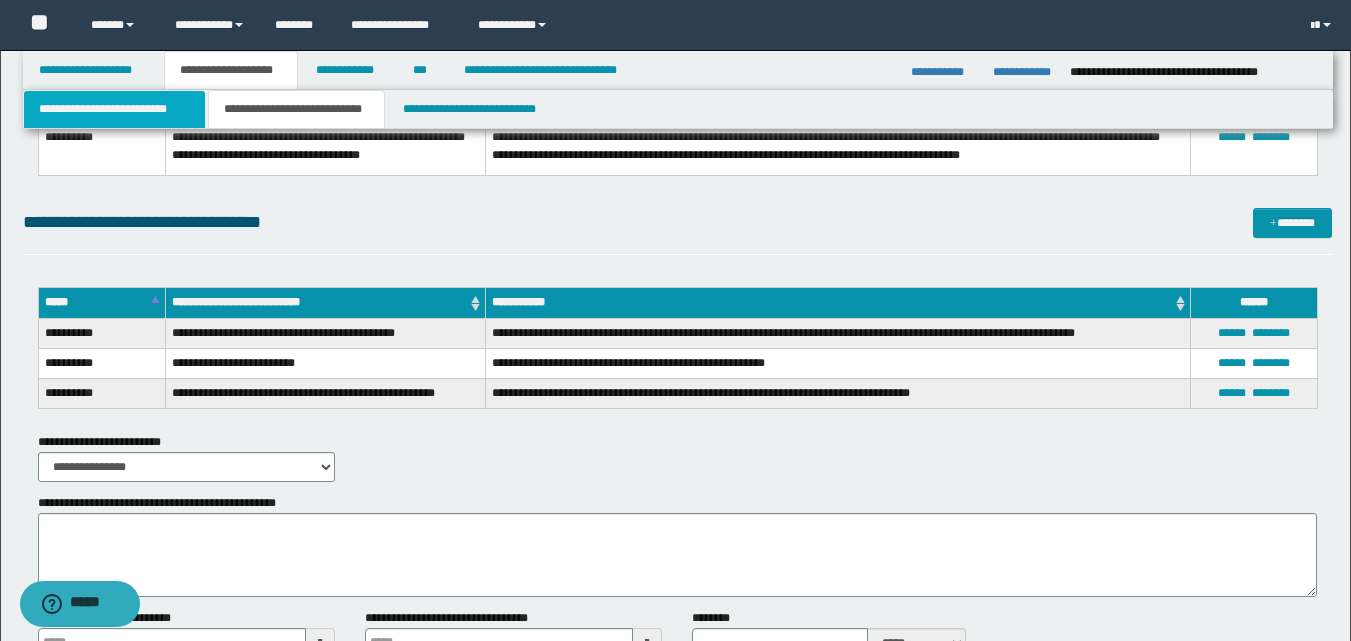 click on "**********" at bounding box center (114, 109) 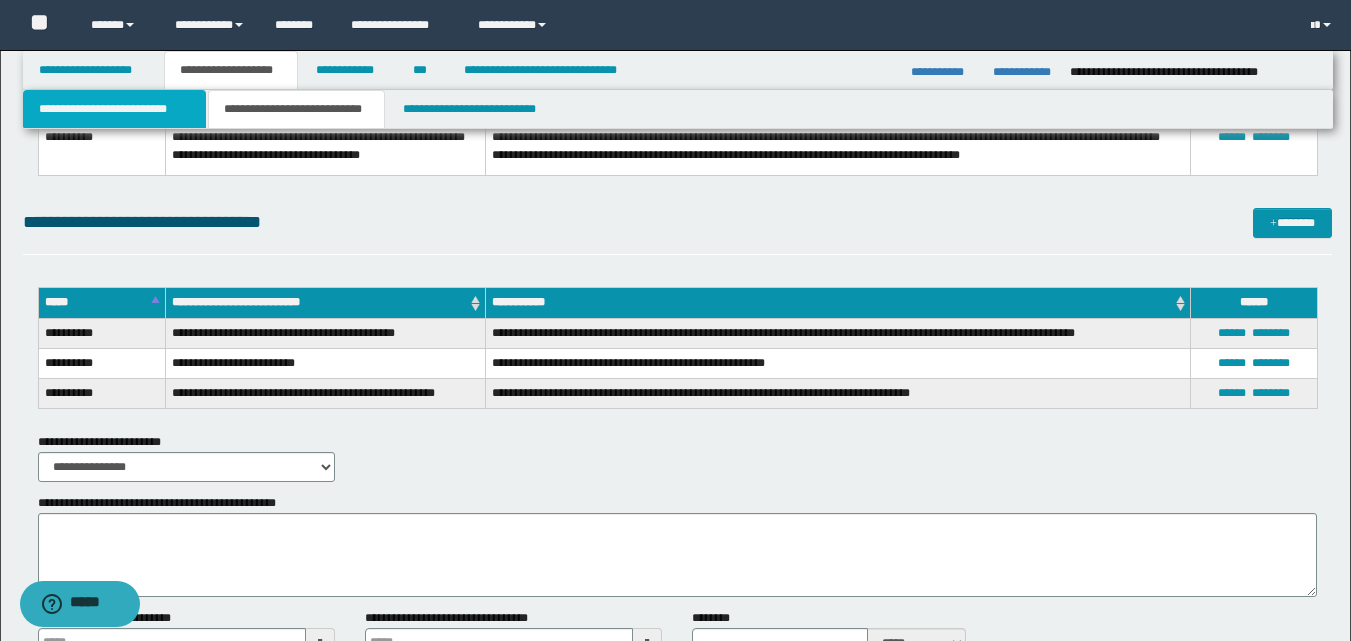scroll, scrollTop: 1364, scrollLeft: 0, axis: vertical 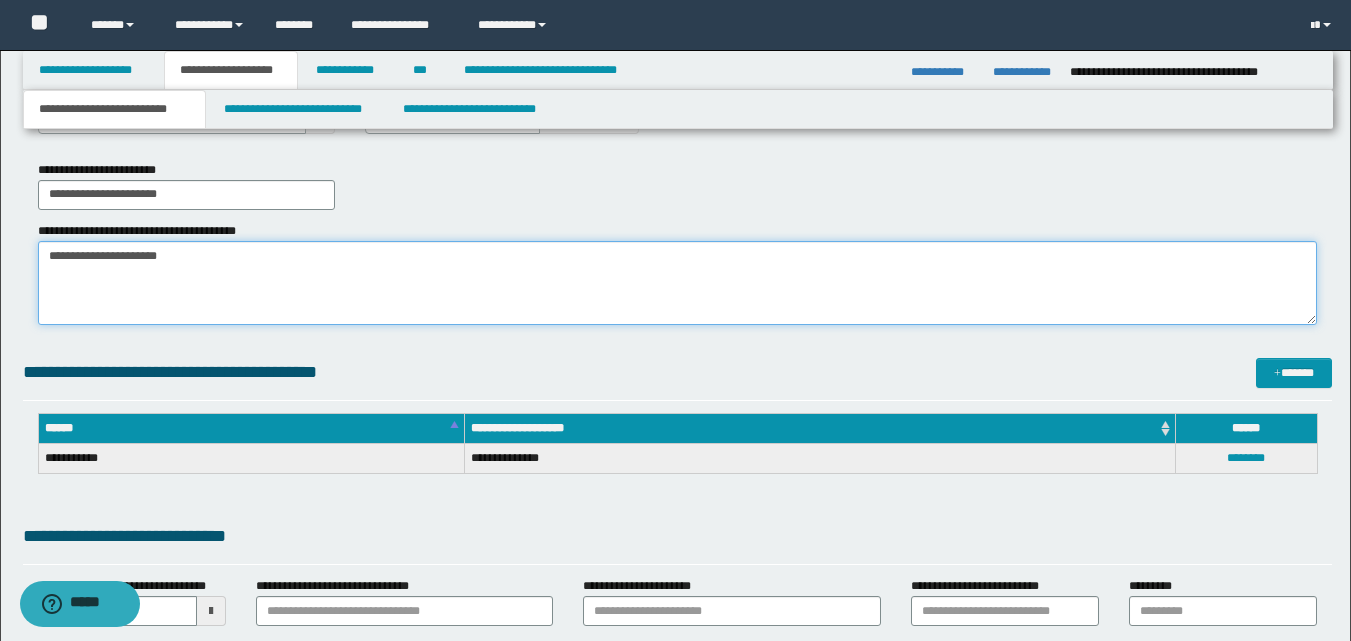 click on "**********" at bounding box center [677, 283] 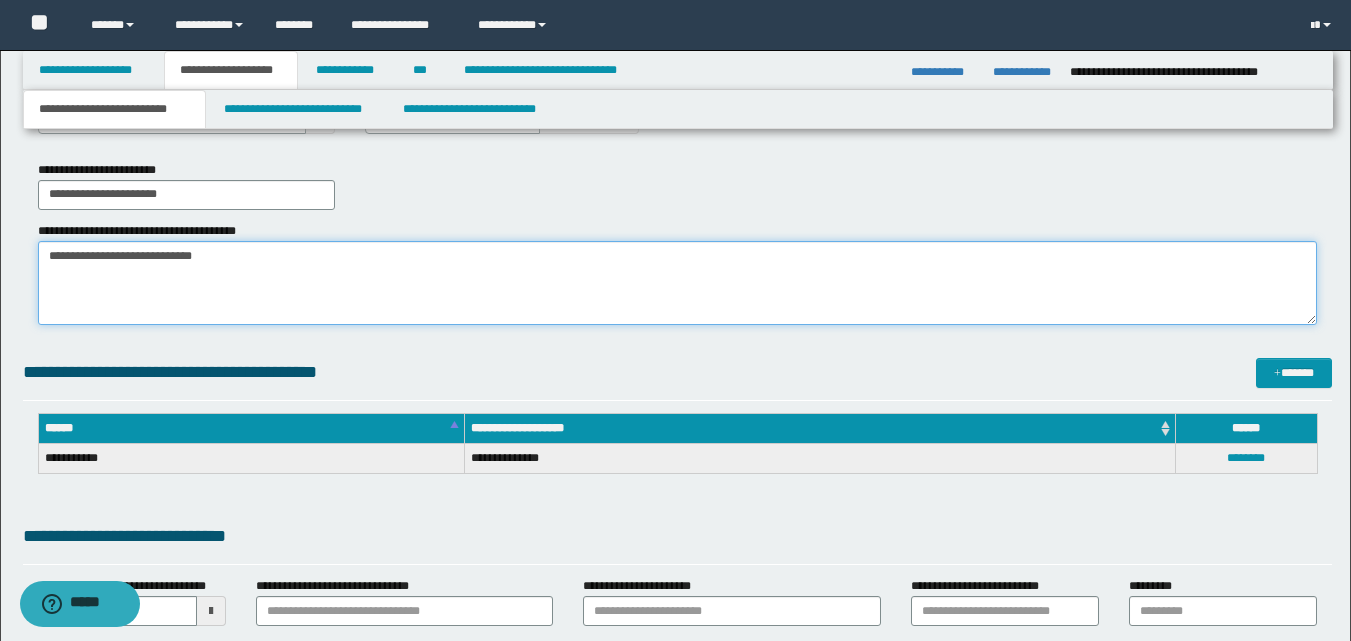drag, startPoint x: 47, startPoint y: 256, endPoint x: 204, endPoint y: 259, distance: 157.02866 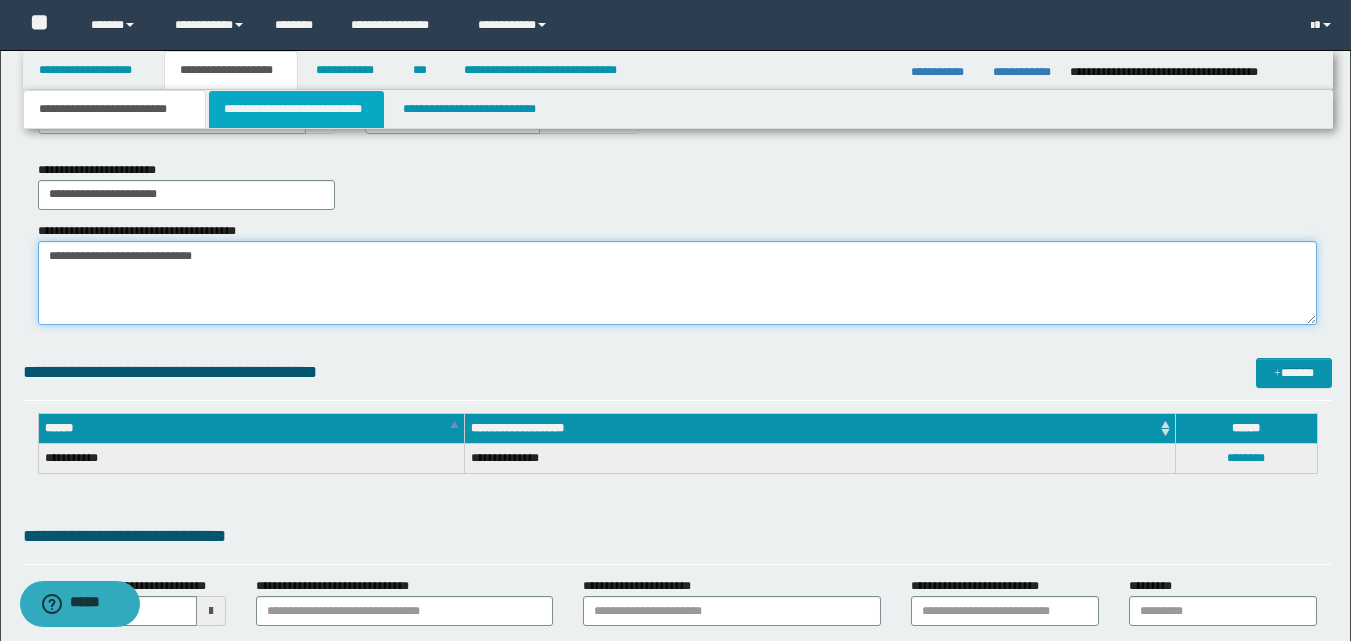 type on "**********" 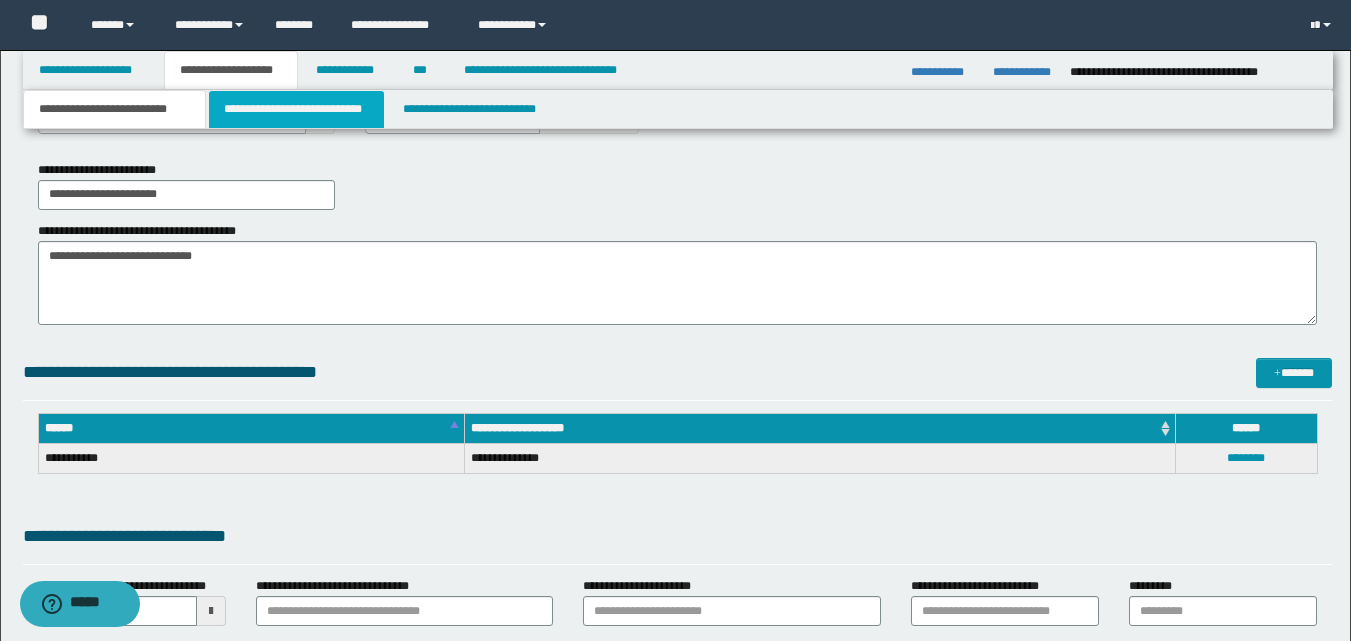 click on "**********" at bounding box center (296, 109) 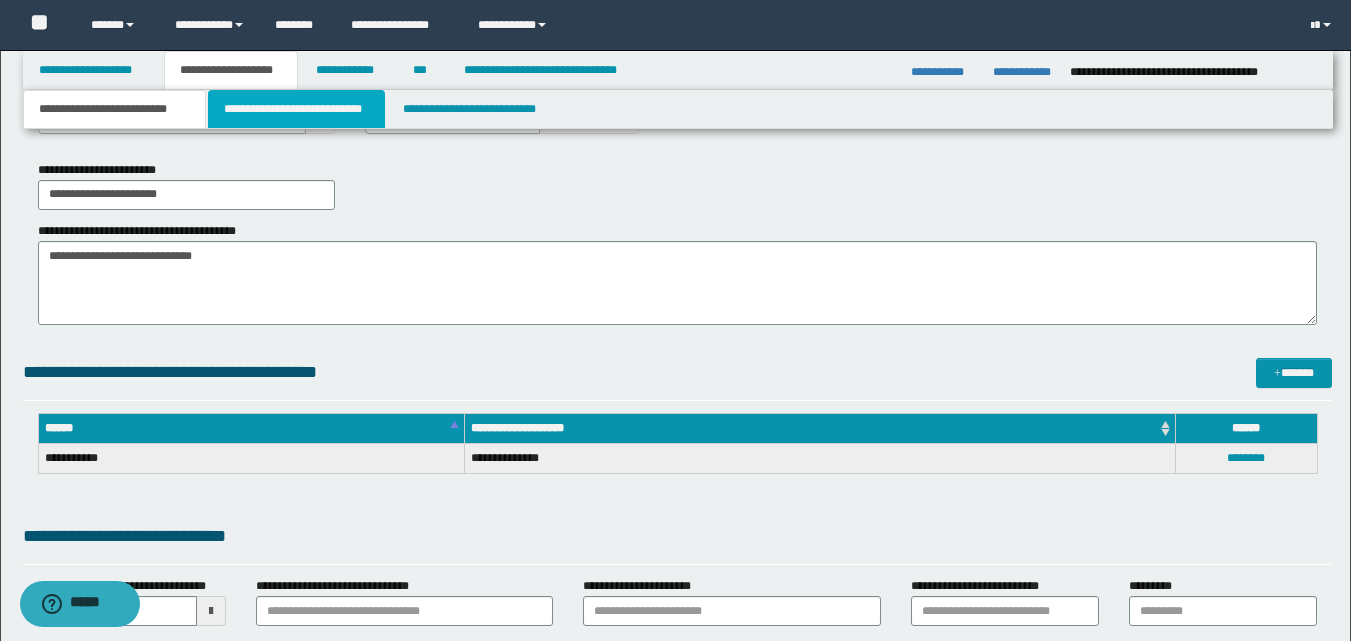 type 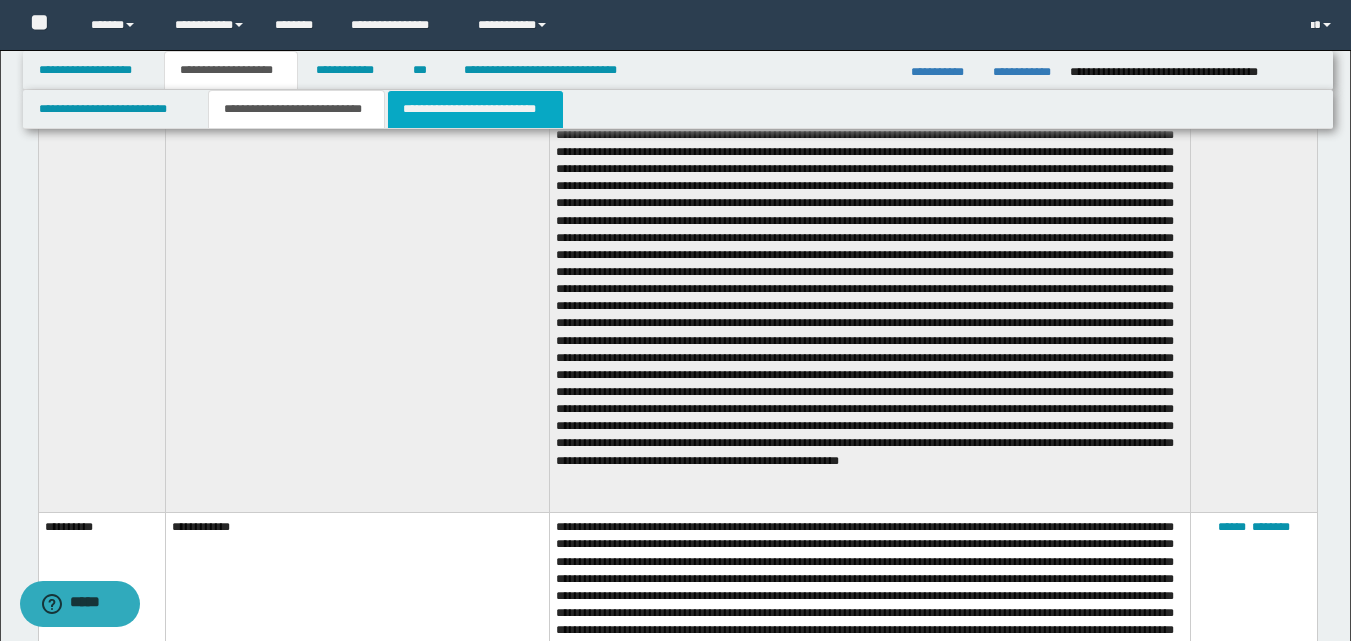 click on "**********" at bounding box center (475, 109) 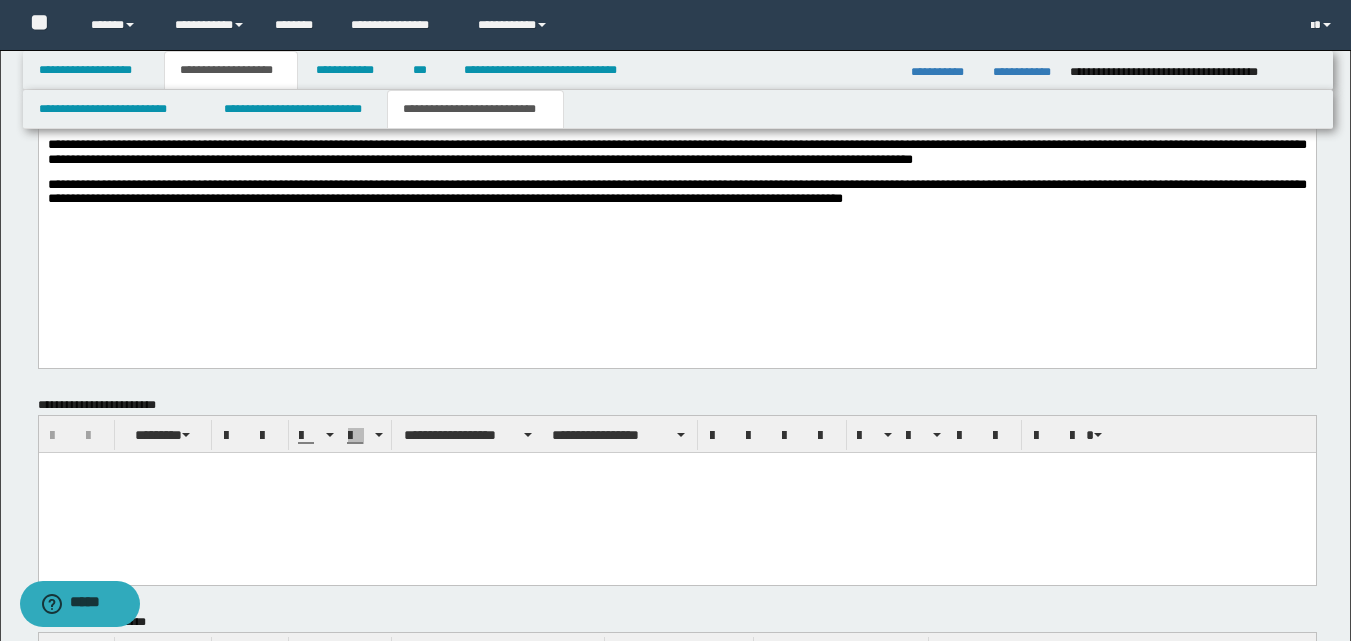 scroll, scrollTop: 857, scrollLeft: 0, axis: vertical 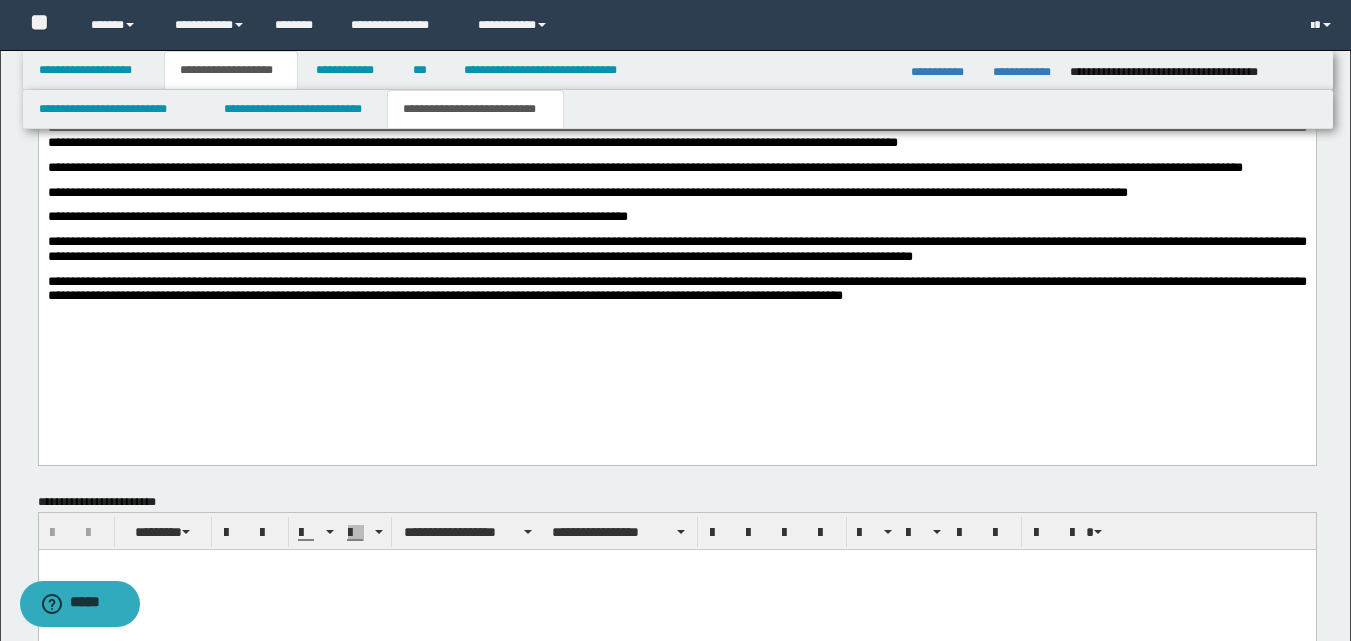 drag, startPoint x: 1358, startPoint y: 333, endPoint x: 1205, endPoint y: 394, distance: 164.71187 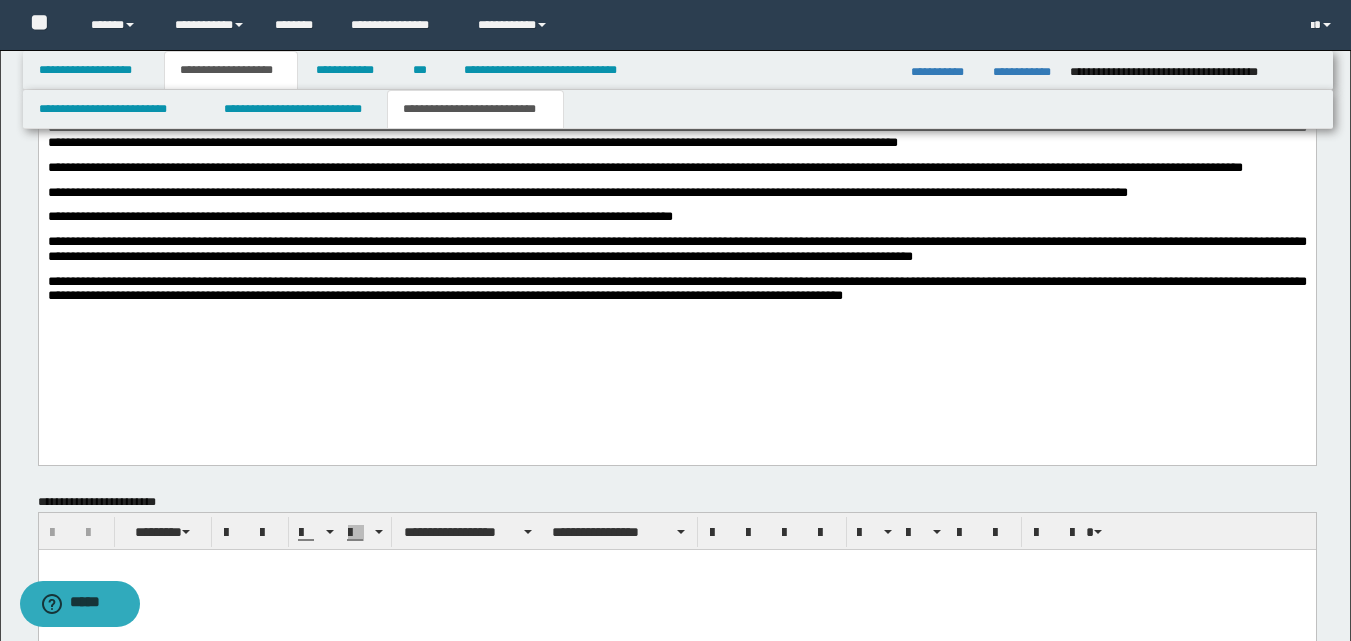 click on "**********" at bounding box center (359, 216) 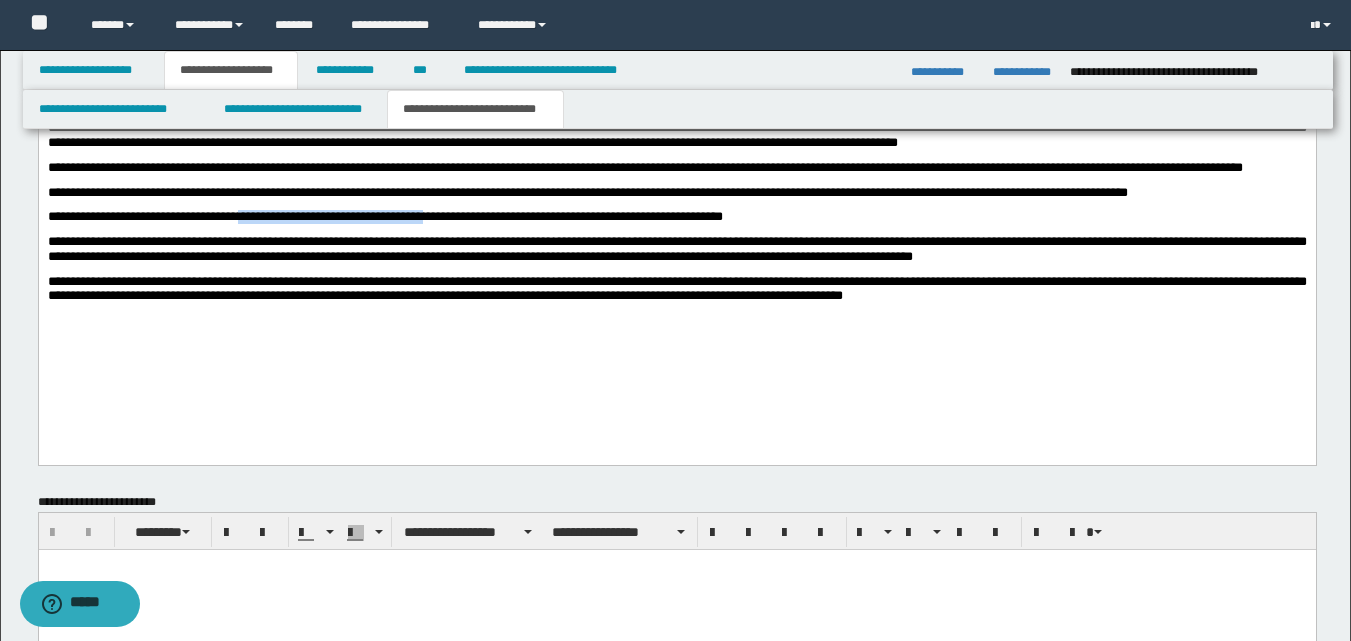 drag, startPoint x: 280, startPoint y: 262, endPoint x: 500, endPoint y: 258, distance: 220.03636 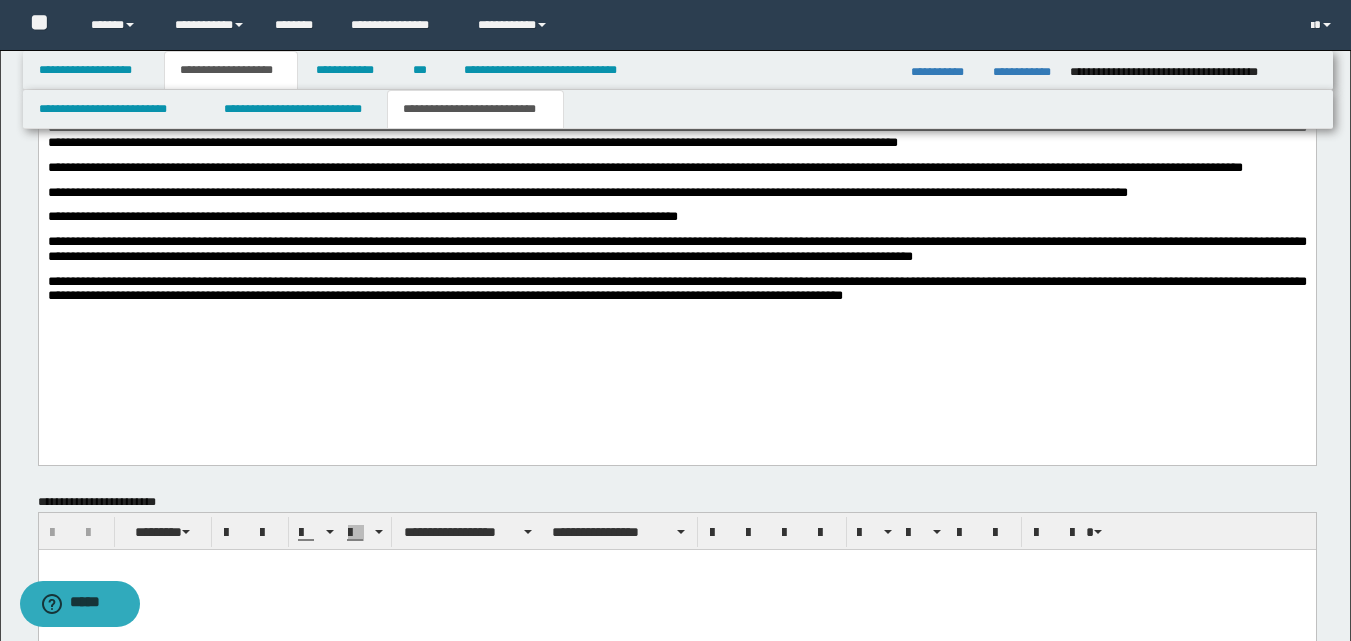 click on "[FIRST] [LAST] [ADDRESS]" at bounding box center (676, 217) 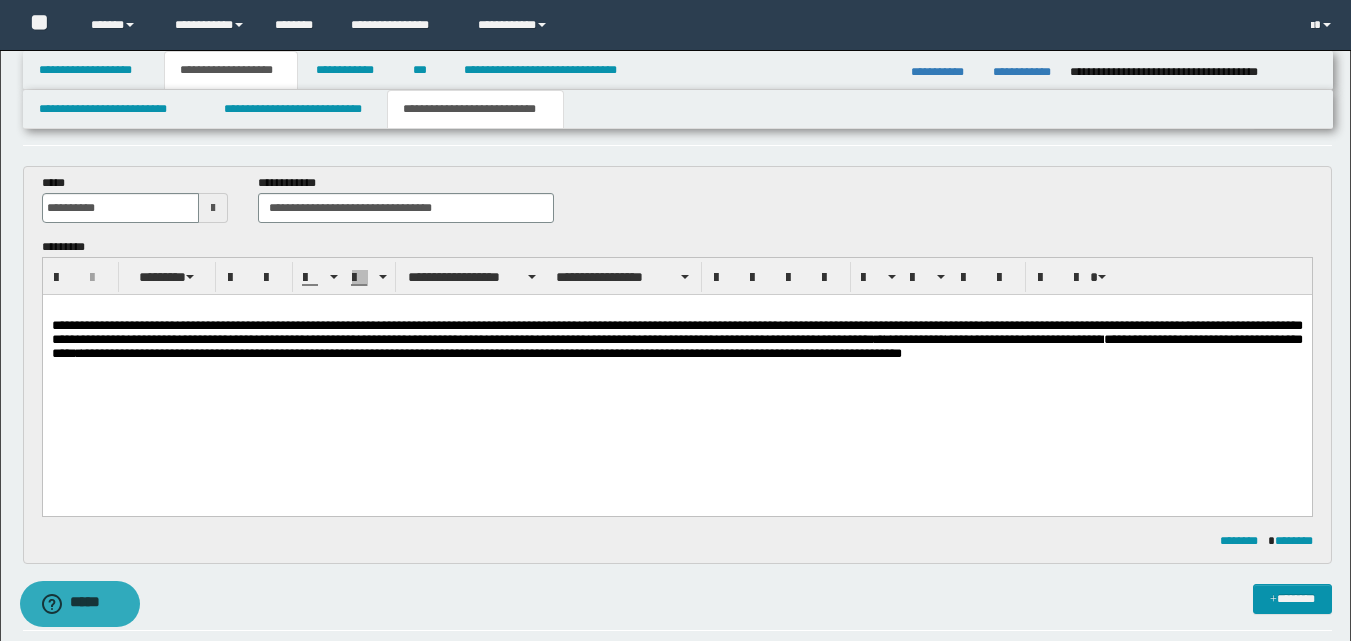 scroll, scrollTop: 15, scrollLeft: 0, axis: vertical 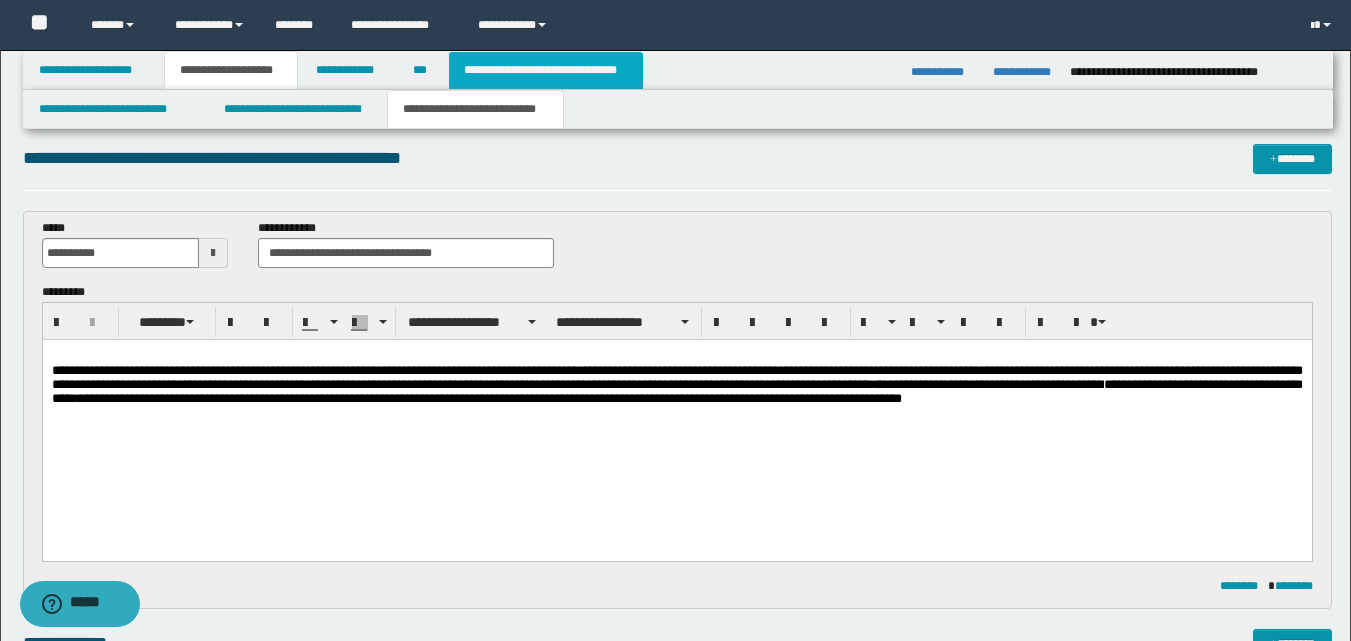 click on "**********" at bounding box center [546, 70] 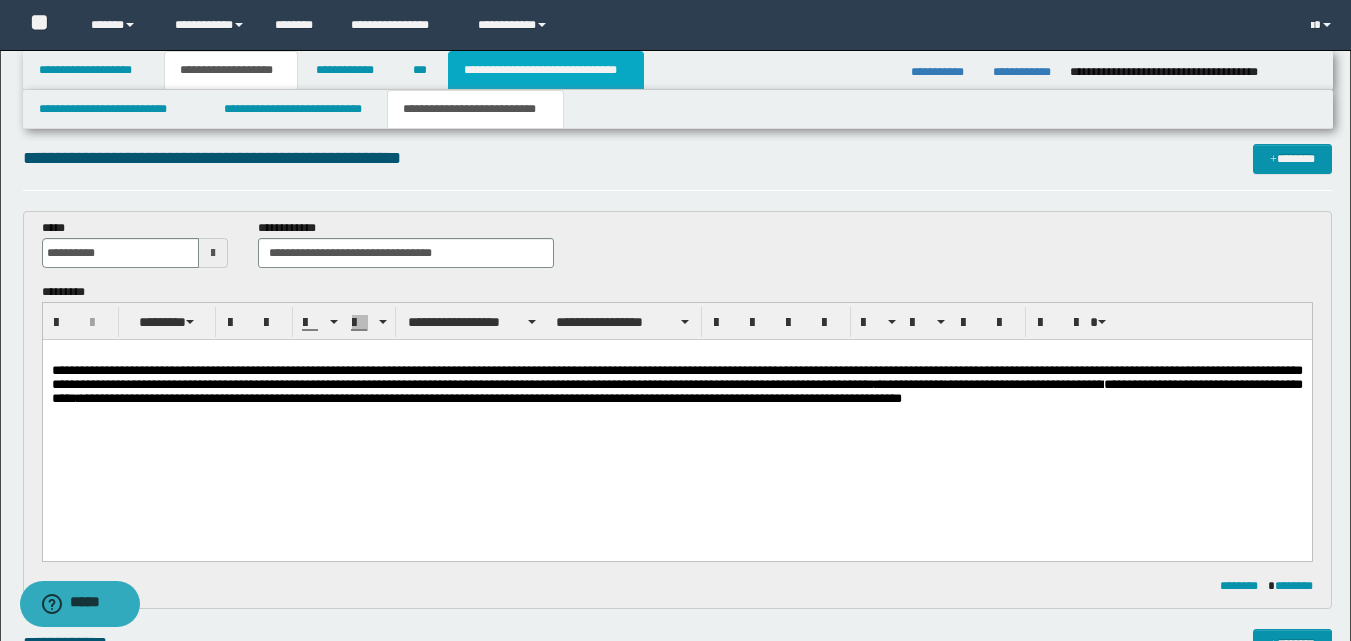 scroll, scrollTop: 0, scrollLeft: 0, axis: both 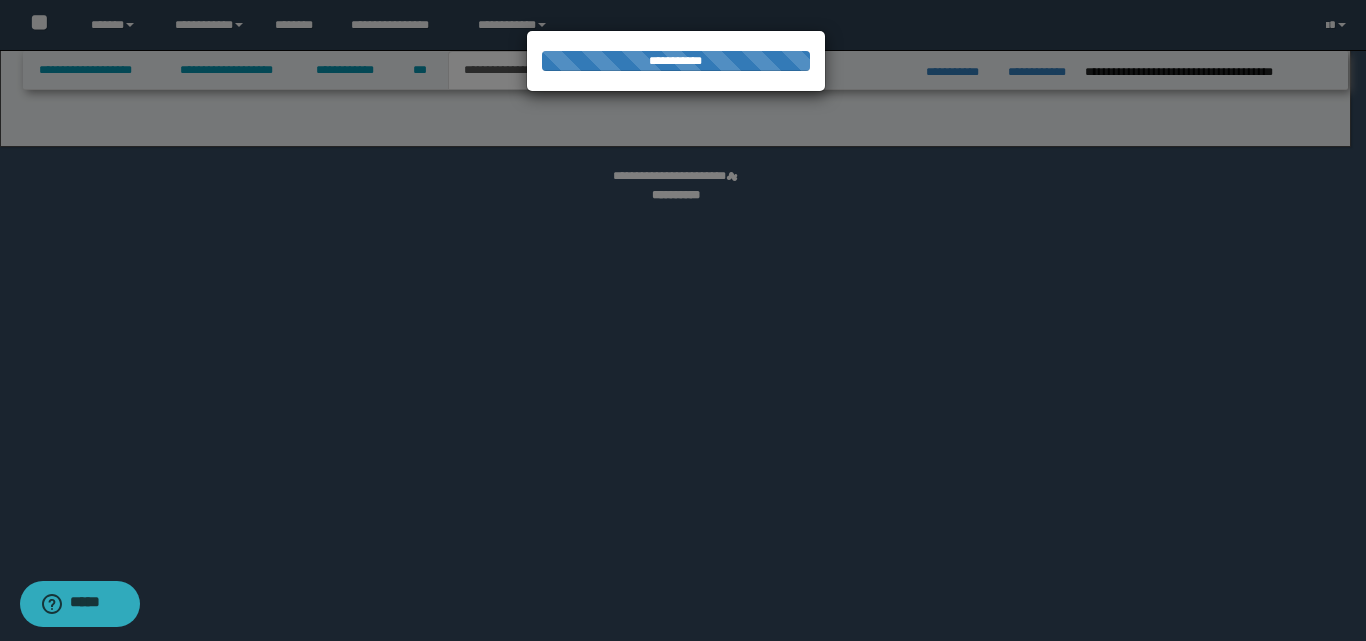 select on "*" 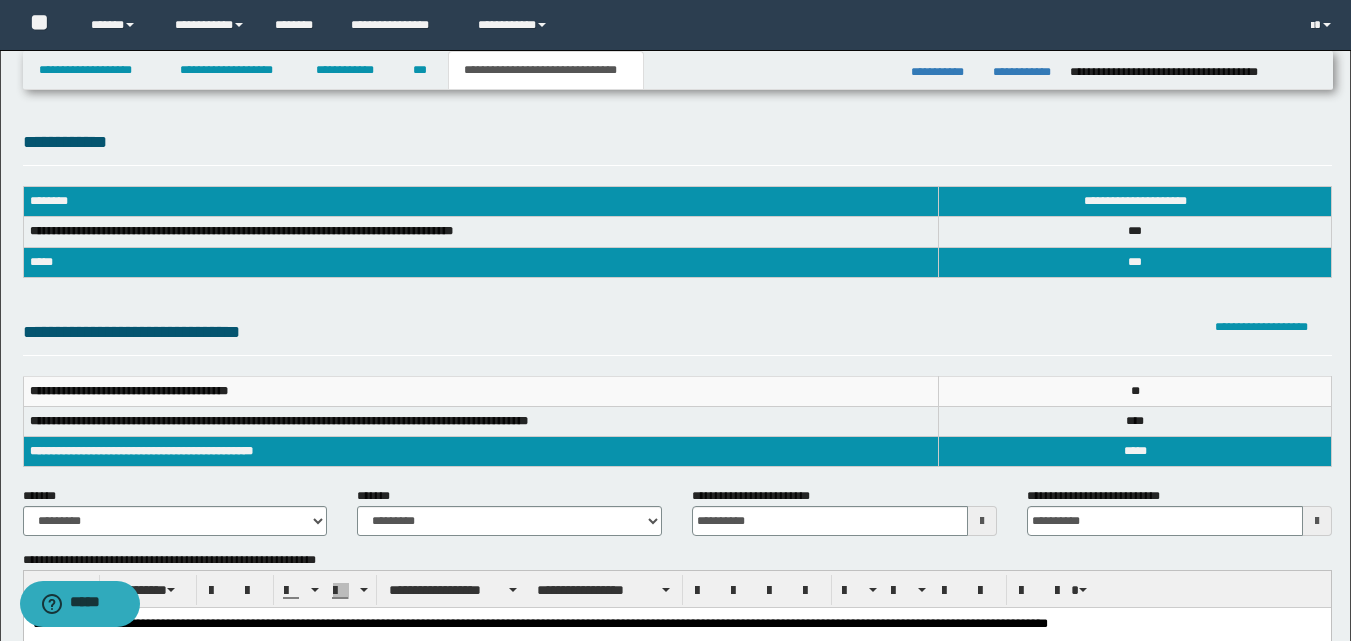 scroll, scrollTop: 0, scrollLeft: 0, axis: both 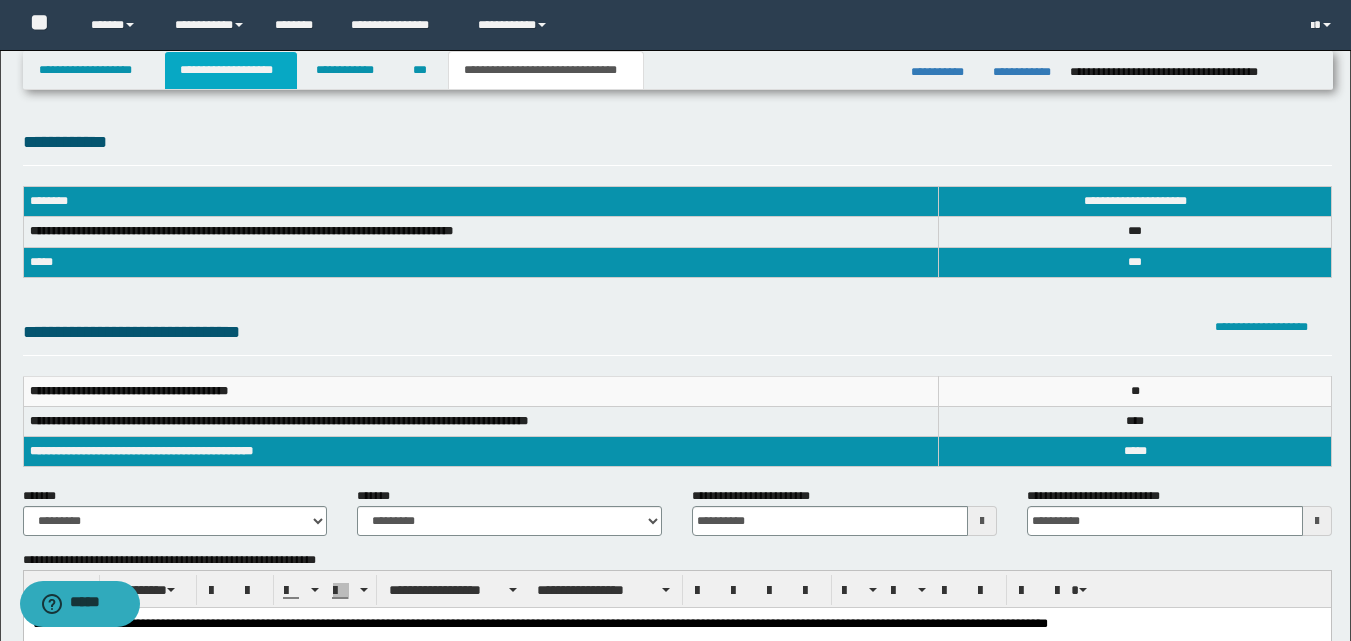 click on "**********" at bounding box center [231, 70] 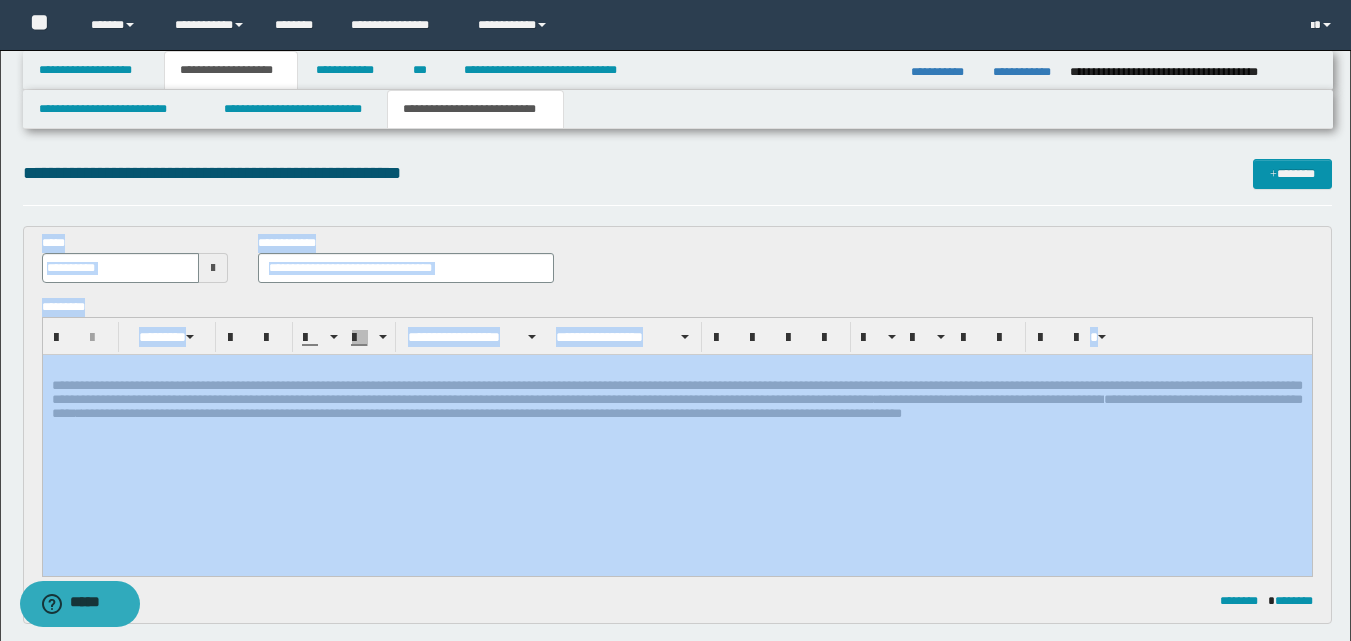 drag, startPoint x: 1354, startPoint y: 271, endPoint x: 1365, endPoint y: 312, distance: 42.44997 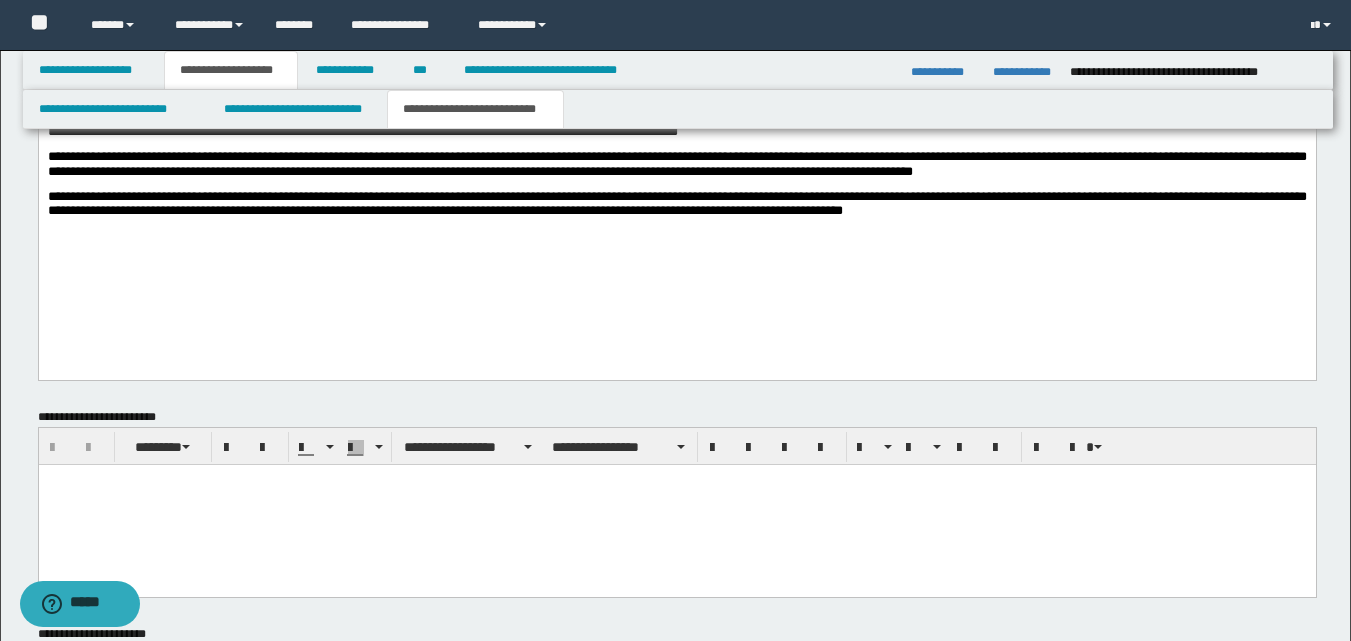 scroll, scrollTop: 939, scrollLeft: 0, axis: vertical 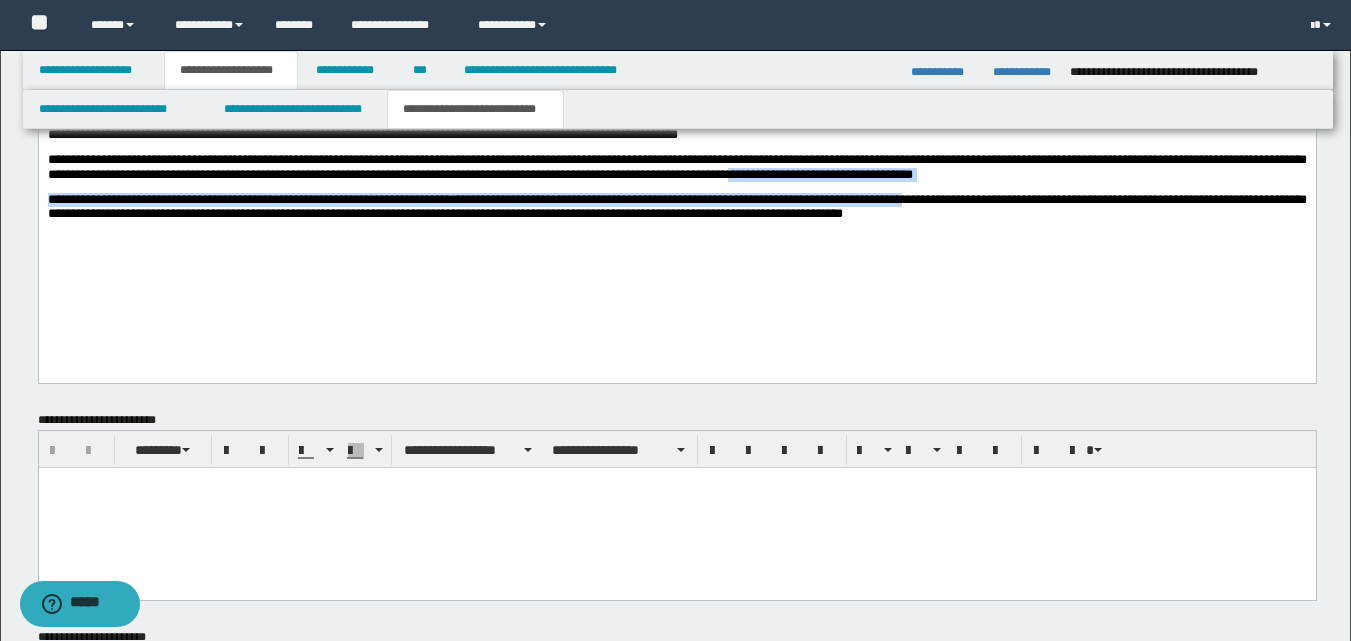 click on "[FIRST] [LAST] [ADDRESS]" at bounding box center (676, 134) 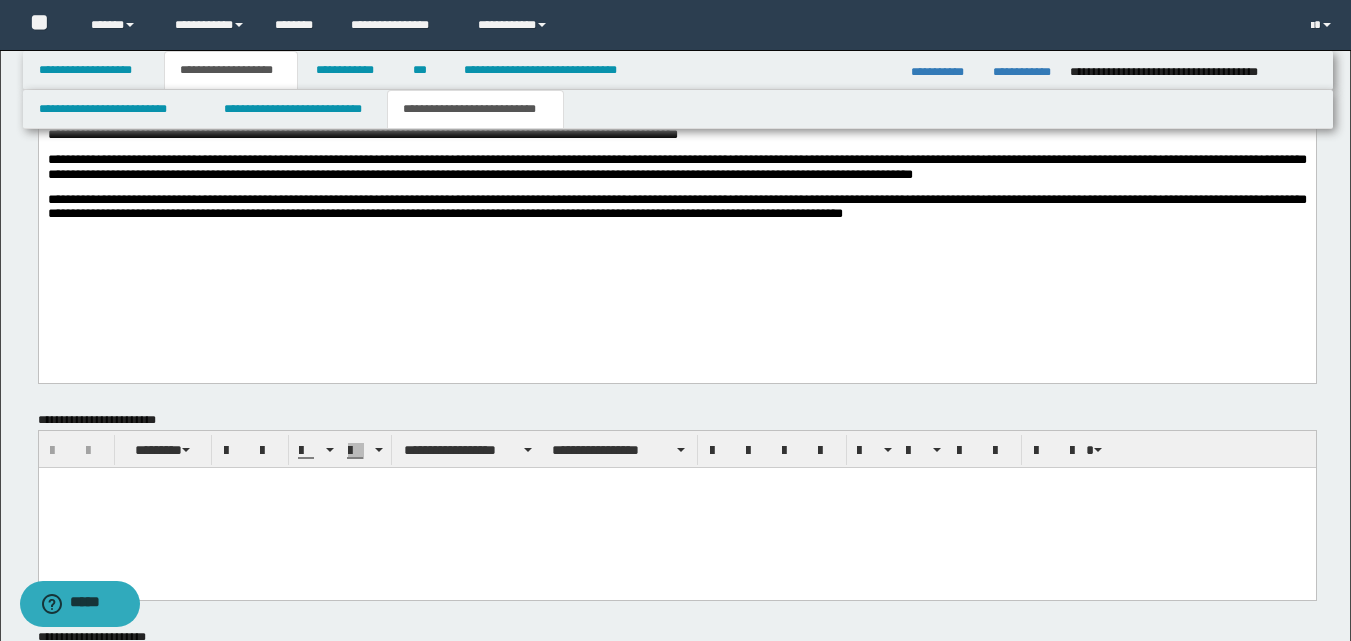 click on "**********" at bounding box center (676, 166) 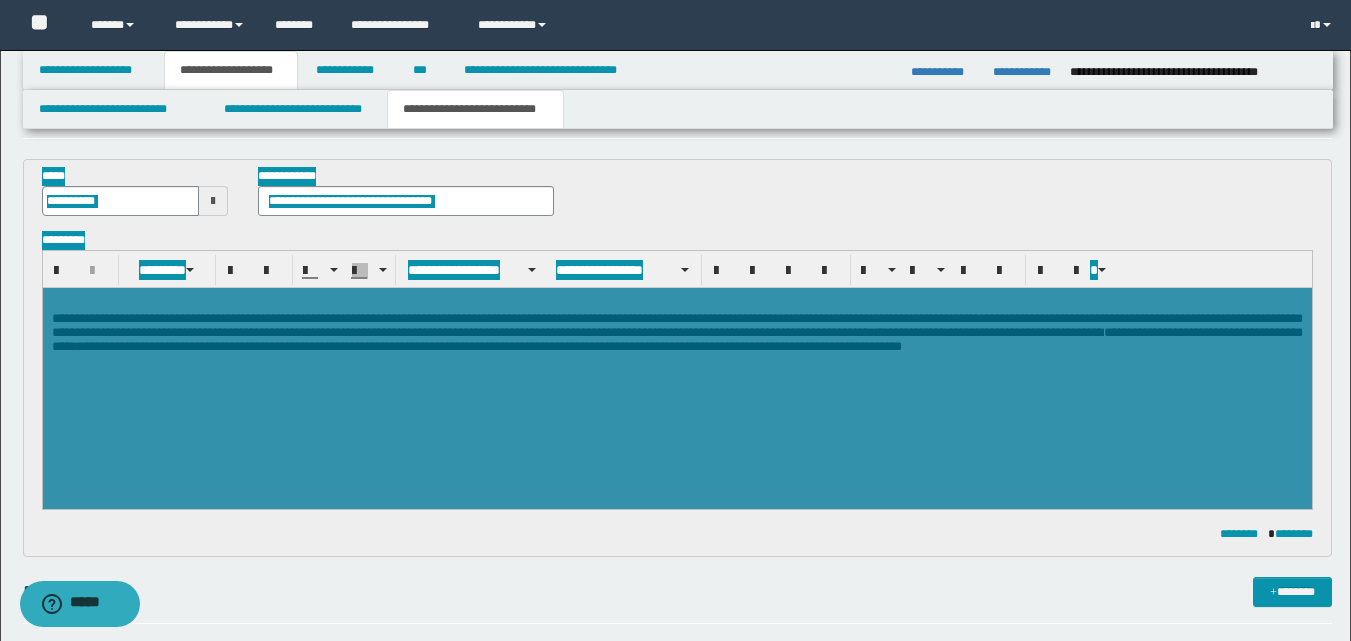 scroll, scrollTop: 0, scrollLeft: 0, axis: both 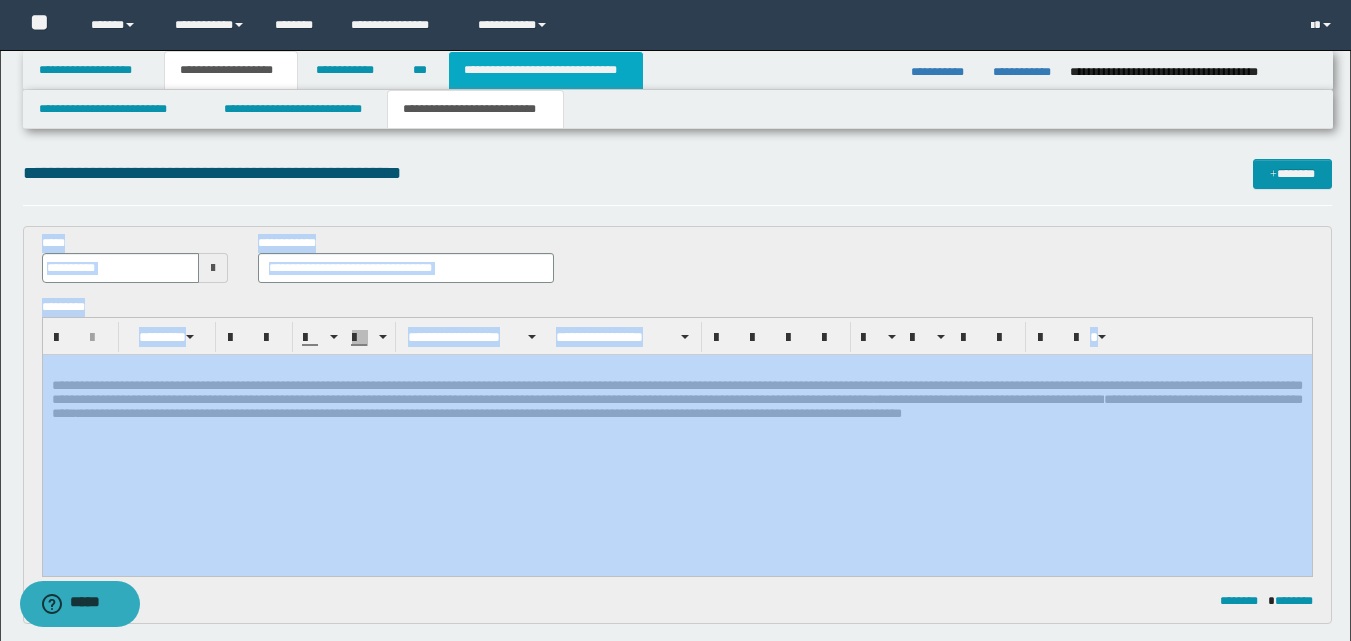 click on "**********" at bounding box center (546, 70) 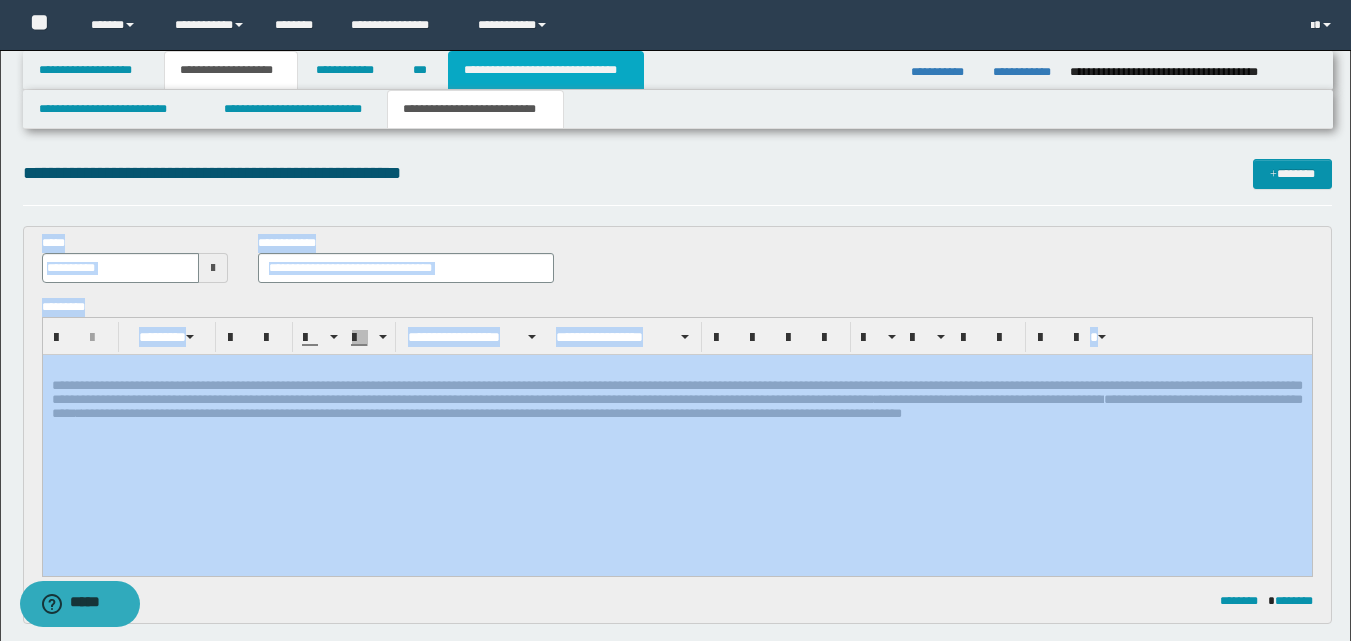 type on "**********" 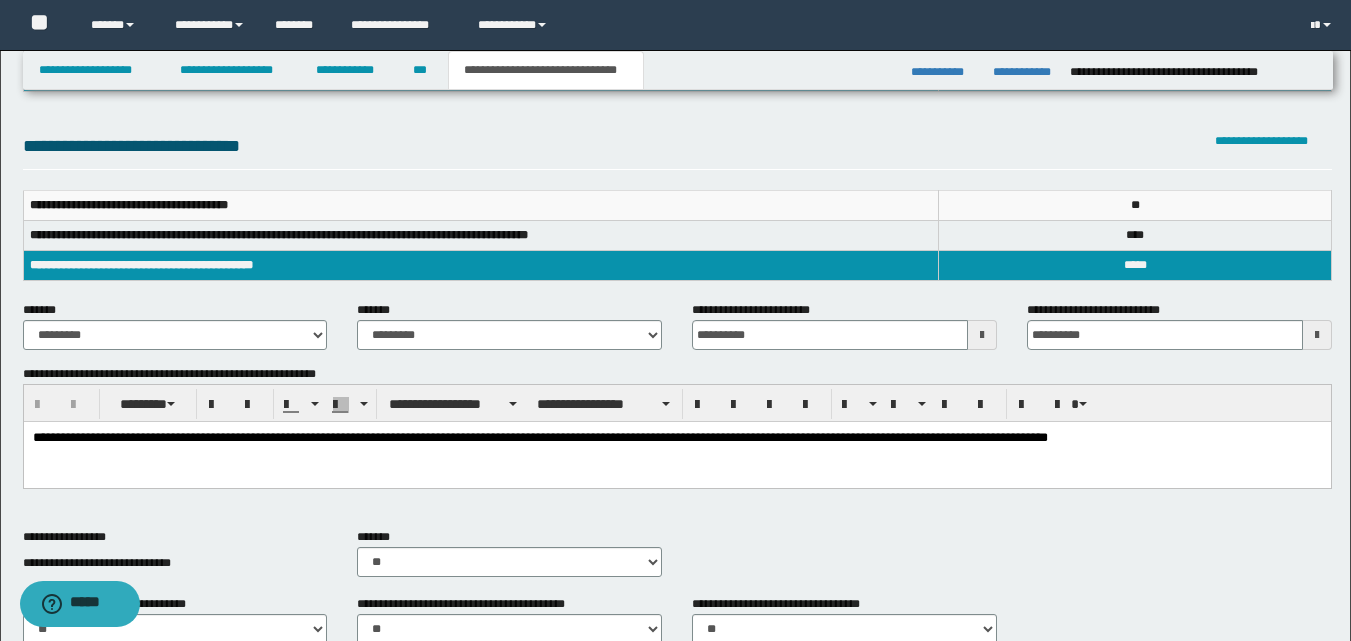 scroll, scrollTop: 192, scrollLeft: 0, axis: vertical 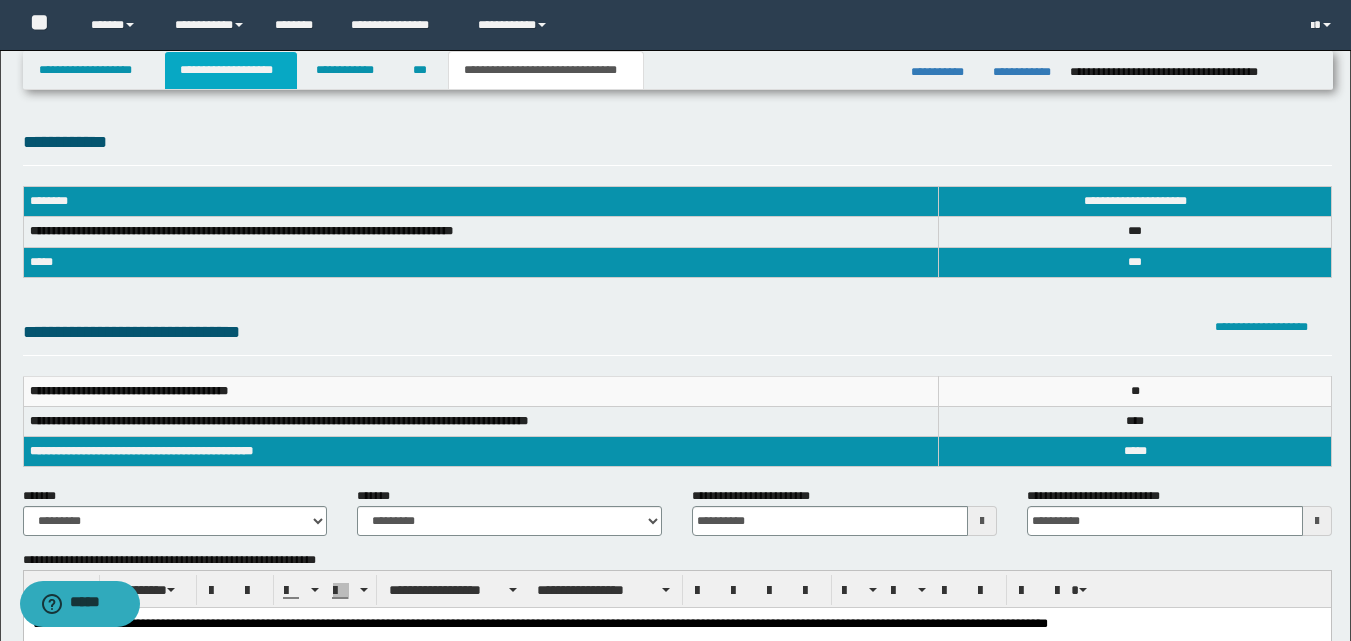click on "**********" at bounding box center [231, 70] 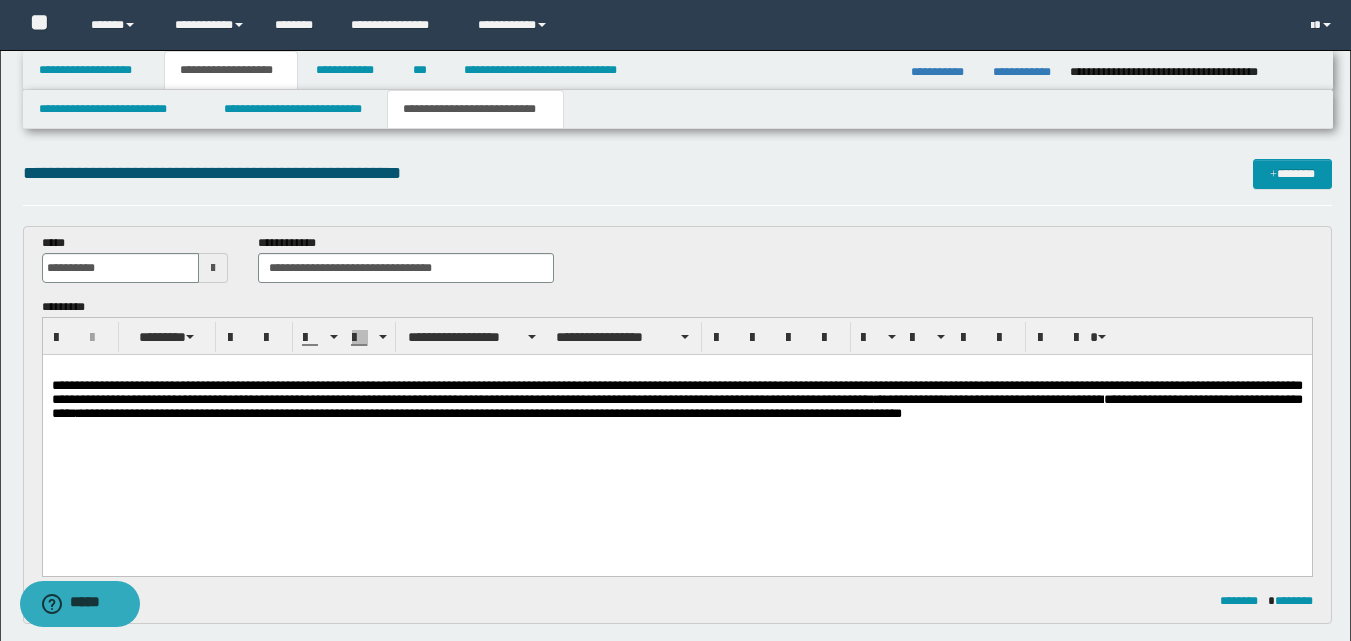 click on "[NUMBER] [STREET] [CITY] [STATE]" at bounding box center (676, 400) 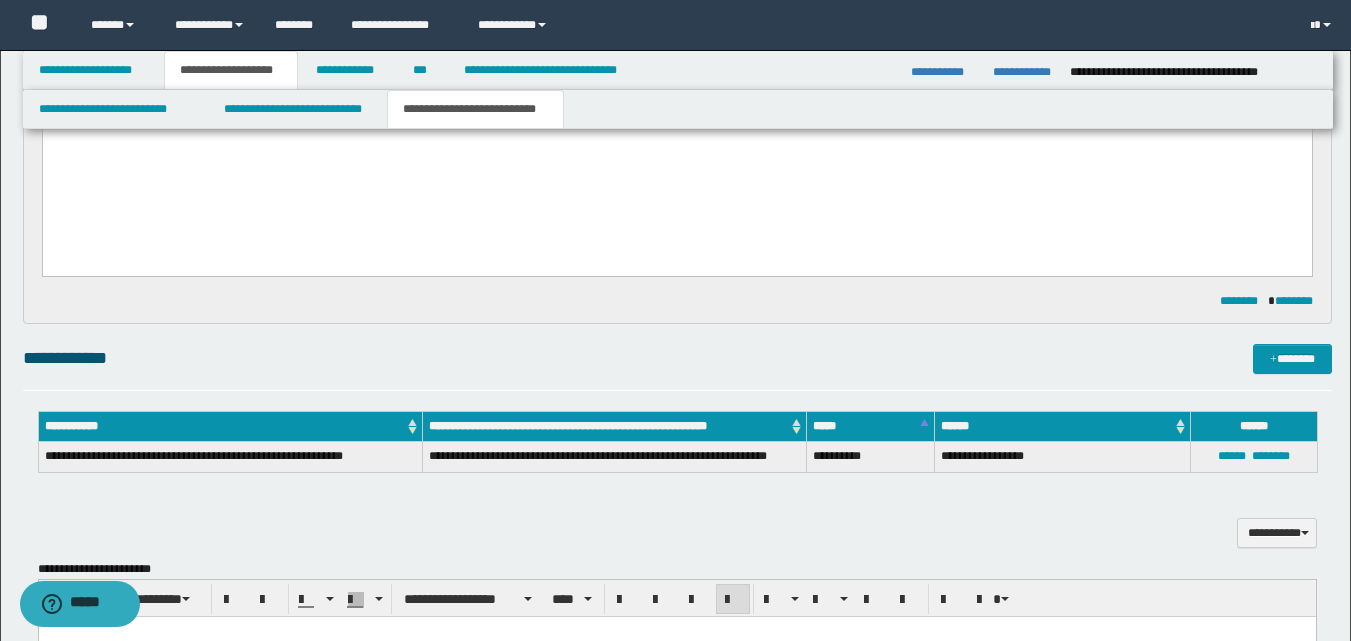 scroll, scrollTop: 0, scrollLeft: 0, axis: both 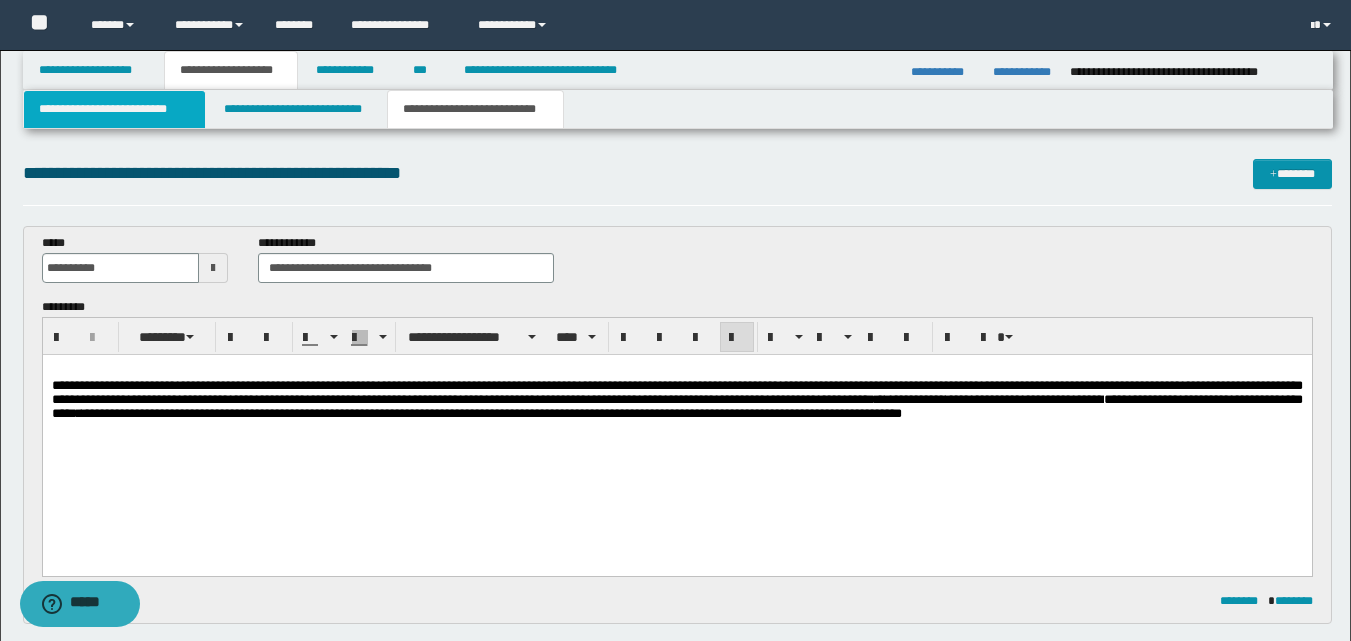 click on "**********" at bounding box center [114, 109] 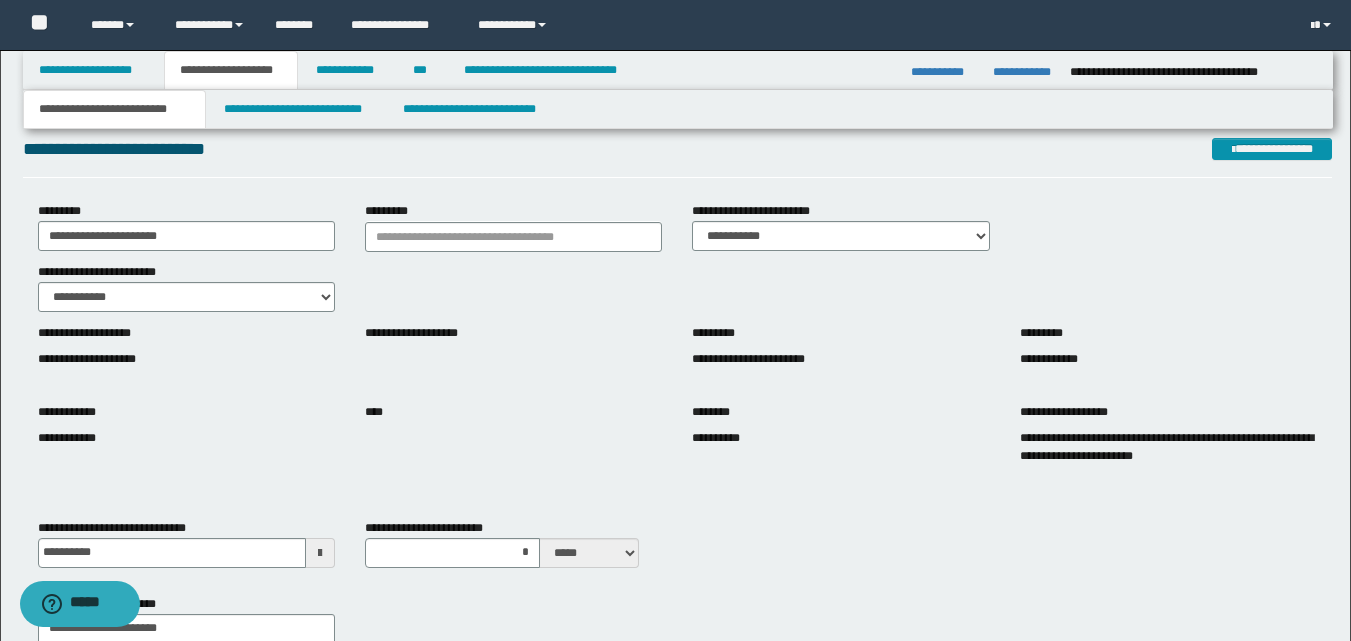 scroll, scrollTop: 0, scrollLeft: 0, axis: both 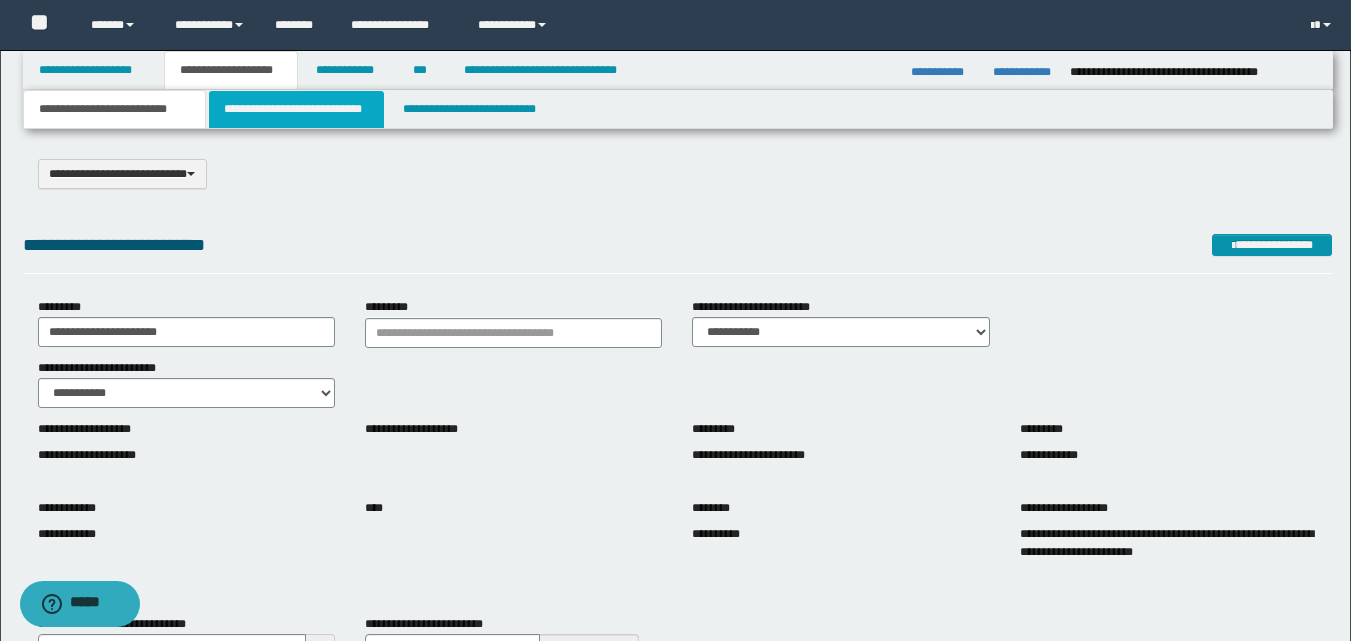 click on "**********" at bounding box center [296, 109] 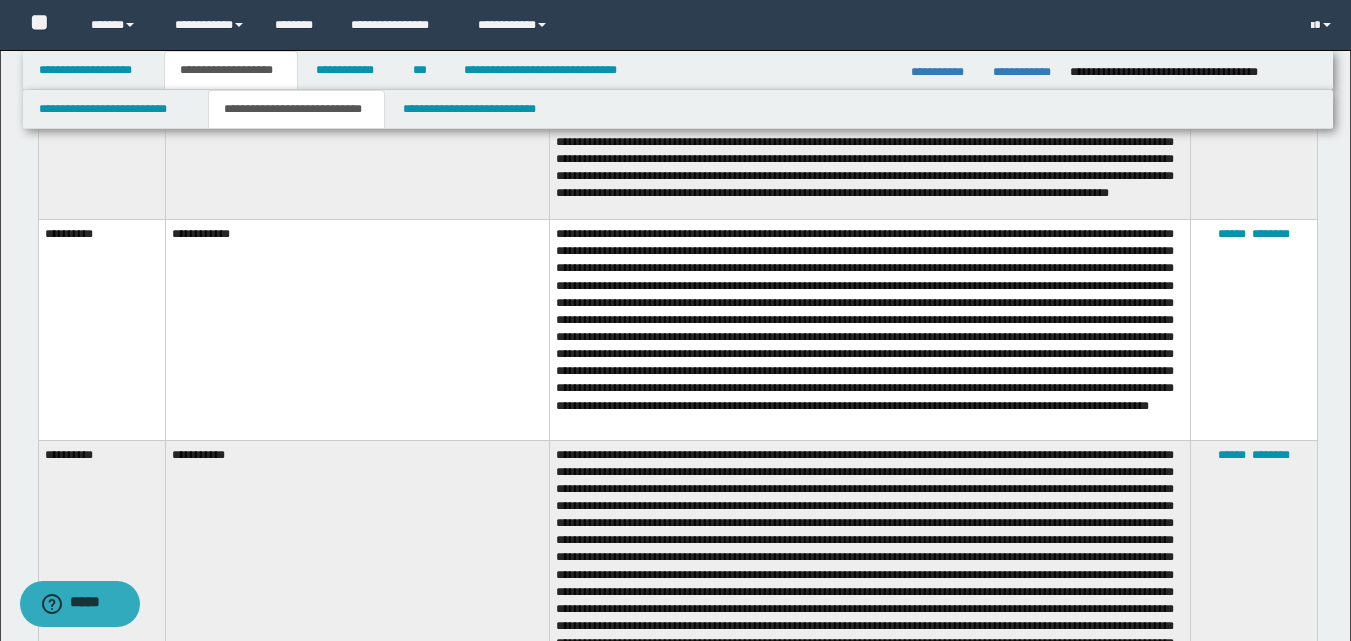 scroll, scrollTop: 0, scrollLeft: 0, axis: both 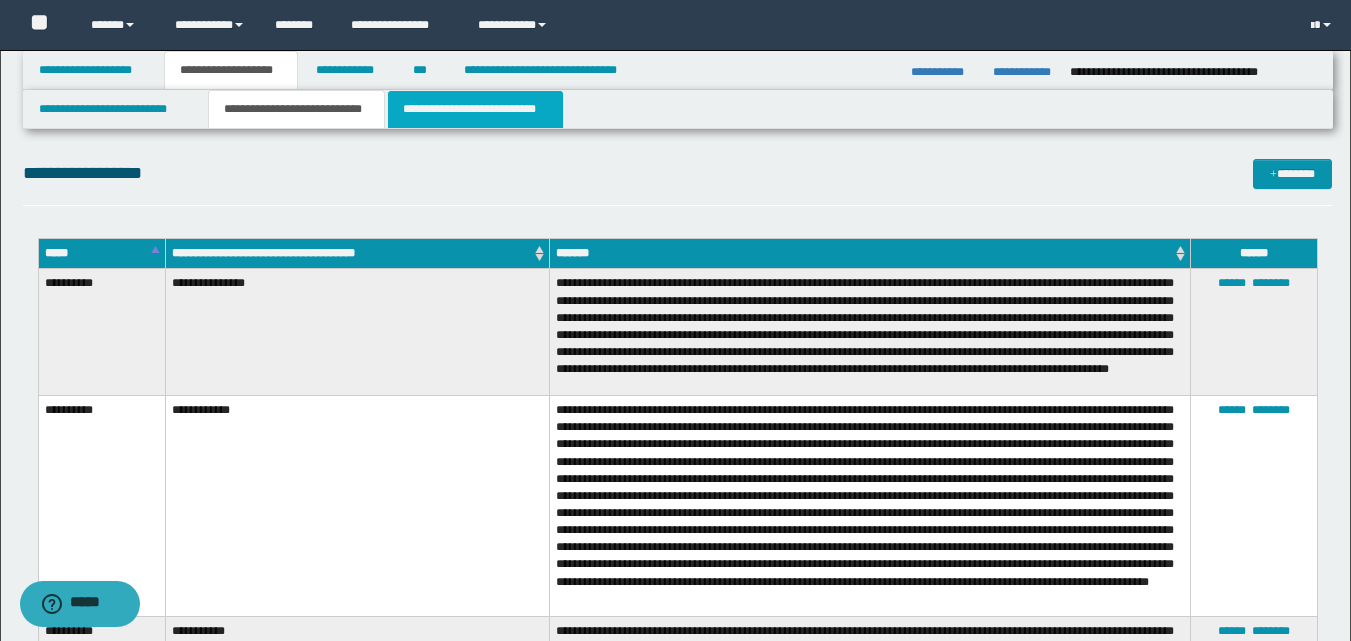 click on "**********" at bounding box center [475, 109] 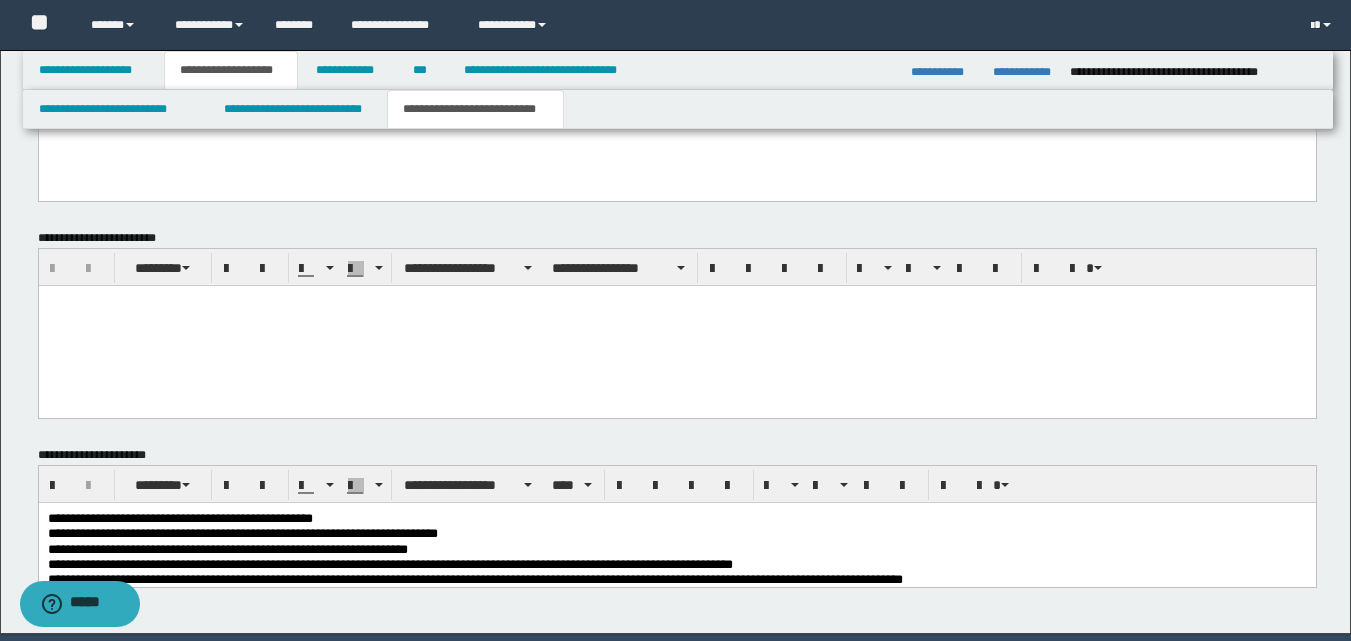 scroll, scrollTop: 1191, scrollLeft: 0, axis: vertical 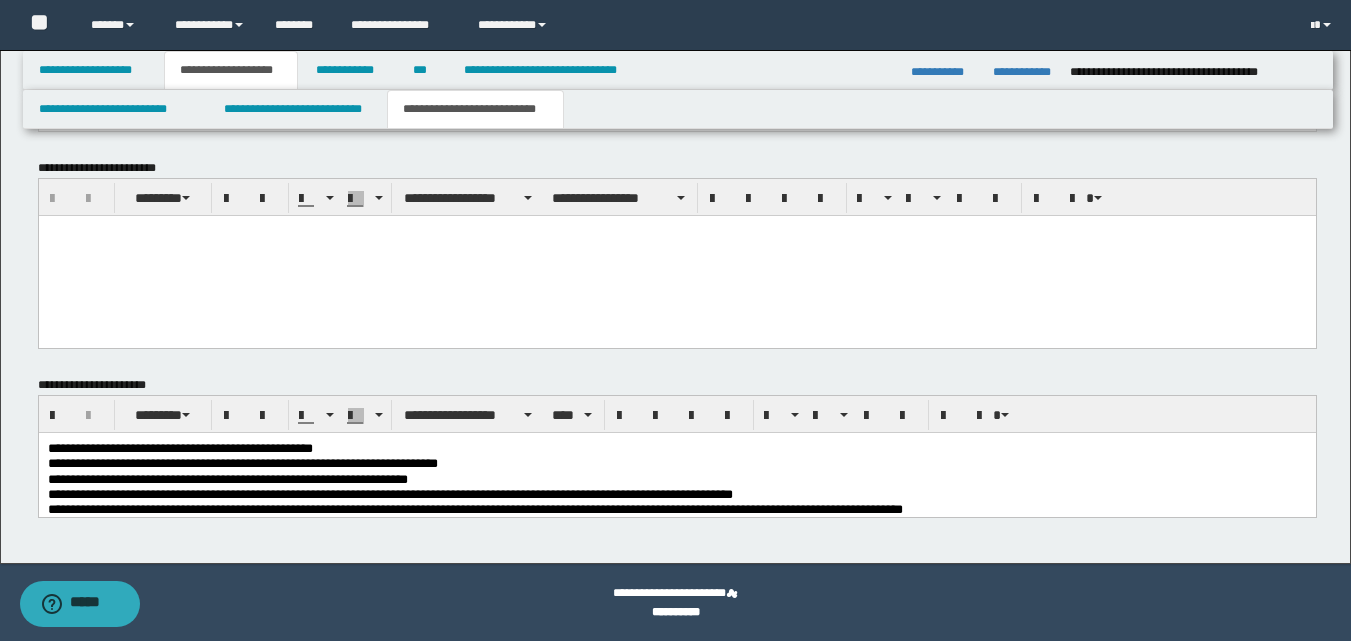 drag, startPoint x: 1364, startPoint y: 483, endPoint x: 1274, endPoint y: 82, distance: 410.97568 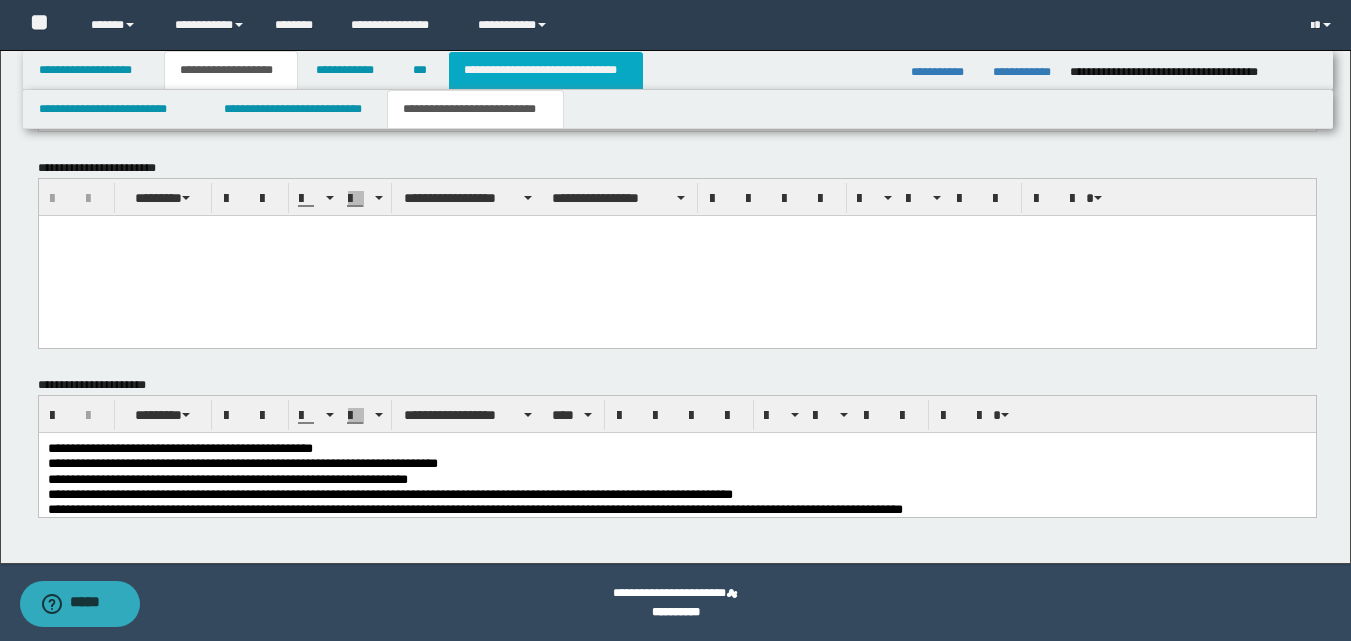 click on "**********" at bounding box center (546, 70) 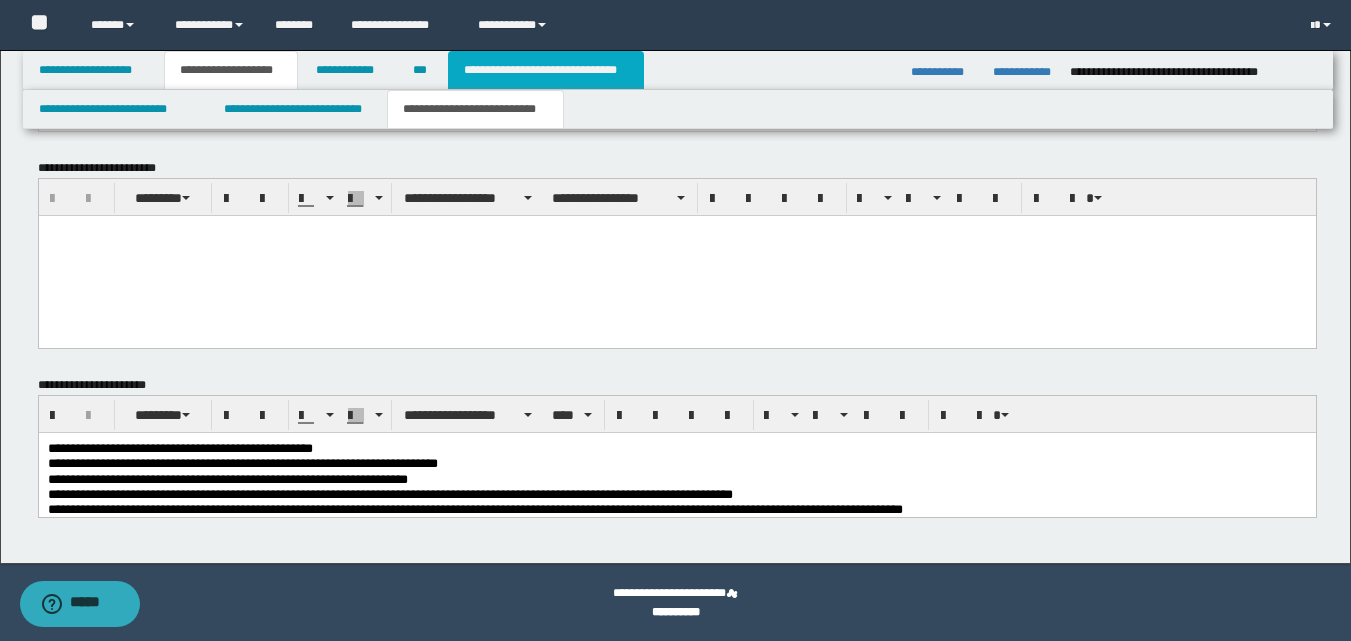 type on "**********" 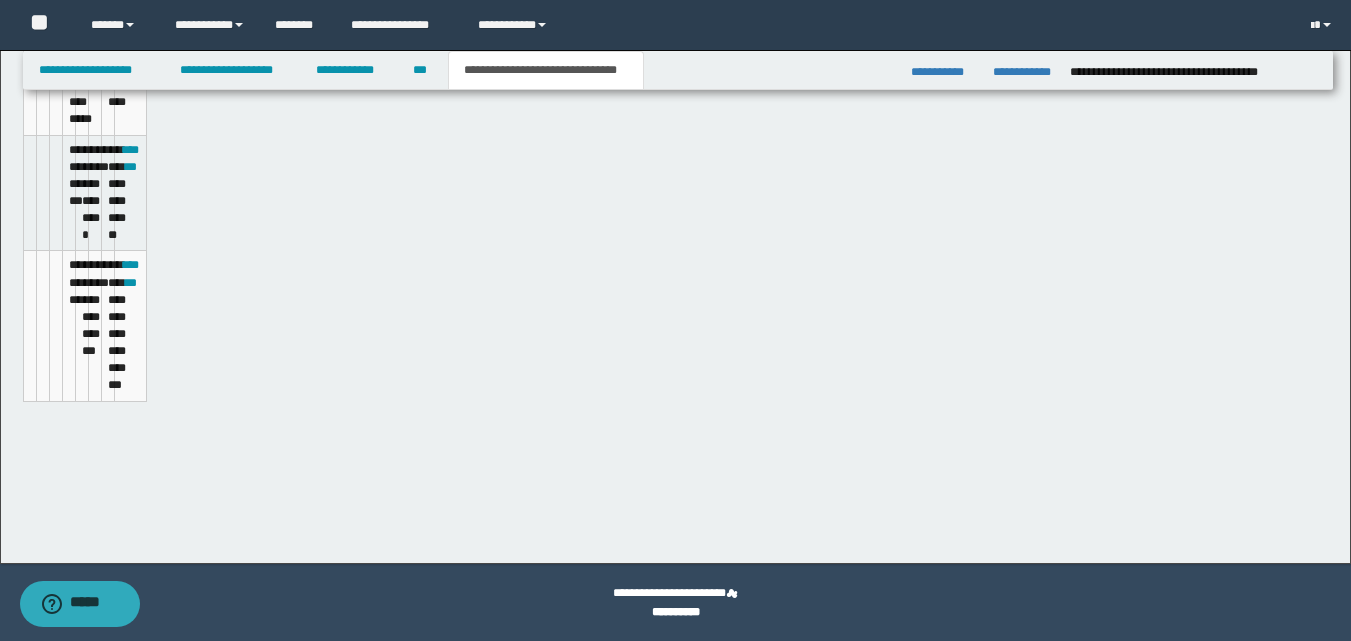 scroll, scrollTop: 1160, scrollLeft: 0, axis: vertical 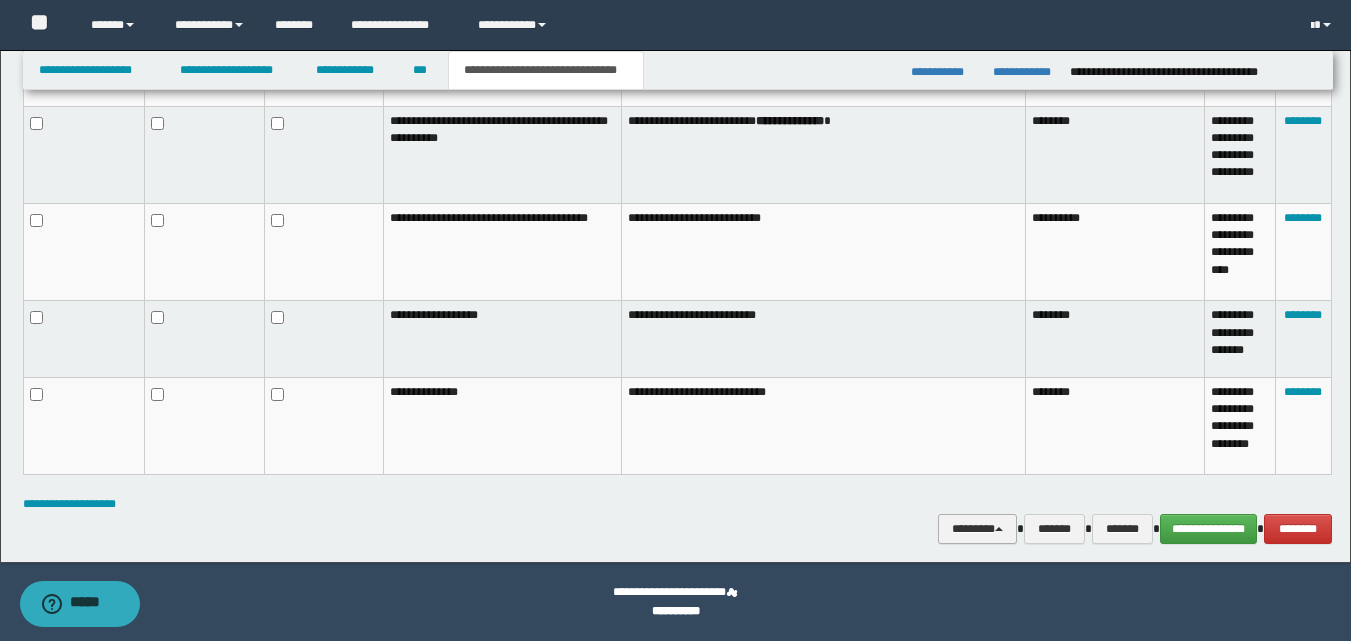 click on "********" at bounding box center [977, 529] 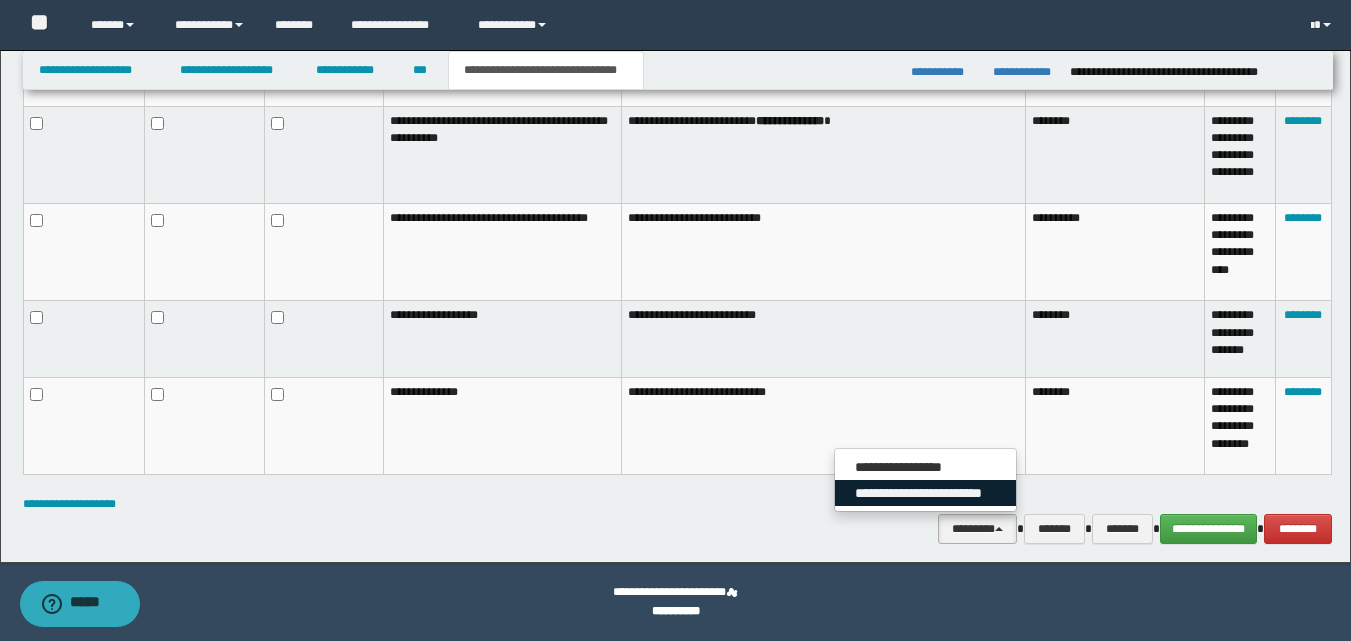 click on "**********" at bounding box center [925, 493] 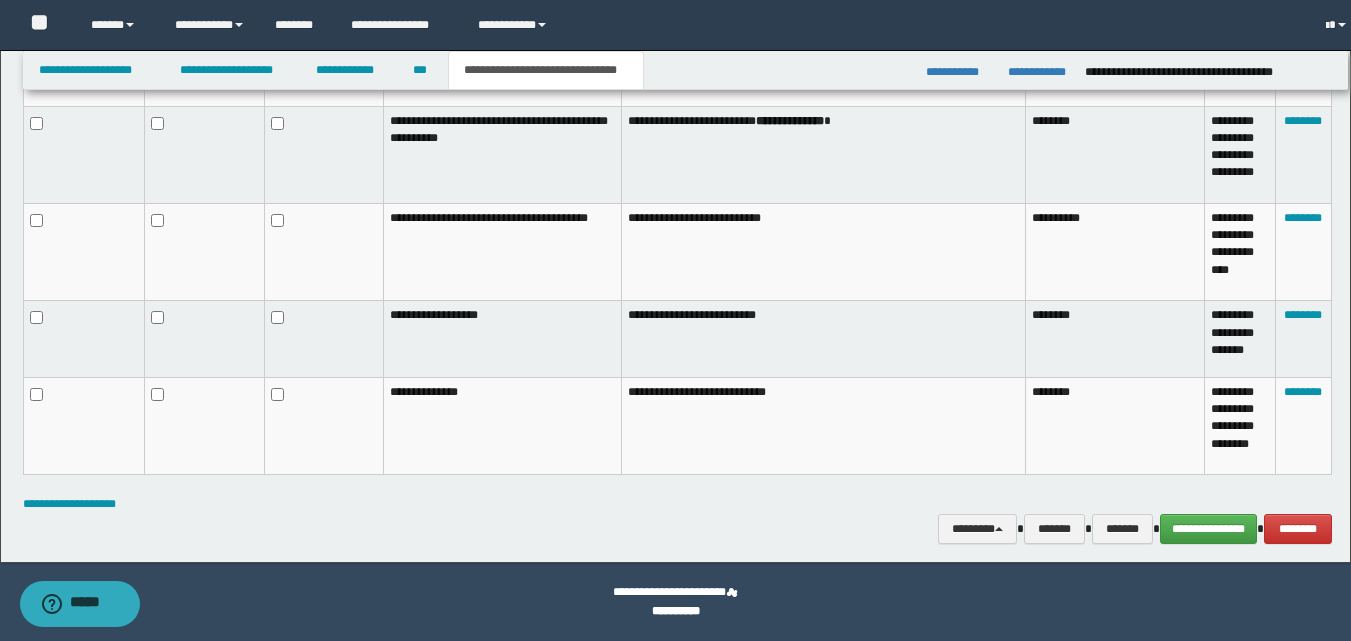 scroll, scrollTop: 0, scrollLeft: 0, axis: both 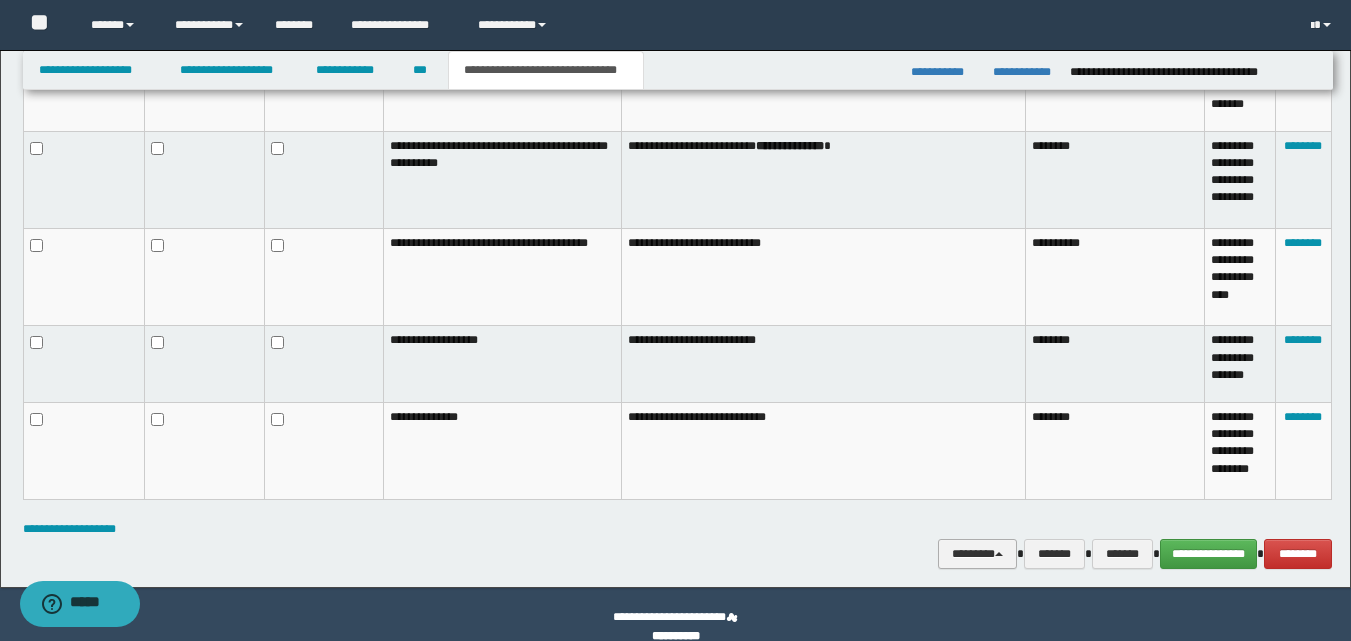 click on "********" at bounding box center [977, 554] 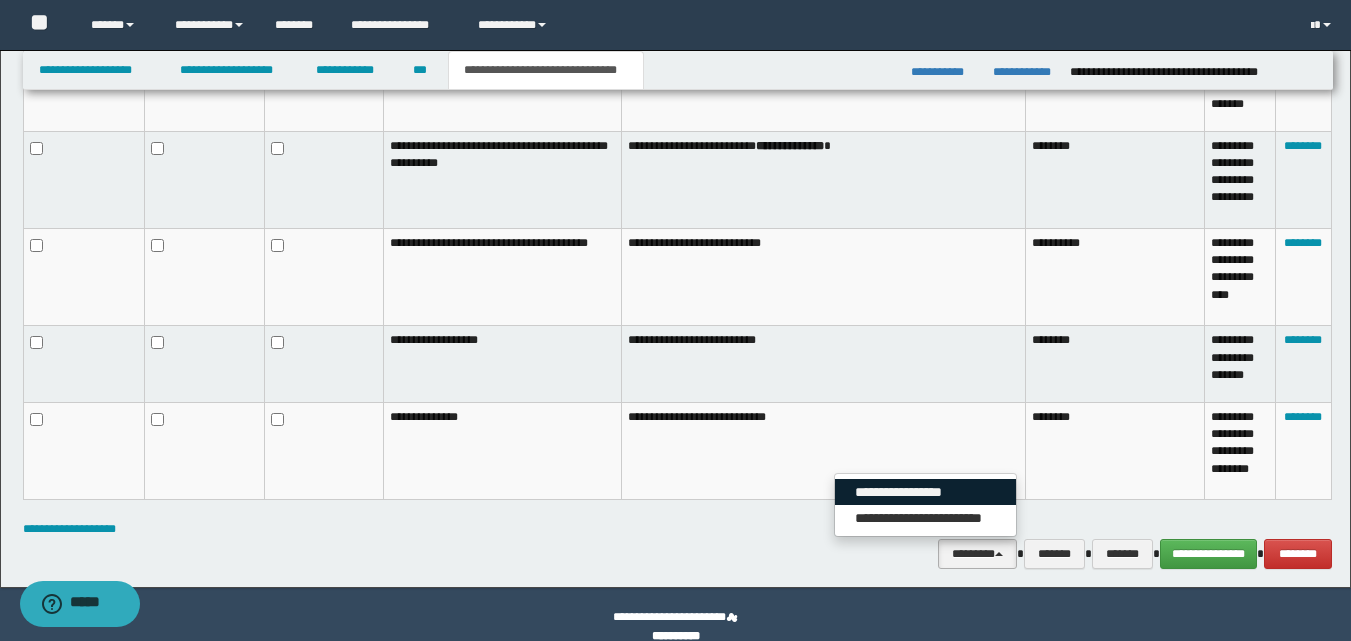 click on "**********" at bounding box center (925, 492) 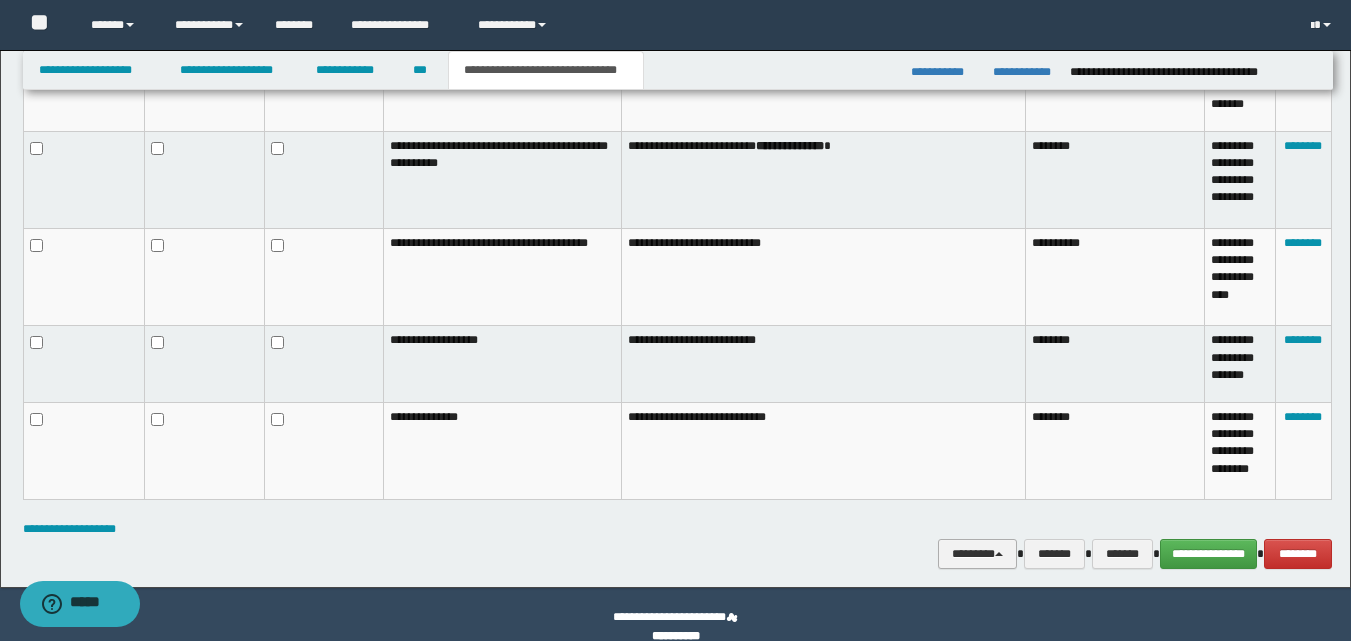 click on "********" at bounding box center (977, 554) 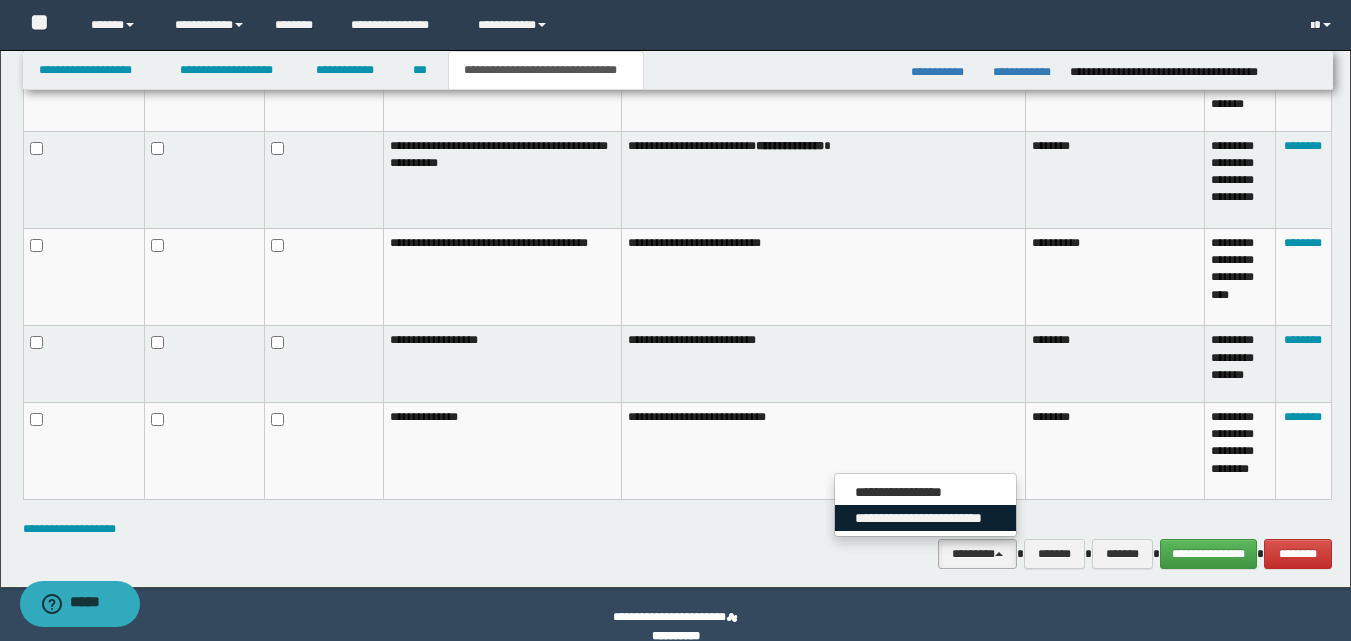 click on "**********" at bounding box center [925, 518] 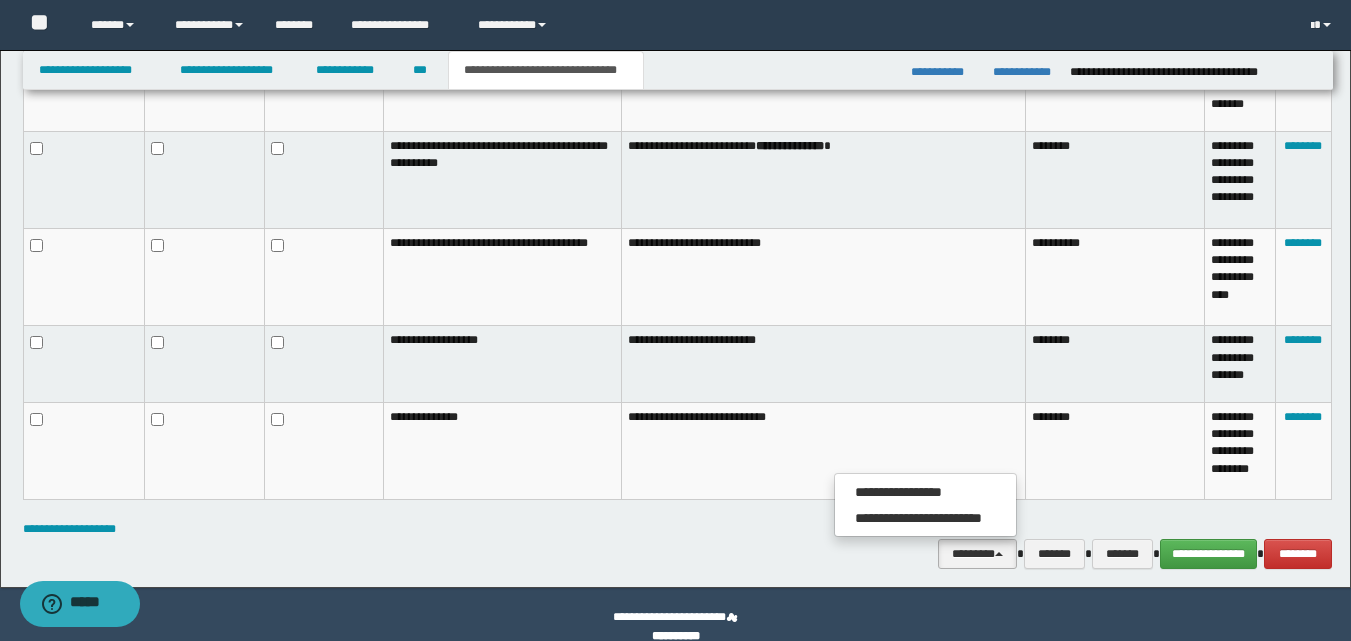 scroll, scrollTop: 0, scrollLeft: 0, axis: both 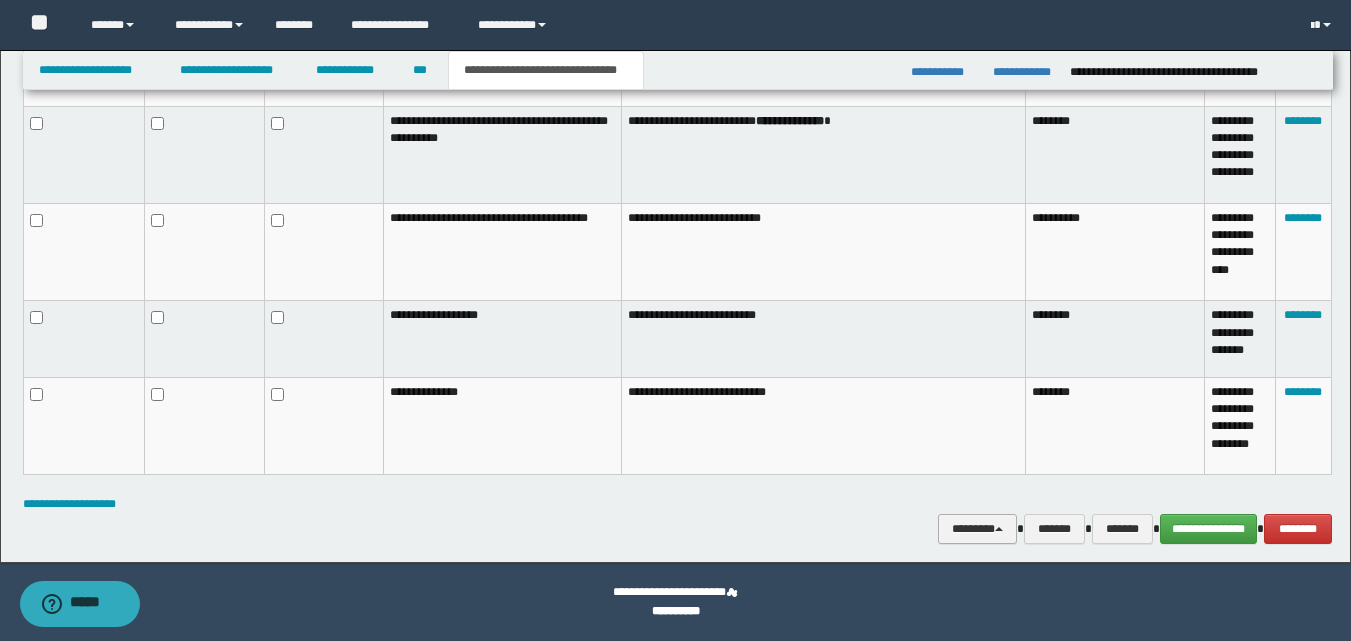 click on "********" at bounding box center [977, 529] 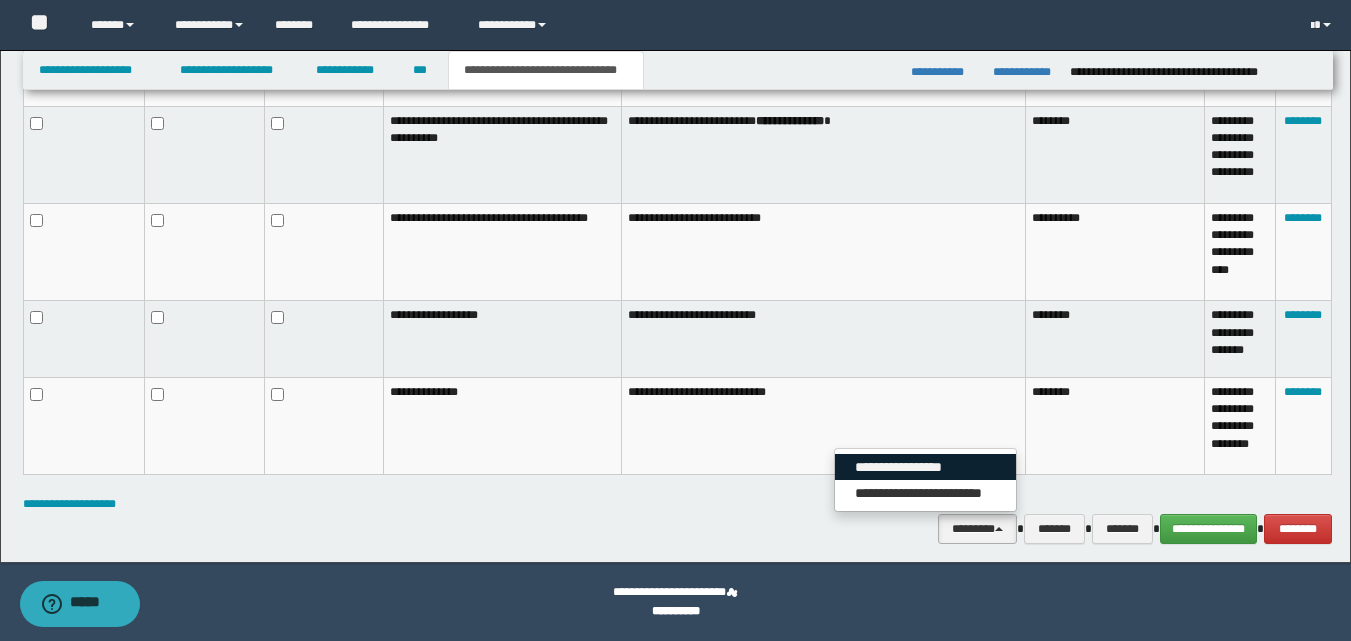 click on "**********" at bounding box center [925, 467] 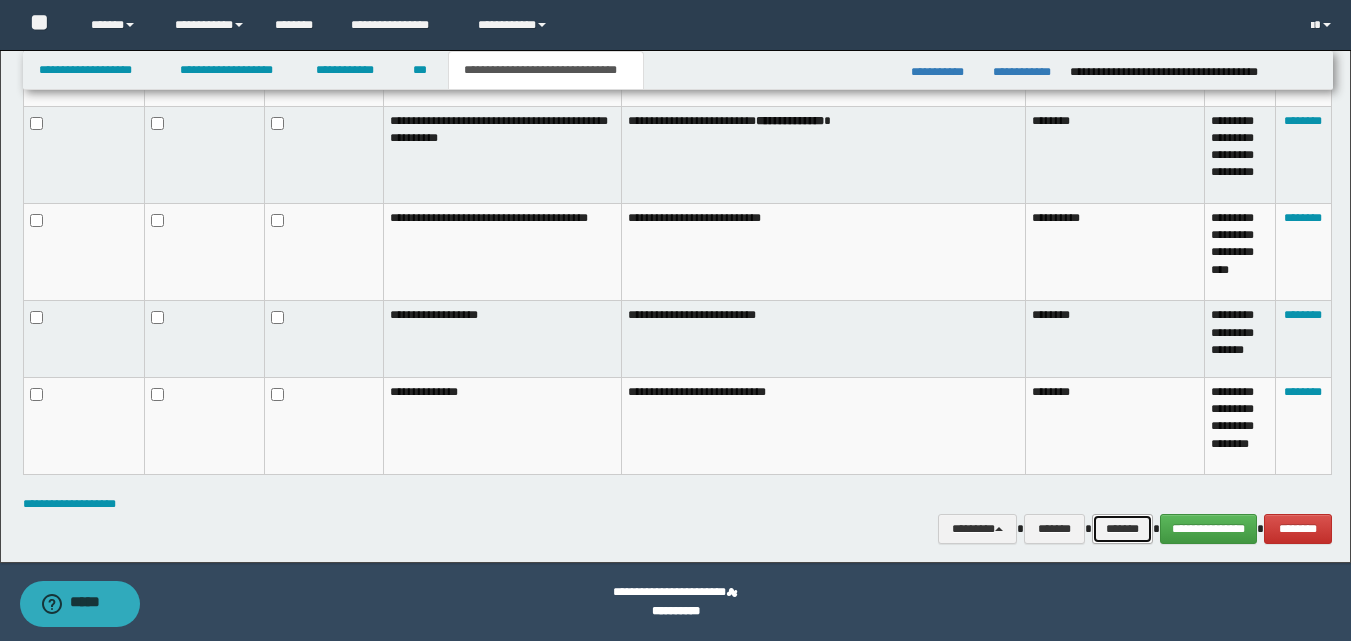 click on "*******" at bounding box center (1122, 529) 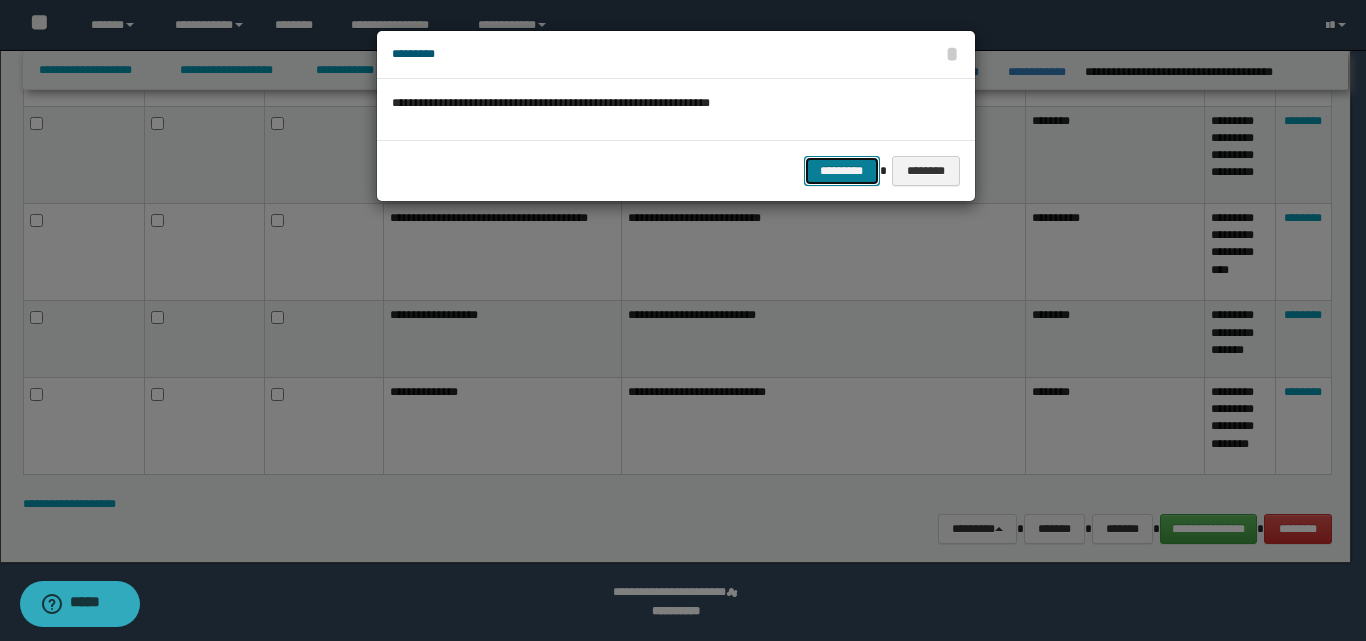 click on "*********" at bounding box center [842, 171] 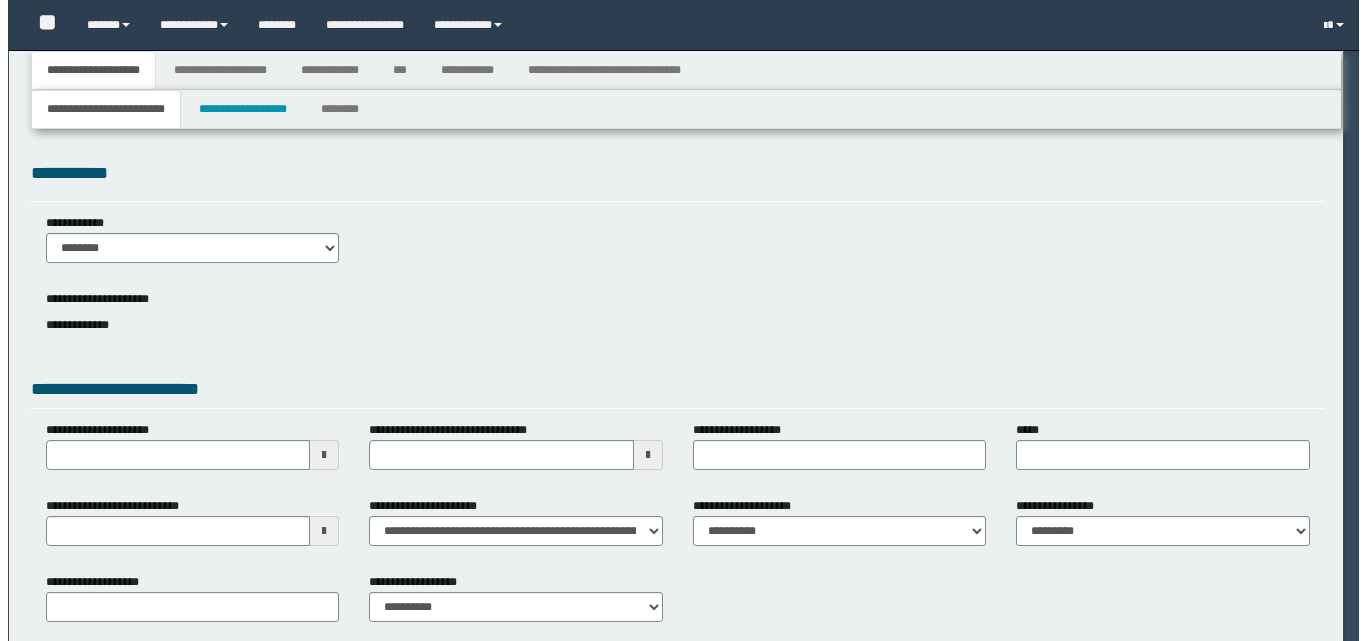scroll, scrollTop: 0, scrollLeft: 0, axis: both 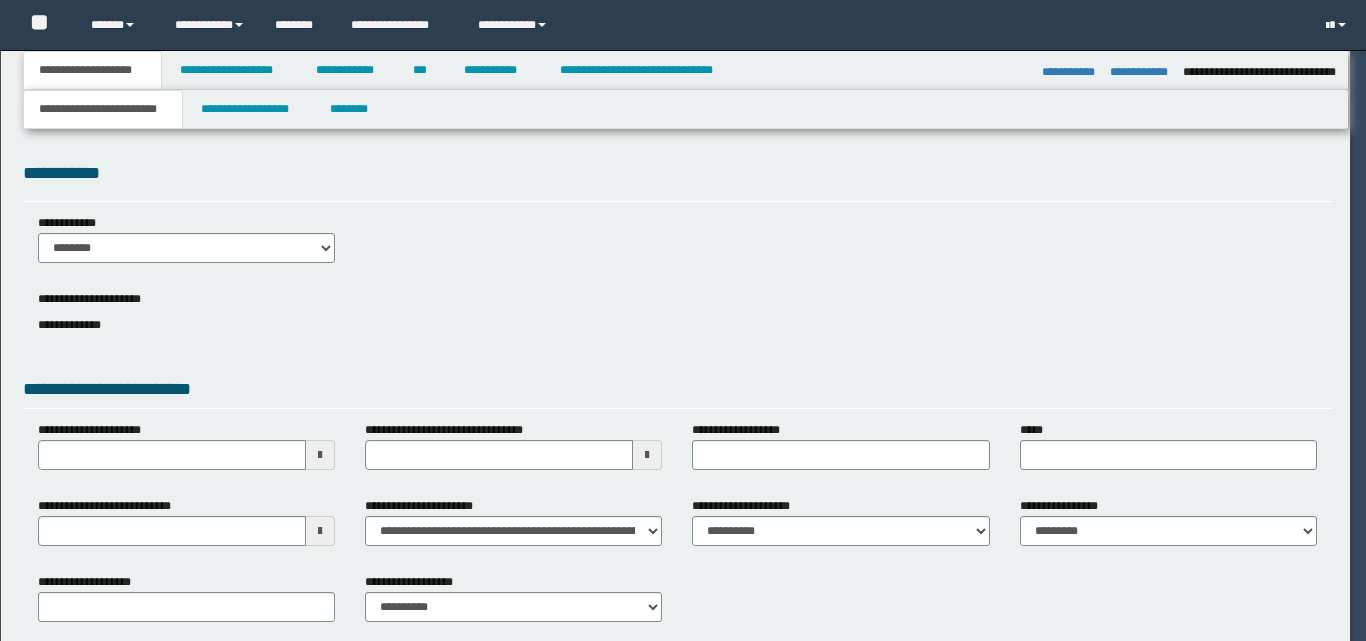 select on "*" 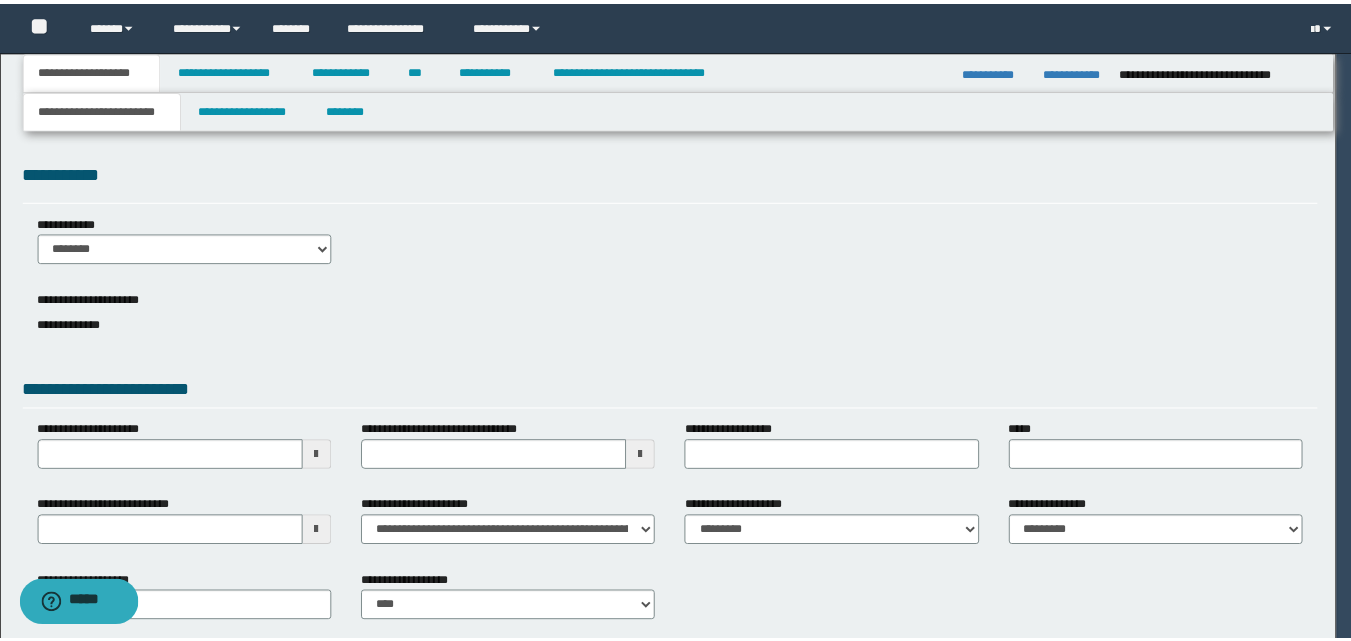scroll, scrollTop: 0, scrollLeft: 0, axis: both 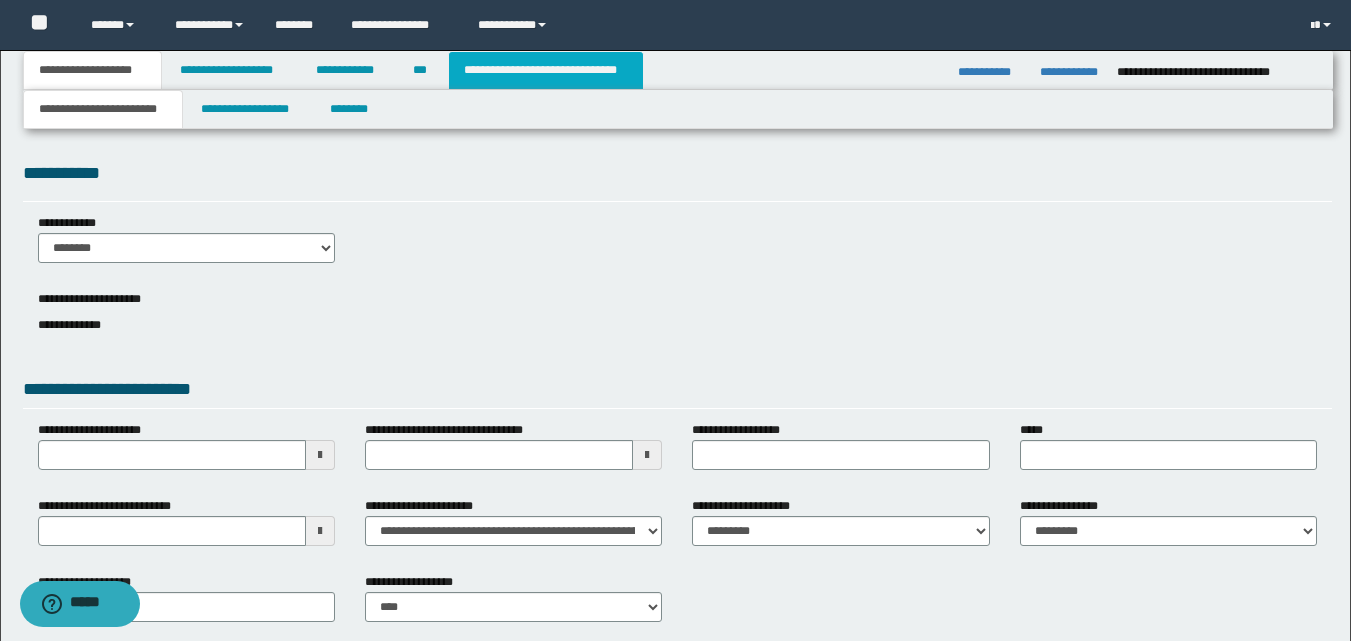 click on "**********" at bounding box center [546, 70] 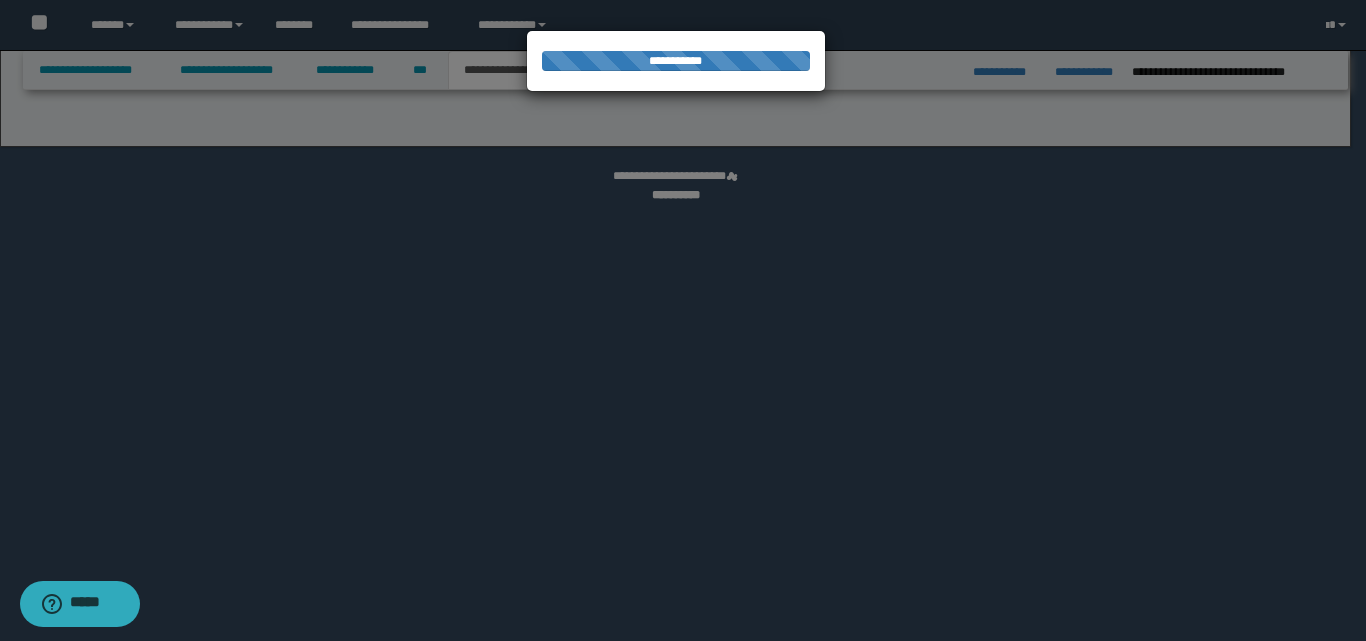select on "*" 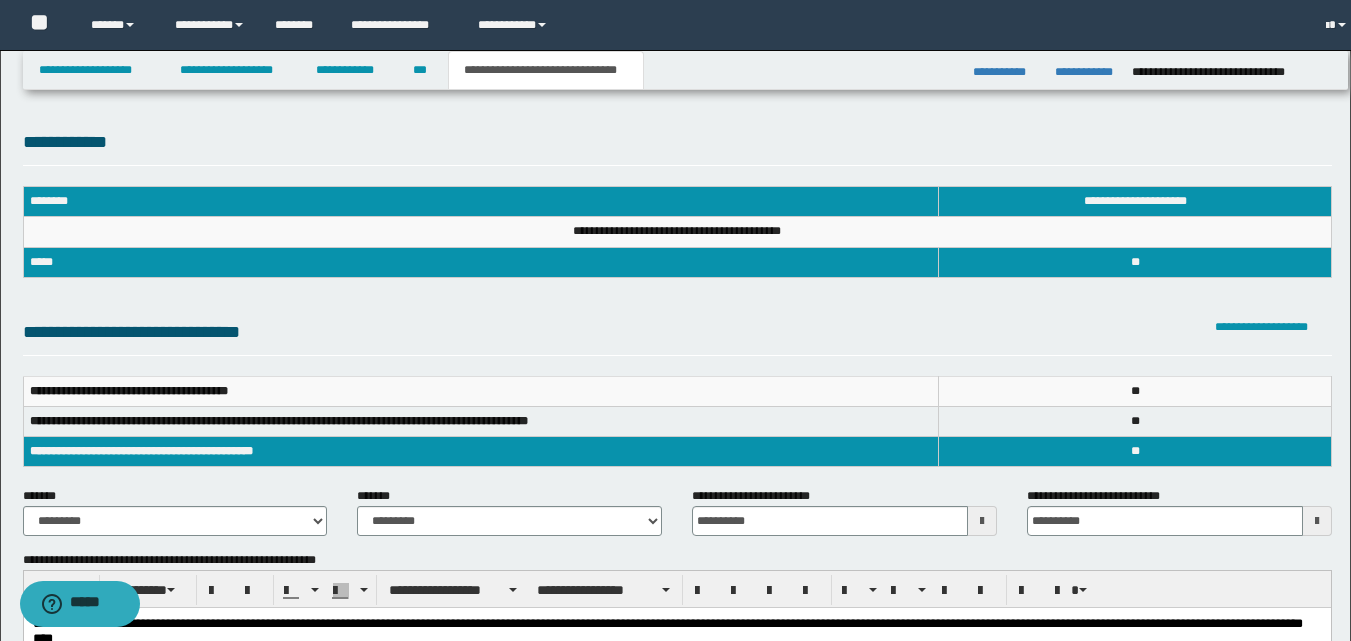 scroll, scrollTop: 0, scrollLeft: 0, axis: both 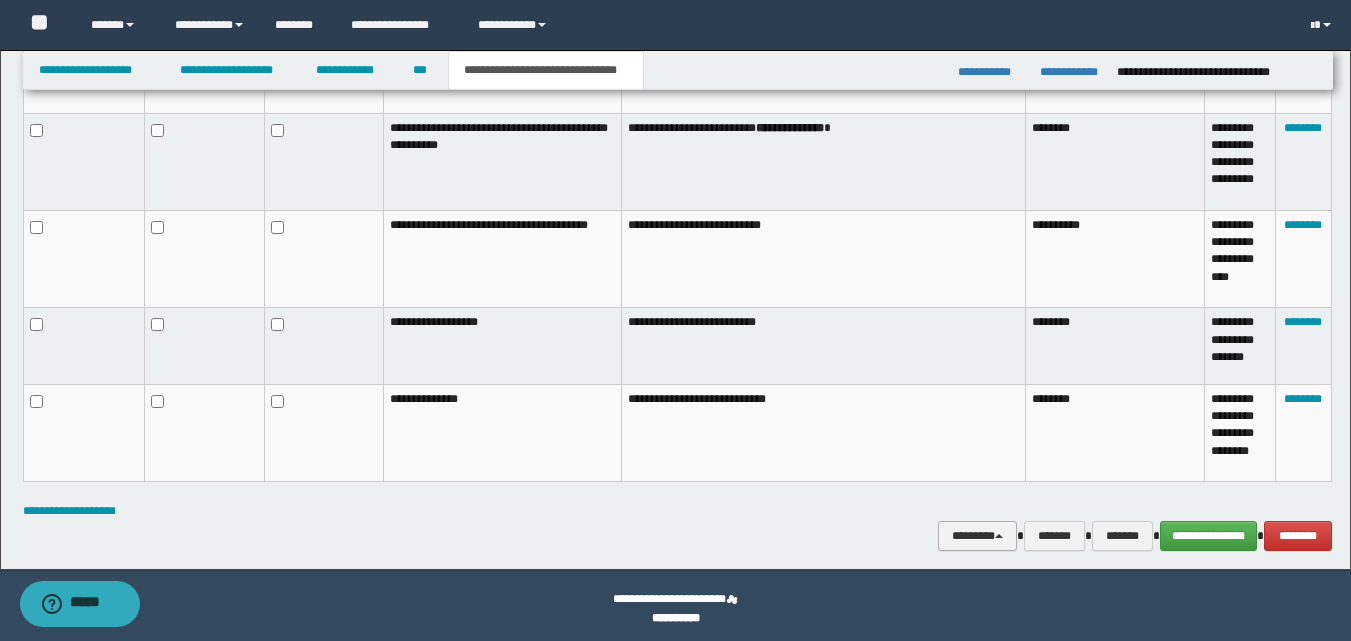 click on "********" at bounding box center [977, 536] 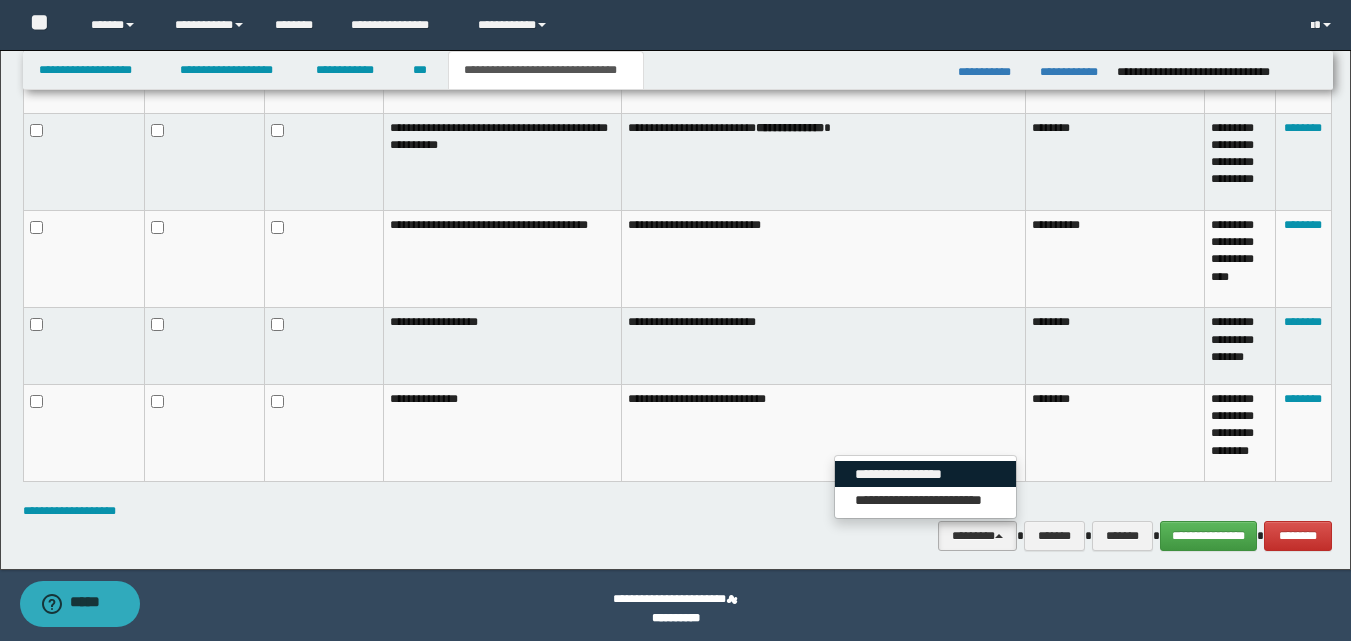 click on "**********" at bounding box center (925, 474) 